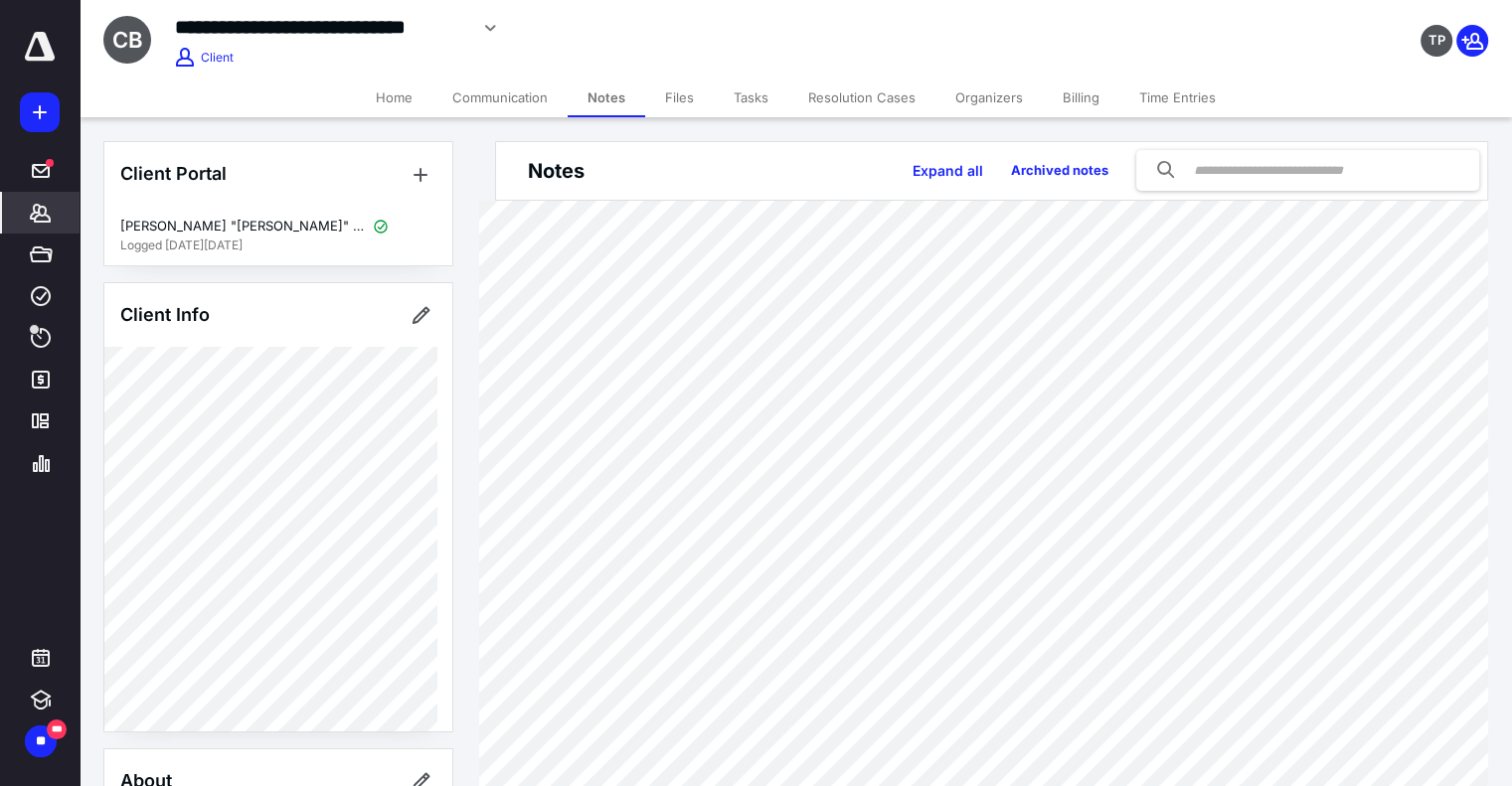 scroll, scrollTop: 0, scrollLeft: 0, axis: both 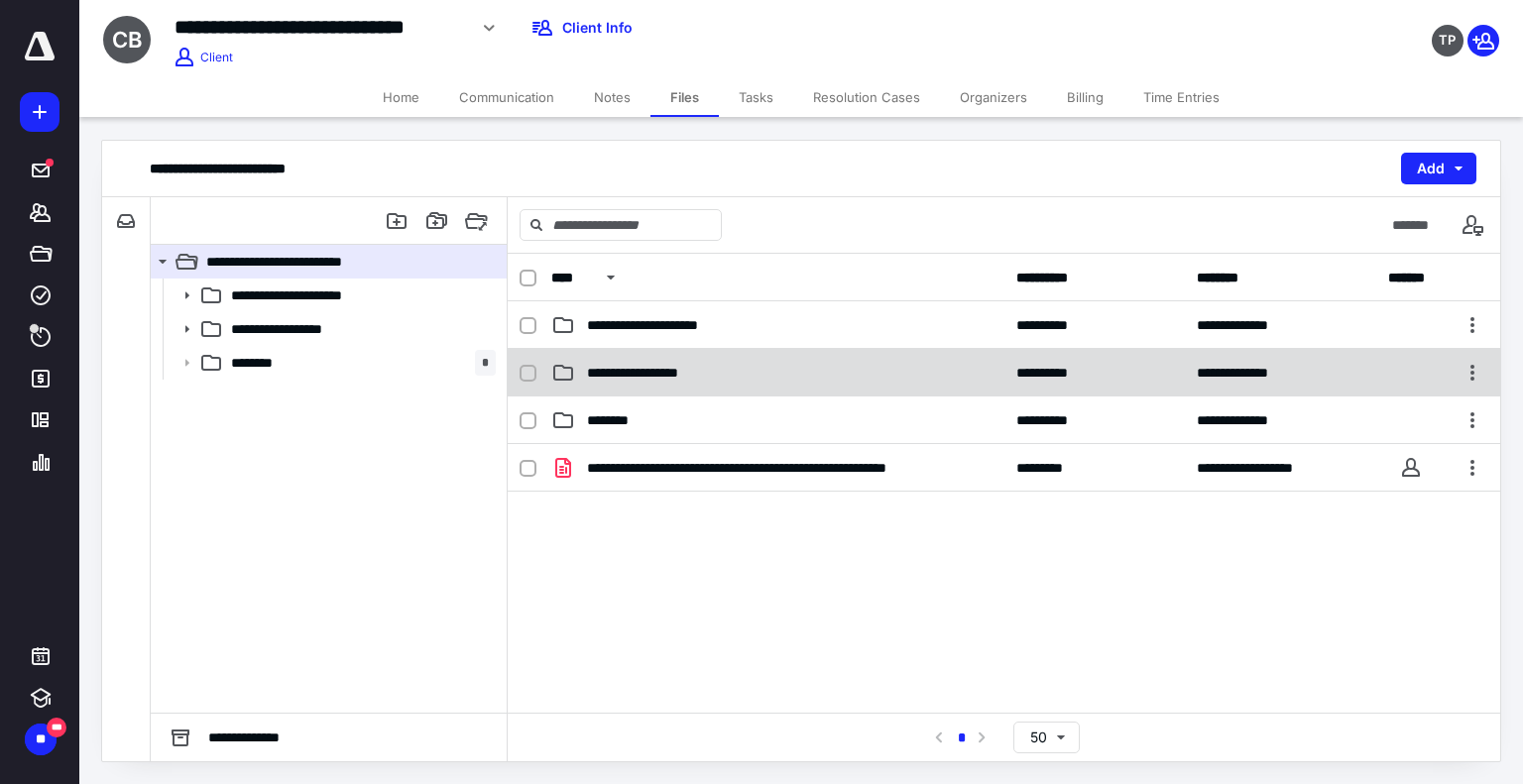 click on "**********" at bounding box center [1003, 373] 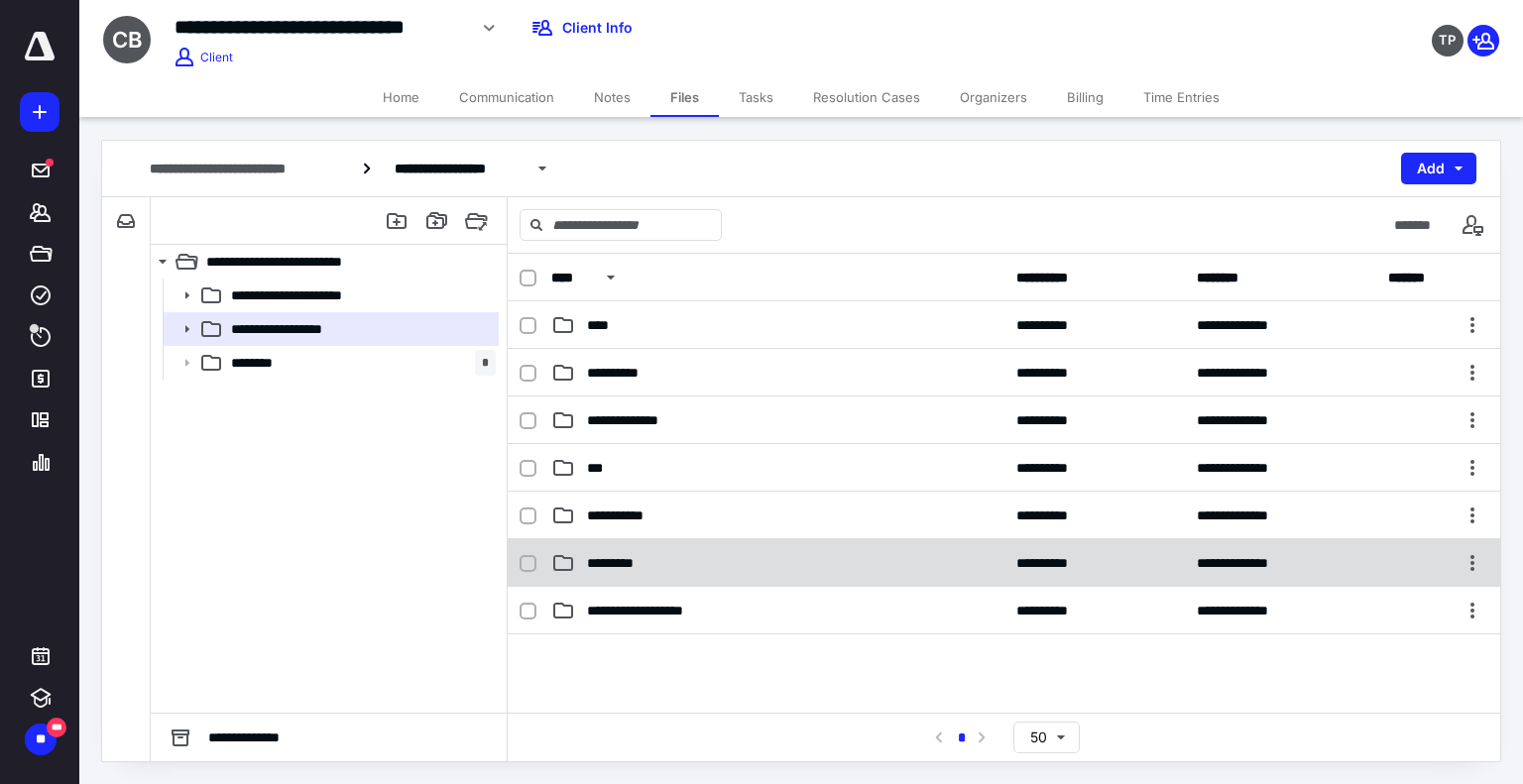 click on "*********" at bounding box center (777, 563) 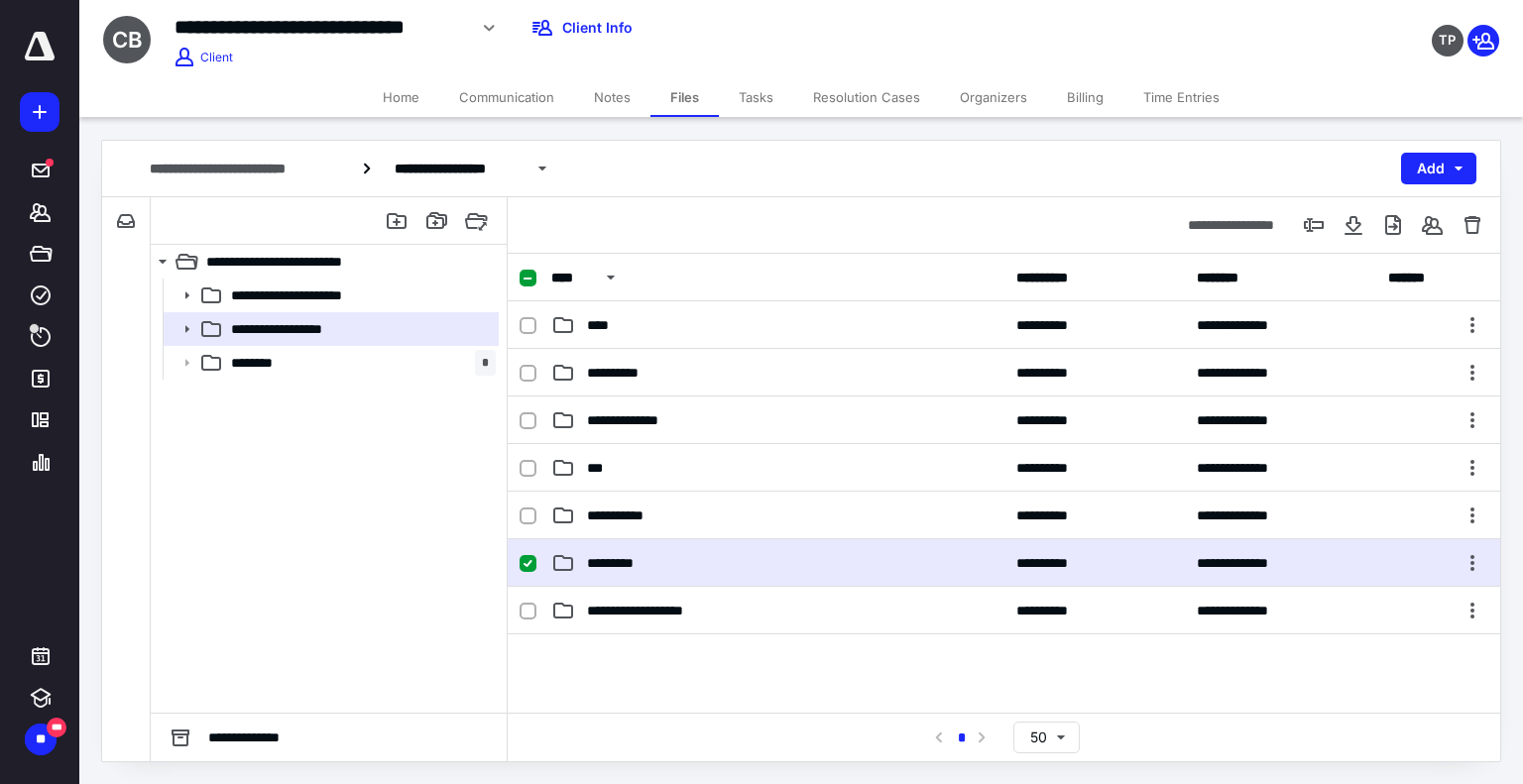 click on "*********" at bounding box center [777, 563] 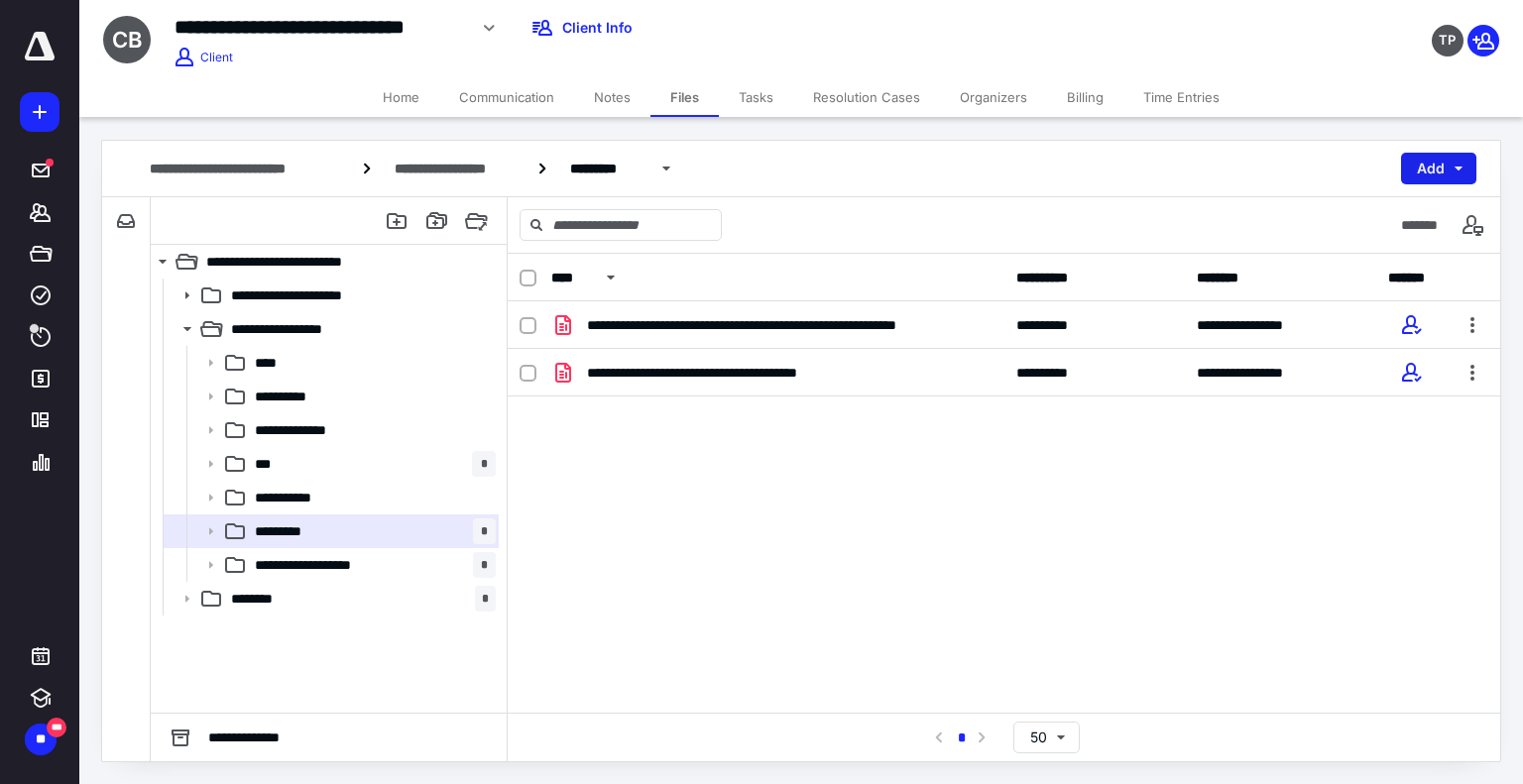 click on "Add" at bounding box center (1439, 168) 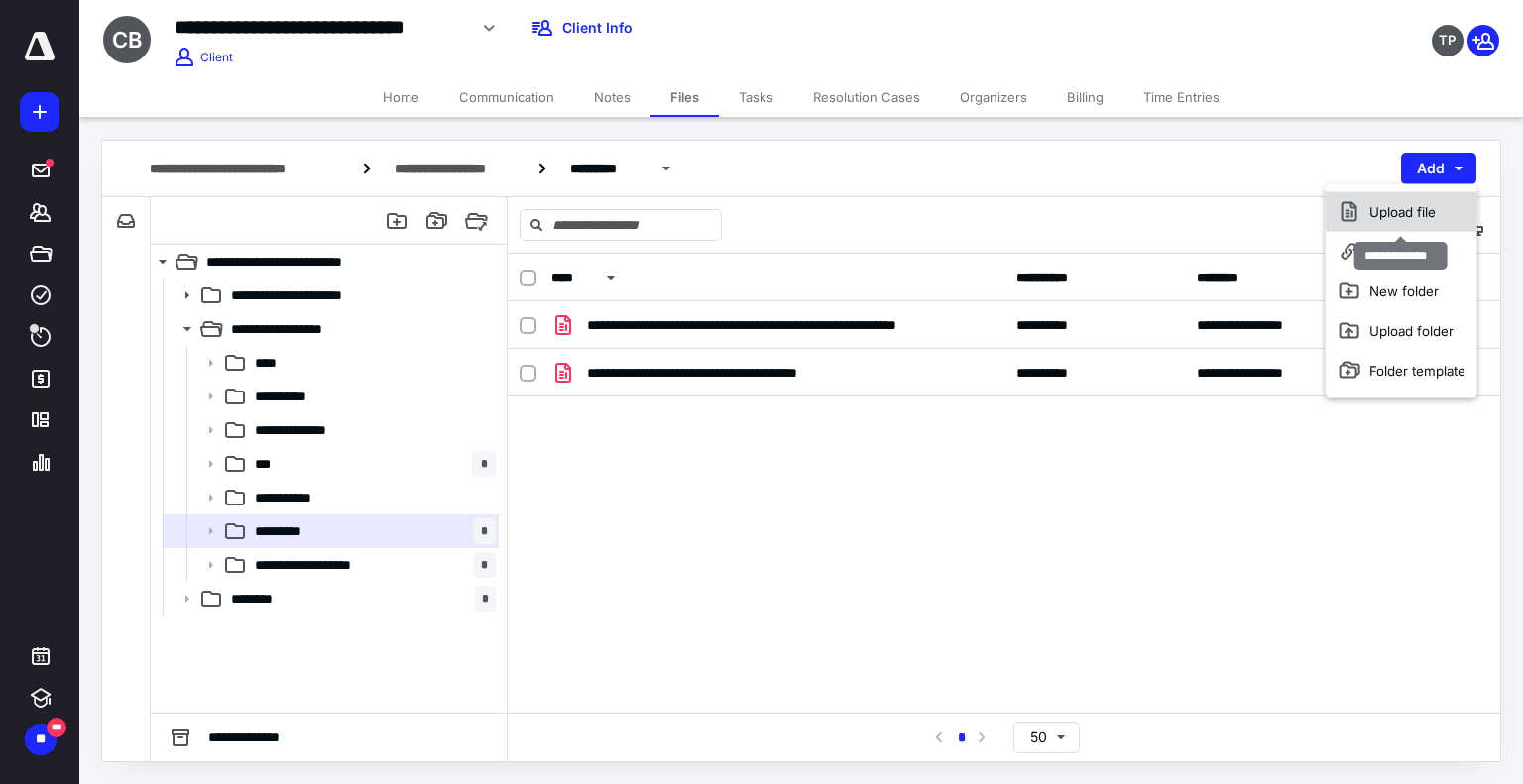 click on "Upload file" at bounding box center [1401, 212] 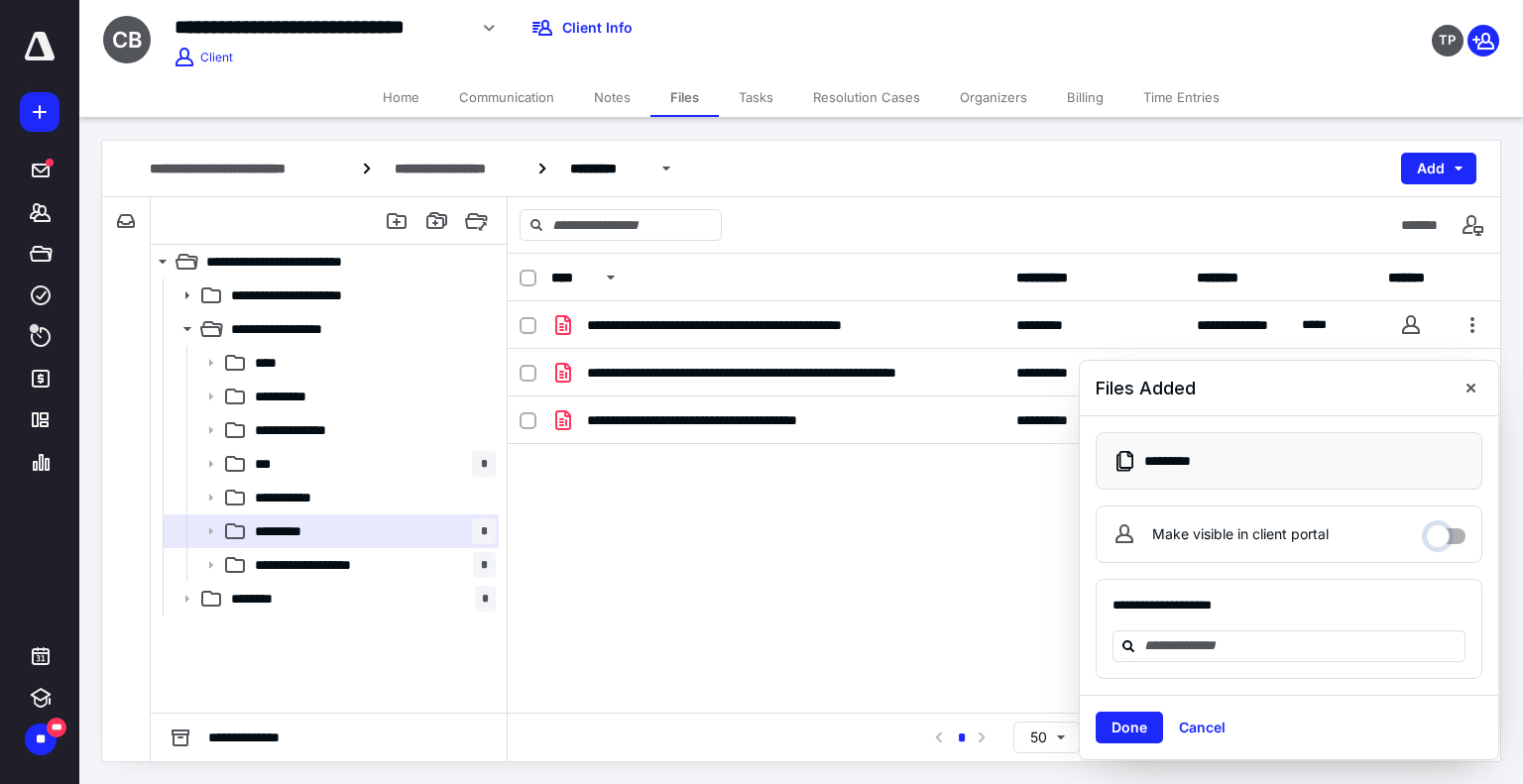 click on "Make visible in client portal" at bounding box center [1446, 531] 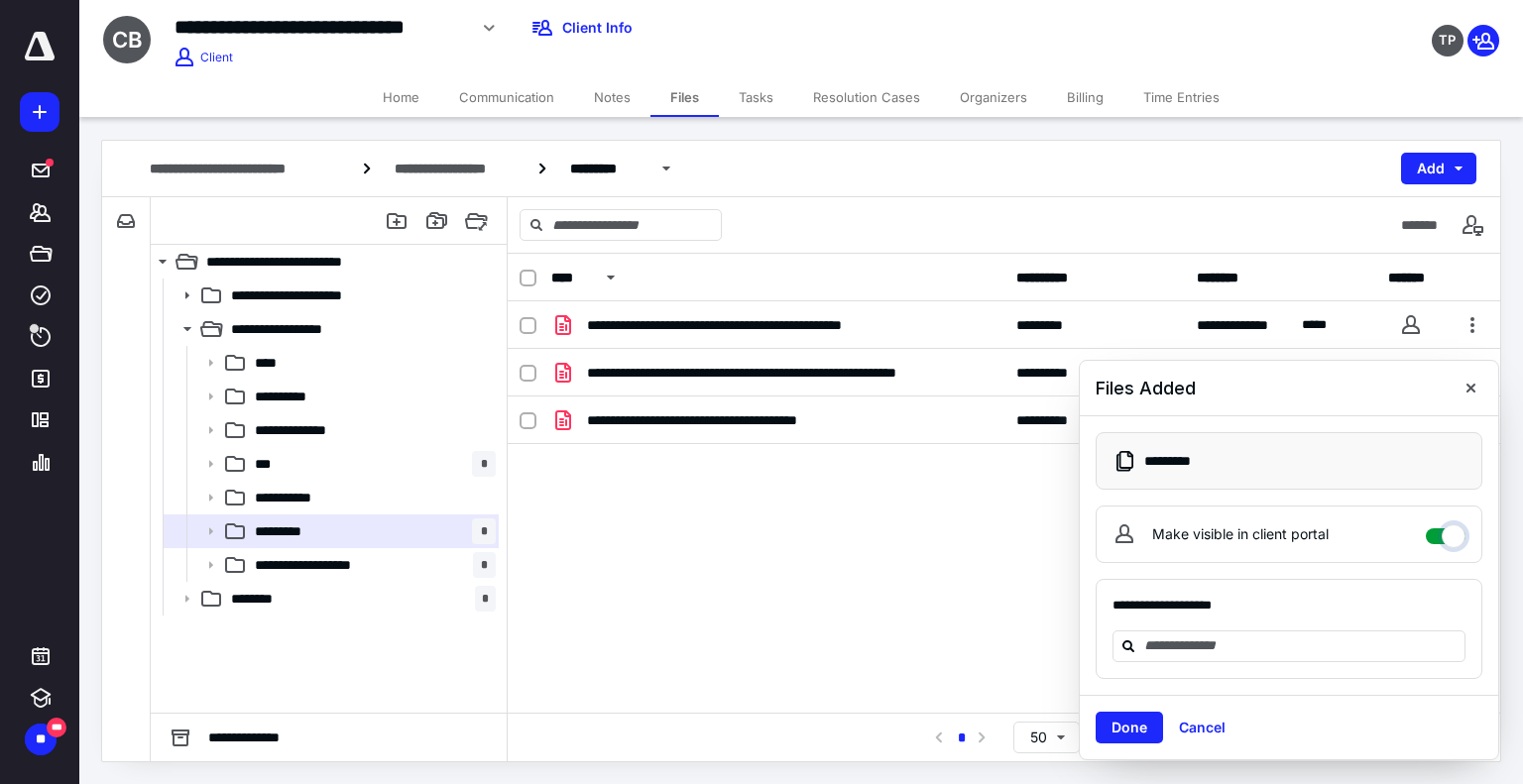 checkbox on "****" 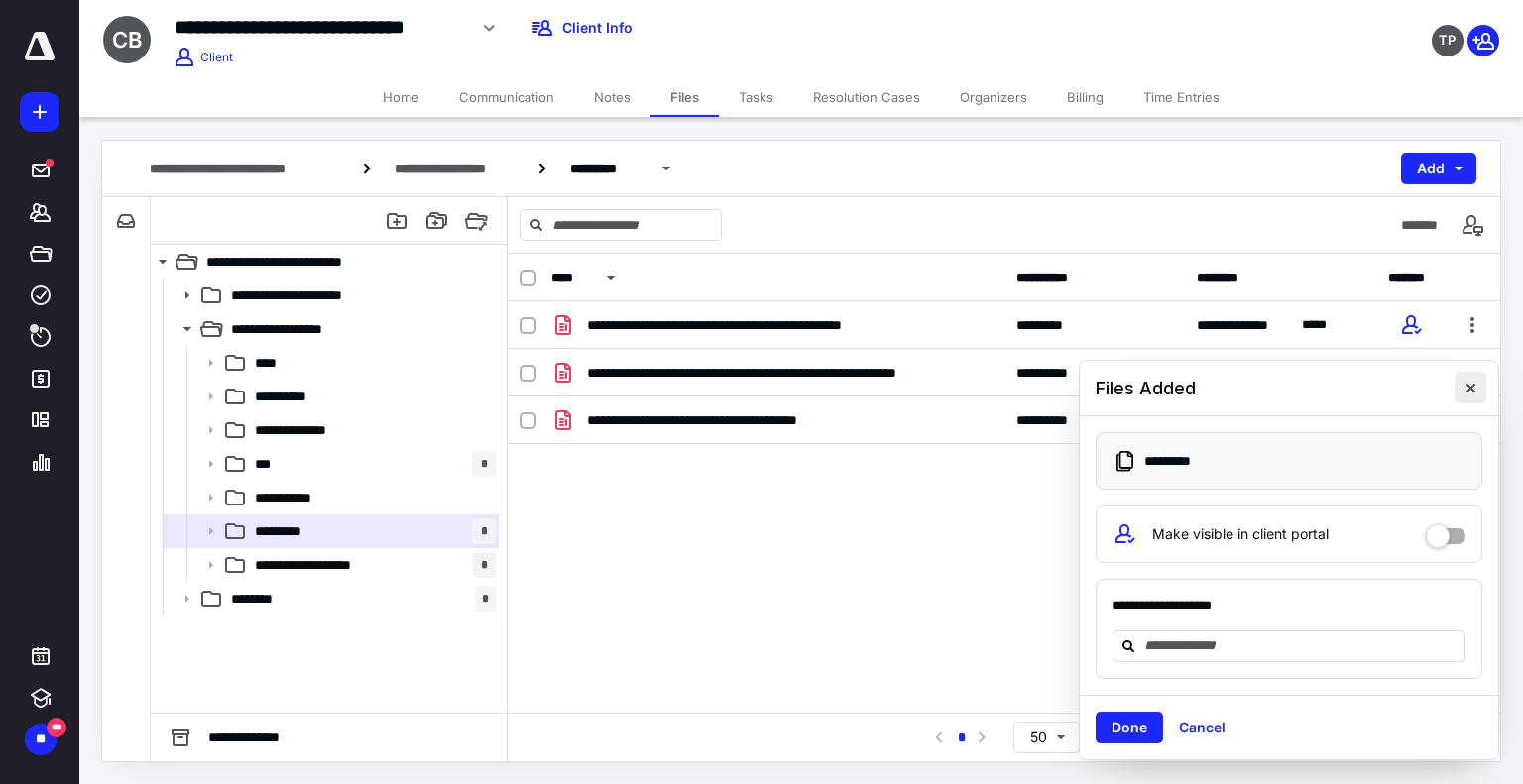 click at bounding box center [1470, 388] 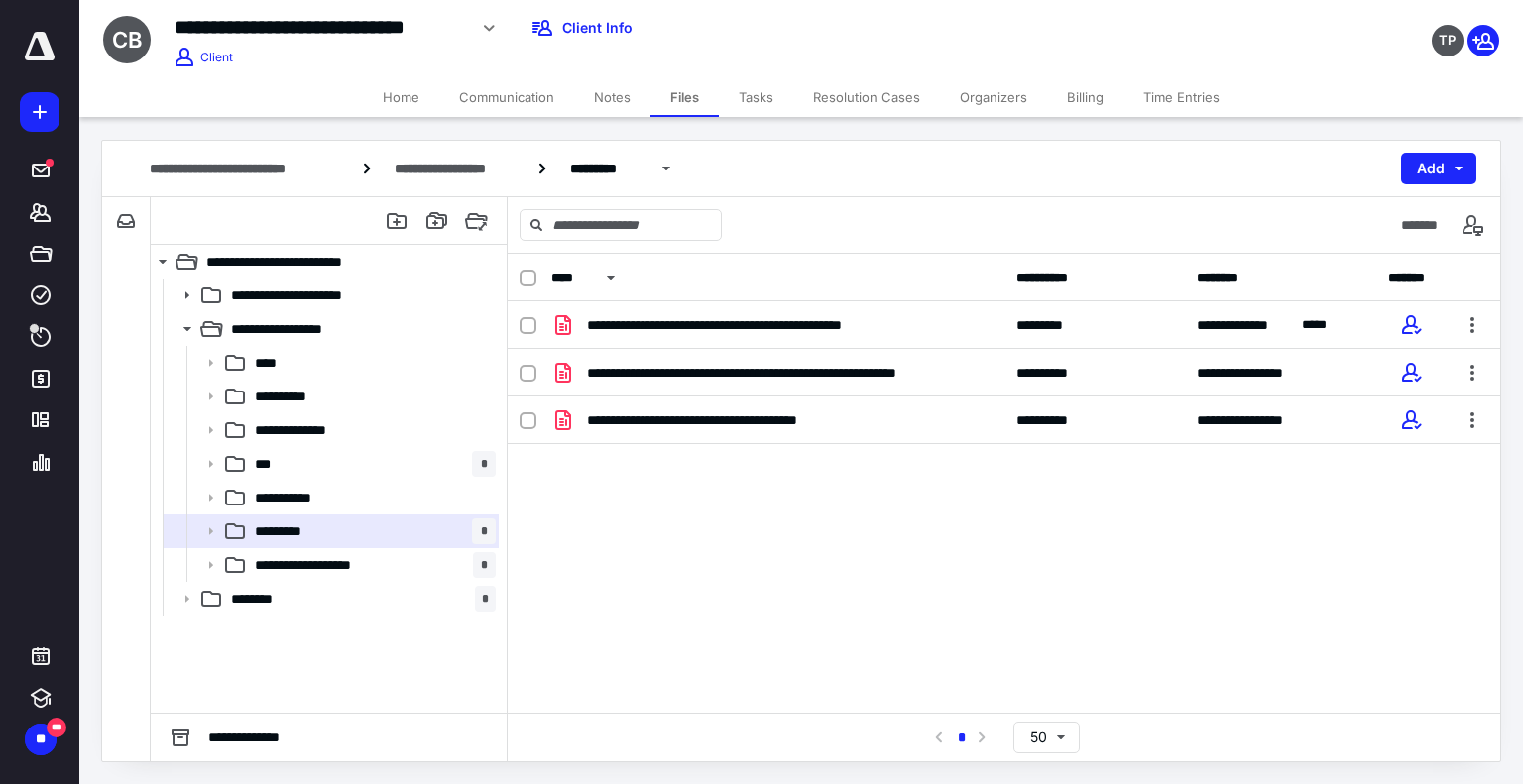 click on "Notes" at bounding box center (612, 97) 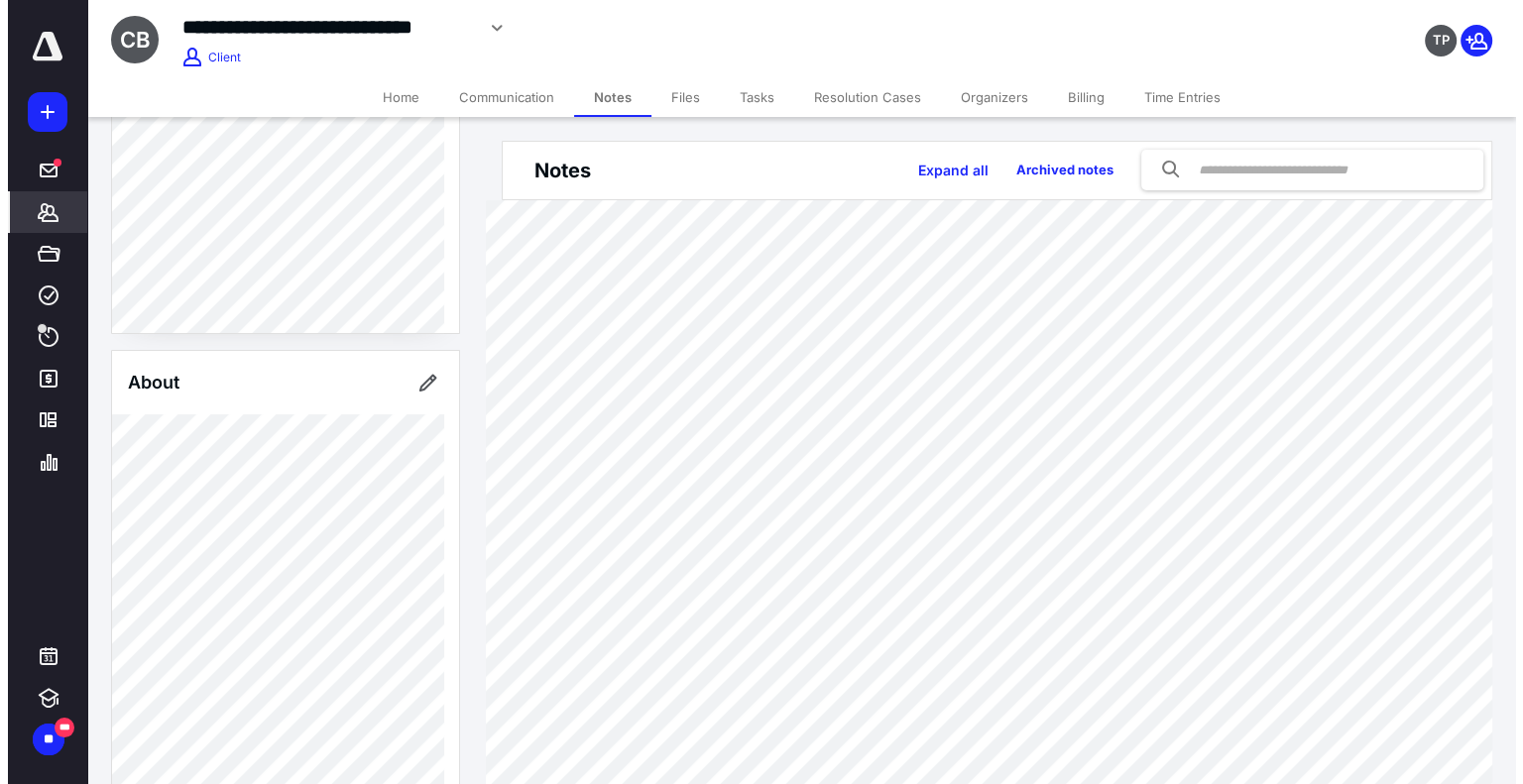 scroll, scrollTop: 99, scrollLeft: 0, axis: vertical 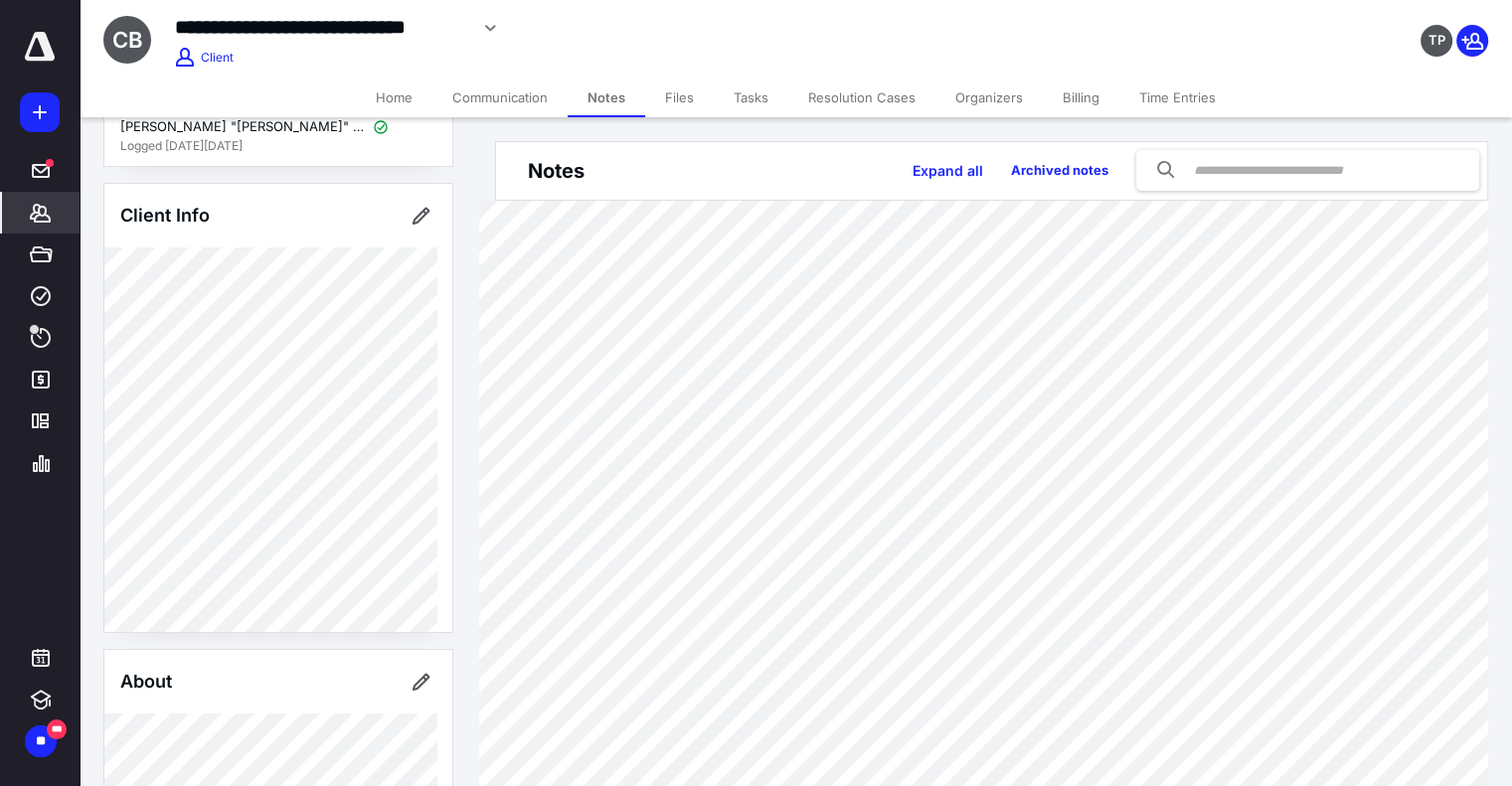 click on "Files" at bounding box center [679, 97] 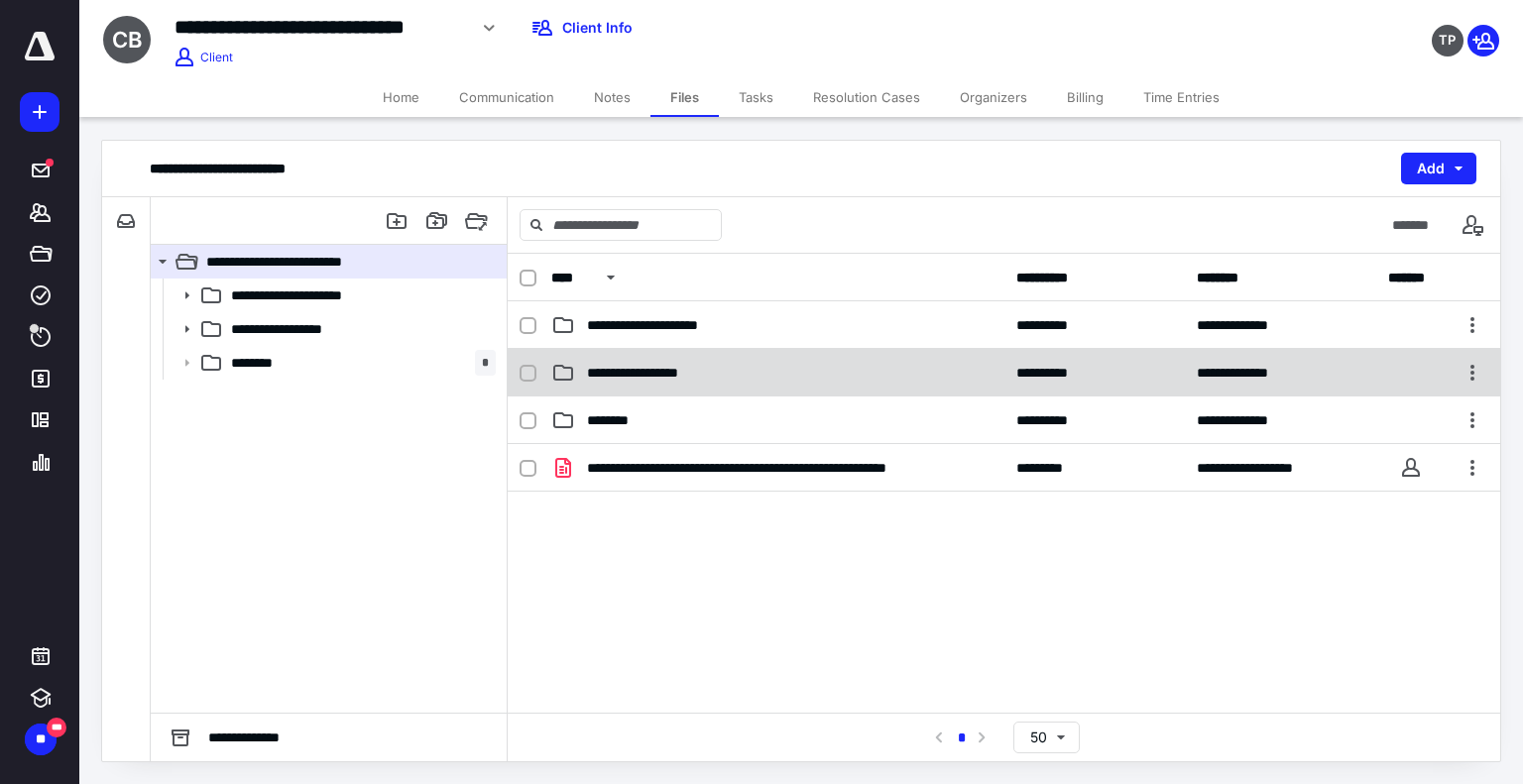 click on "**********" at bounding box center (777, 373) 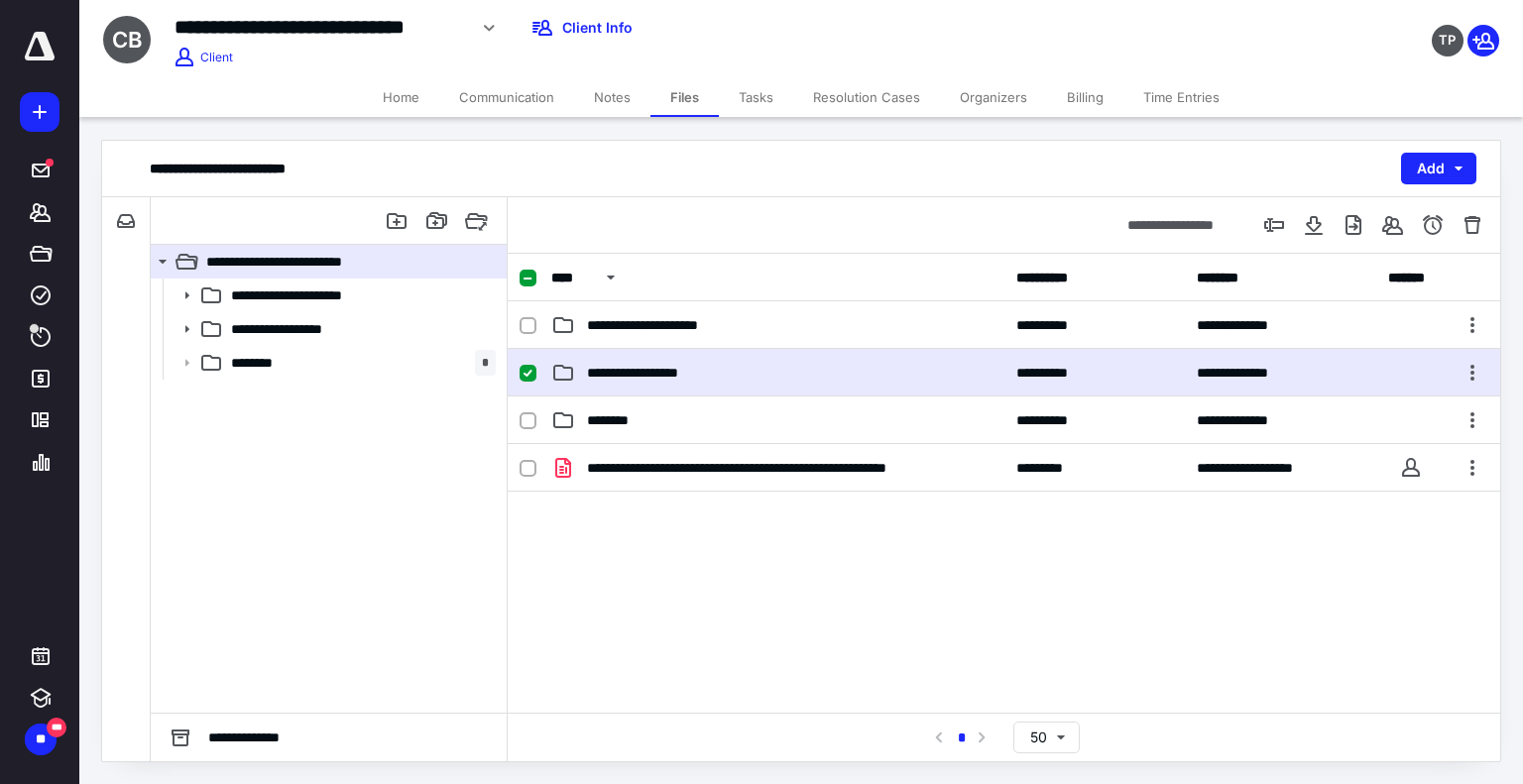 click on "**********" at bounding box center (777, 373) 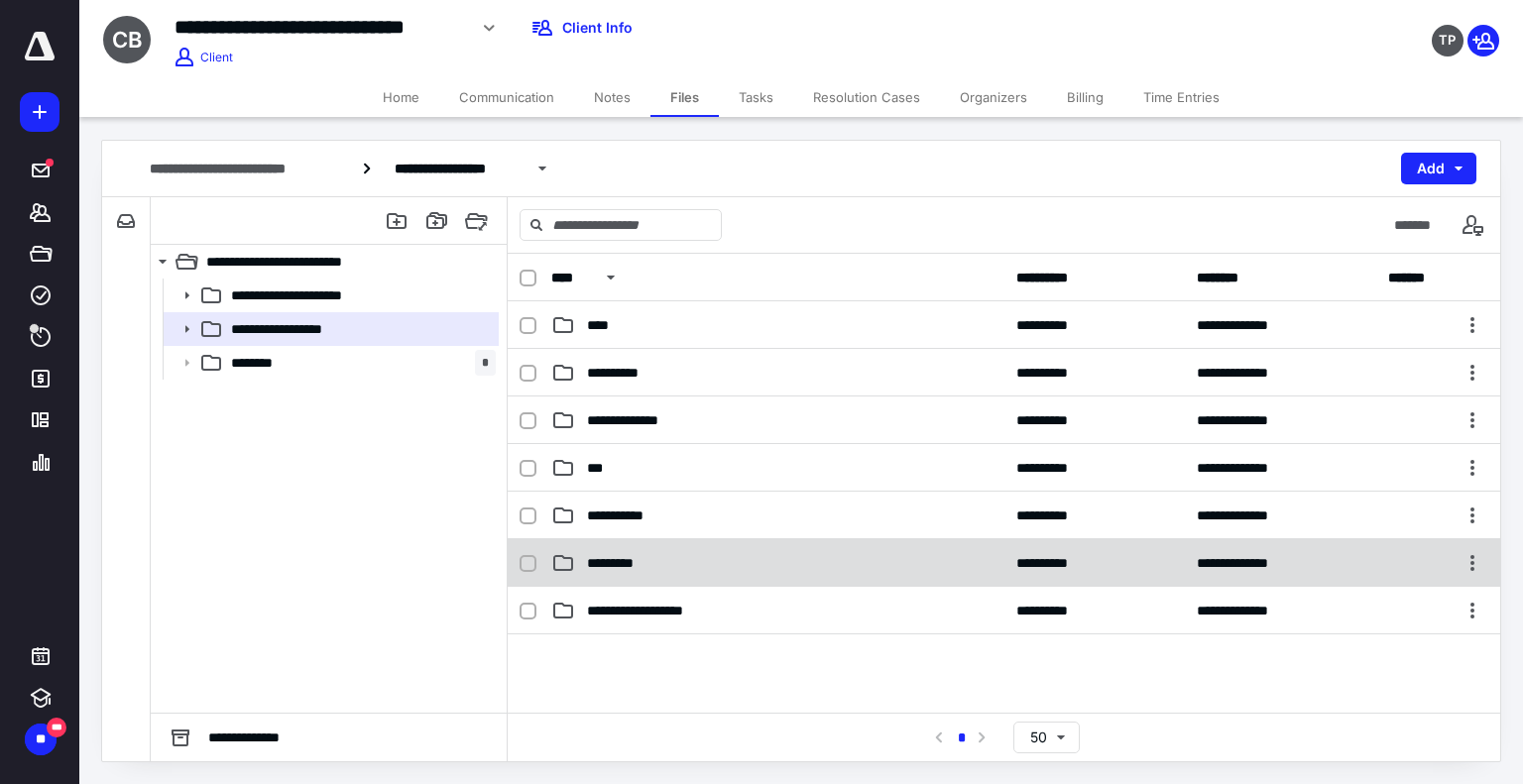 click on "*********" at bounding box center [777, 563] 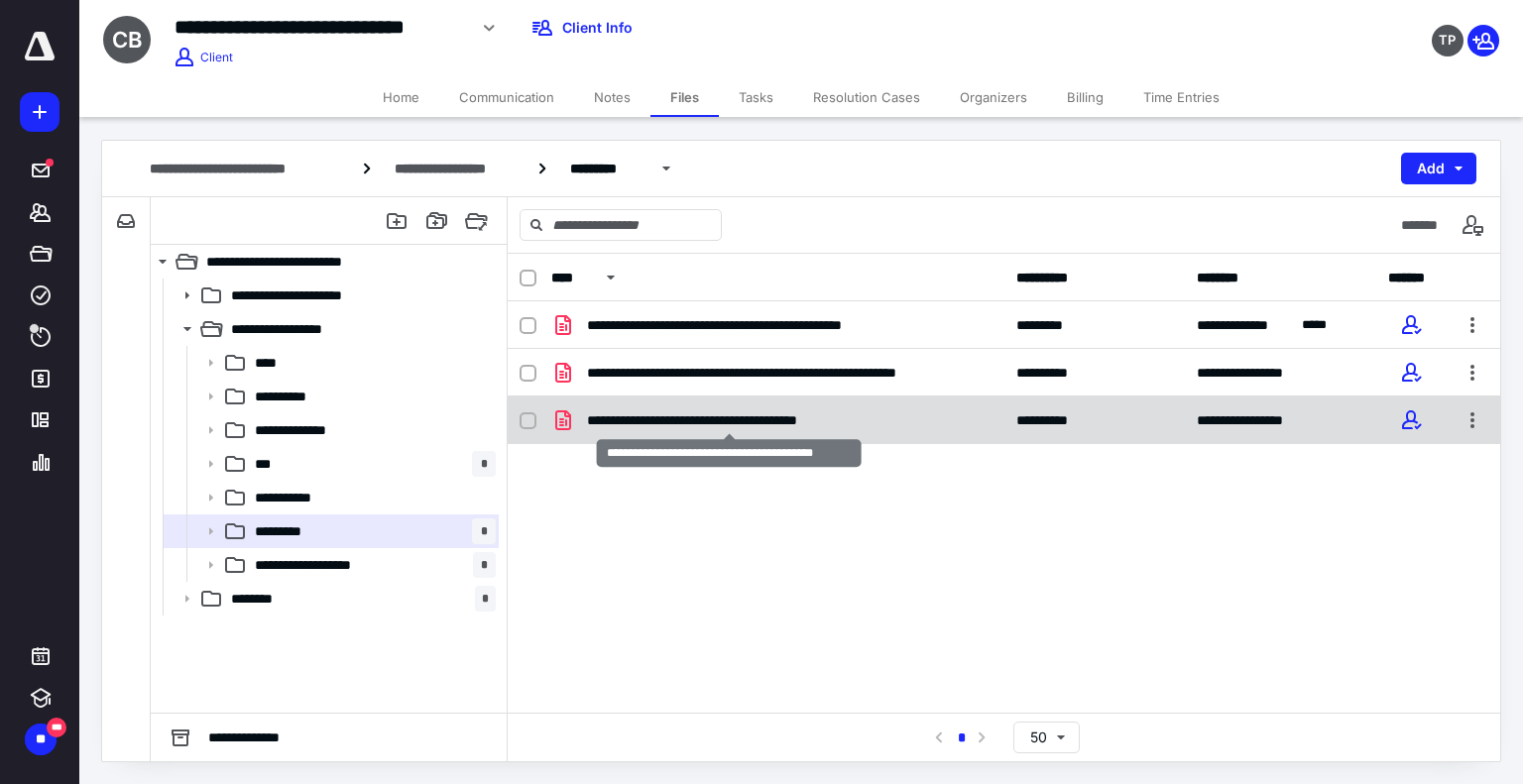 click on "**********" at bounding box center [729, 420] 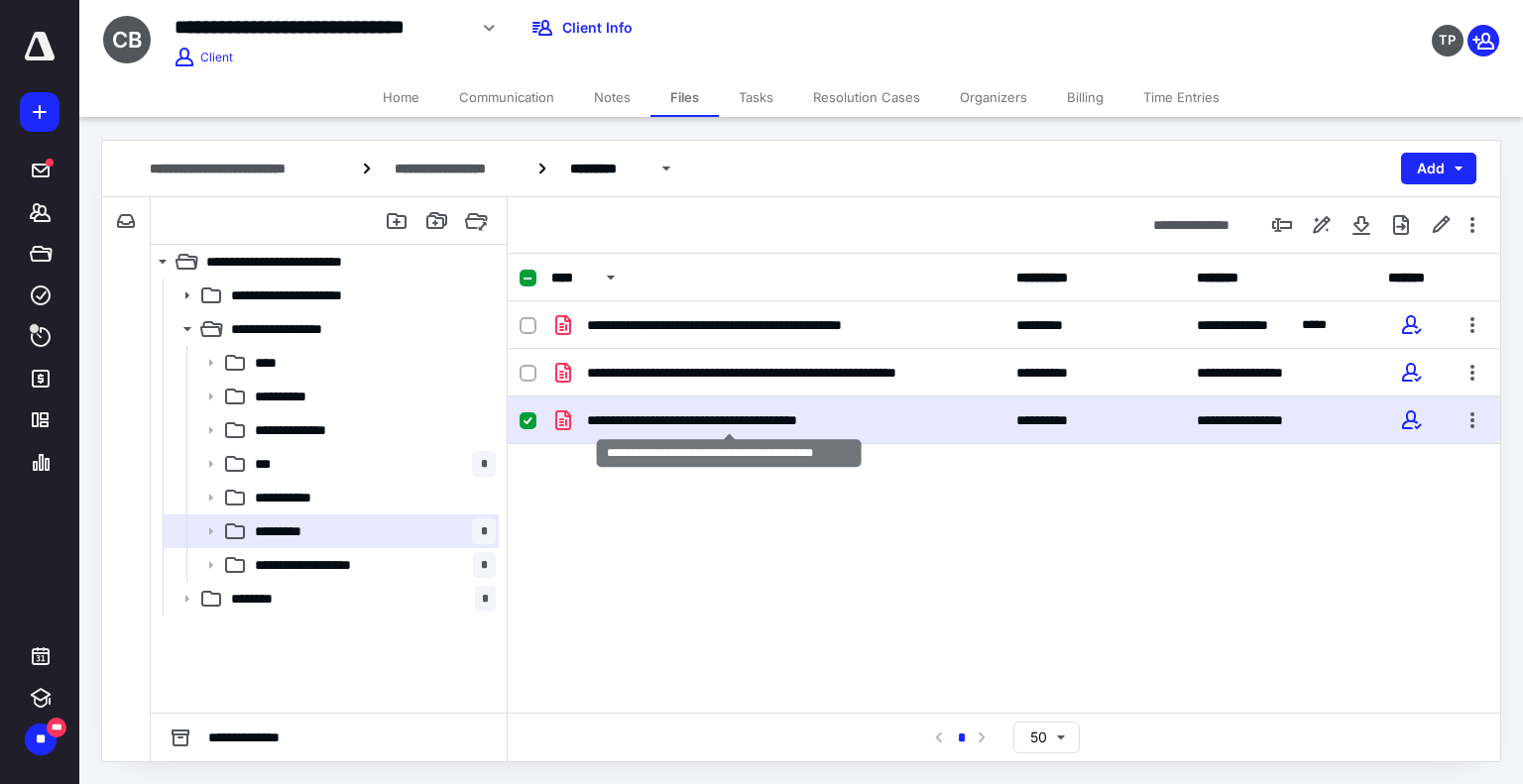 click on "**********" at bounding box center (729, 420) 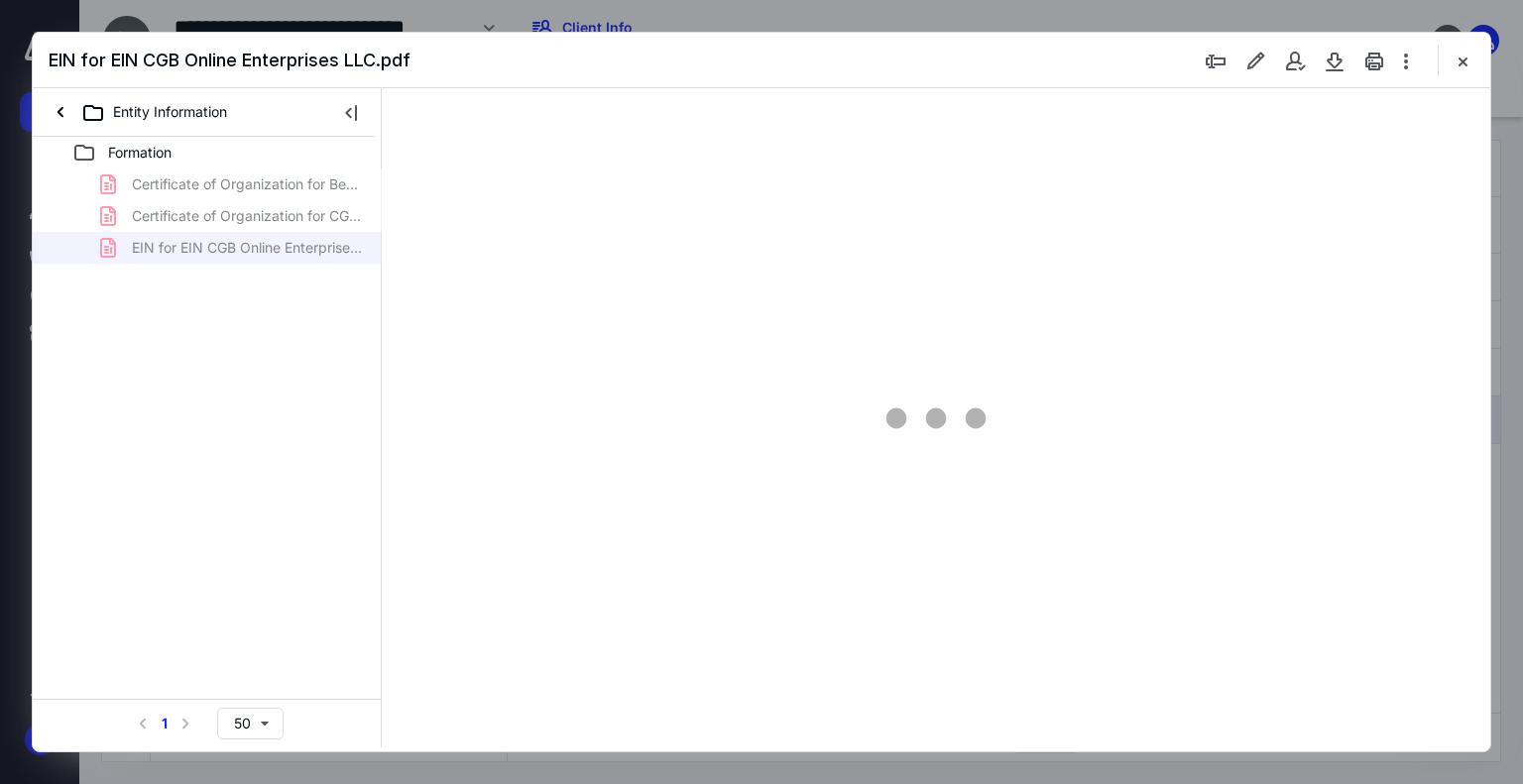 scroll, scrollTop: 0, scrollLeft: 0, axis: both 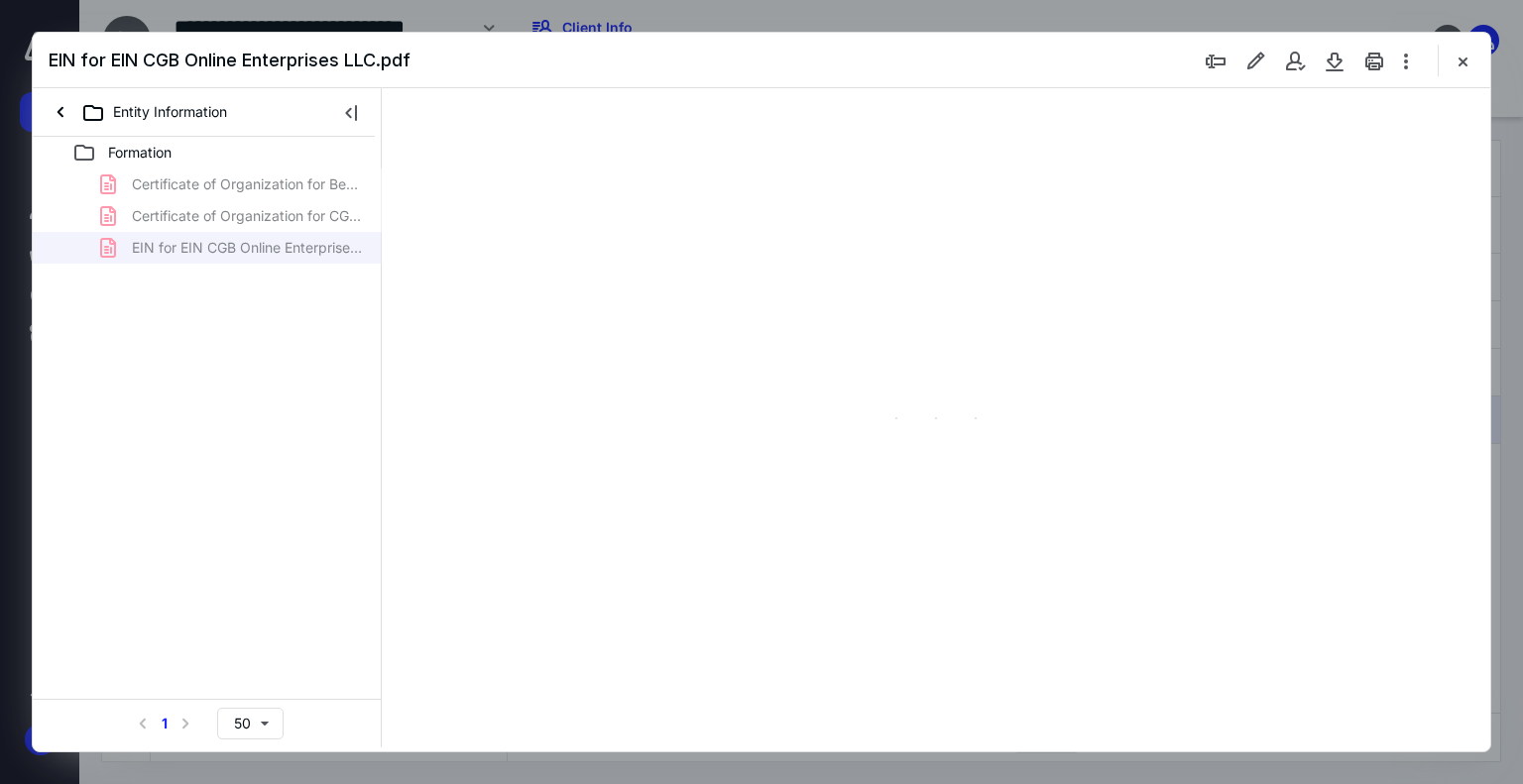 type on "178" 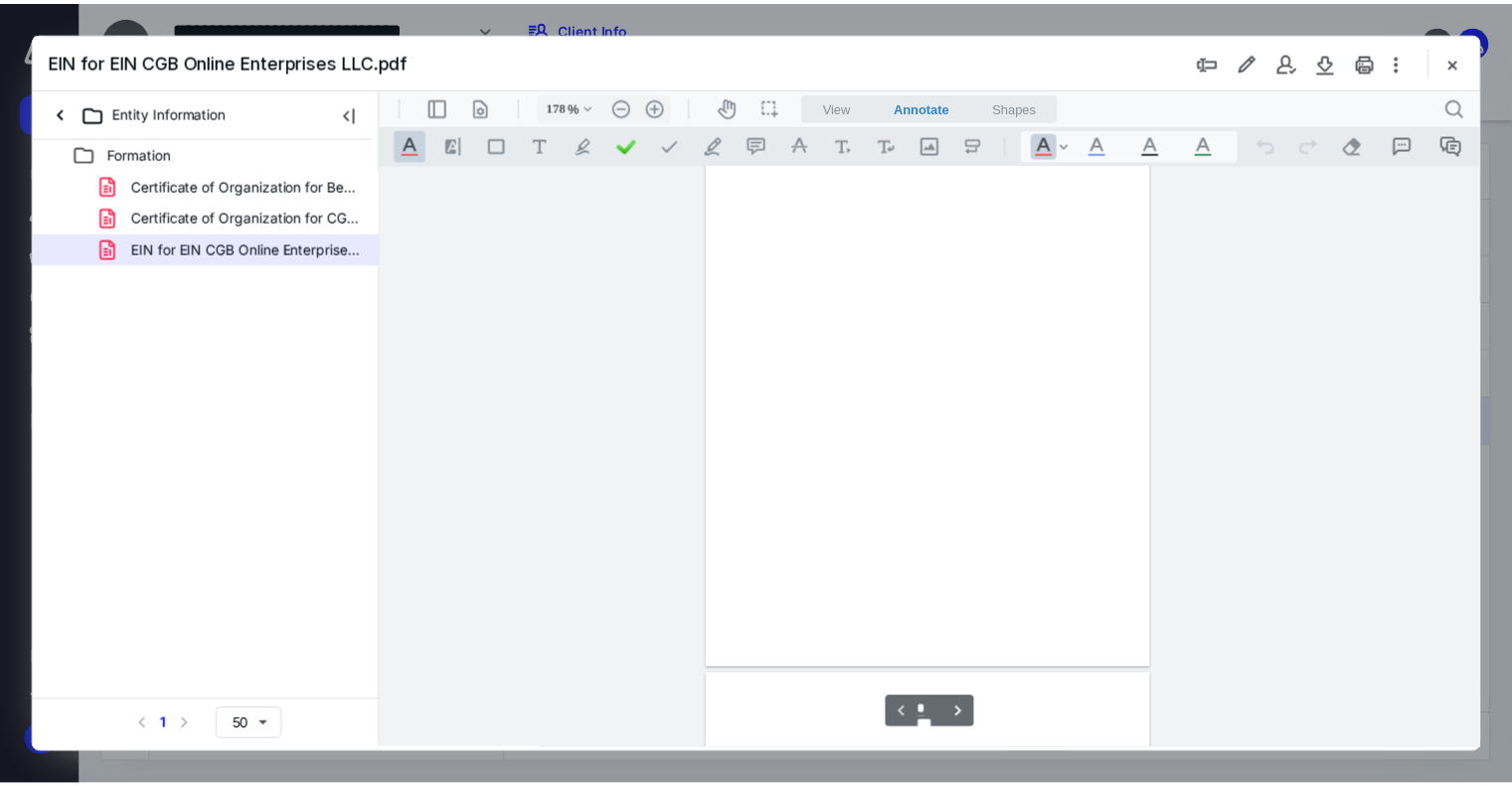 scroll, scrollTop: 190, scrollLeft: 0, axis: vertical 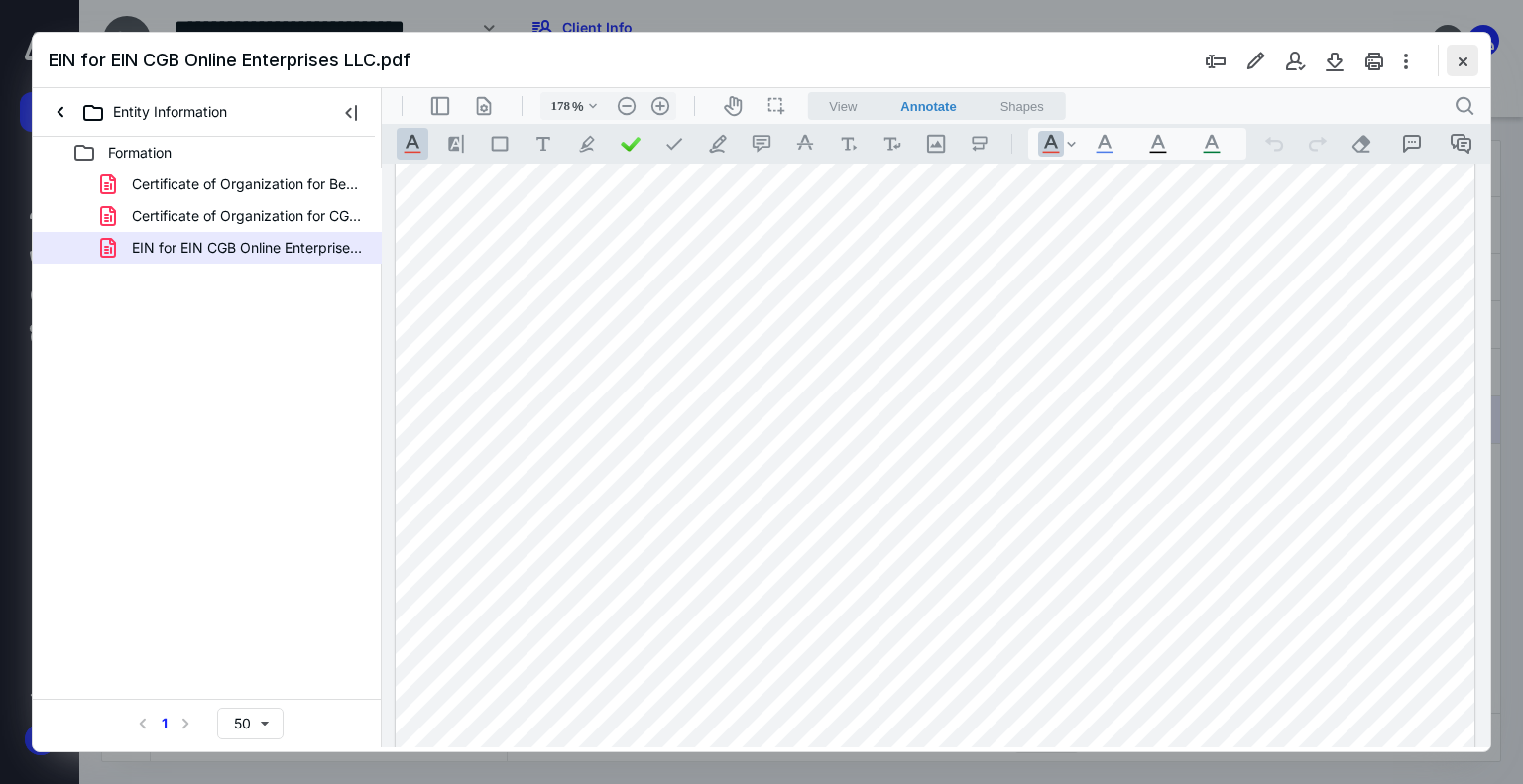 click at bounding box center (1463, 60) 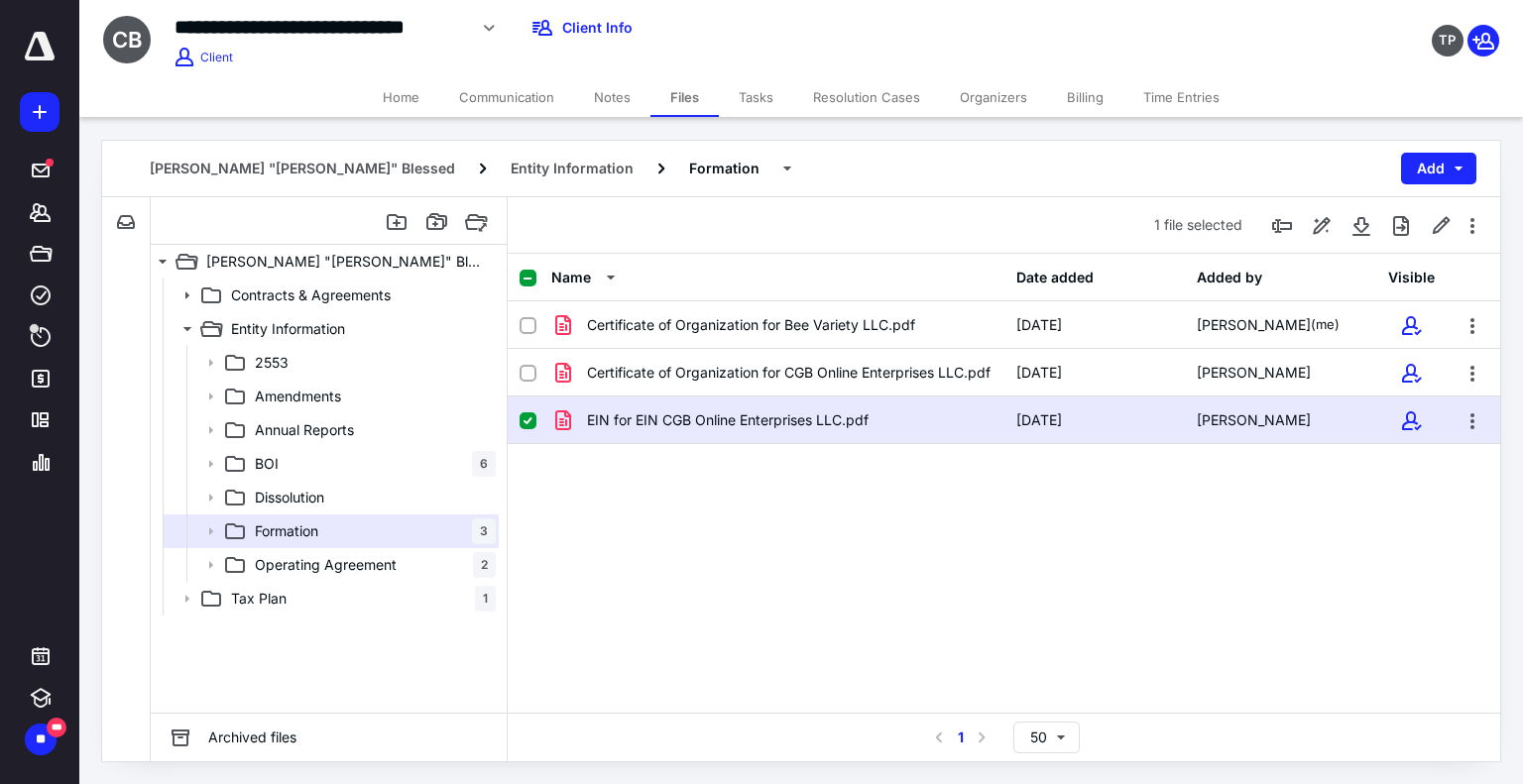 click on "Notes" at bounding box center [612, 97] 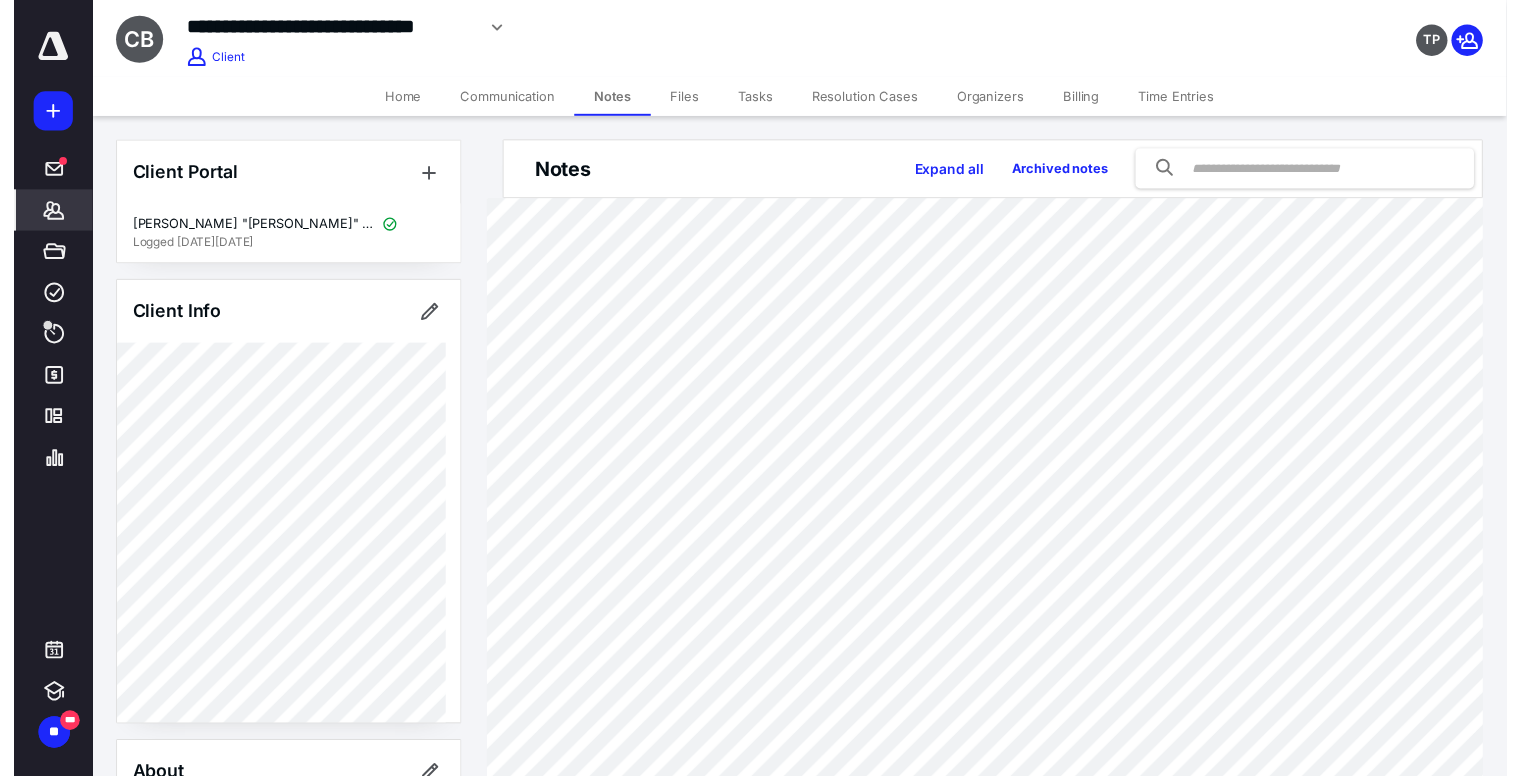 scroll, scrollTop: 100, scrollLeft: 0, axis: vertical 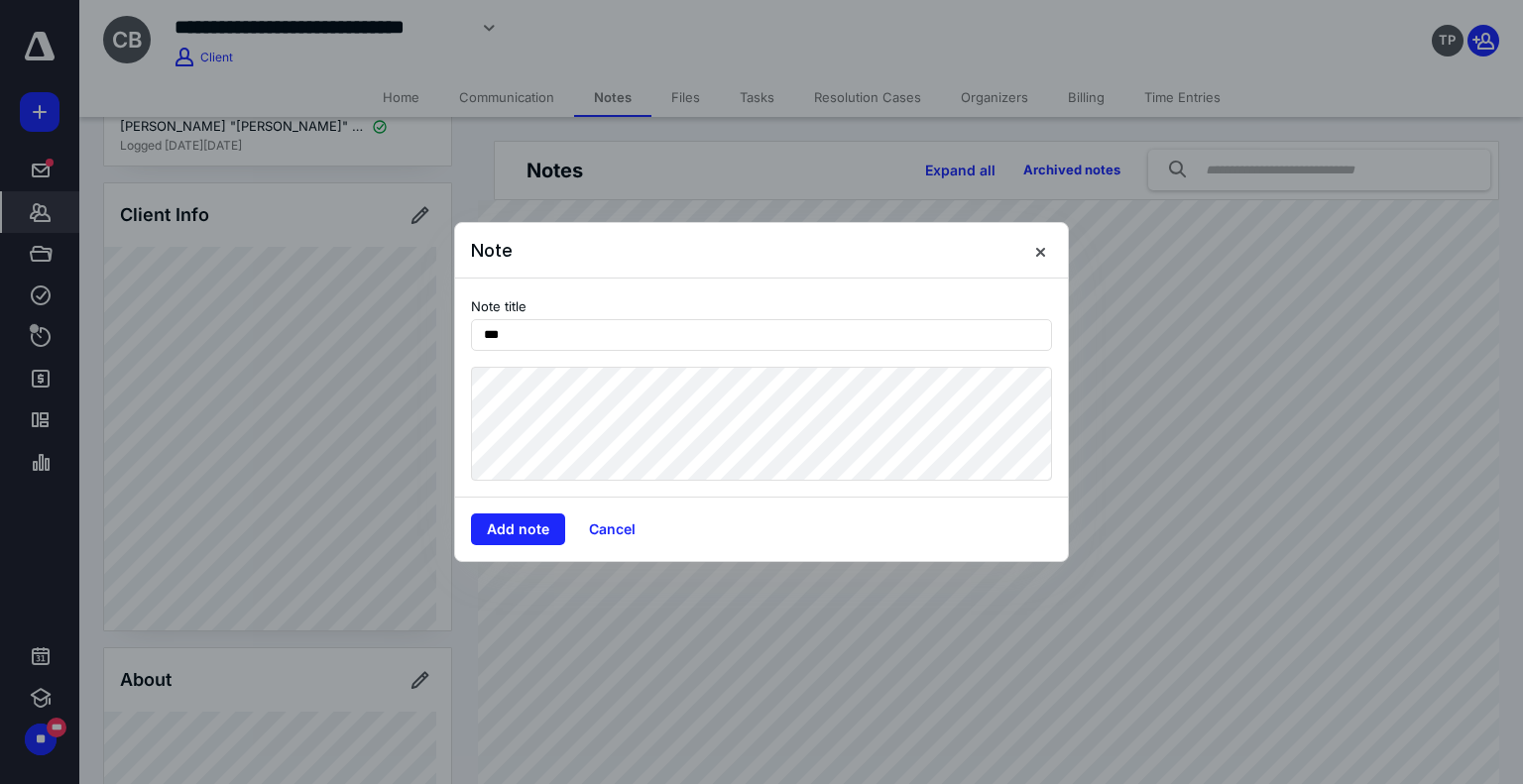 type on "***" 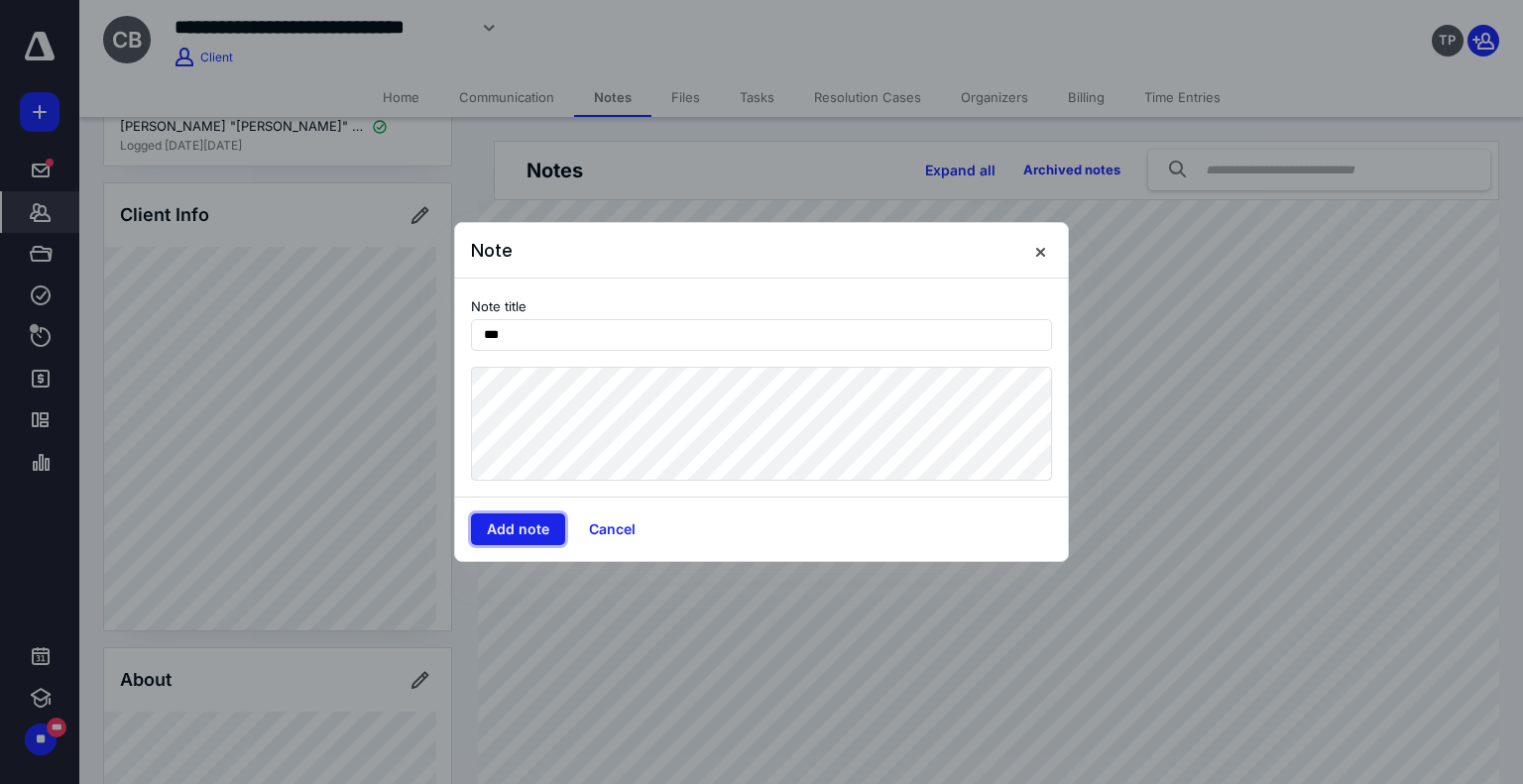 click on "Add note" at bounding box center (518, 529) 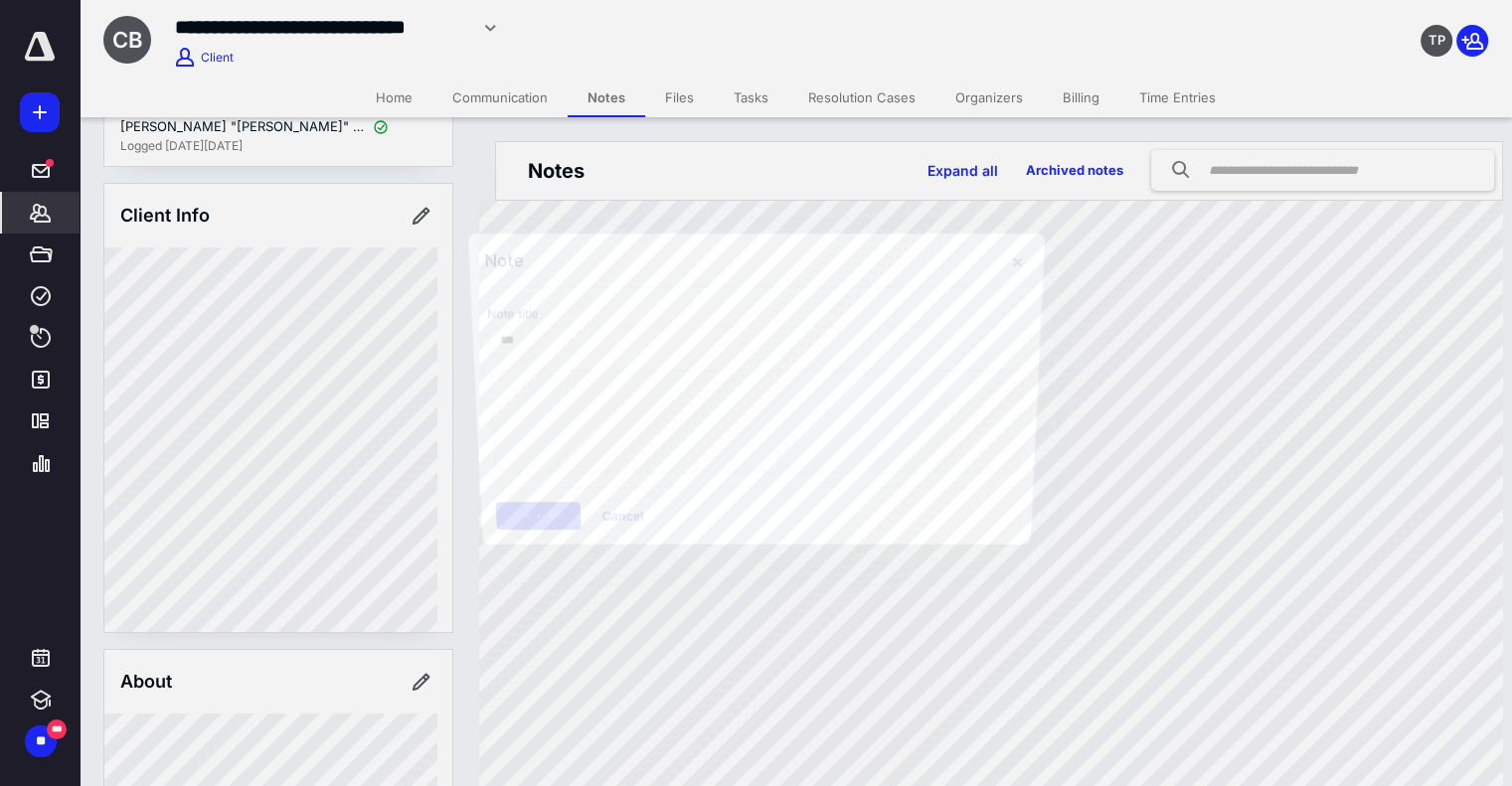 click on "Files" at bounding box center (679, 97) 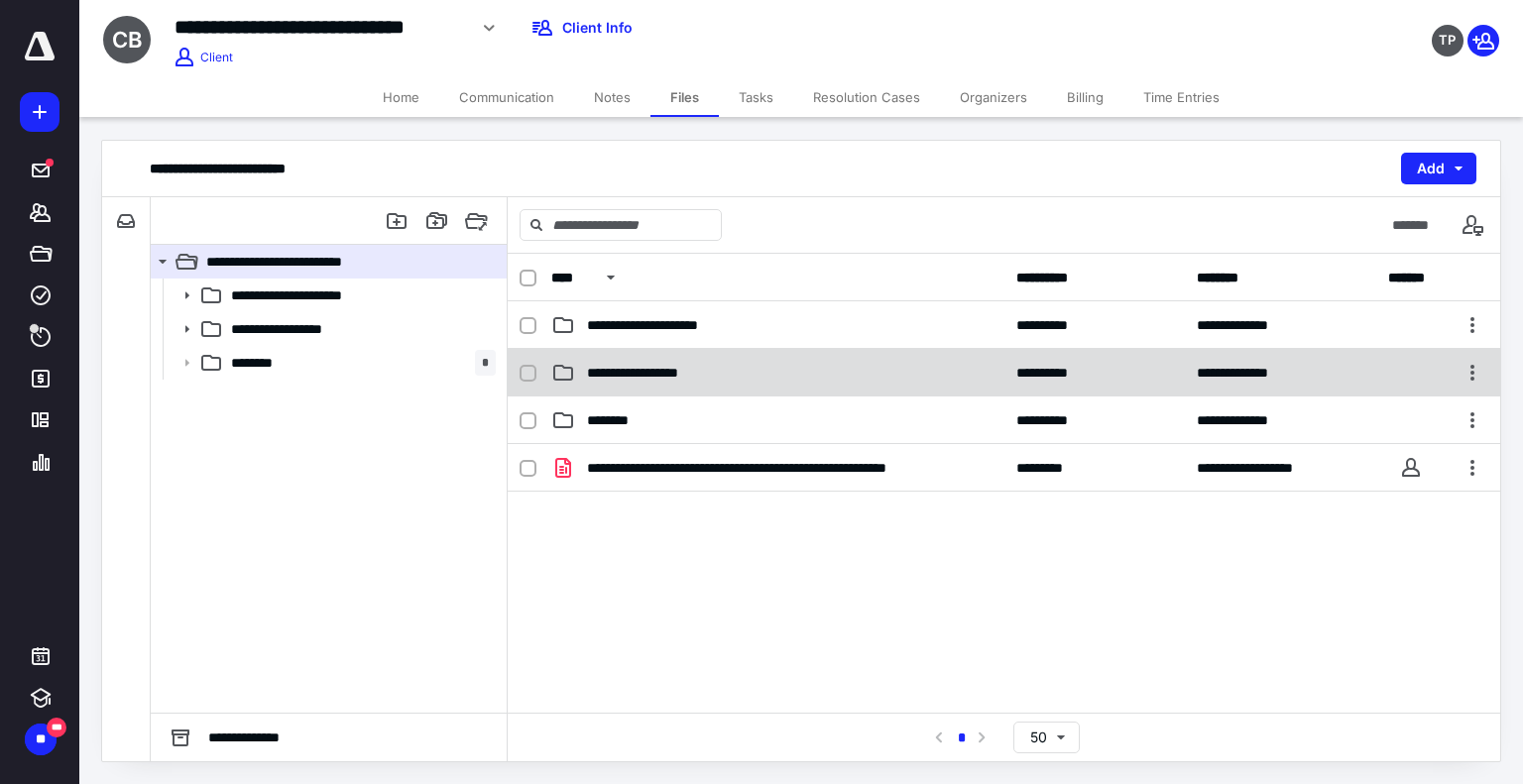 click on "**********" at bounding box center (777, 373) 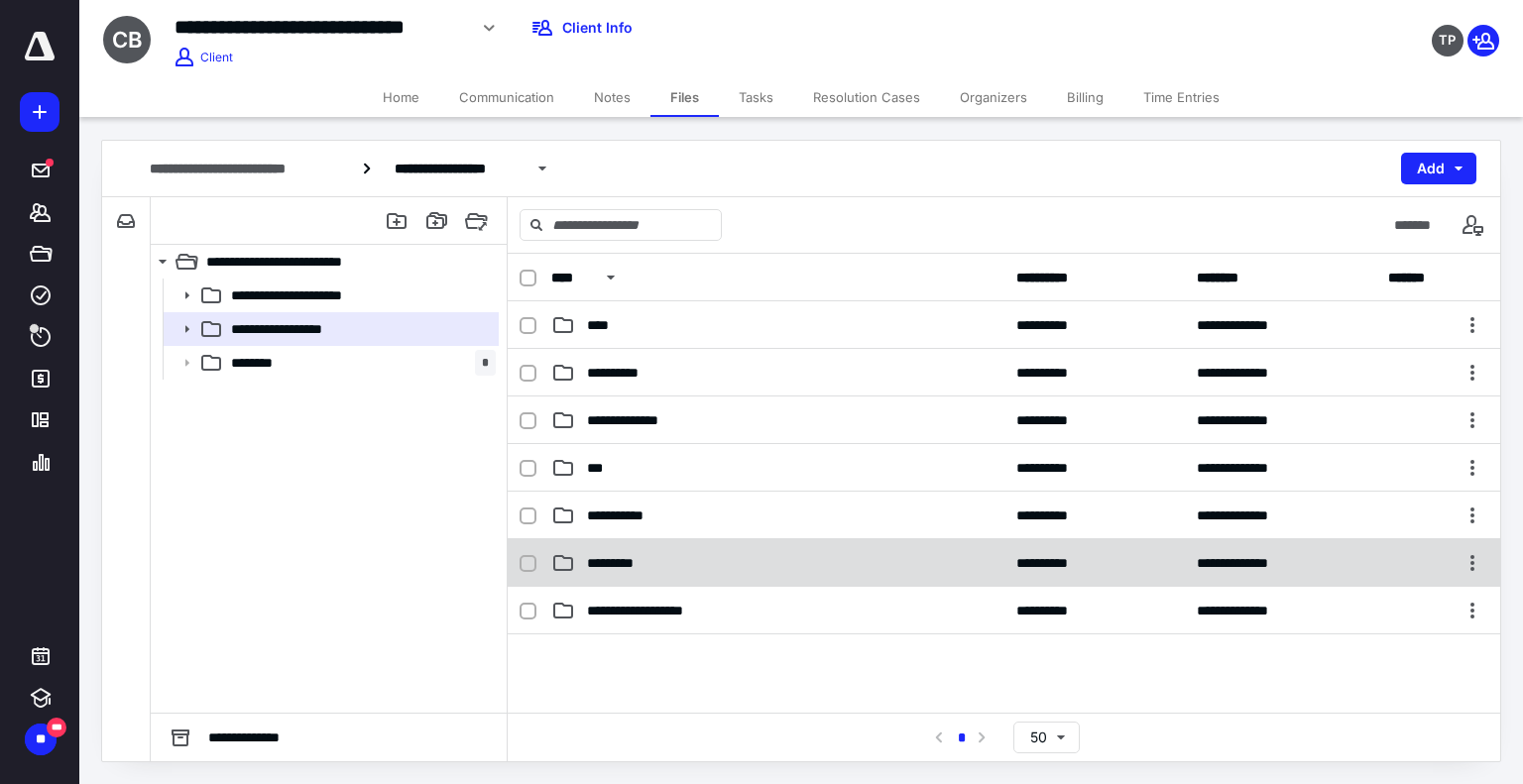 click on "**********" at bounding box center [1003, 563] 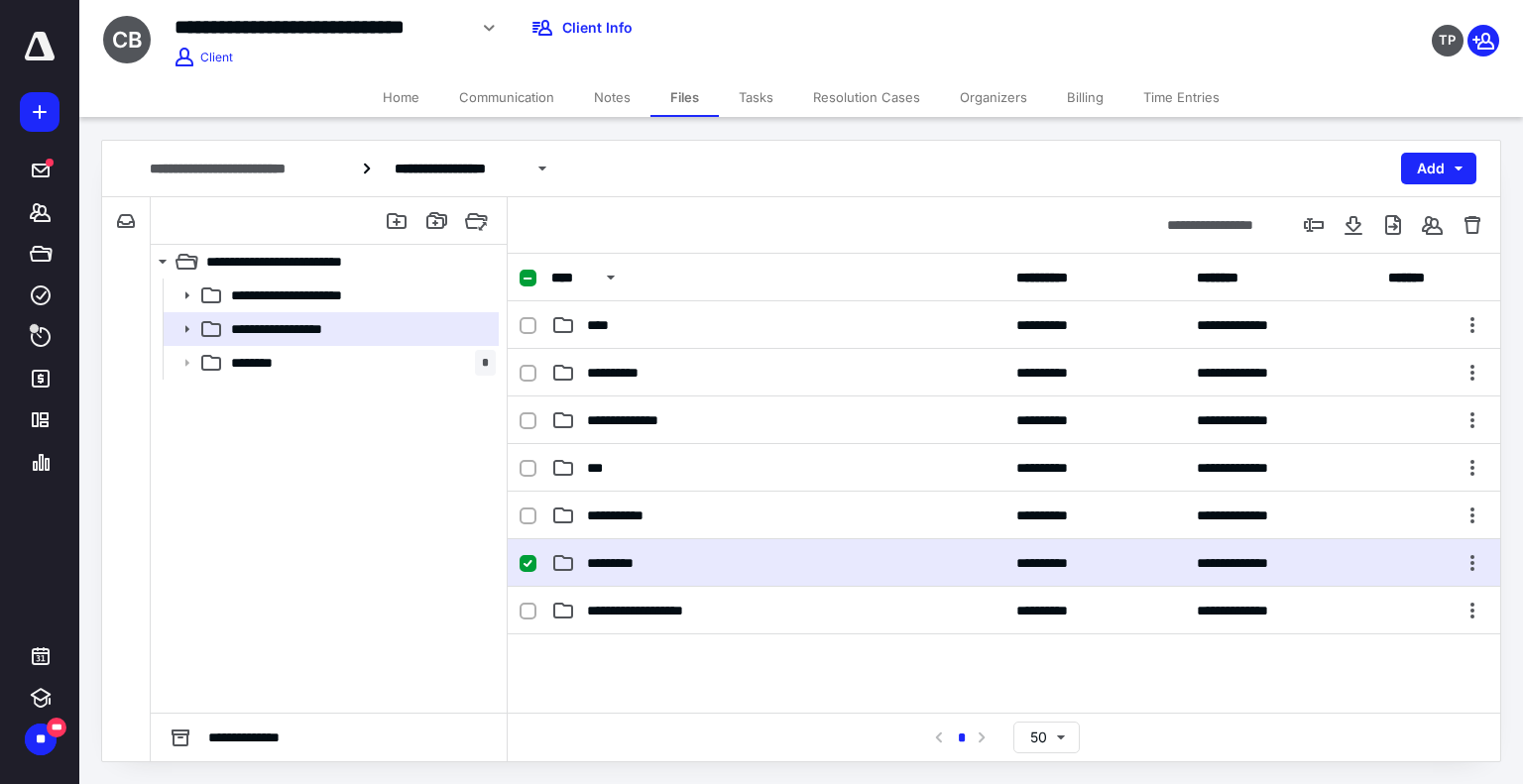 click on "**********" at bounding box center [1003, 563] 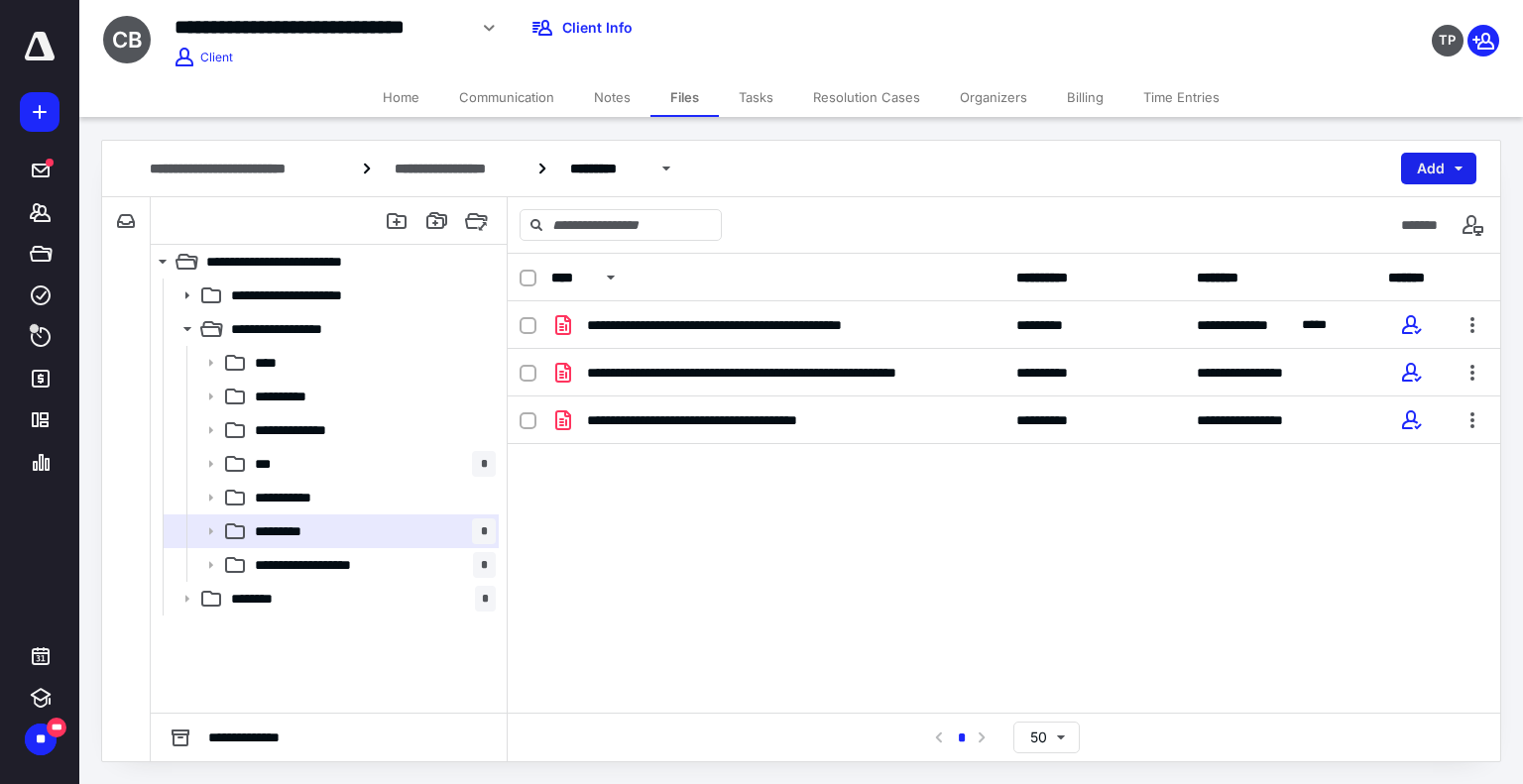 click on "Add" at bounding box center [1439, 168] 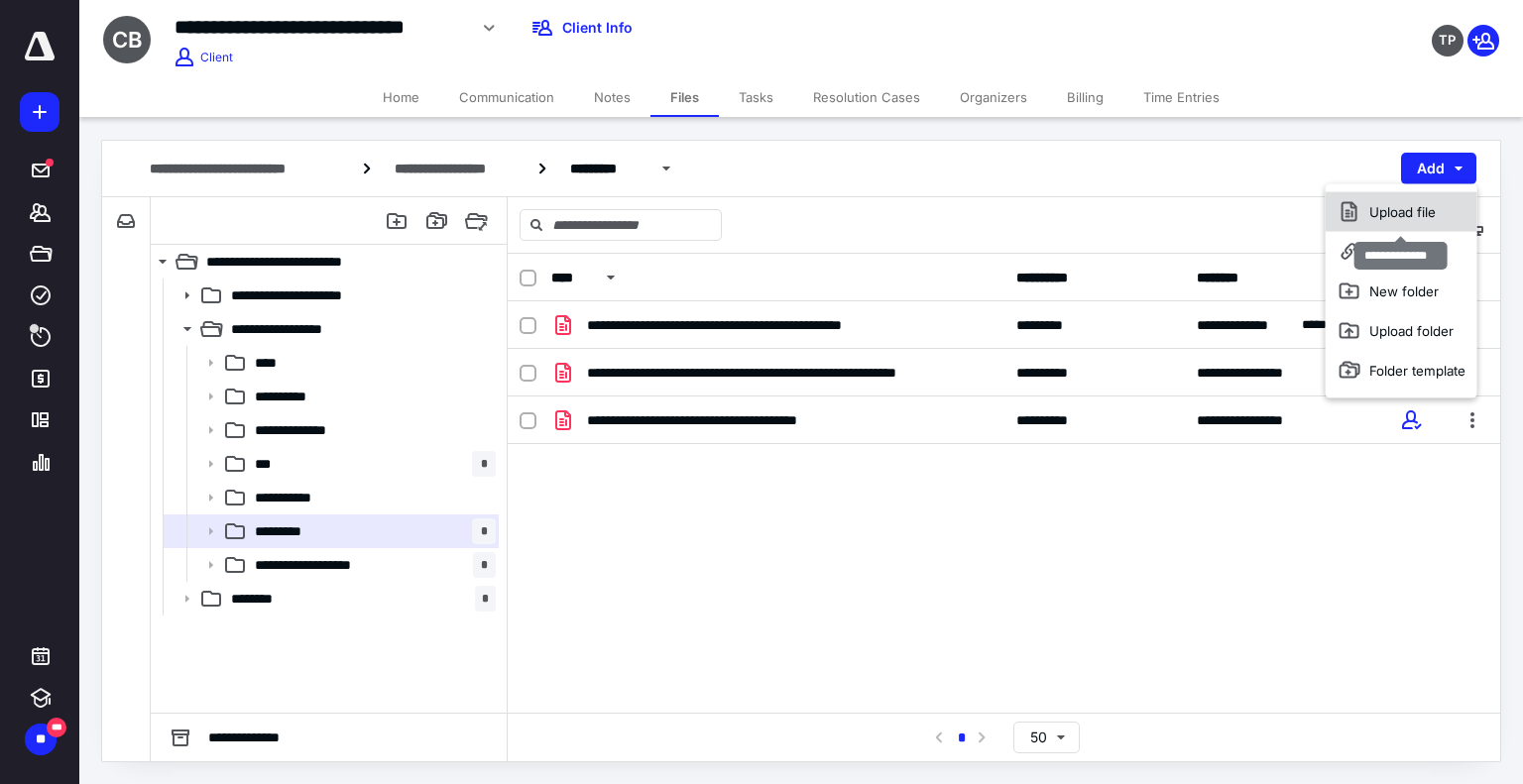 click 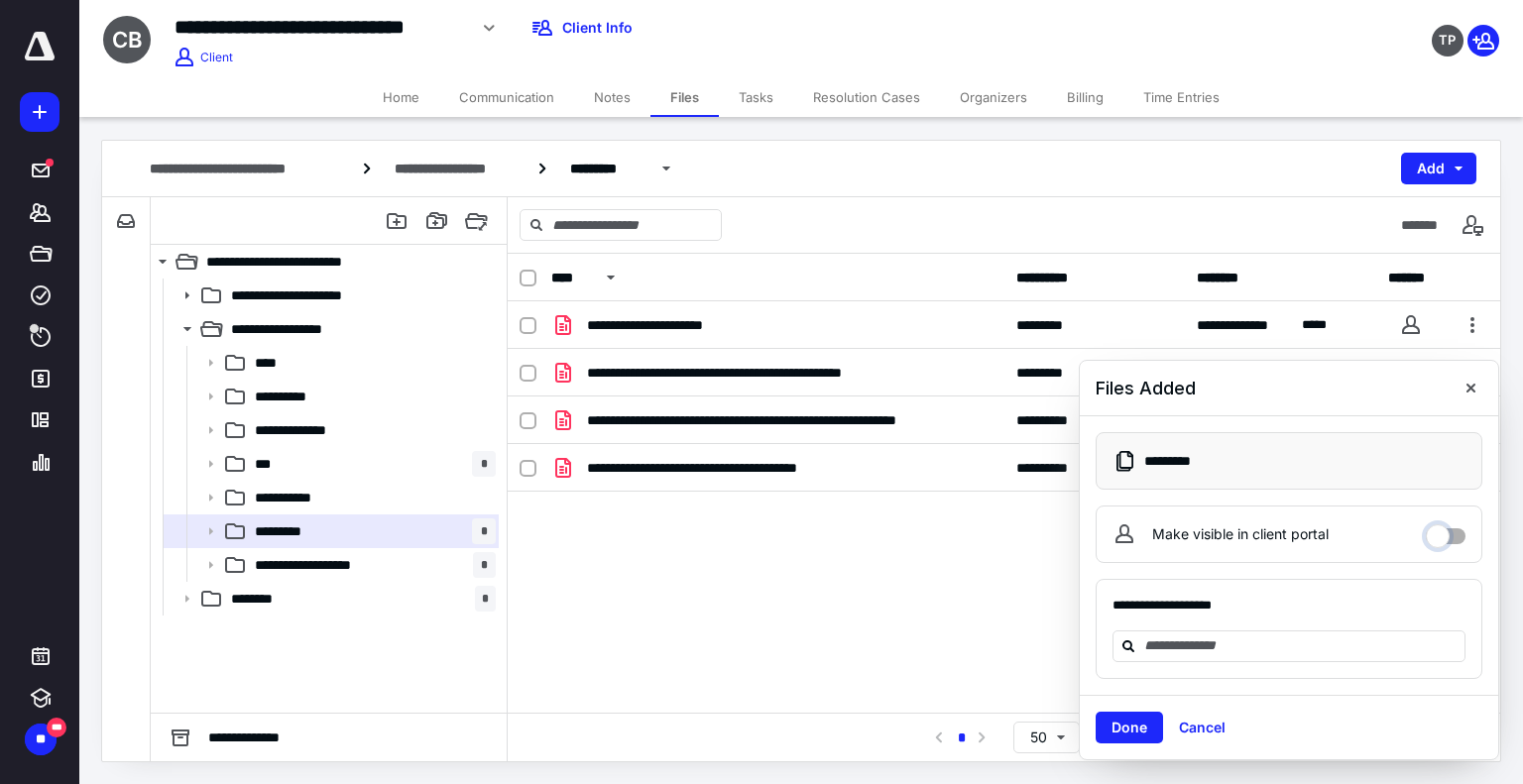 click on "Make visible in client portal" at bounding box center (1446, 531) 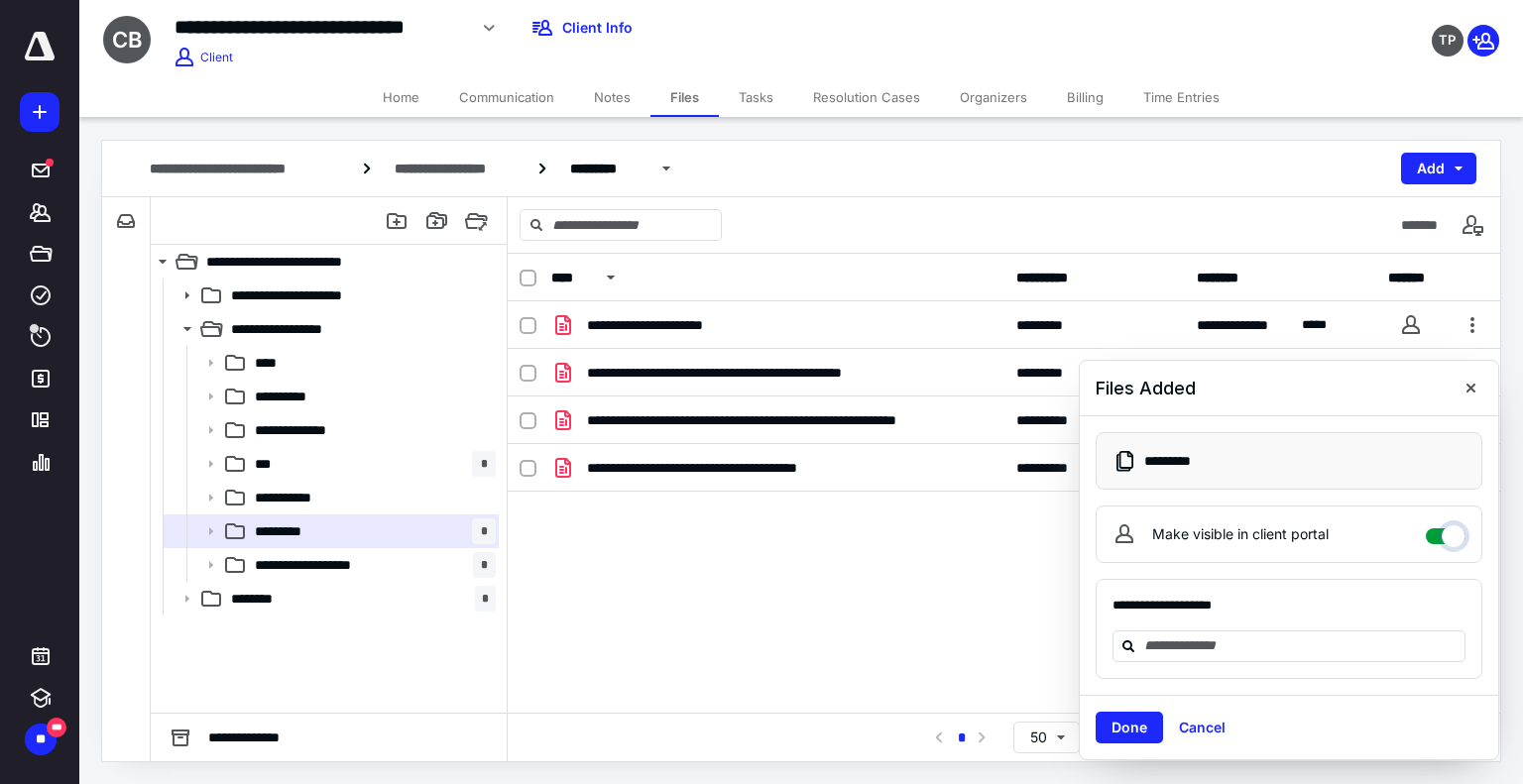 checkbox on "****" 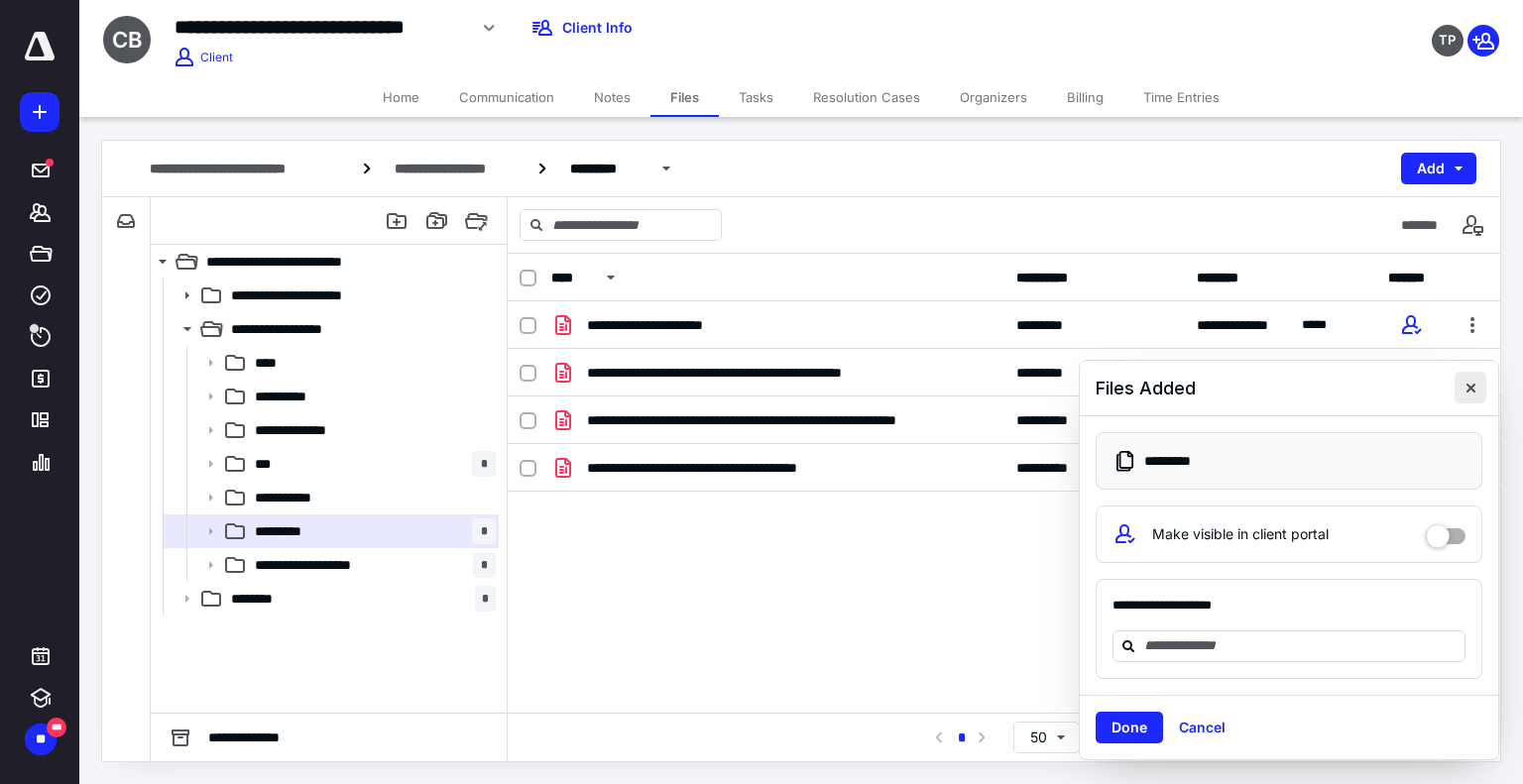 click at bounding box center [1470, 388] 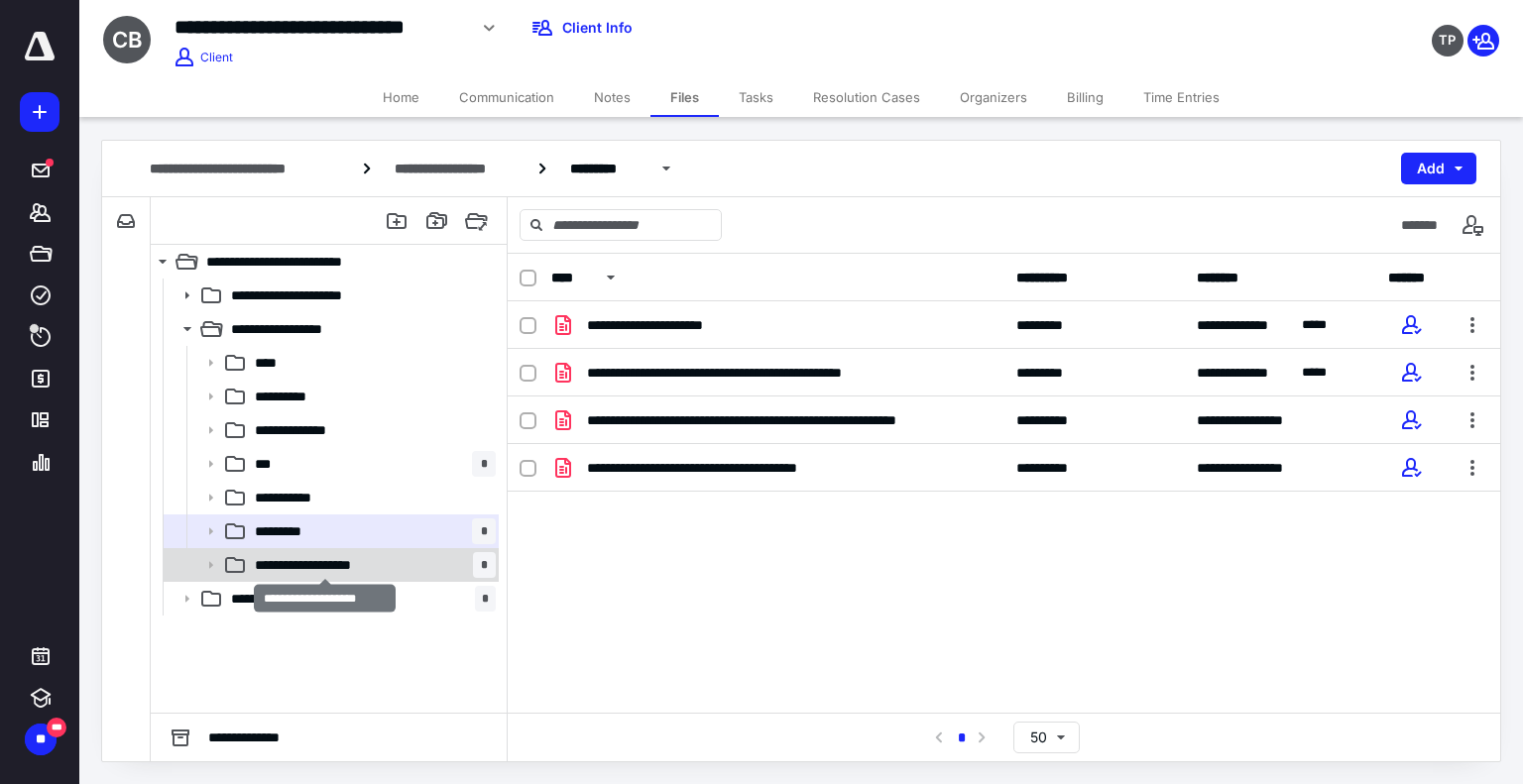click on "**********" at bounding box center [325, 565] 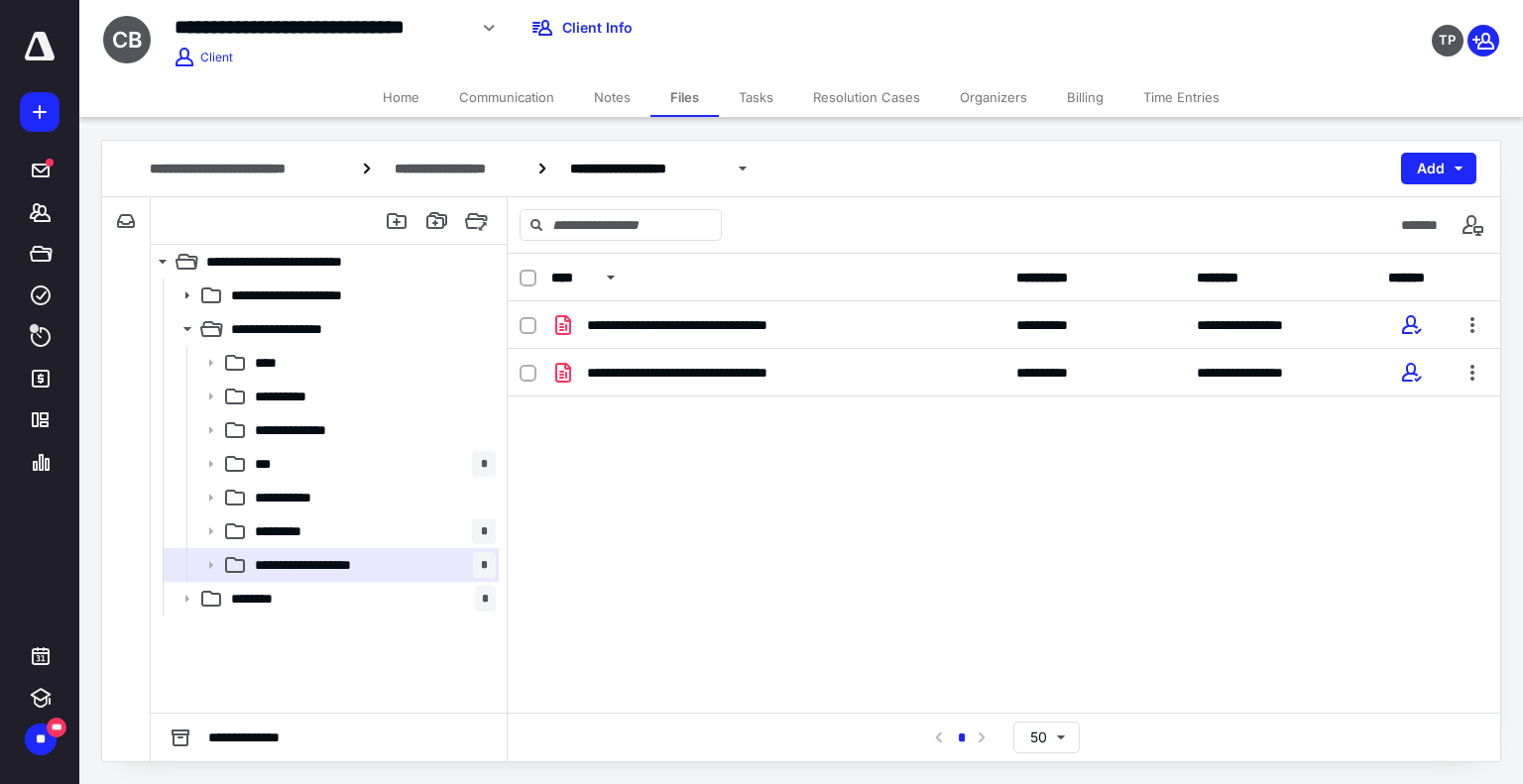 click on "Notes" at bounding box center [612, 97] 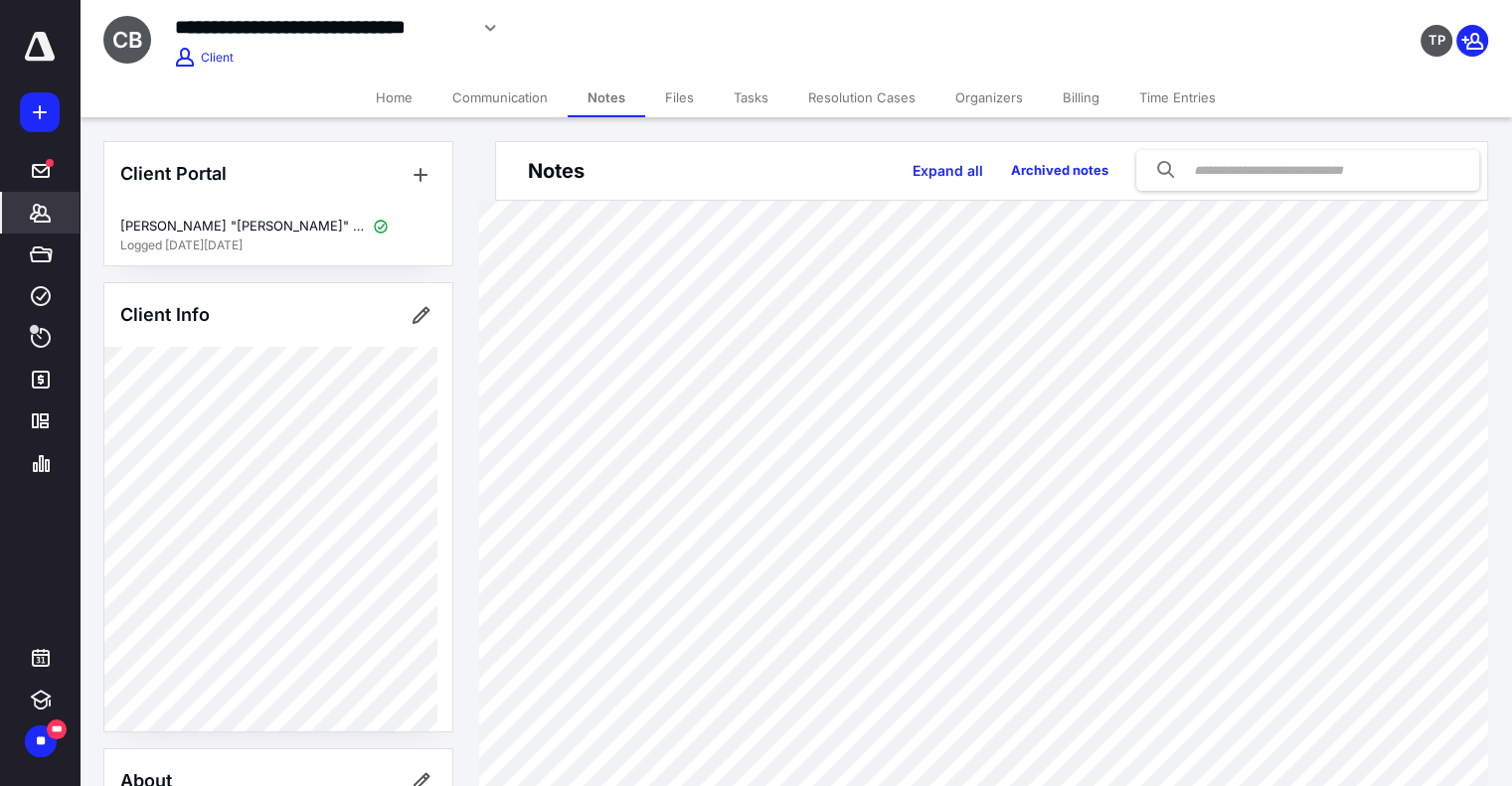 click on "Tasks" at bounding box center [751, 97] 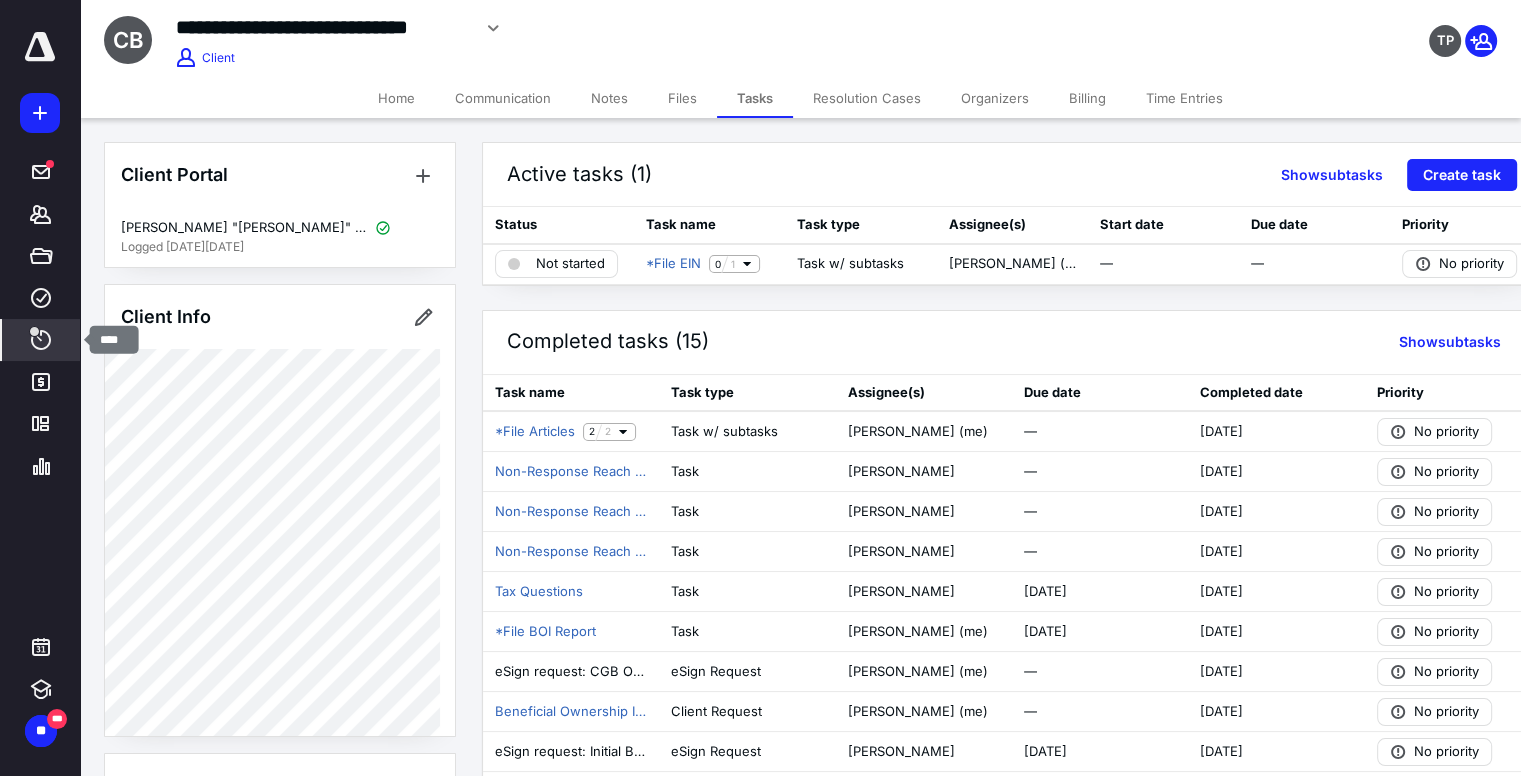 click at bounding box center [34, 331] 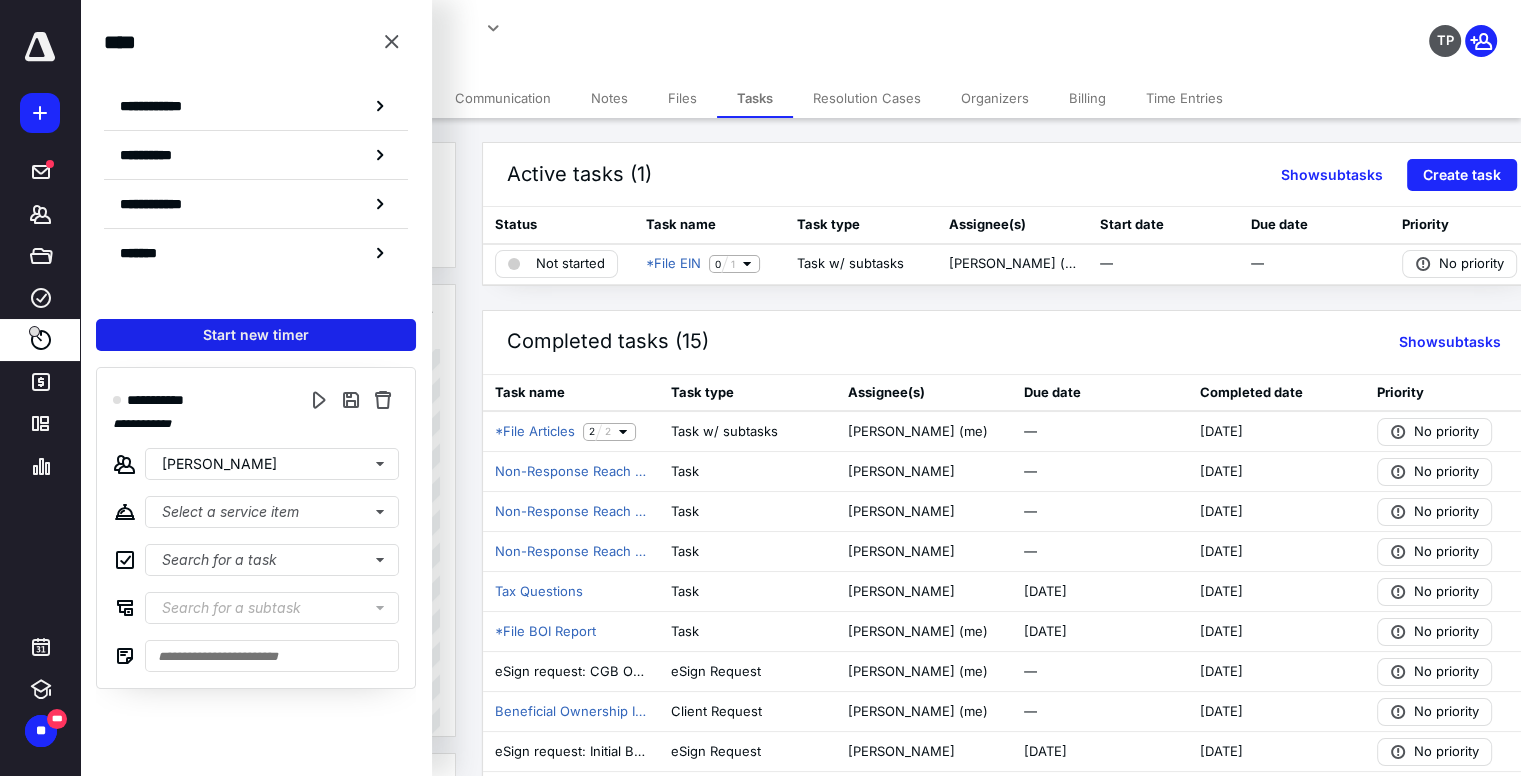 click on "Start new timer" at bounding box center (256, 335) 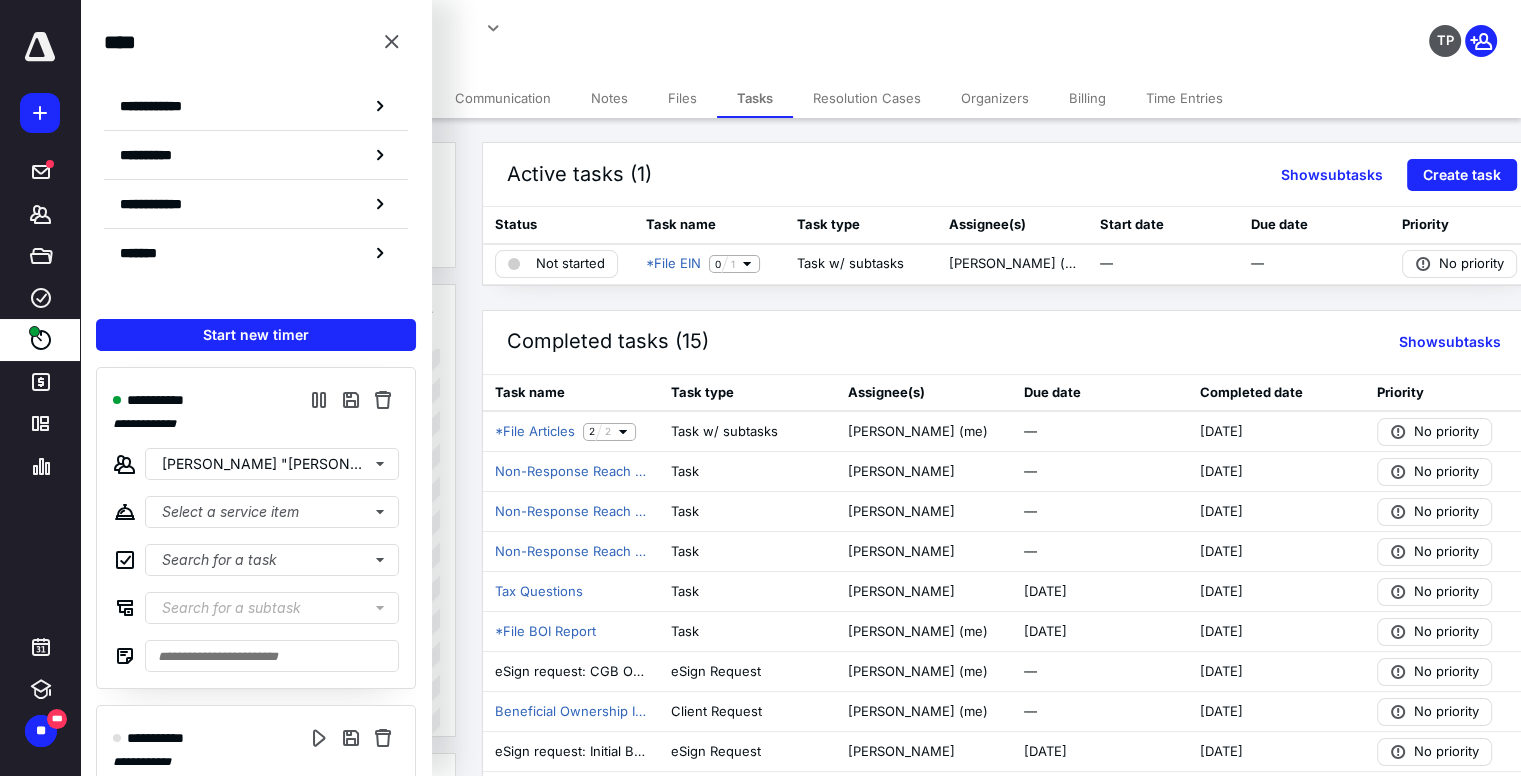 click on "**********" at bounding box center (601, 28) 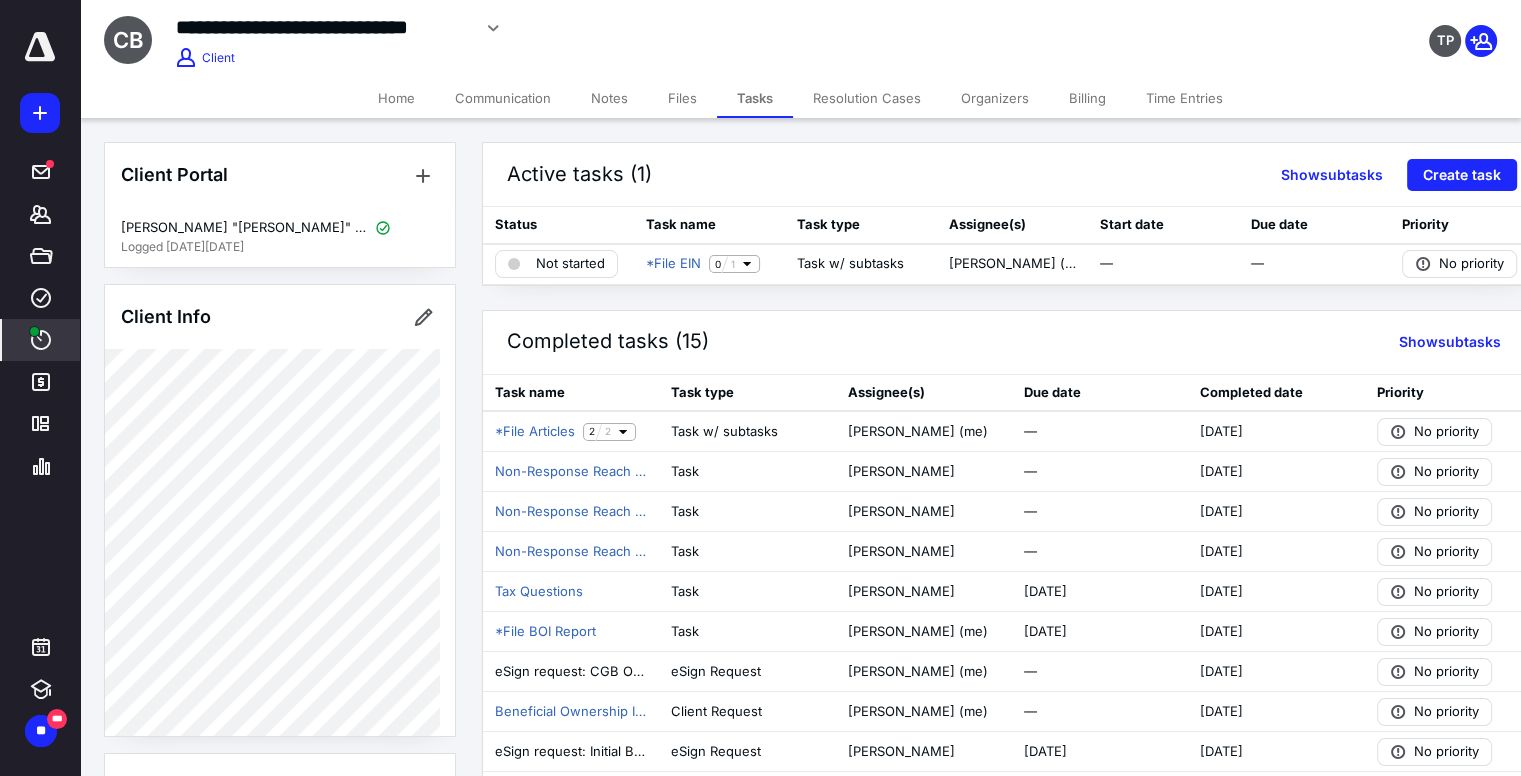 click 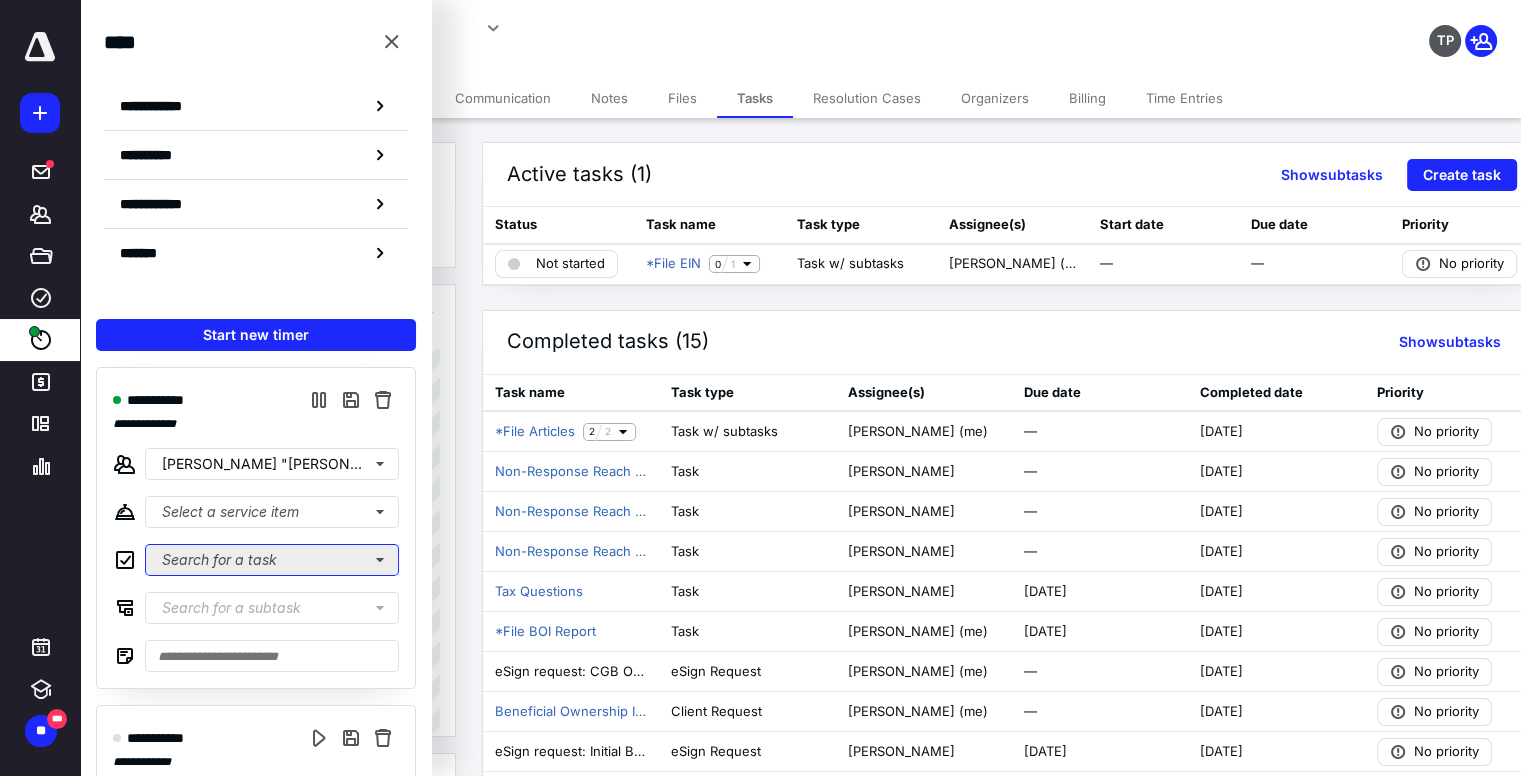 click on "Search for a task" at bounding box center [272, 560] 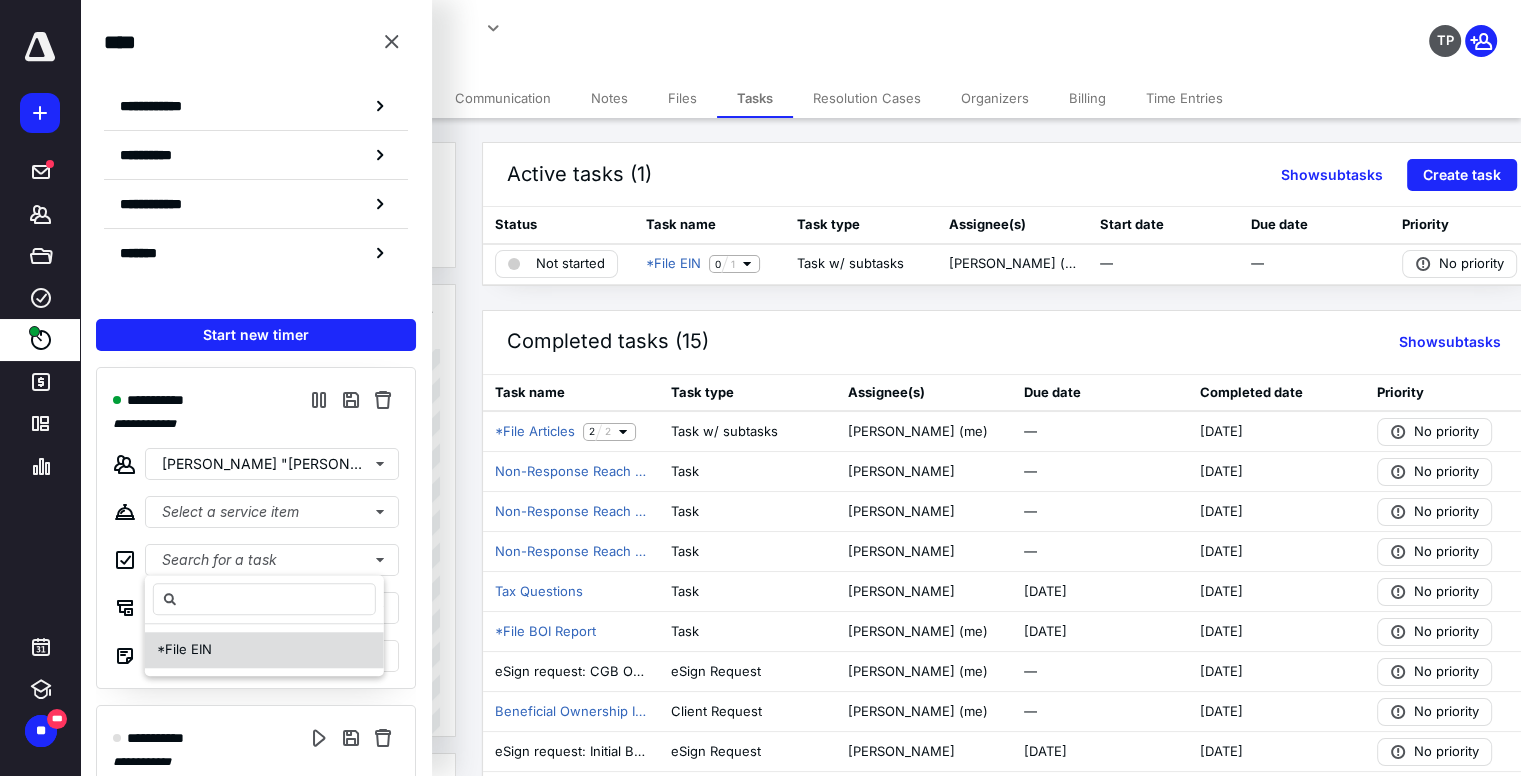 click on "*File EIN" at bounding box center [264, 650] 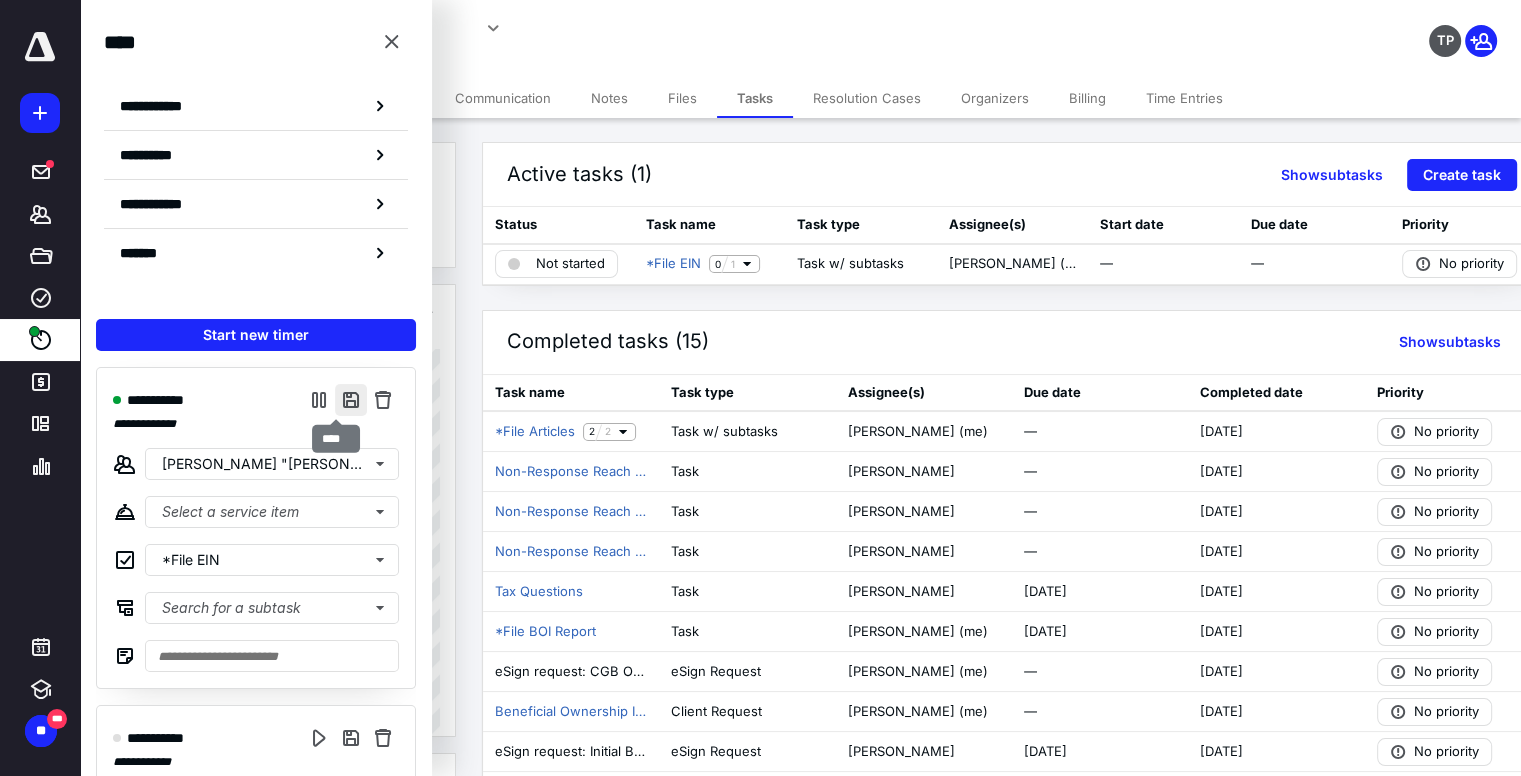 click at bounding box center [351, 400] 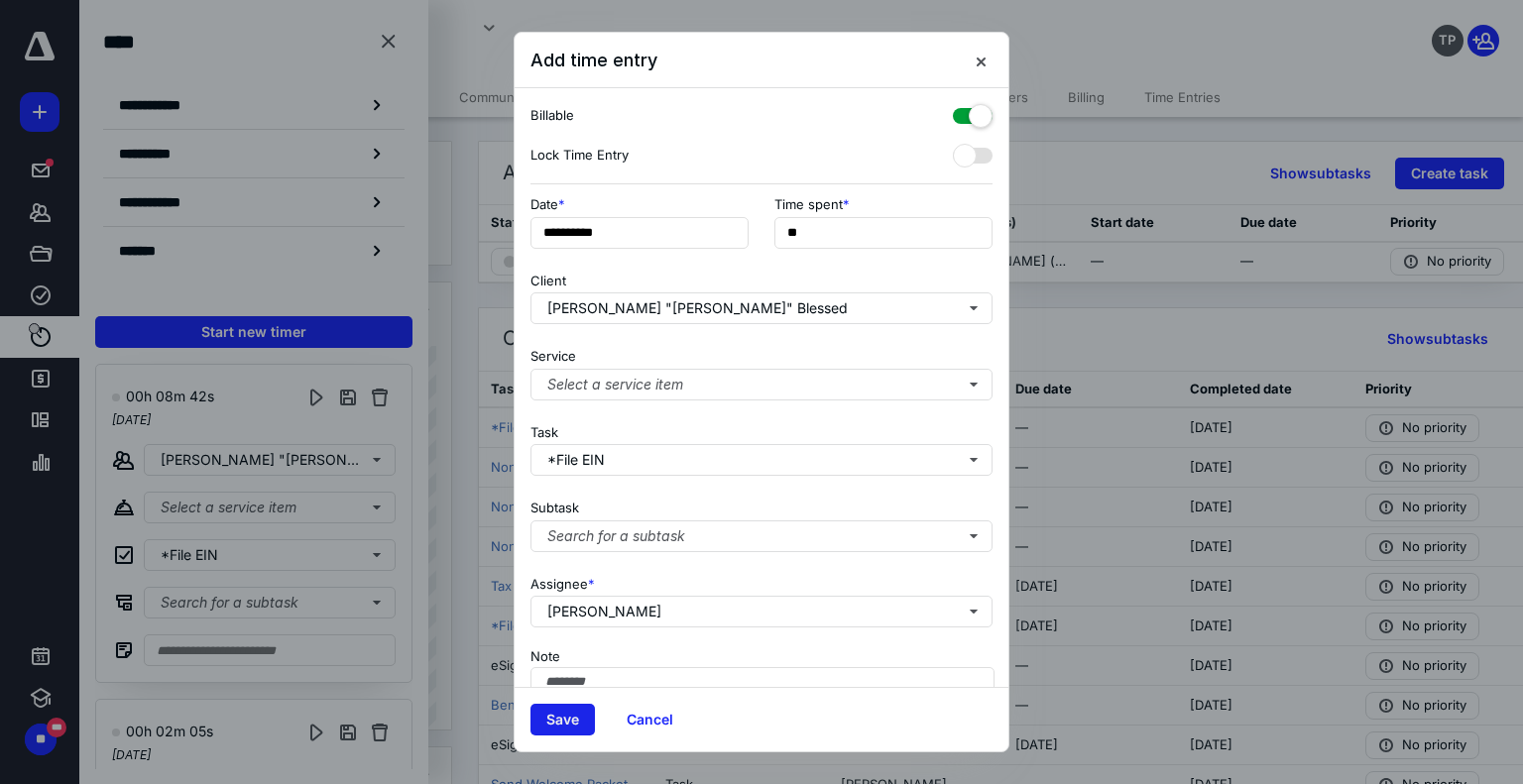 click on "Save" at bounding box center (562, 720) 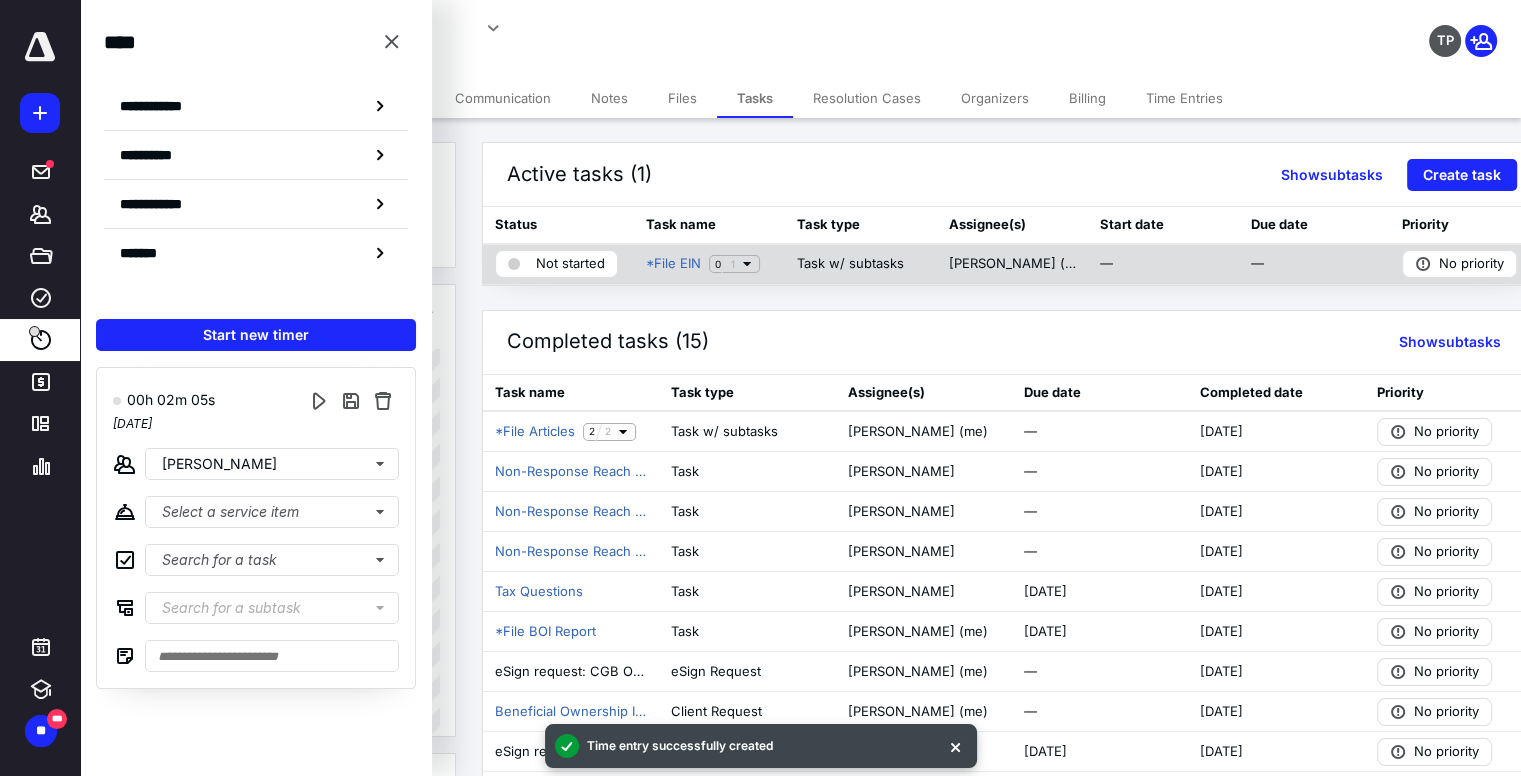 click on "Not started" at bounding box center (556, 264) 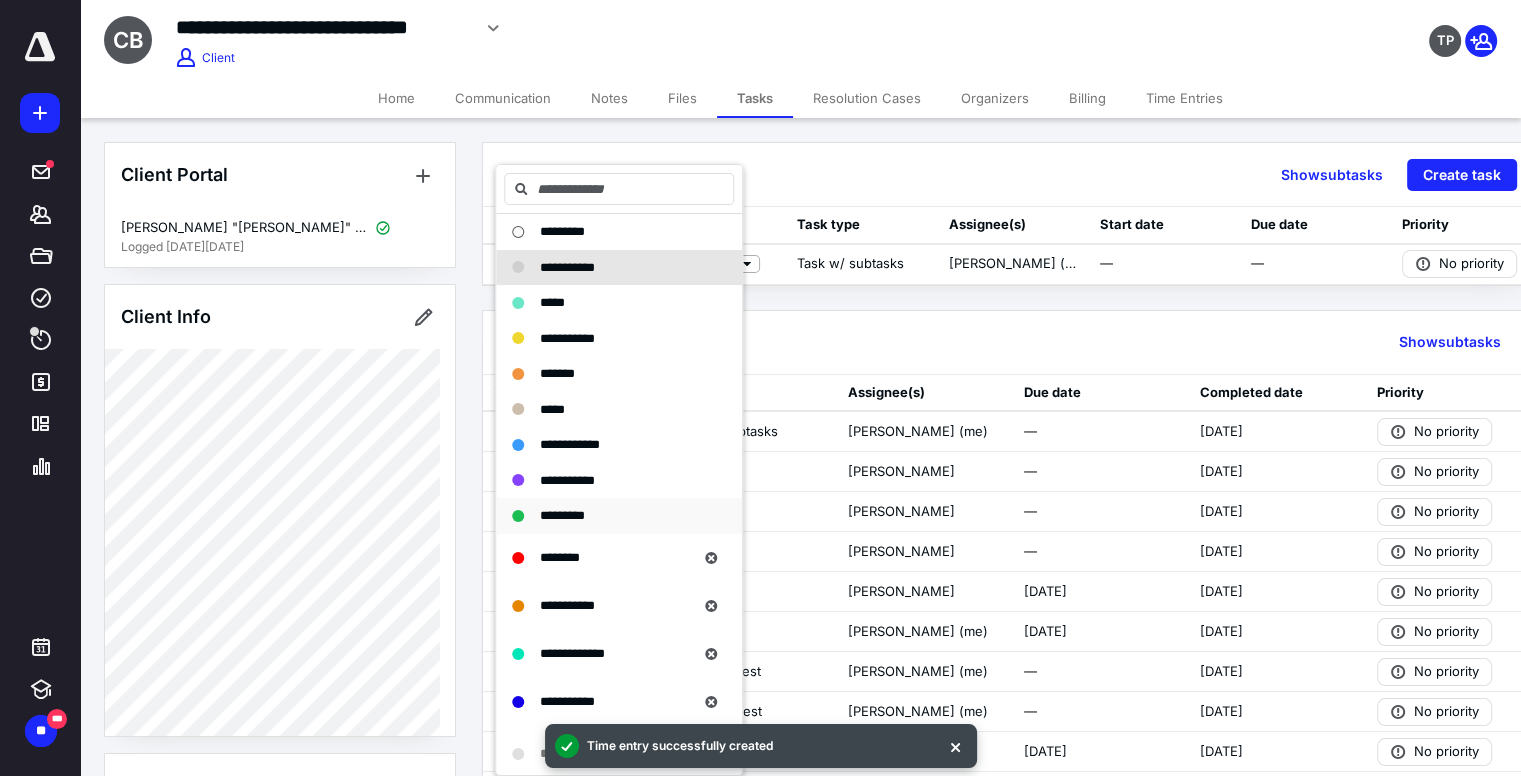 click on "*********" at bounding box center (562, 515) 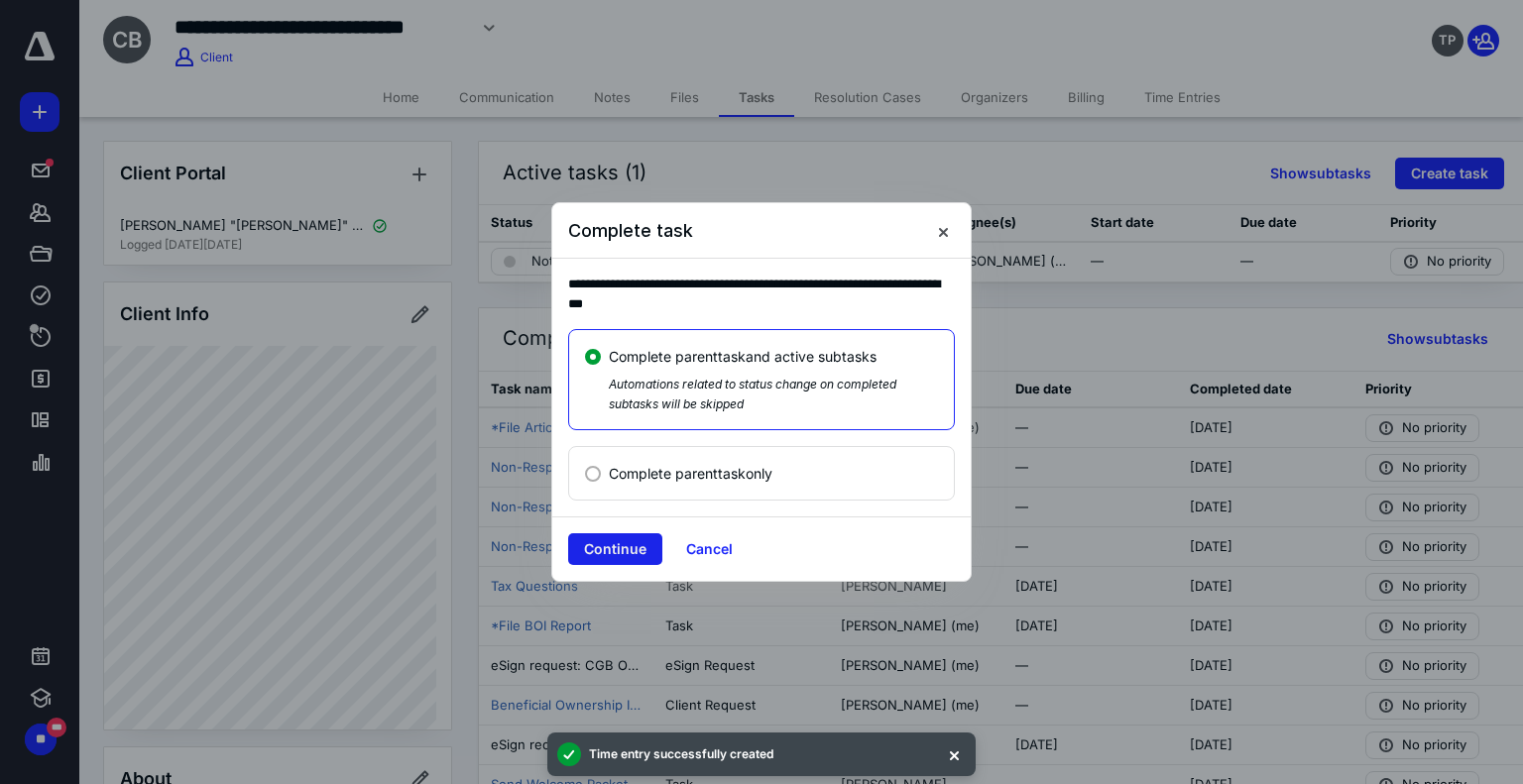 click on "Continue" at bounding box center [615, 549] 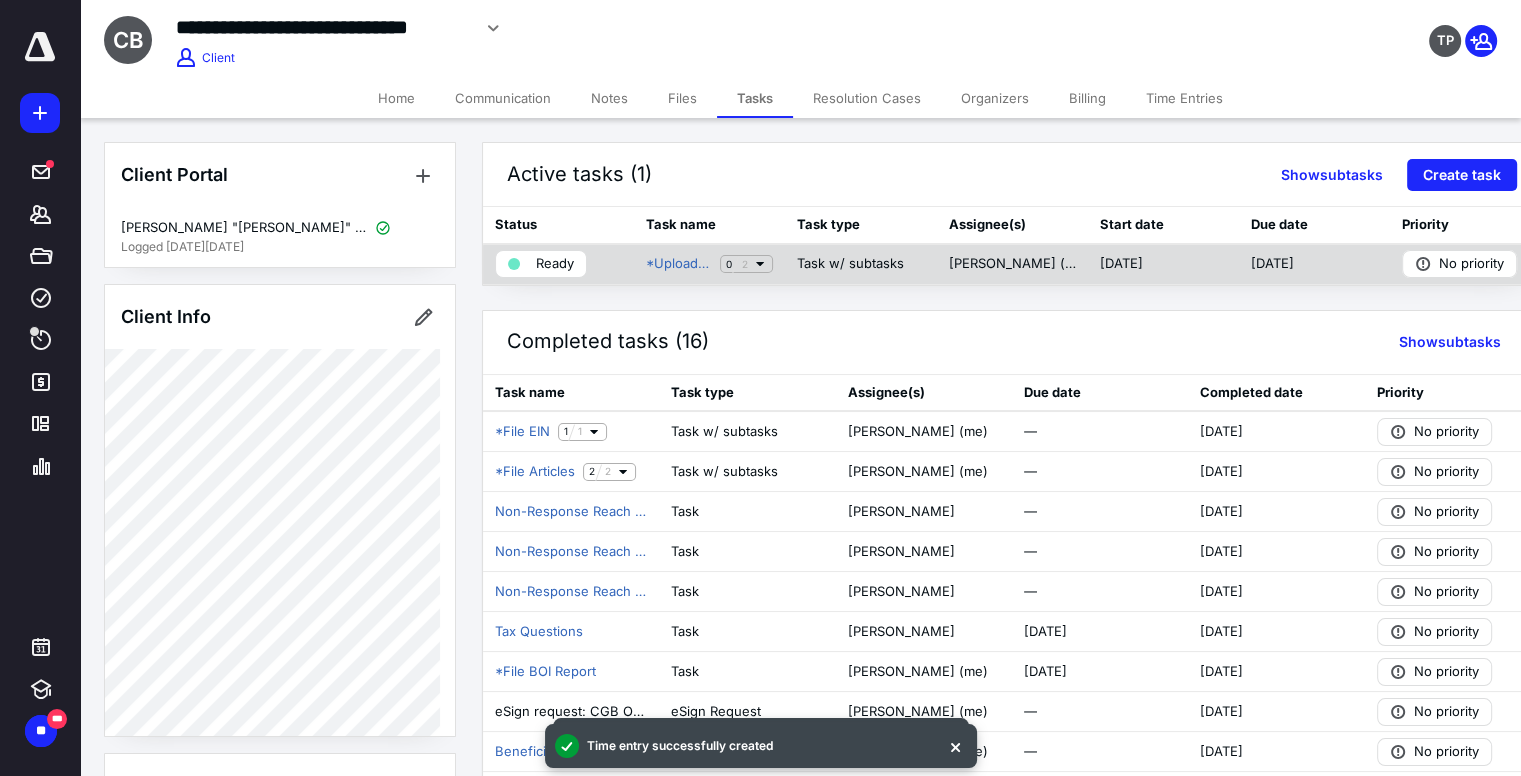 click on "Ready" at bounding box center [541, 264] 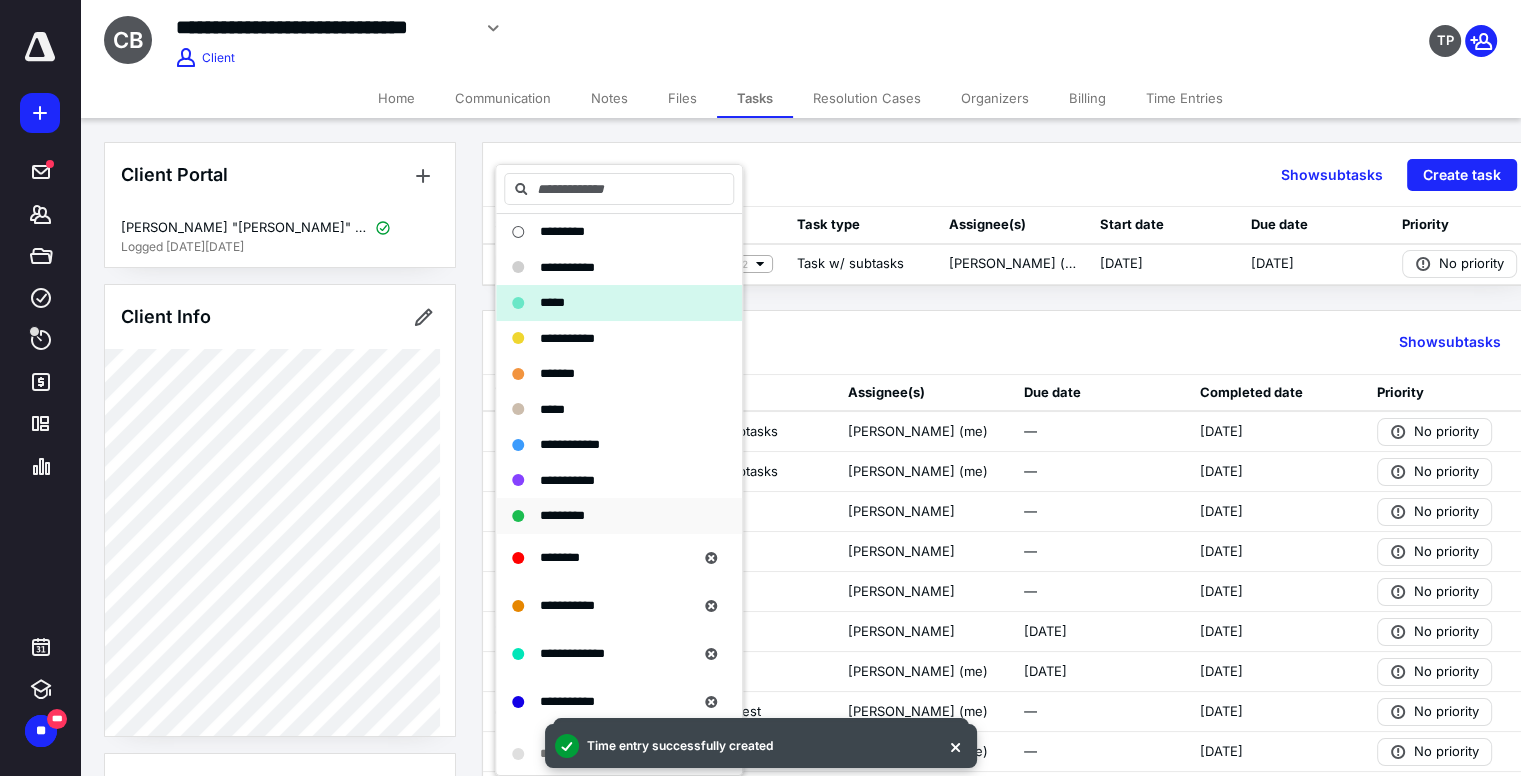 click on "*********" at bounding box center (562, 515) 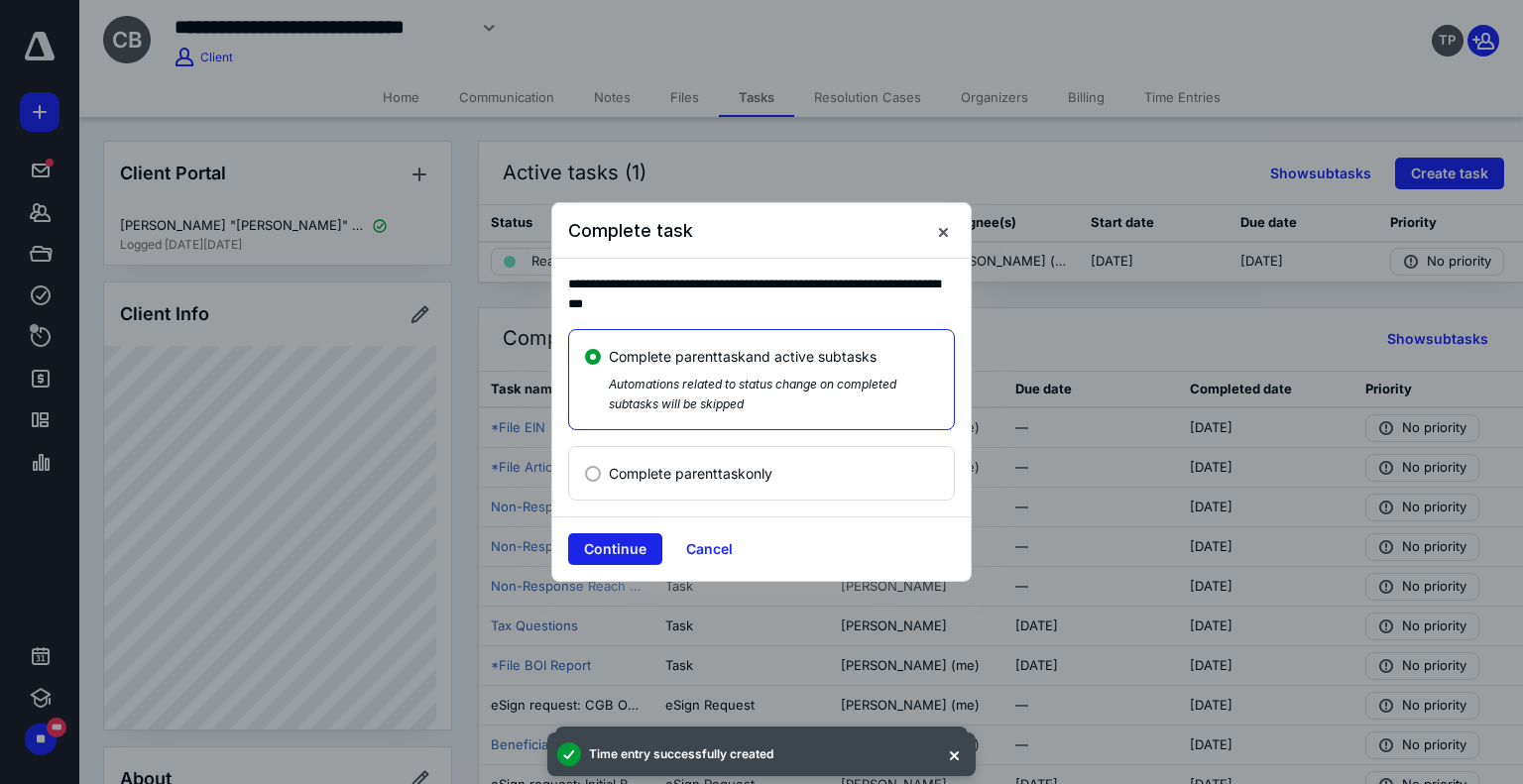 click on "Continue" at bounding box center (615, 549) 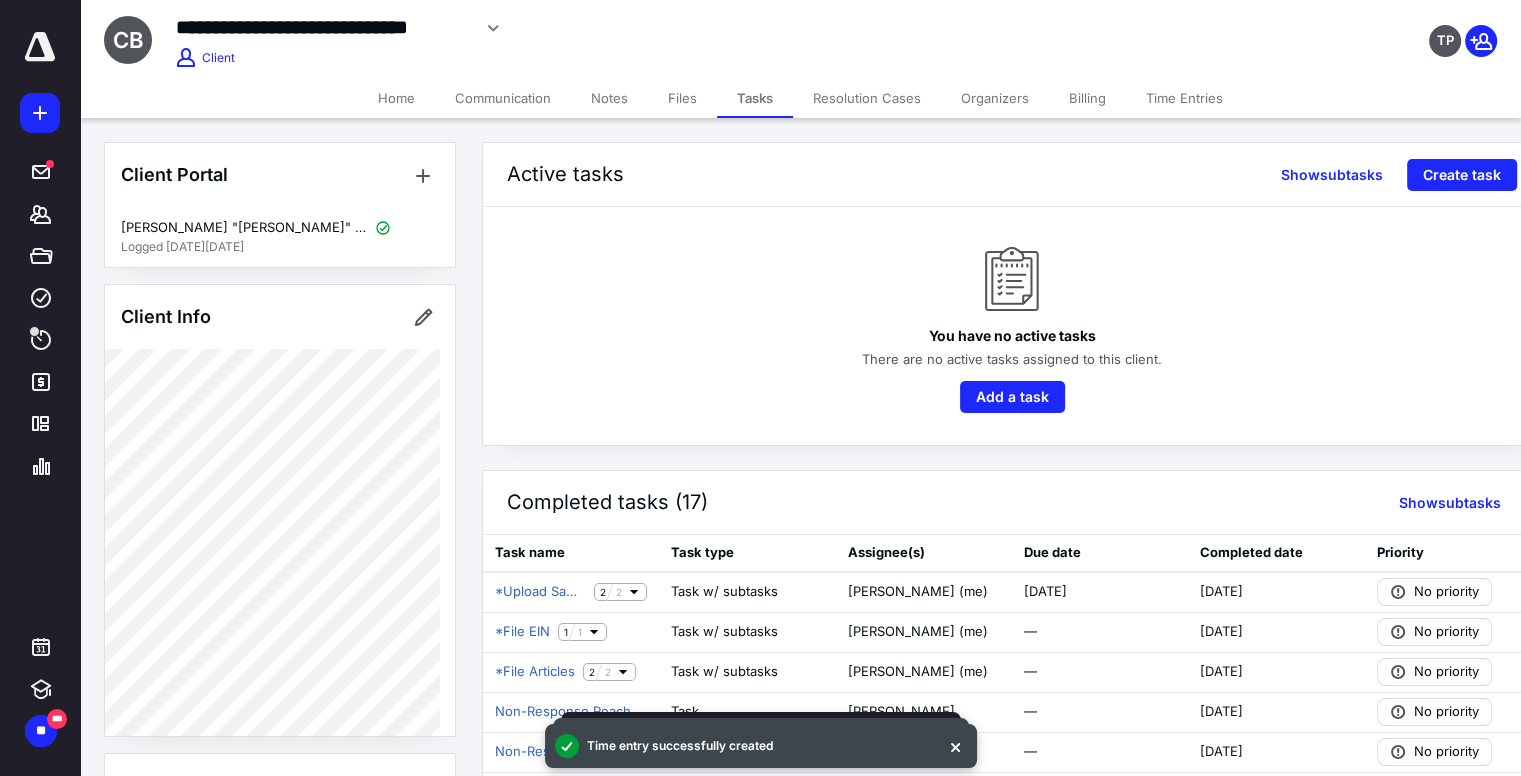 click on "Notes" at bounding box center (609, 98) 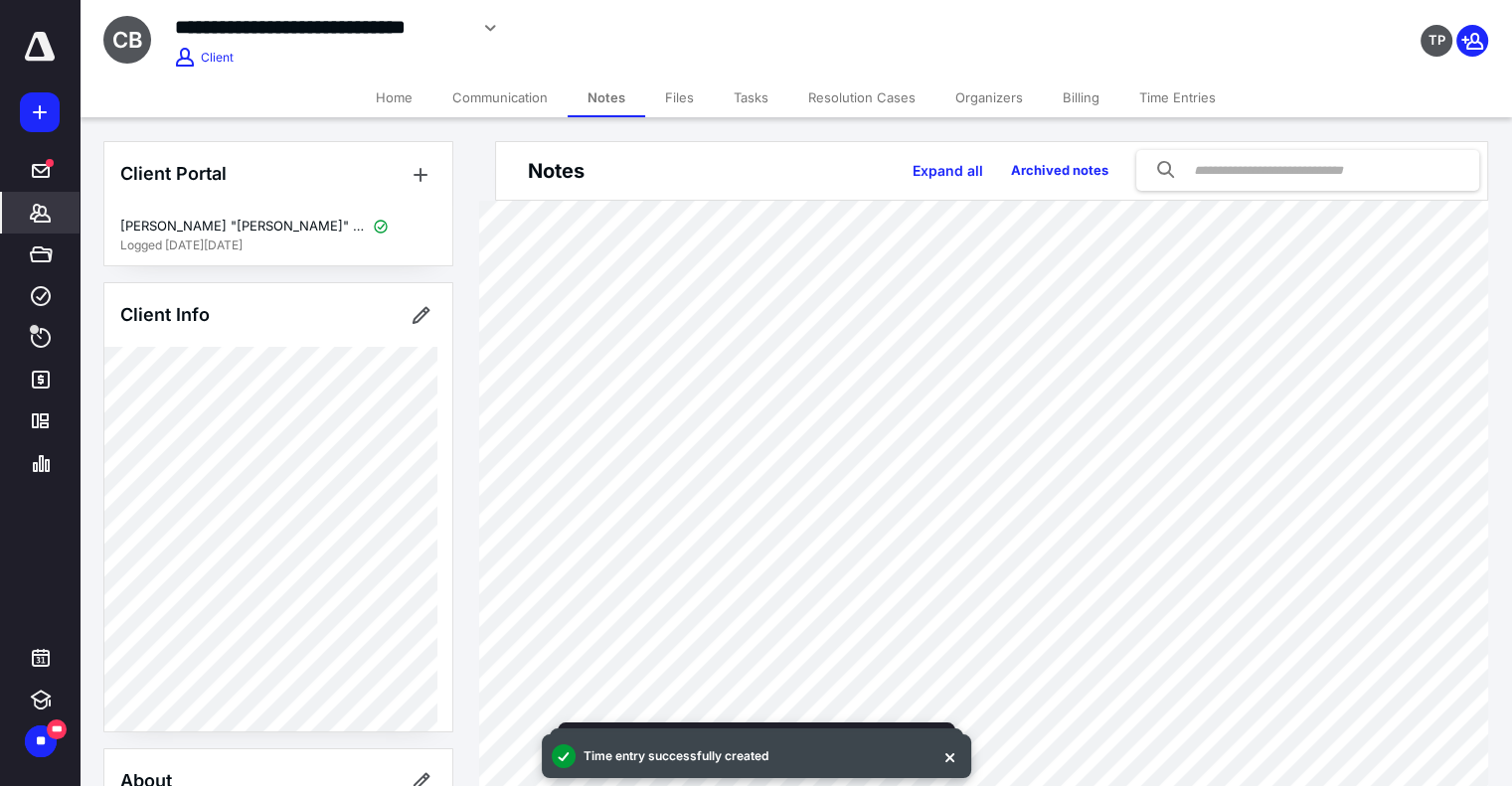 click on "Home" at bounding box center [394, 97] 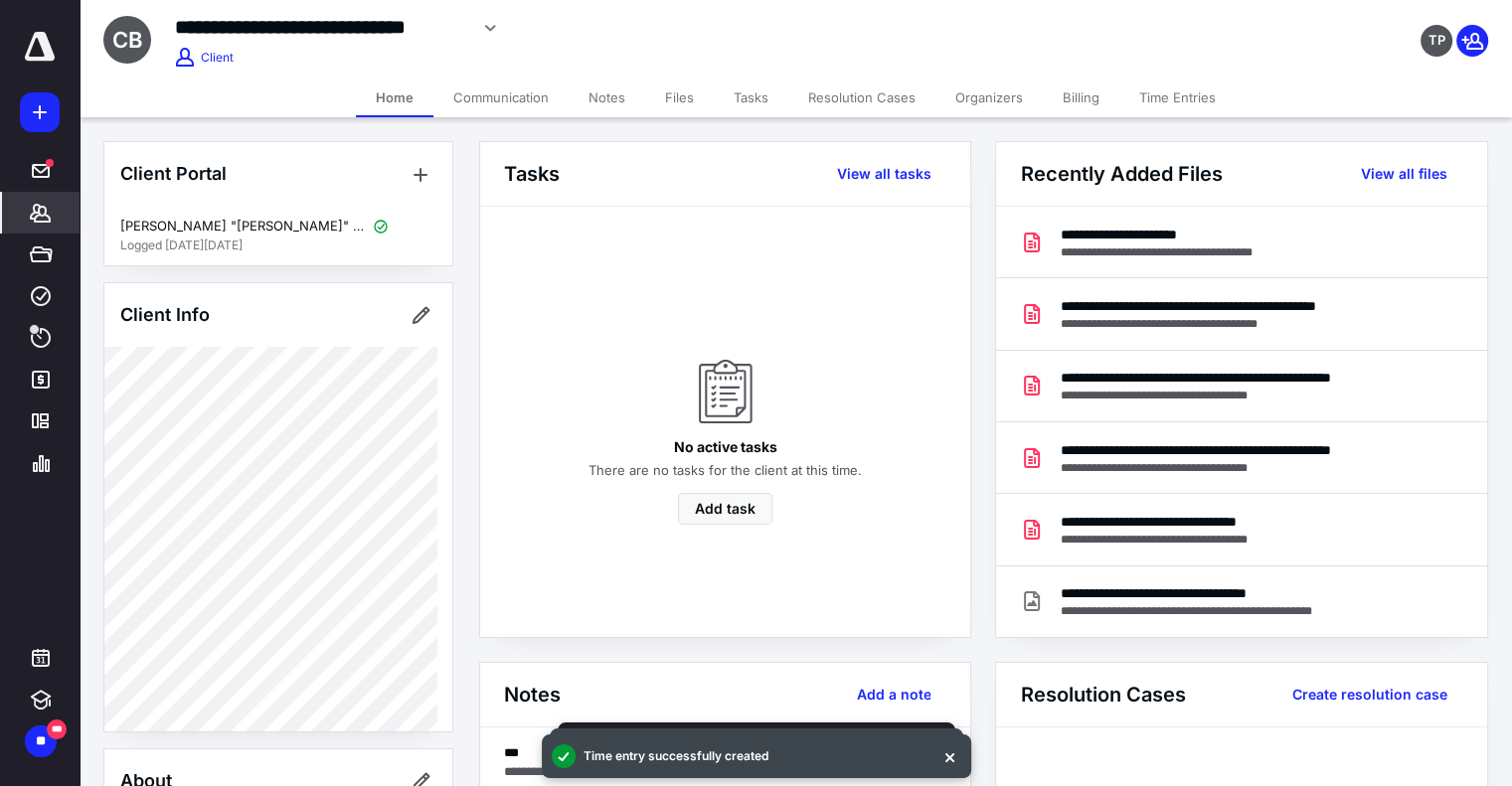 click on "Tasks" at bounding box center (751, 97) 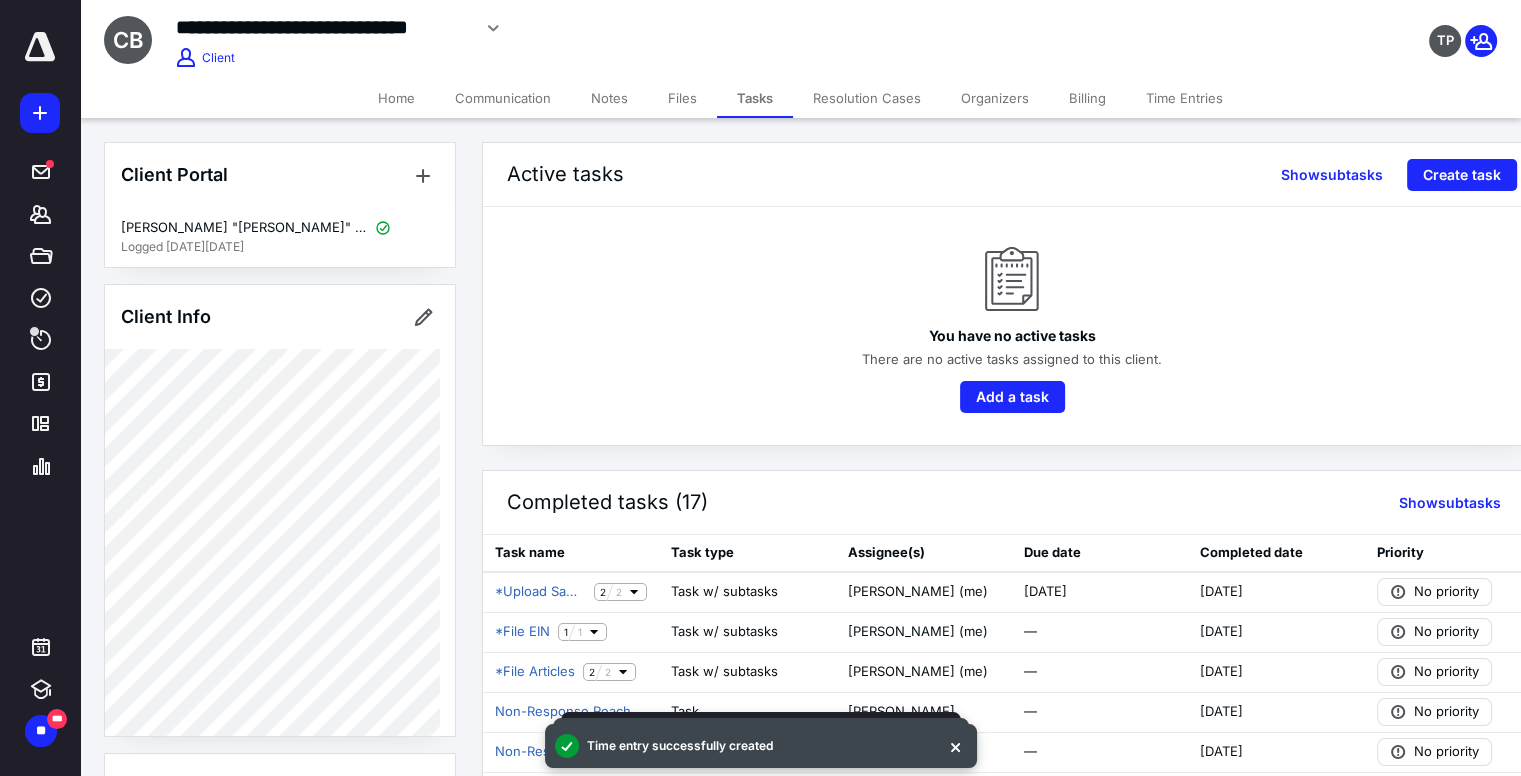click on "Notes" at bounding box center [609, 98] 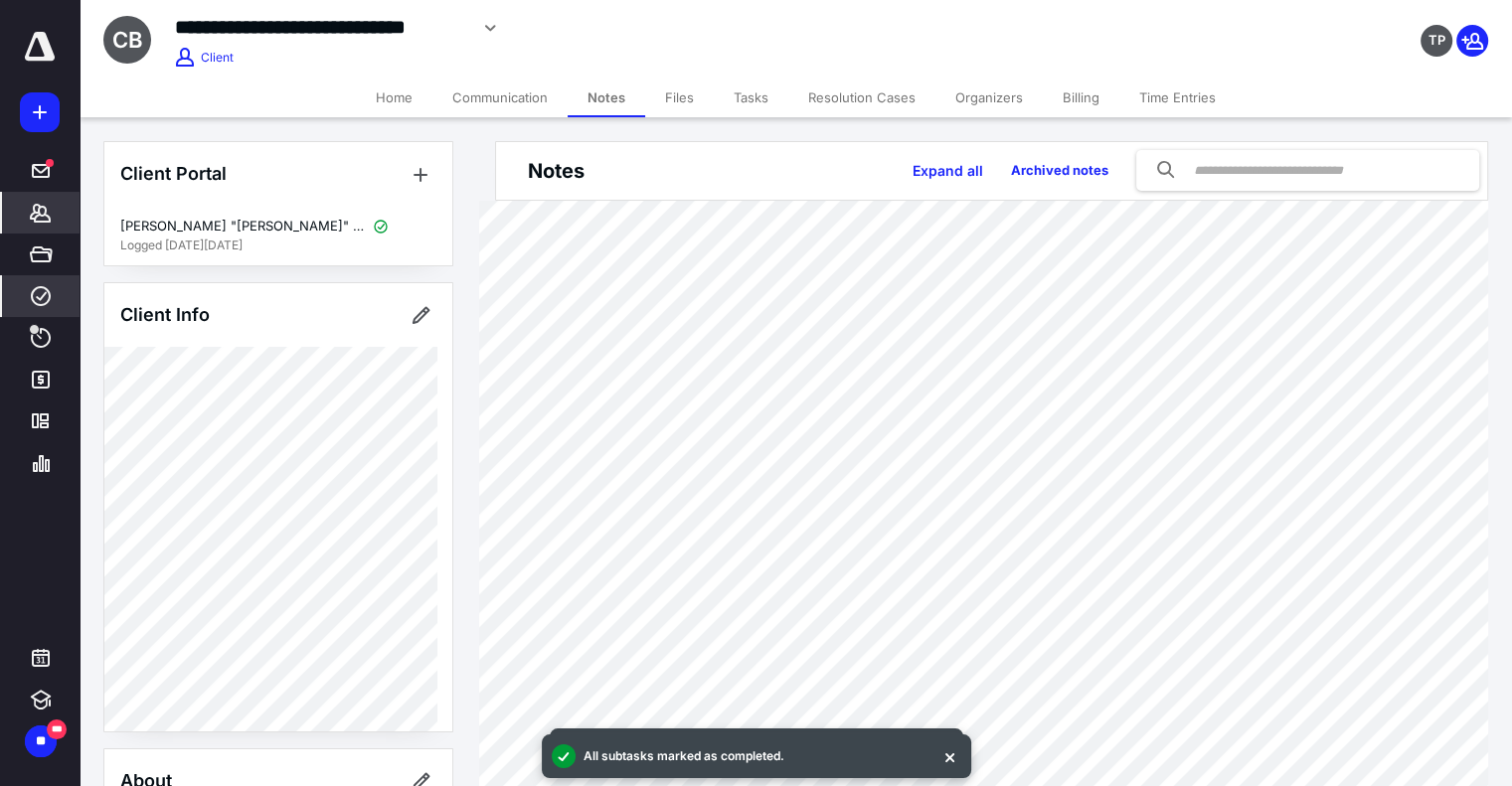 click 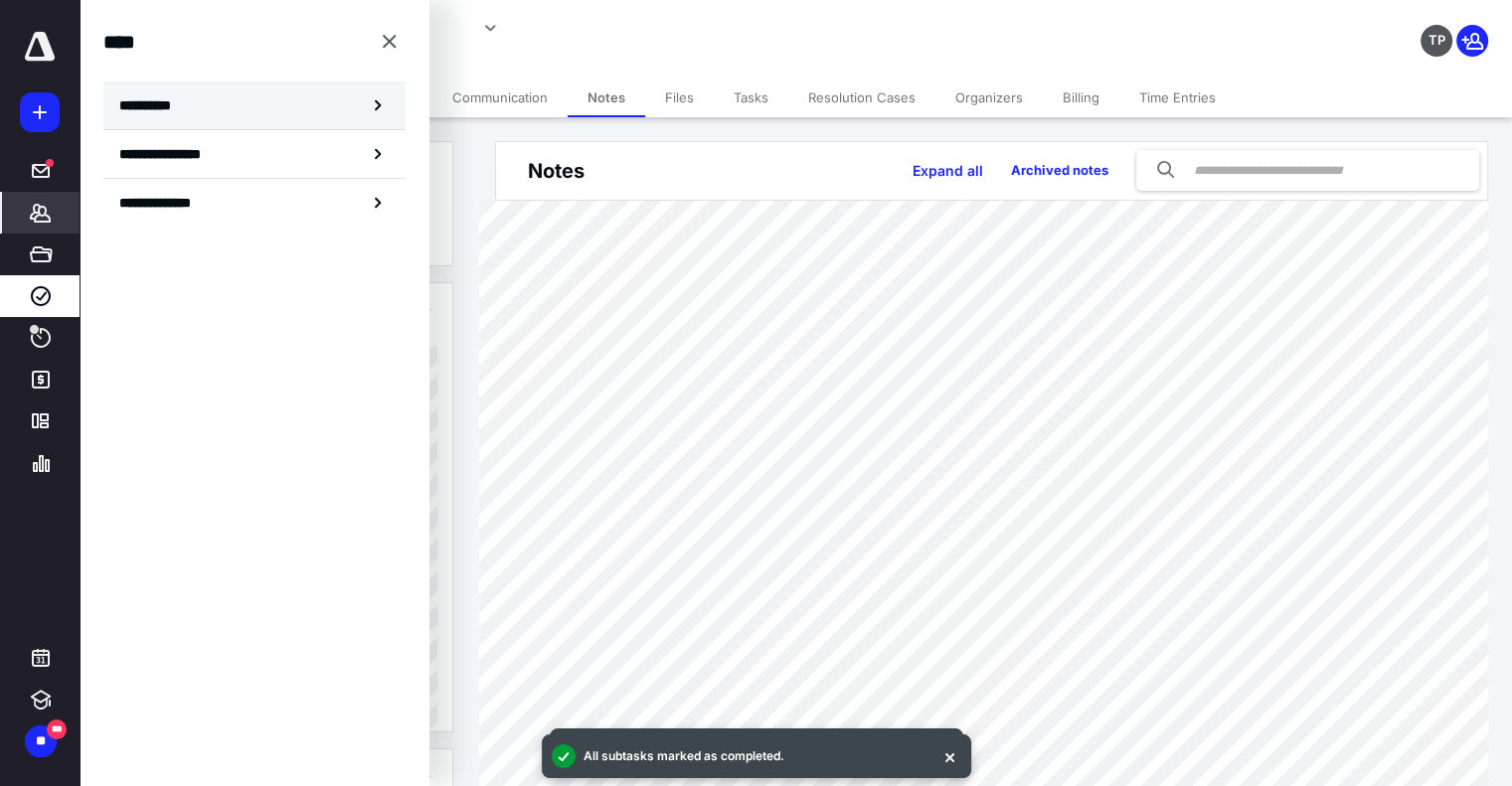 click on "**********" at bounding box center [254, 105] 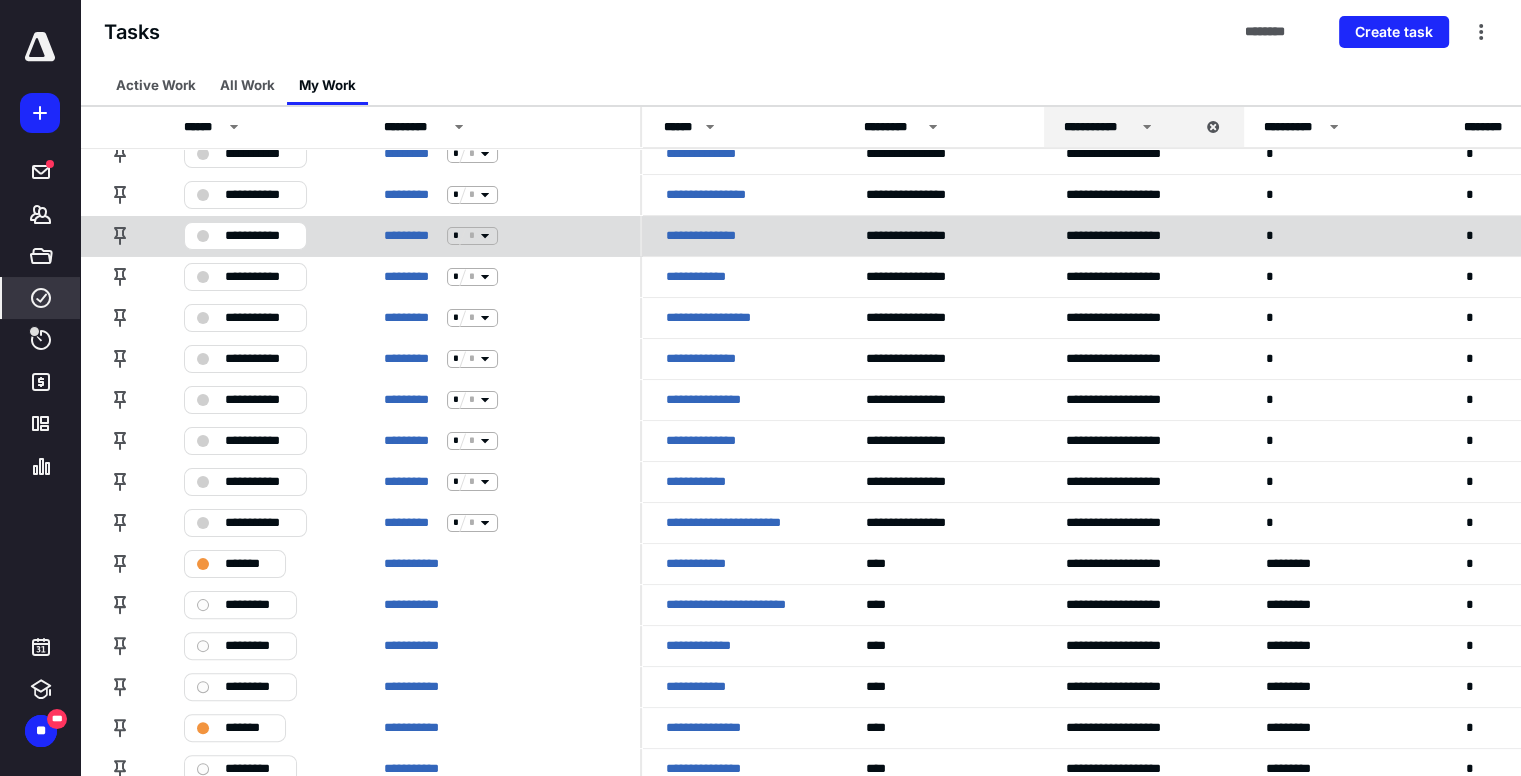 scroll, scrollTop: 392, scrollLeft: 0, axis: vertical 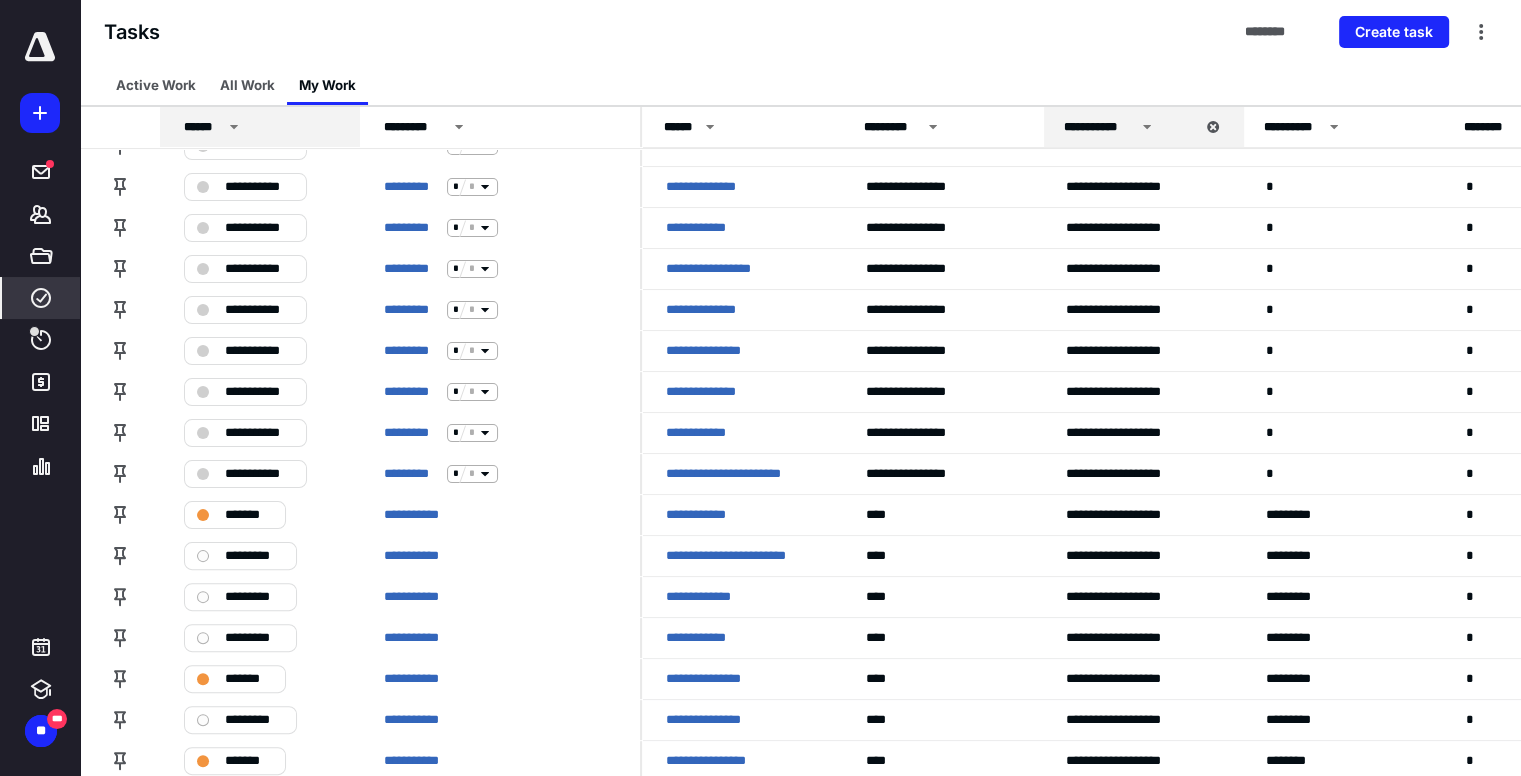 click on "******" at bounding box center (263, 127) 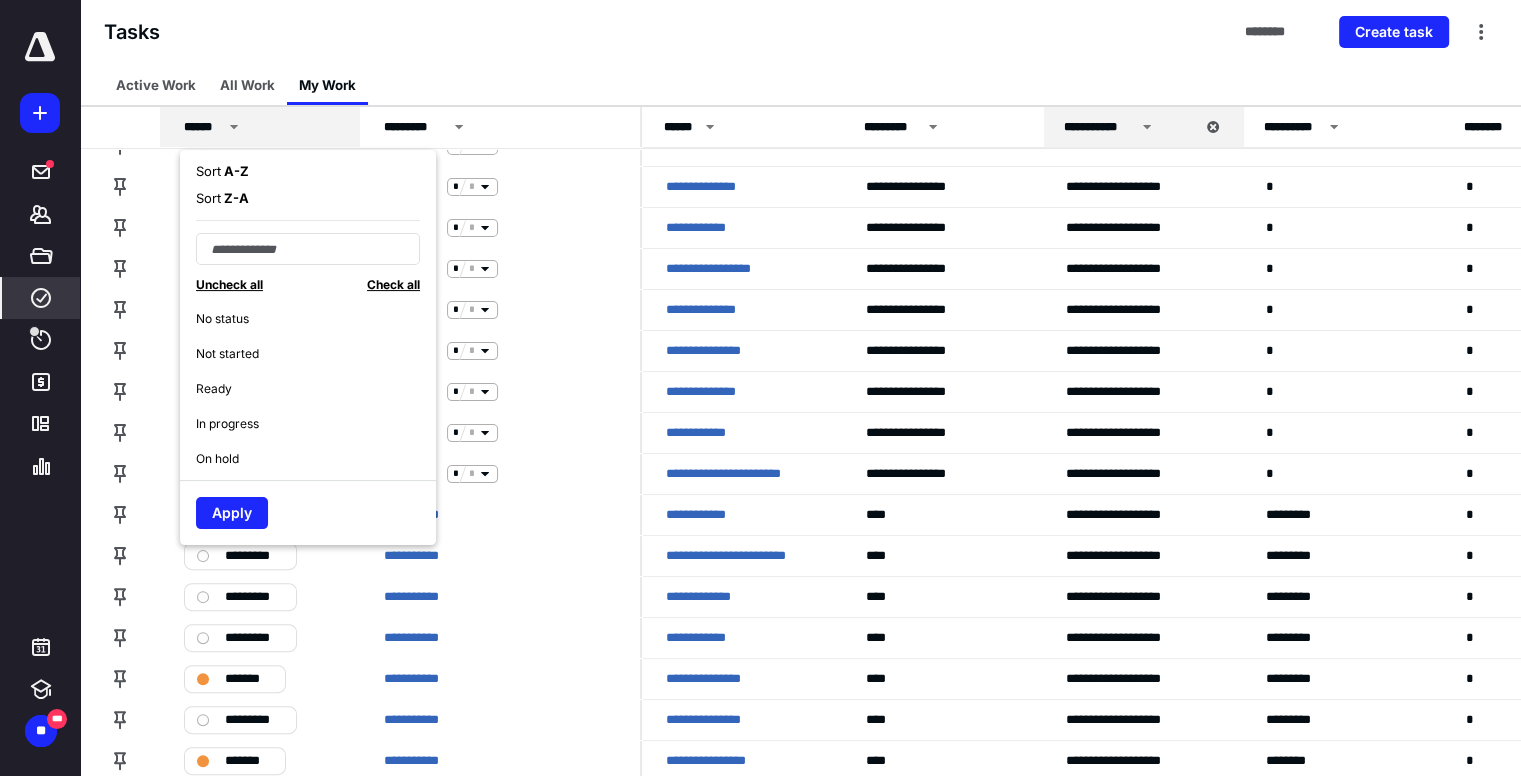 click on "Ready" at bounding box center [316, 388] 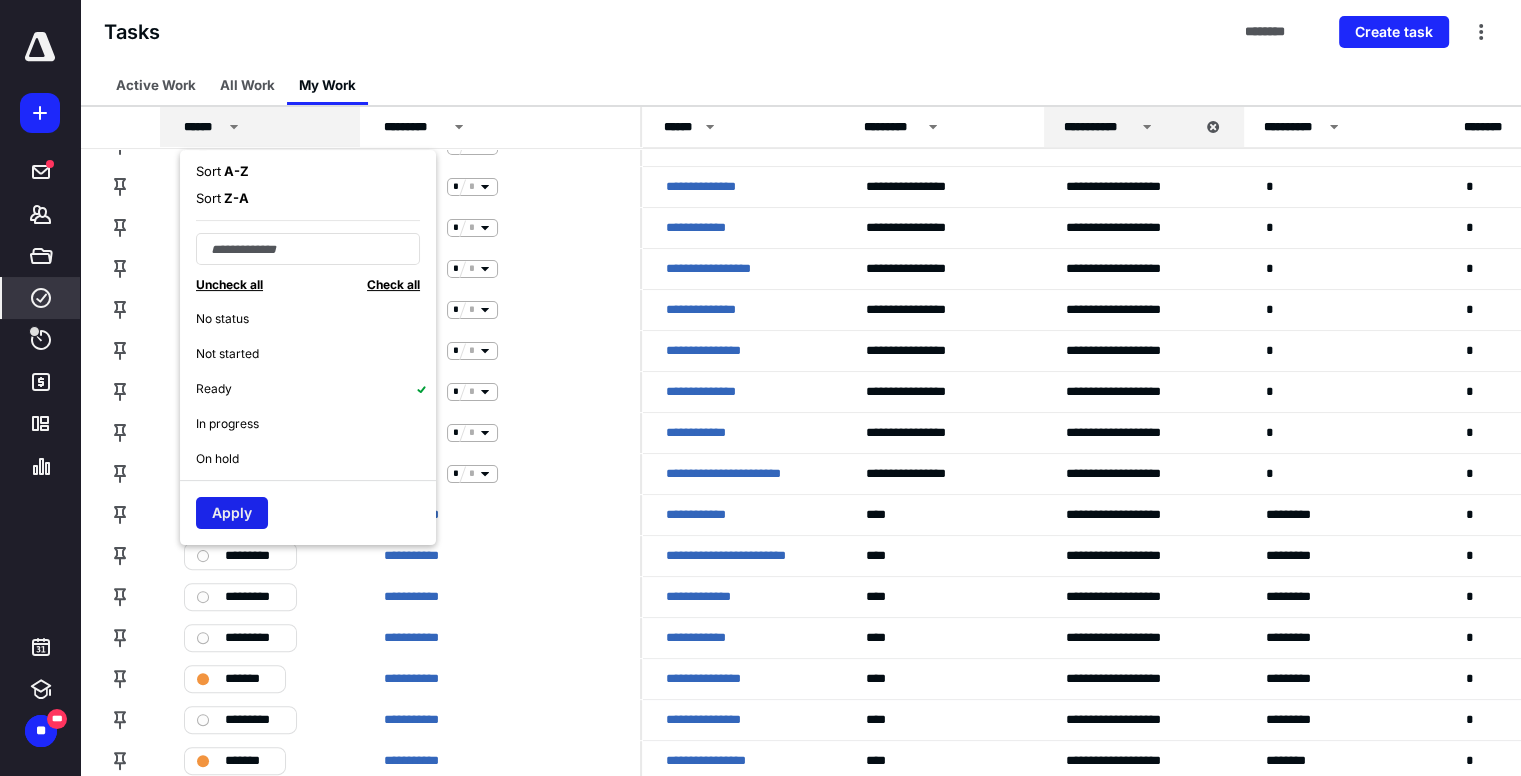 click on "Apply" at bounding box center (232, 513) 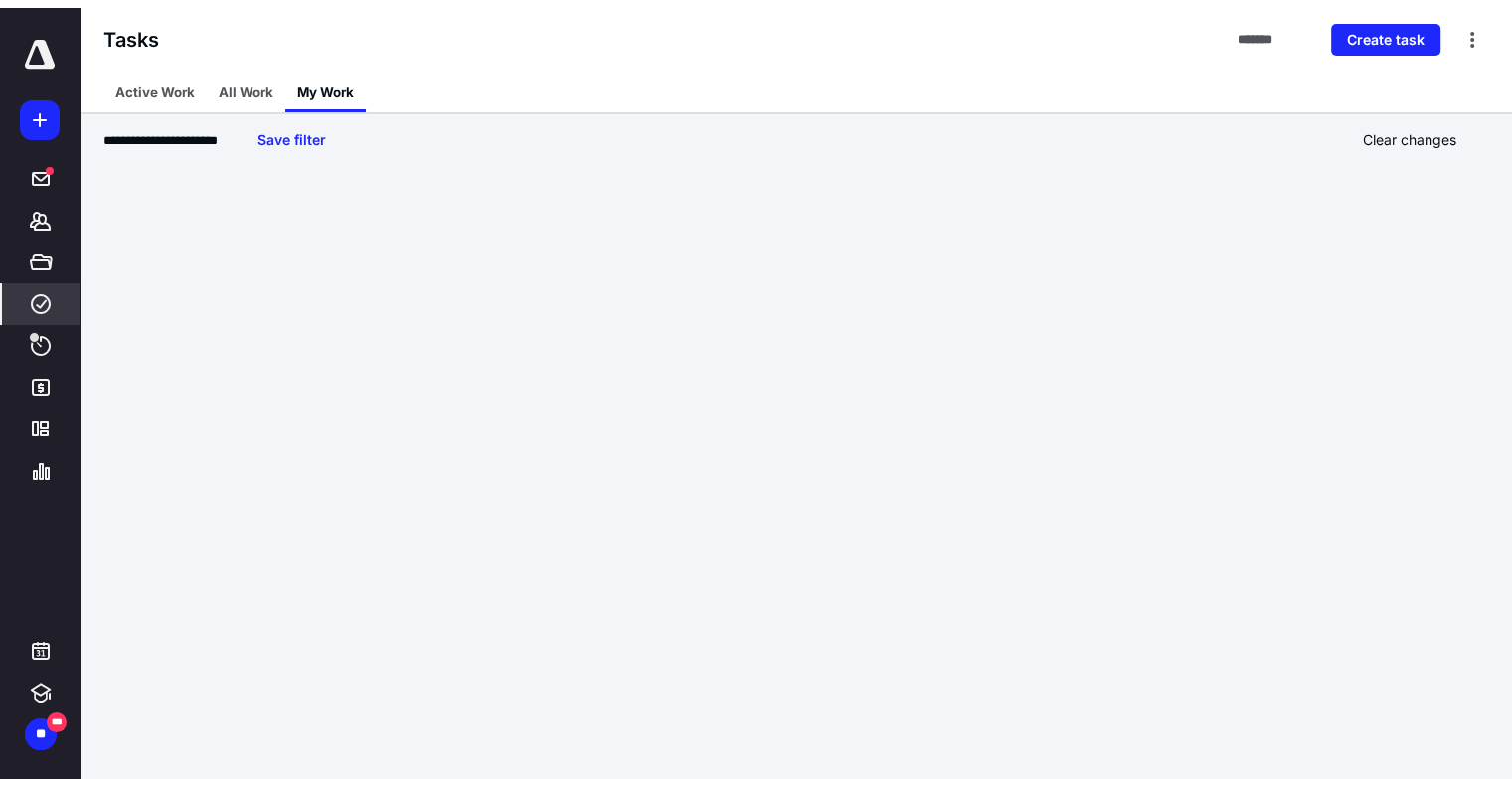 scroll, scrollTop: 0, scrollLeft: 0, axis: both 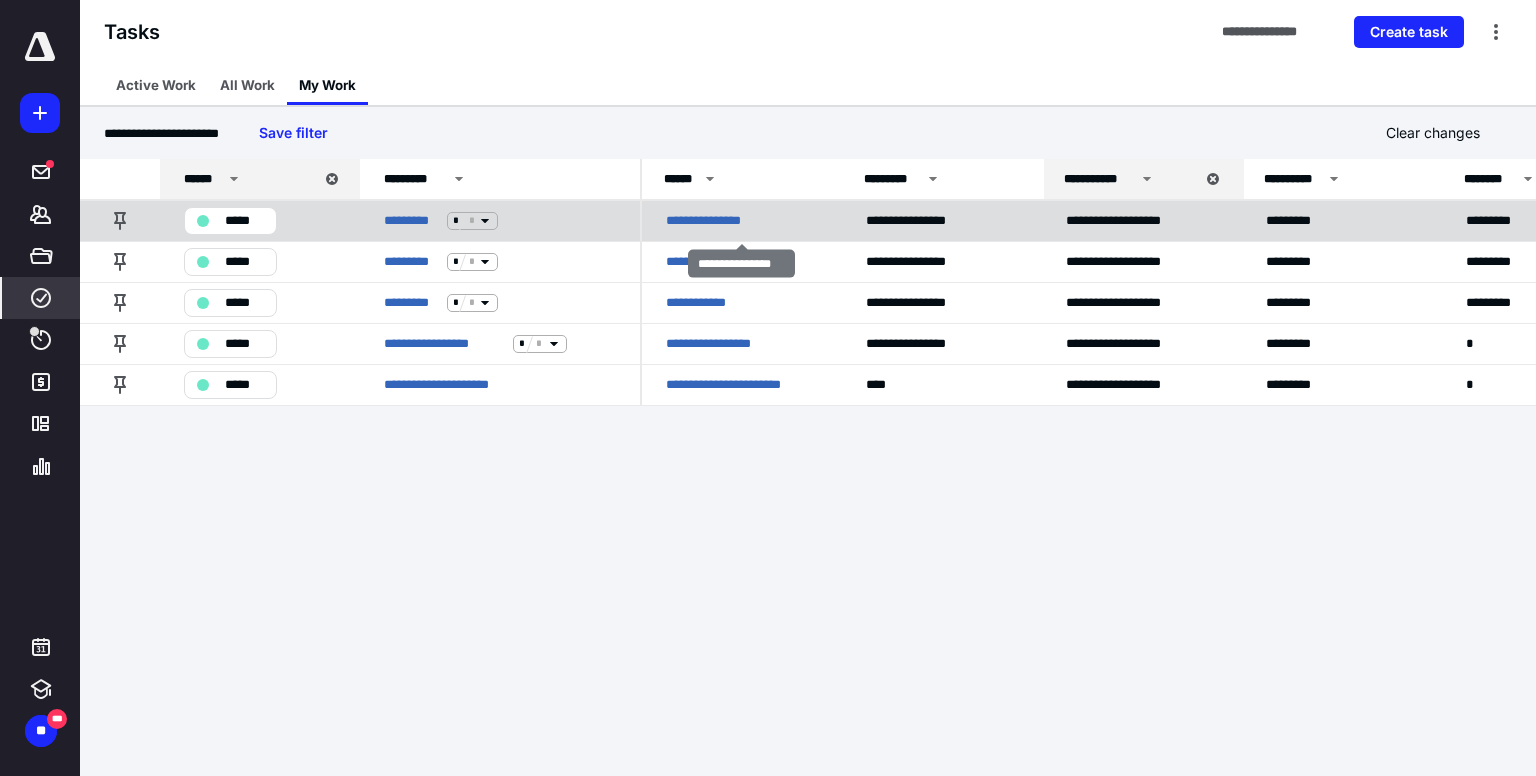 click on "**********" at bounding box center [742, 220] 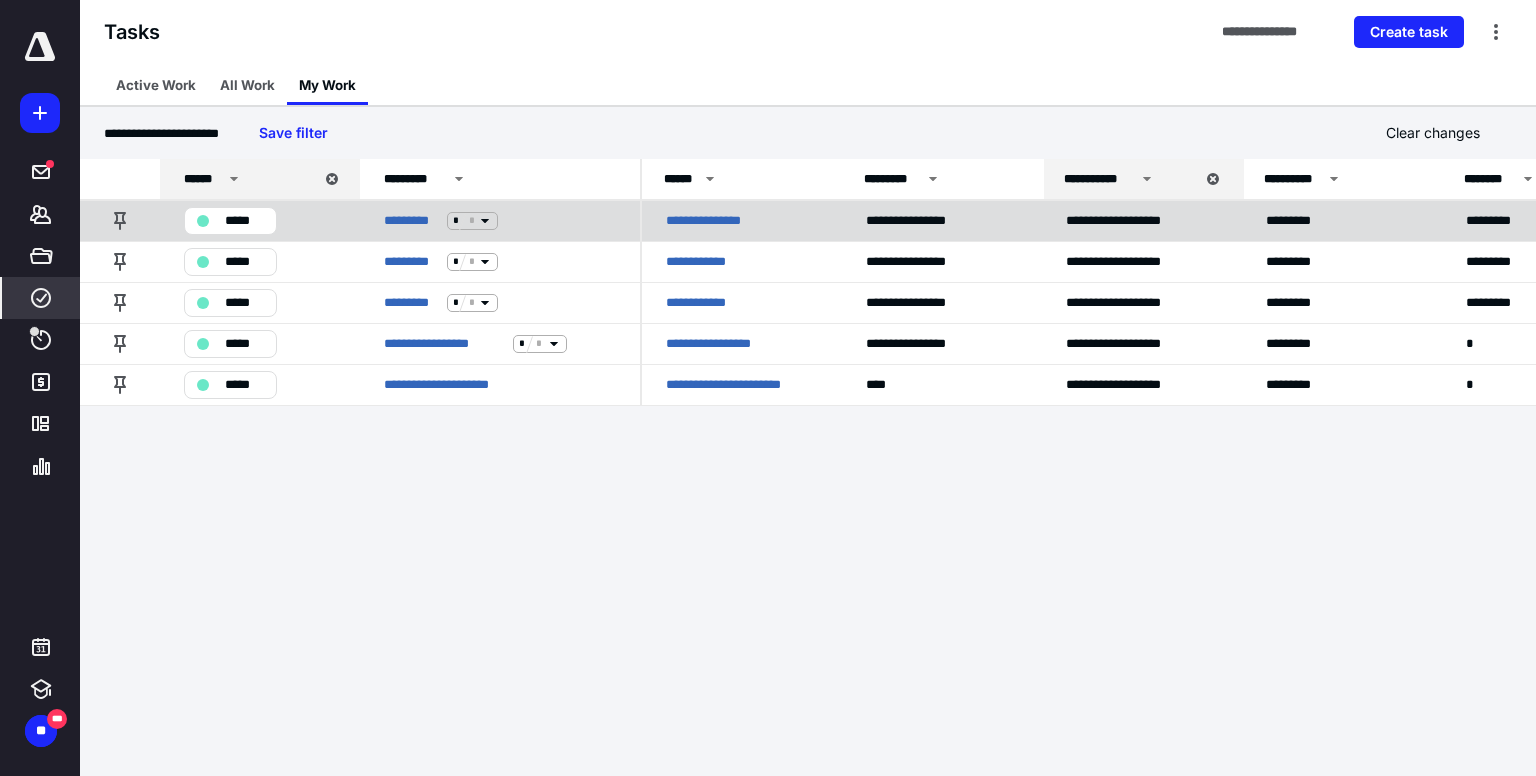 click on "**********" at bounding box center (712, 221) 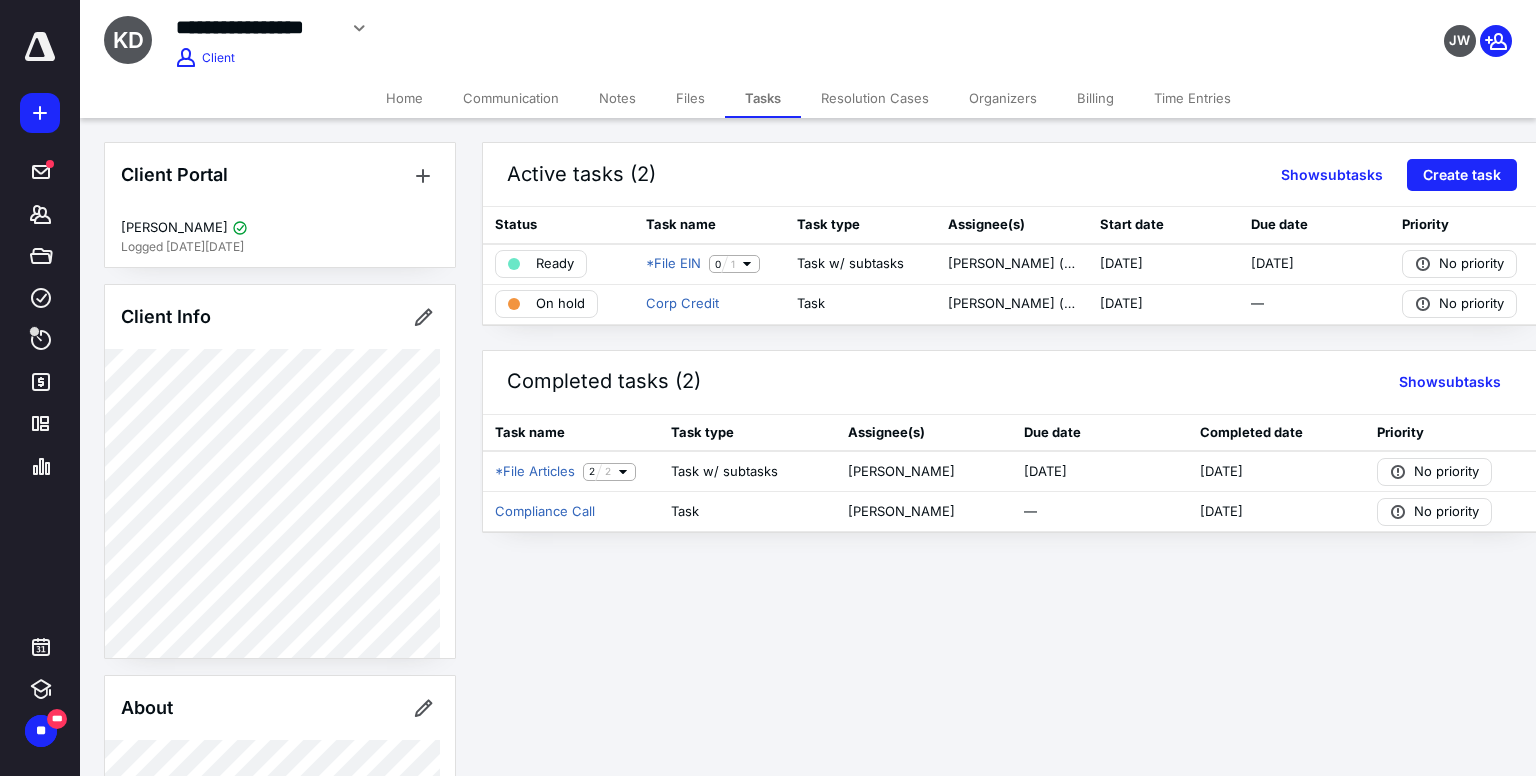 click on "Notes" at bounding box center (617, 98) 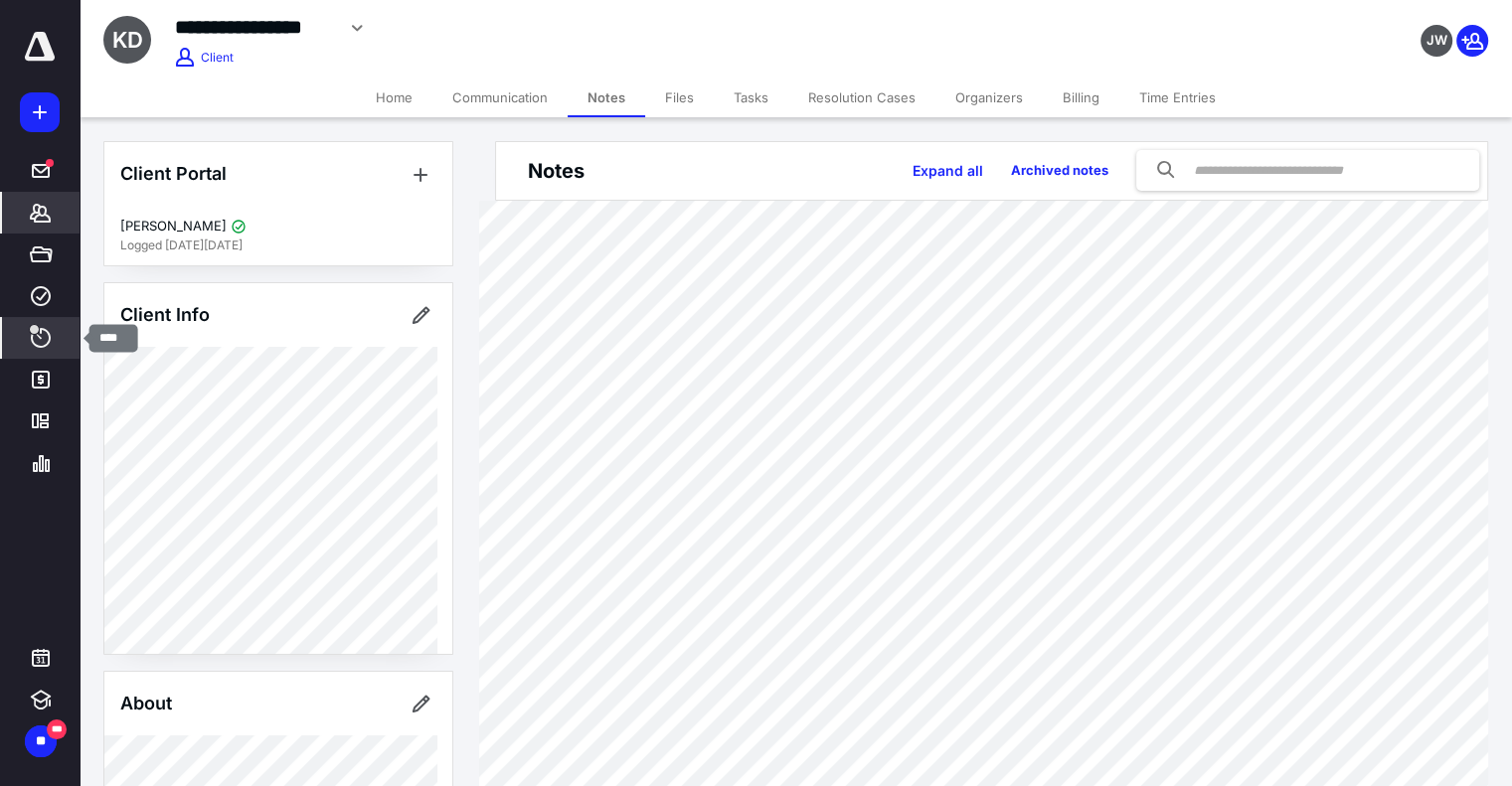 click 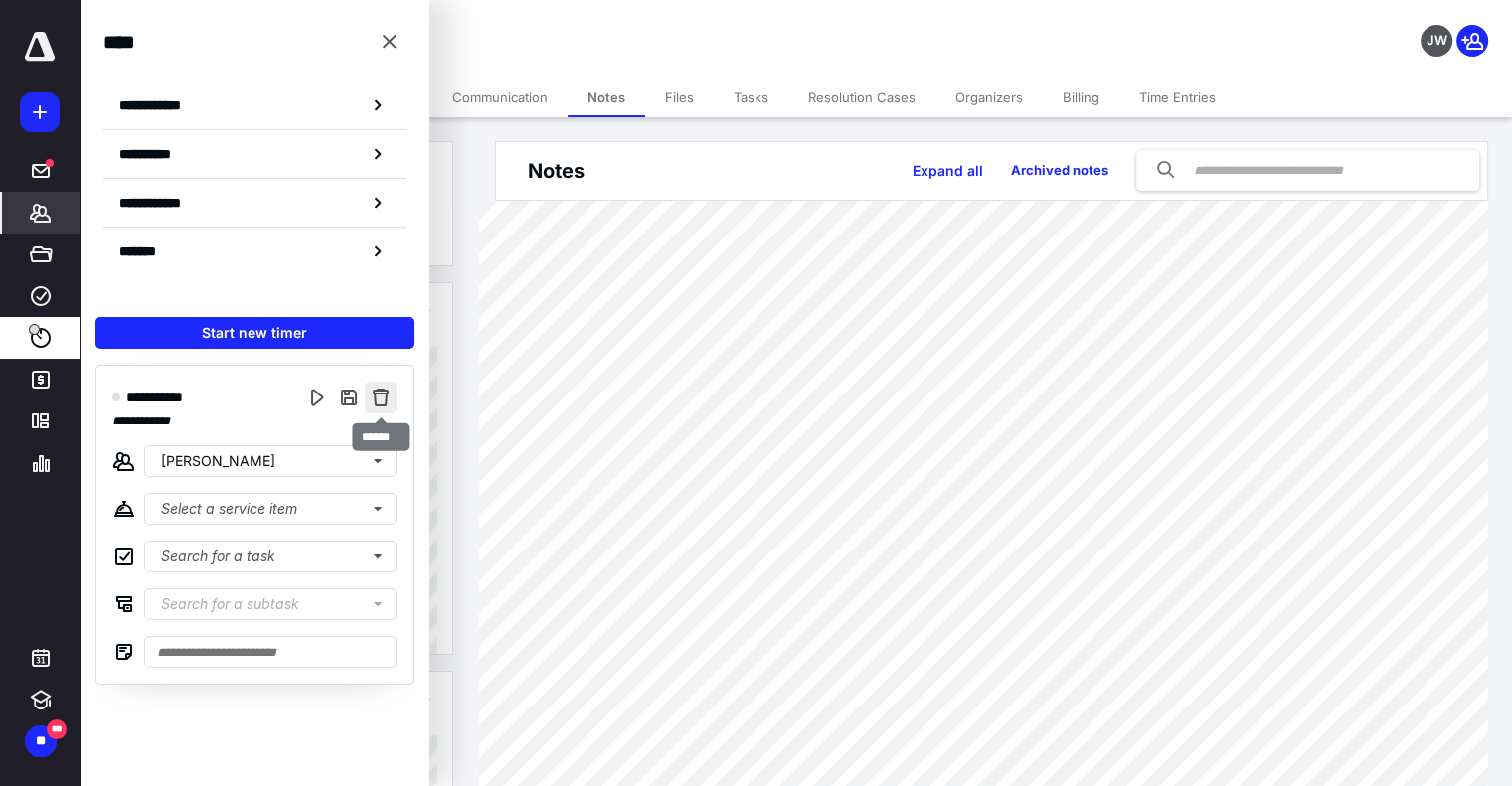 click at bounding box center [381, 397] 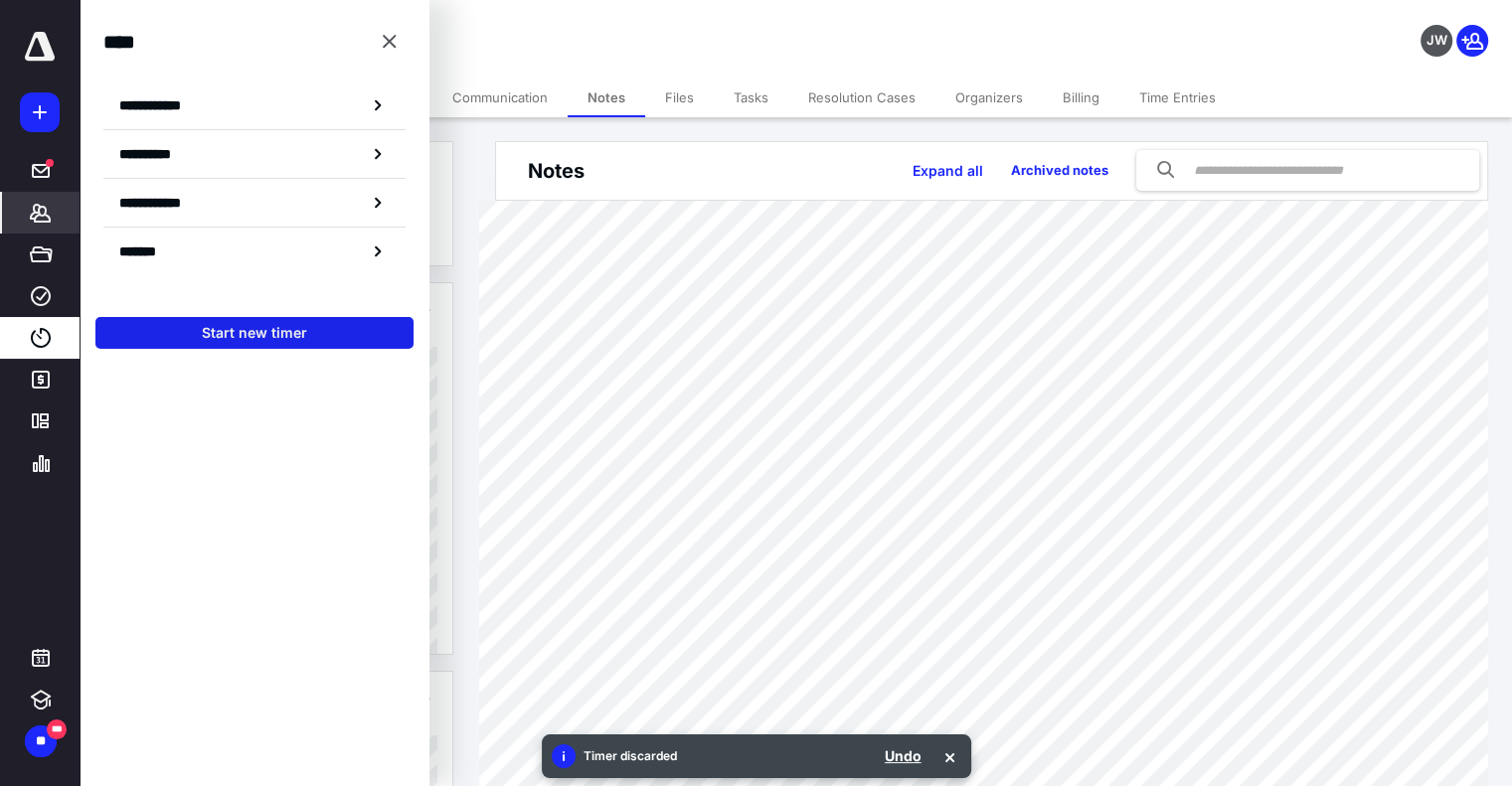 click on "Start new timer" at bounding box center (254, 333) 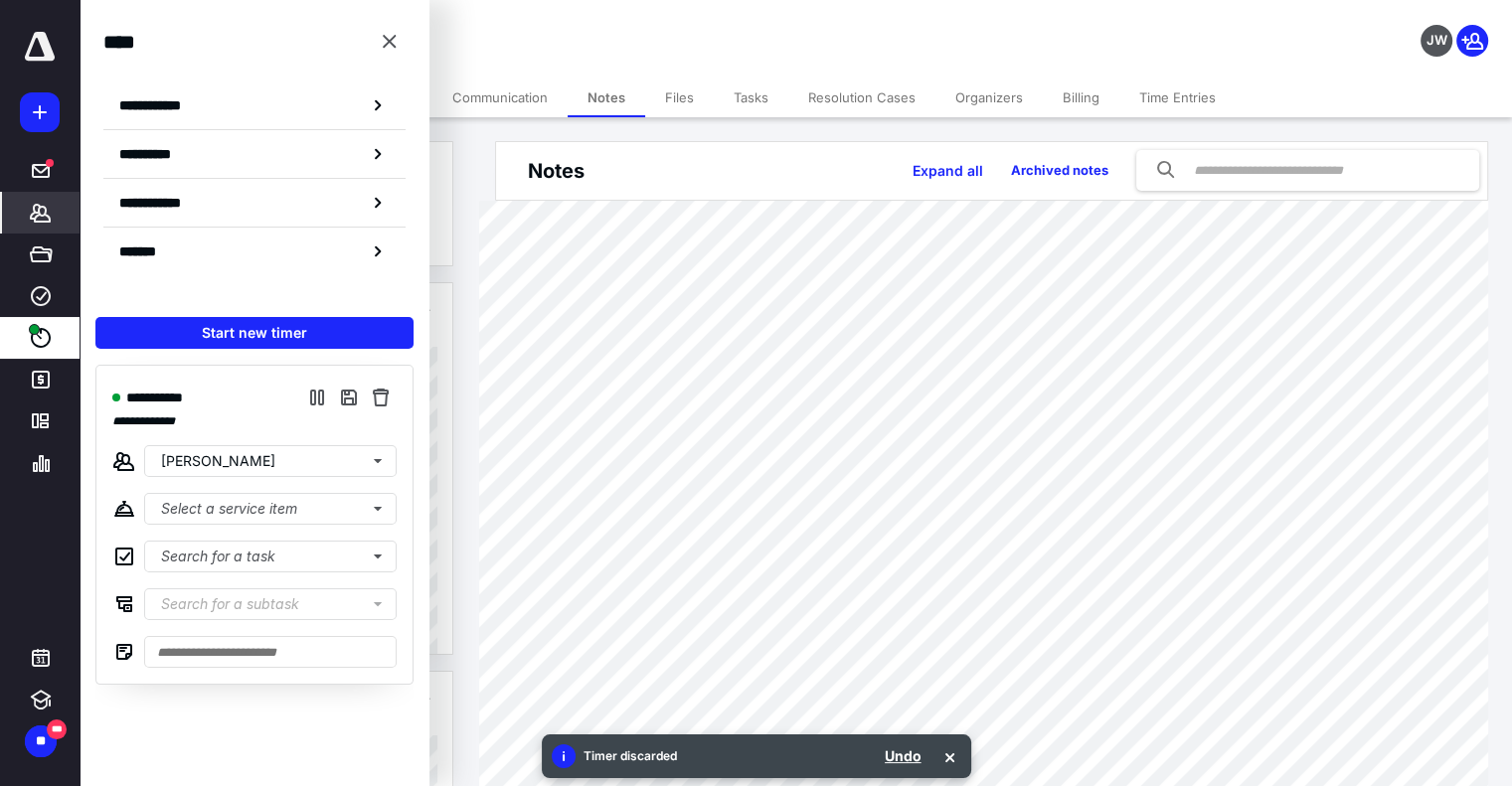click on "**********" at bounding box center (597, 28) 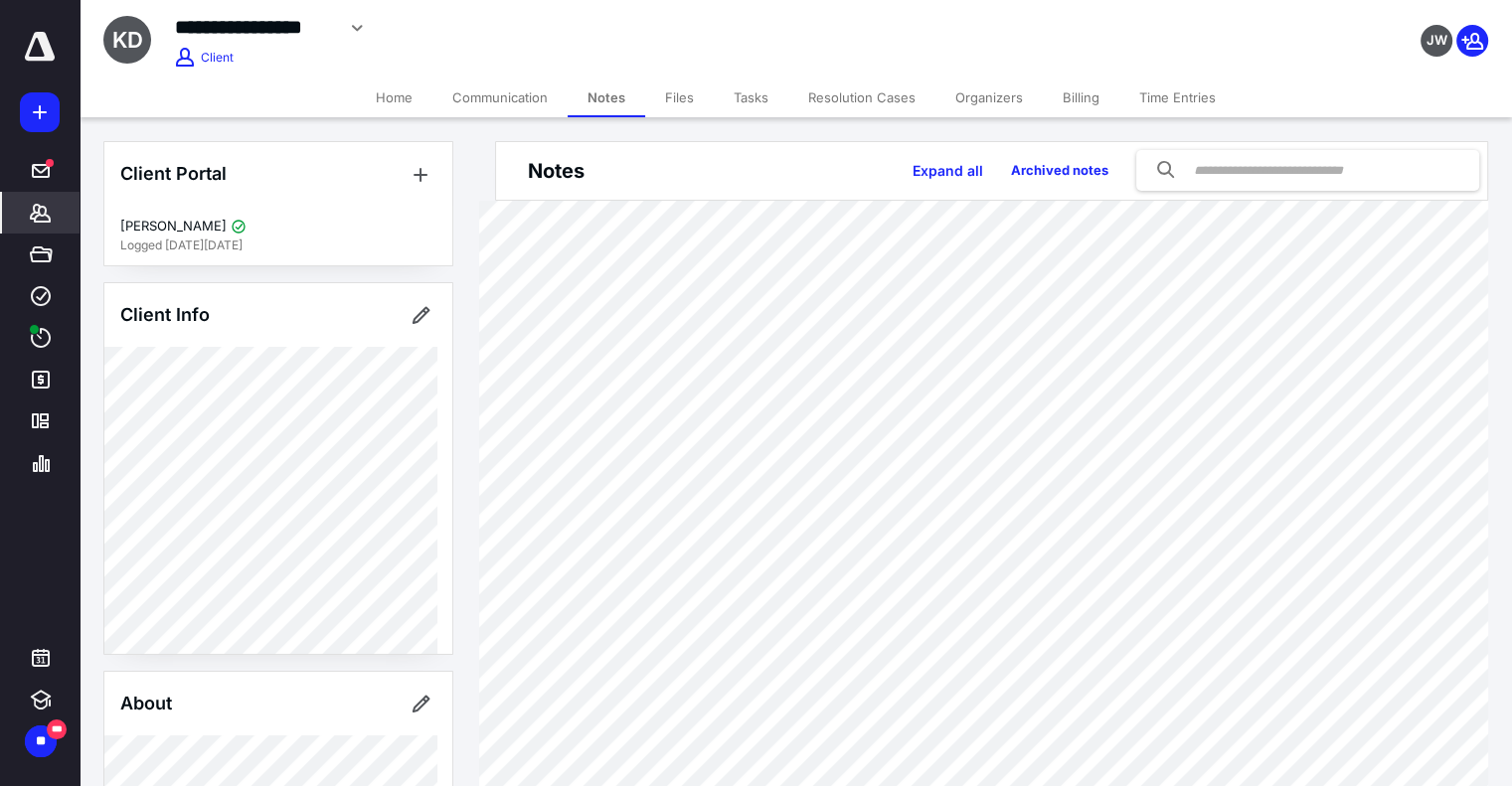 click on "Client Portal Kristine Dease Logged in 1 week ago Client Info About Spouse Dependents Important clients Tags Manage all tags" at bounding box center [278, 797] 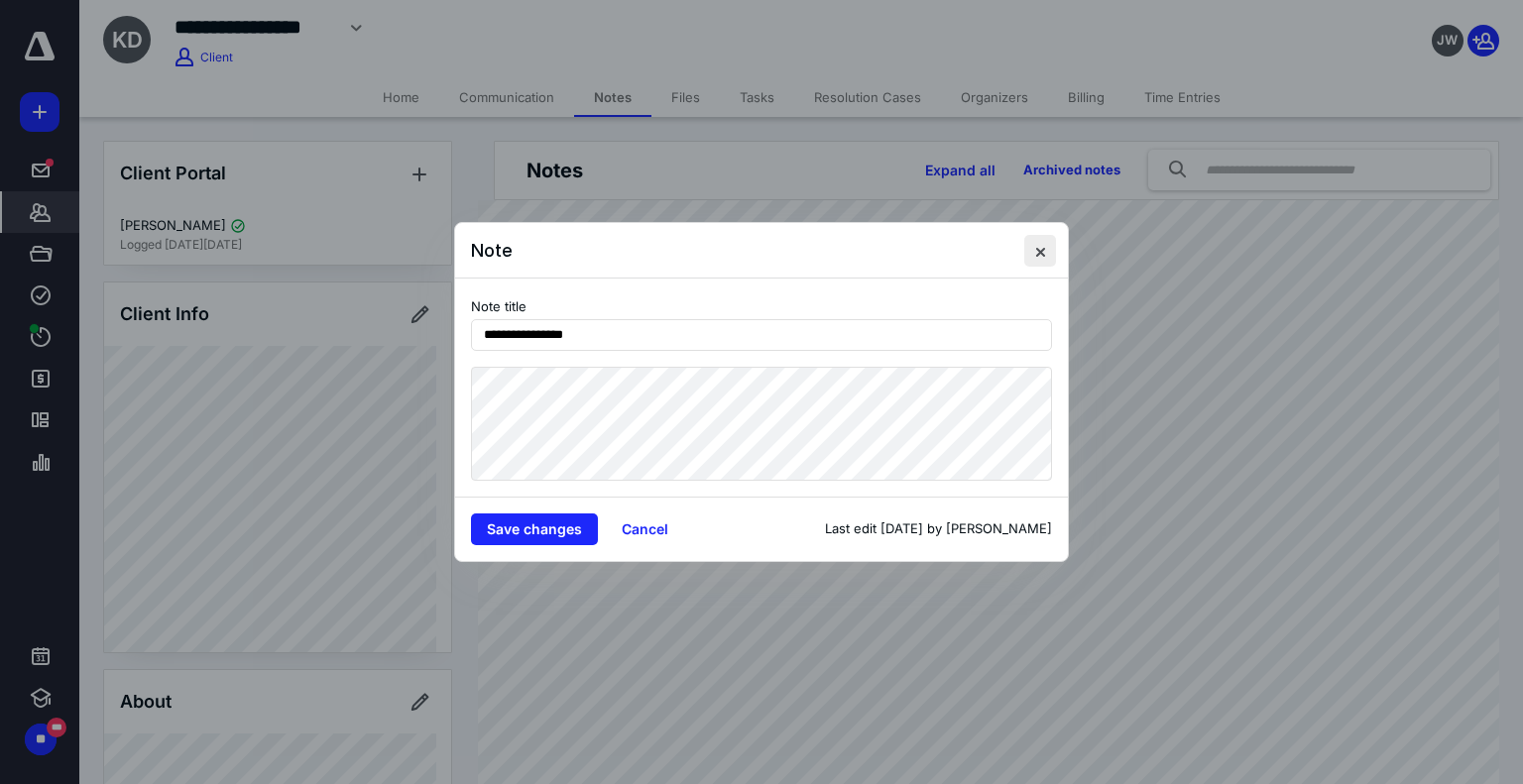 click at bounding box center [1040, 251] 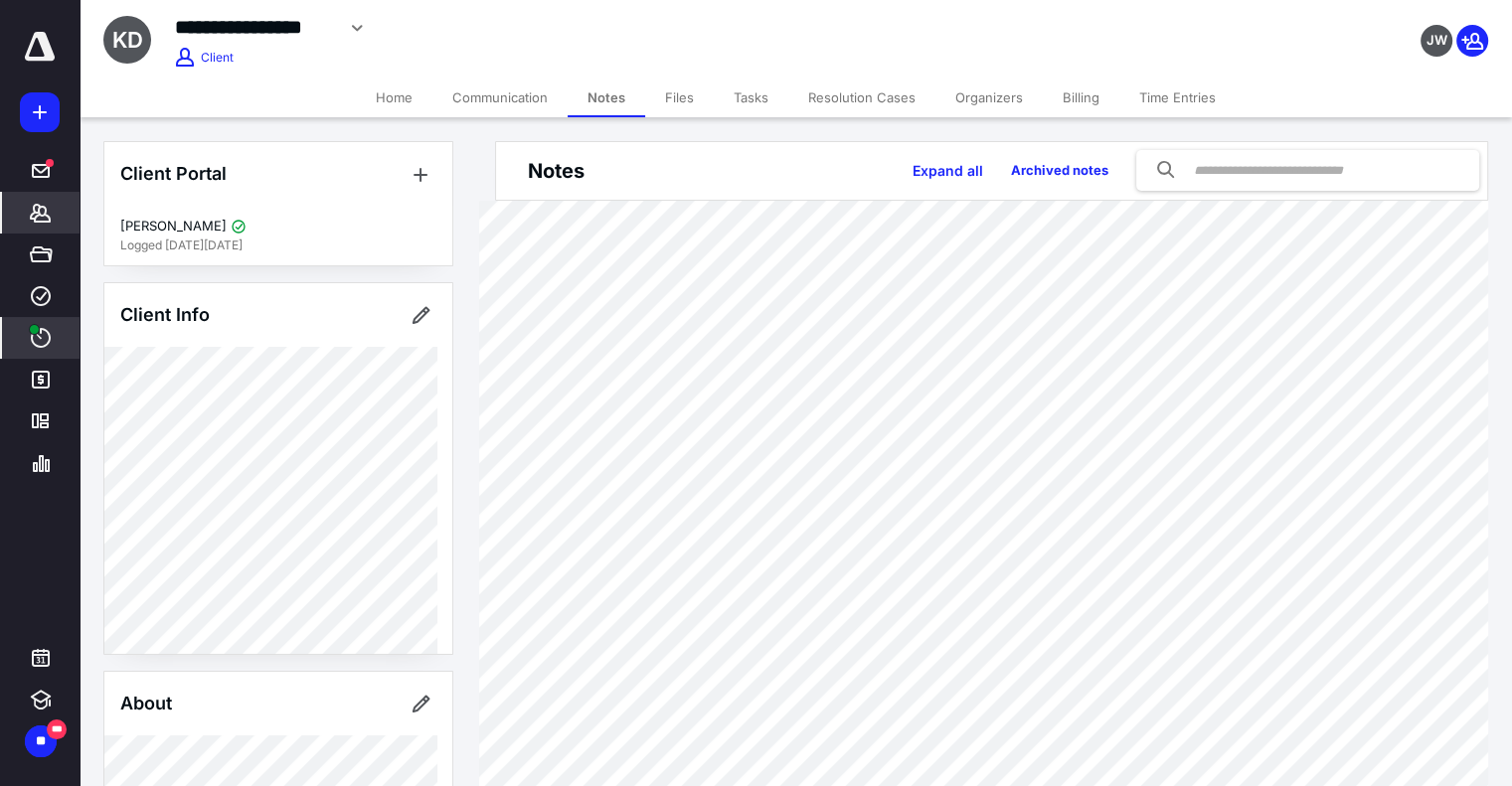 click 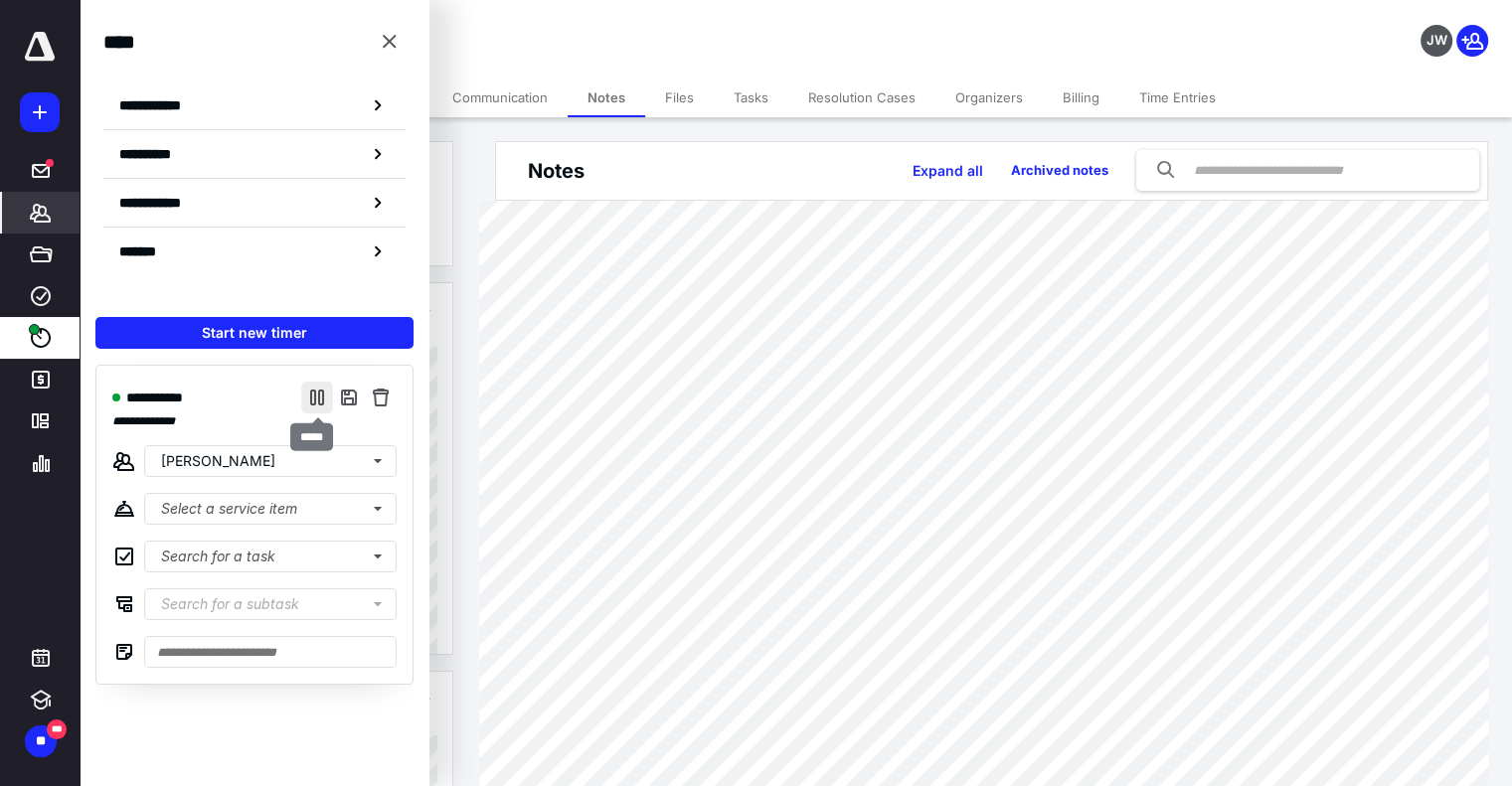 click at bounding box center (317, 397) 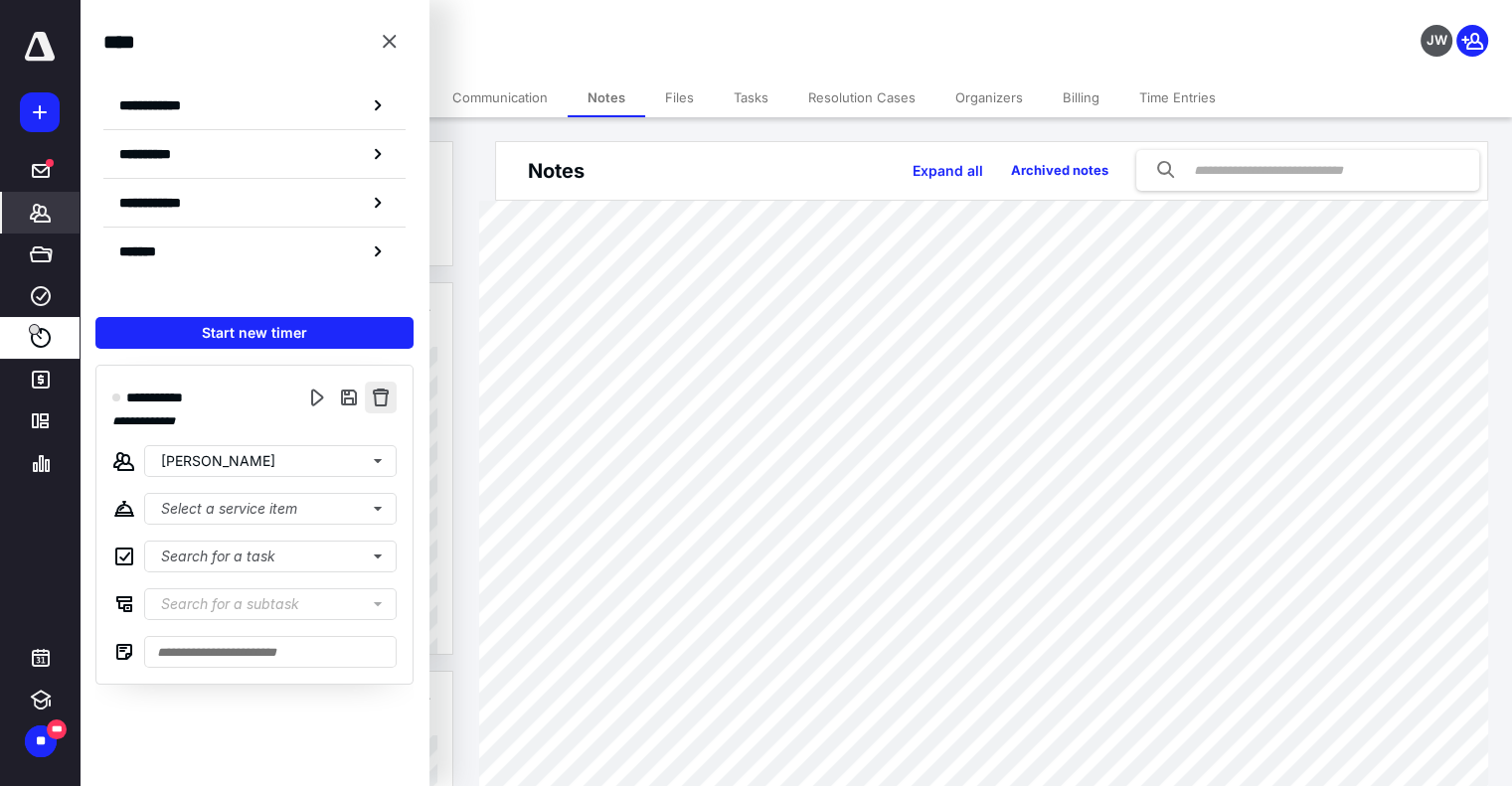 click at bounding box center [381, 397] 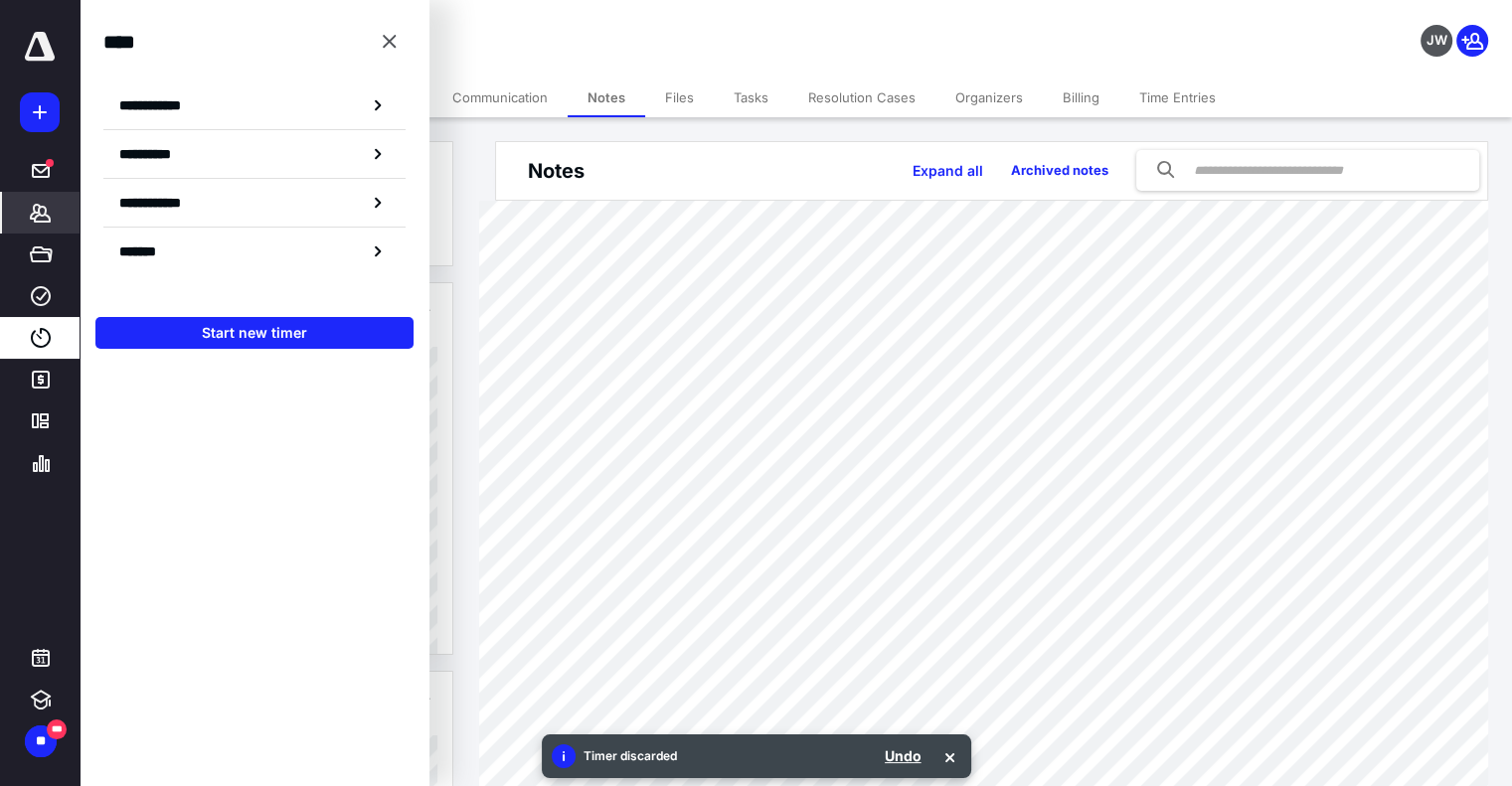 click on "*******" at bounding box center (41, 213) 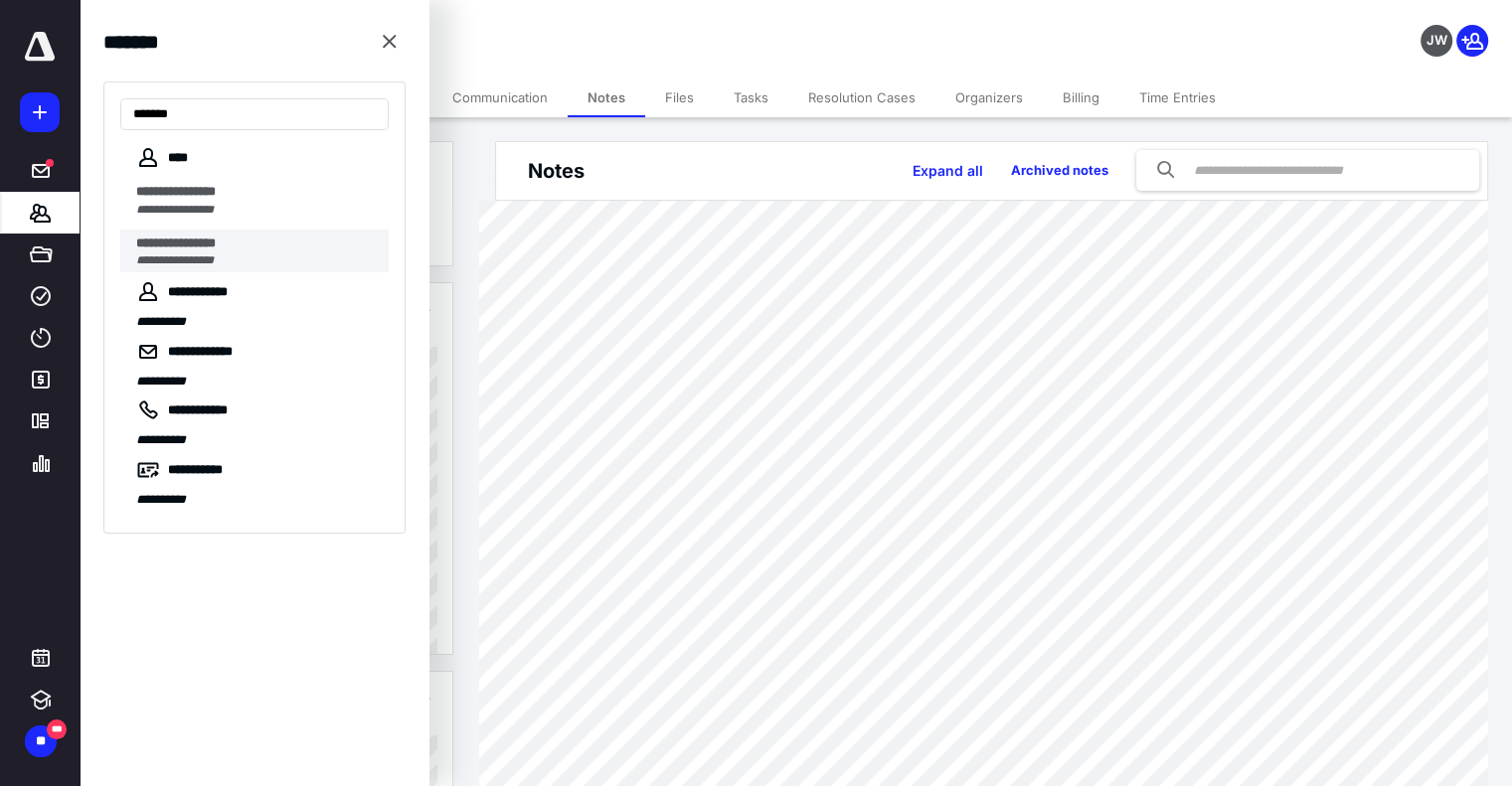 type on "*******" 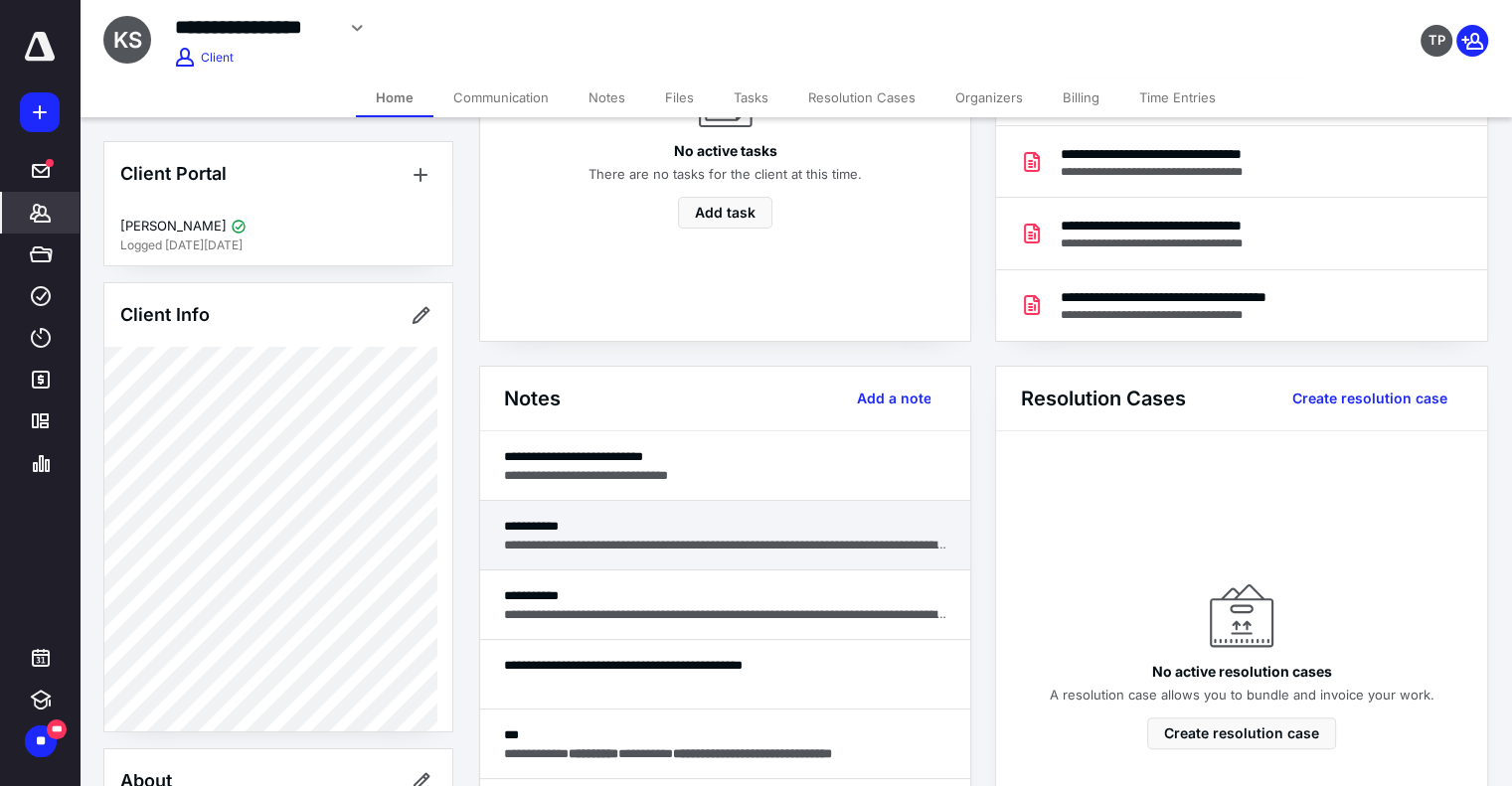 scroll, scrollTop: 298, scrollLeft: 0, axis: vertical 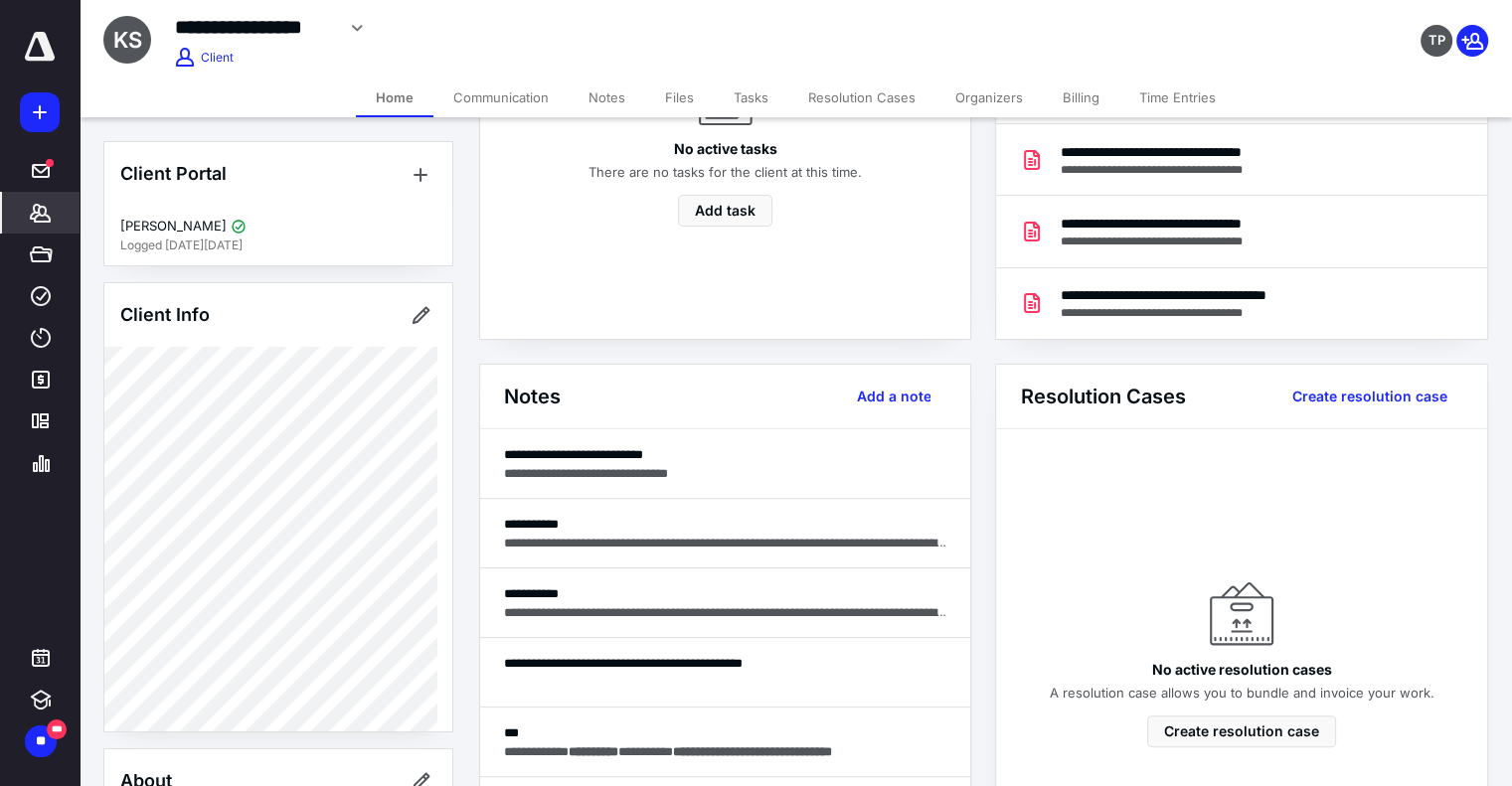 click on "Notes" at bounding box center (606, 97) 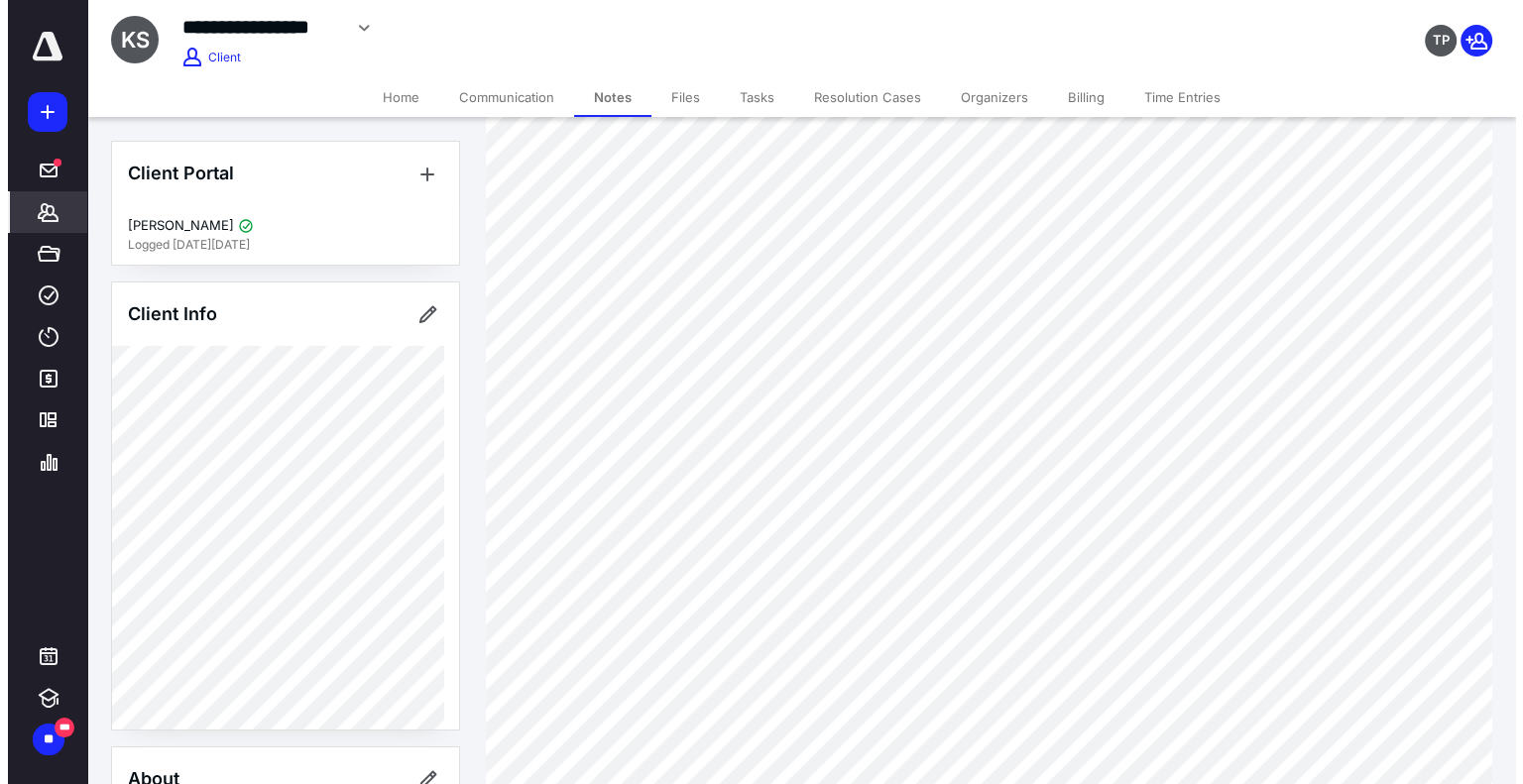 scroll, scrollTop: 0, scrollLeft: 0, axis: both 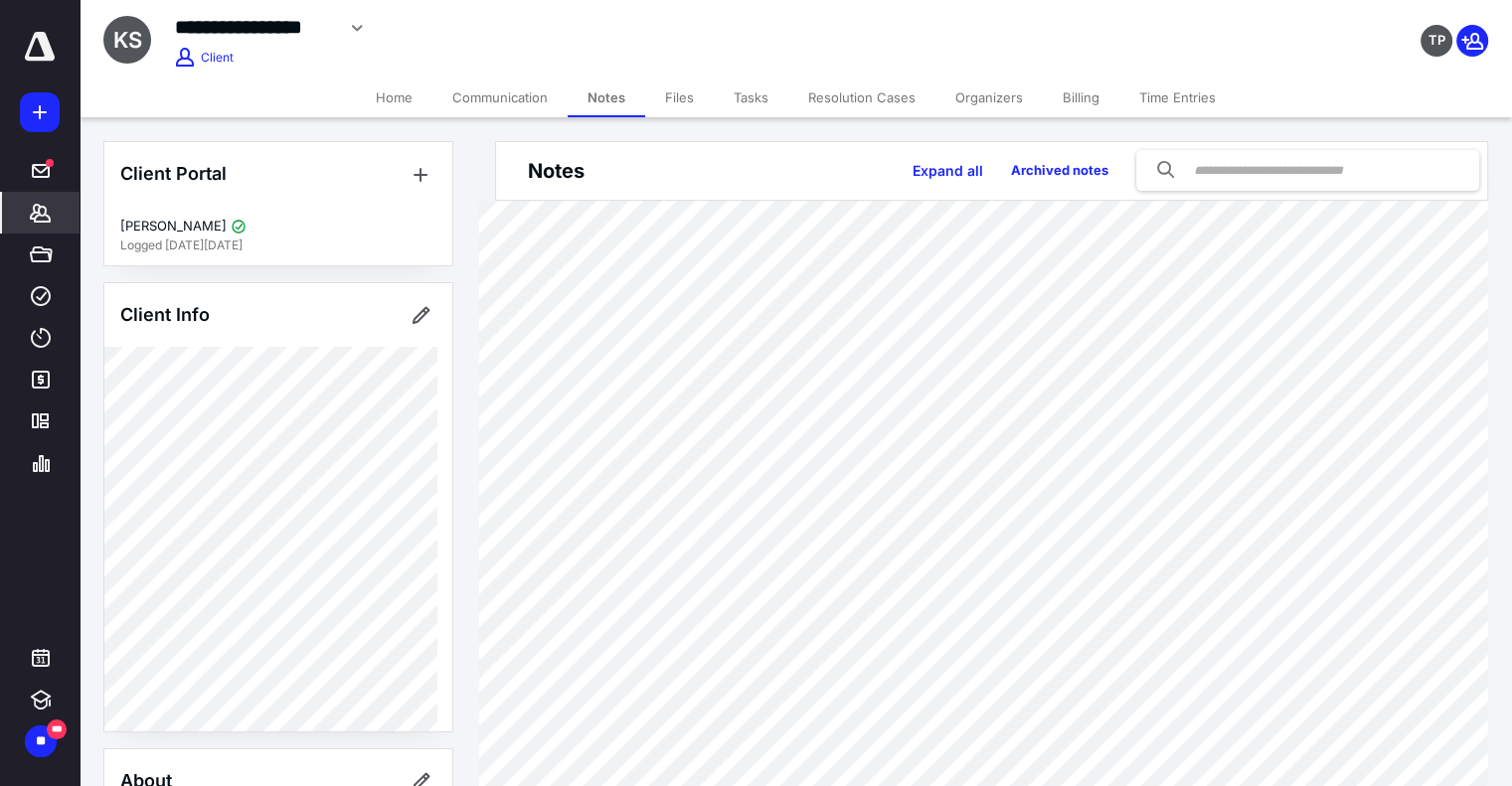 click on "Files" at bounding box center [679, 97] 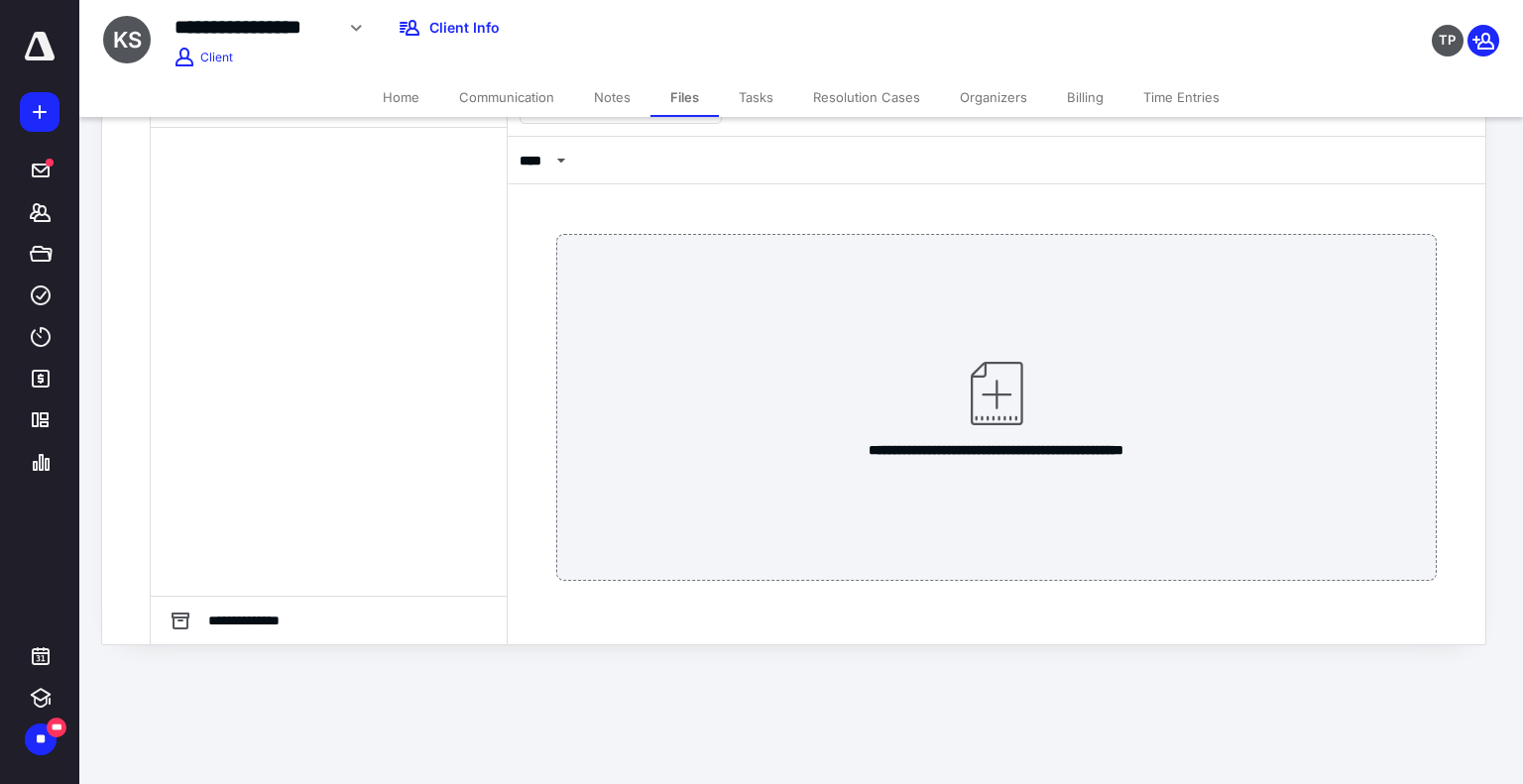 click on "Files" at bounding box center [684, 97] 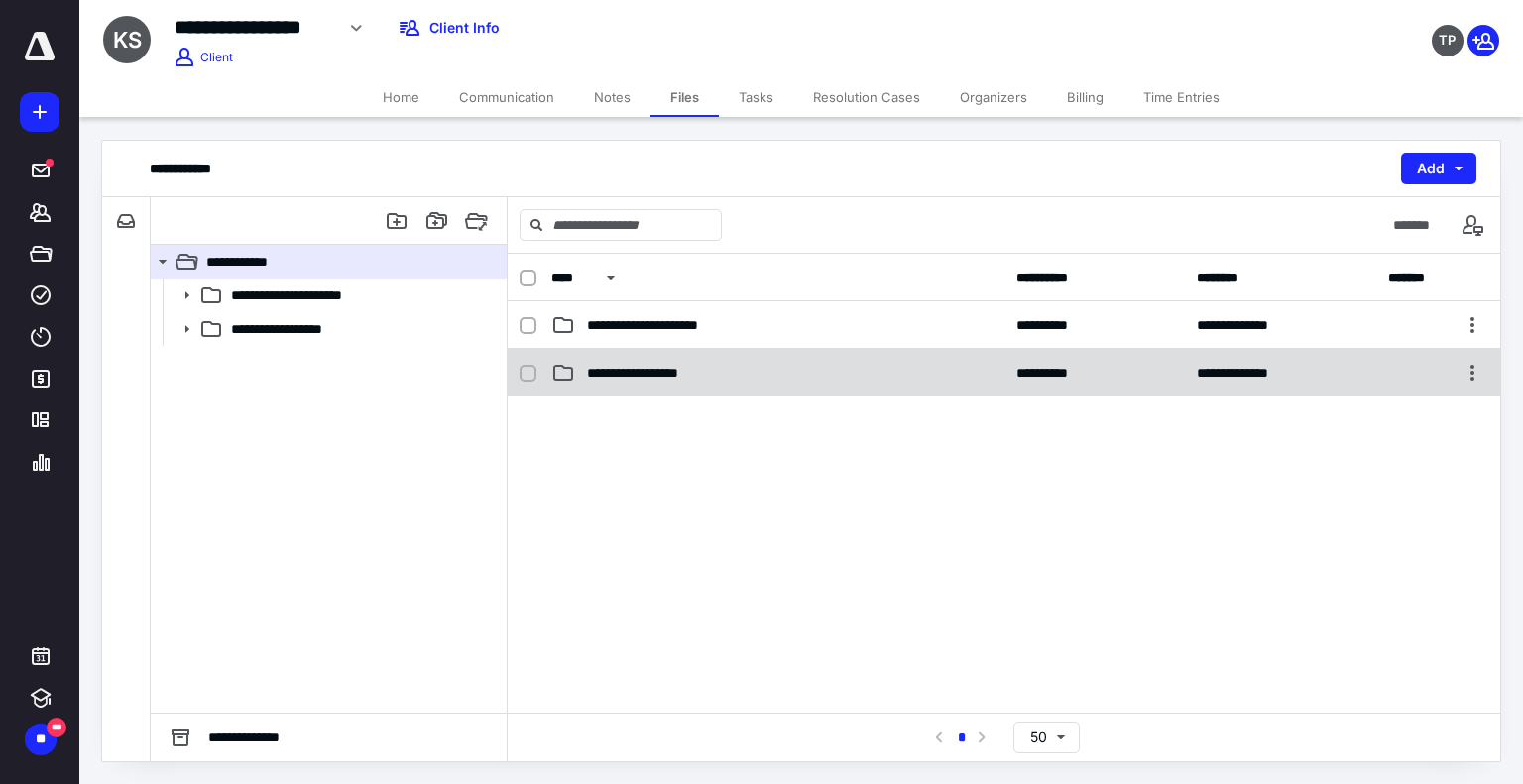 click on "**********" at bounding box center (777, 373) 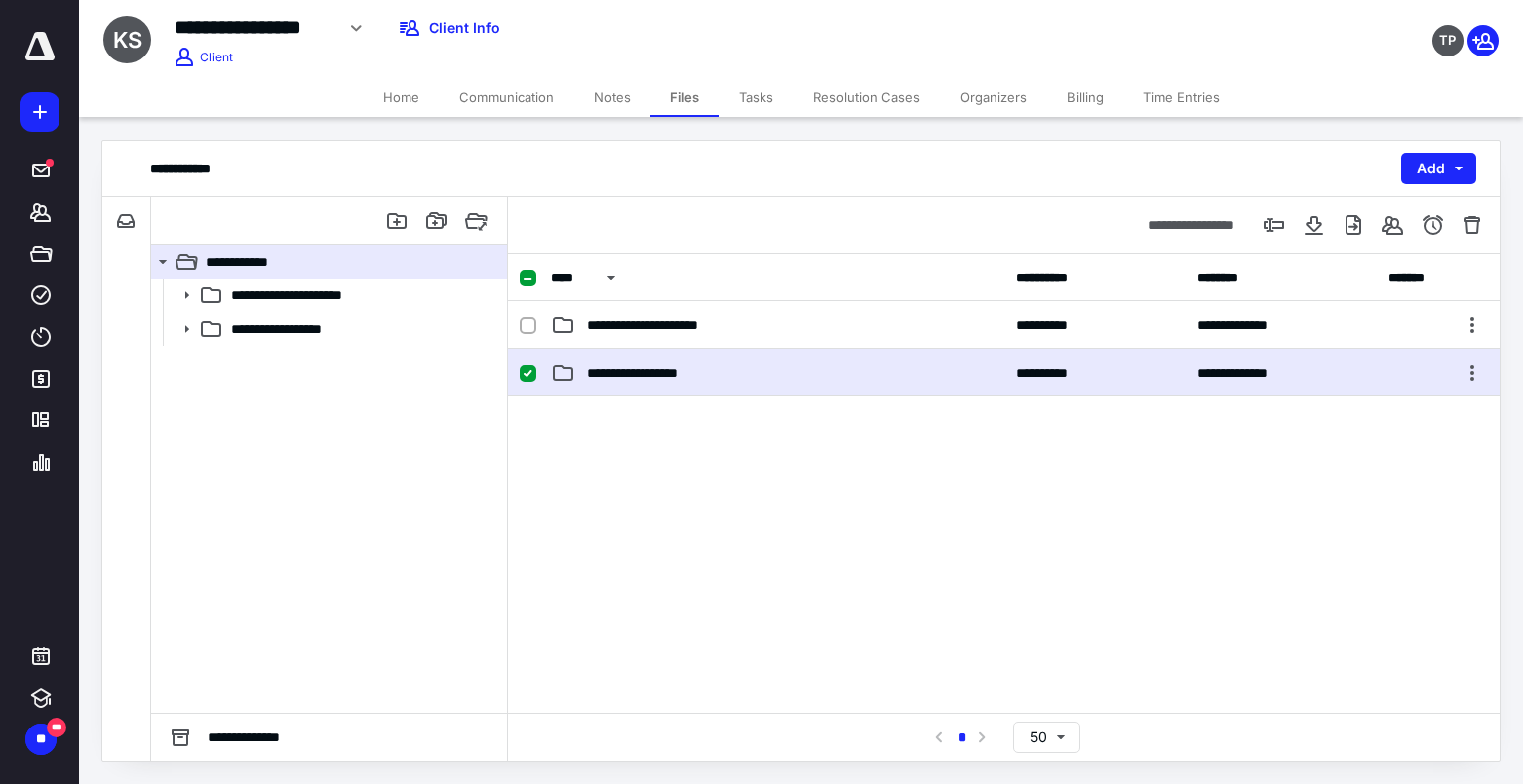 click on "**********" at bounding box center (777, 373) 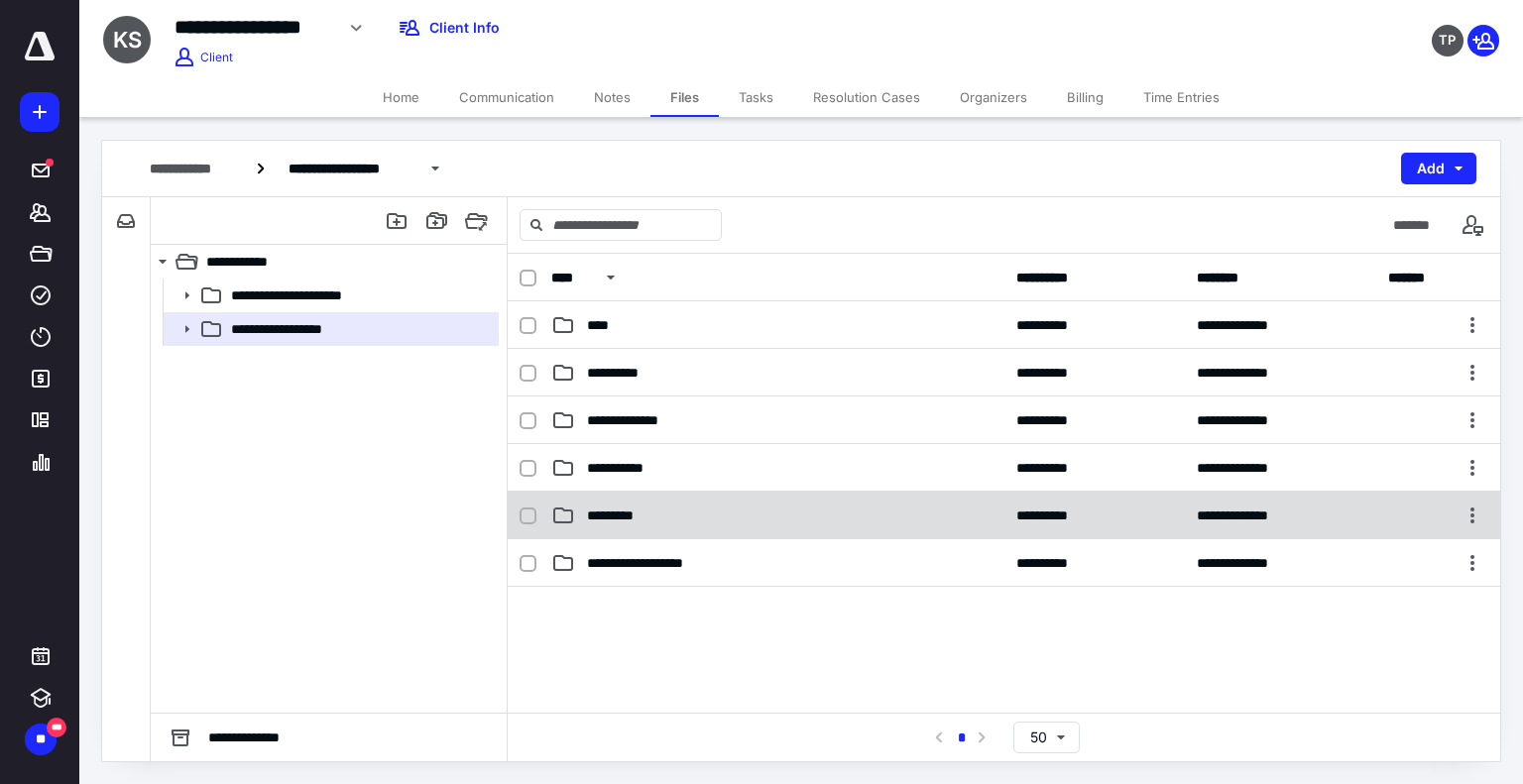 click on "*********" at bounding box center [777, 515] 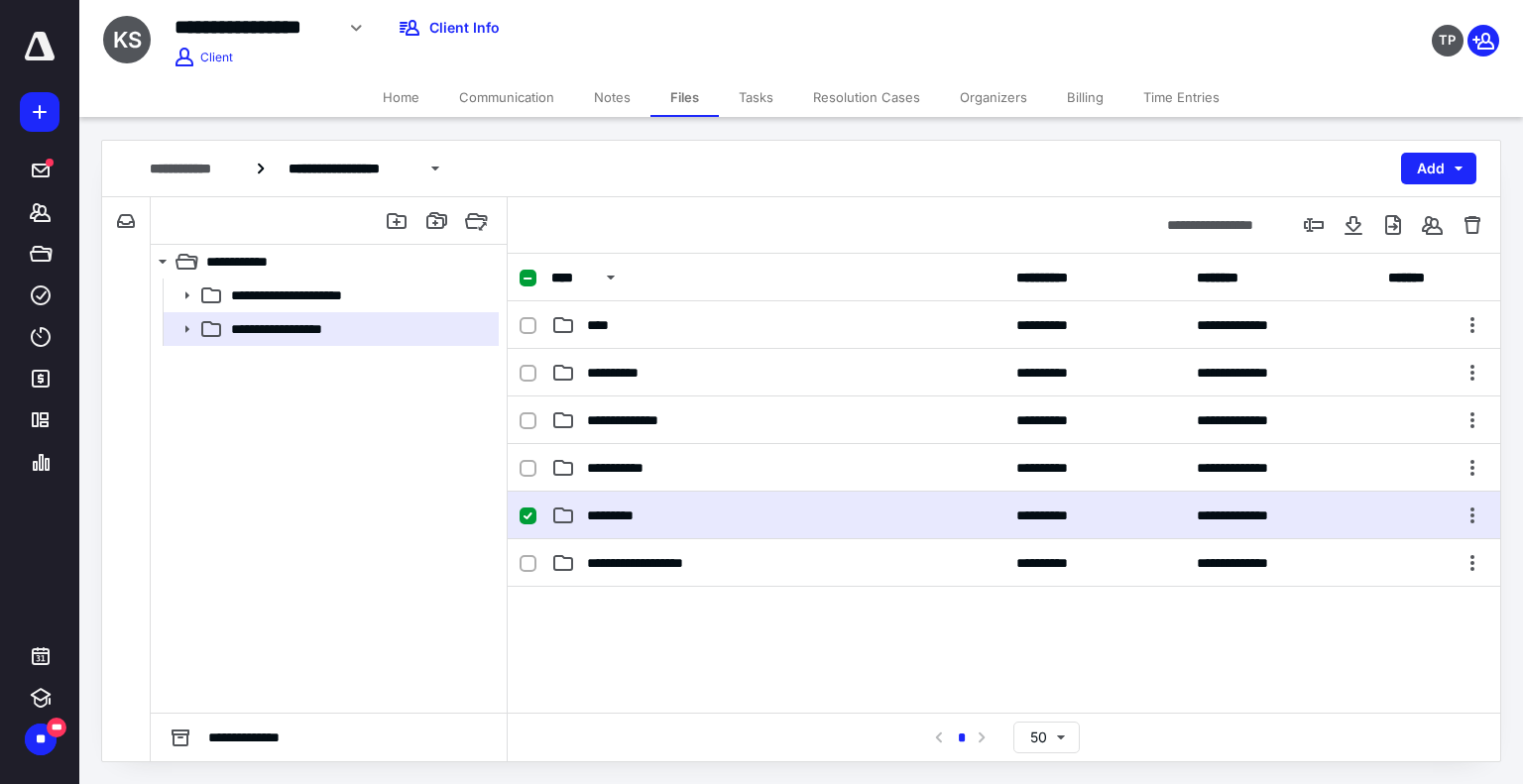 click on "*********" at bounding box center (777, 515) 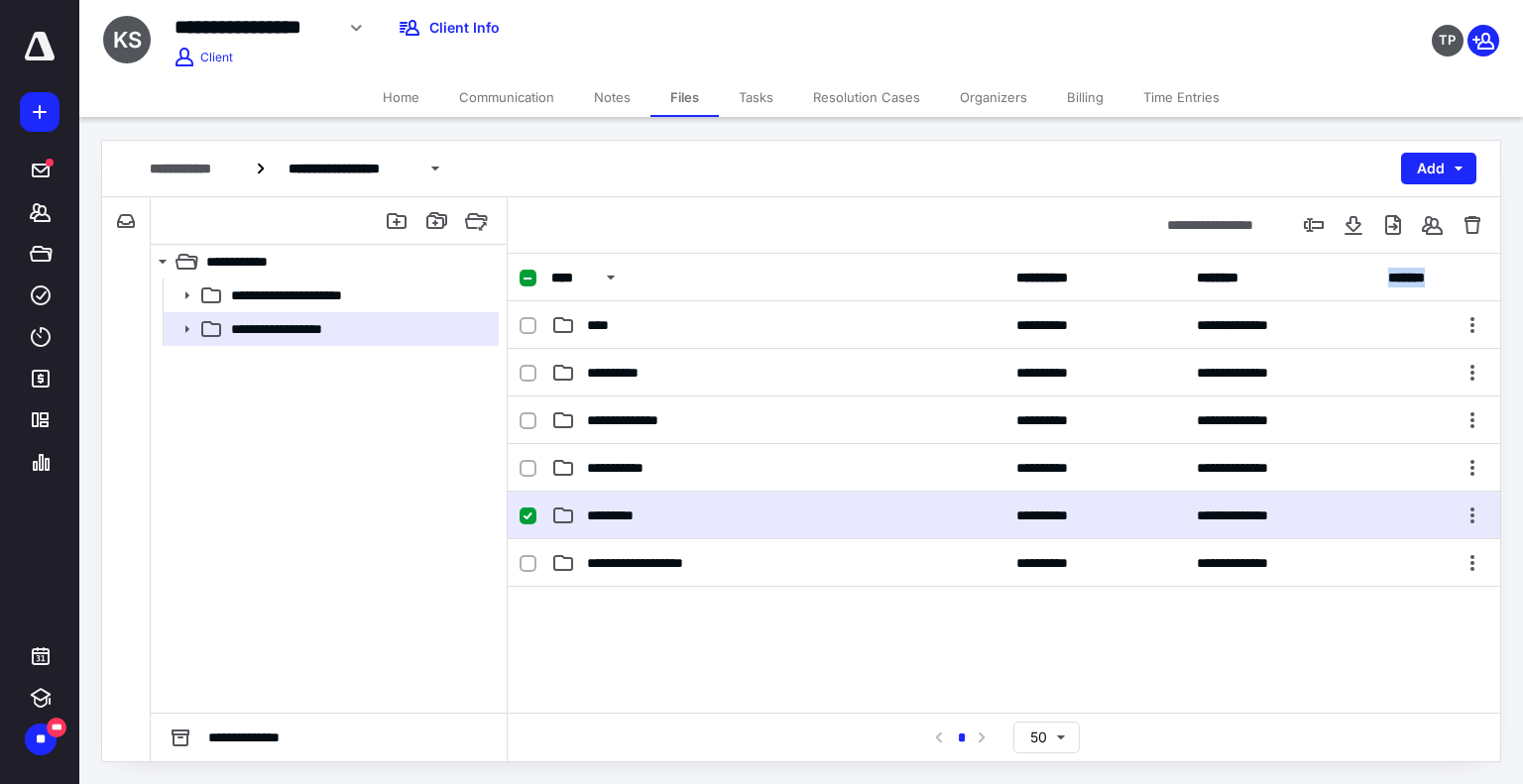 click on "**********" at bounding box center (1003, 483) 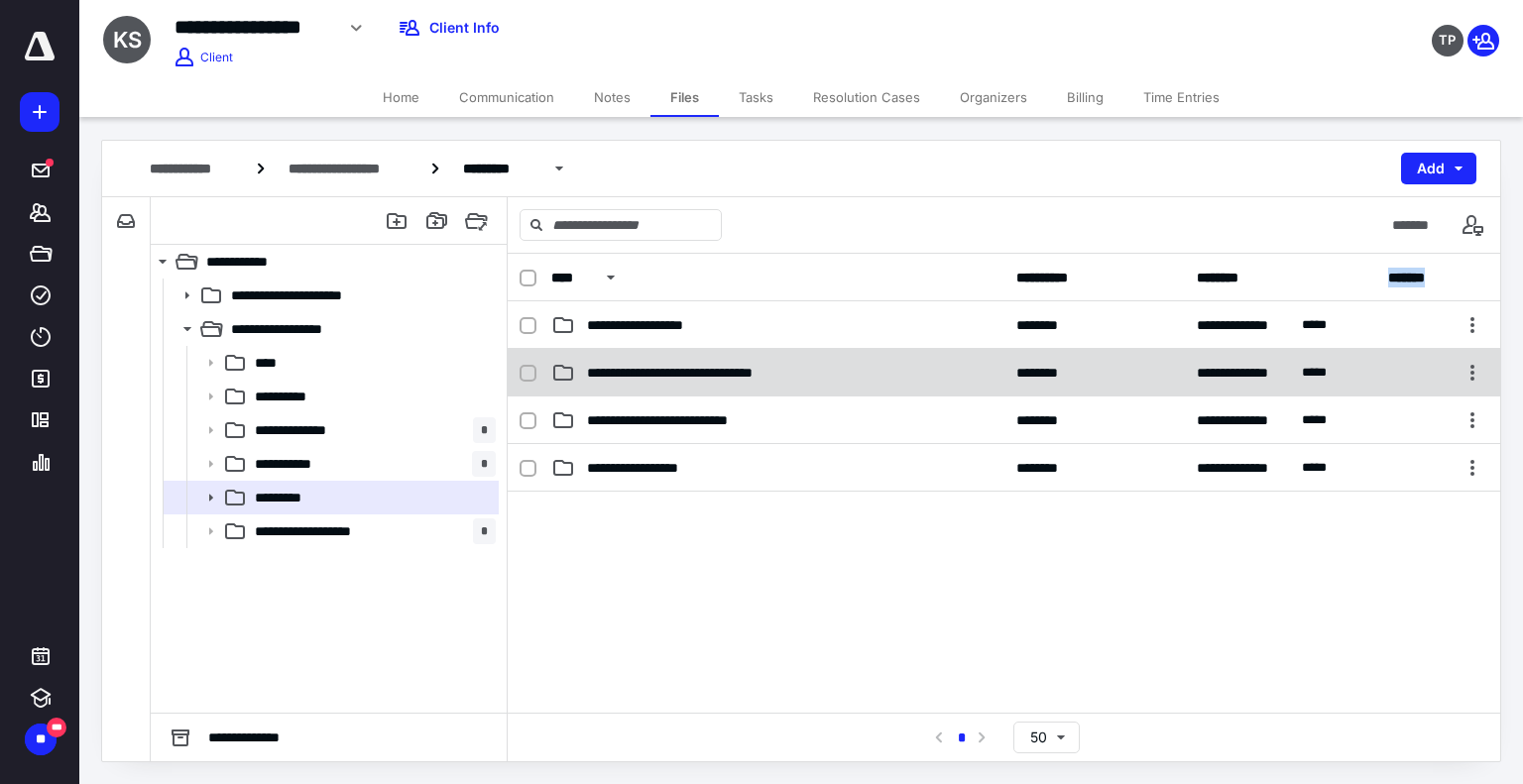 click on "**********" at bounding box center [777, 373] 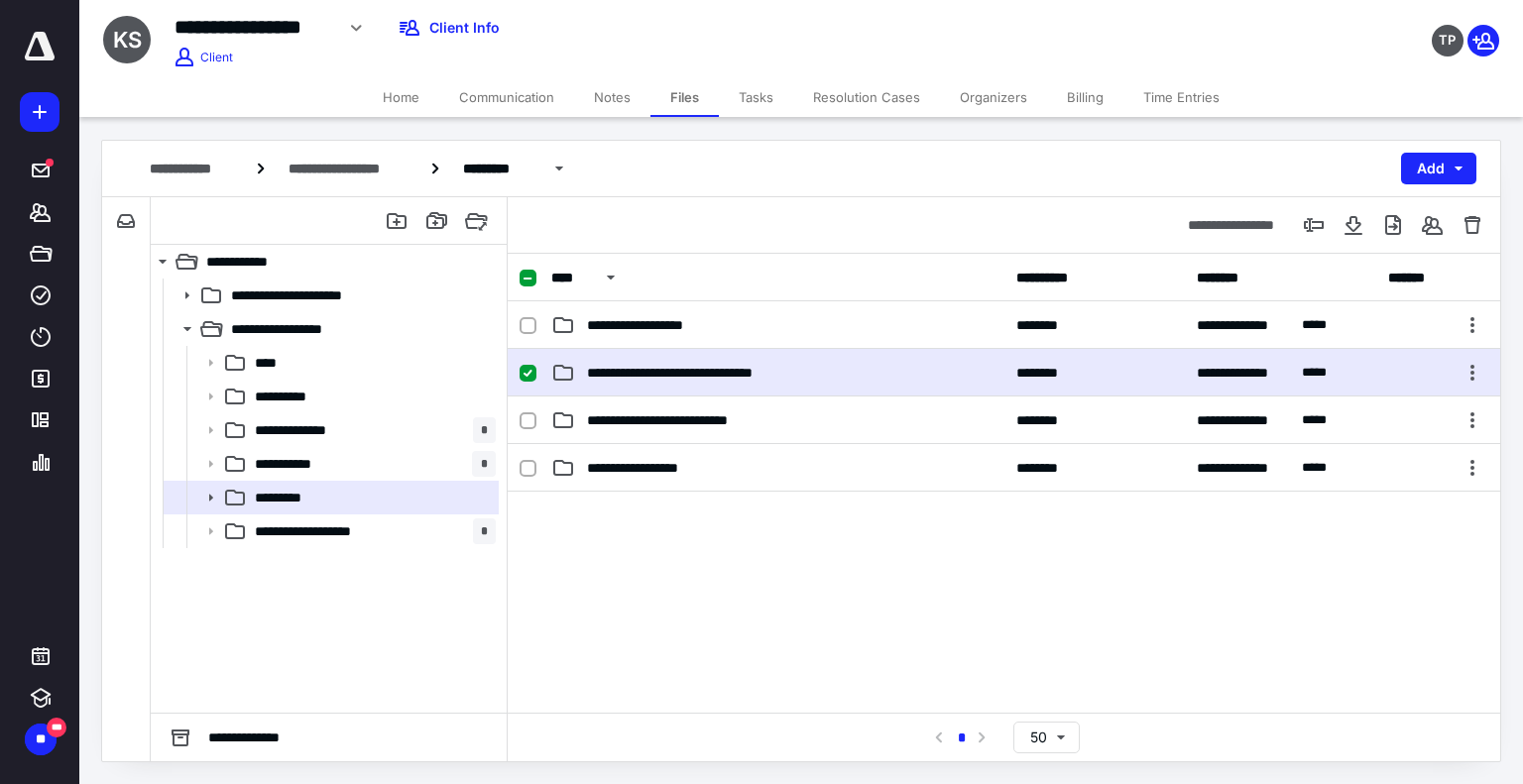 click on "**********" at bounding box center (777, 373) 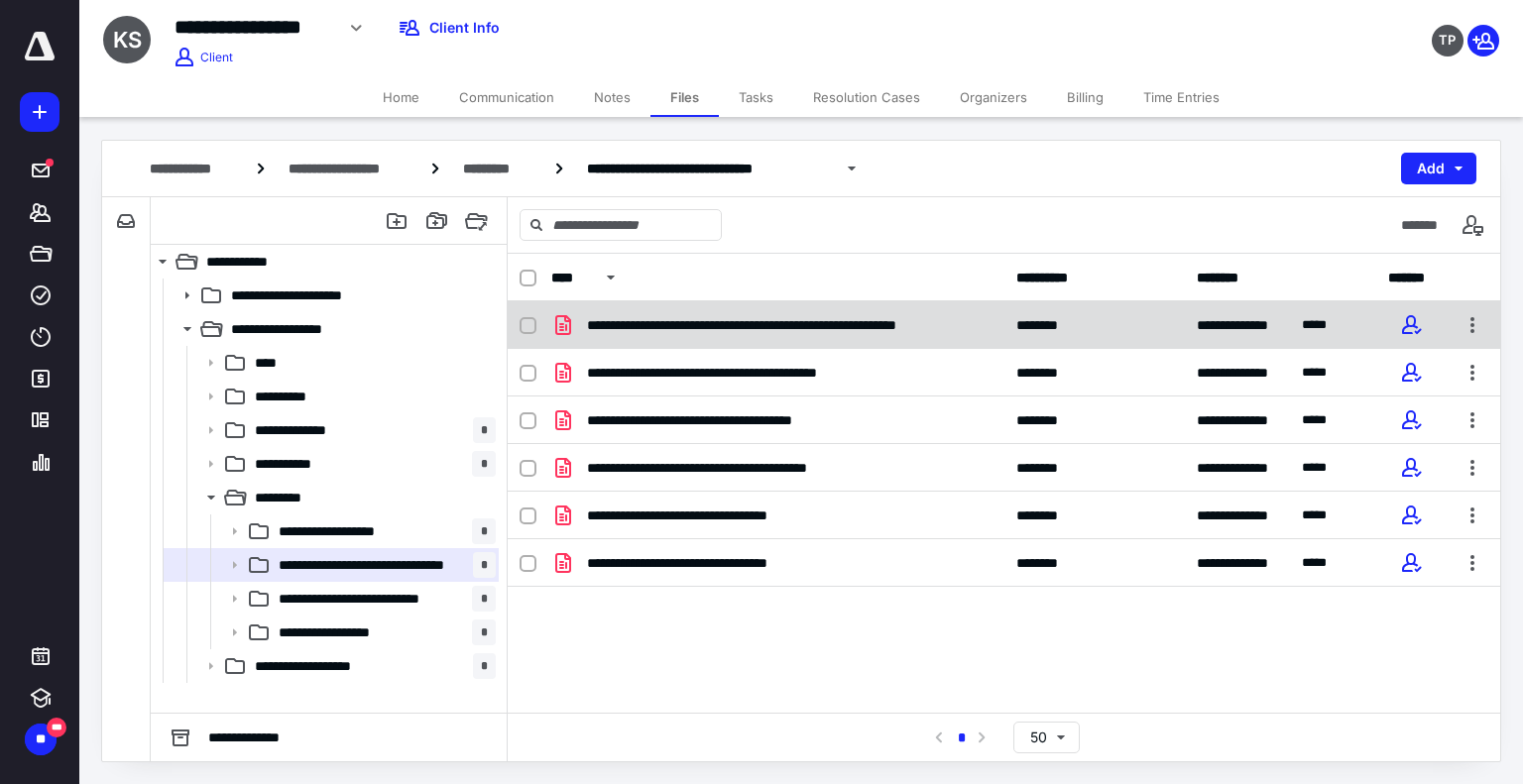 click on "**********" at bounding box center (1003, 325) 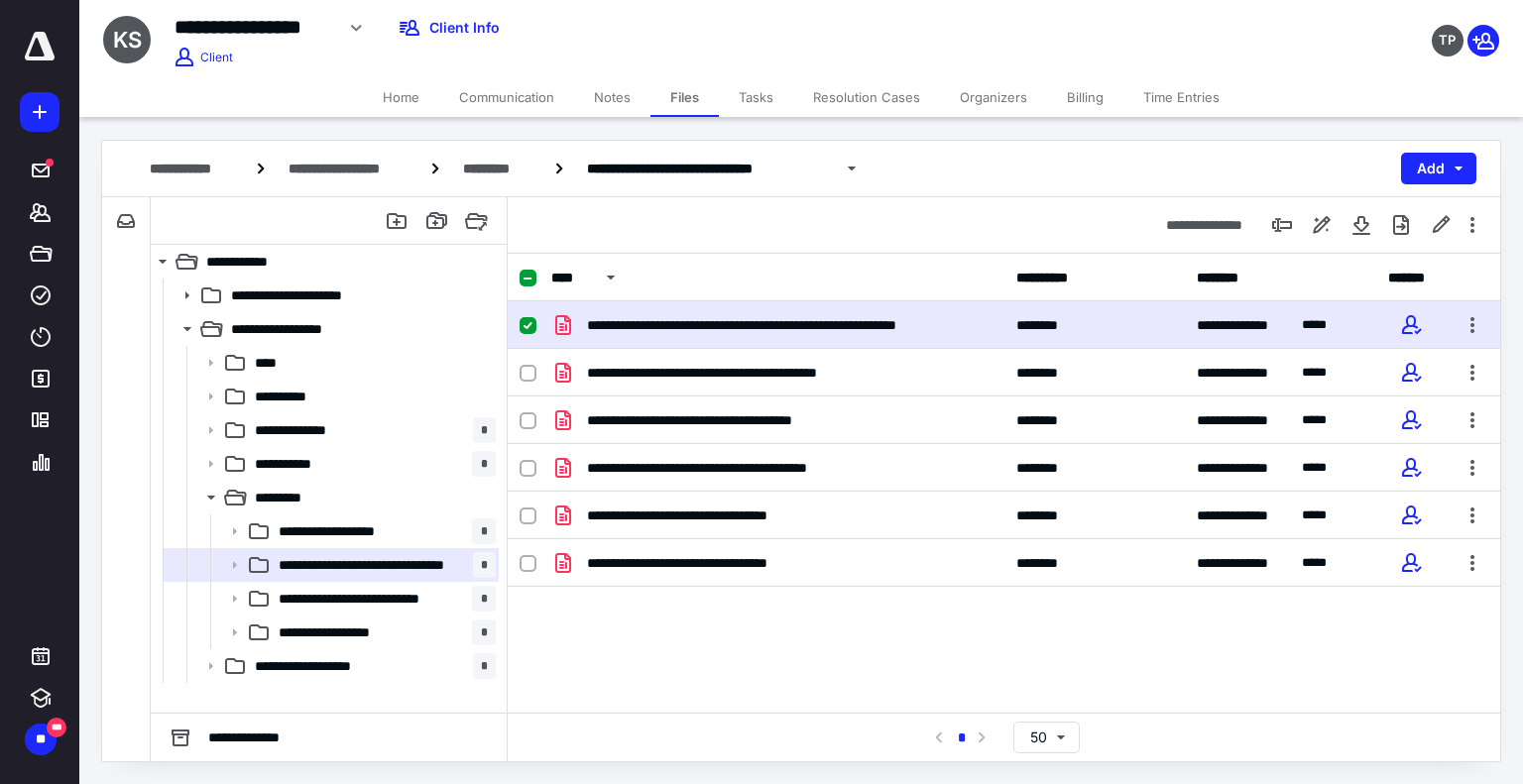 click on "**********" at bounding box center [1003, 325] 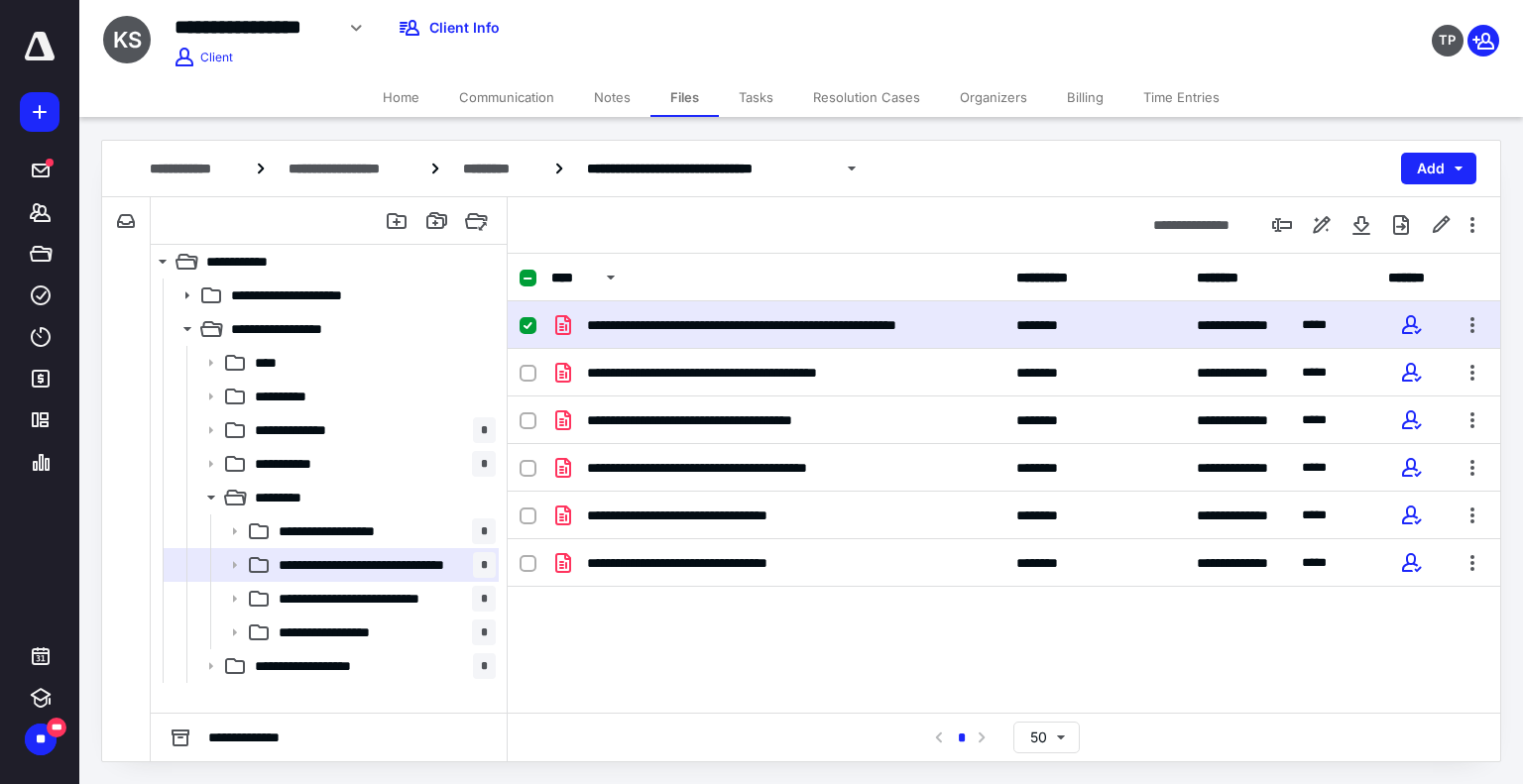 click on "**********" at bounding box center [1003, 325] 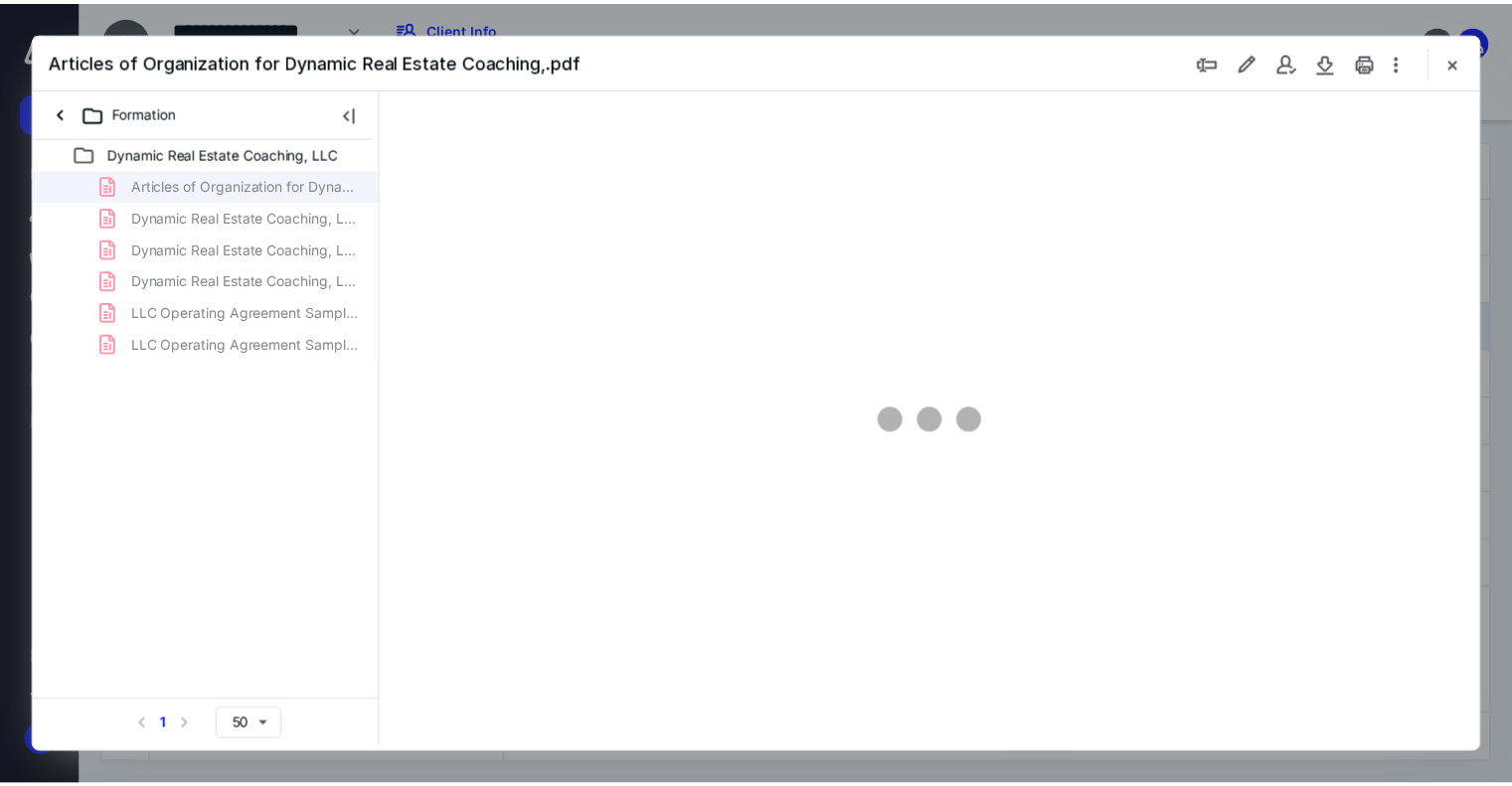 scroll, scrollTop: 0, scrollLeft: 0, axis: both 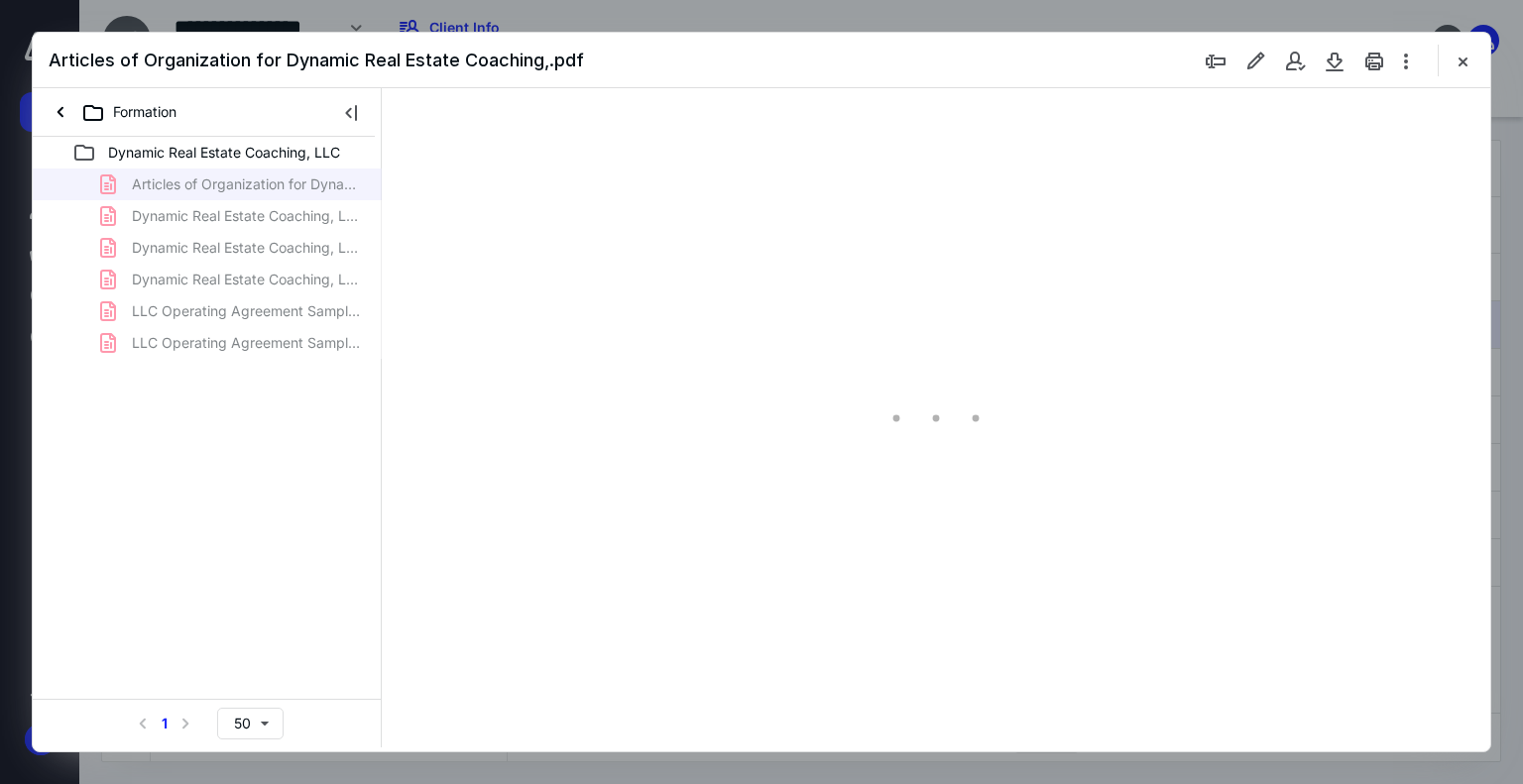 type on "178" 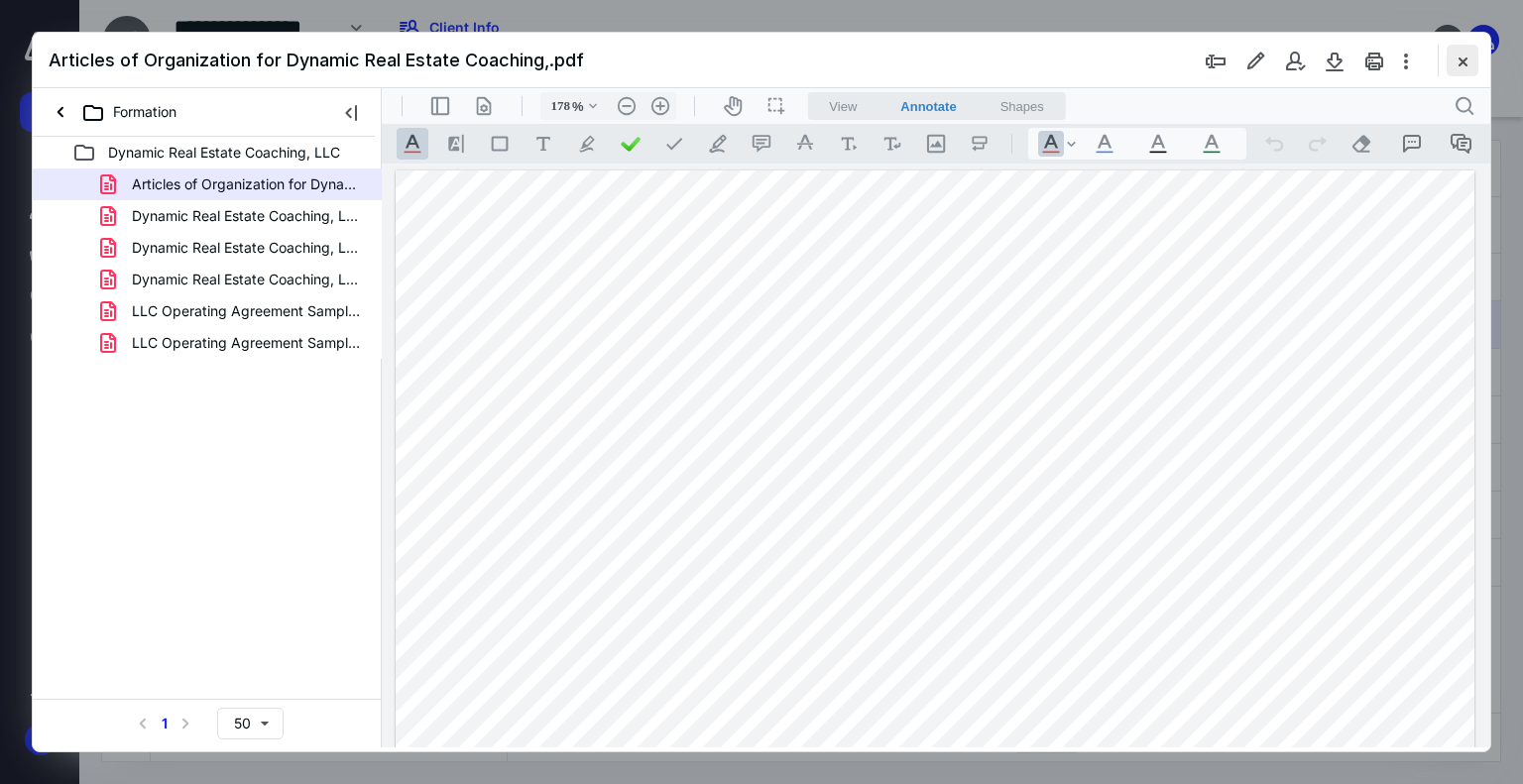 click at bounding box center [1463, 60] 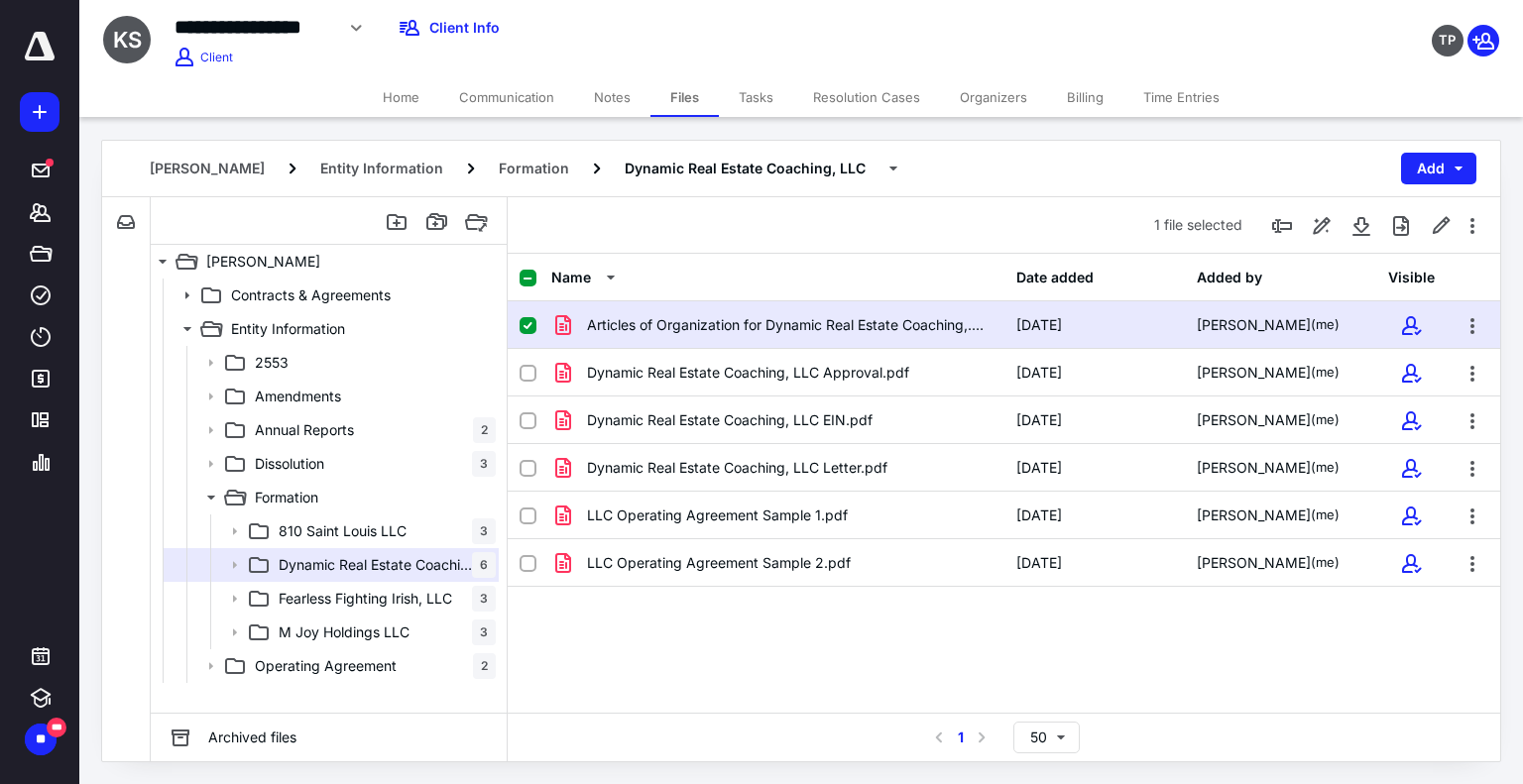 click on "Notes" at bounding box center (612, 97) 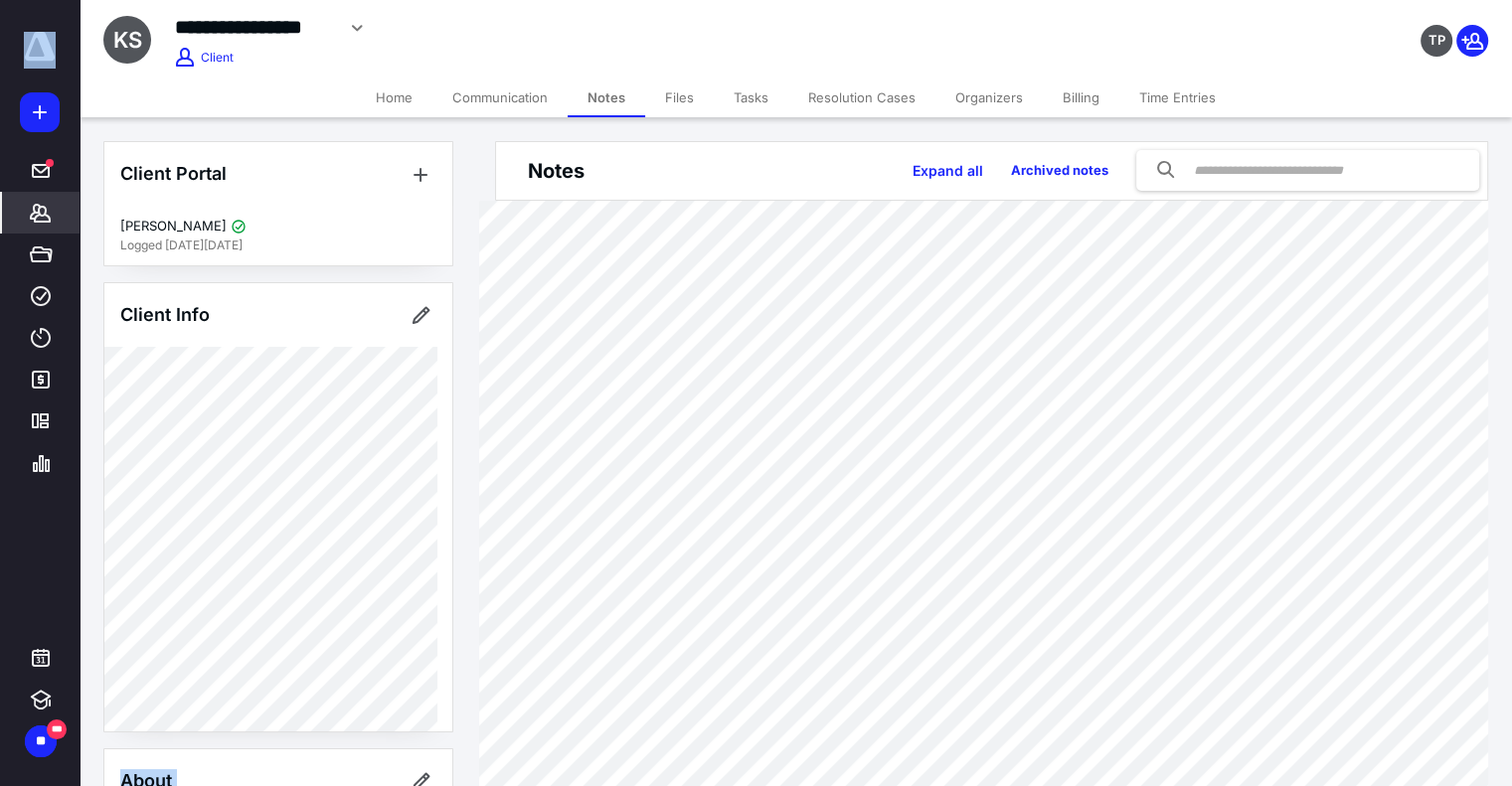 click on "**********" at bounding box center (756, 2196) 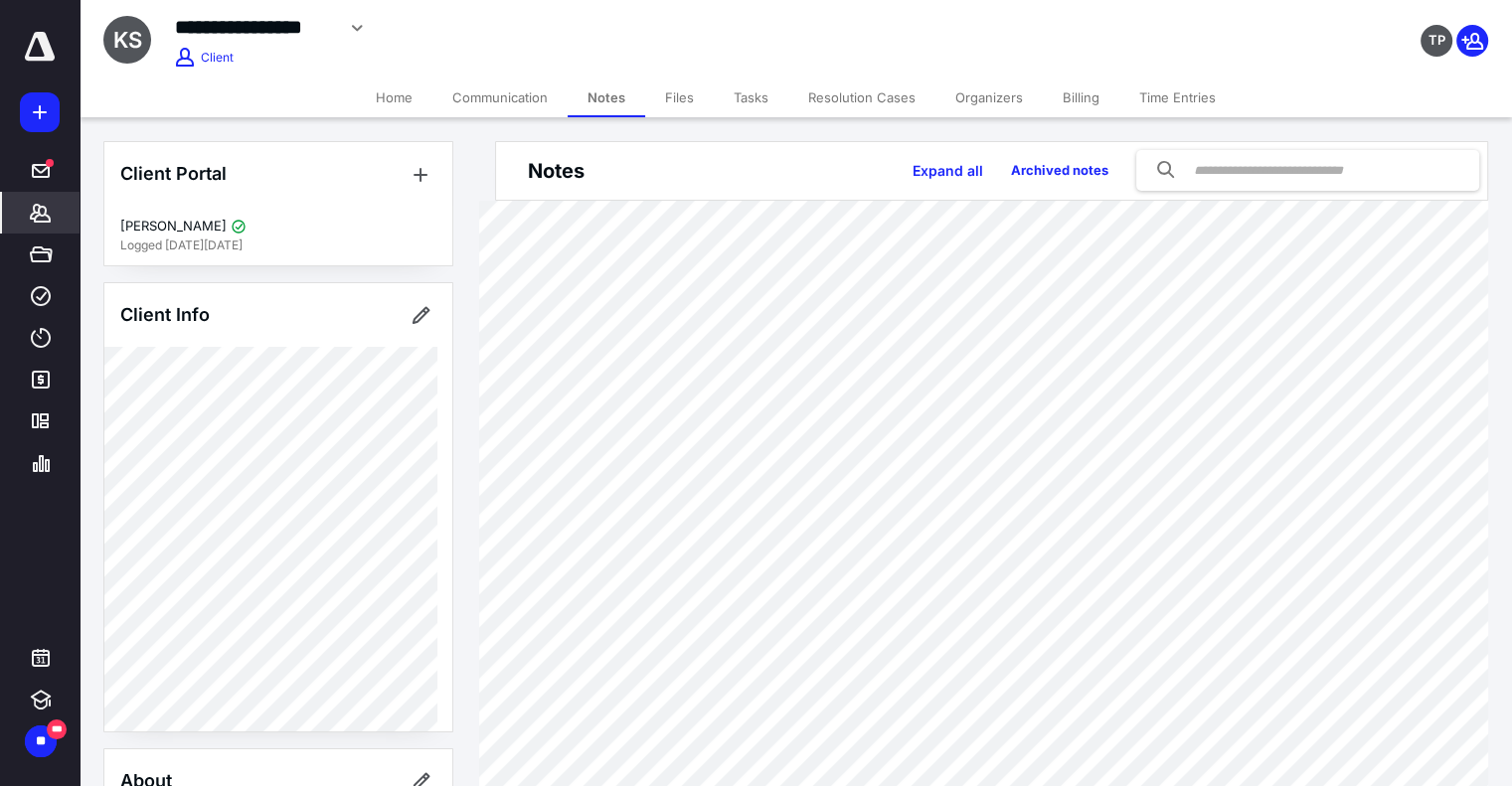 click on "Client Portal Kyle Stanley Logged in 3 weeks ago Client Info About Spouse Dependents Important clients Tags Manage all tags" at bounding box center (278, 739) 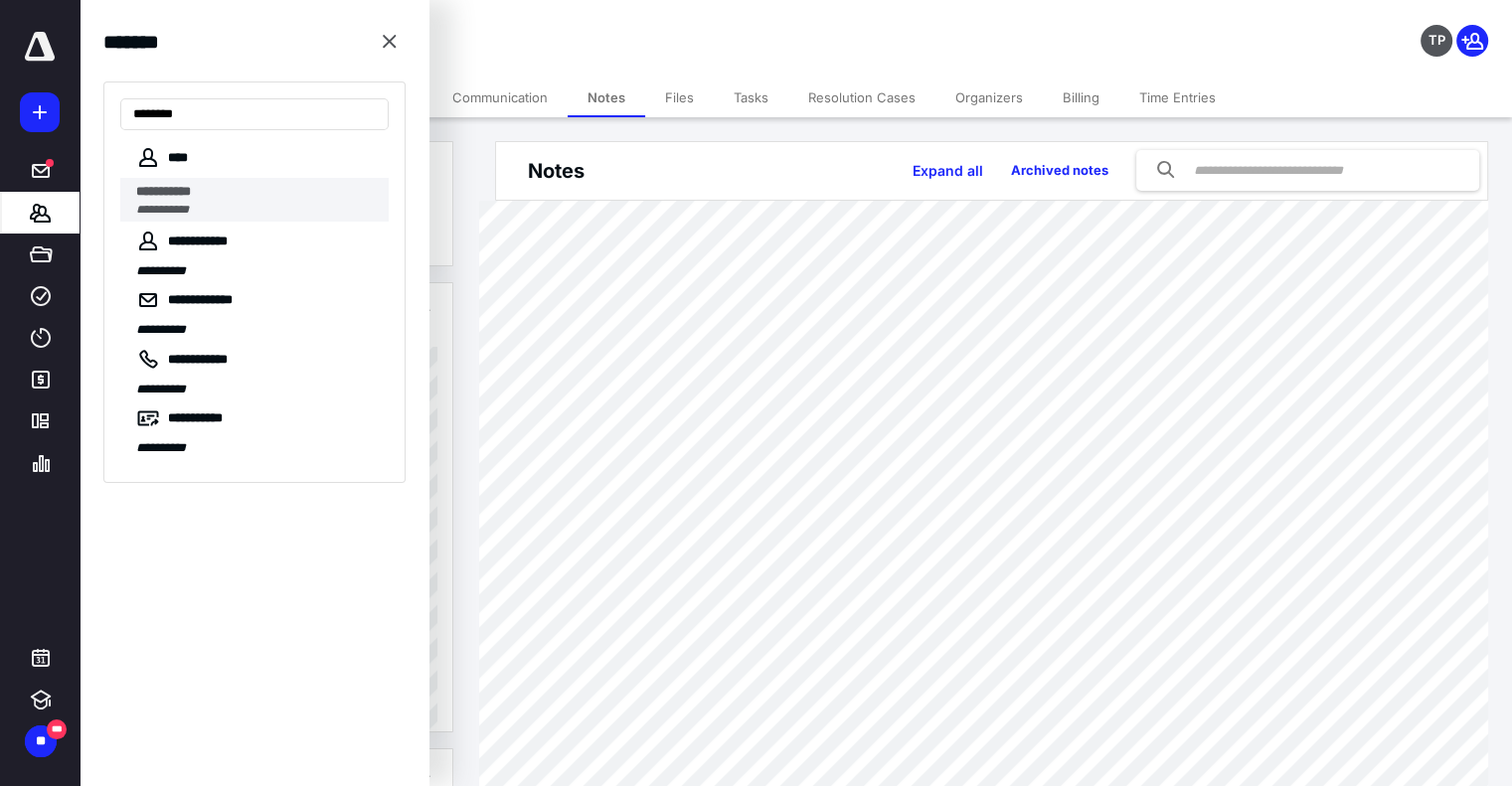 type on "********" 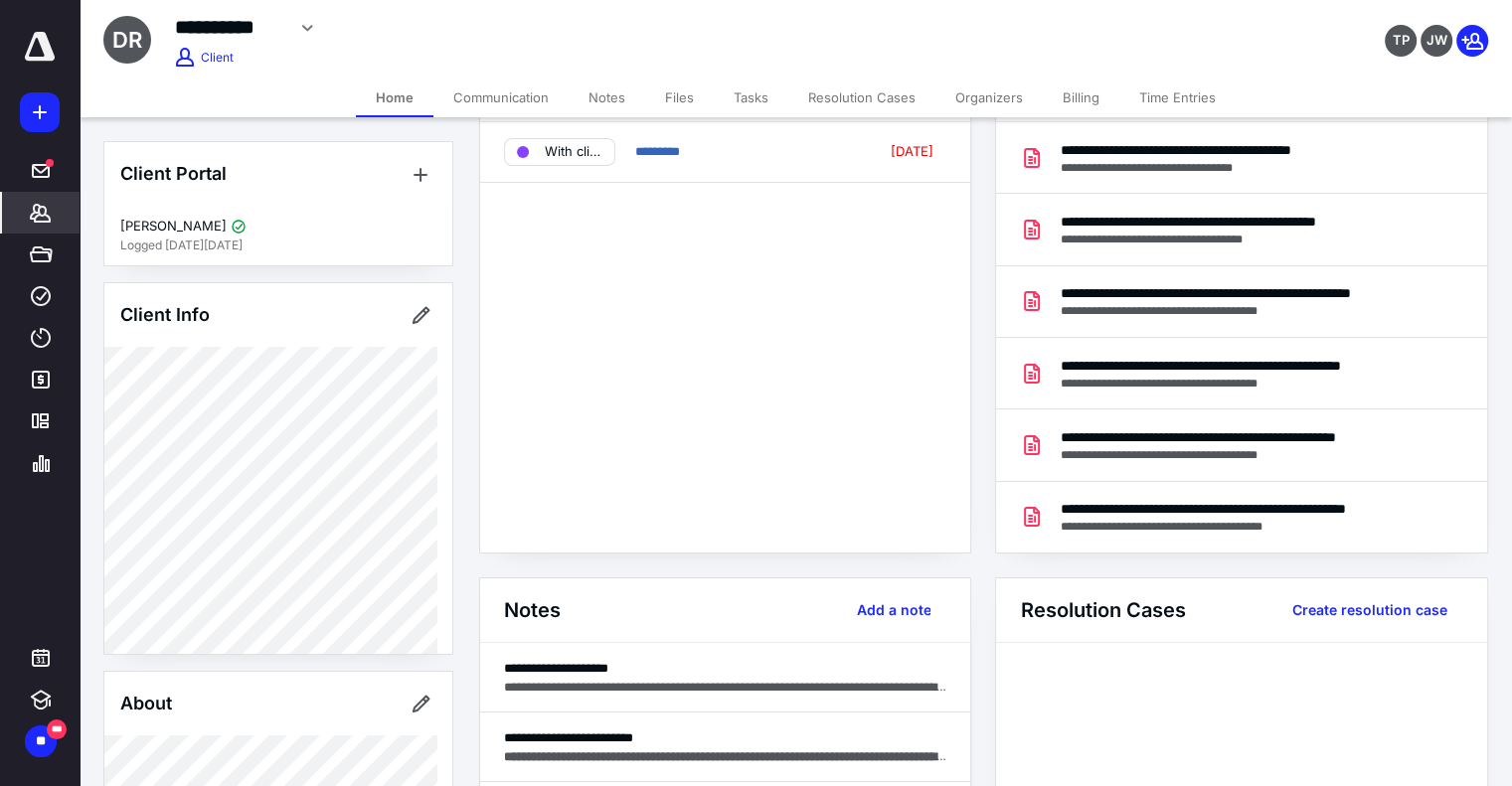 scroll, scrollTop: 199, scrollLeft: 0, axis: vertical 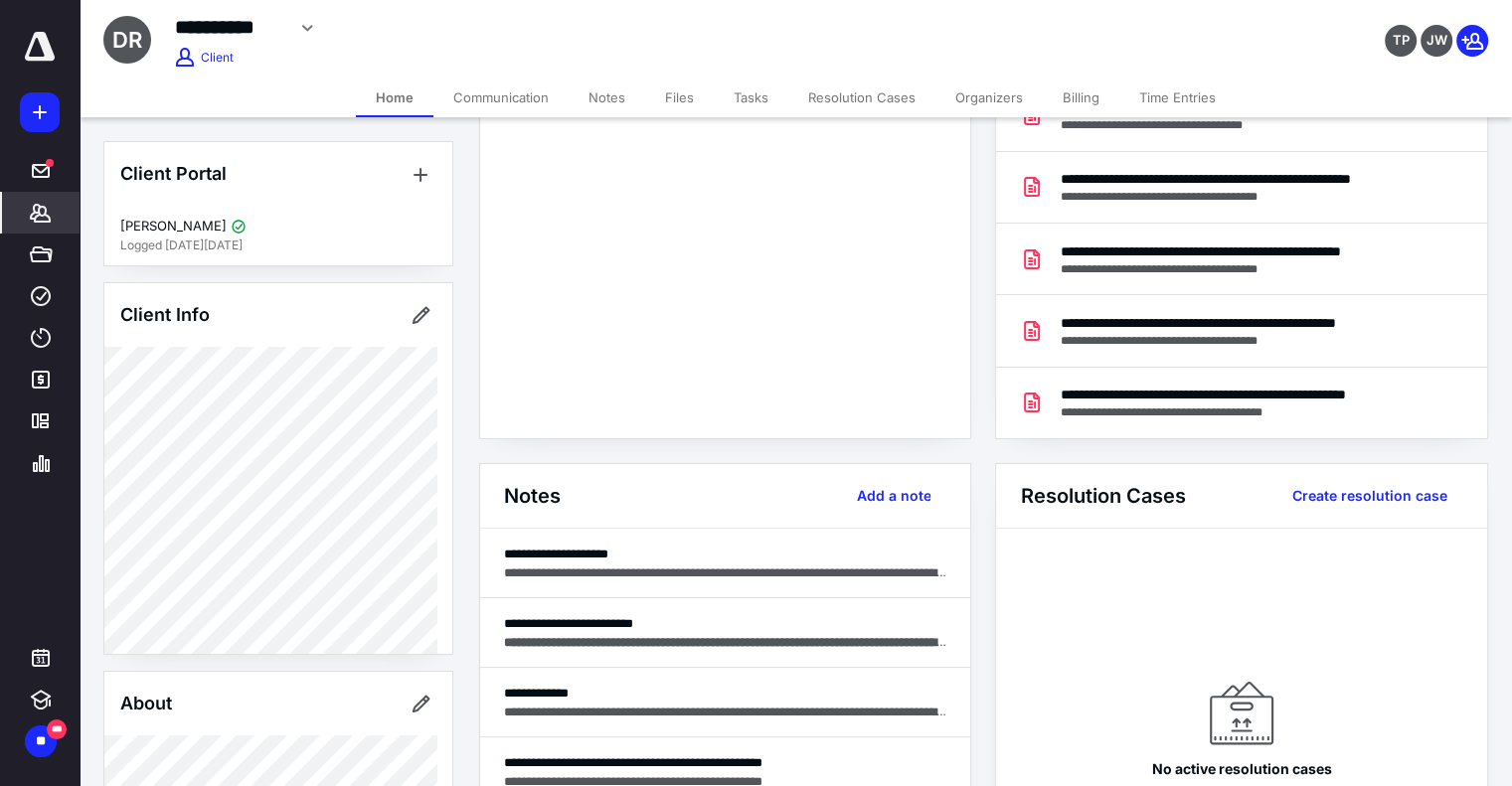 click on "Notes" at bounding box center (606, 97) 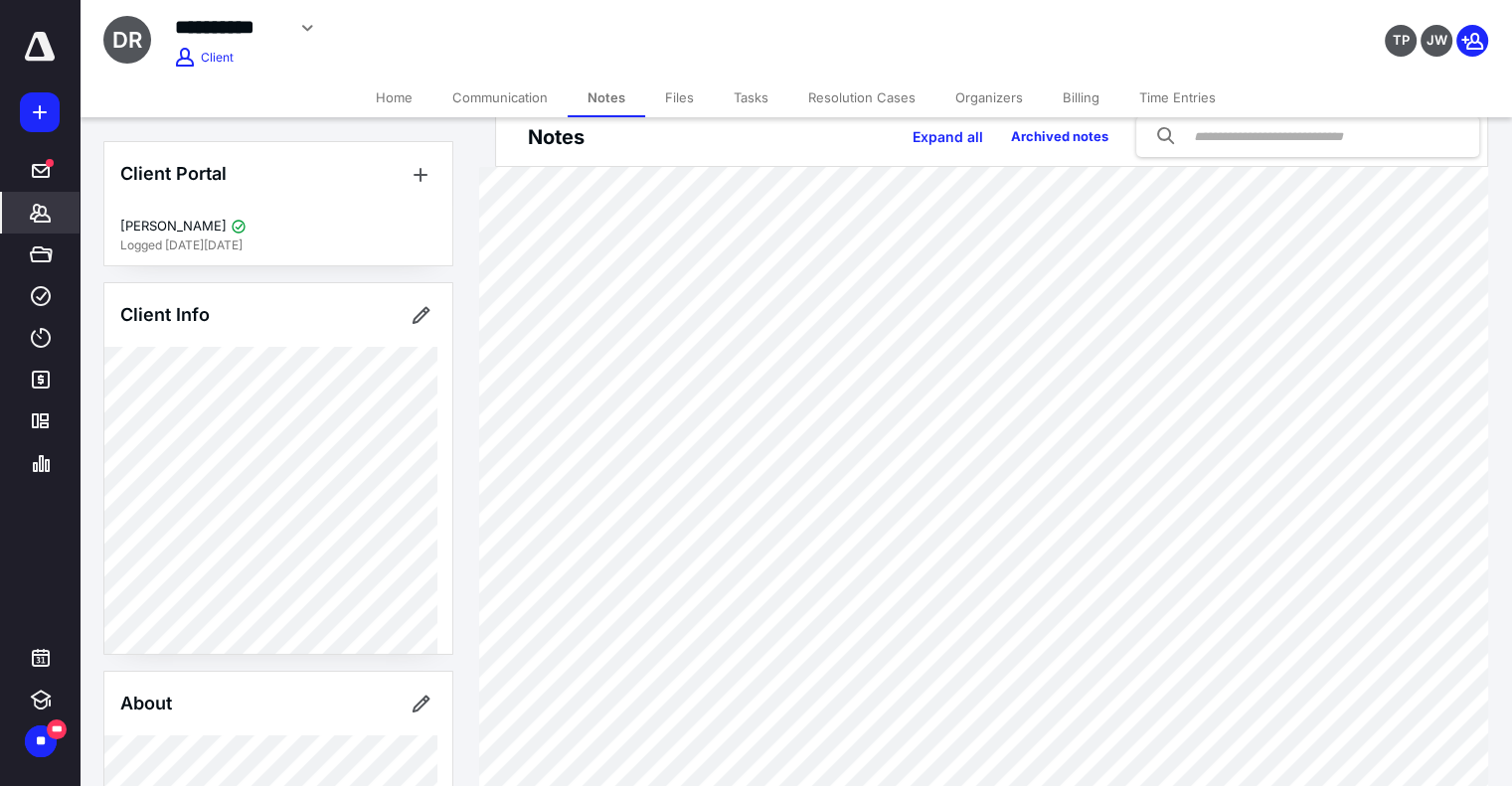 scroll, scrollTop: 0, scrollLeft: 0, axis: both 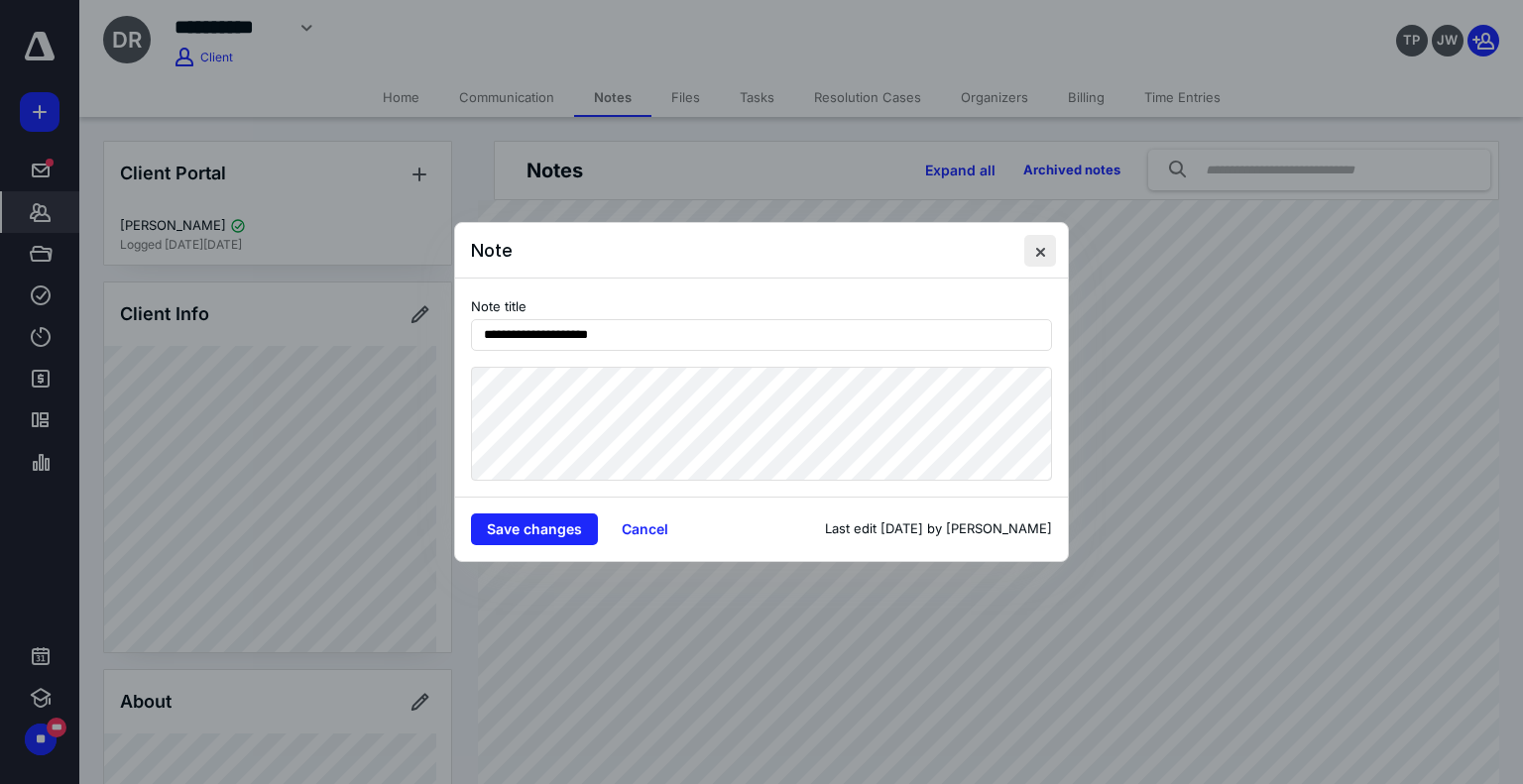 click at bounding box center [1040, 251] 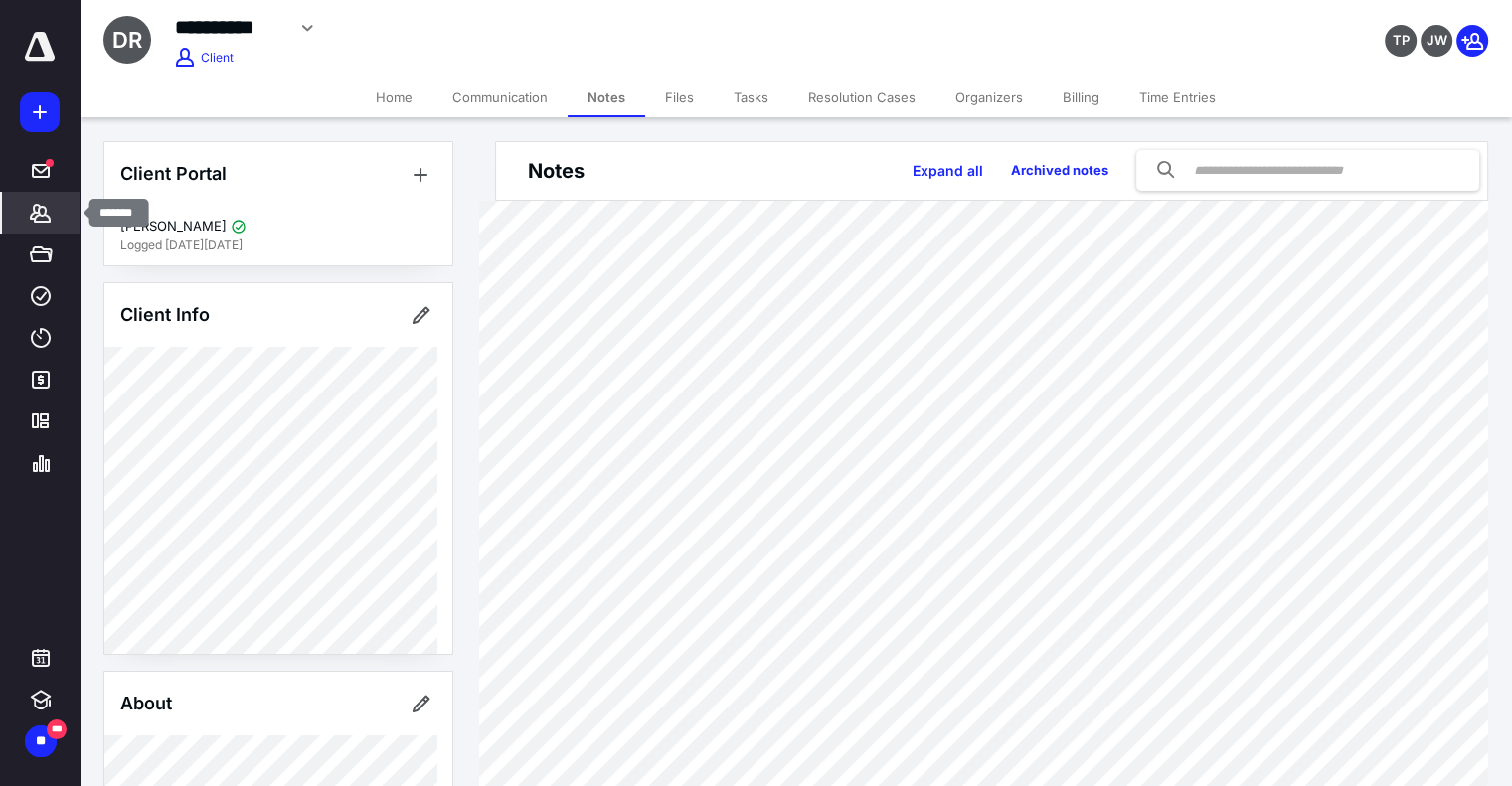 click on "*******" at bounding box center (41, 213) 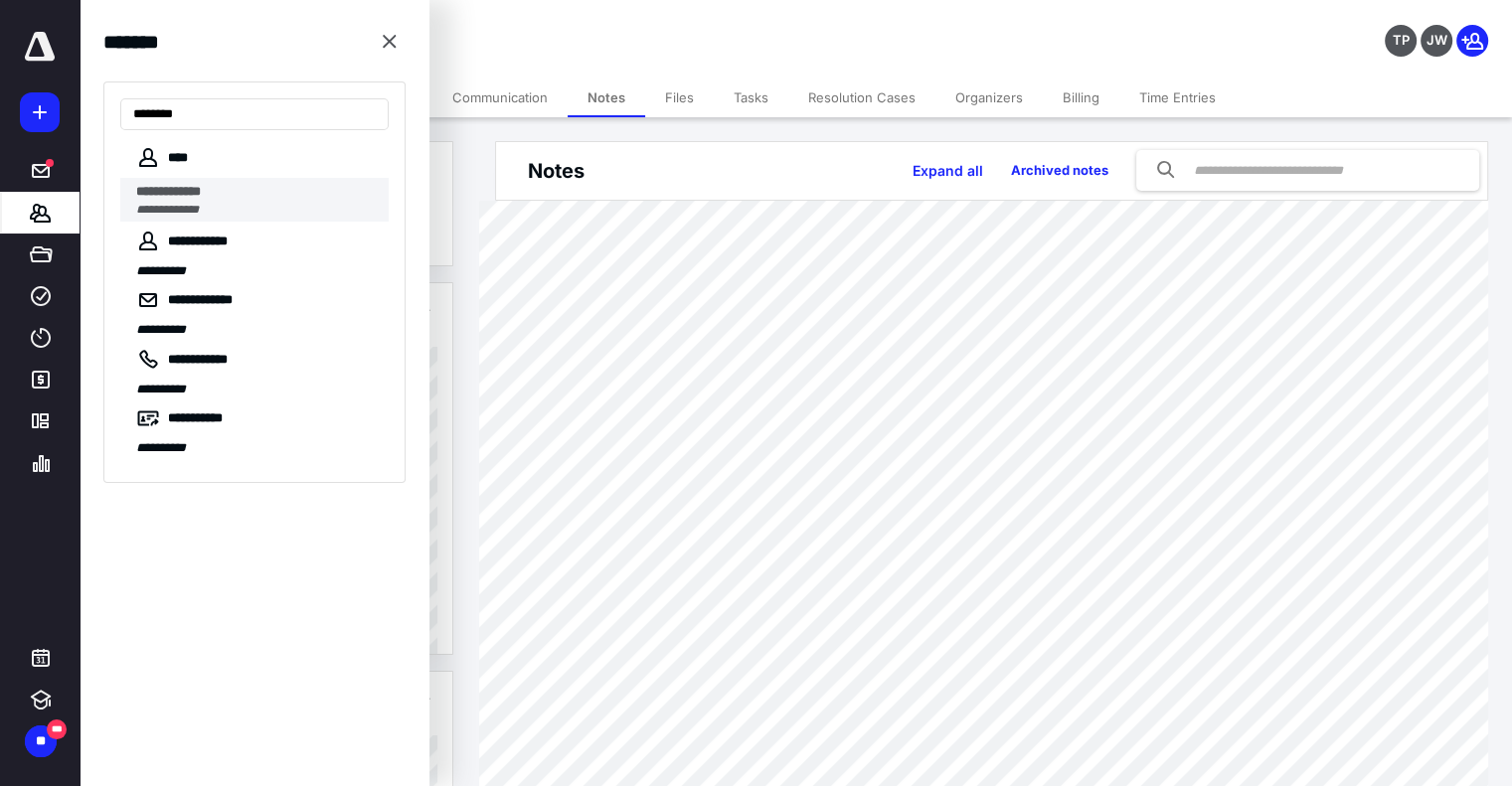 type on "********" 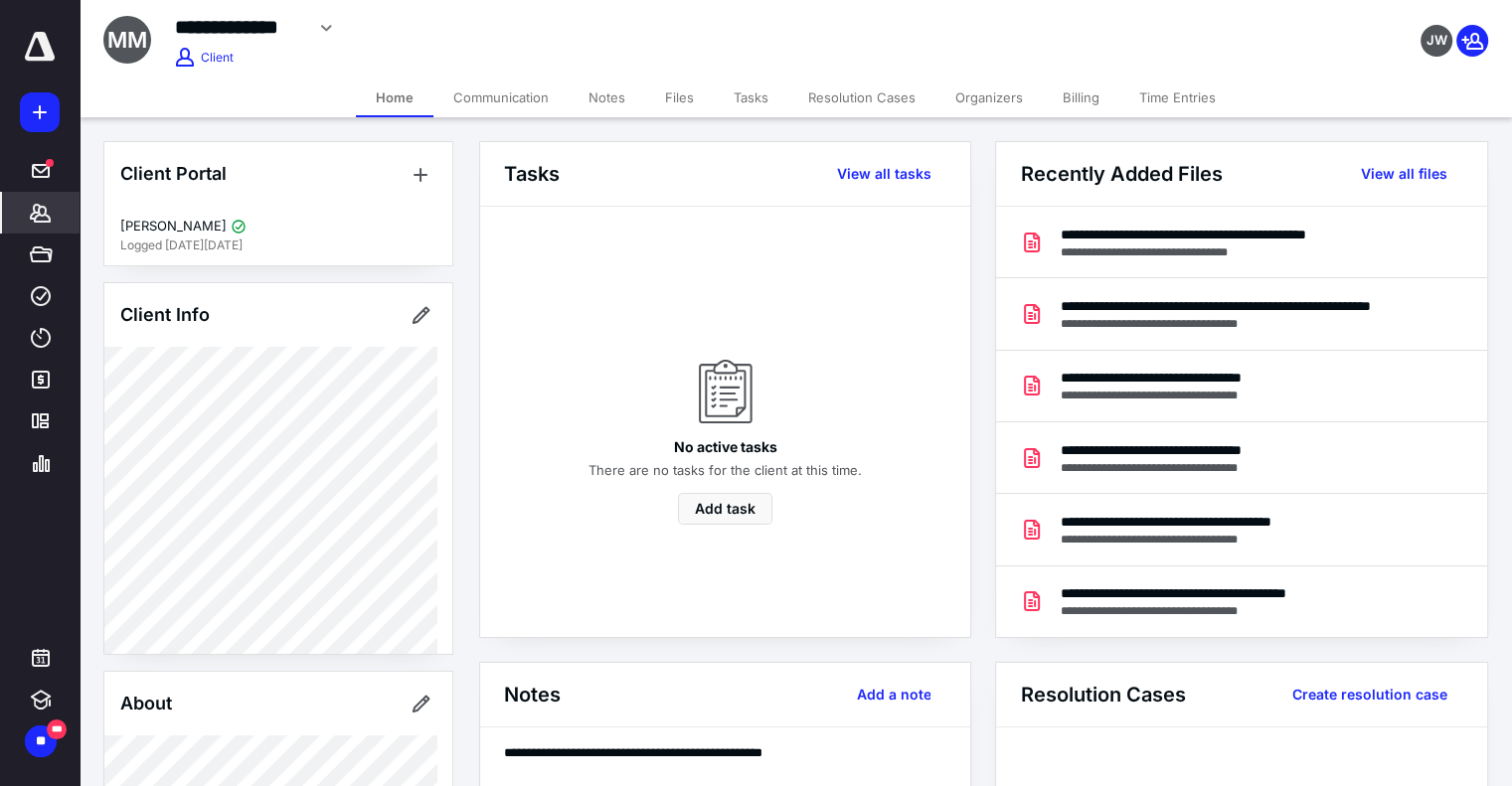 click on "Files" at bounding box center (679, 97) 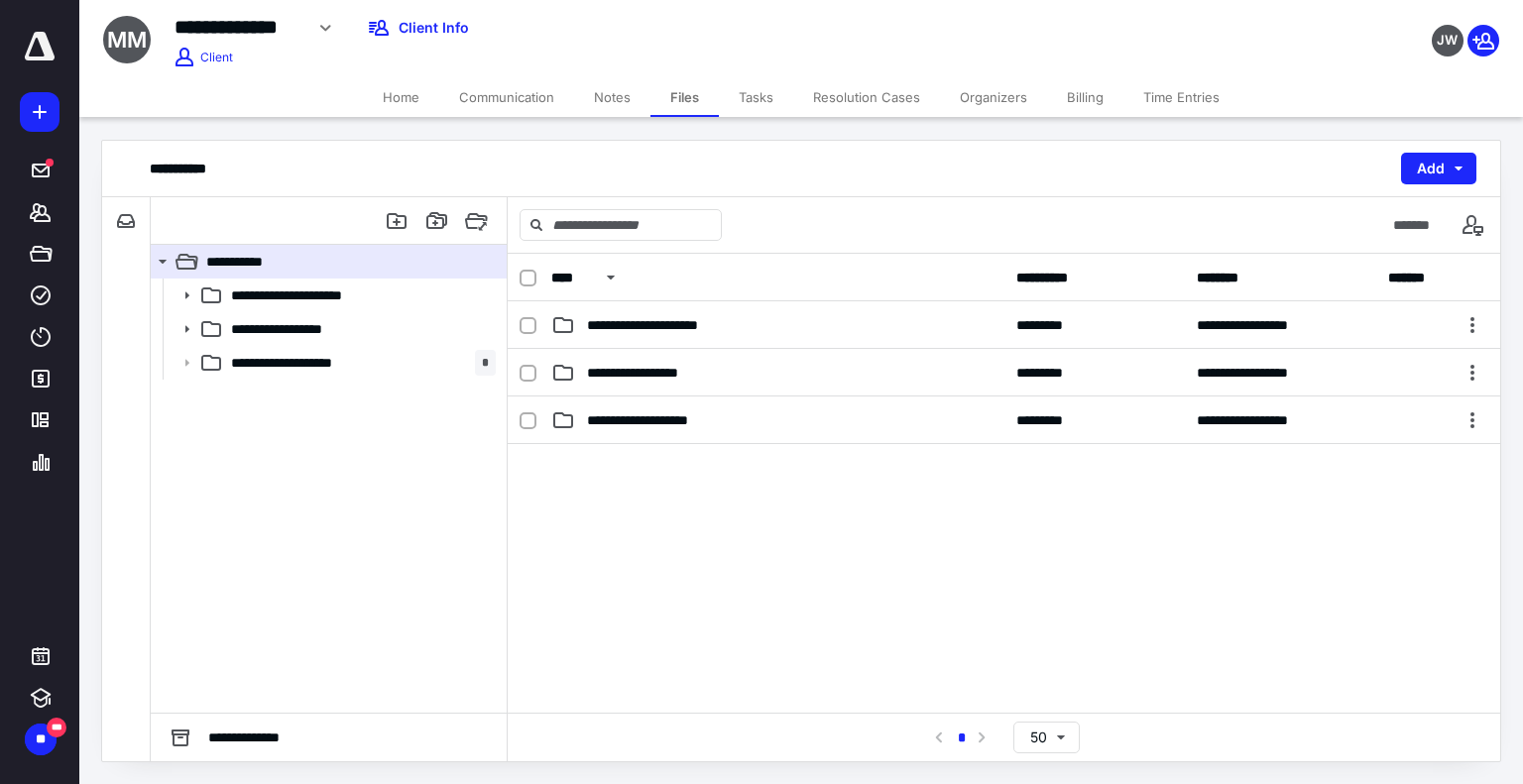 click on "Notes" at bounding box center [612, 97] 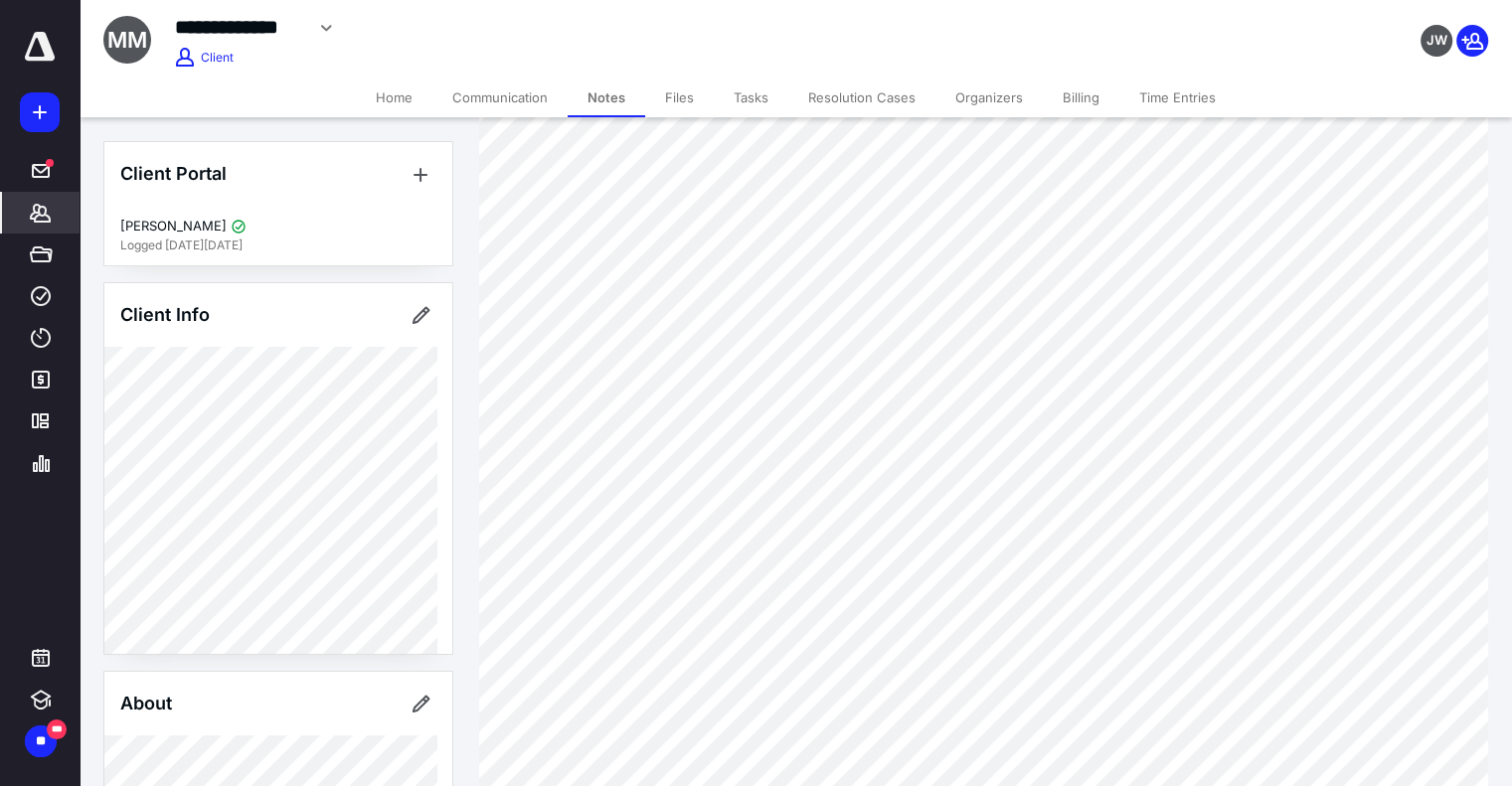scroll, scrollTop: 1383, scrollLeft: 0, axis: vertical 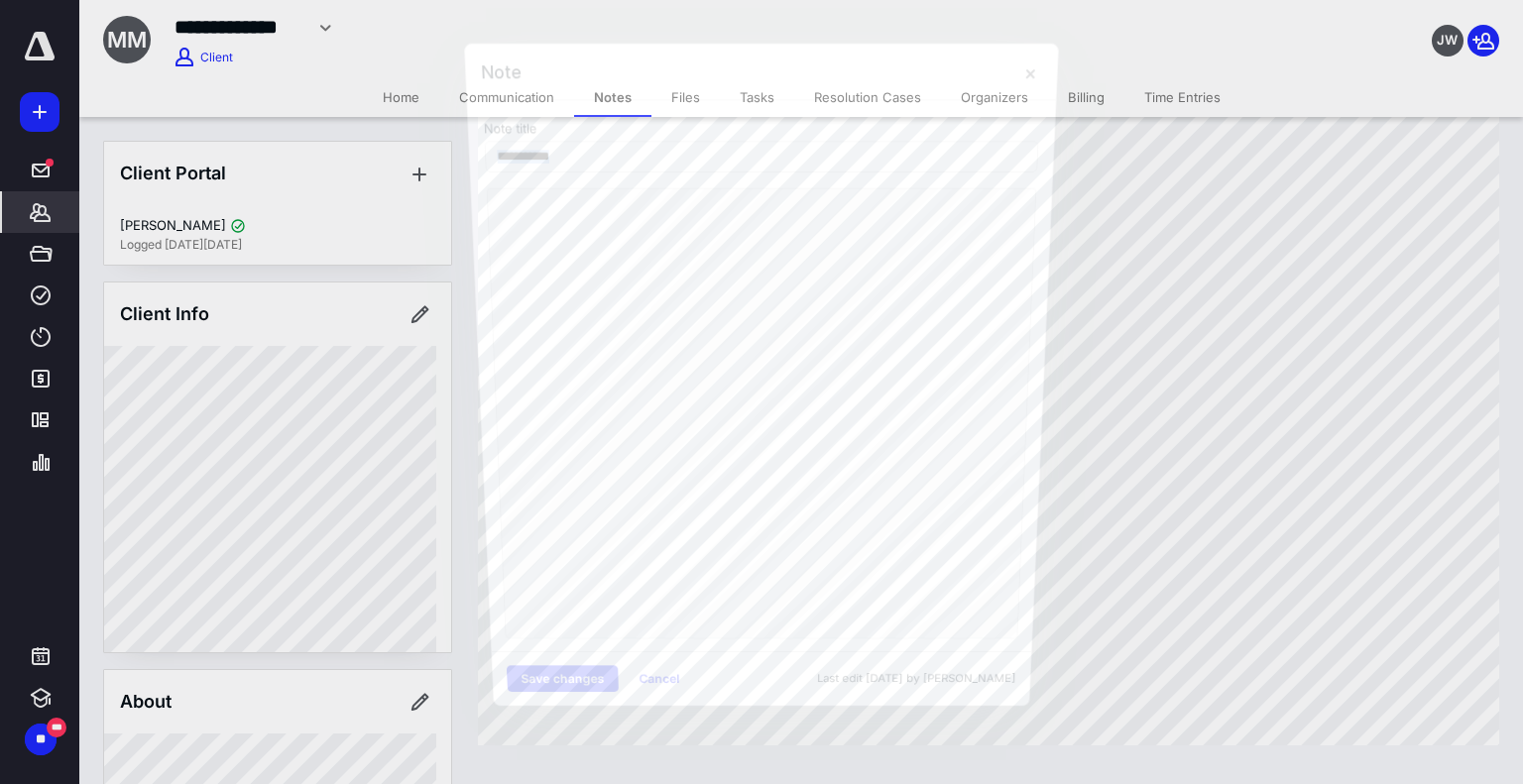 click on "**********" at bounding box center [761, 376] 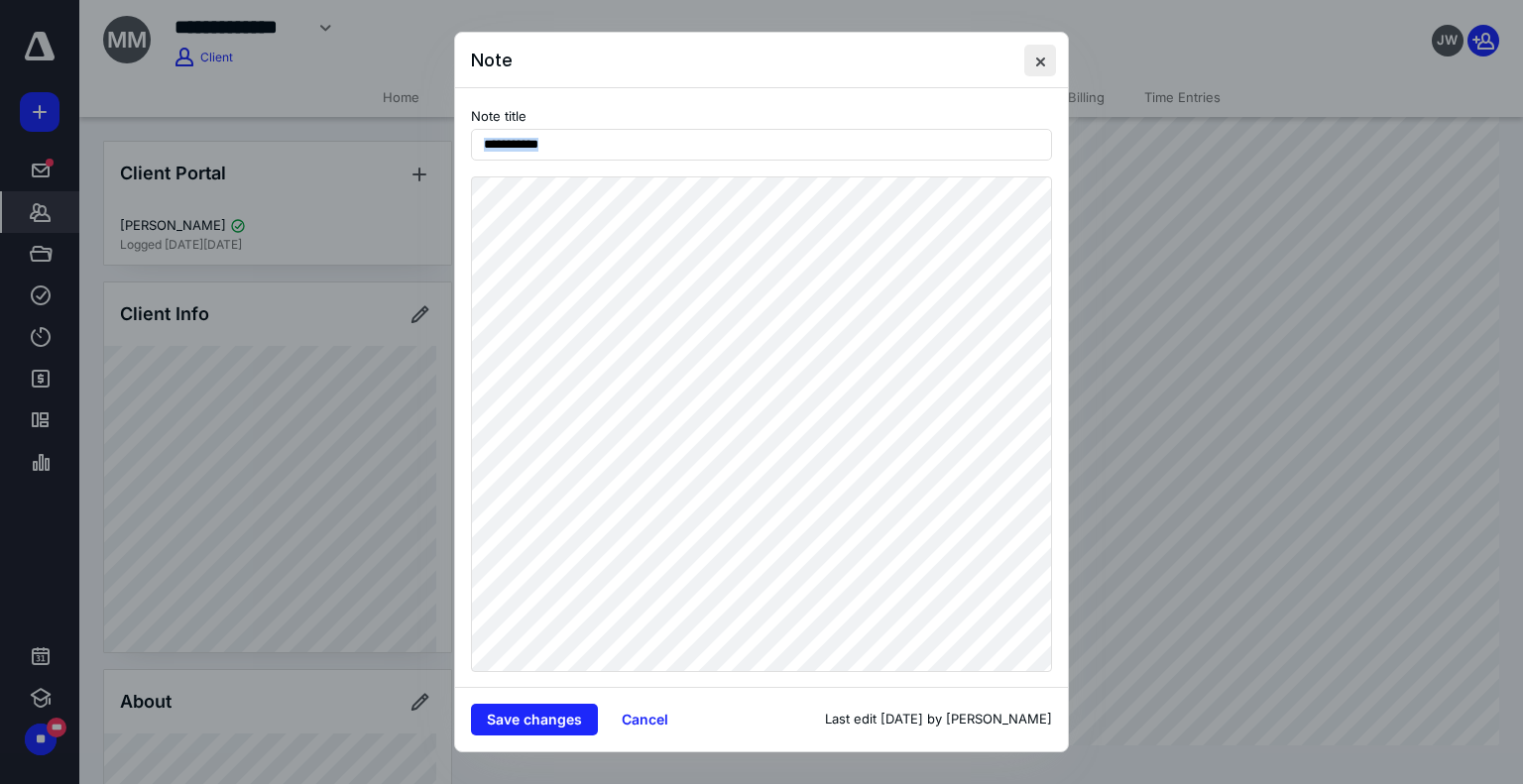 click at bounding box center (1040, 60) 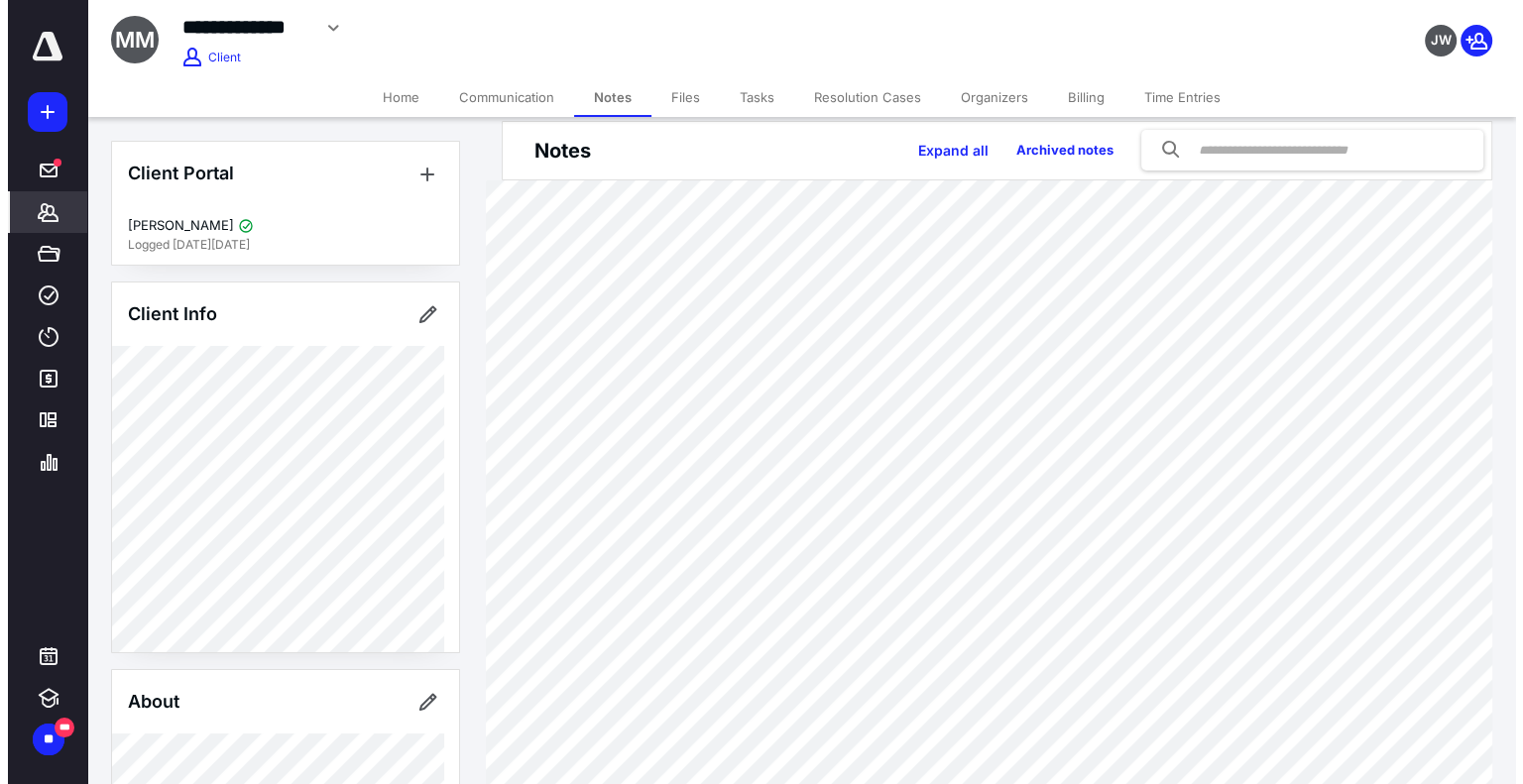 scroll, scrollTop: 0, scrollLeft: 0, axis: both 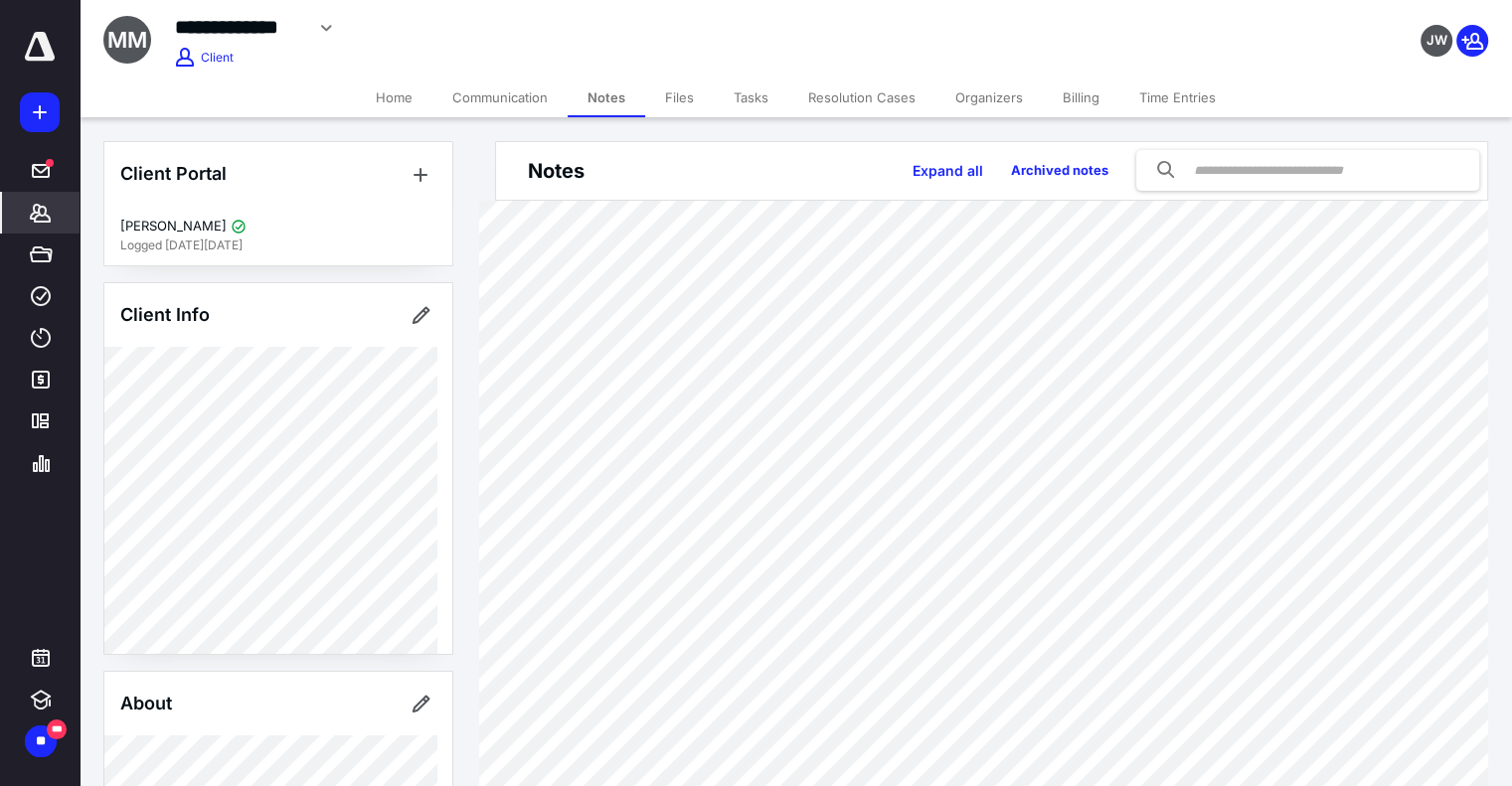 click on "Files" at bounding box center (679, 97) 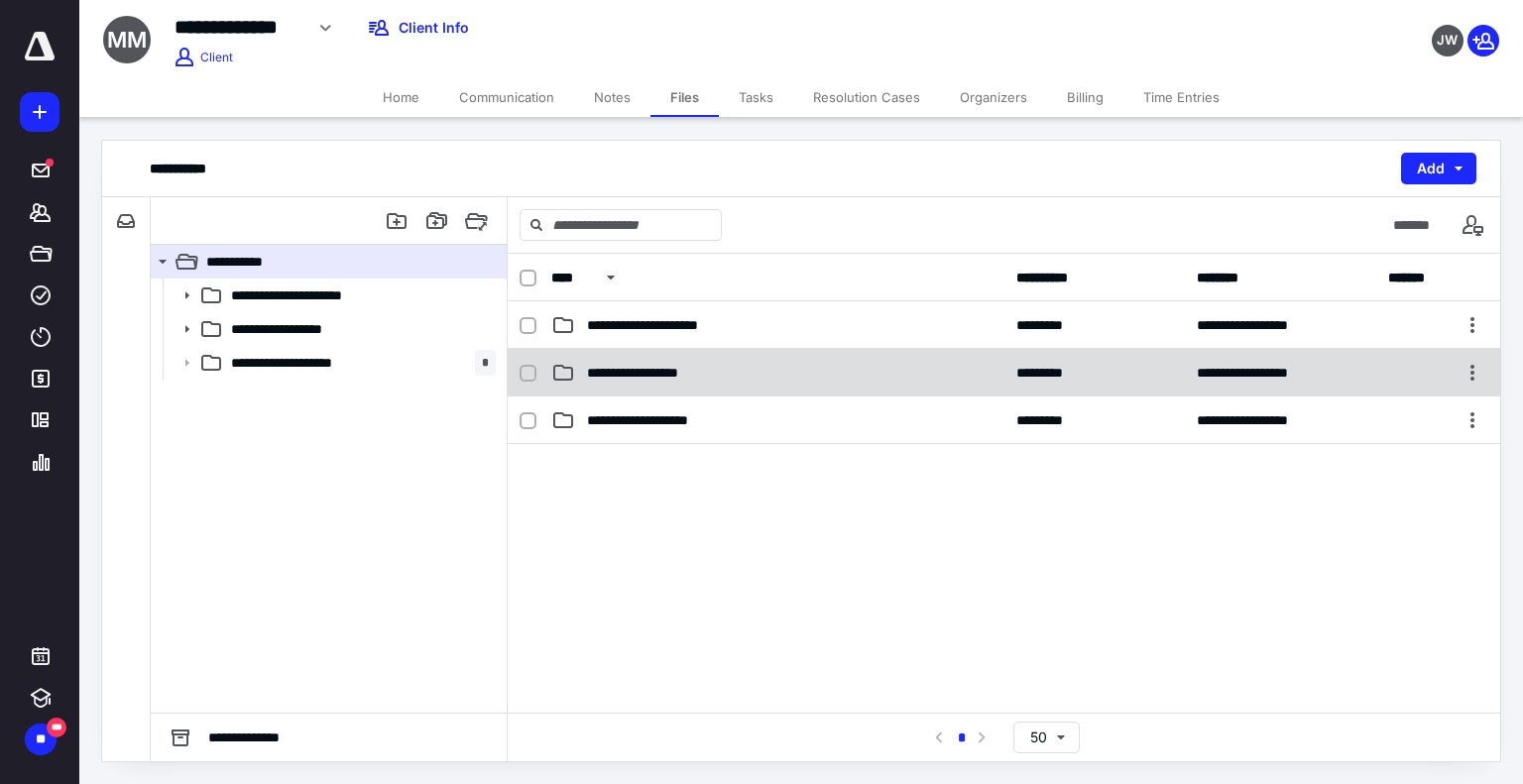 click on "**********" at bounding box center [1003, 373] 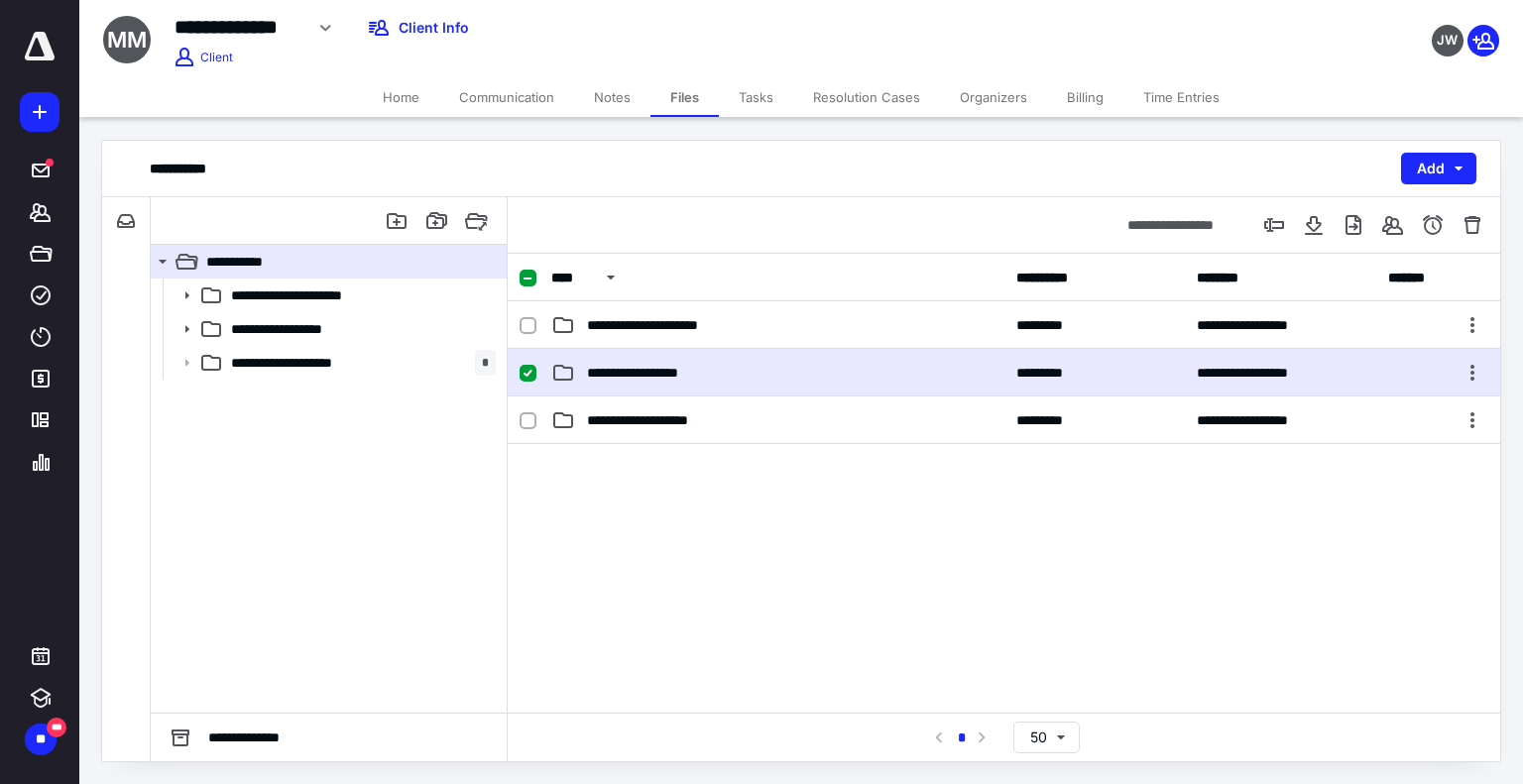 click on "**********" at bounding box center (1003, 373) 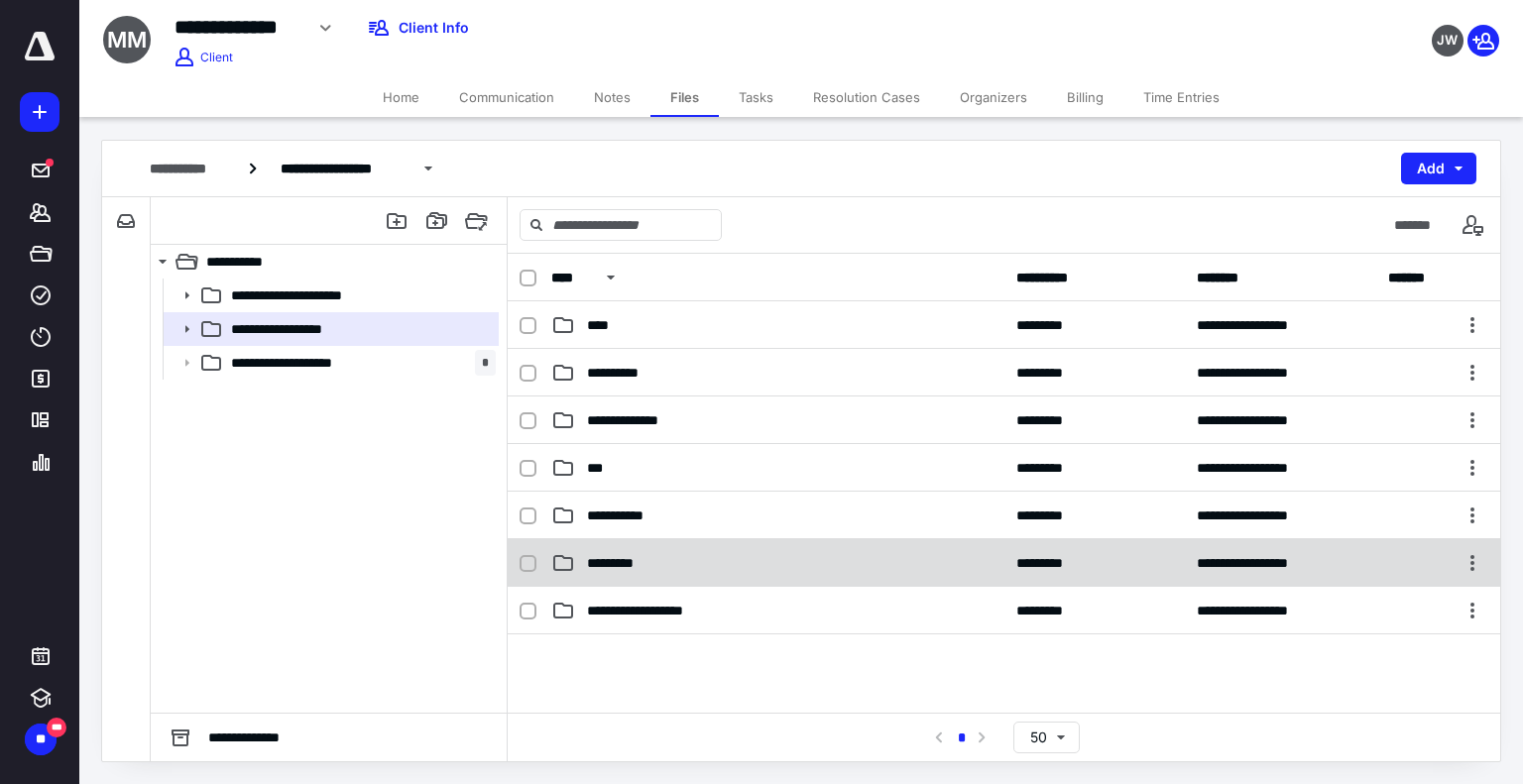 click on "*********" at bounding box center (620, 563) 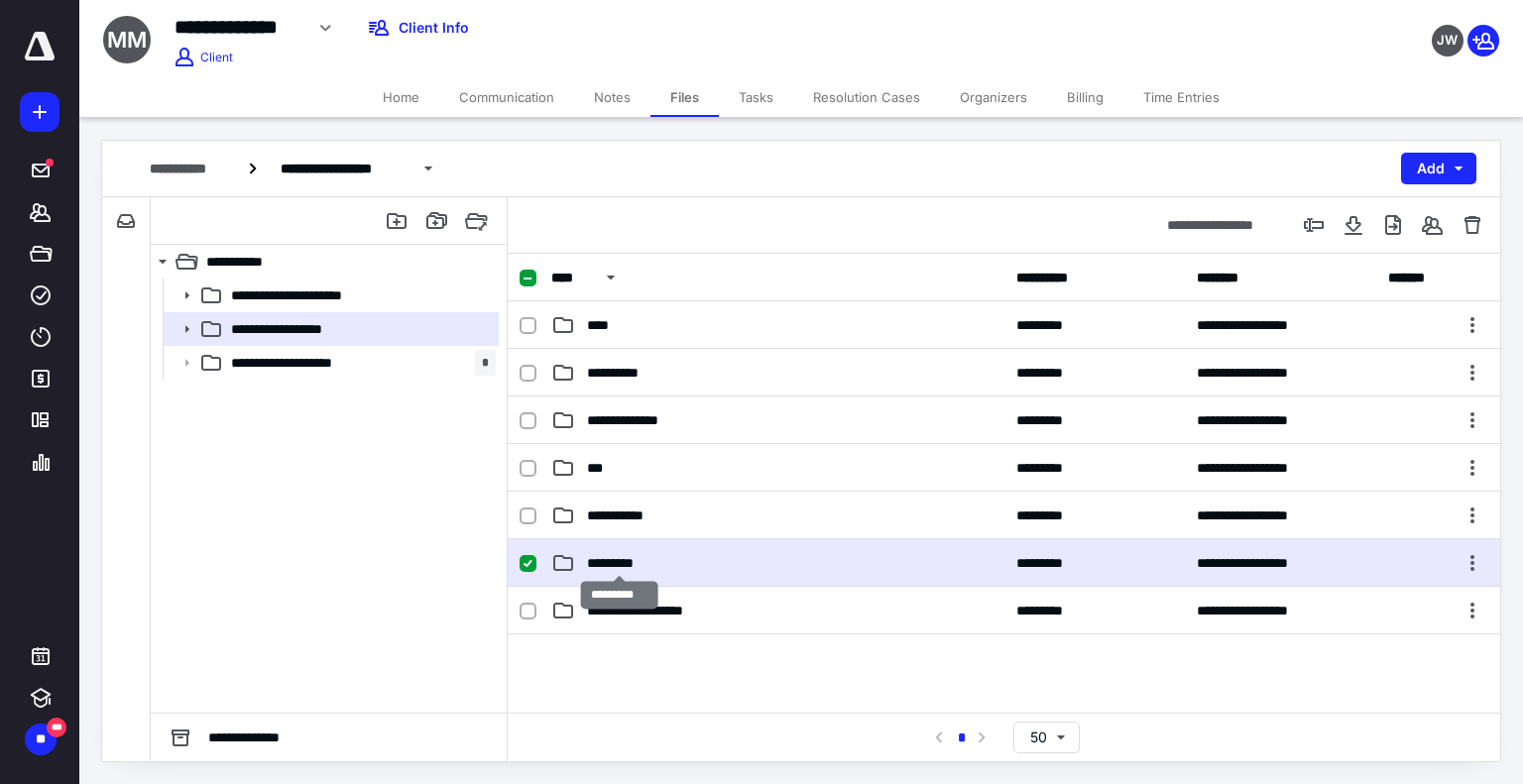 click on "*********" at bounding box center [620, 563] 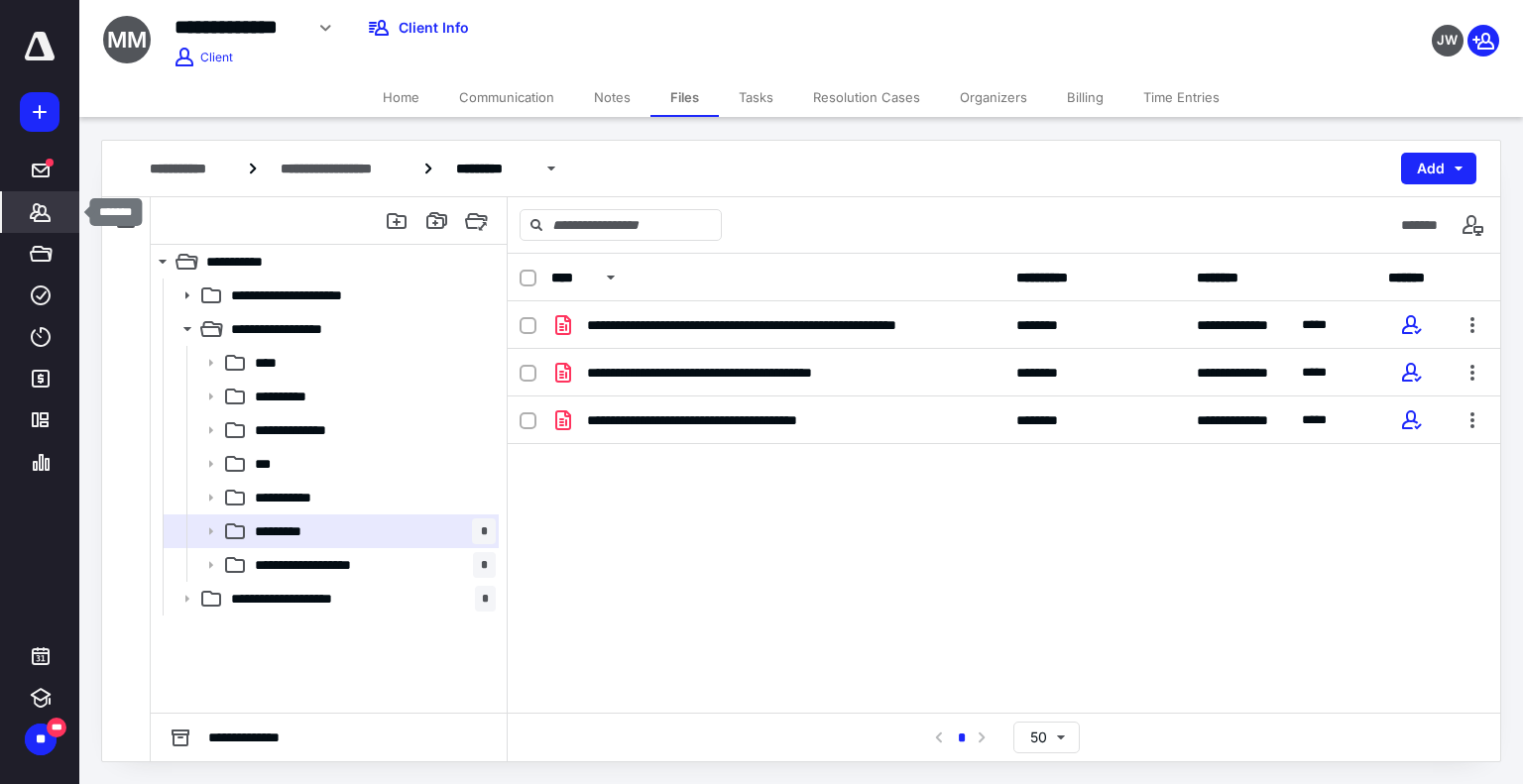 click on "*******" at bounding box center (41, 212) 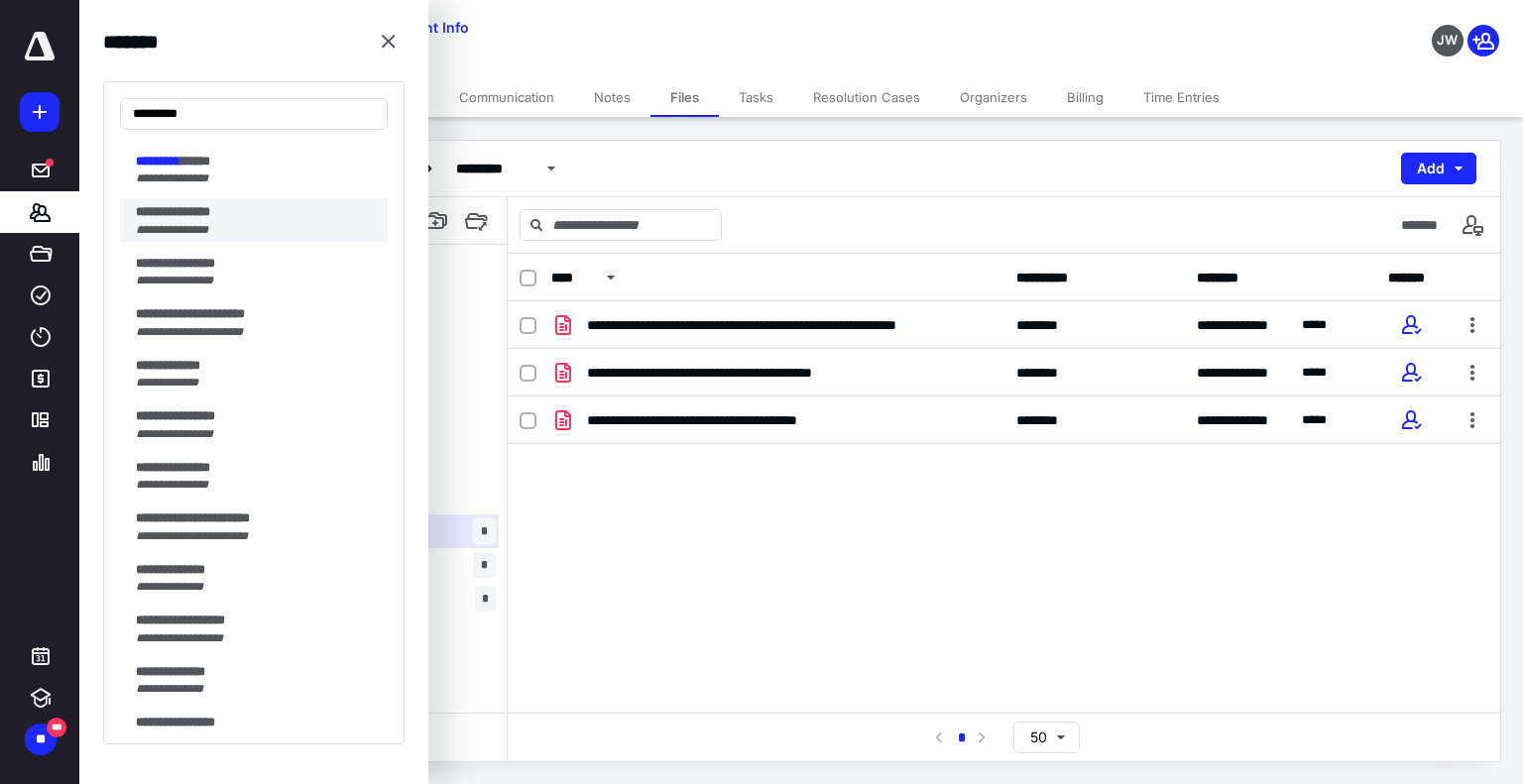 scroll, scrollTop: 0, scrollLeft: 0, axis: both 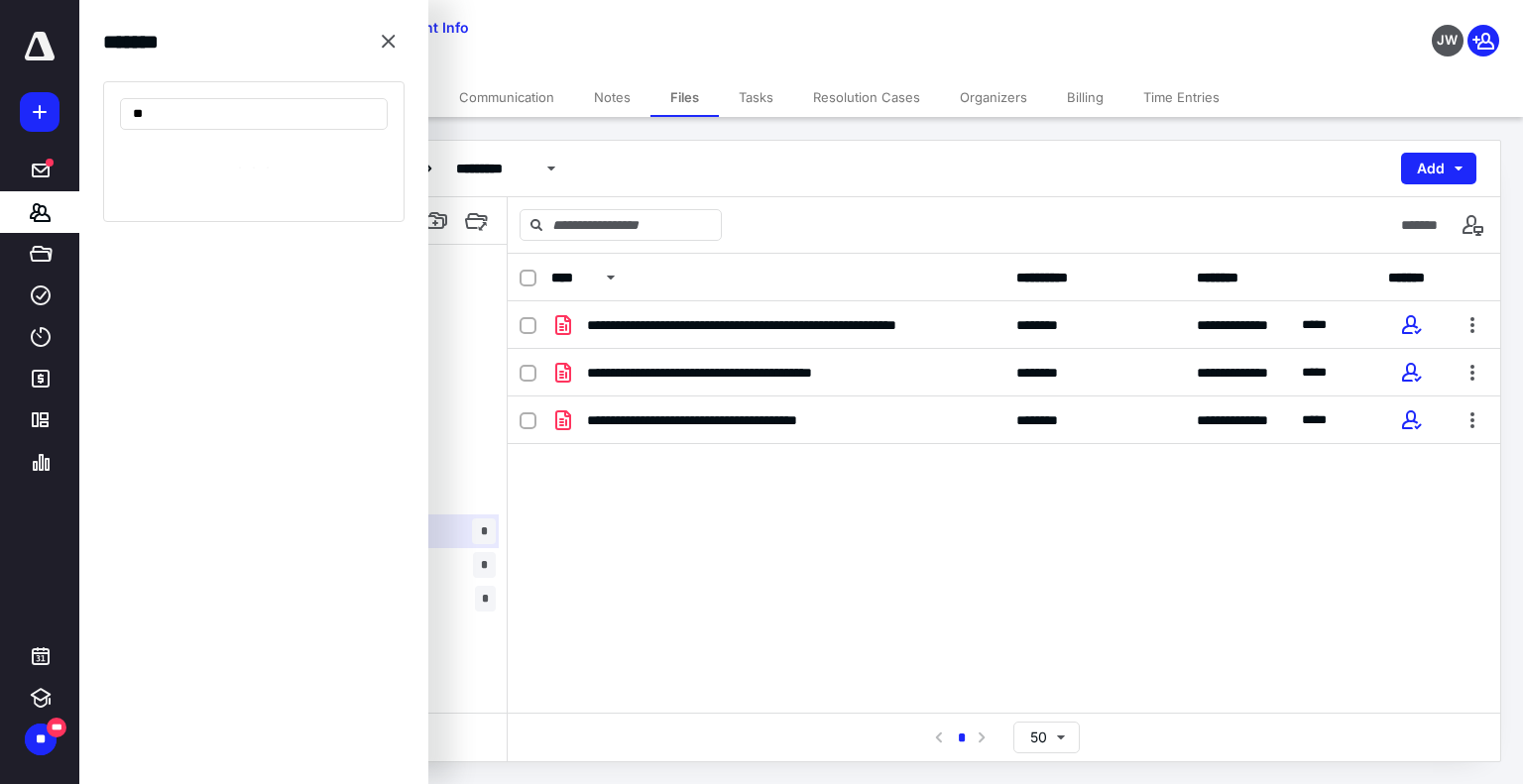 type on "*" 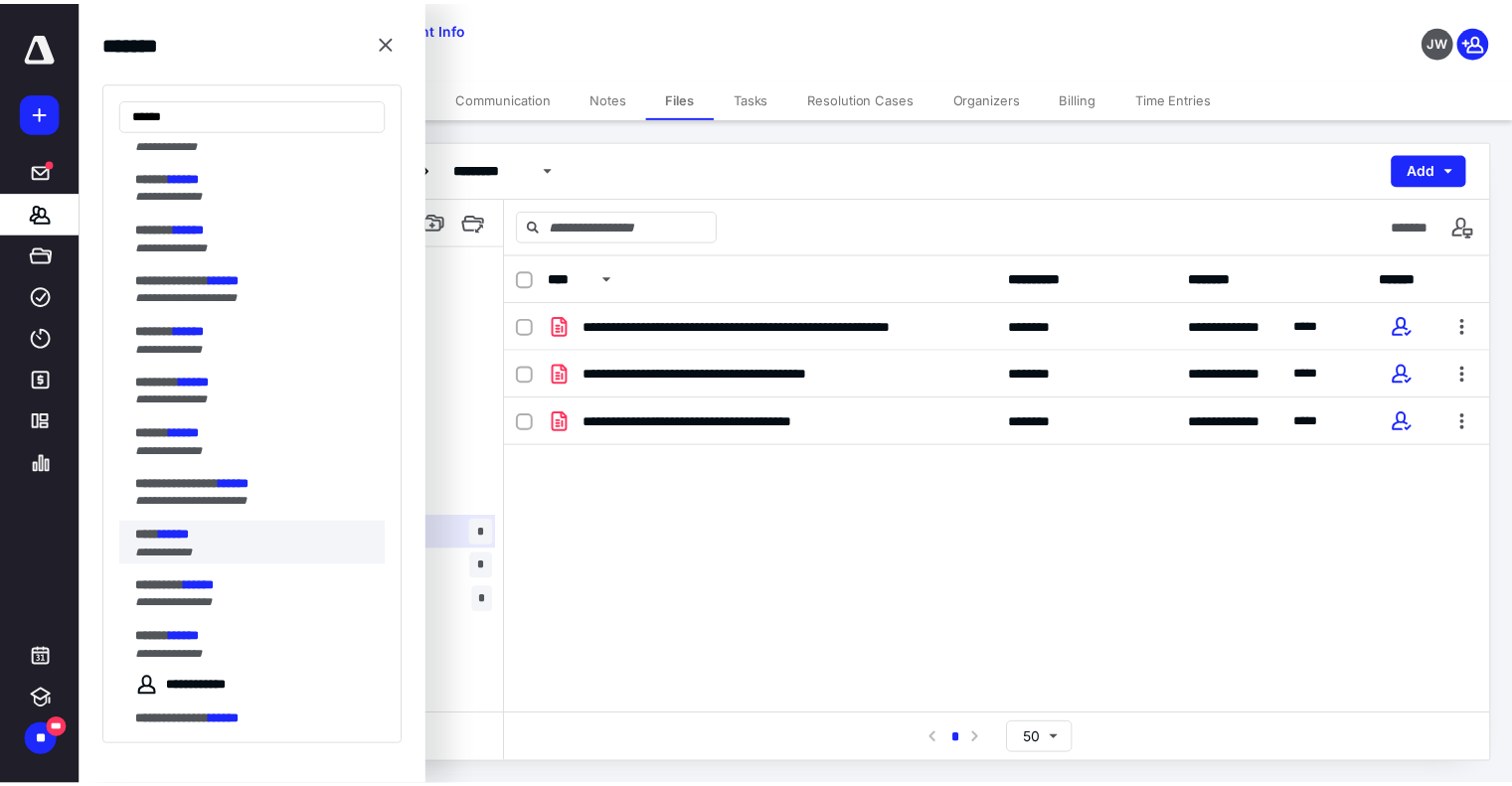 scroll, scrollTop: 99, scrollLeft: 0, axis: vertical 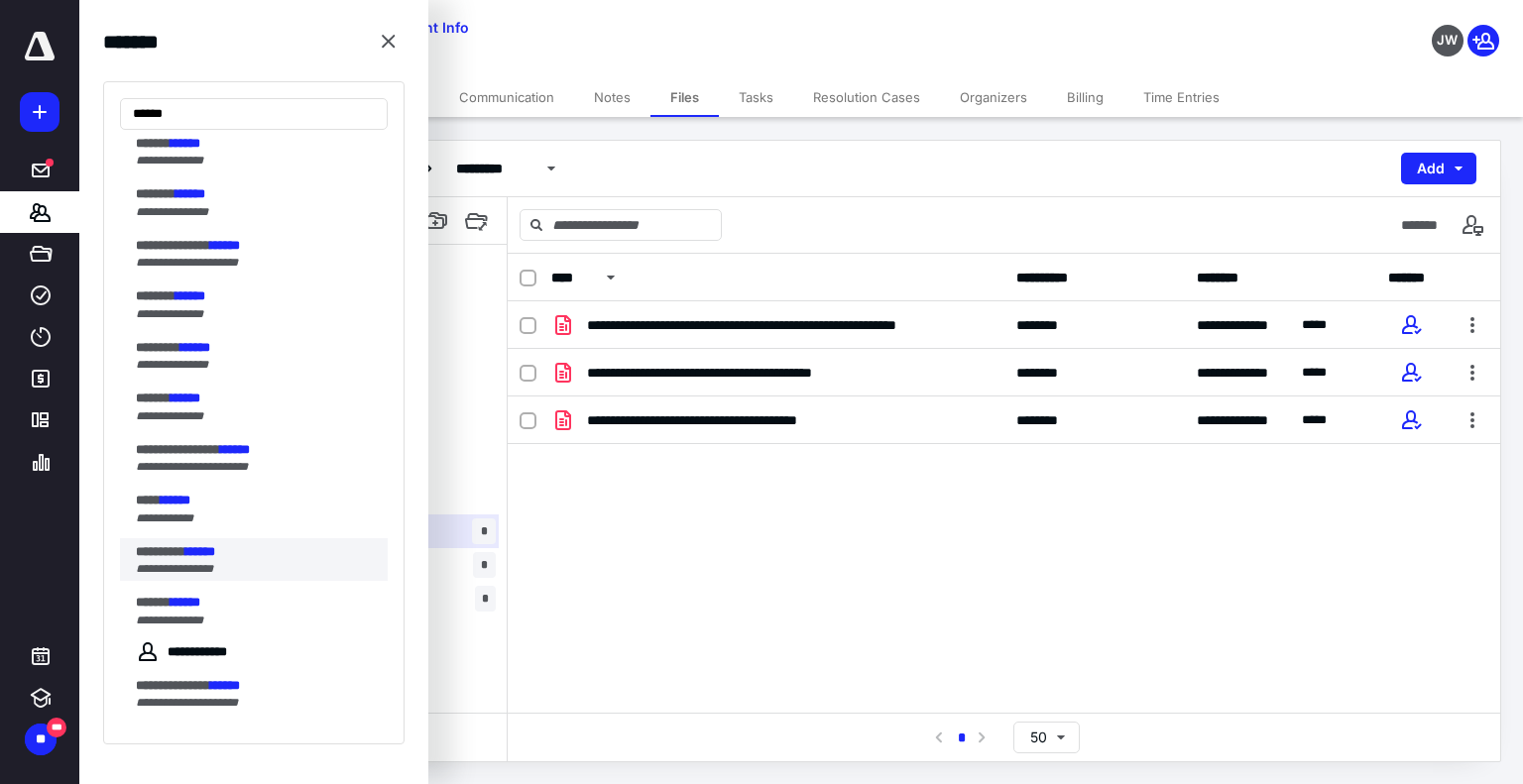 type on "******" 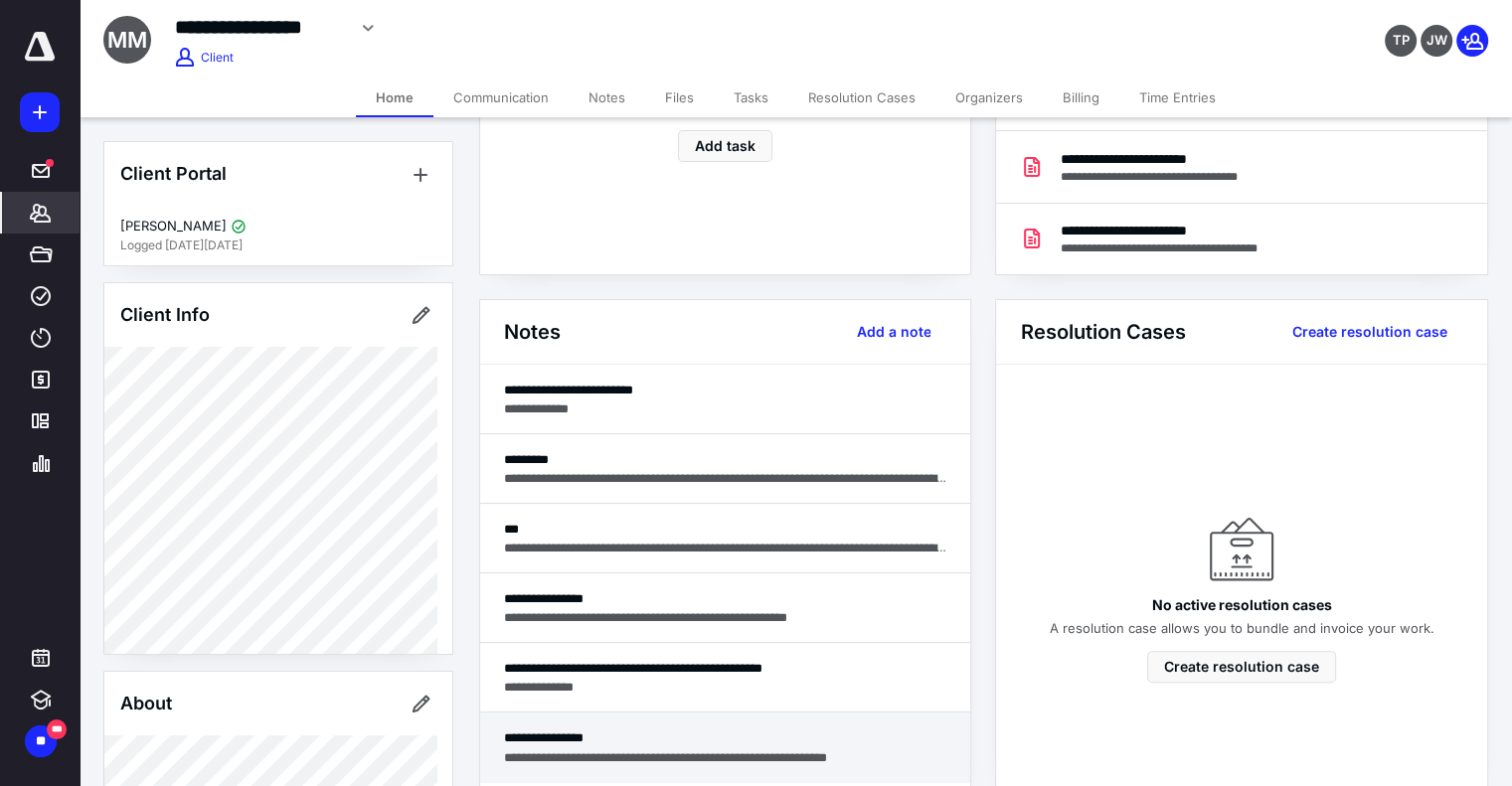 scroll, scrollTop: 397, scrollLeft: 0, axis: vertical 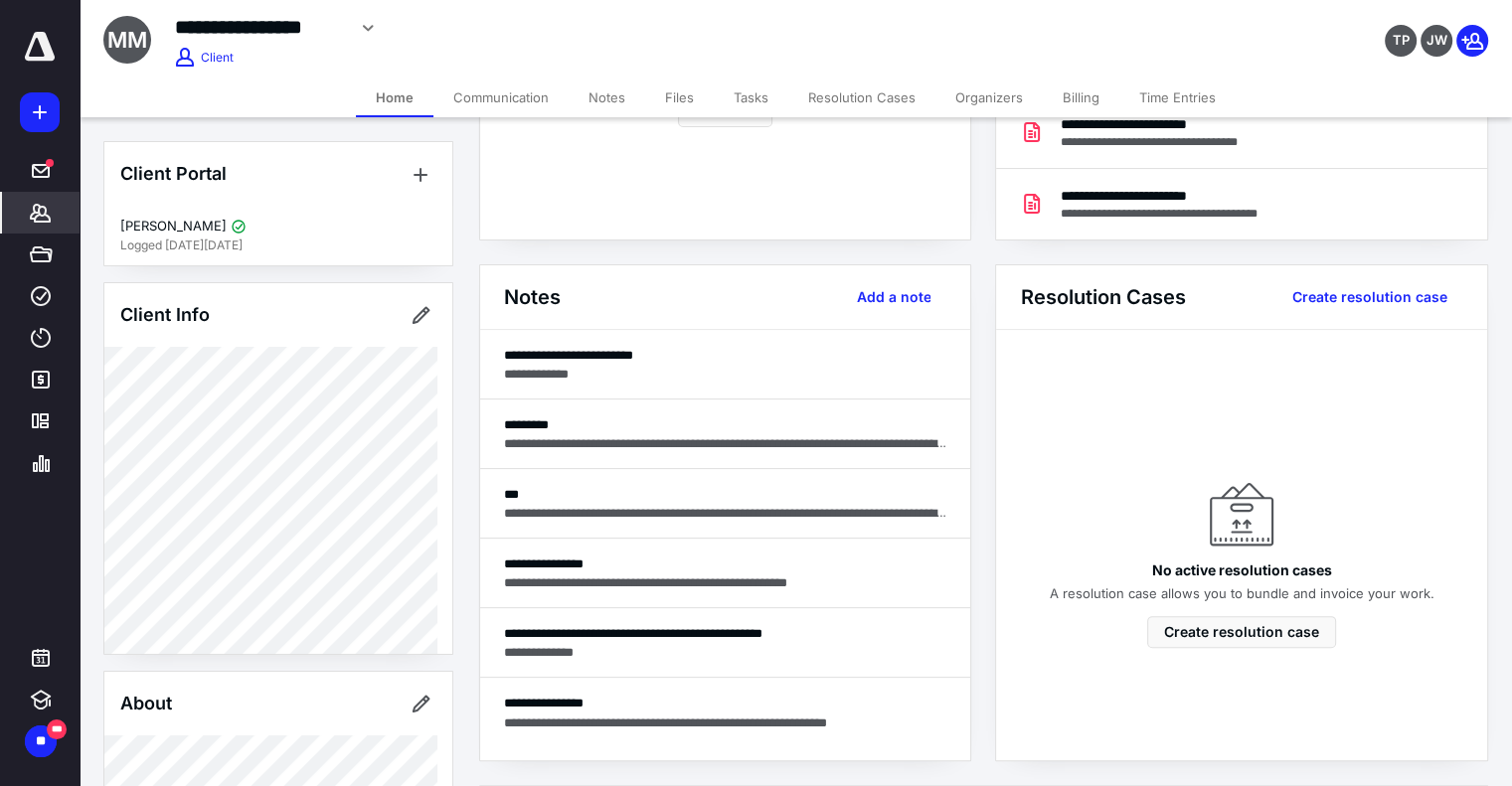 click on "Notes" at bounding box center (606, 97) 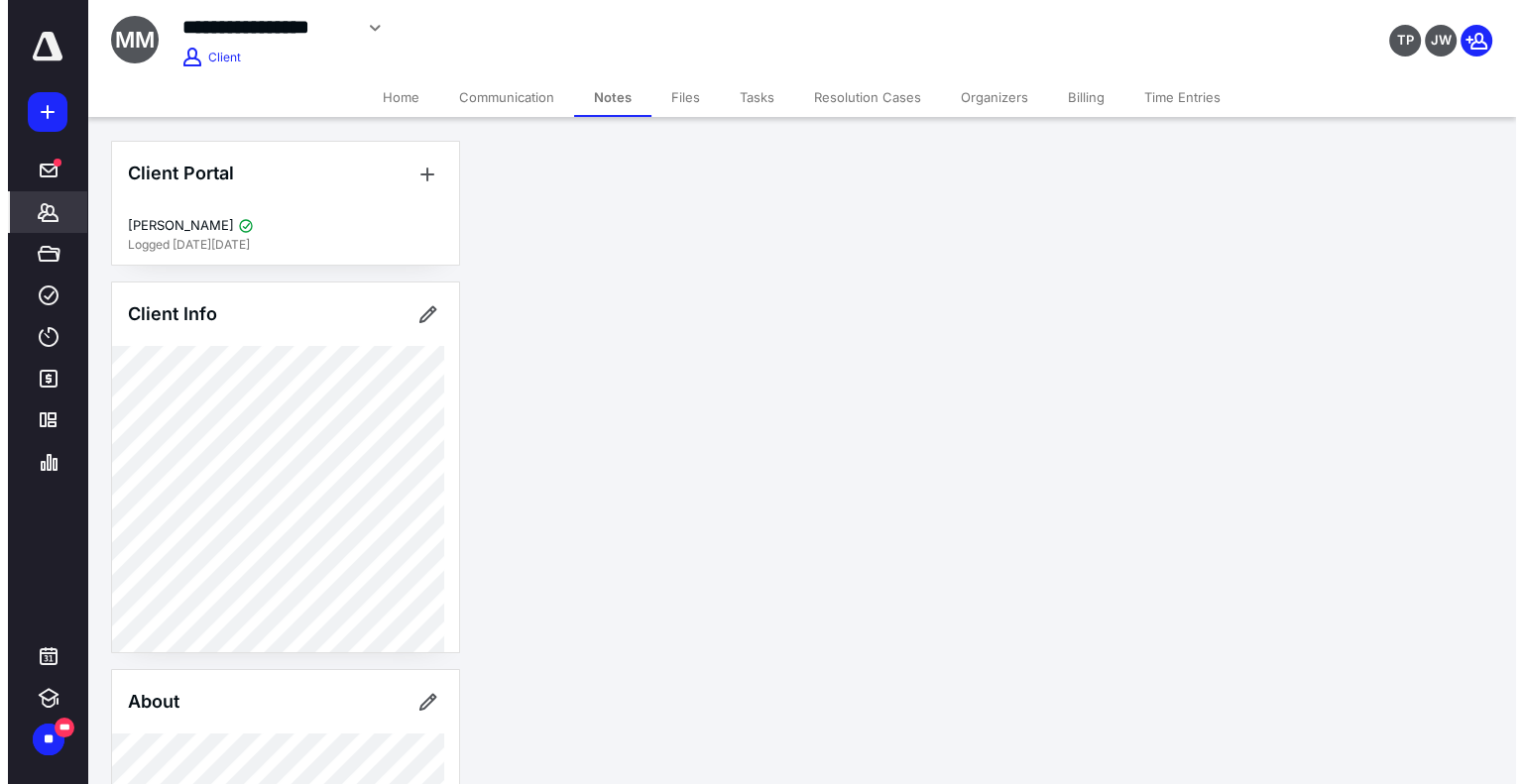 scroll, scrollTop: 0, scrollLeft: 0, axis: both 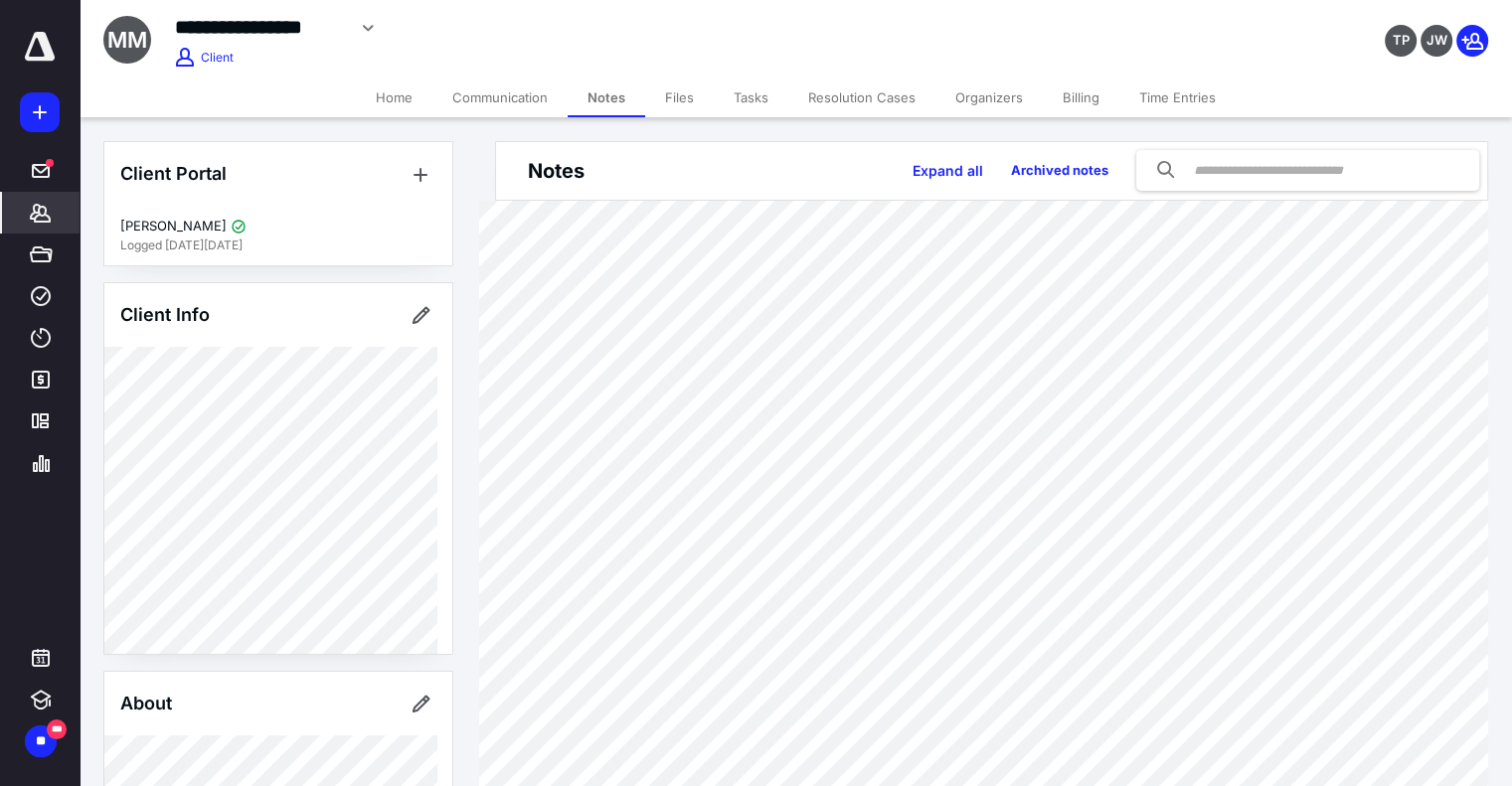 click on "Files" at bounding box center (679, 97) 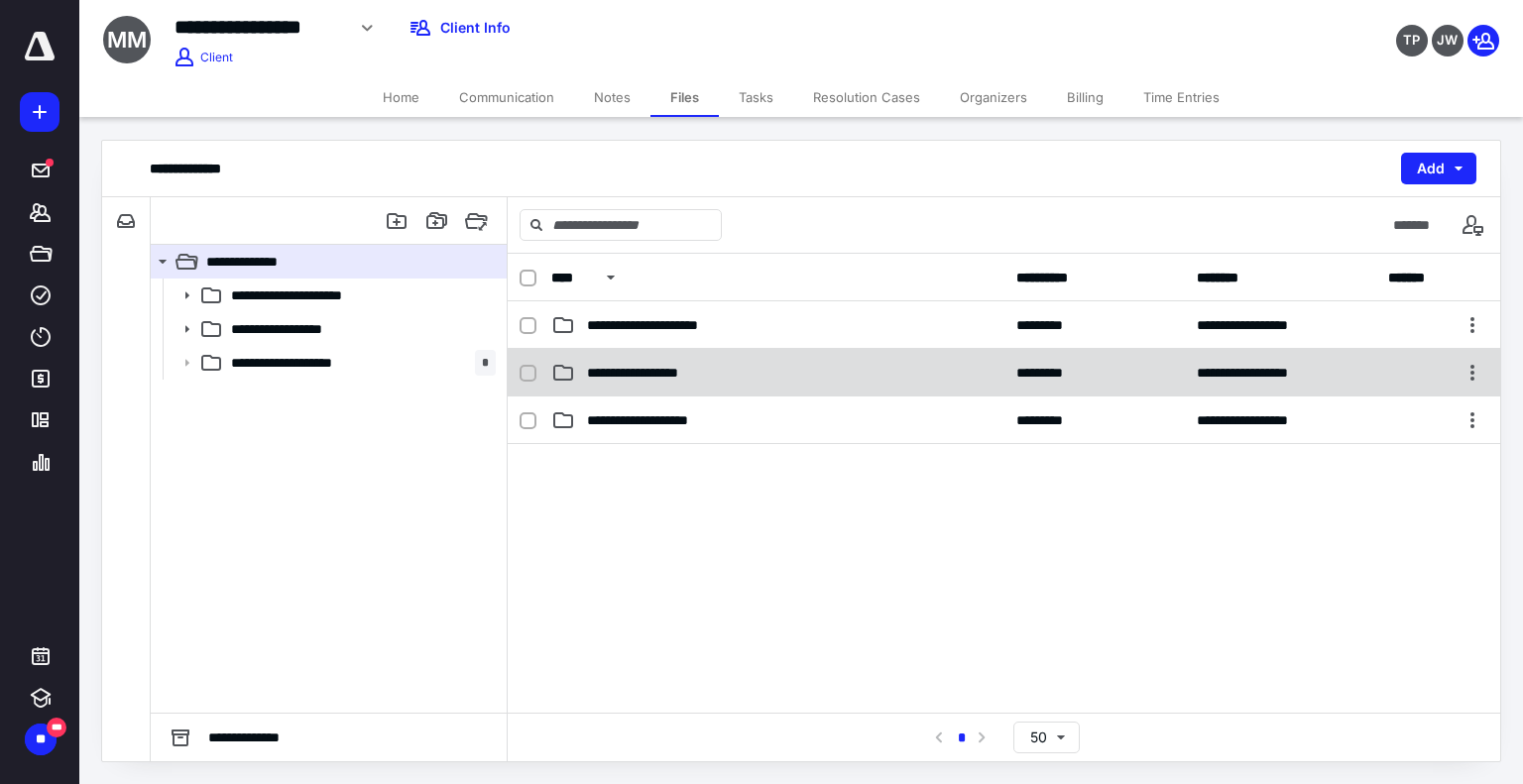 click on "**********" at bounding box center (777, 373) 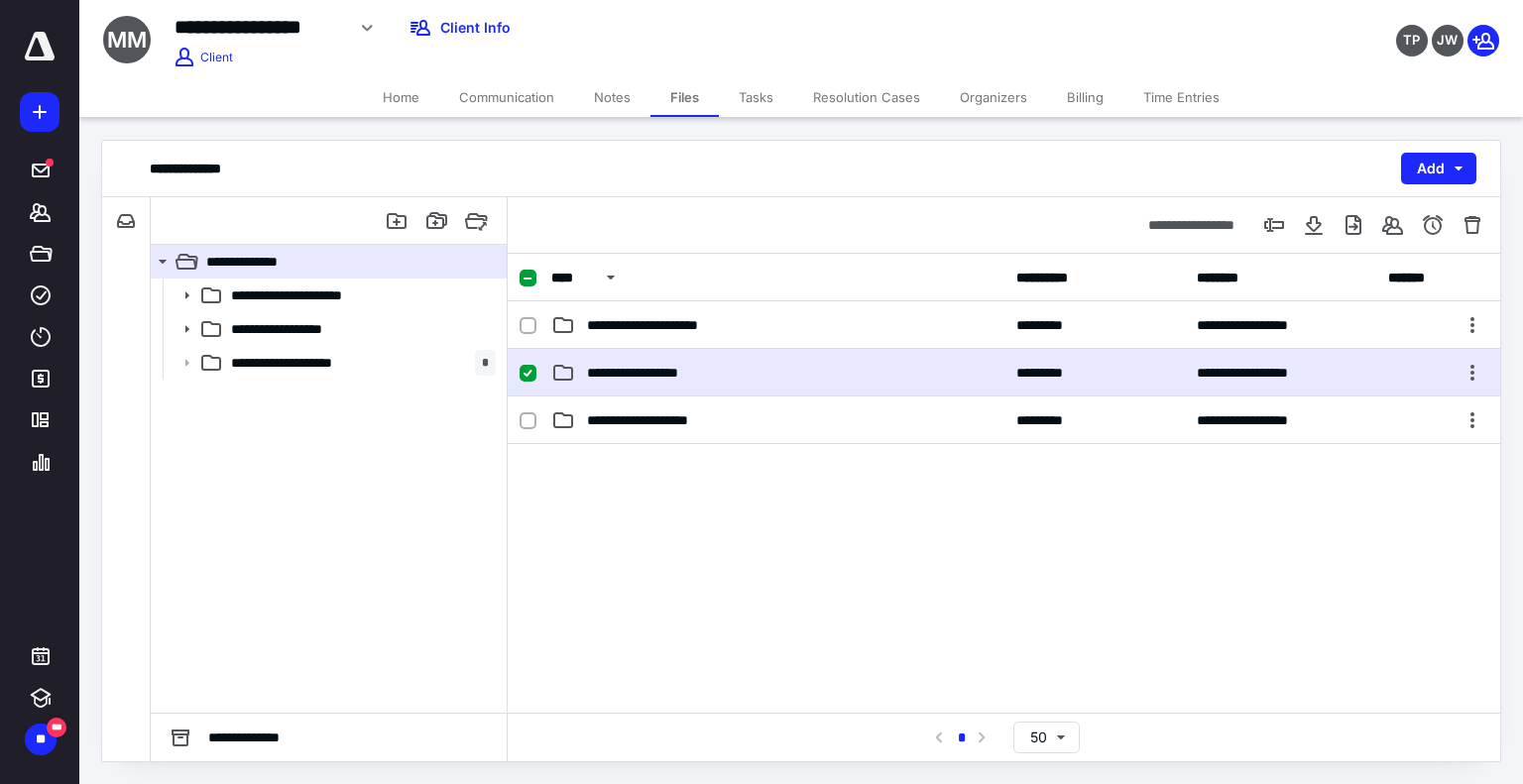 click on "**********" at bounding box center [777, 373] 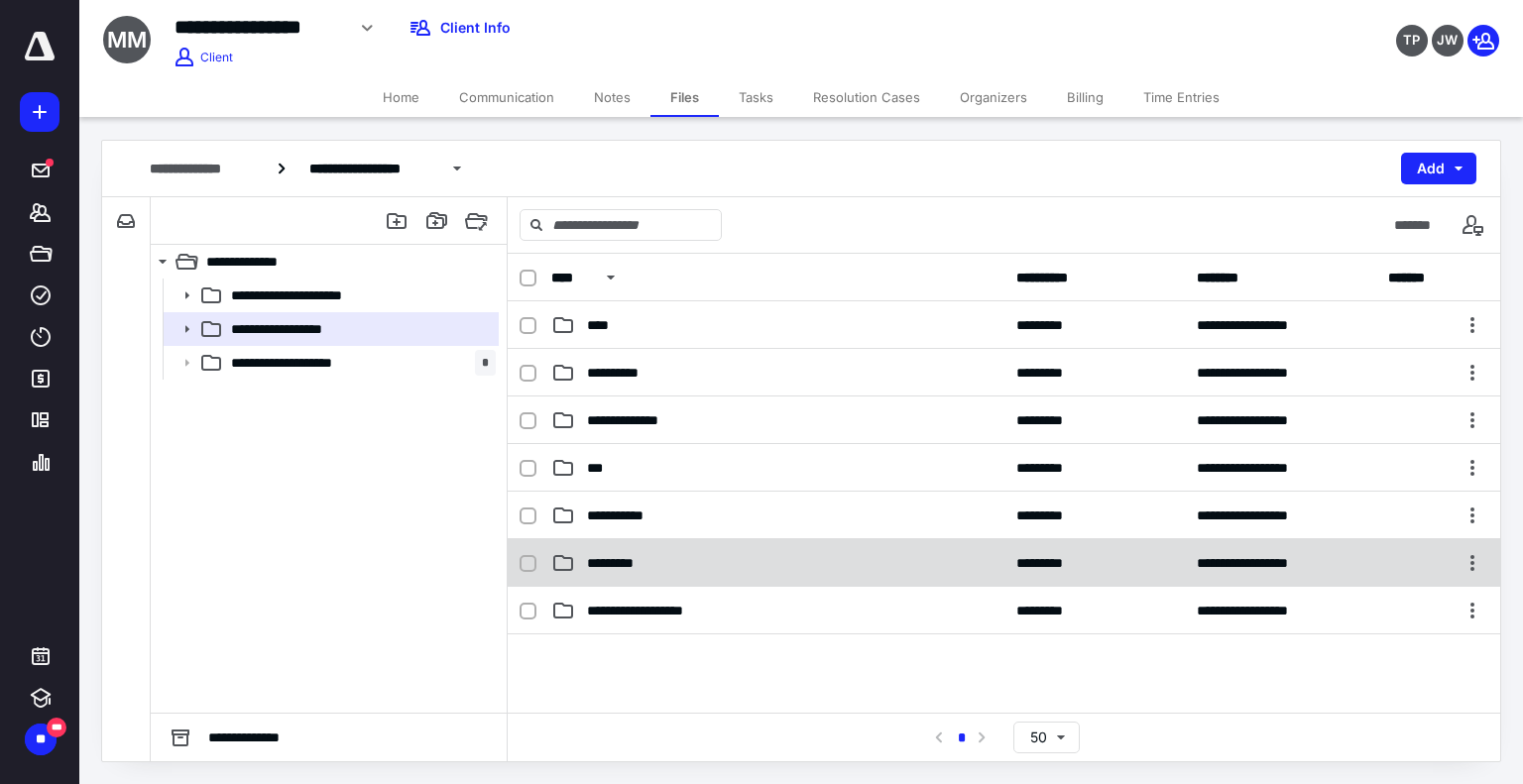 click on "**********" at bounding box center (1003, 563) 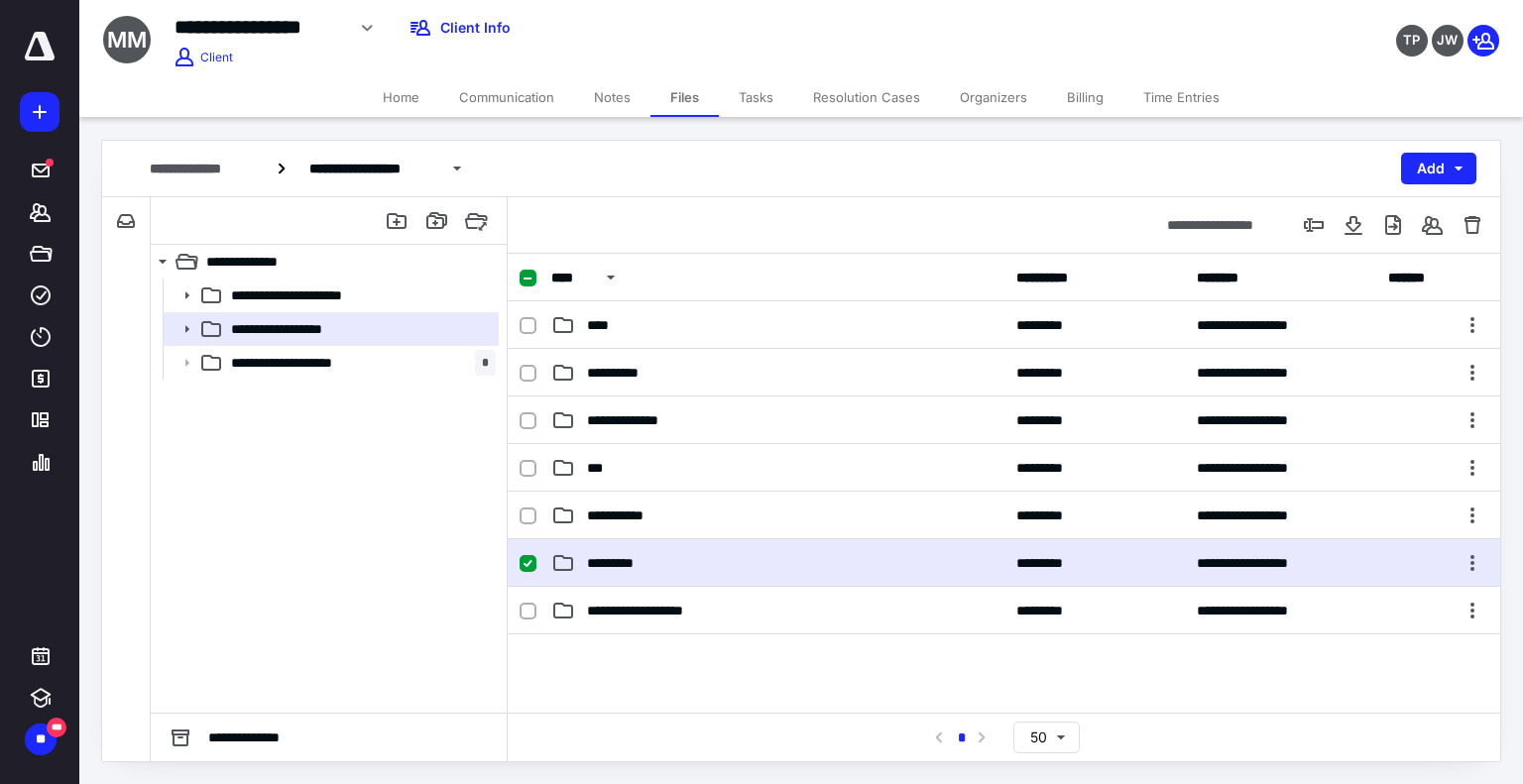 click on "**********" at bounding box center [1003, 563] 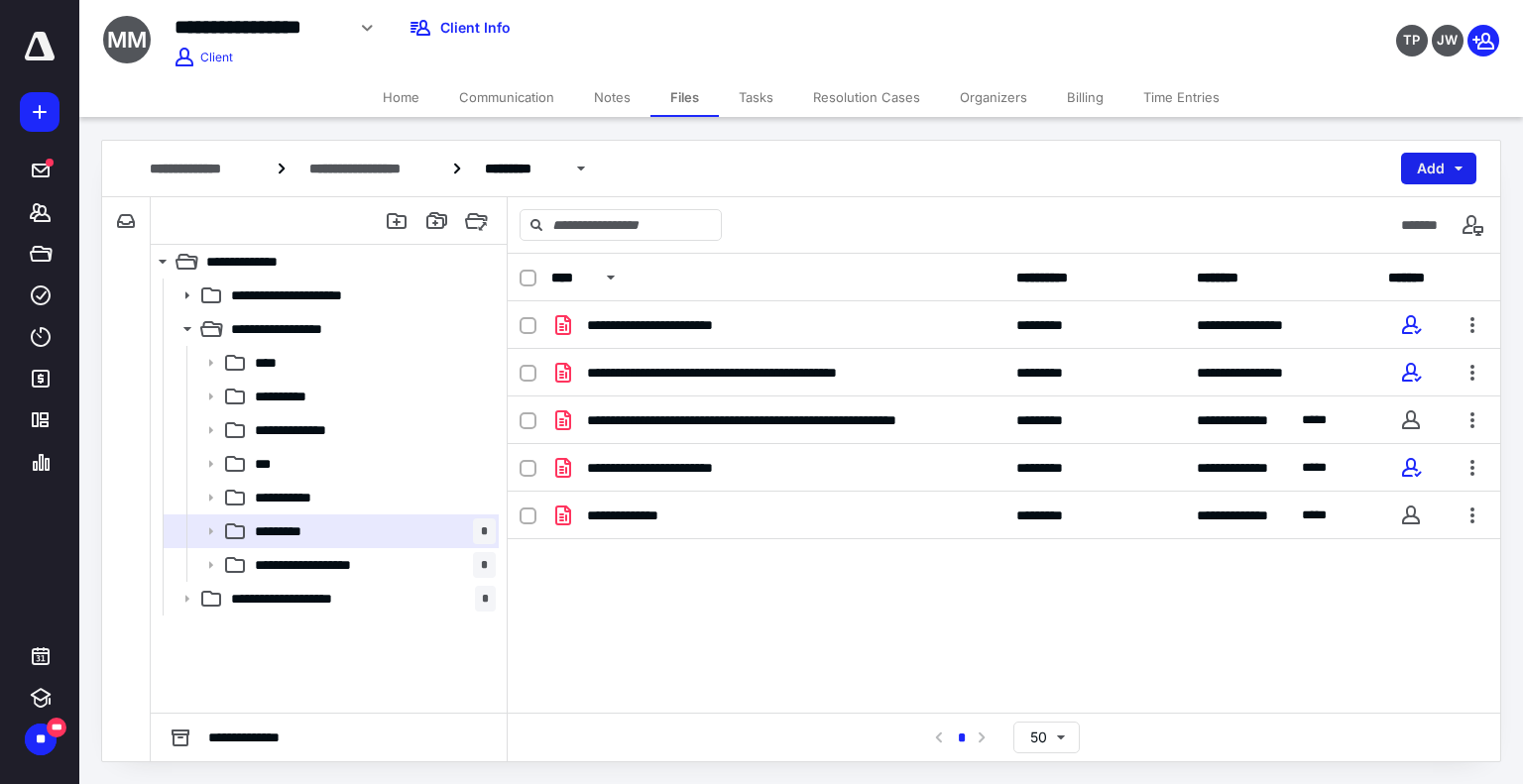 click on "Add" at bounding box center [1439, 168] 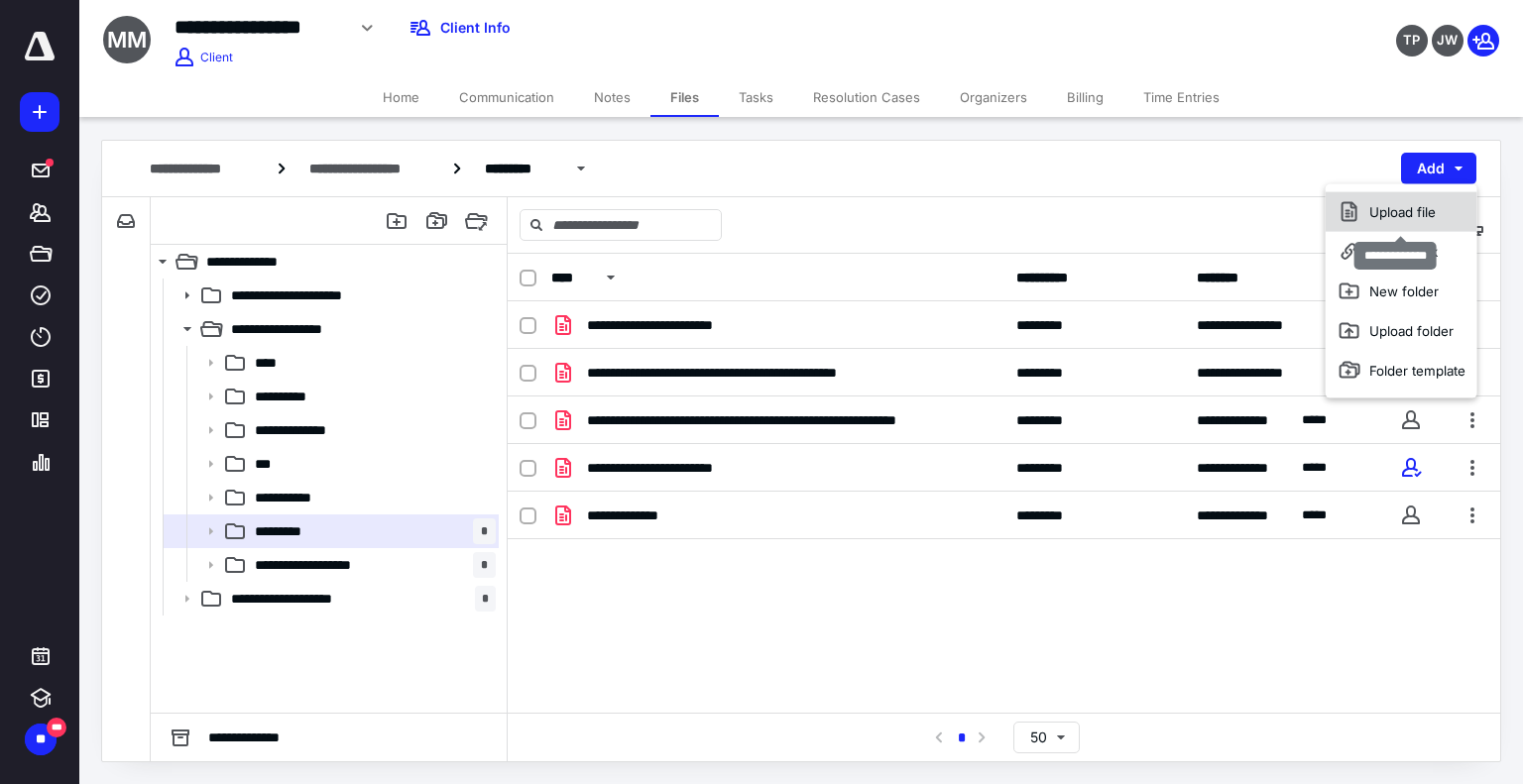 click on "Upload file" at bounding box center (1401, 212) 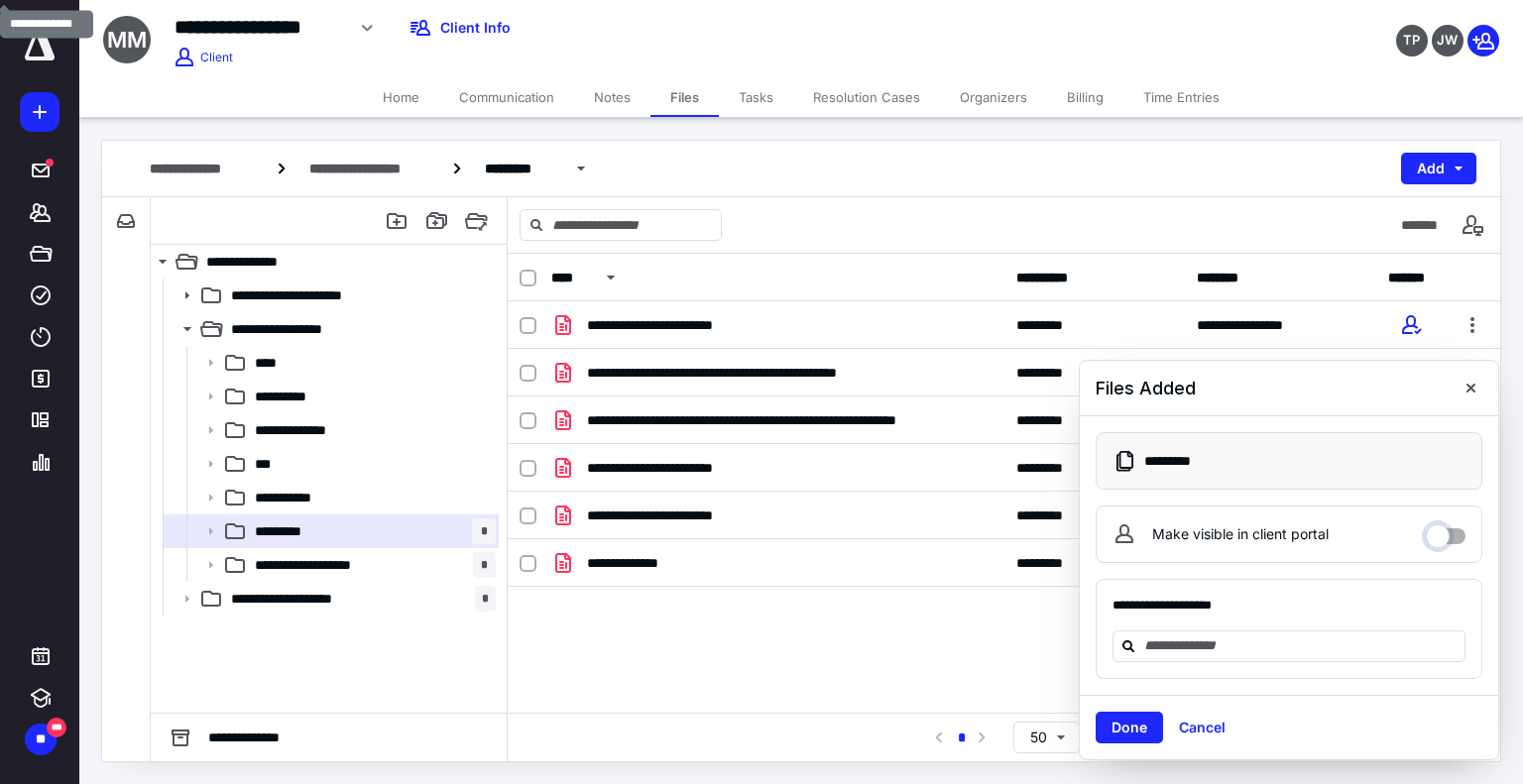 click on "Make visible in client portal" at bounding box center [1446, 531] 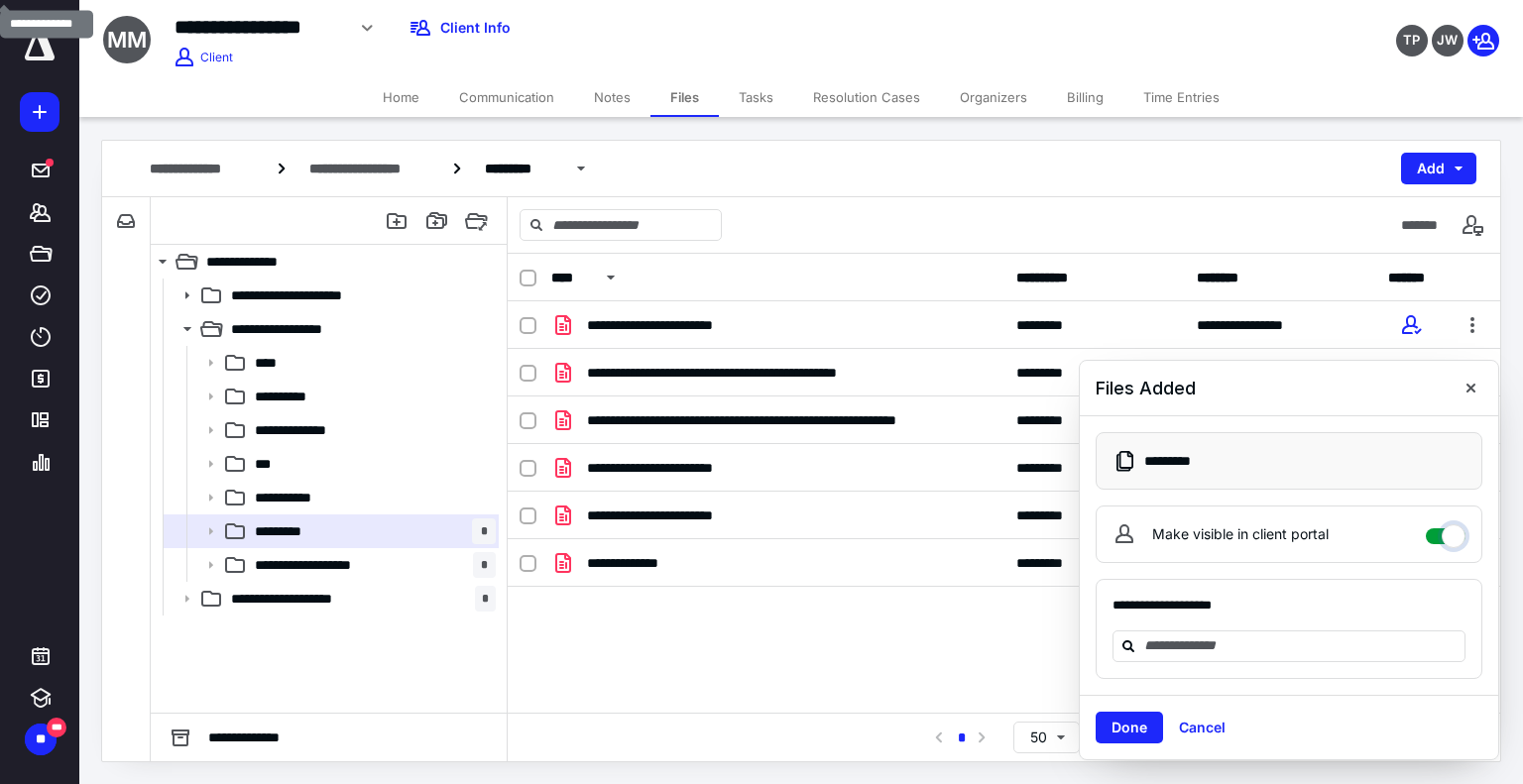 checkbox on "****" 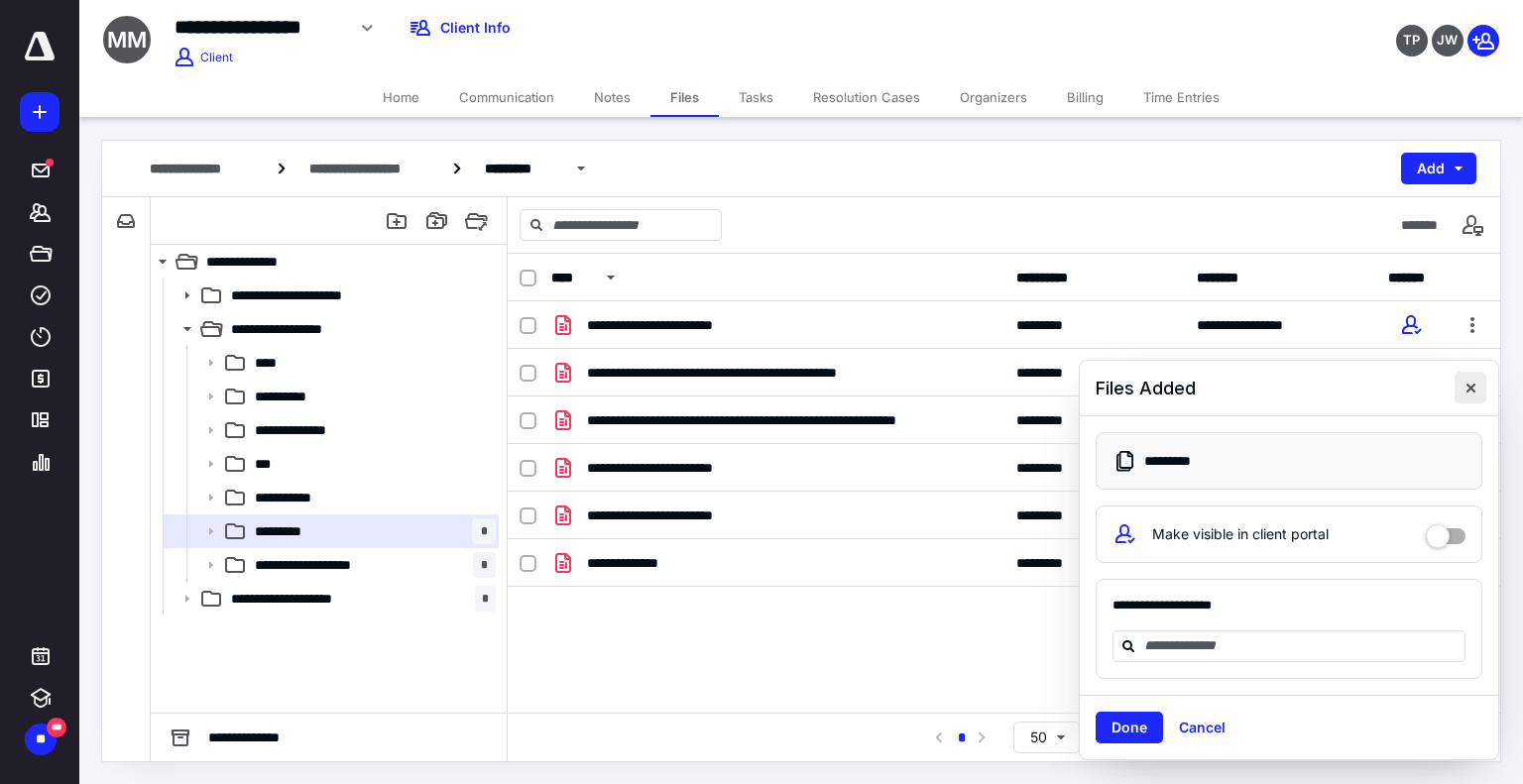 click at bounding box center [1470, 388] 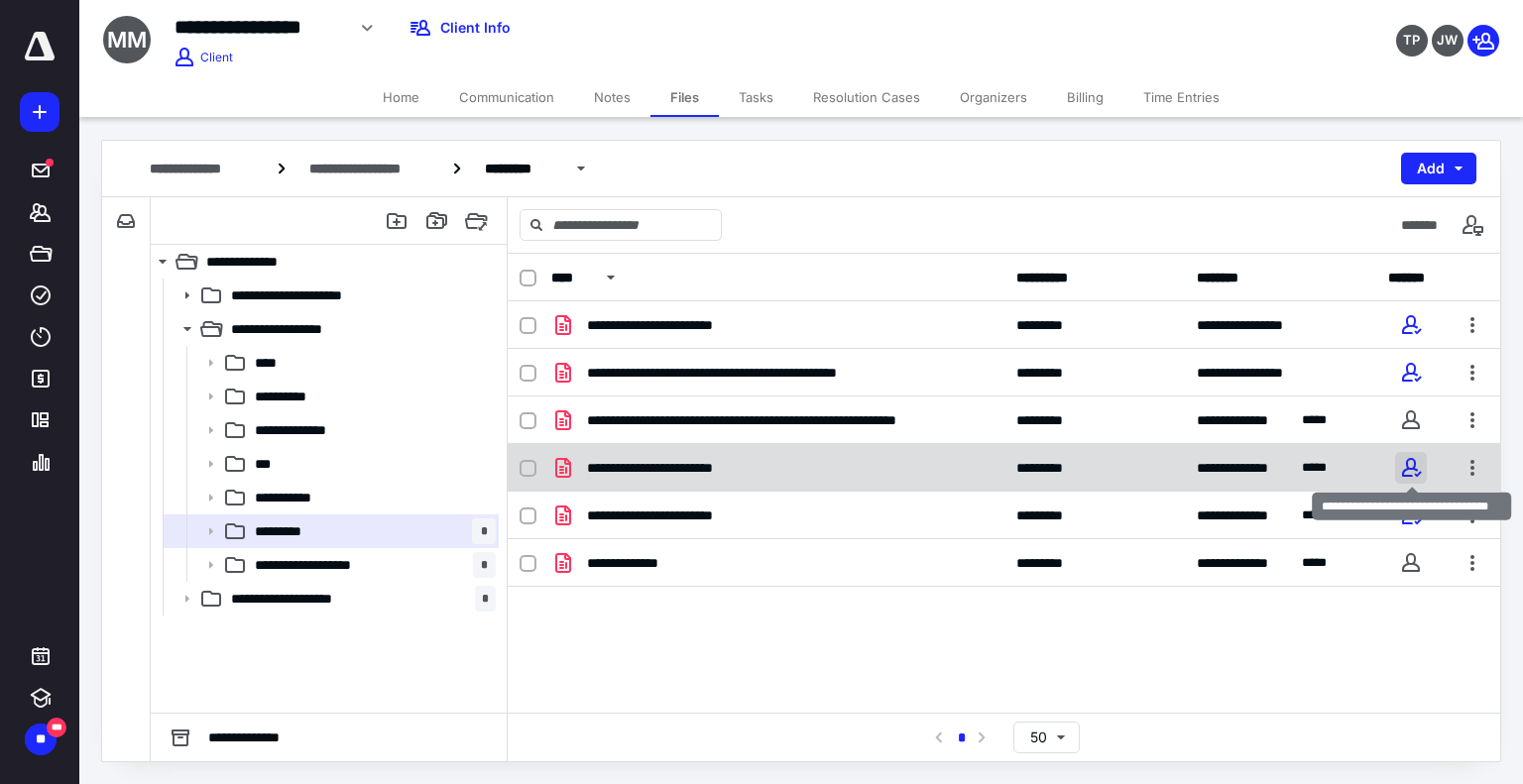 click at bounding box center (1411, 468) 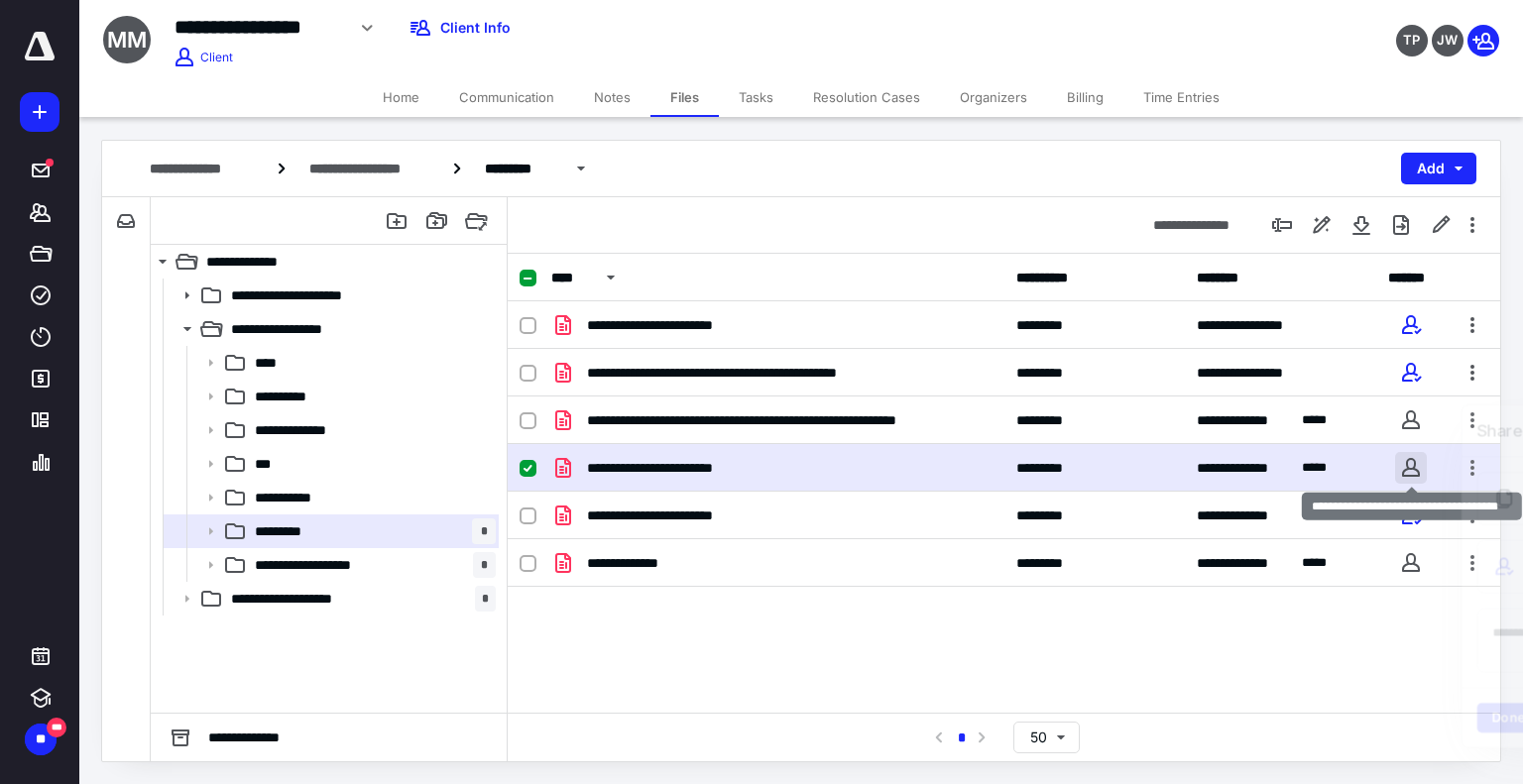 click at bounding box center [1411, 468] 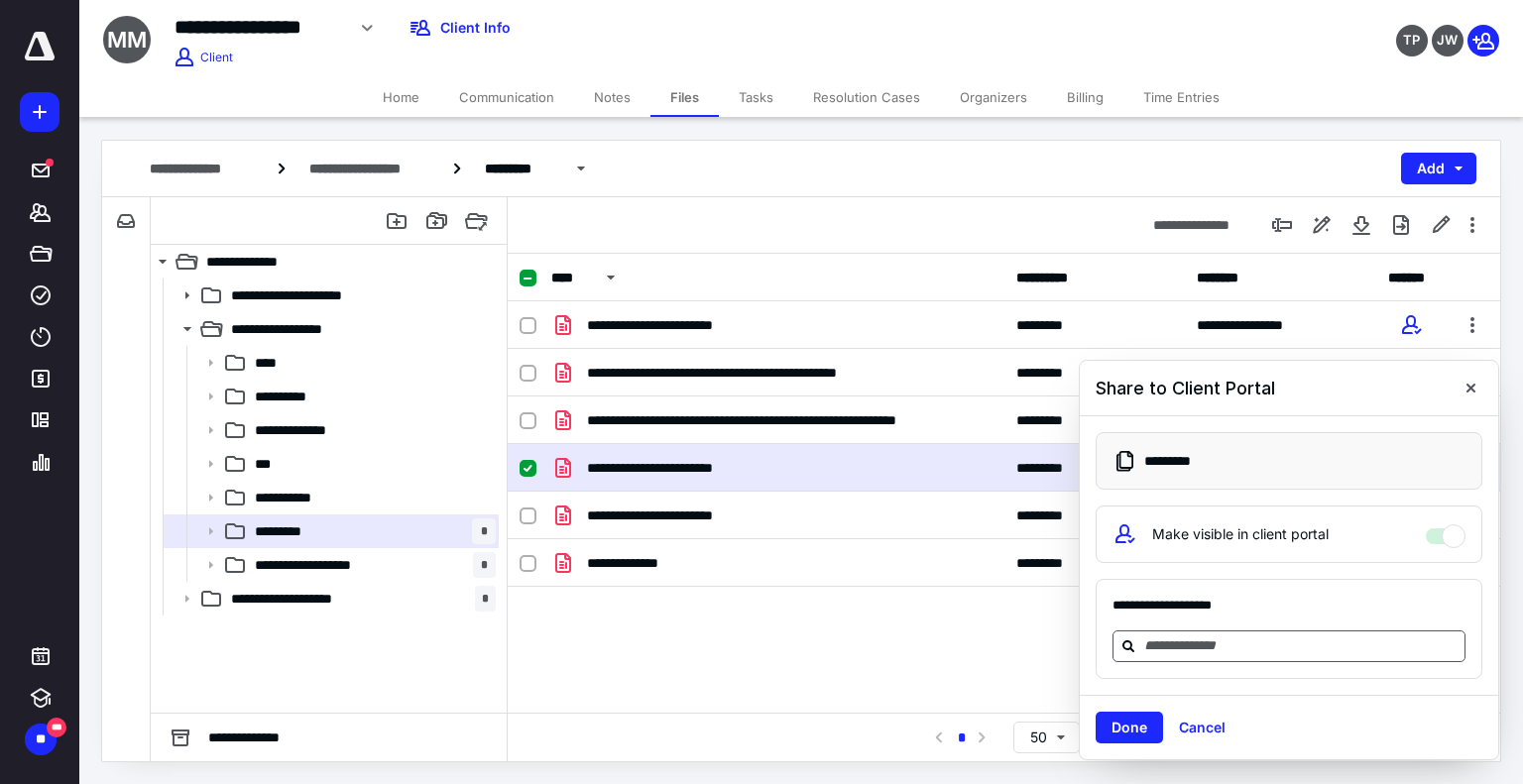 click at bounding box center (1301, 645) 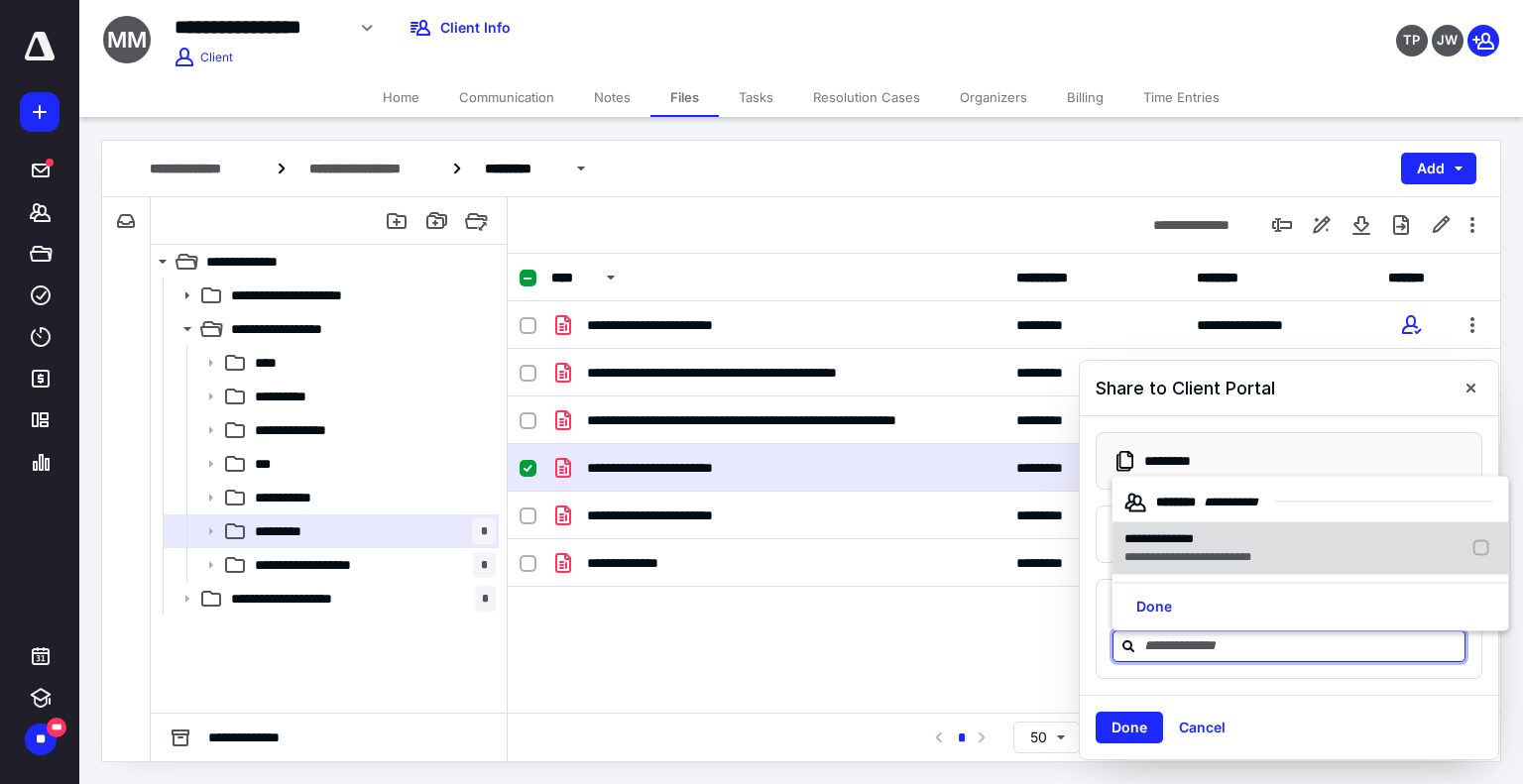 click on "**********" at bounding box center (1188, 539) 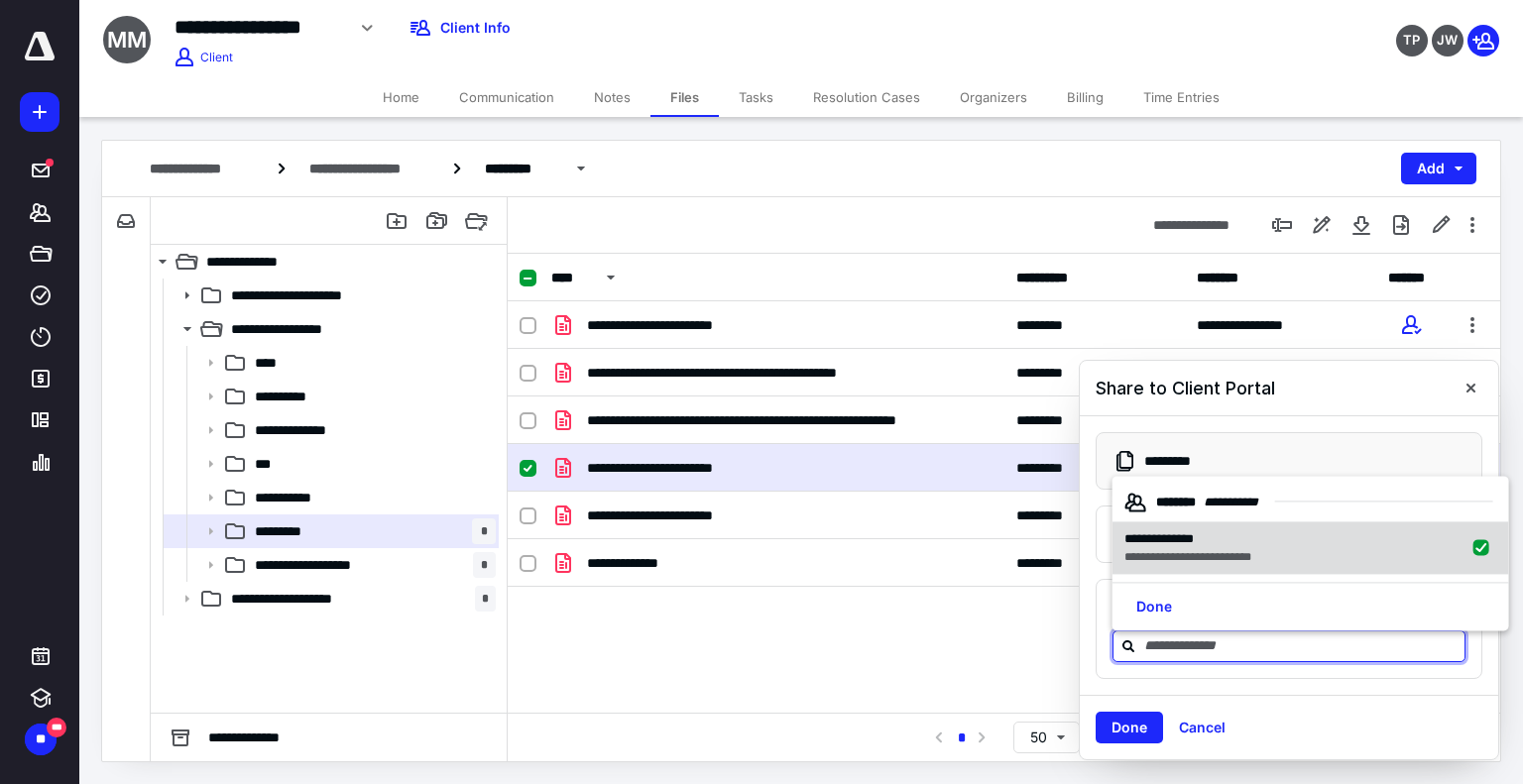 checkbox on "true" 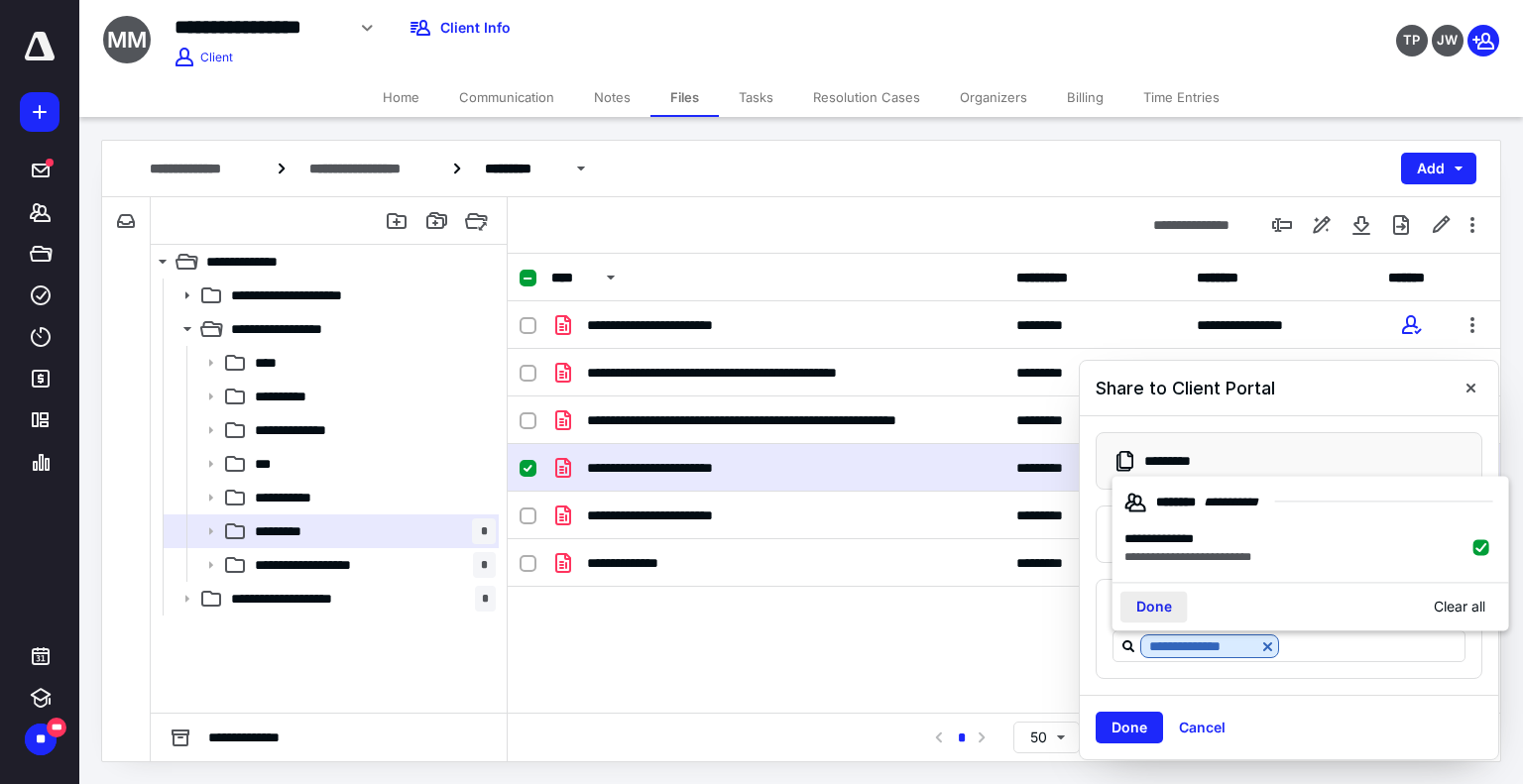 click on "Done" at bounding box center [1154, 608] 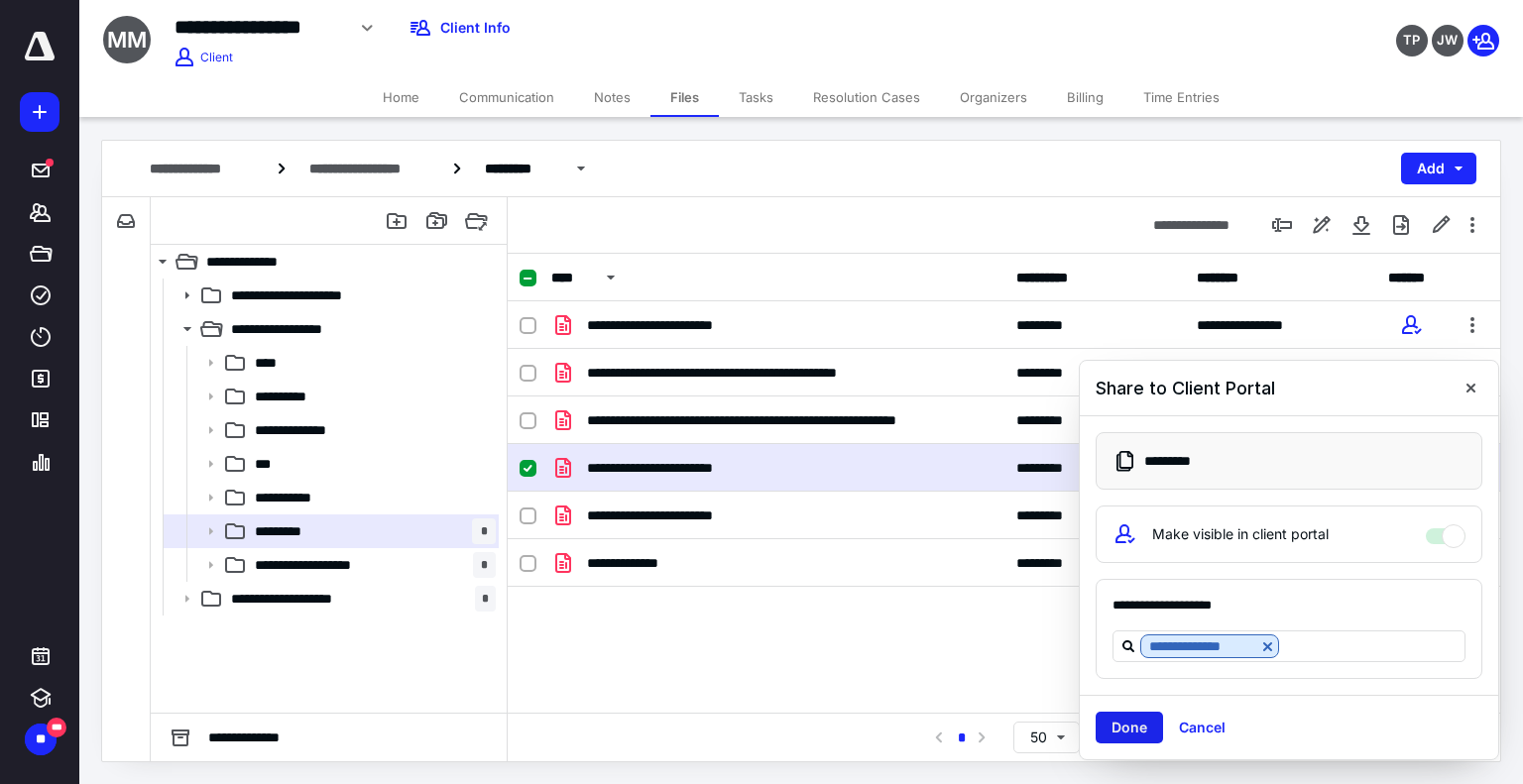 click on "Done" at bounding box center [1129, 728] 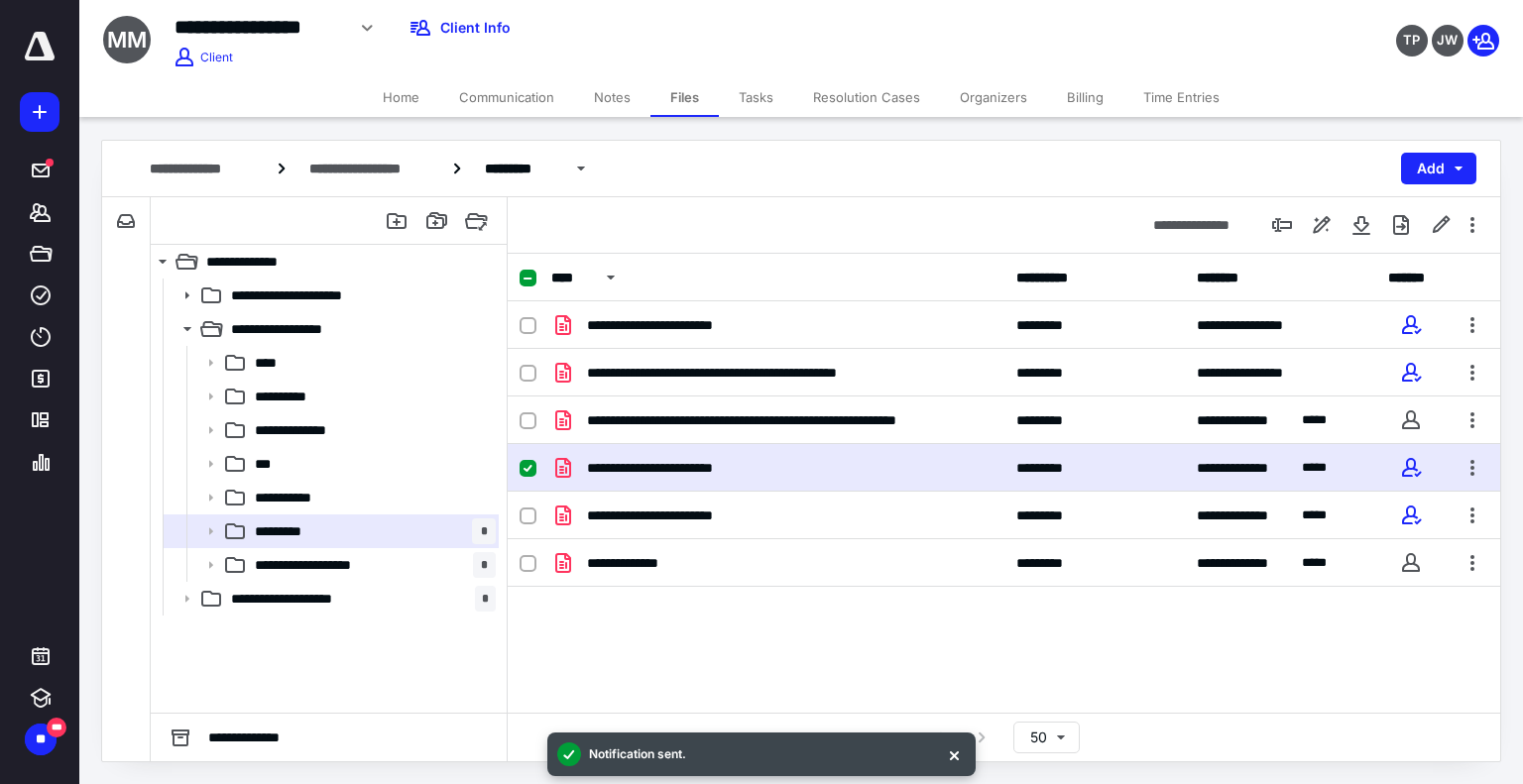 click on "*********" at bounding box center (1049, 468) 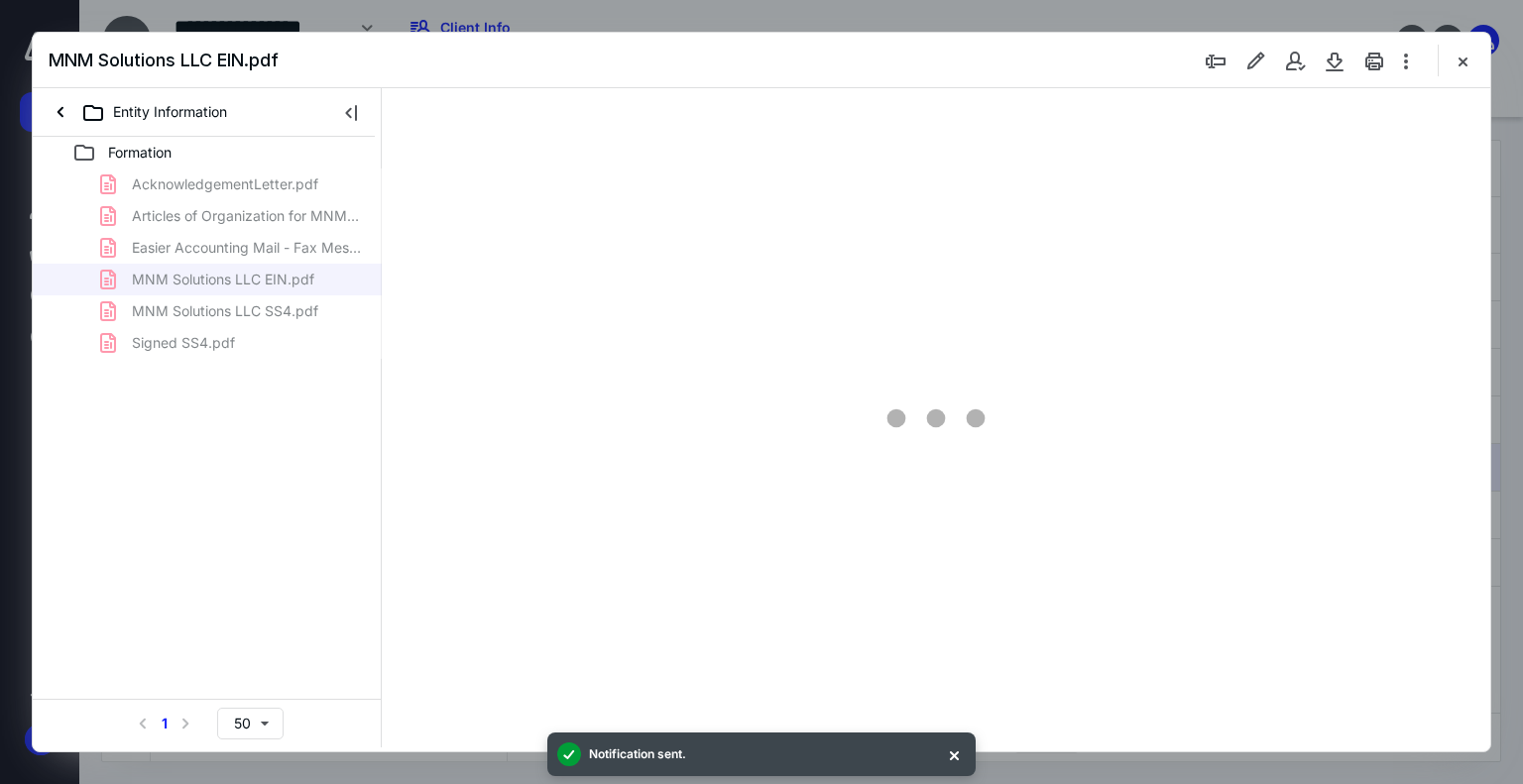 scroll, scrollTop: 0, scrollLeft: 0, axis: both 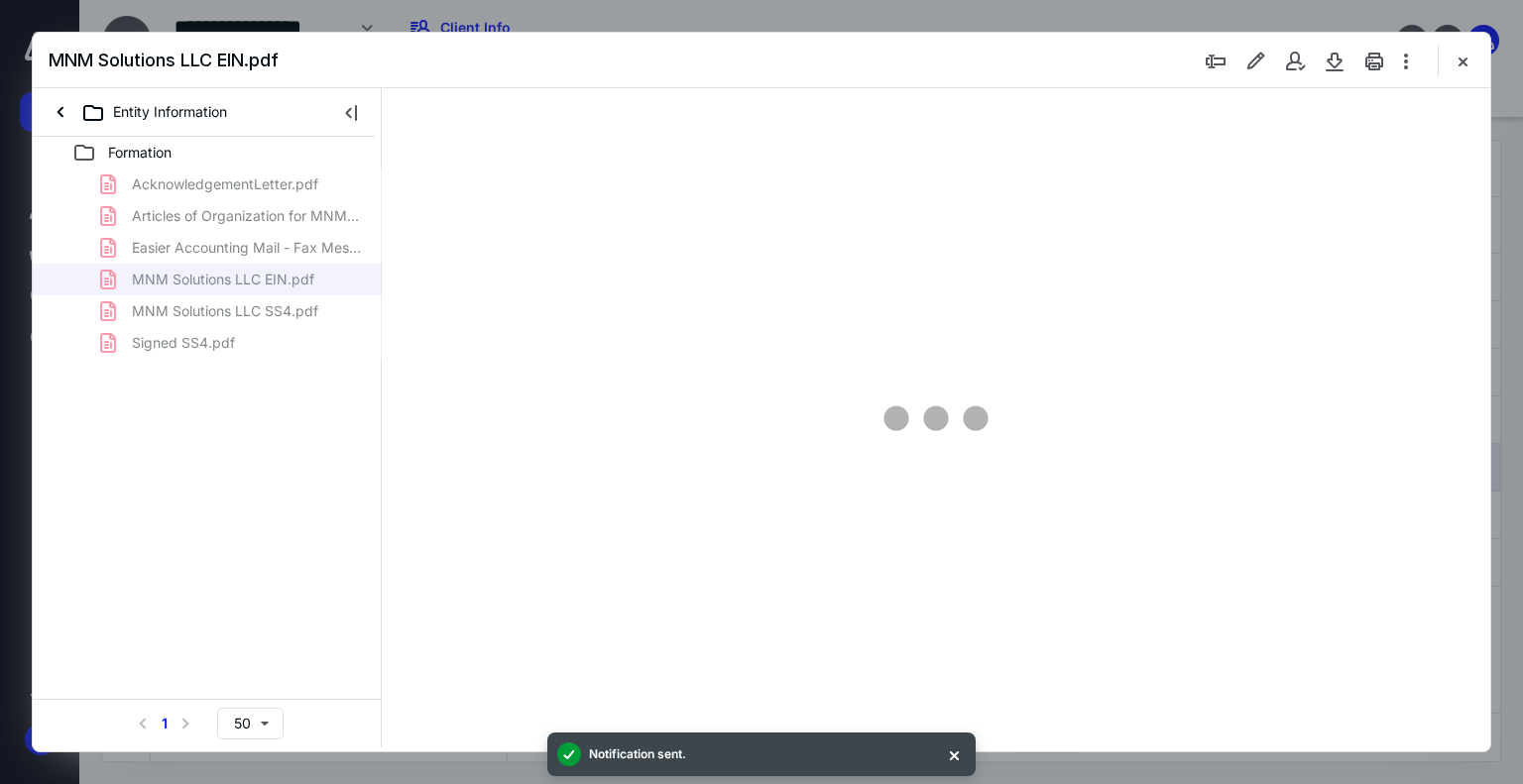 type on "178" 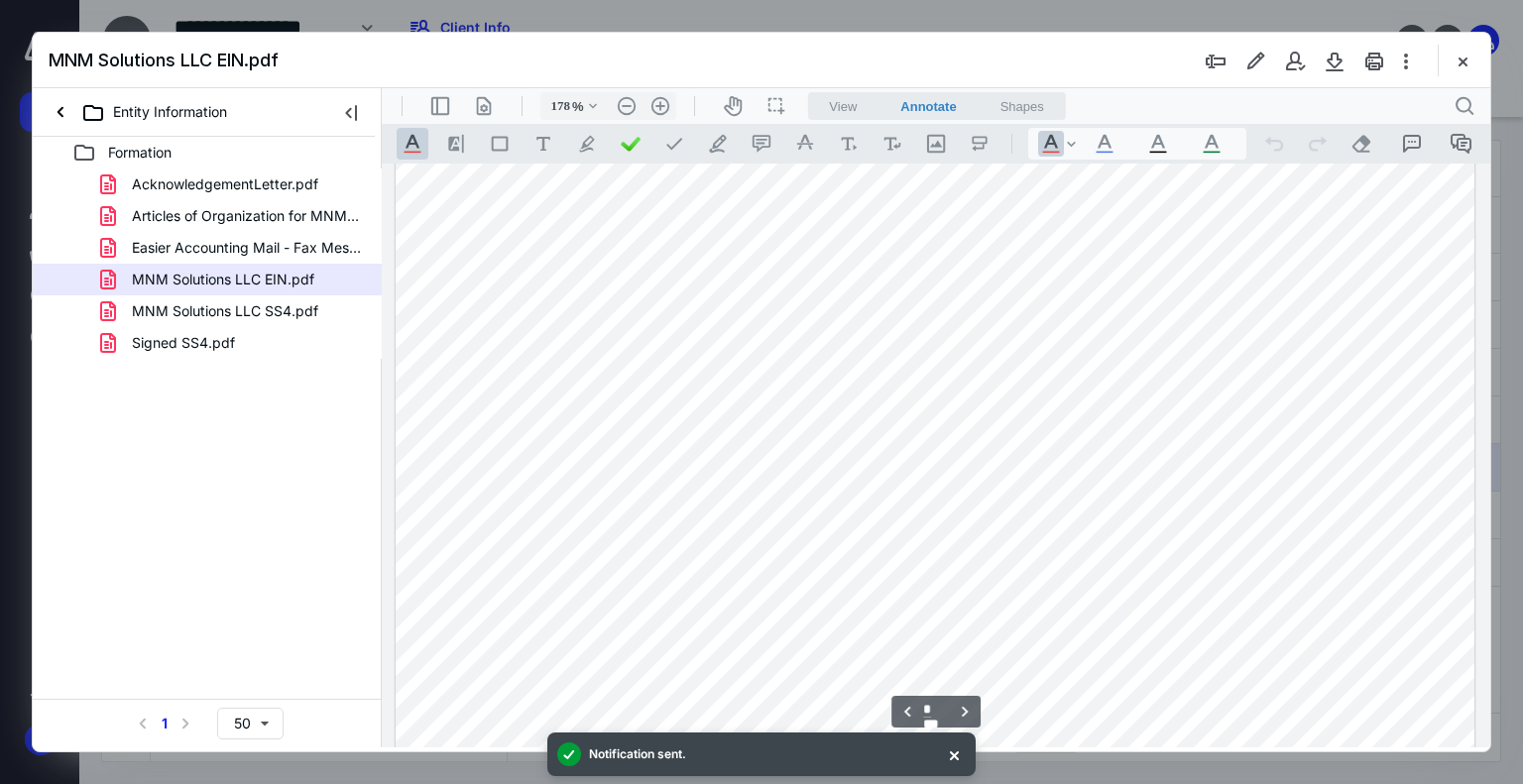 type on "*" 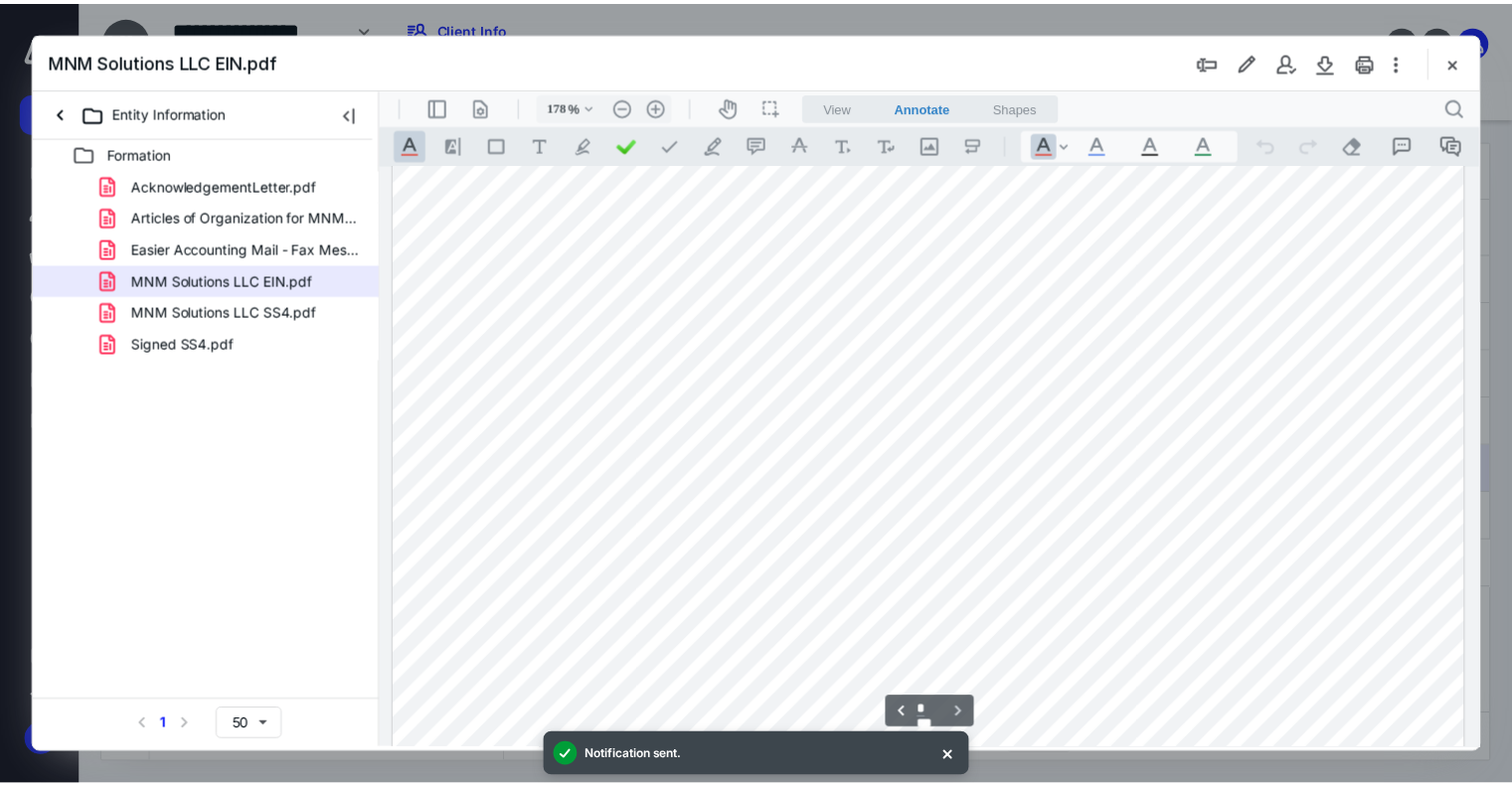 scroll, scrollTop: 3180, scrollLeft: 0, axis: vertical 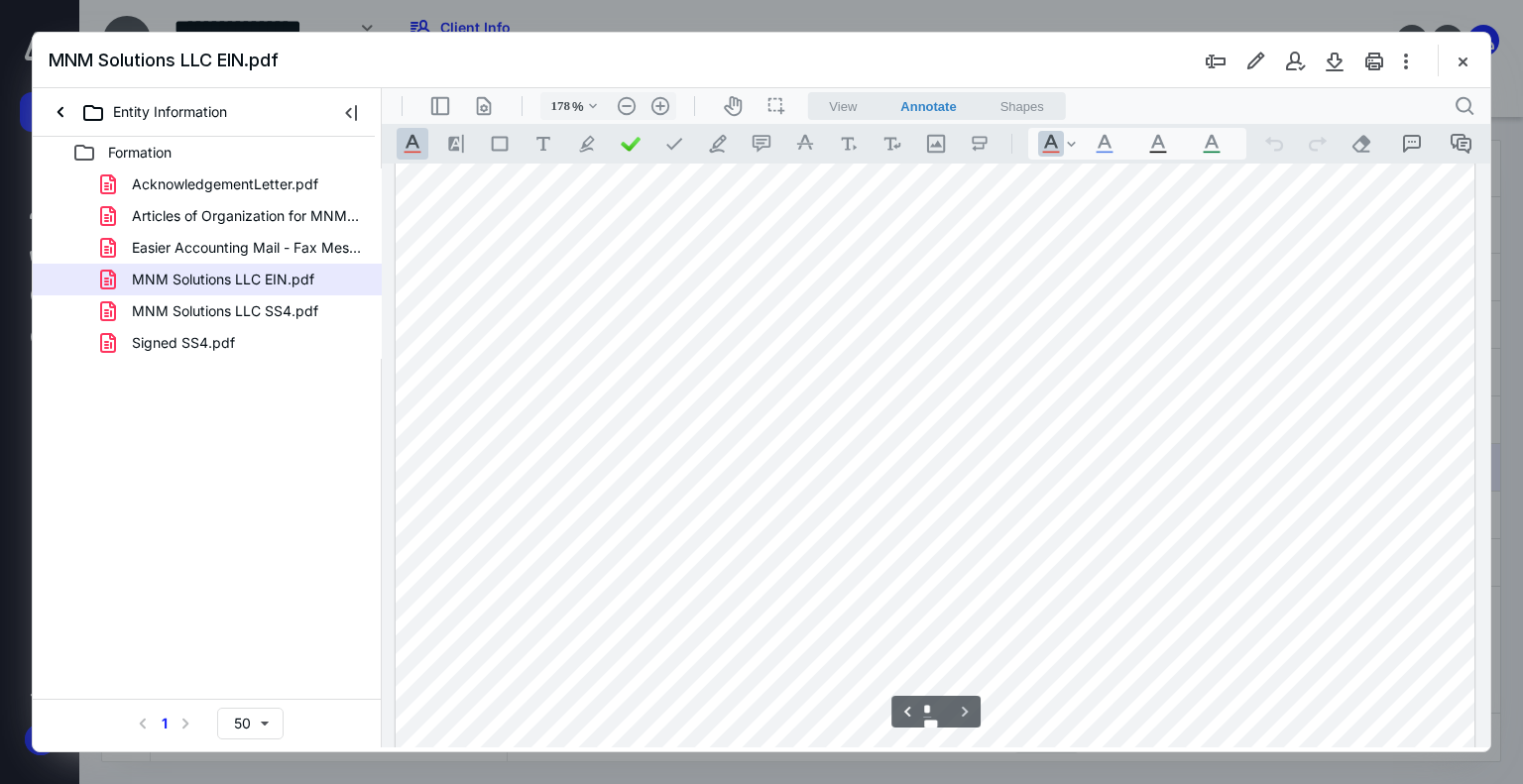 drag, startPoint x: 939, startPoint y: 443, endPoint x: 788, endPoint y: 441, distance: 151.01324 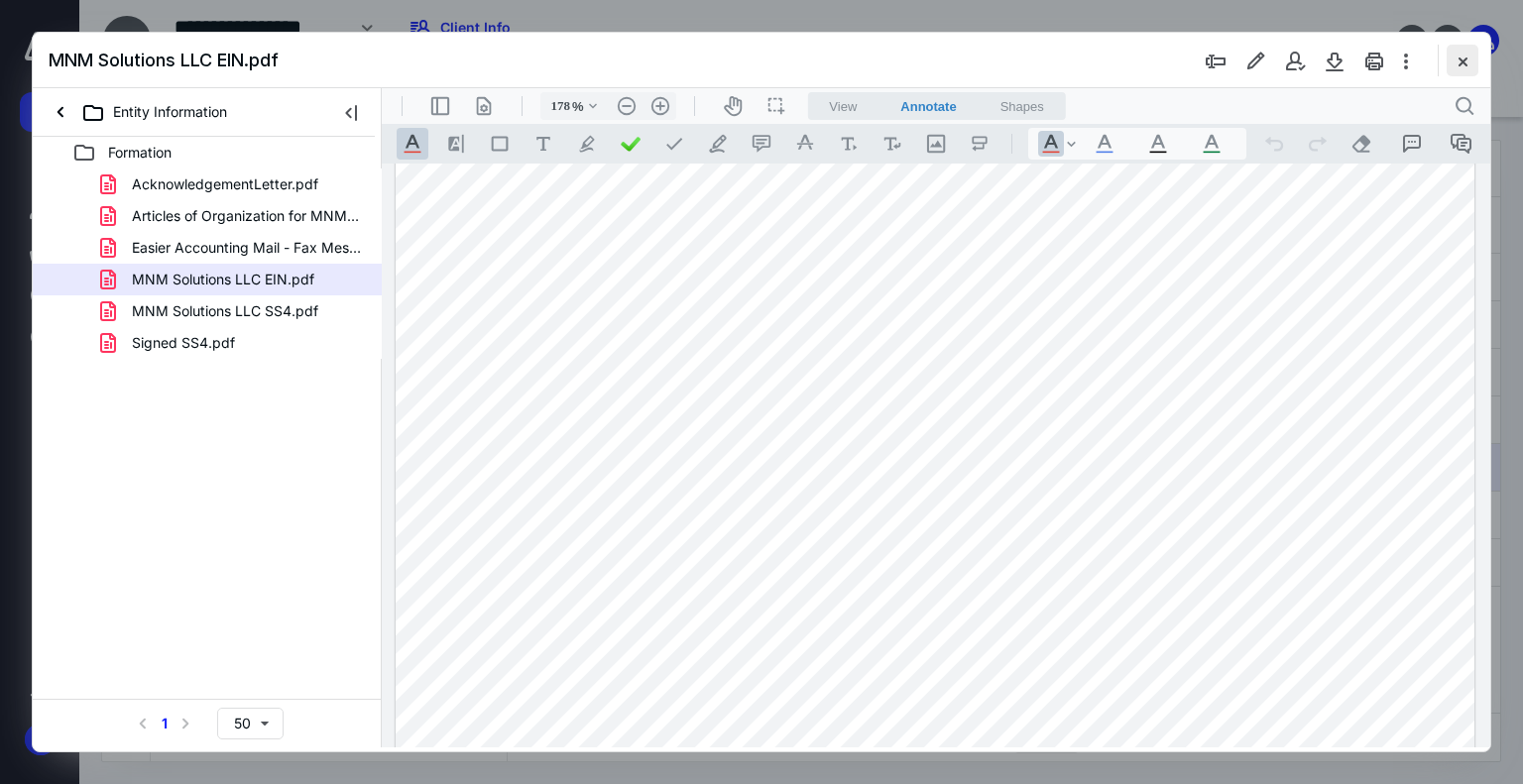 click at bounding box center (1463, 60) 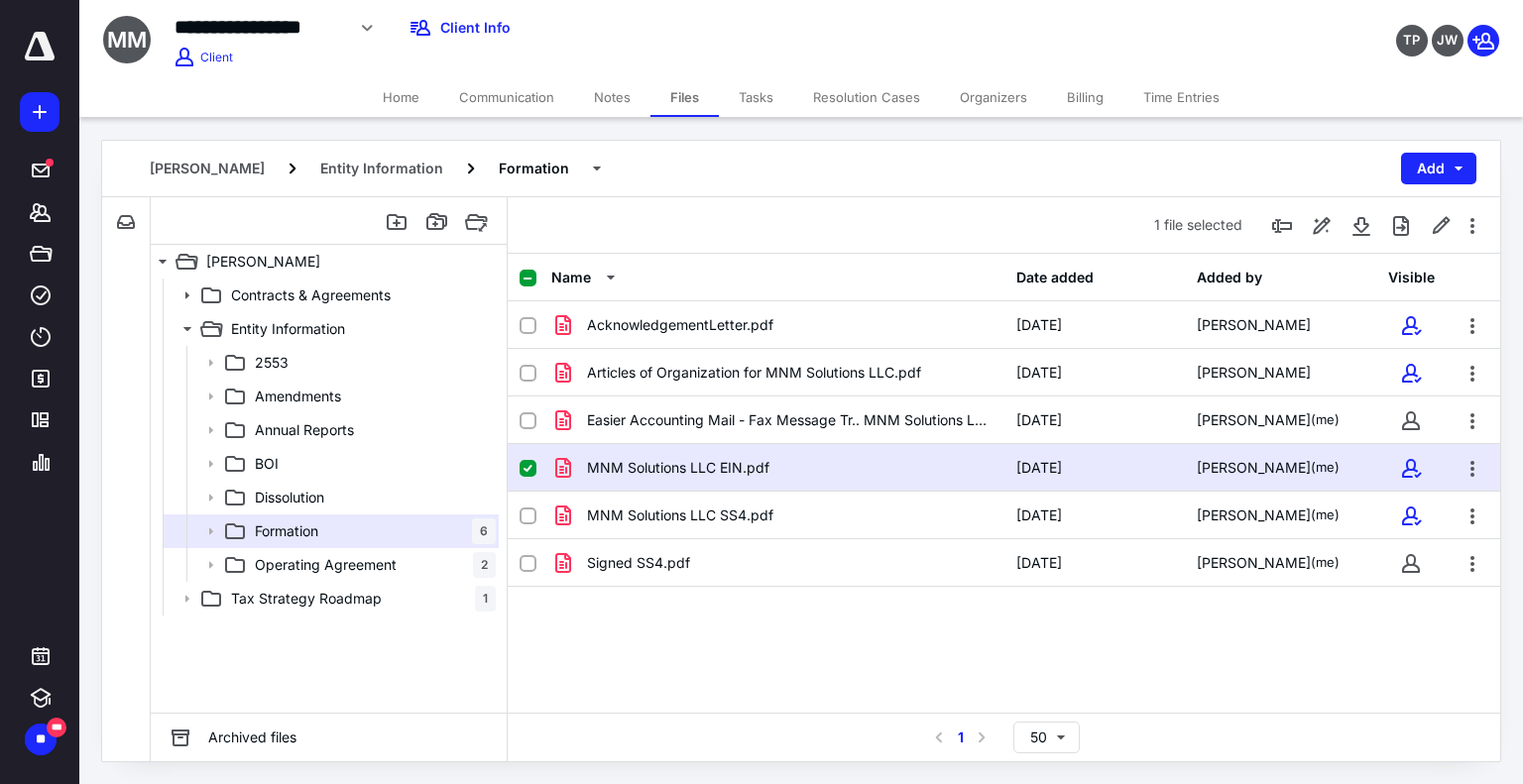 click on "Notes" at bounding box center [612, 97] 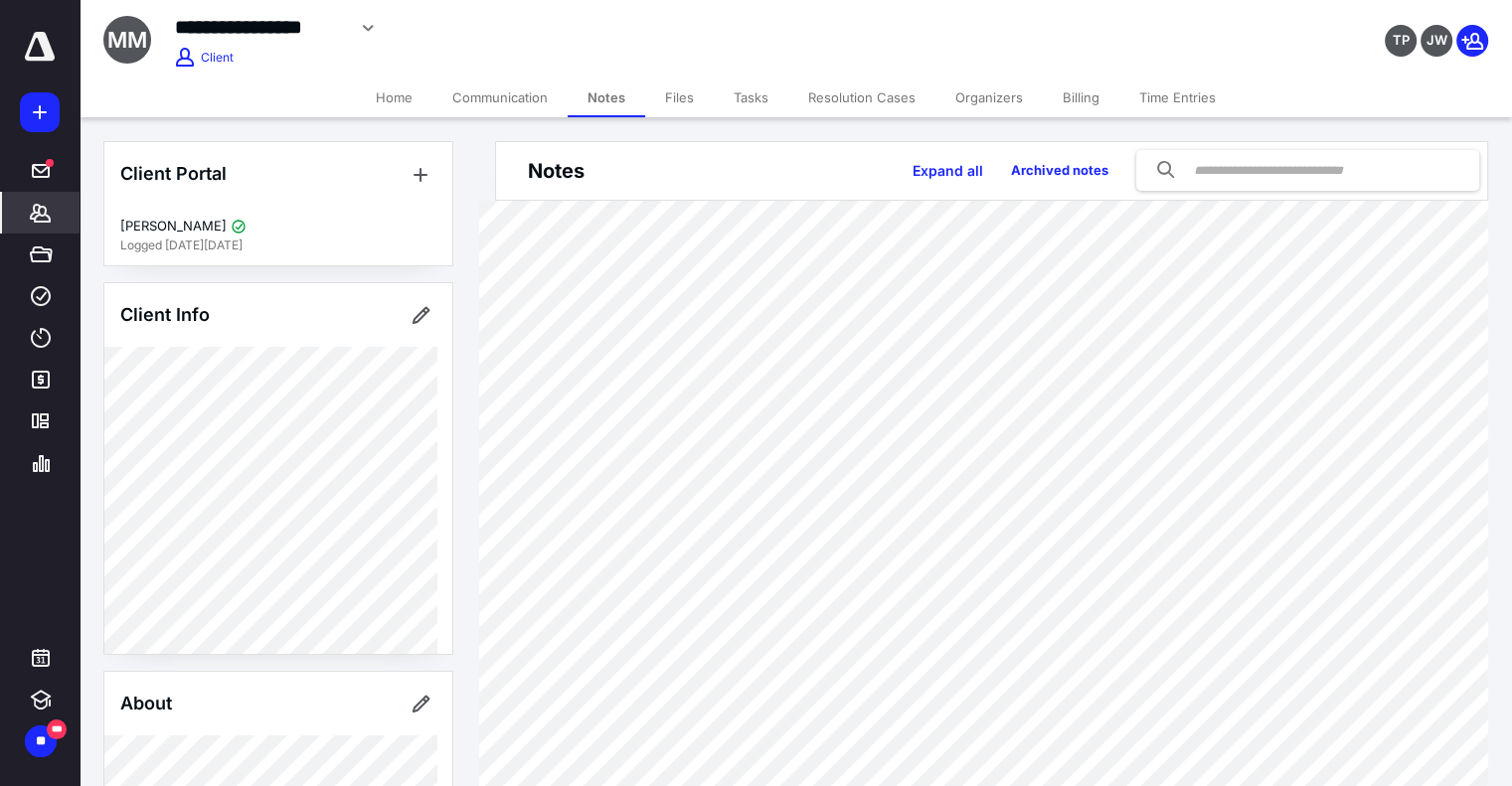 click on "Tasks" at bounding box center (751, 97) 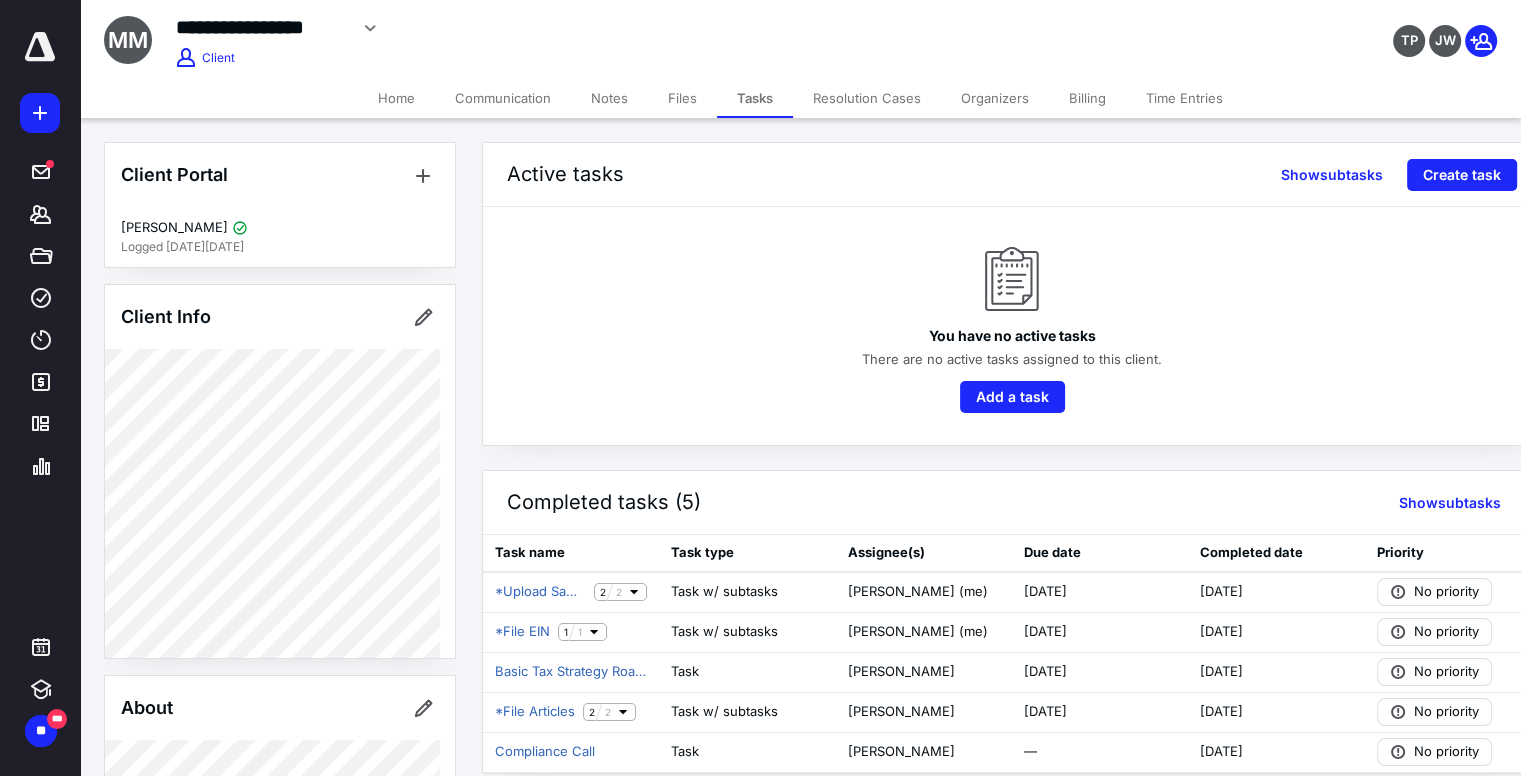 click on "Notes" at bounding box center [609, 98] 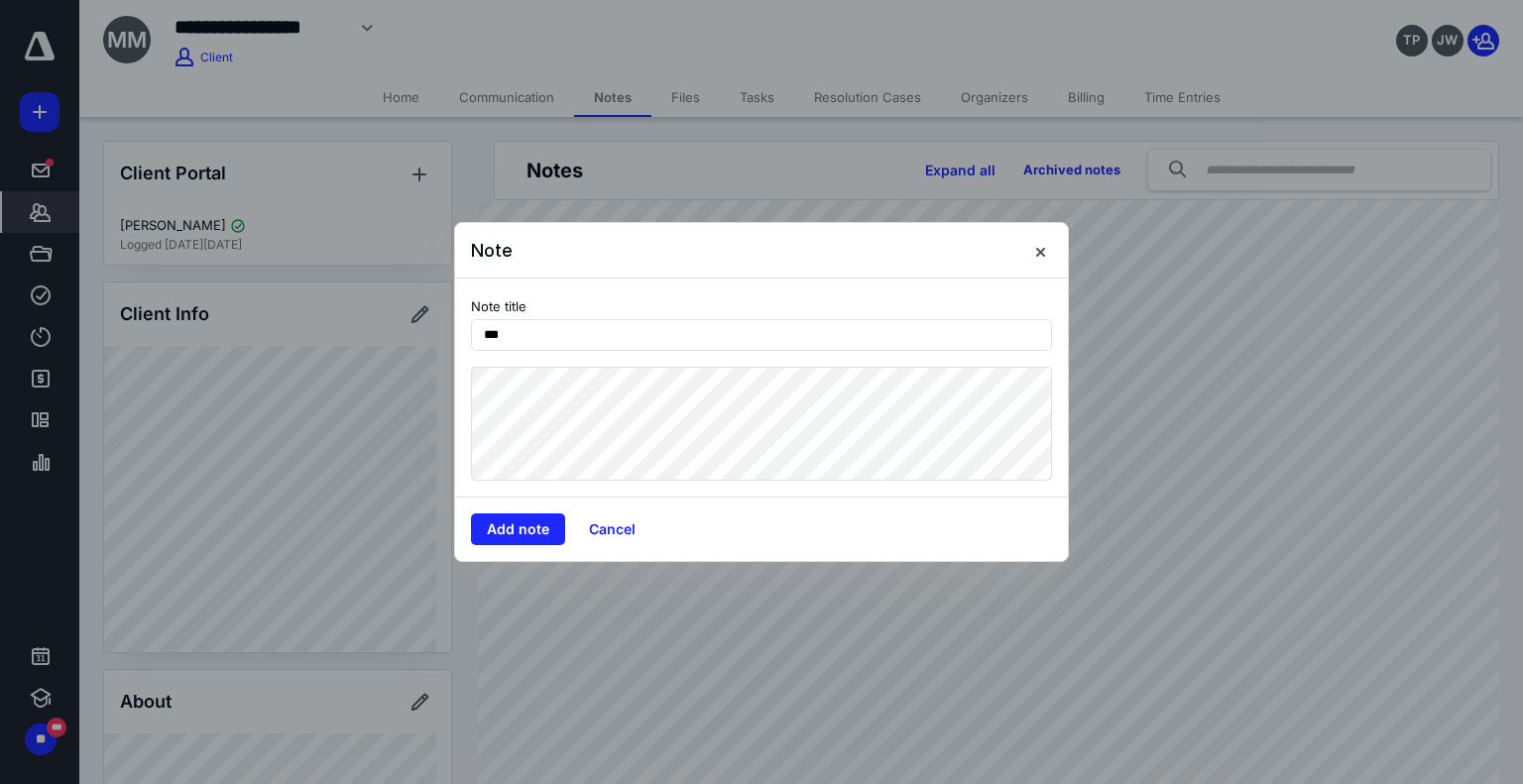 type on "***" 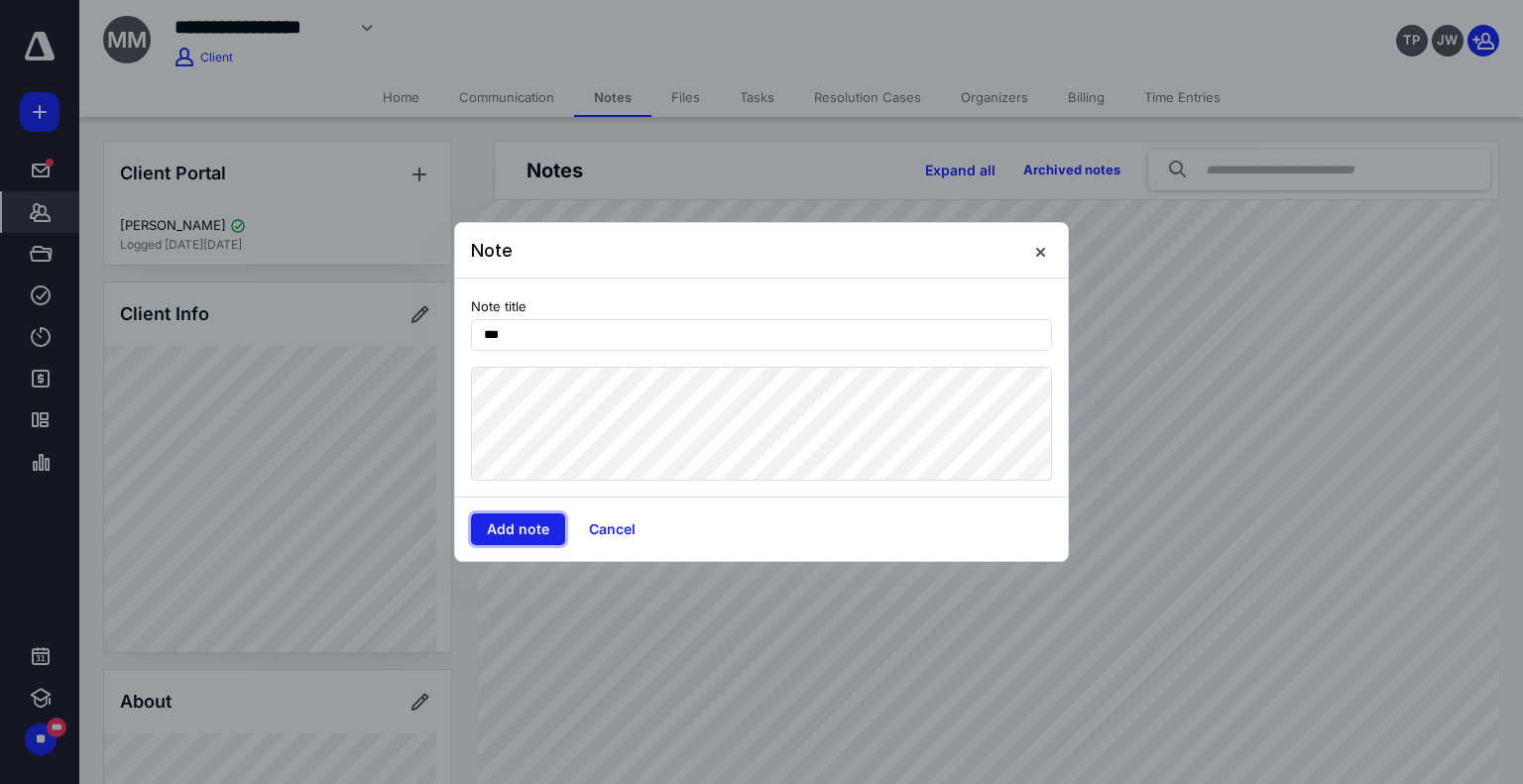 click on "Add note" at bounding box center [518, 529] 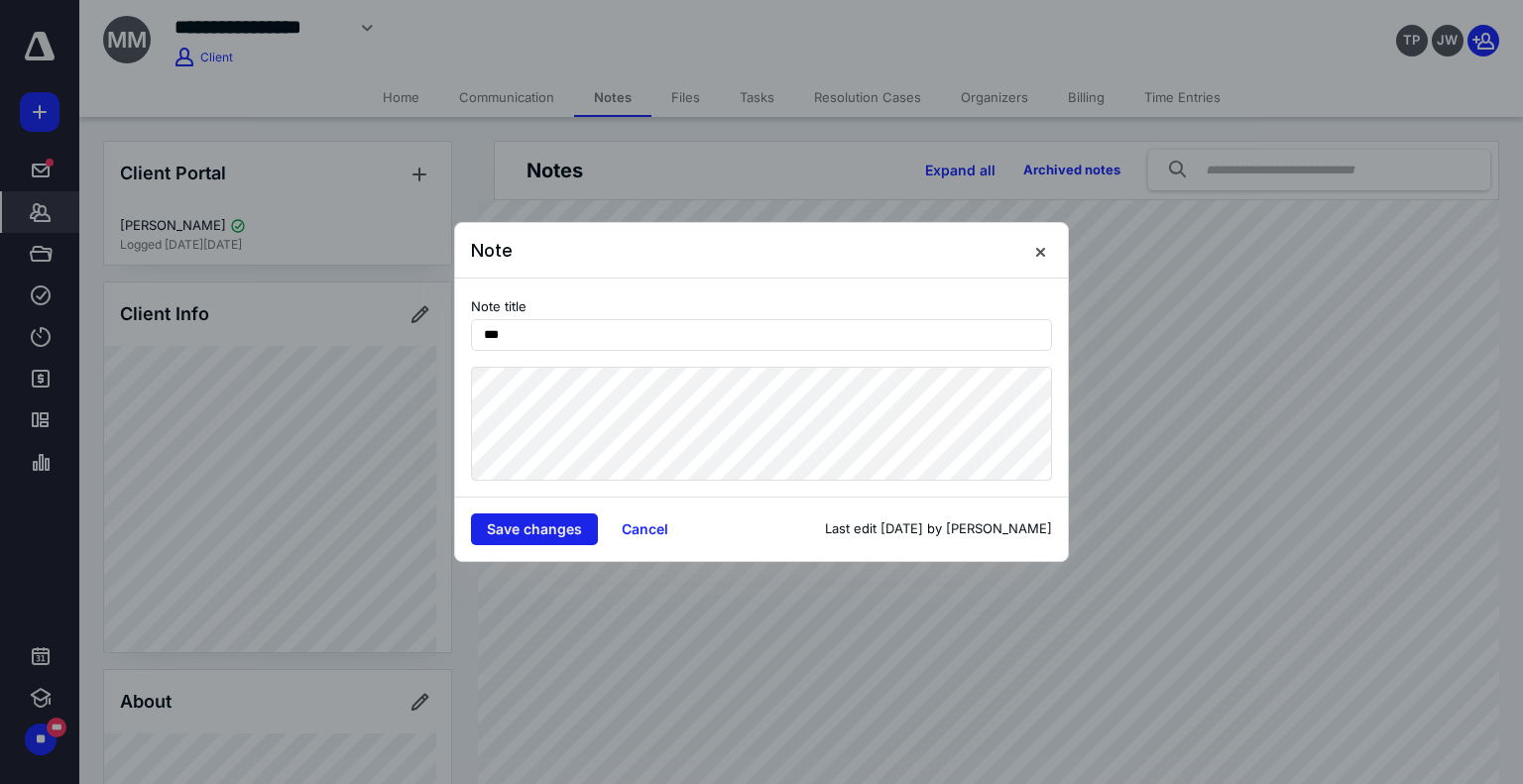 click on "Save changes" at bounding box center (534, 529) 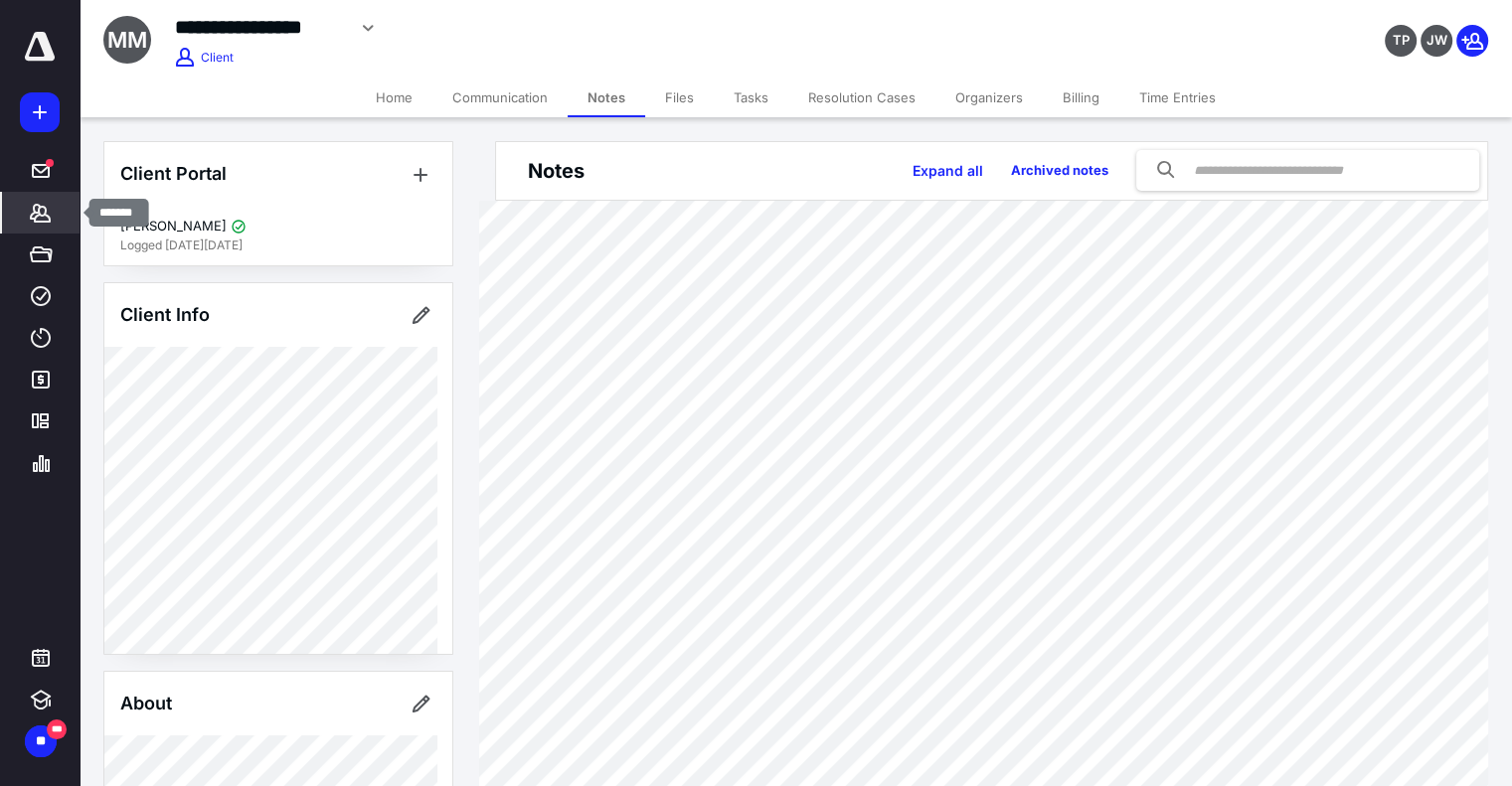 click on "*******" at bounding box center (41, 213) 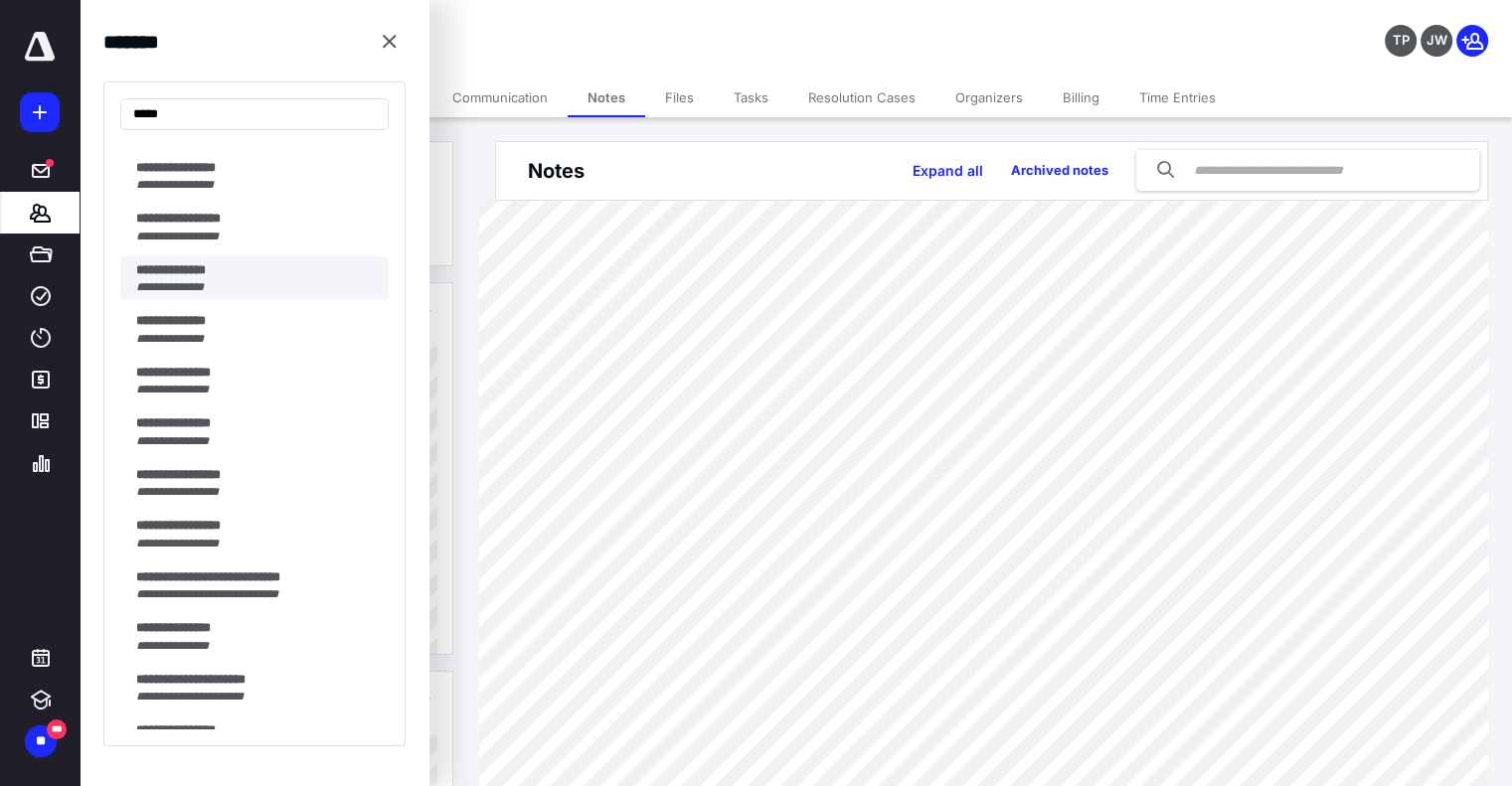 scroll, scrollTop: 298, scrollLeft: 0, axis: vertical 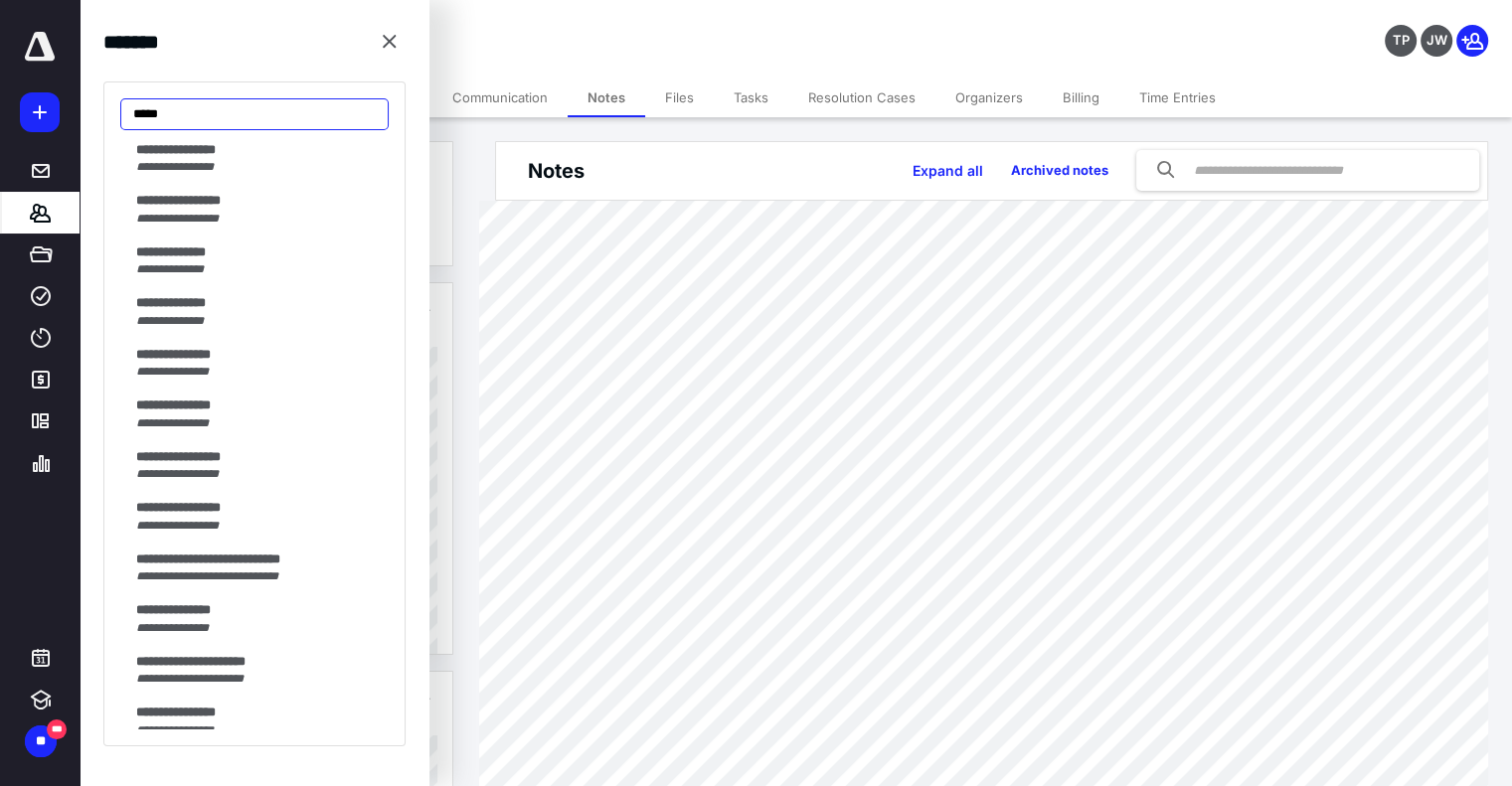 drag, startPoint x: 200, startPoint y: 122, endPoint x: 85, endPoint y: 70, distance: 126.210142 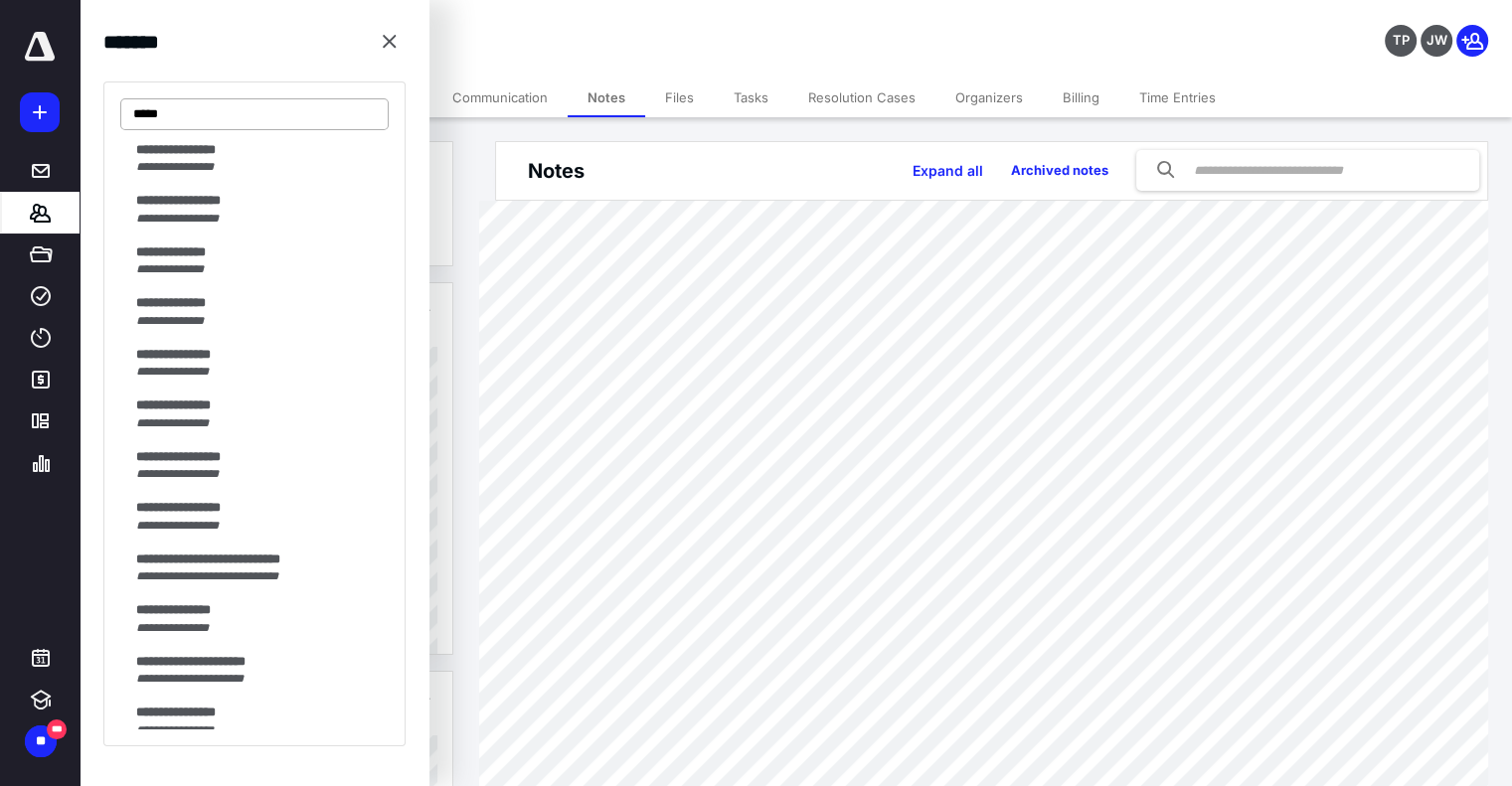 click on "**********" at bounding box center (254, 413) 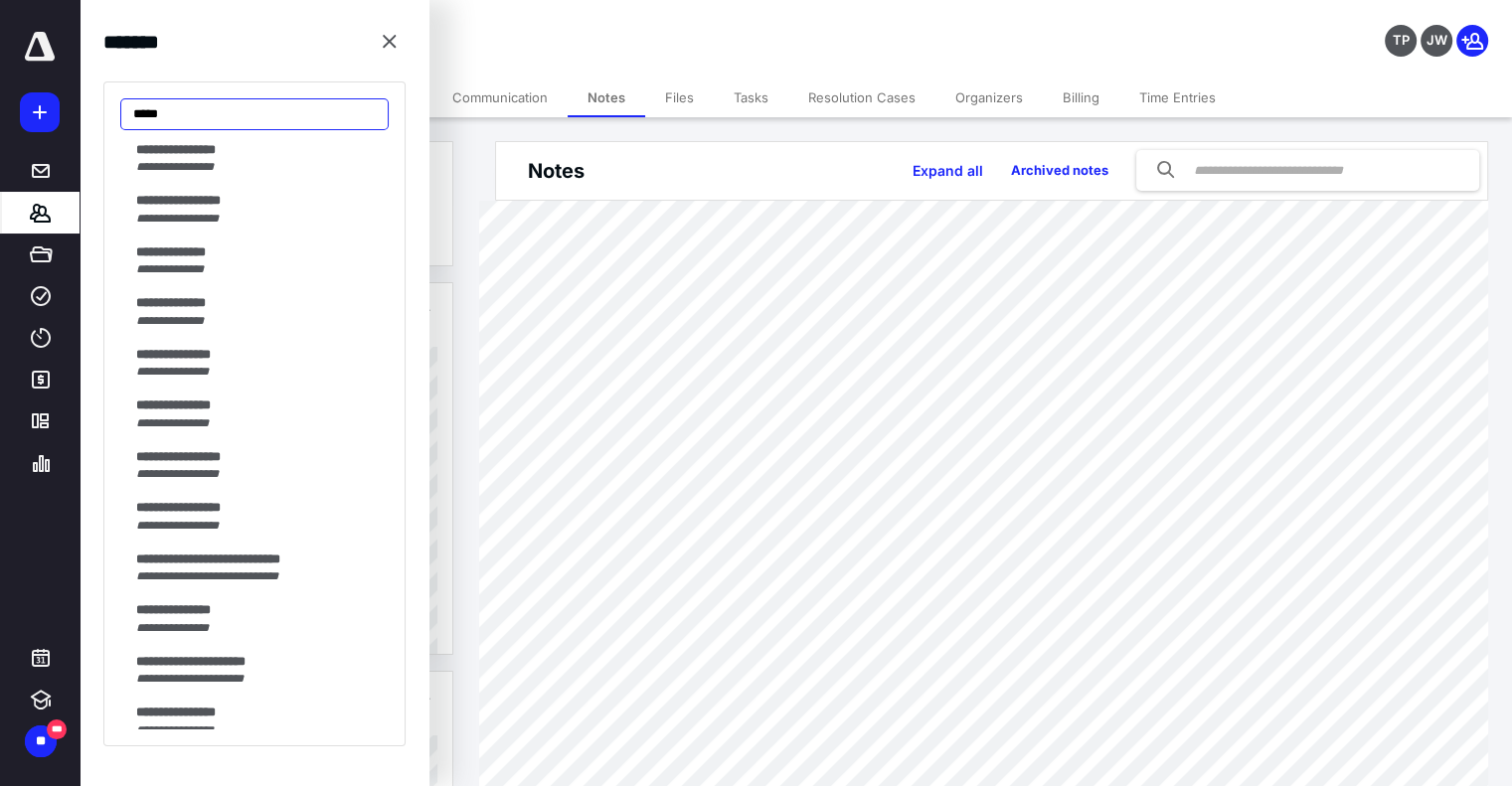 click on "*****" at bounding box center [254, 114] 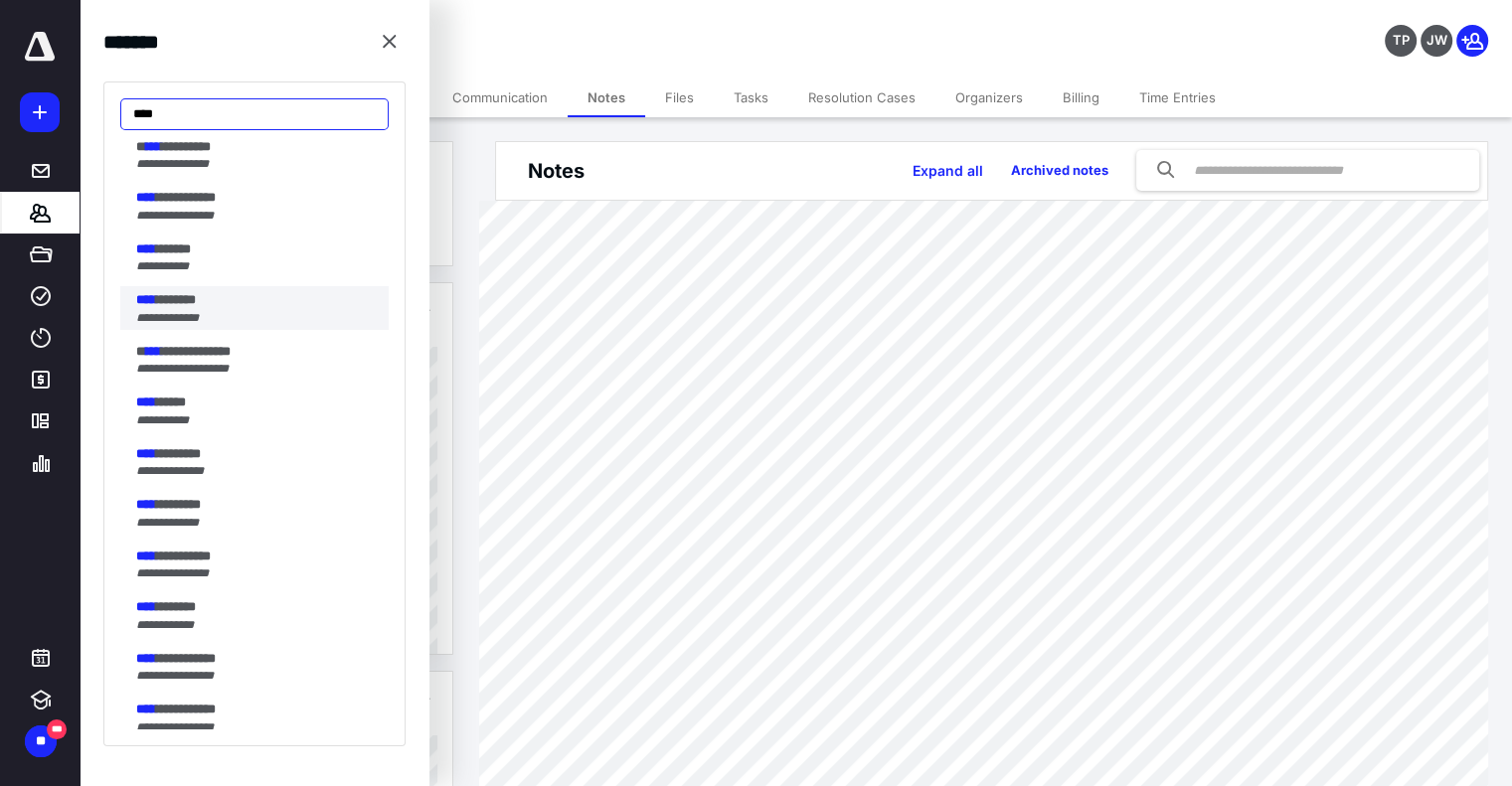 scroll, scrollTop: 298, scrollLeft: 0, axis: vertical 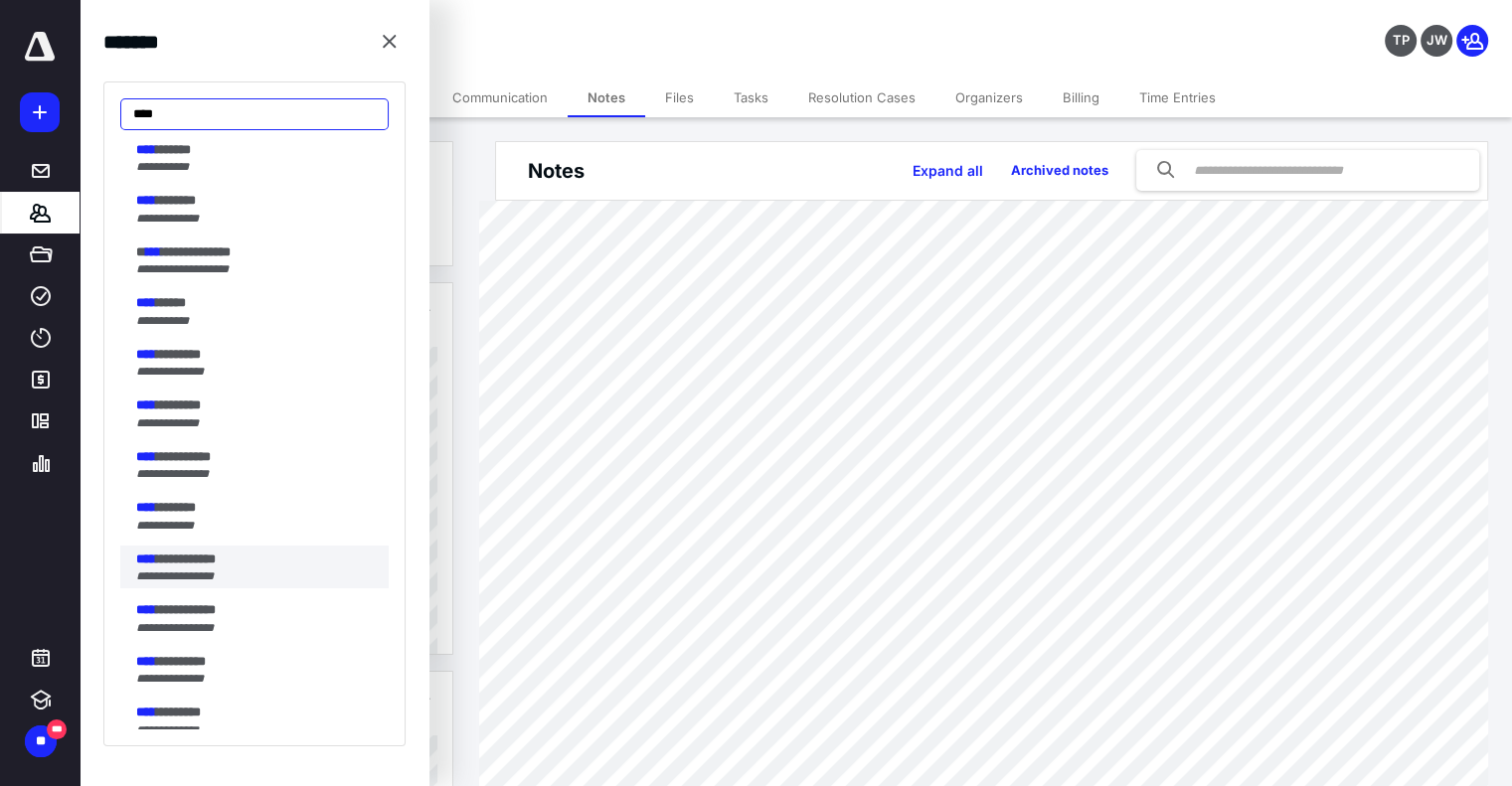 type on "****" 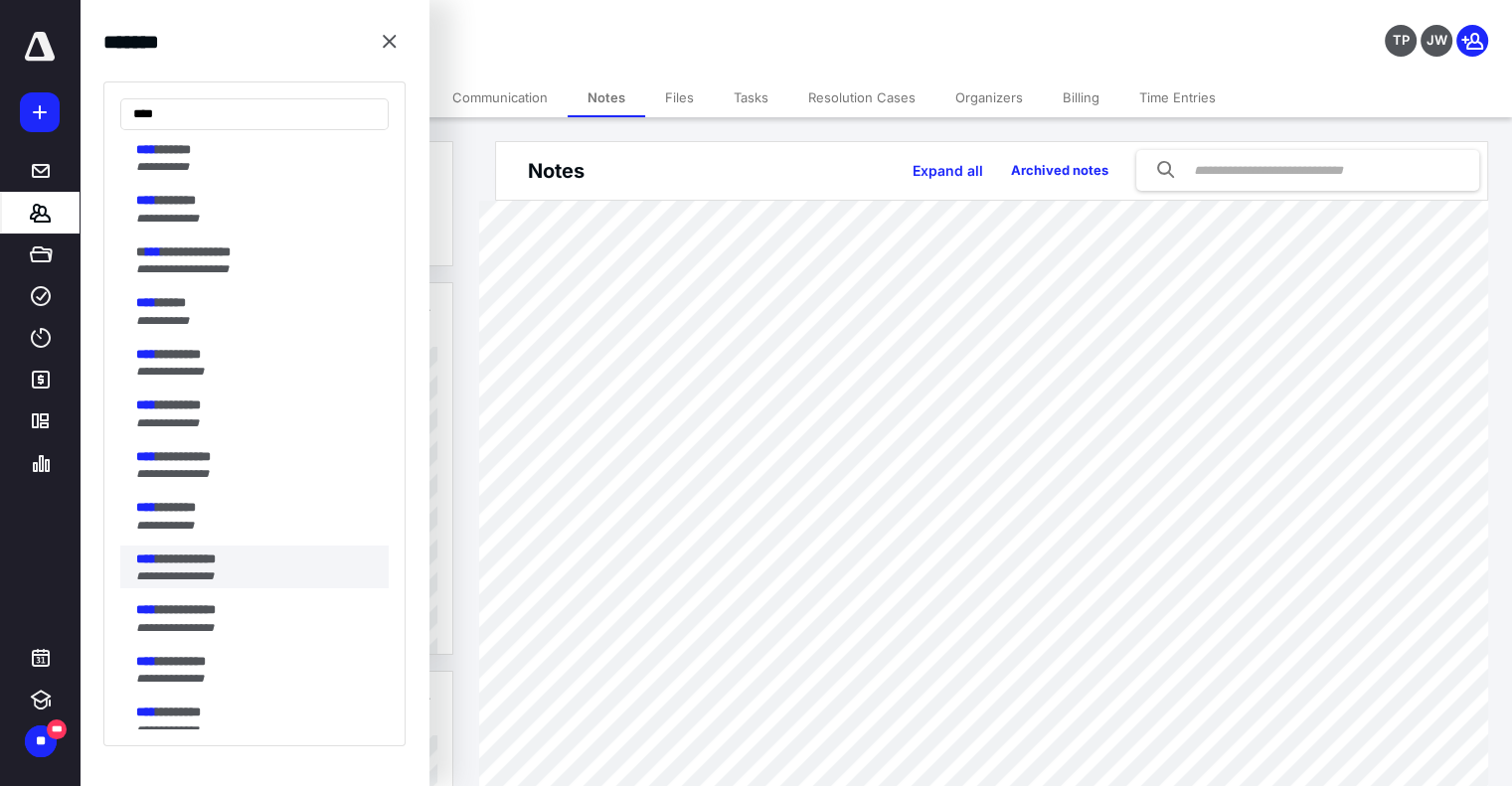 click on "**********" at bounding box center (256, 559) 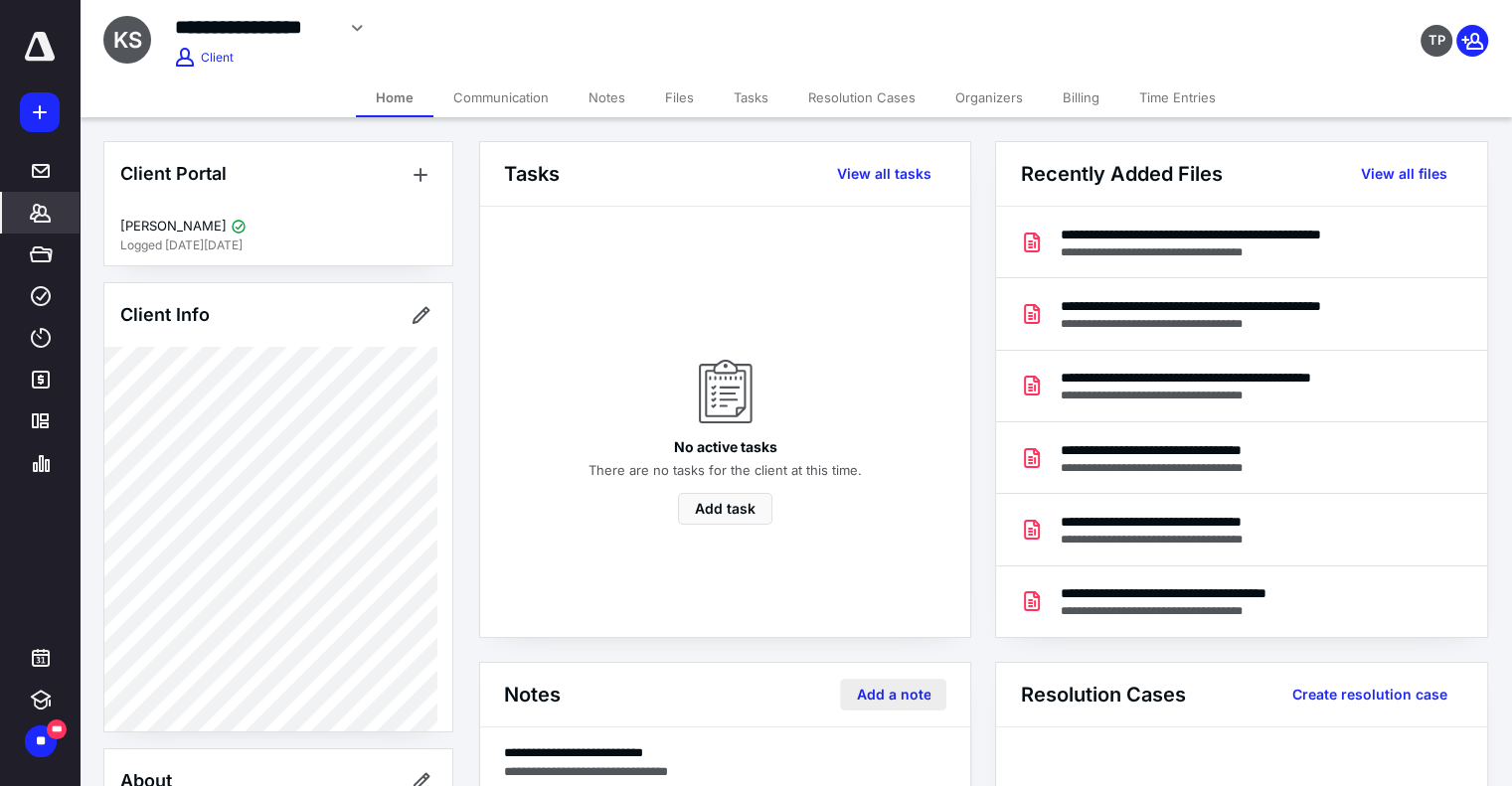 click on "Add a note" at bounding box center (893, 695) 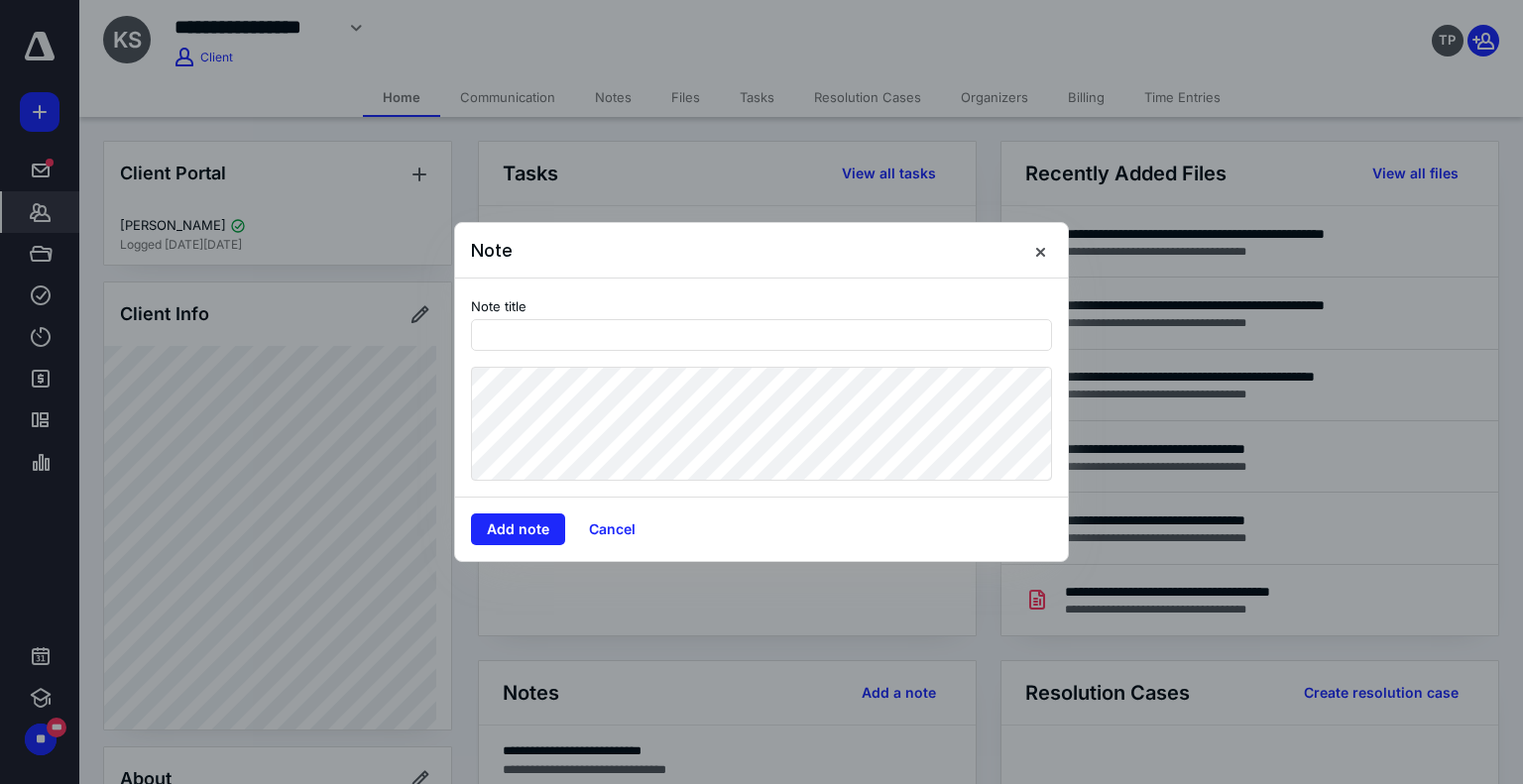 click on "Note Note title Add note Cancel" at bounding box center [762, 392] 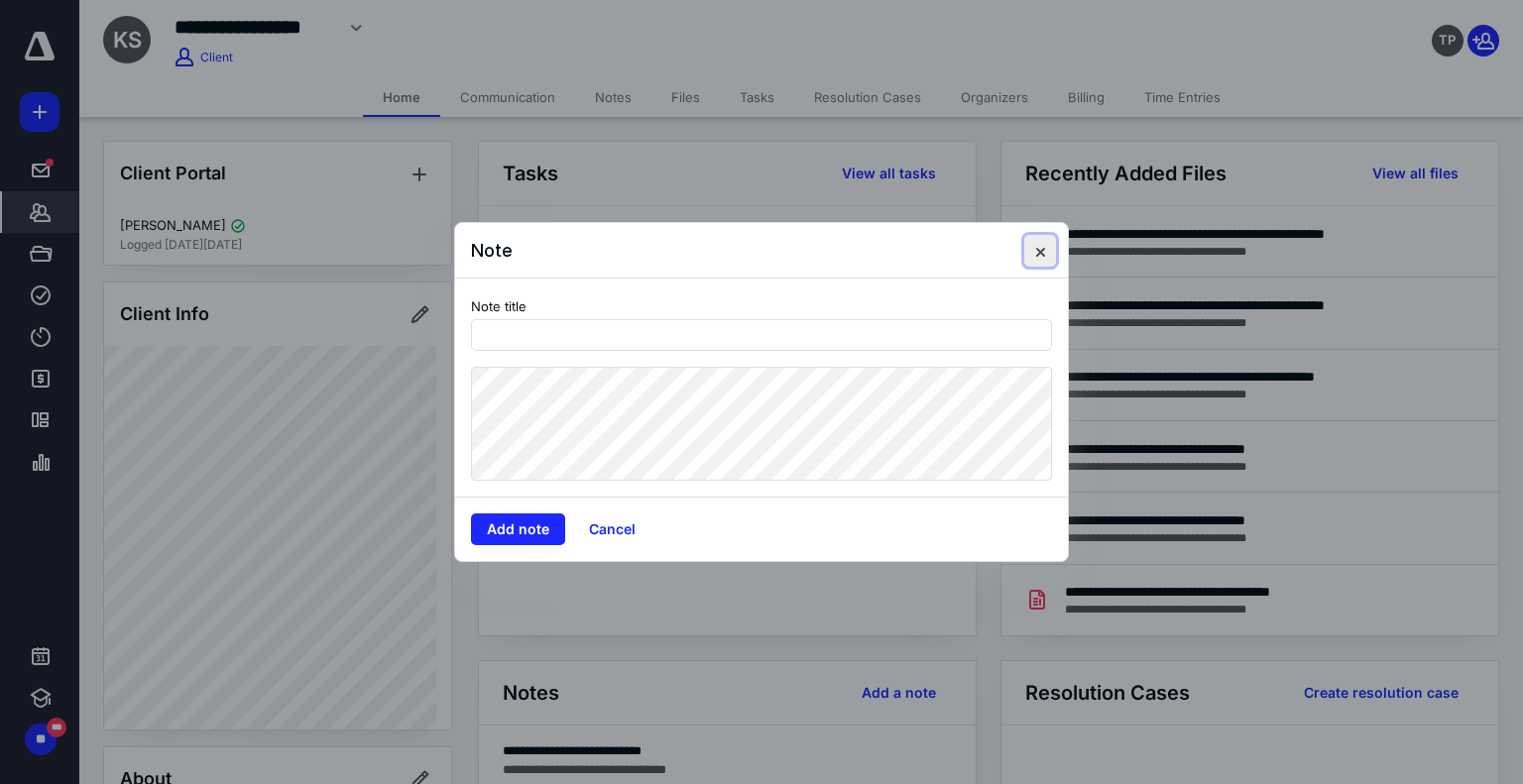 click at bounding box center (1040, 251) 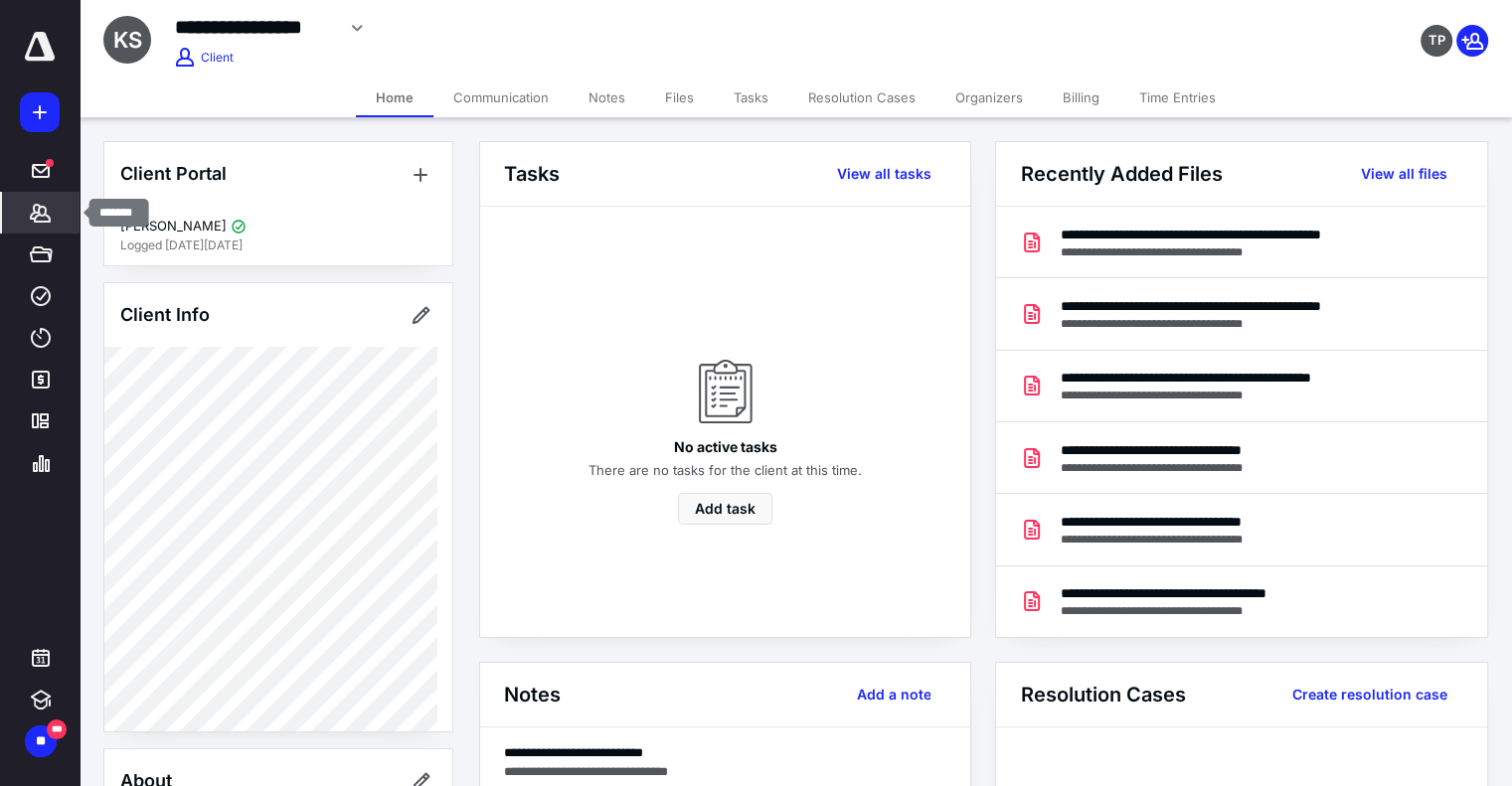 click on "*******" at bounding box center [41, 213] 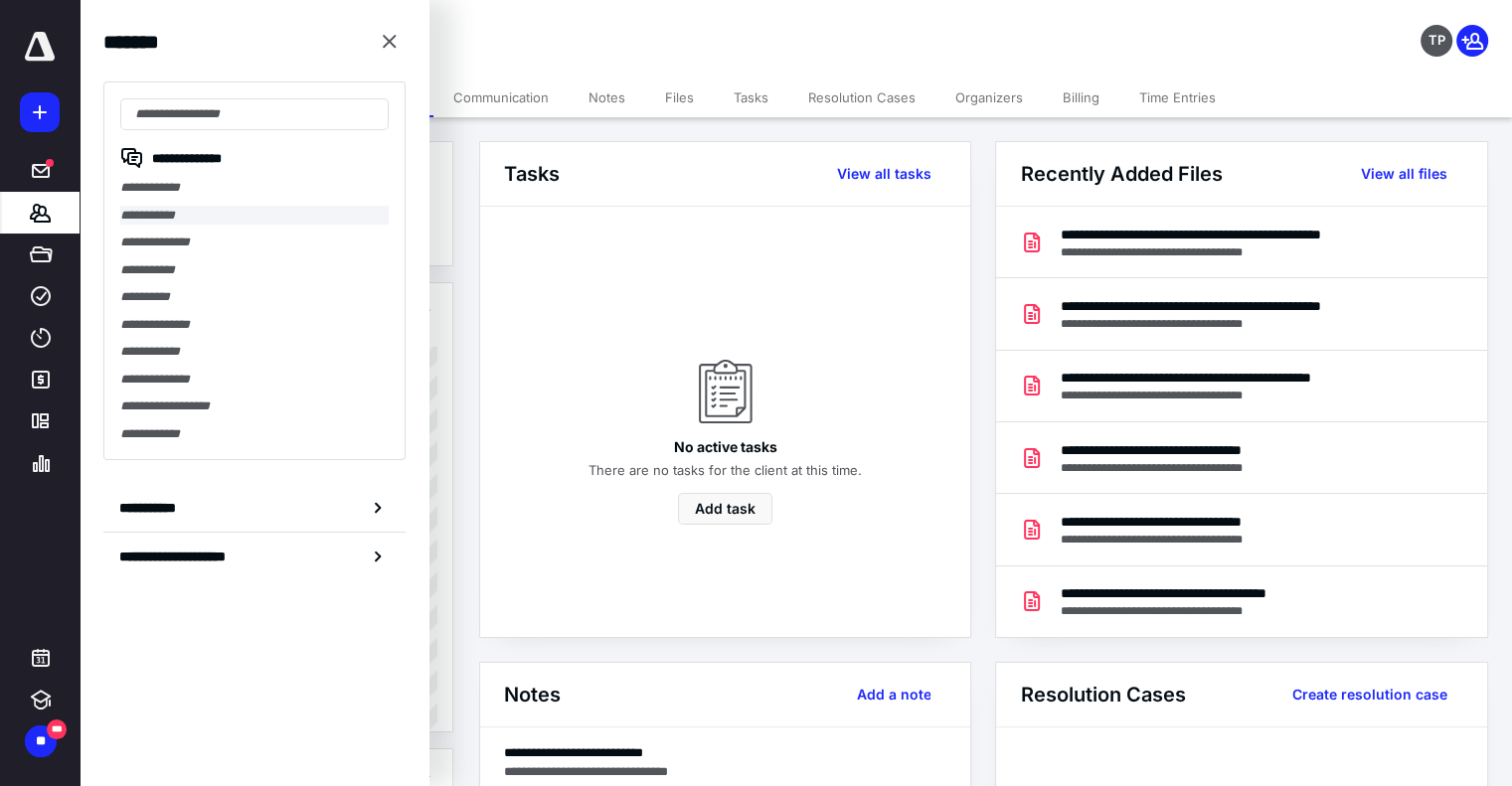 click on "**********" at bounding box center (254, 216) 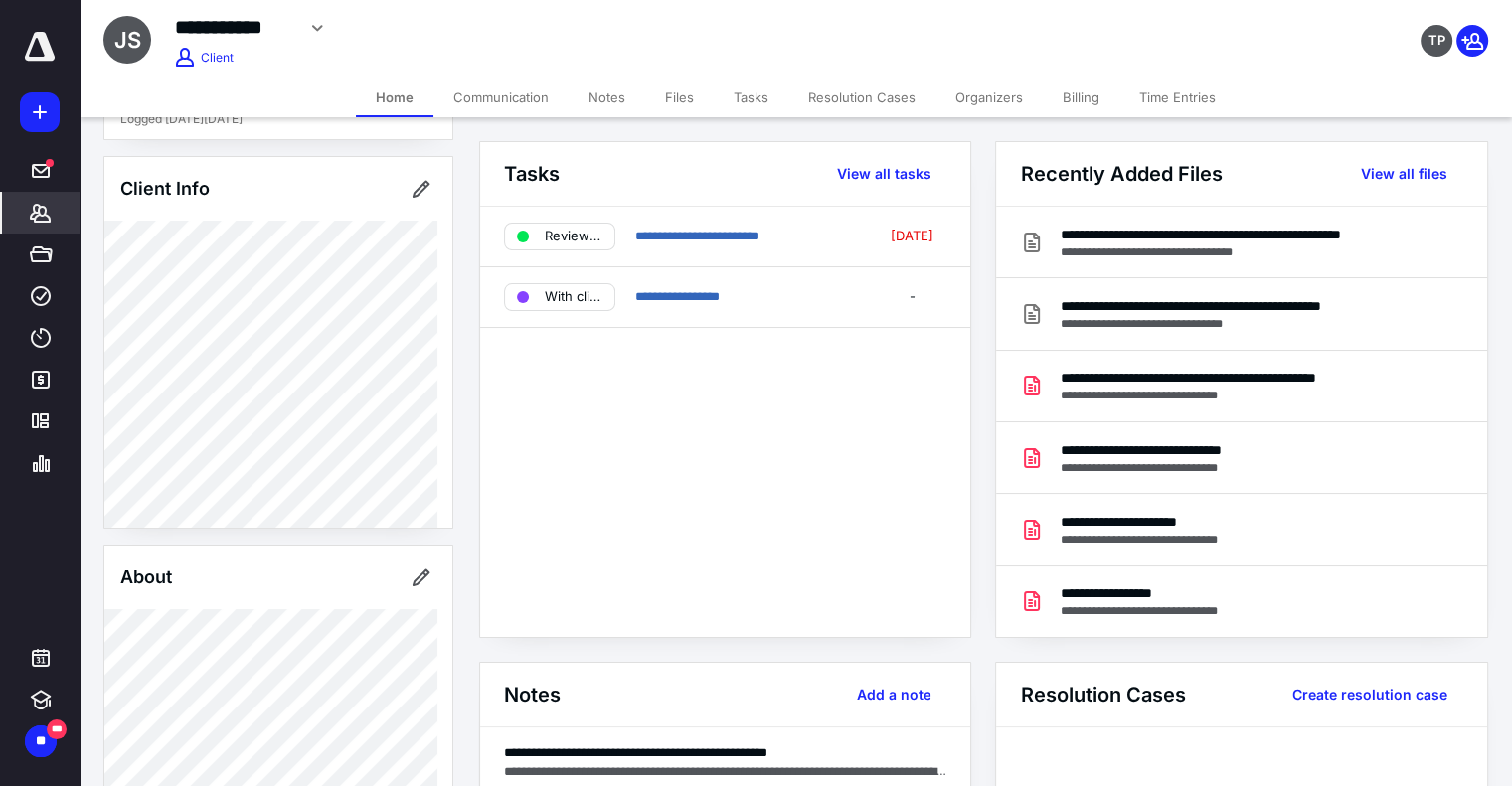 scroll, scrollTop: 193, scrollLeft: 0, axis: vertical 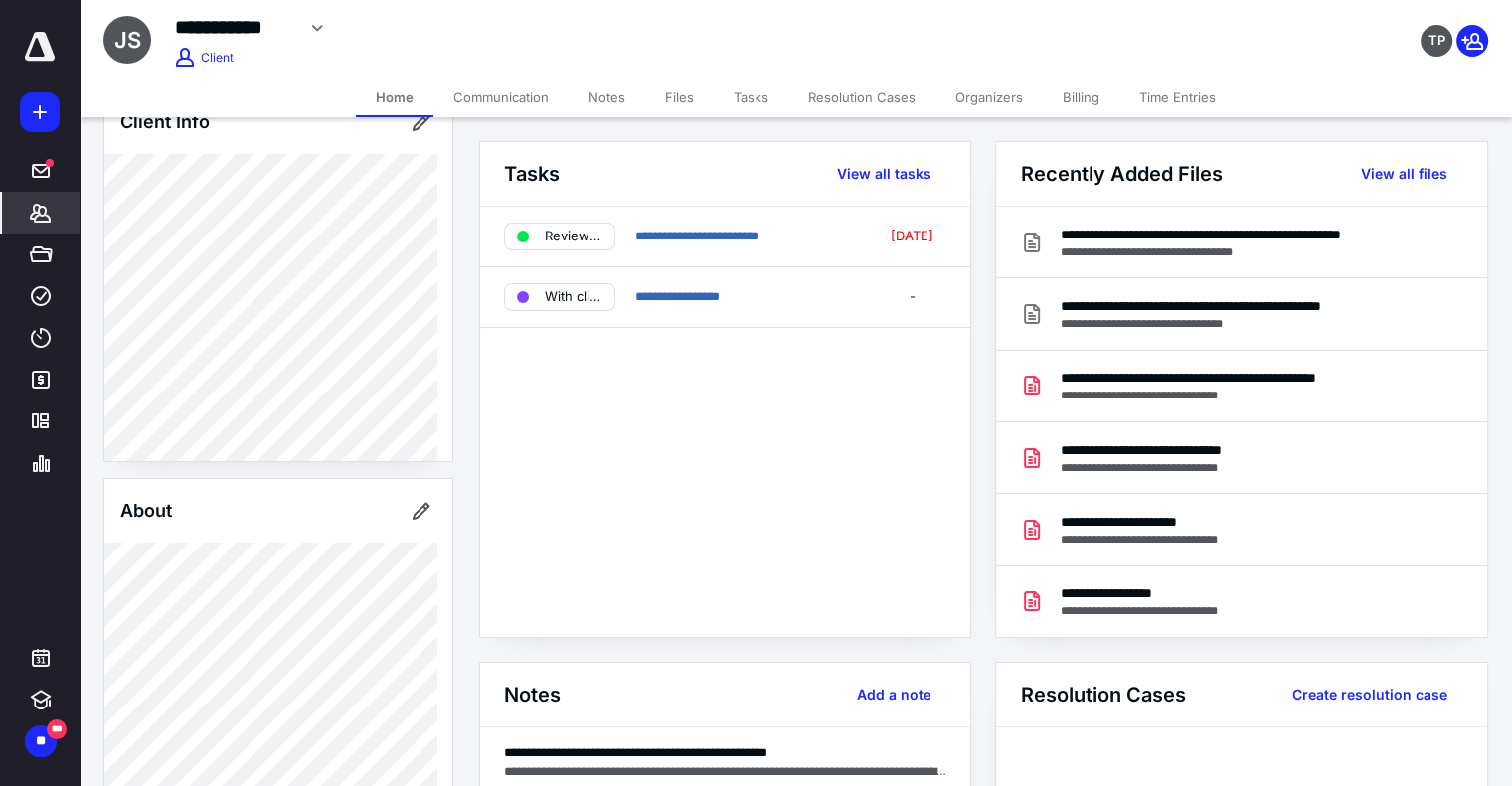 click on "Notes" at bounding box center [606, 97] 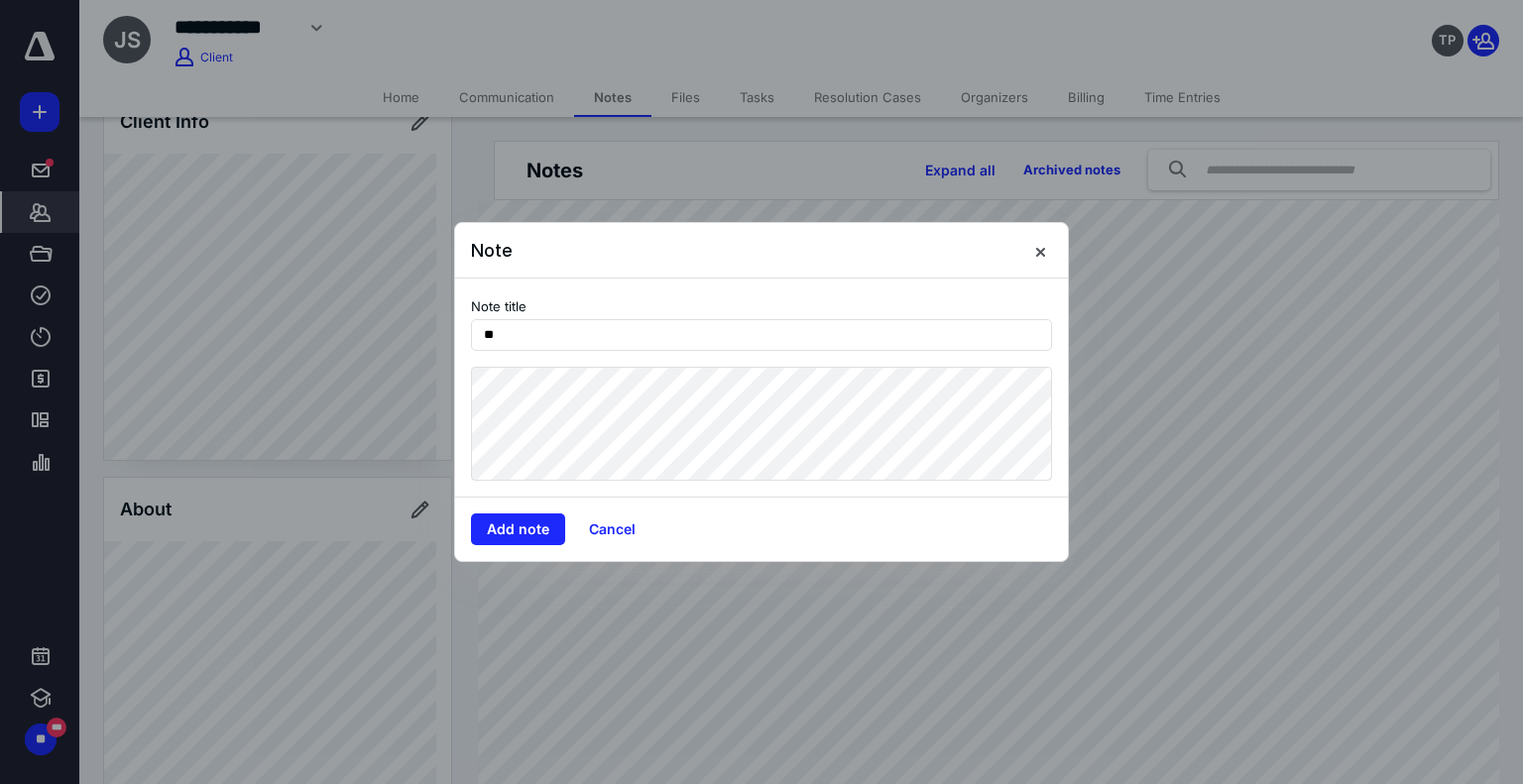 type on "*" 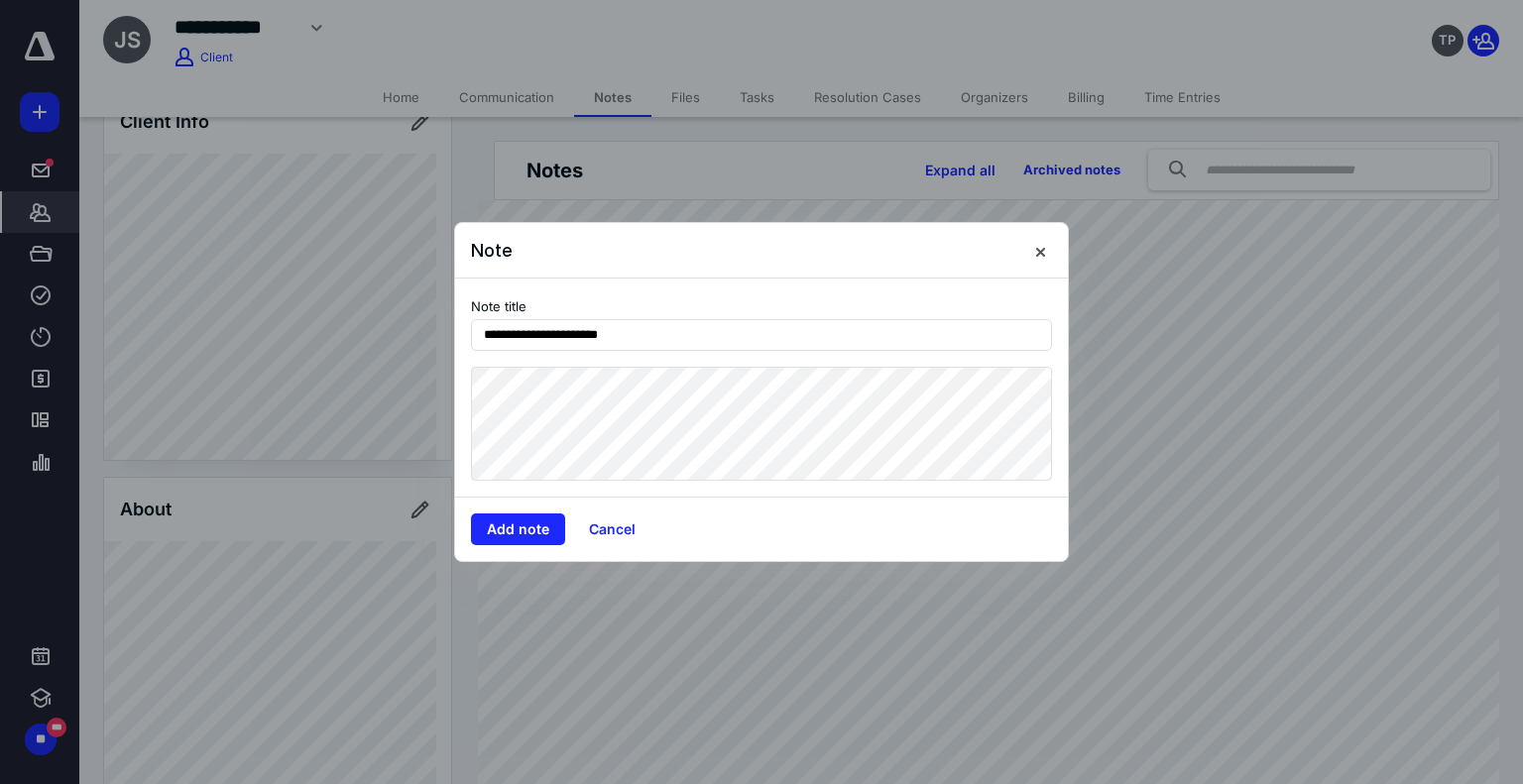 type on "**********" 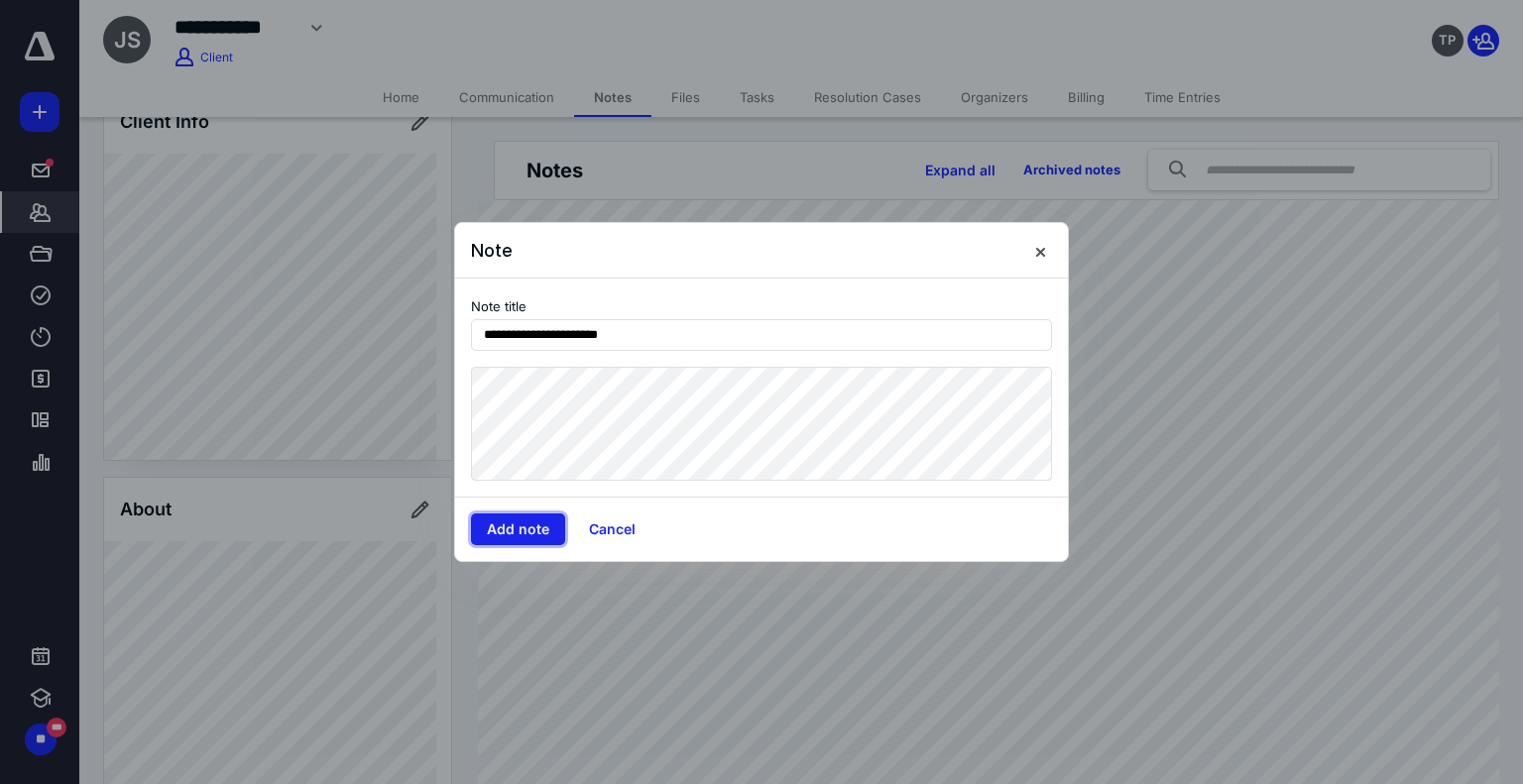 click on "Add note" at bounding box center (518, 529) 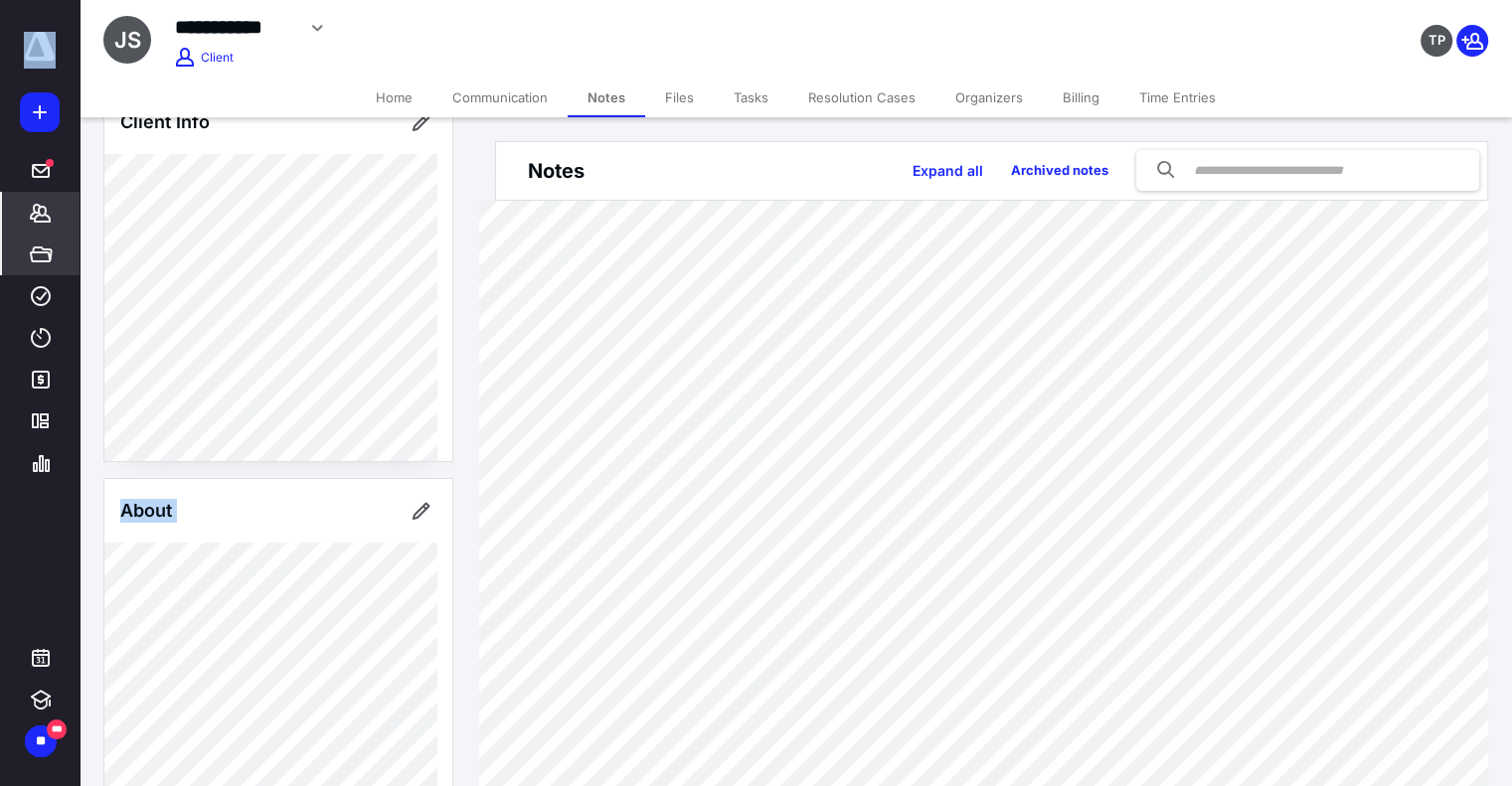 click on "**********" at bounding box center (756, 7205) 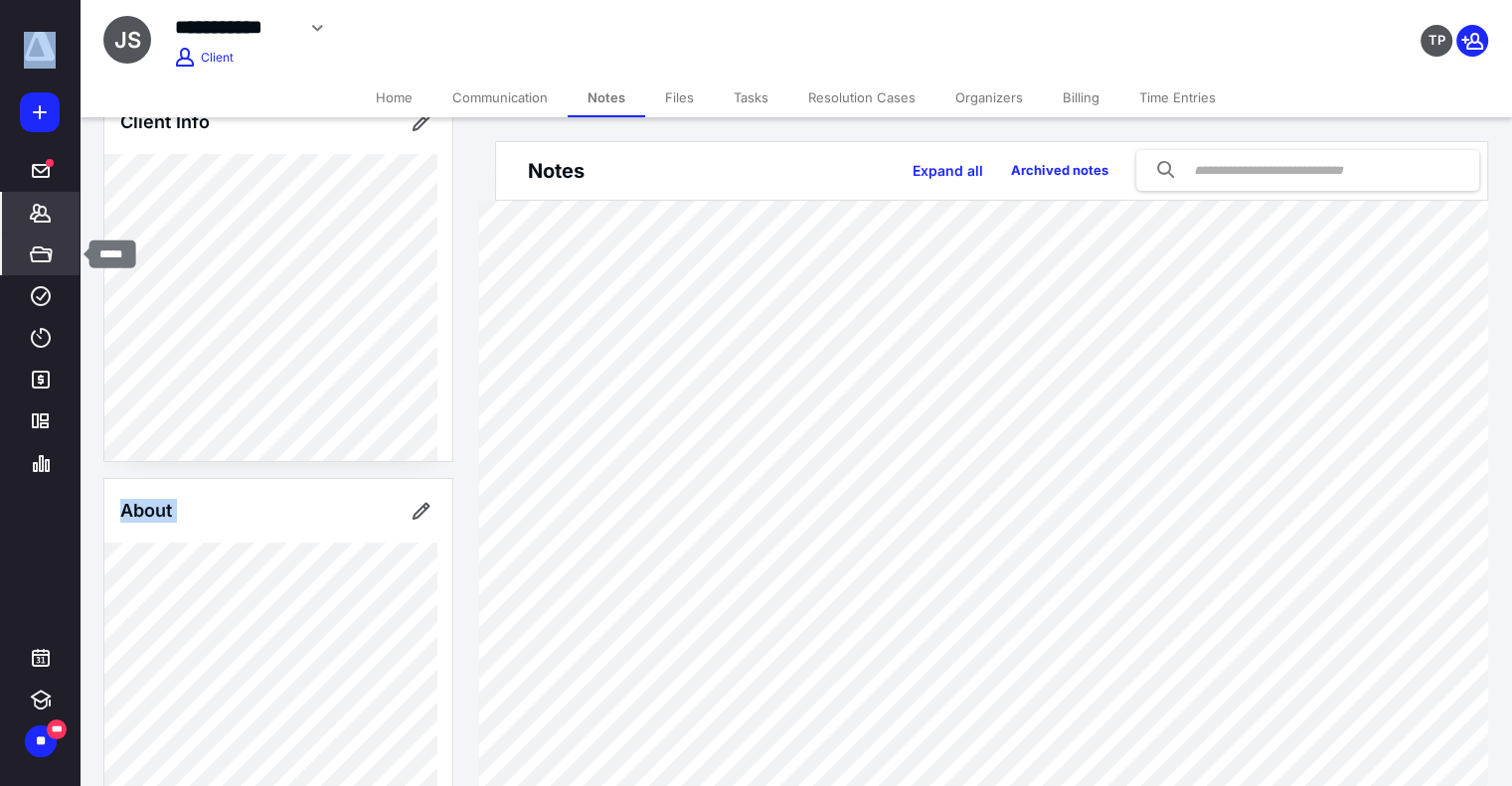 click on "*****" at bounding box center (41, 254) 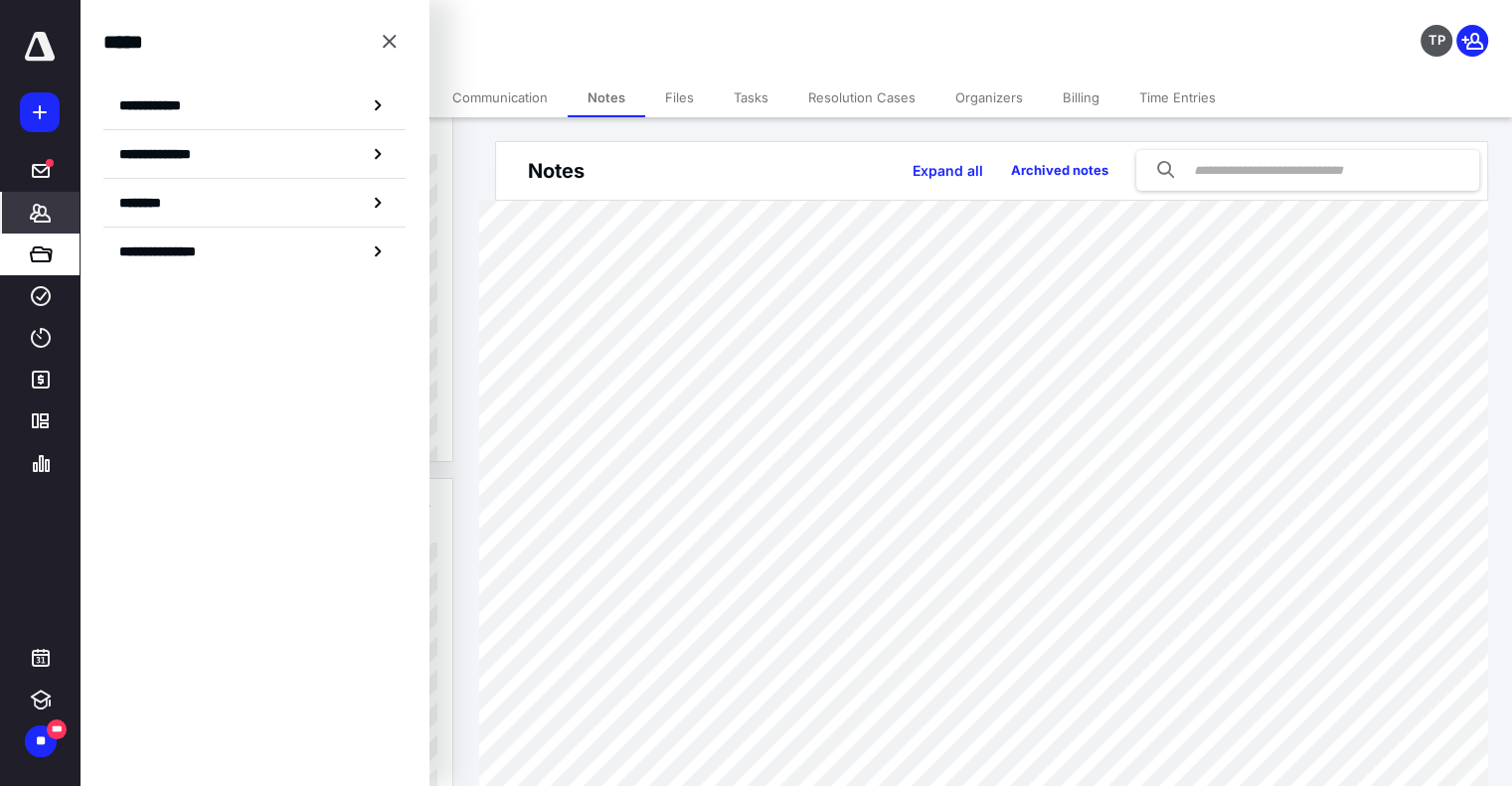 click on "**********" at bounding box center (562, 35) 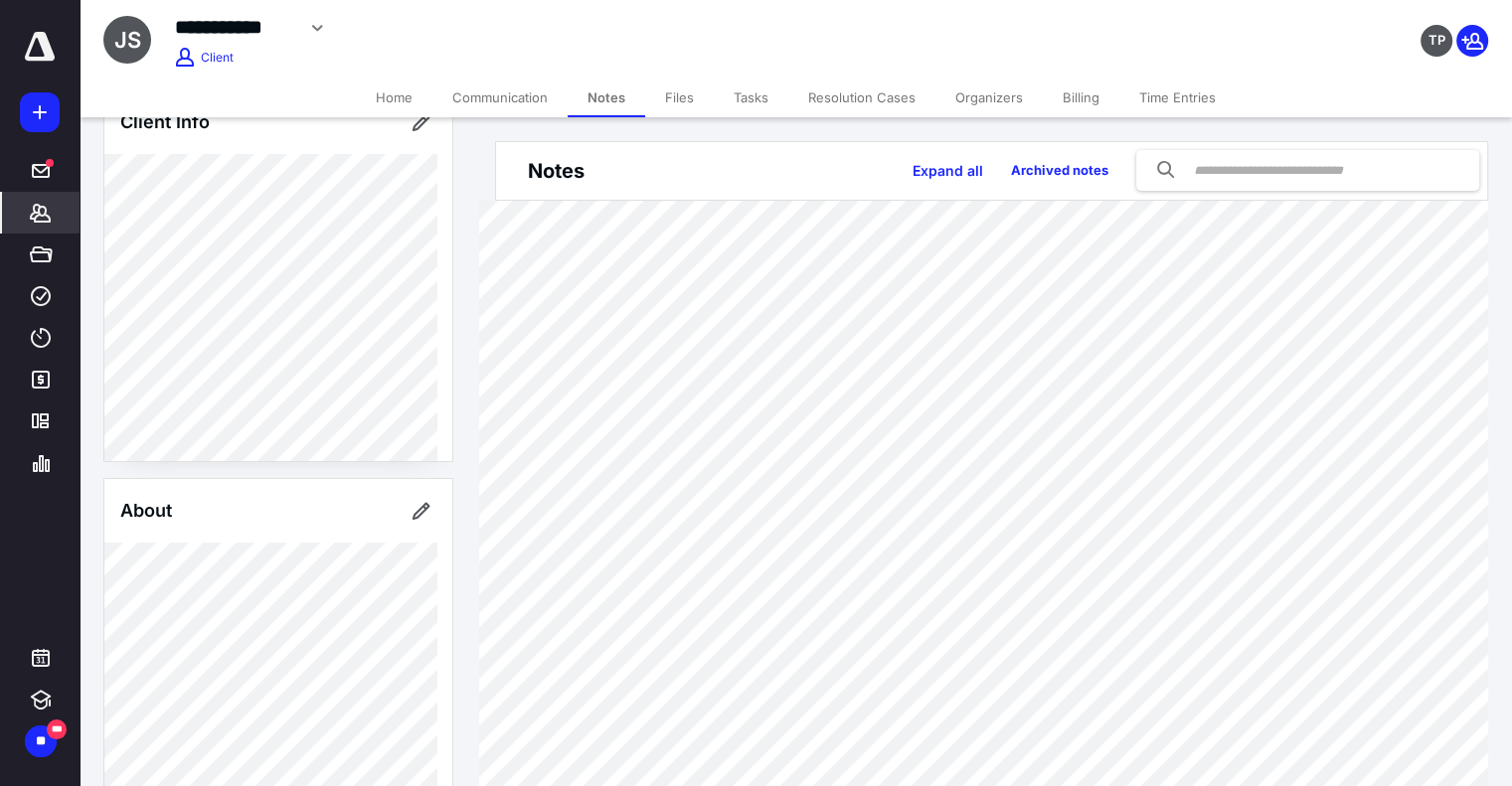 click on "*******" at bounding box center (41, 213) 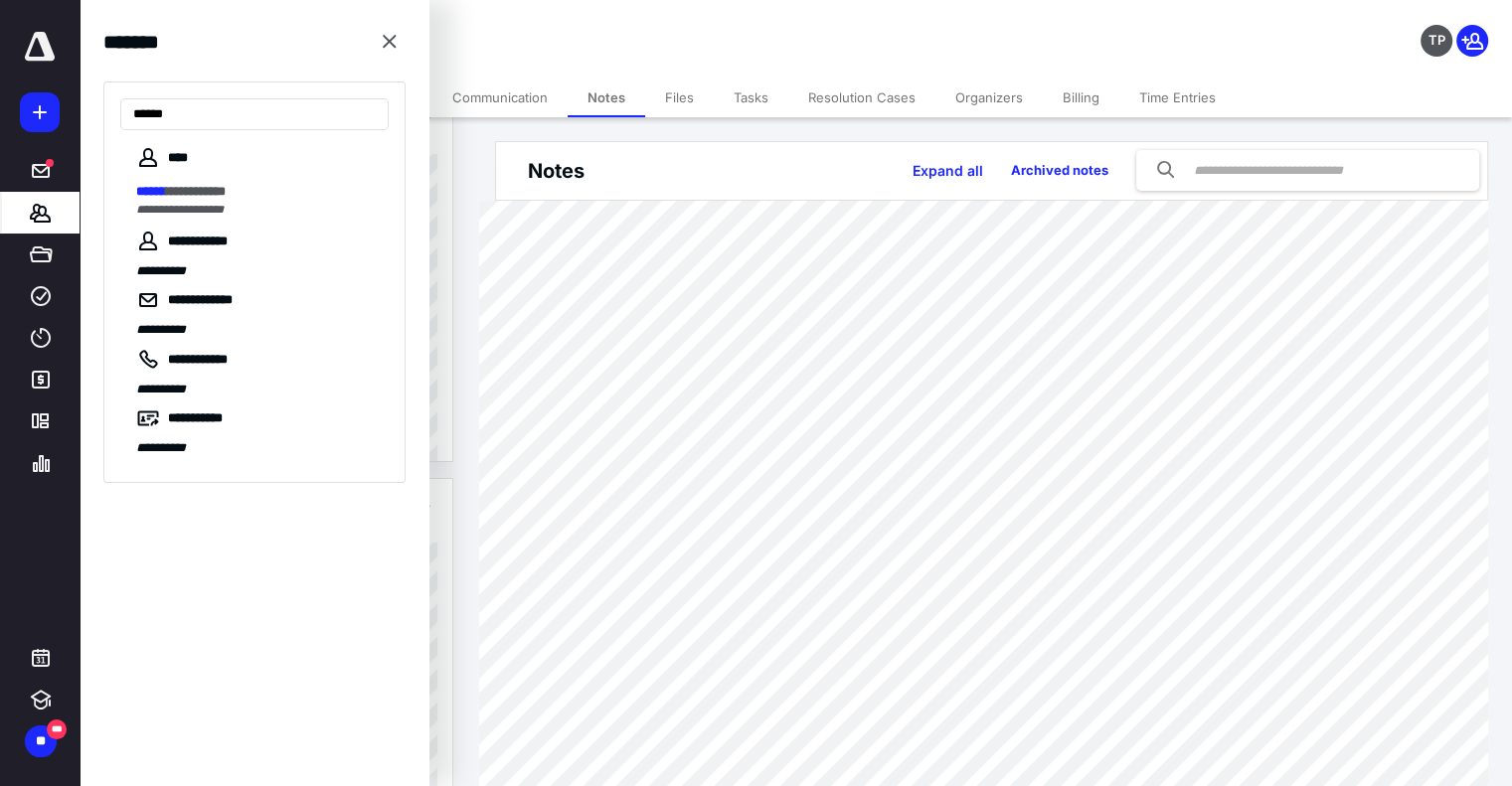 type on "******" 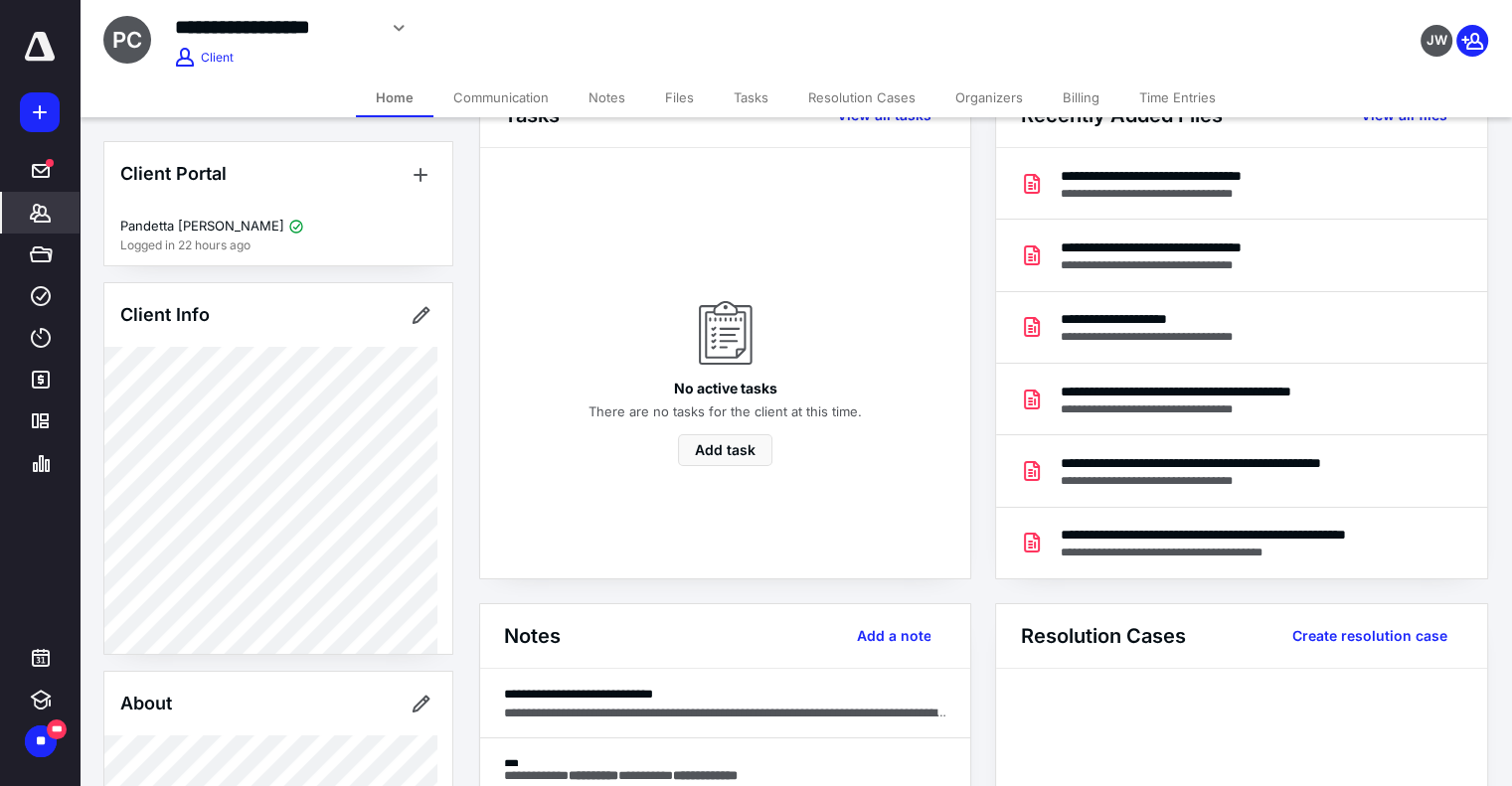 scroll, scrollTop: 60, scrollLeft: 0, axis: vertical 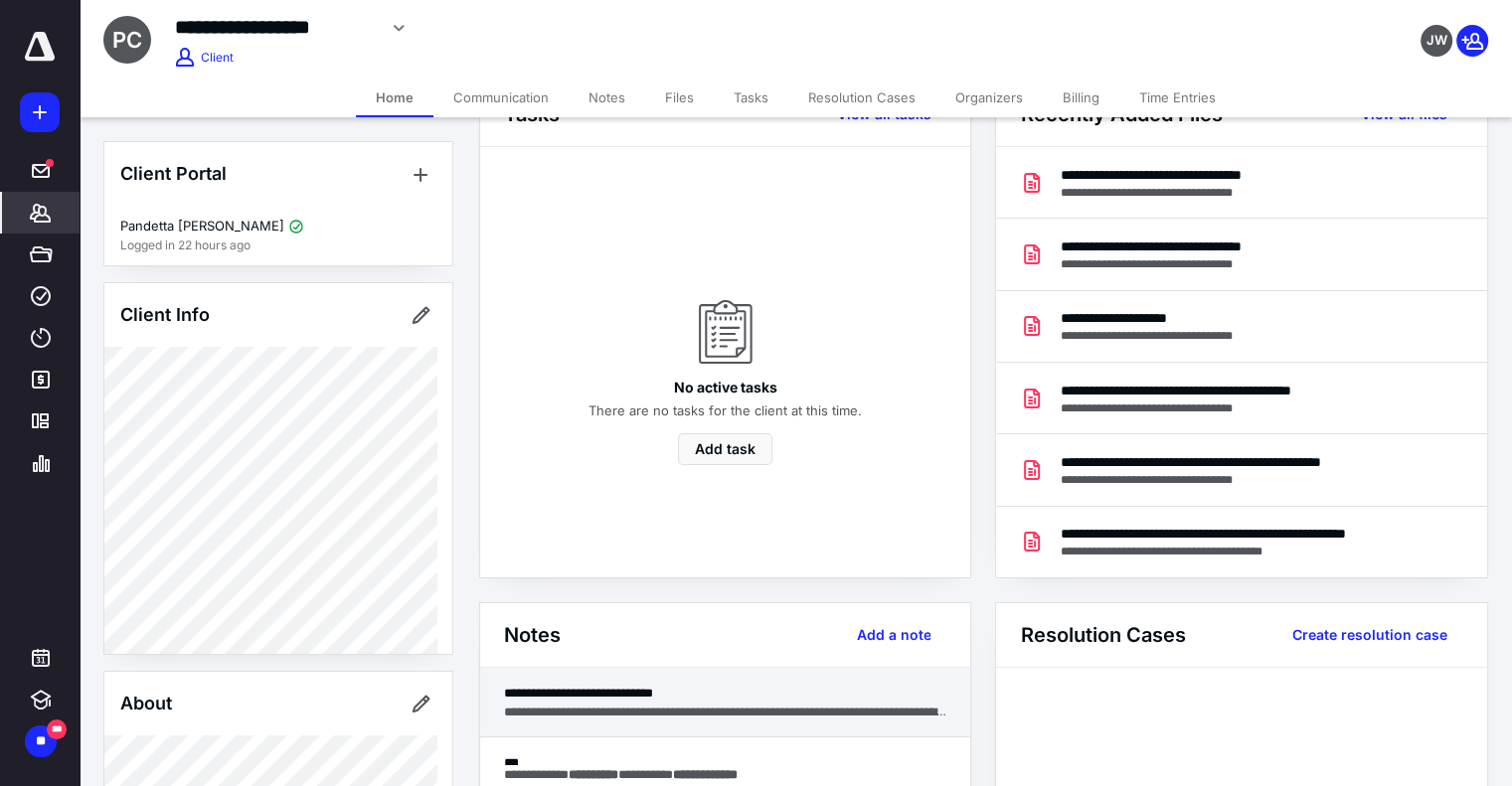 click on "**********" at bounding box center (726, 711) 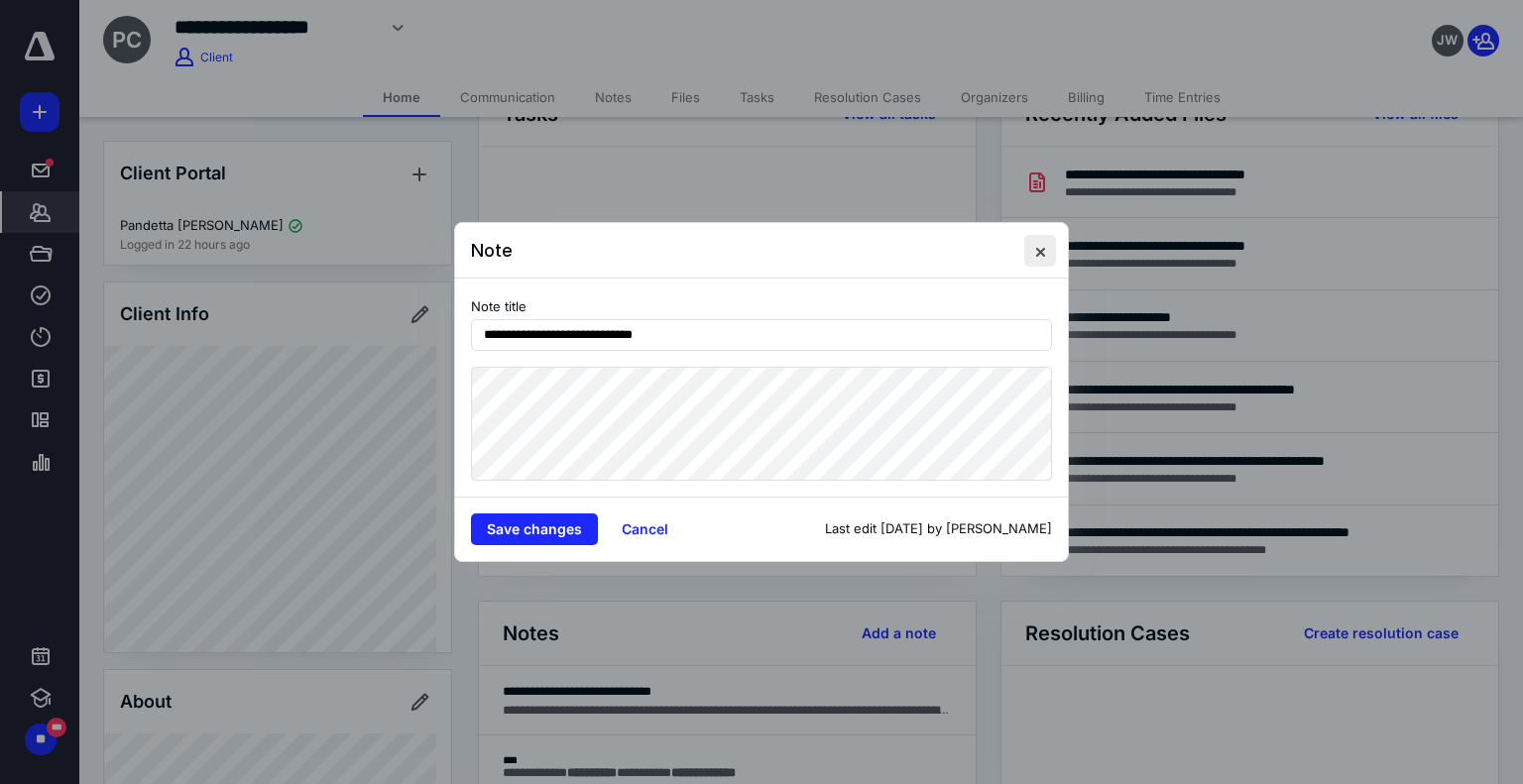click at bounding box center [1040, 251] 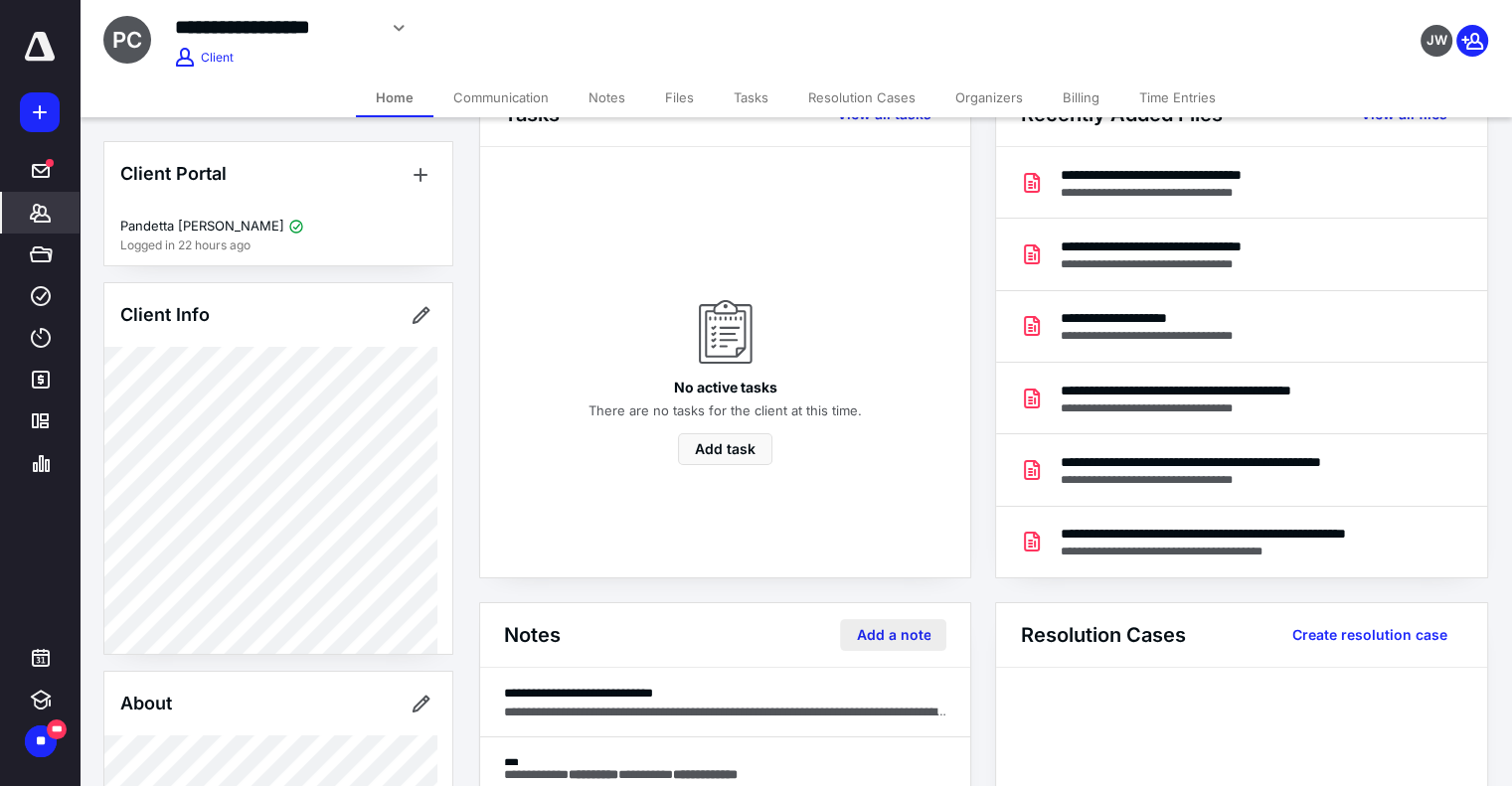 click on "Add a note" at bounding box center (893, 635) 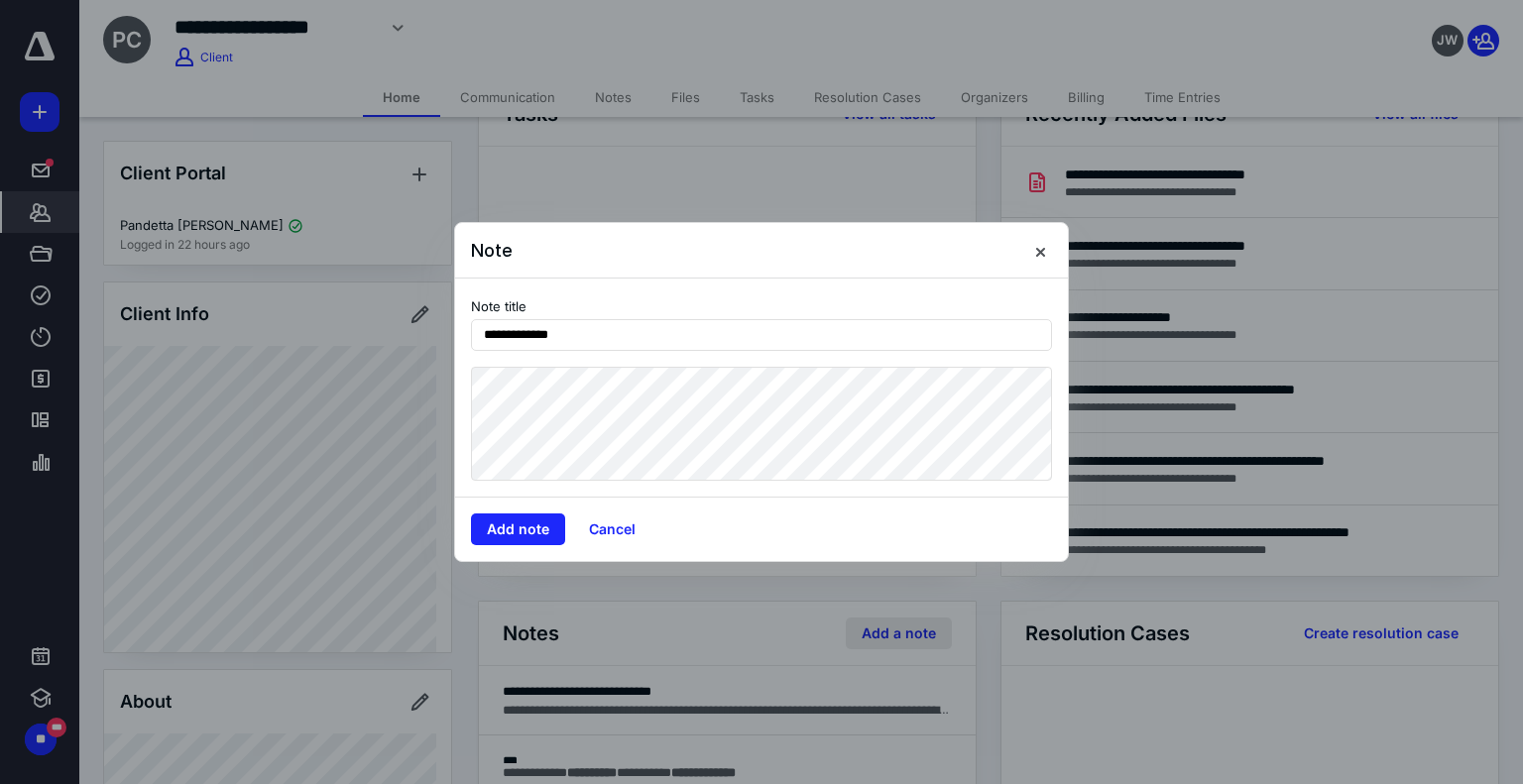 type on "**********" 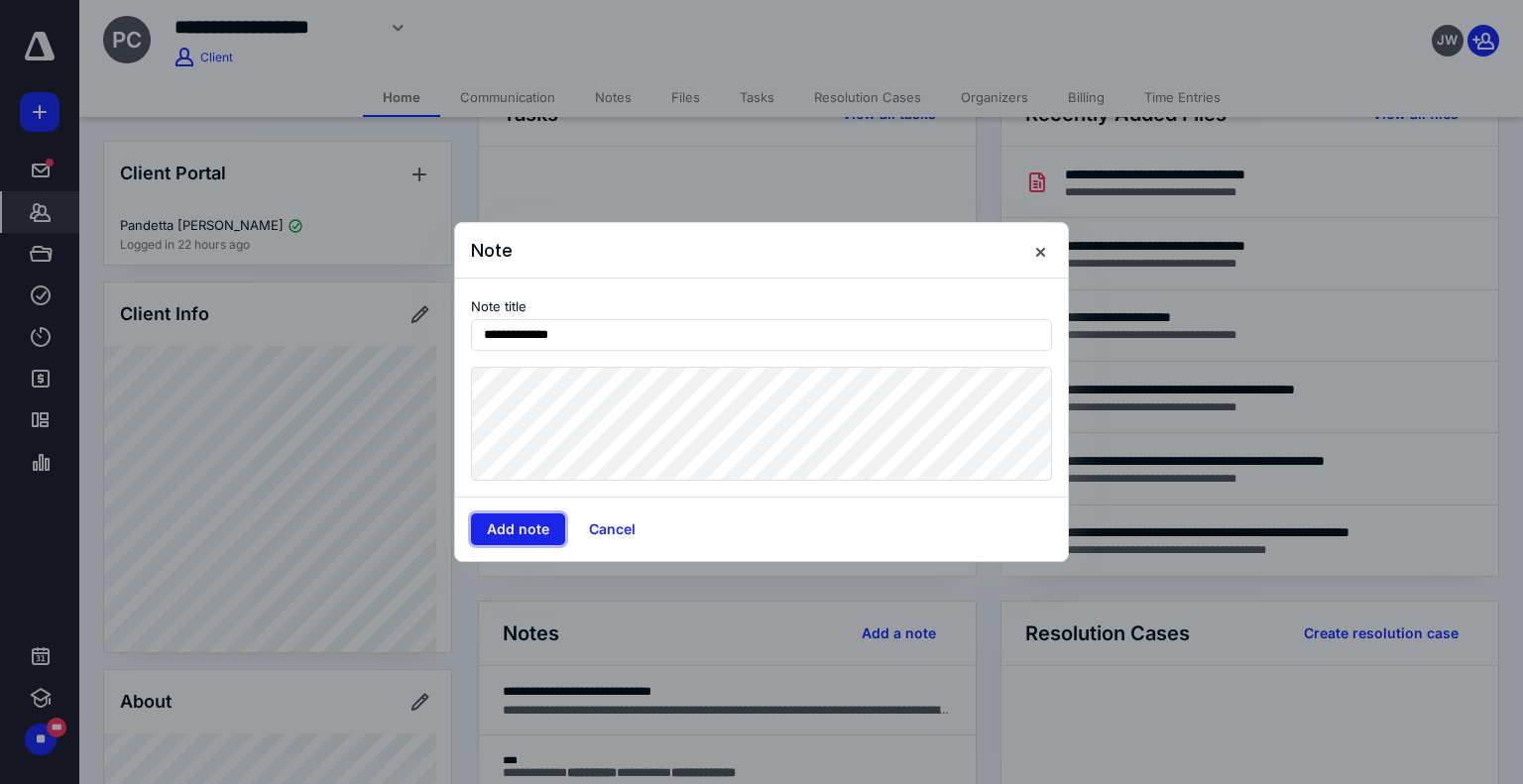 click on "Add note" at bounding box center [518, 529] 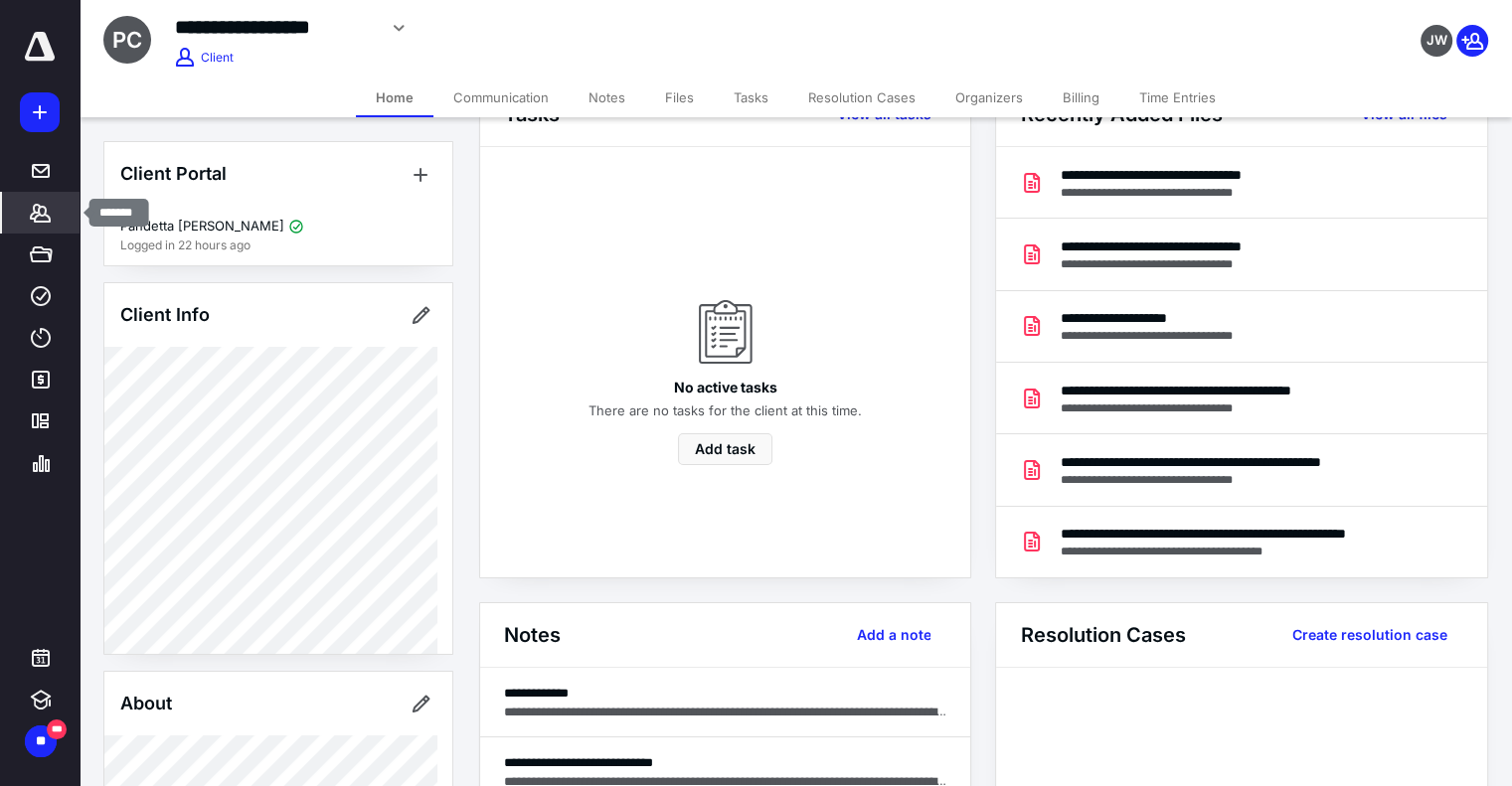 click 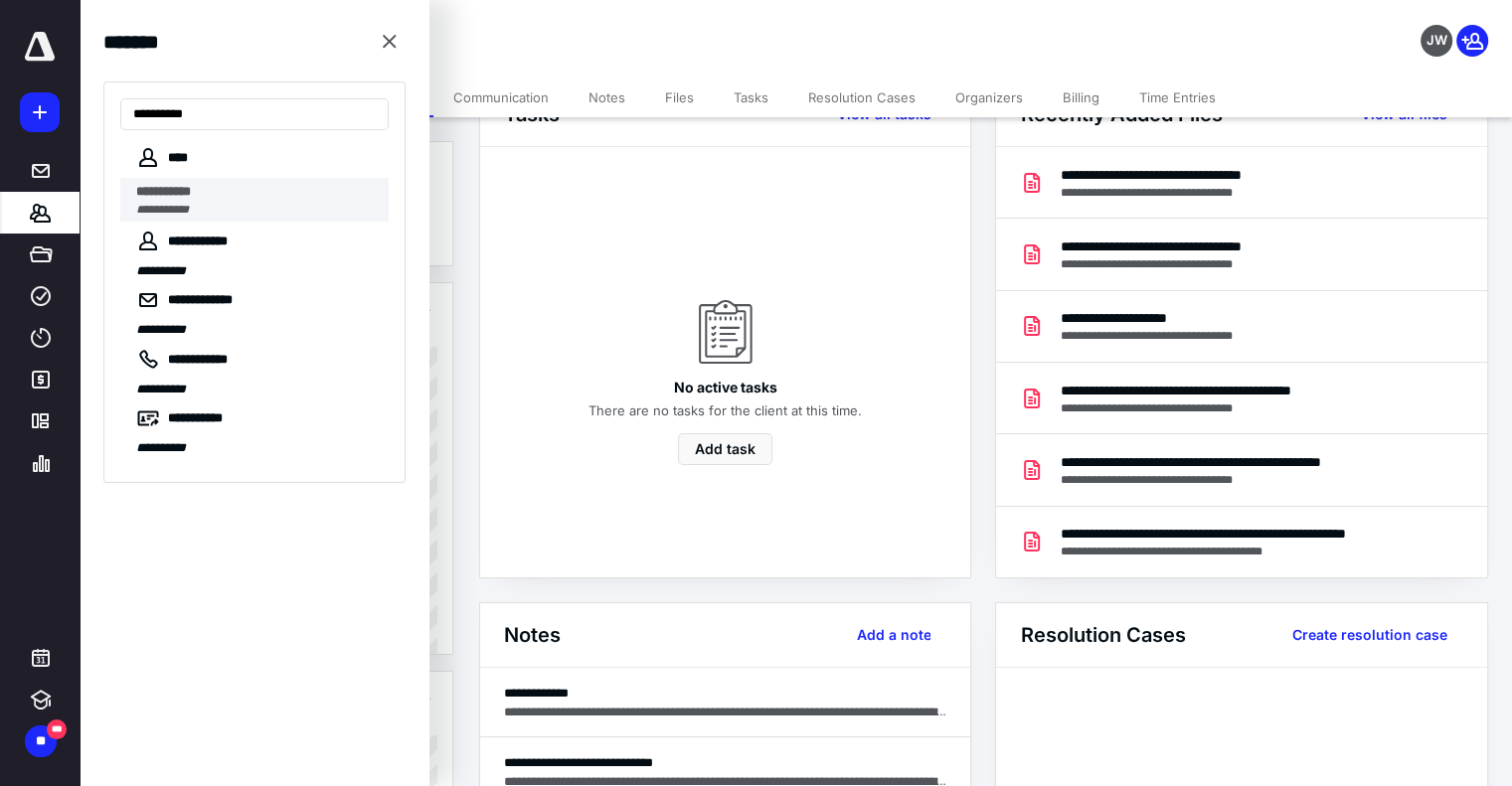 type on "**********" 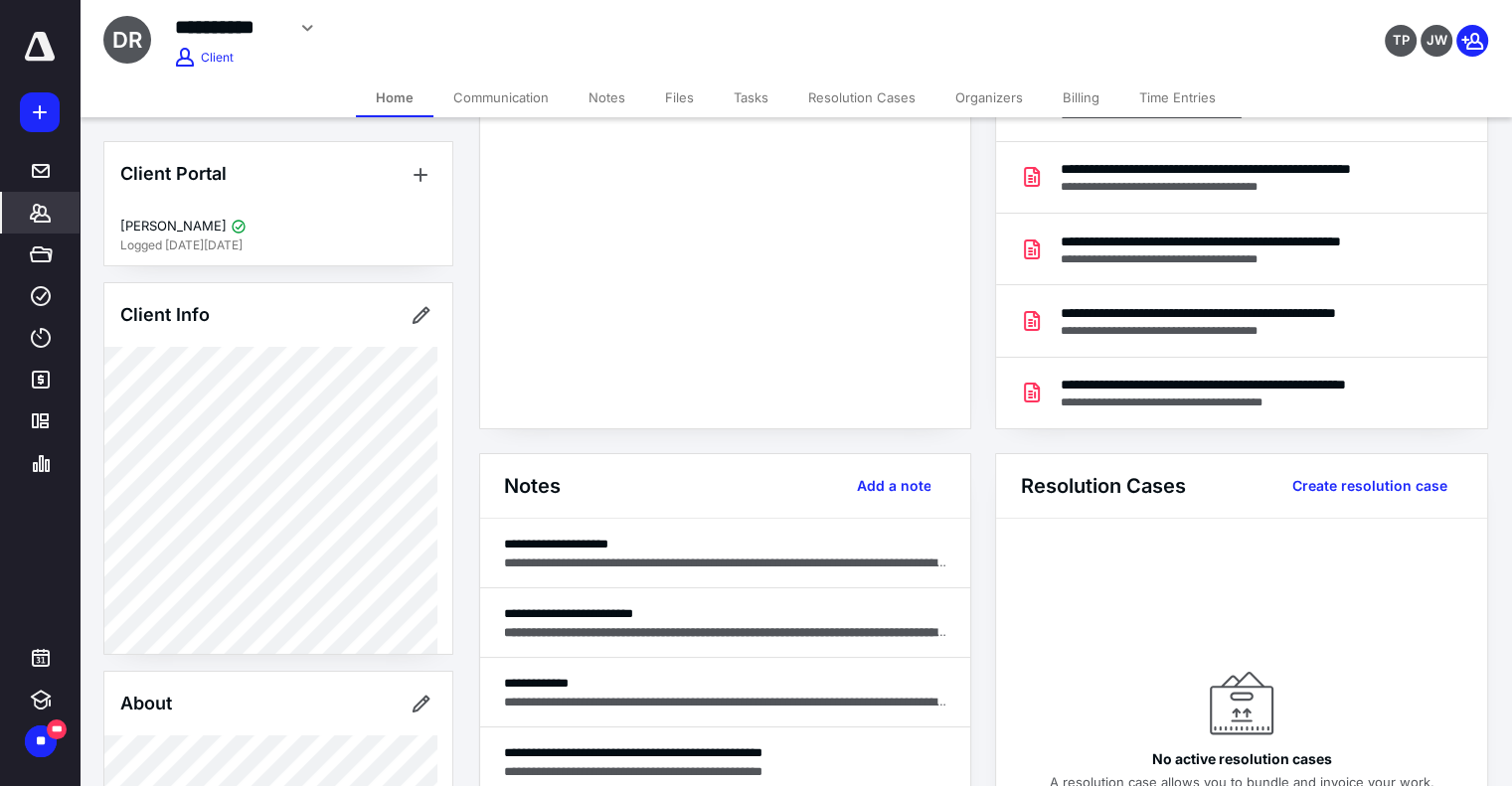 scroll, scrollTop: 210, scrollLeft: 0, axis: vertical 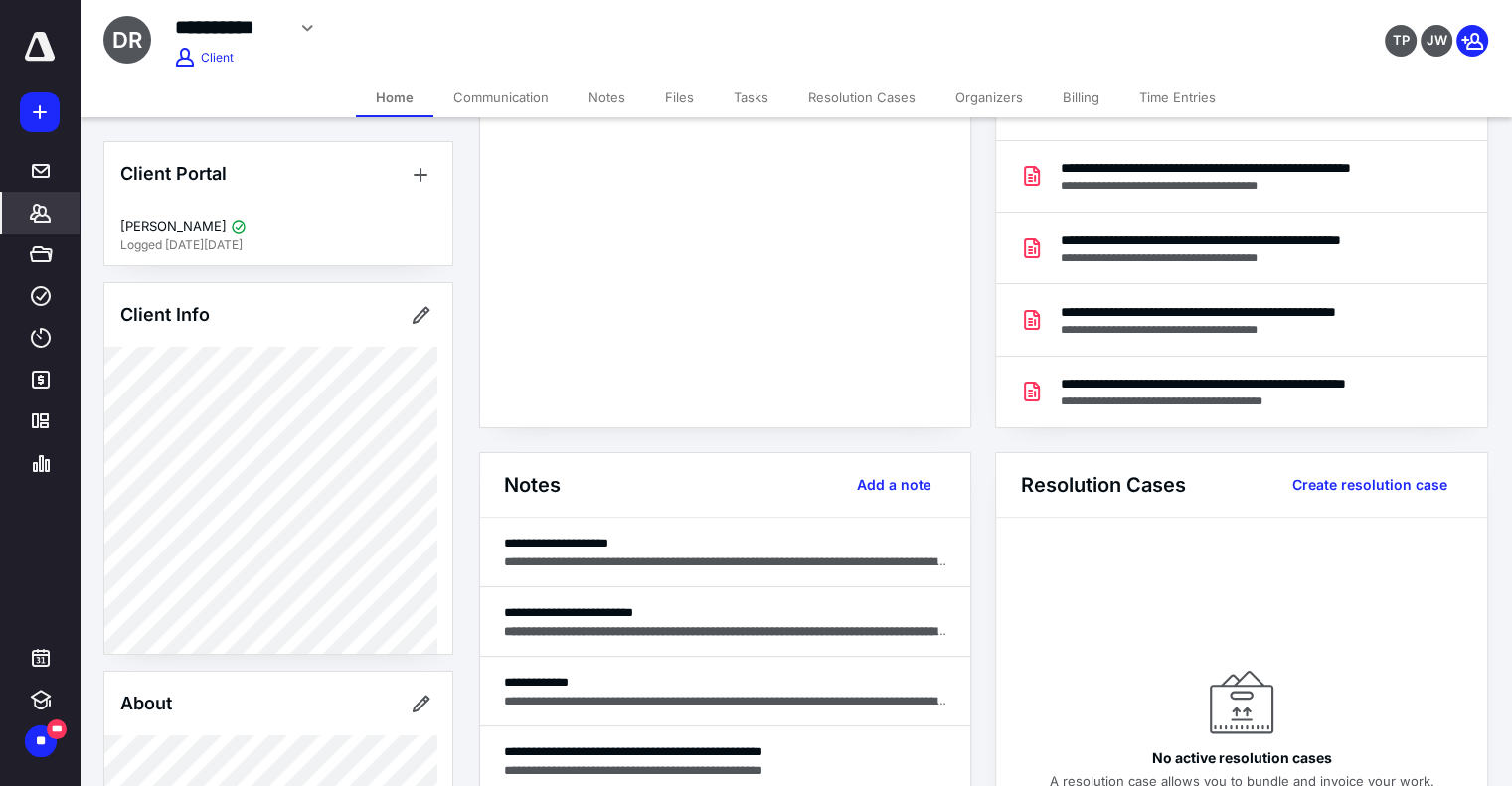 click on "Notes" at bounding box center (606, 97) 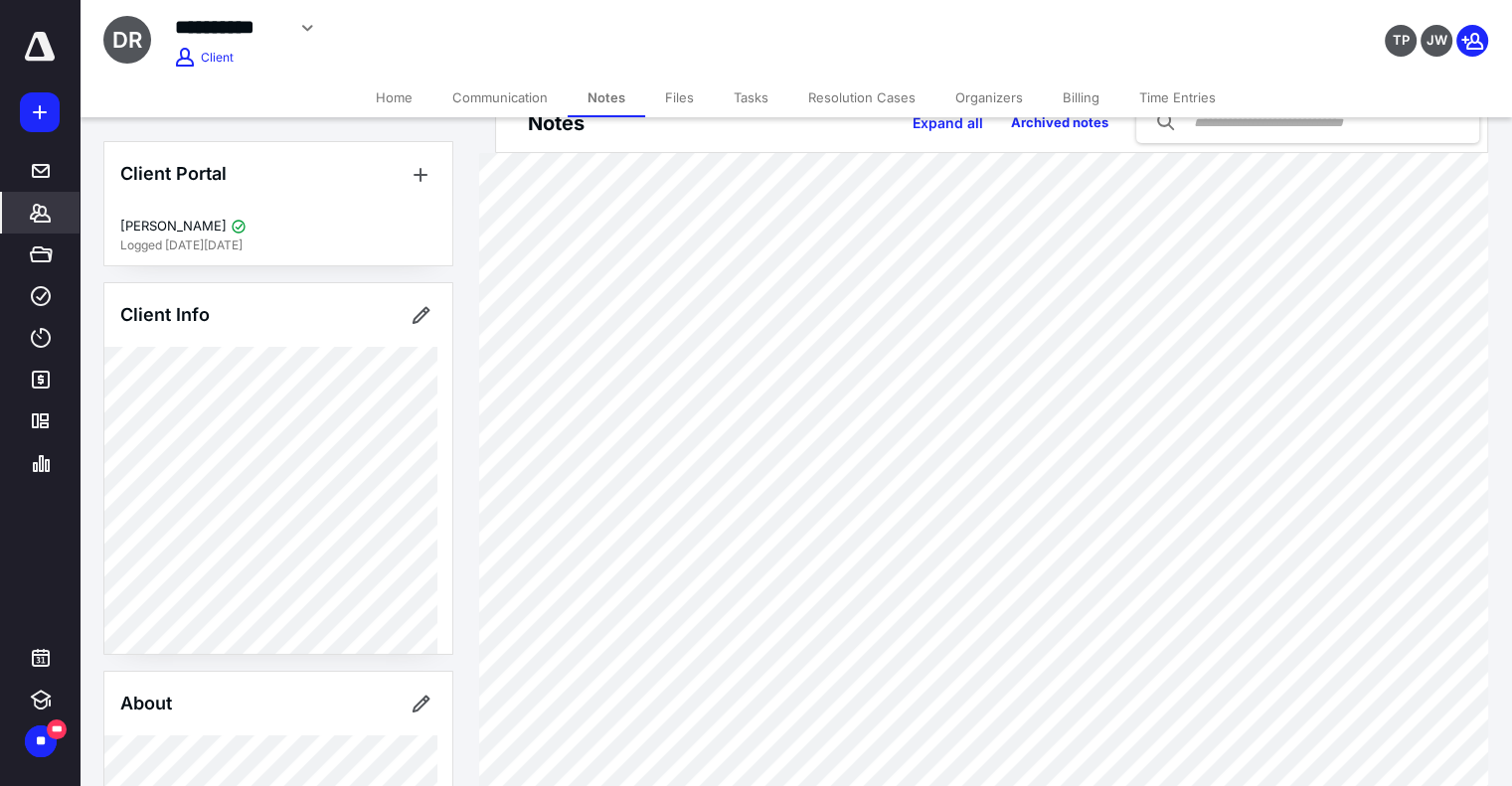 scroll, scrollTop: 35, scrollLeft: 0, axis: vertical 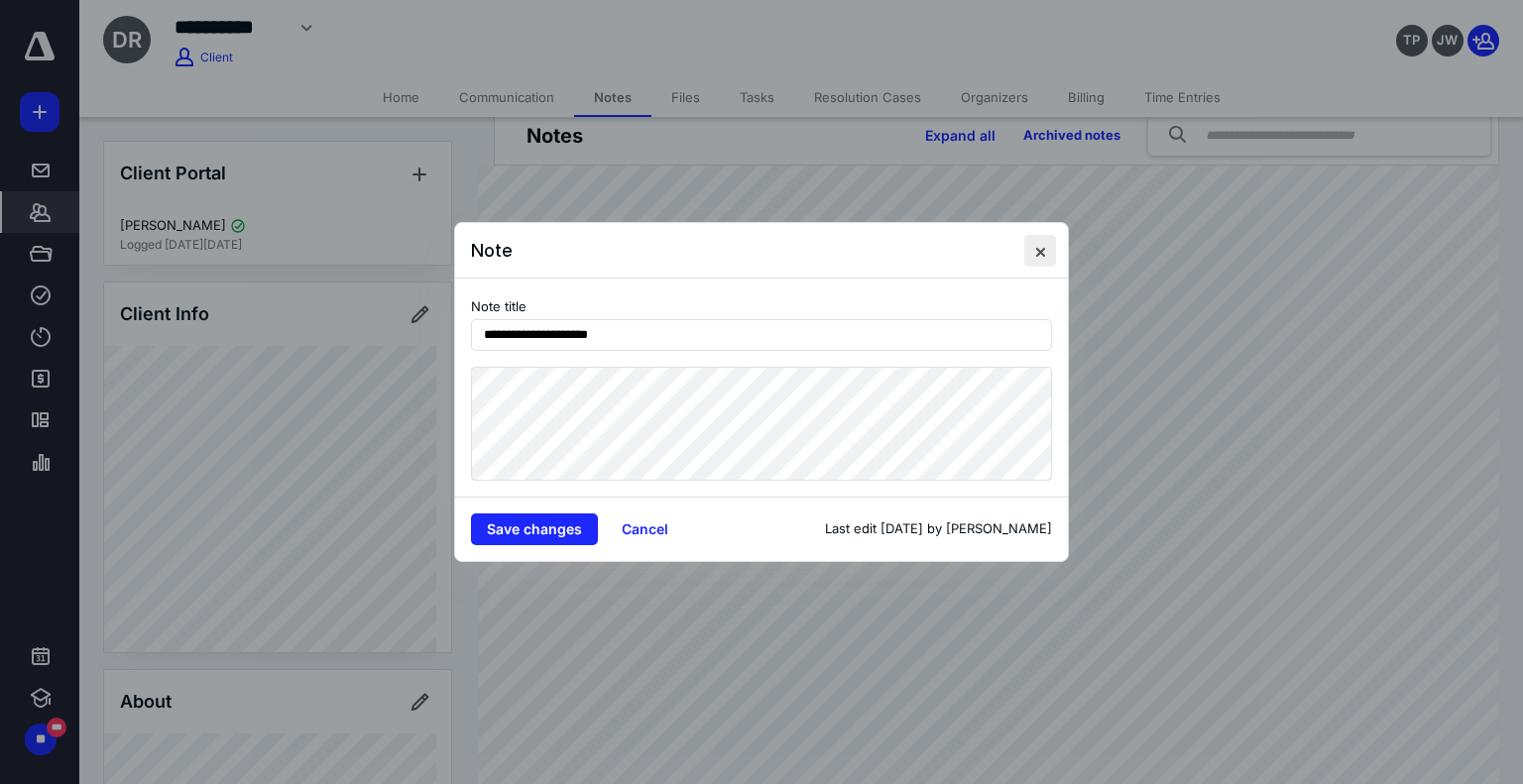 click at bounding box center [1040, 251] 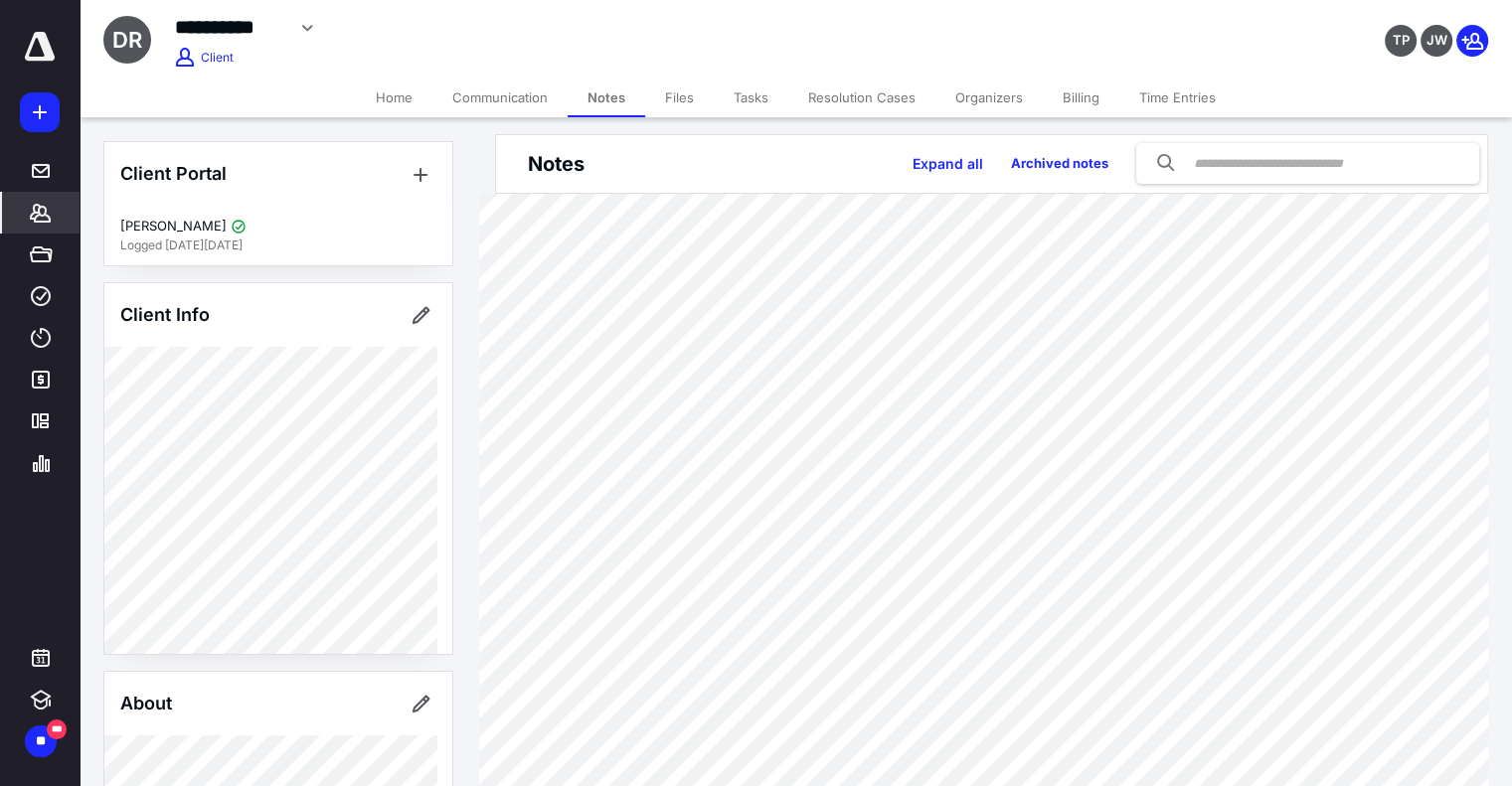 scroll, scrollTop: 0, scrollLeft: 0, axis: both 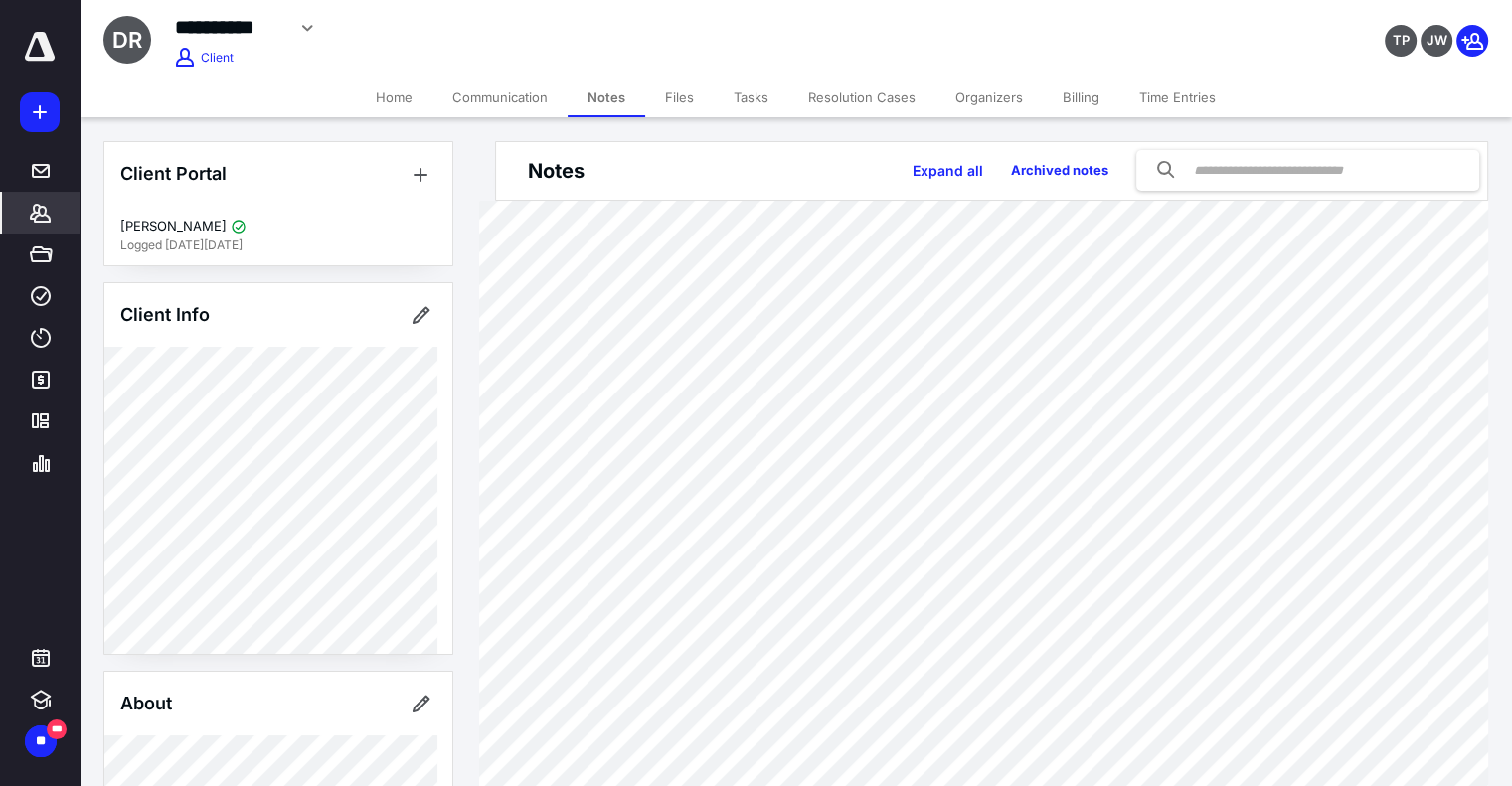 click on "Files" at bounding box center (679, 97) 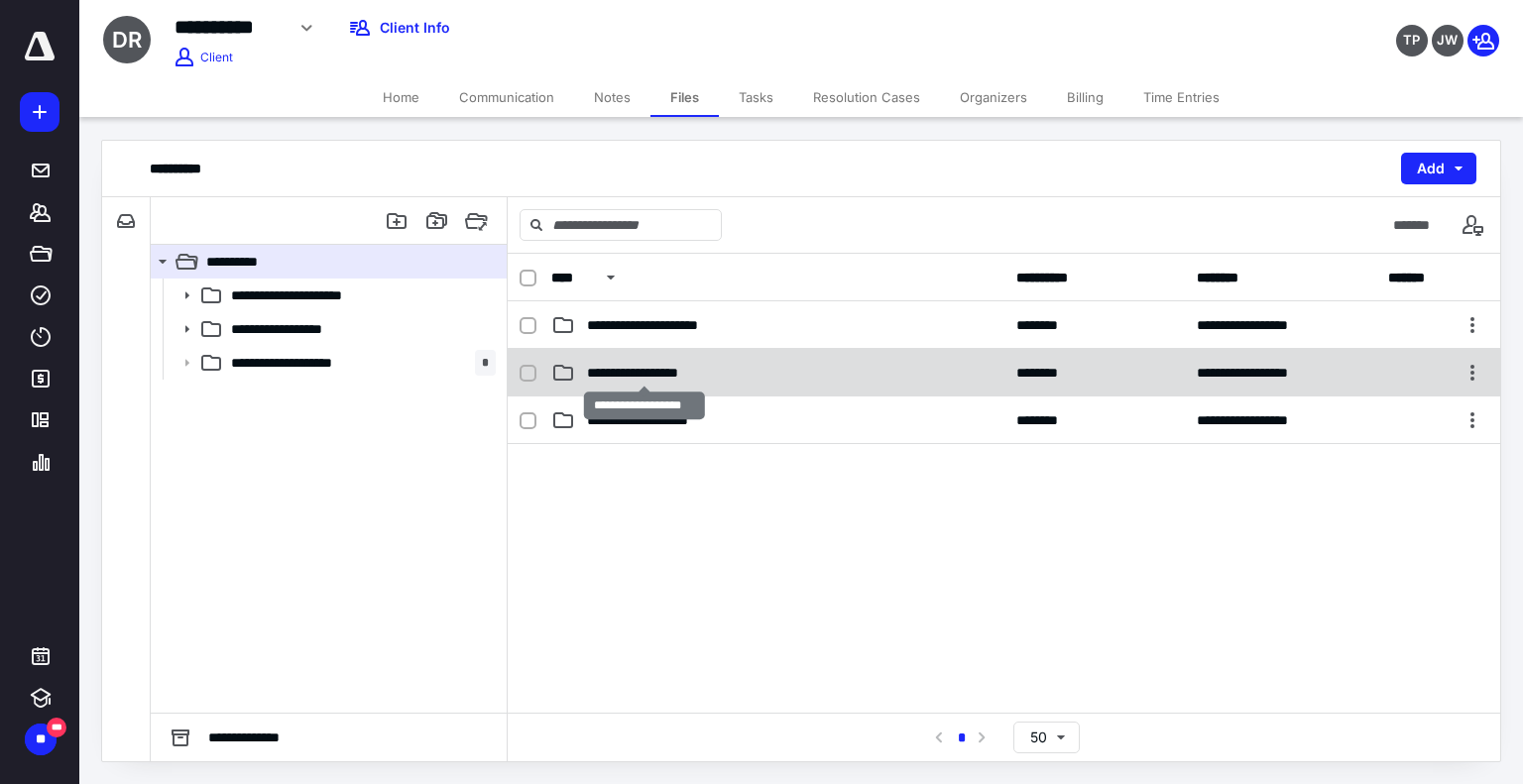 click on "**********" at bounding box center (644, 373) 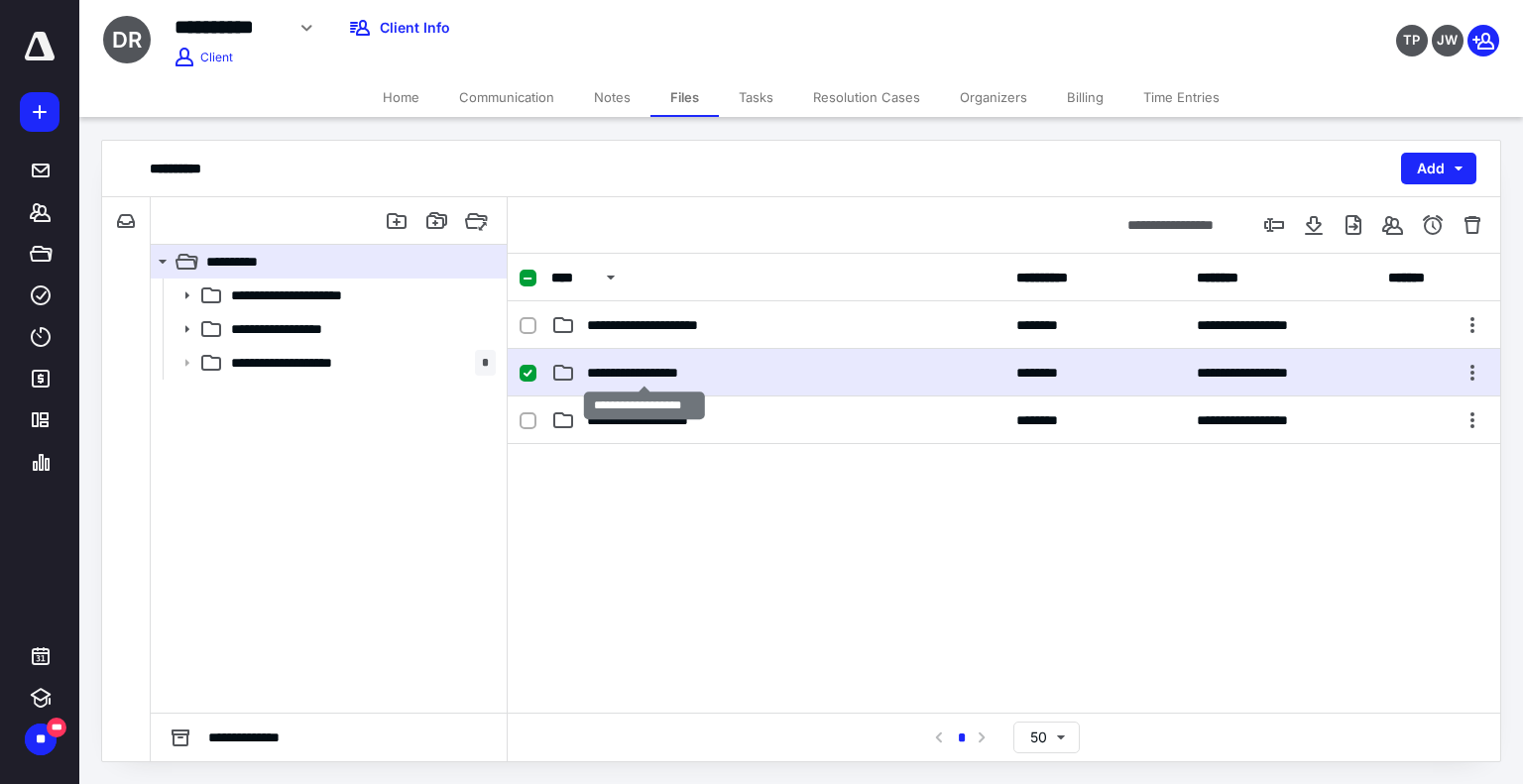 click on "**********" at bounding box center [644, 373] 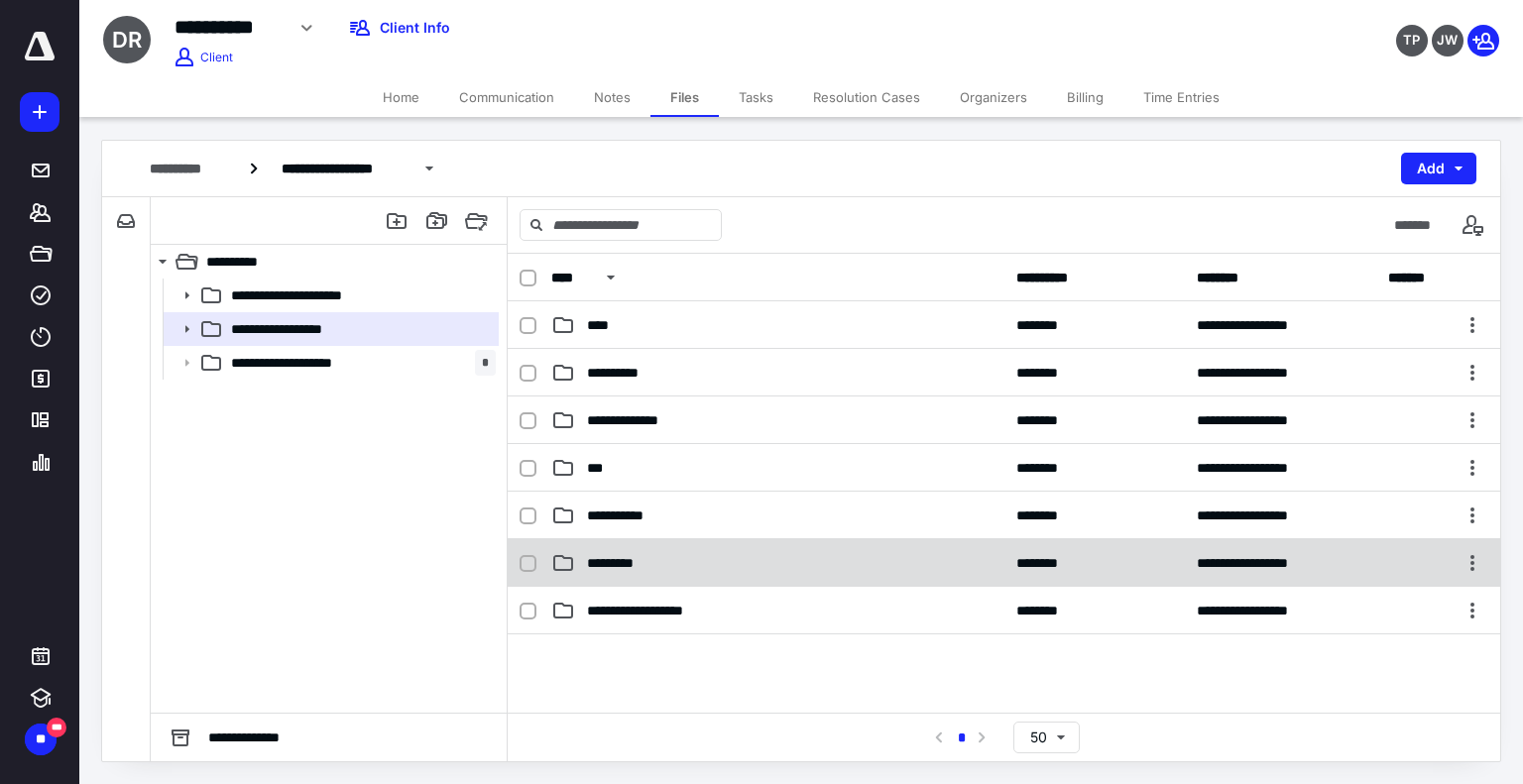 click on "*********" at bounding box center (777, 563) 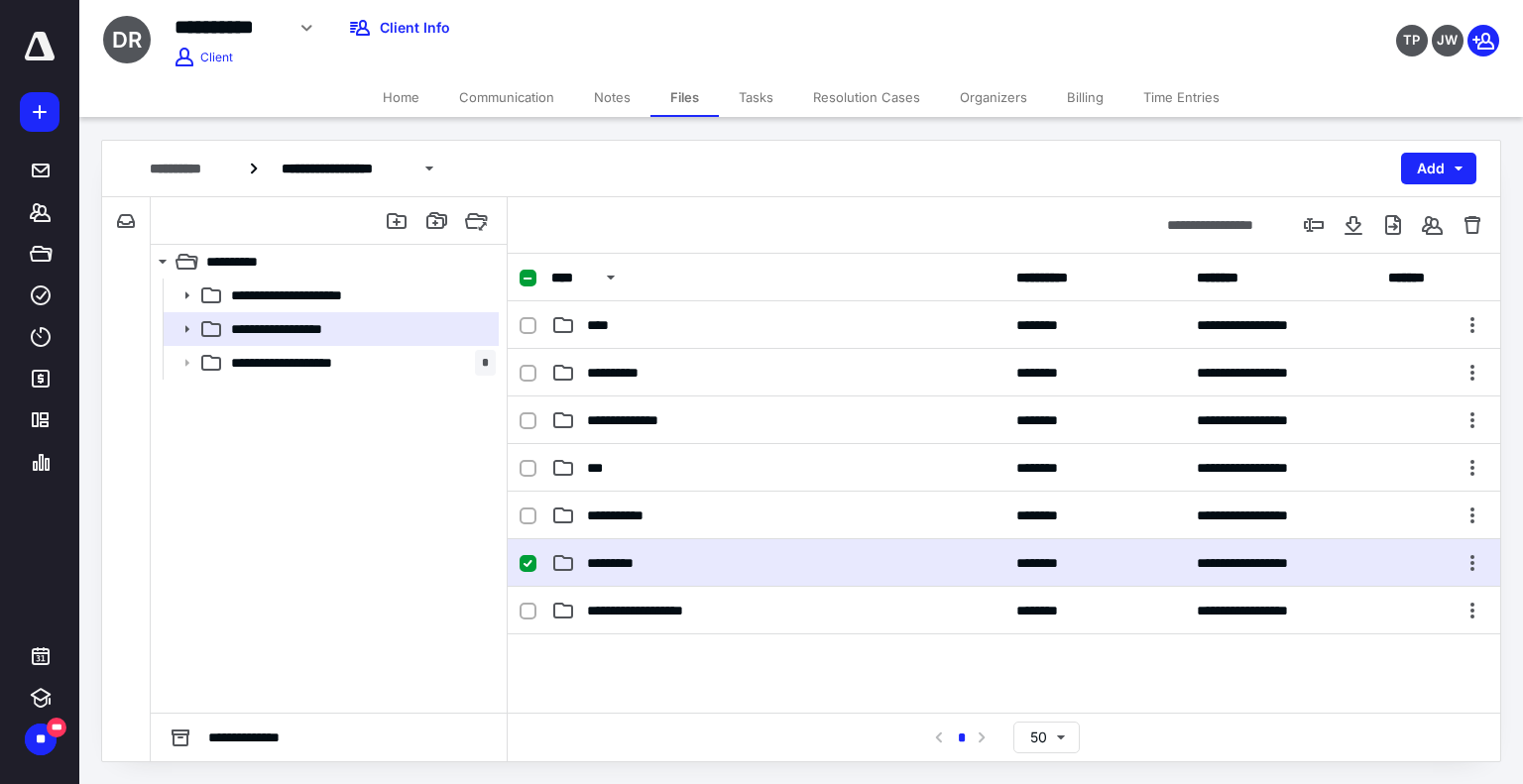 click on "*********" at bounding box center (777, 563) 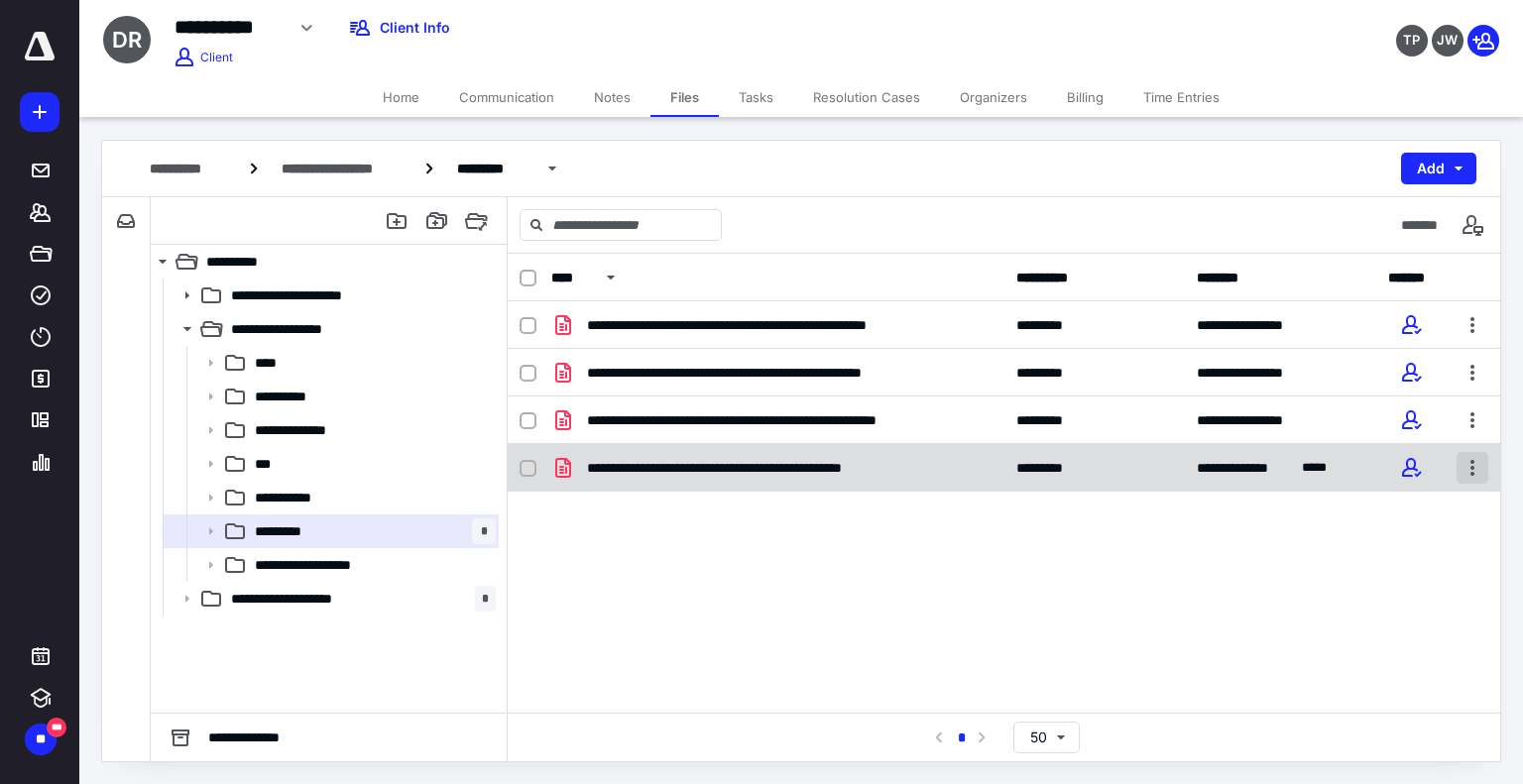 click at bounding box center (1472, 468) 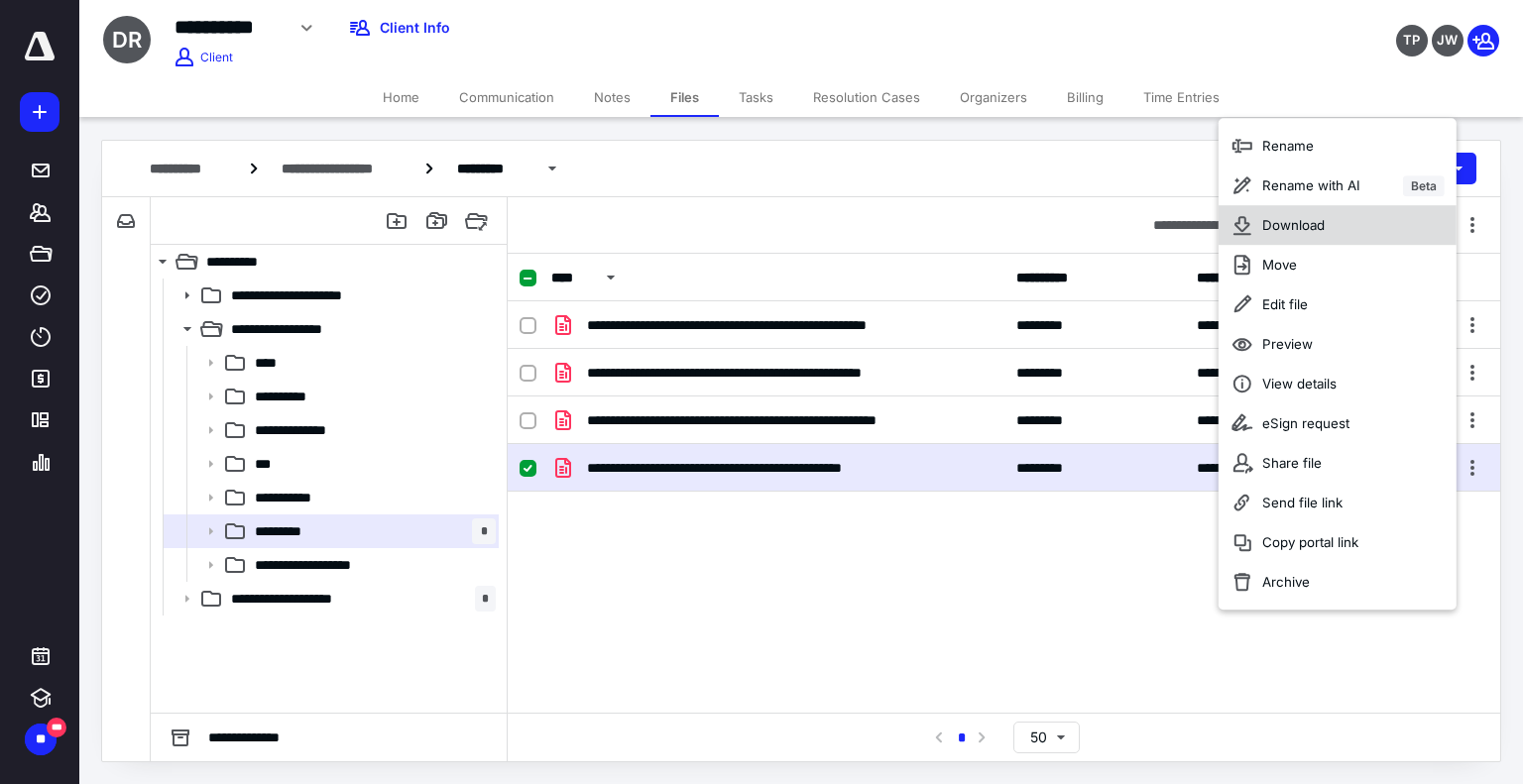 click on "Download" at bounding box center [1338, 225] 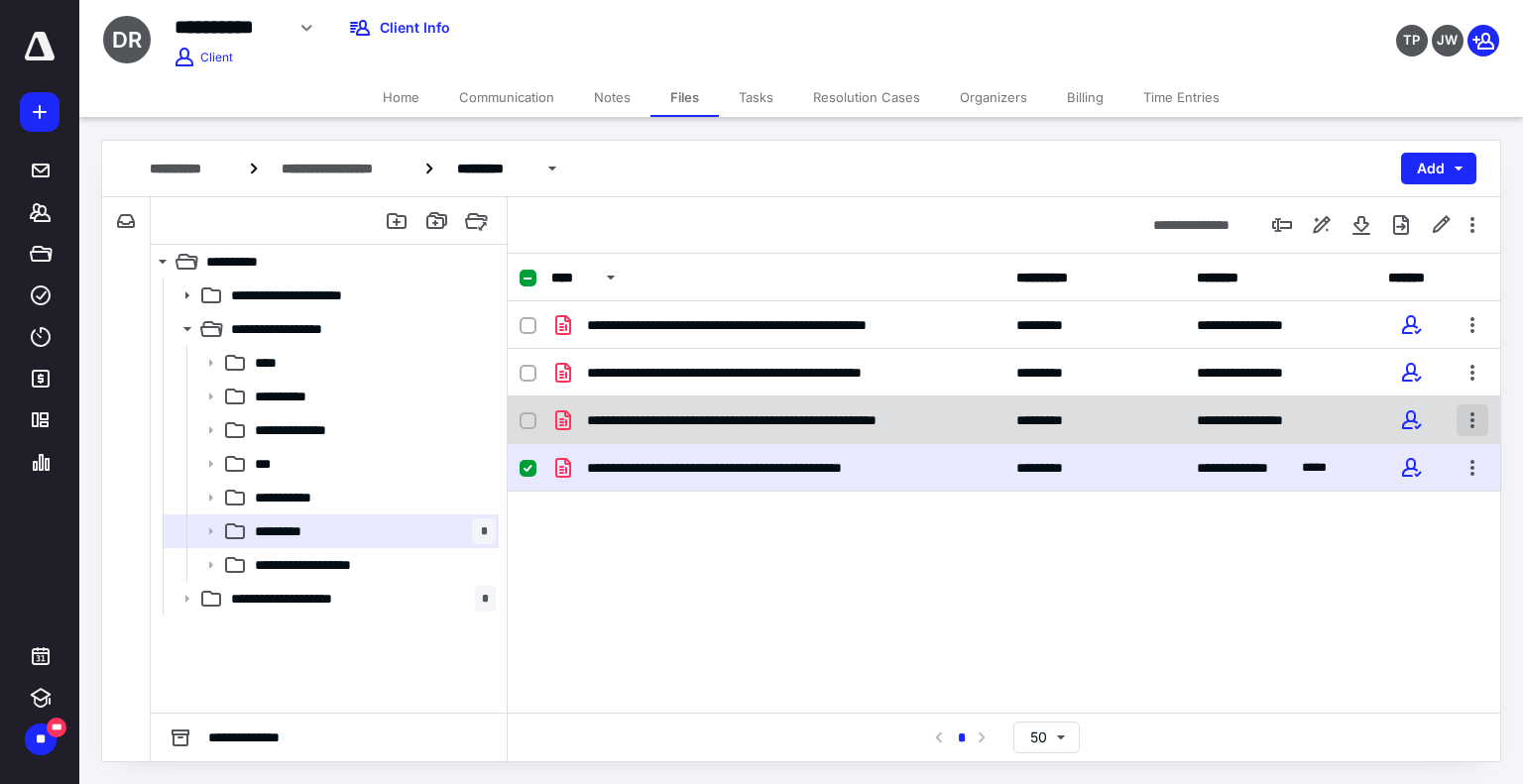 click at bounding box center (1472, 420) 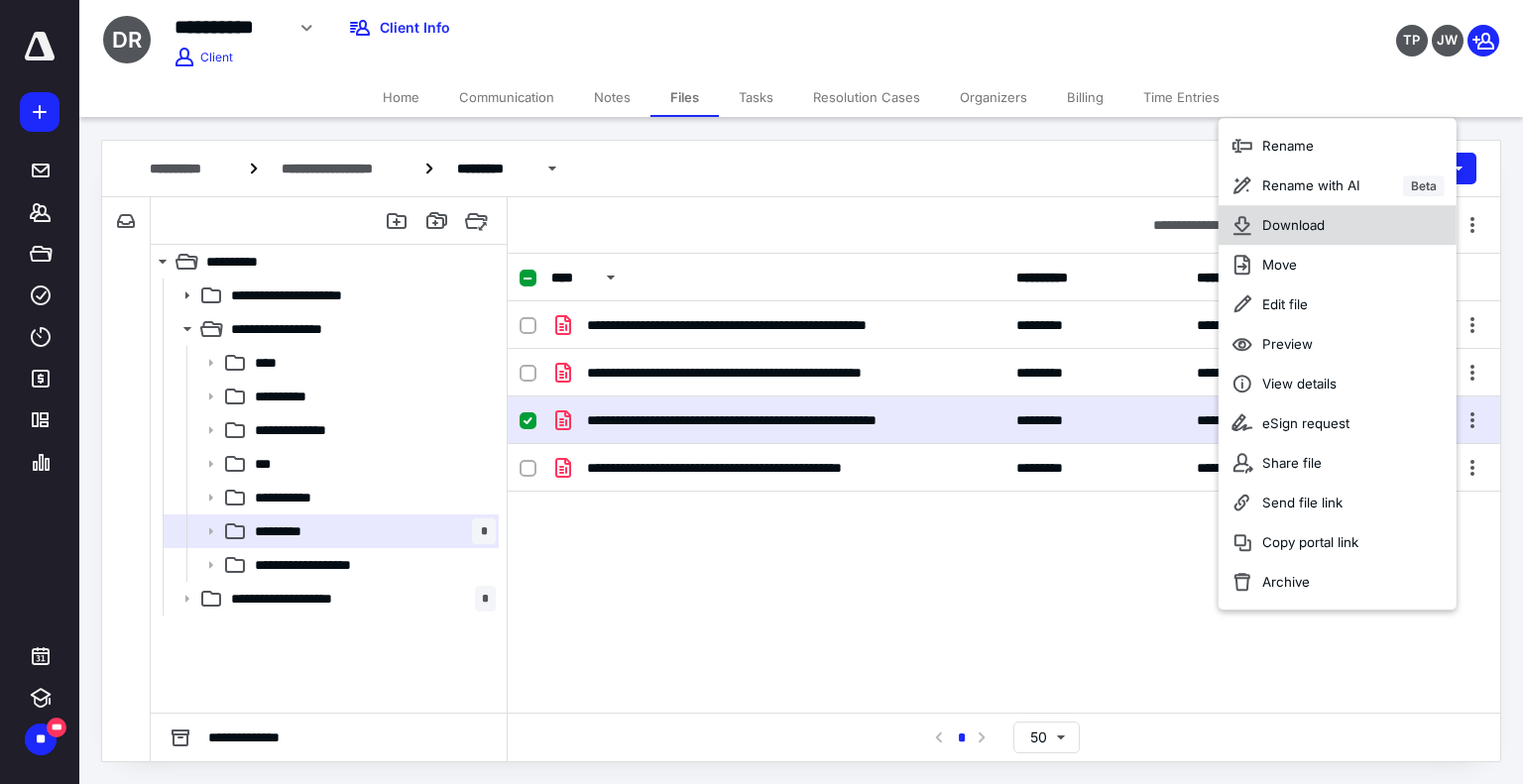 click on "Download" at bounding box center [1338, 225] 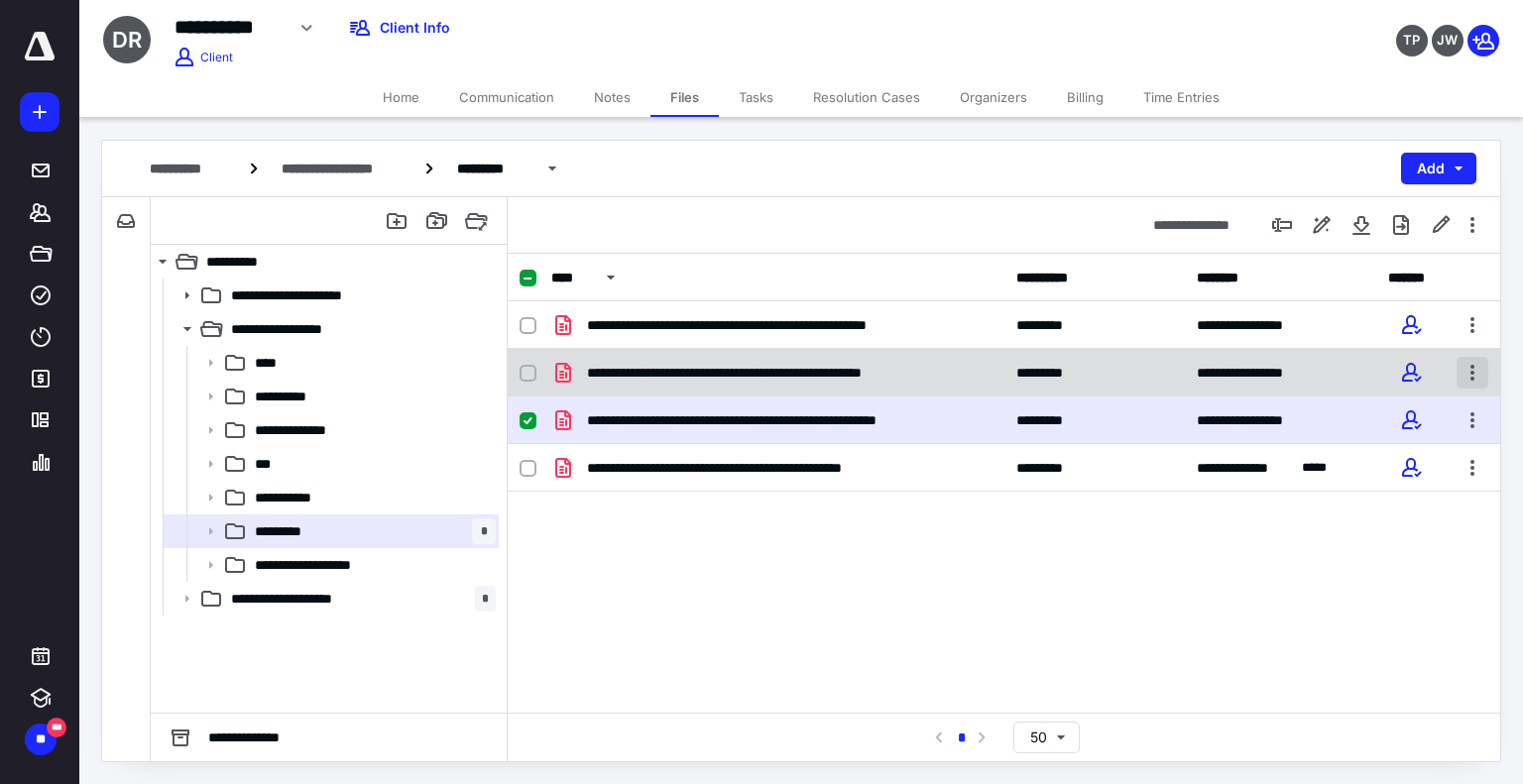 click at bounding box center (1472, 373) 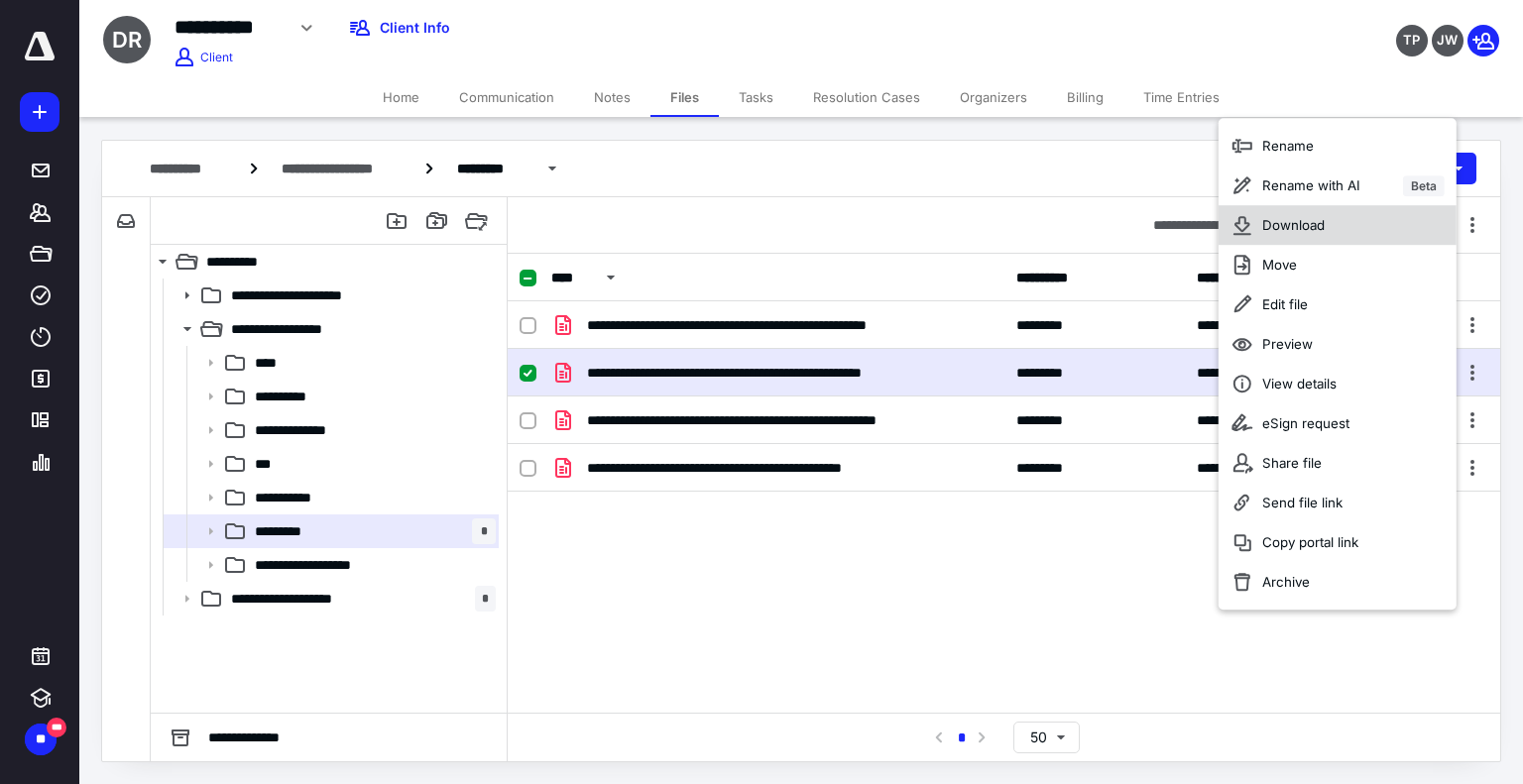 click on "Download" at bounding box center [1338, 225] 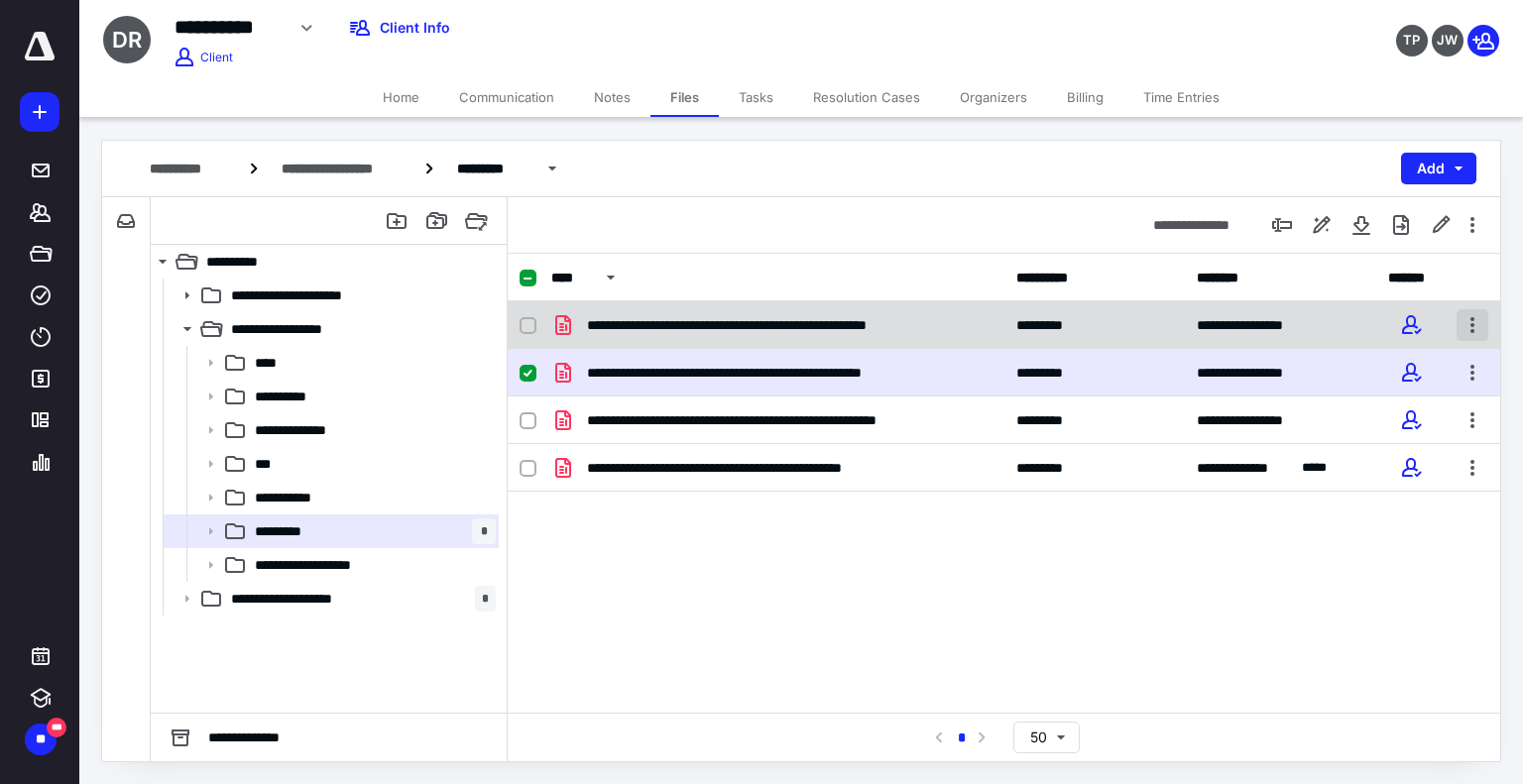 click at bounding box center [1472, 325] 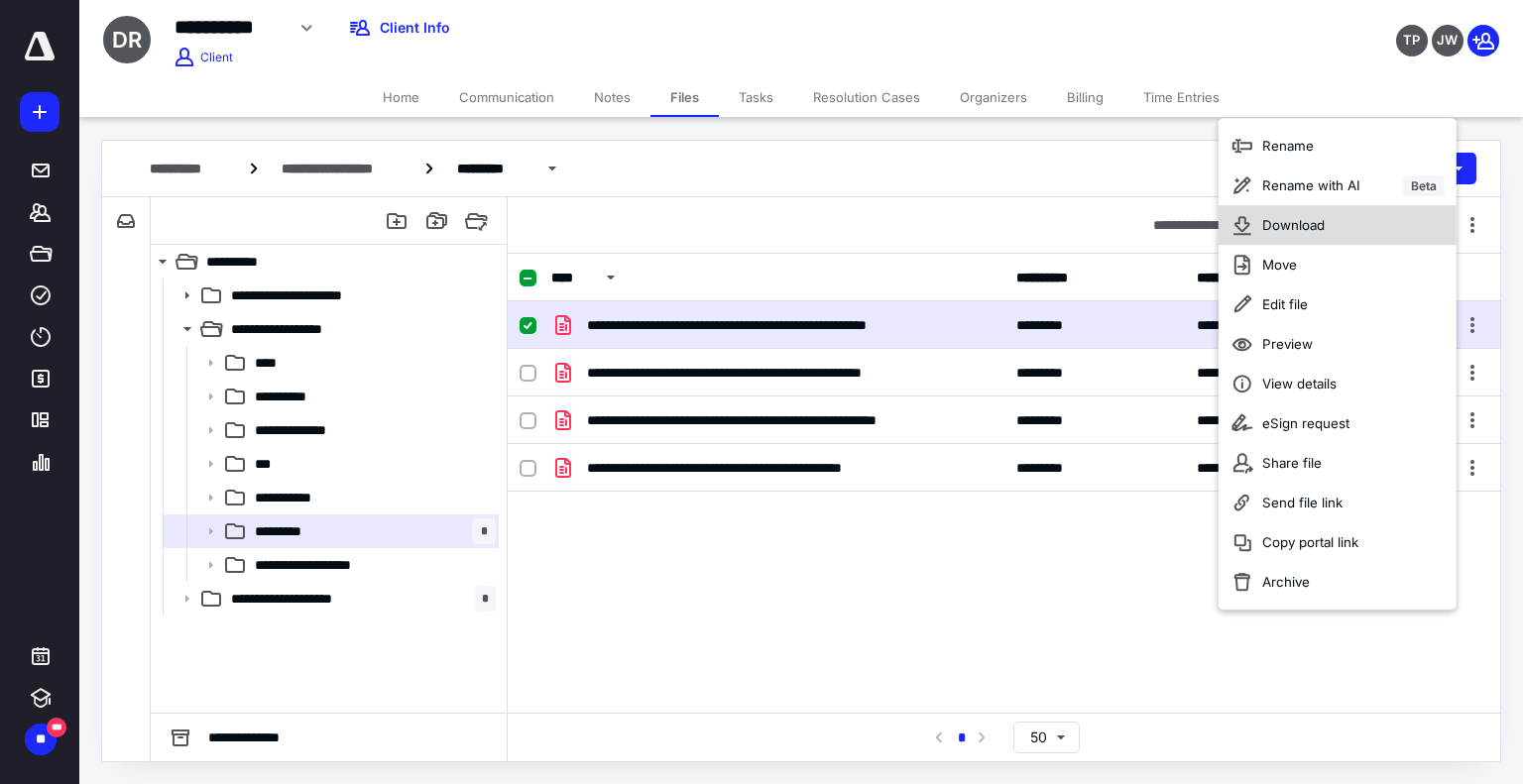 click on "Download" at bounding box center (1338, 225) 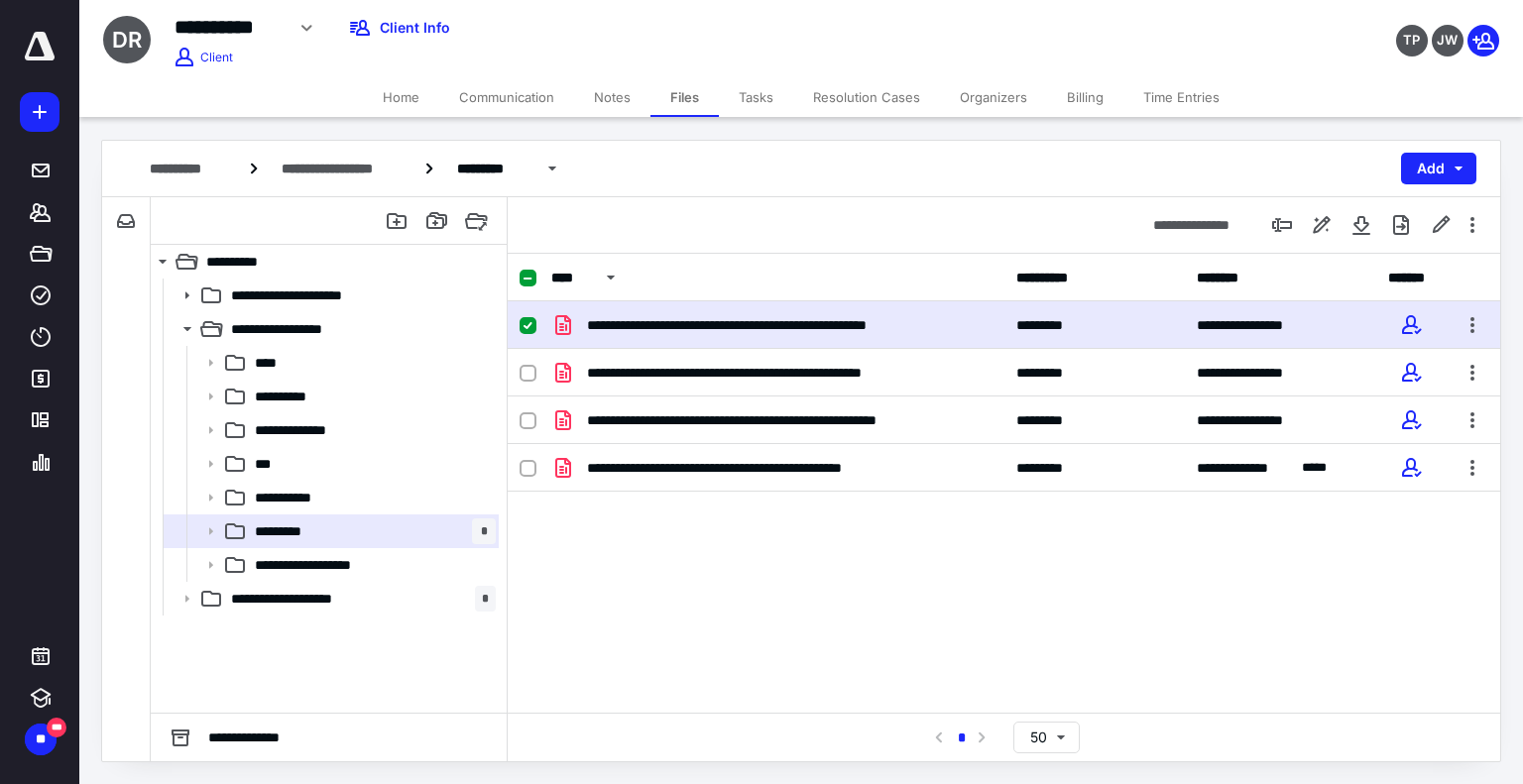 click on "**********" at bounding box center [801, 451] 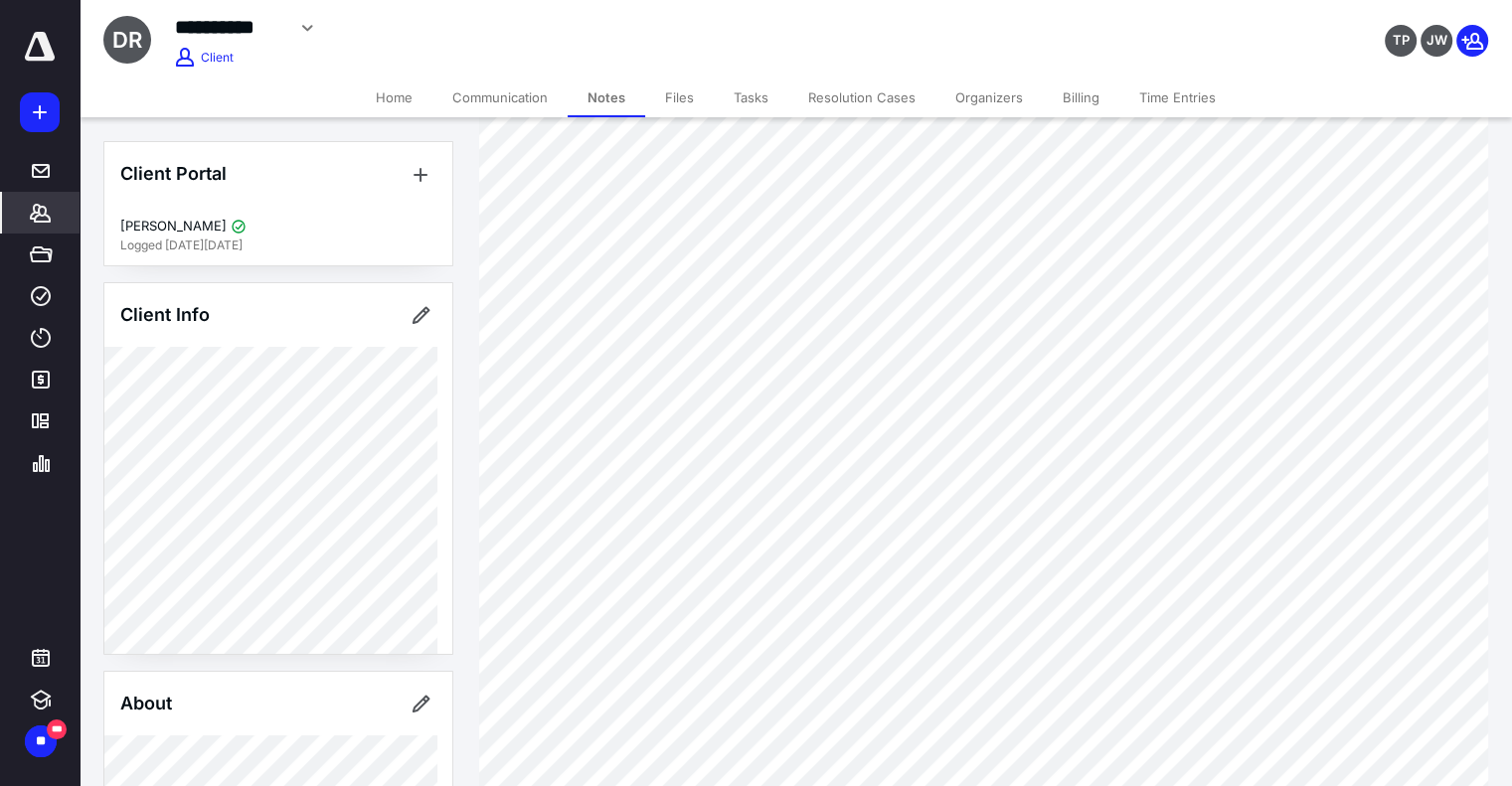scroll, scrollTop: 99, scrollLeft: 0, axis: vertical 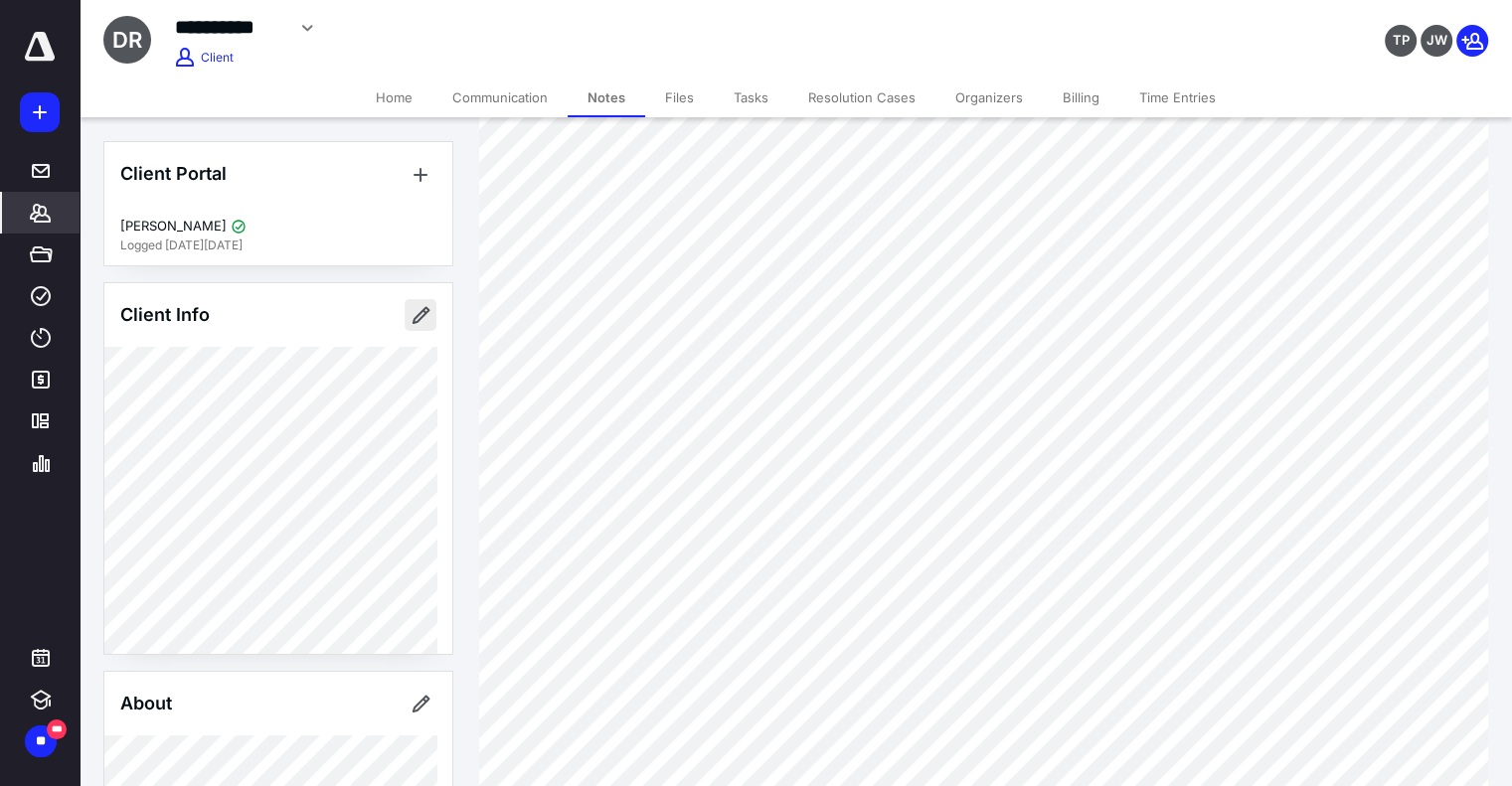 click at bounding box center (420, 315) 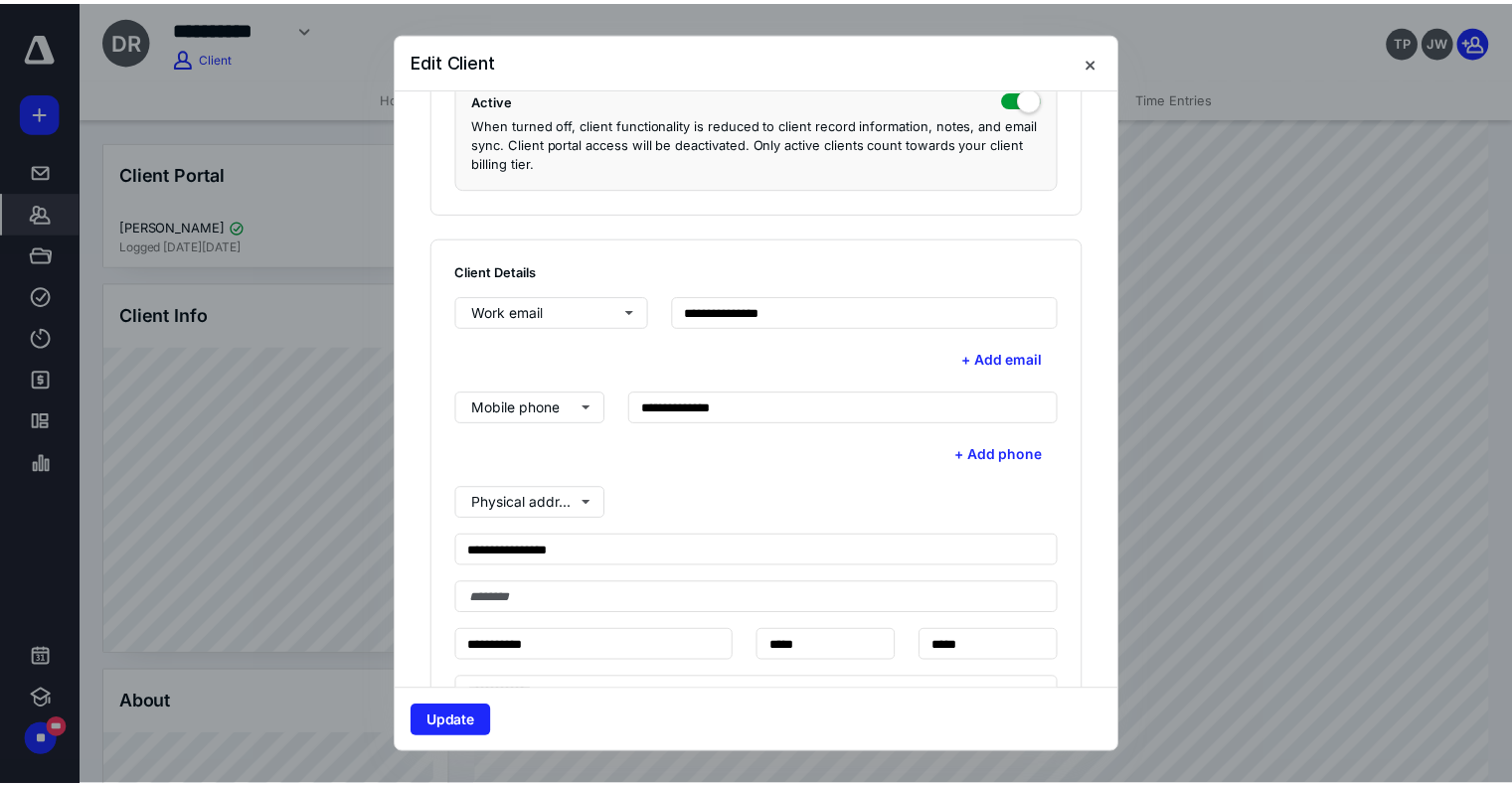 scroll, scrollTop: 423, scrollLeft: 0, axis: vertical 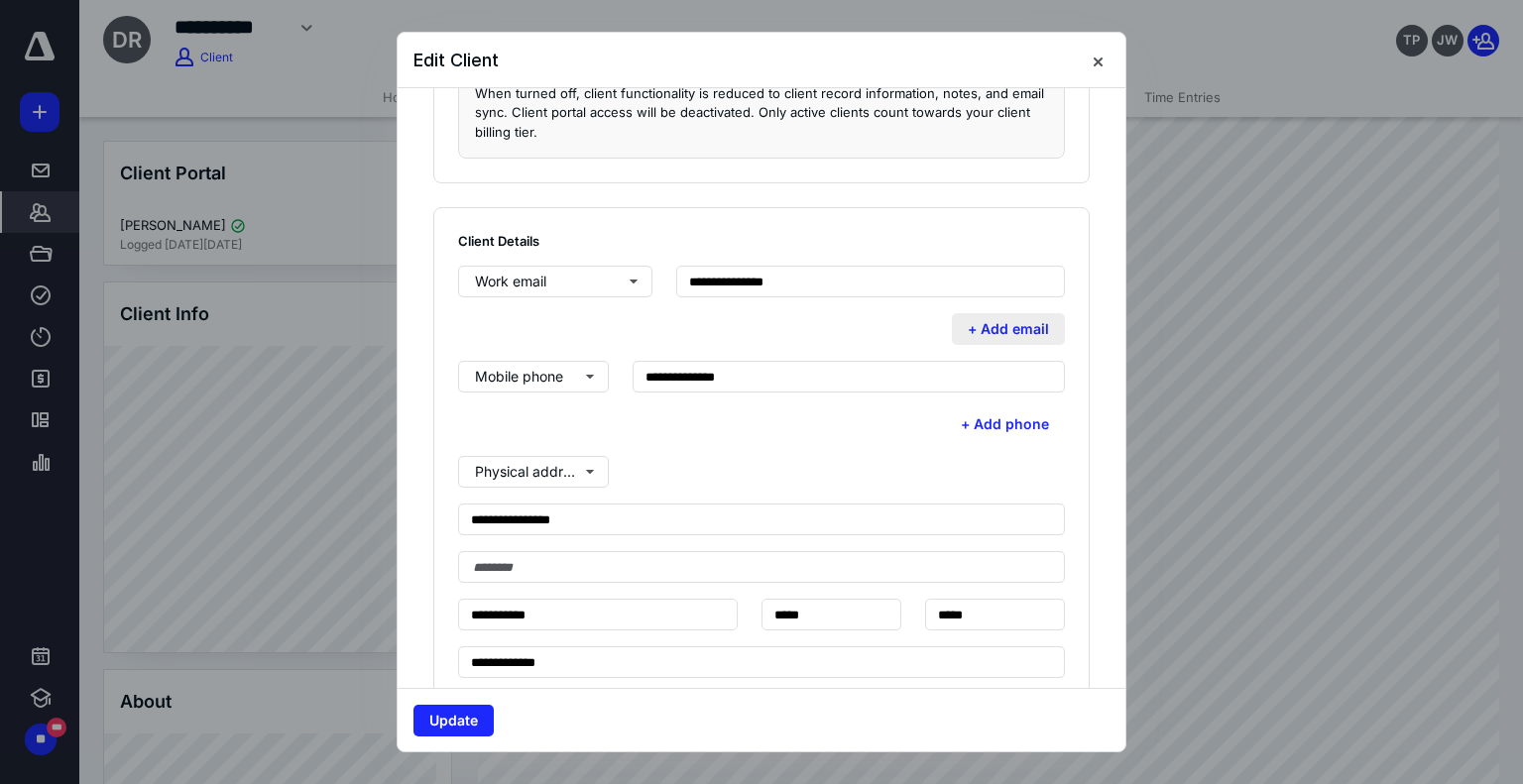 click on "+ Add email" at bounding box center [1008, 329] 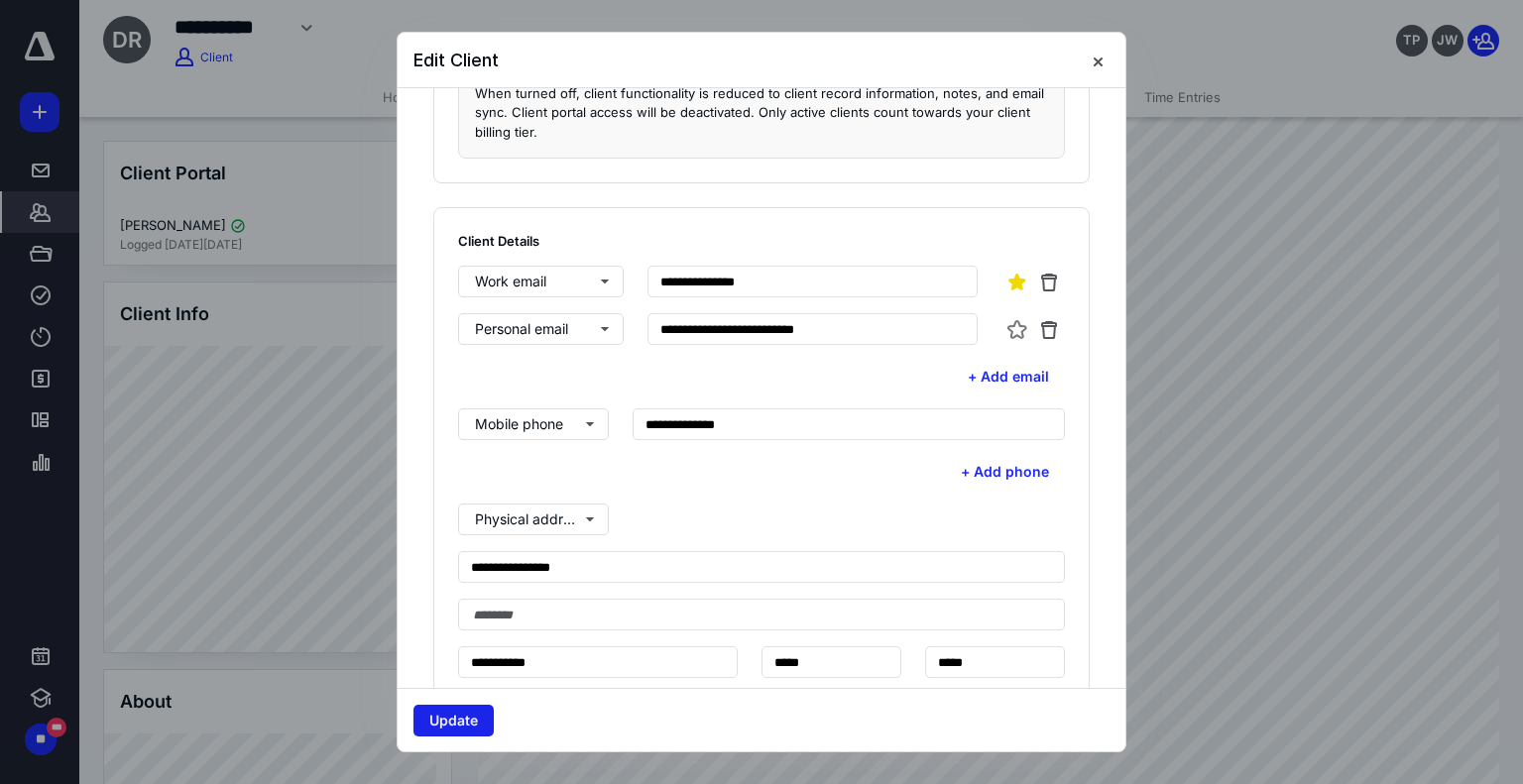 type on "**********" 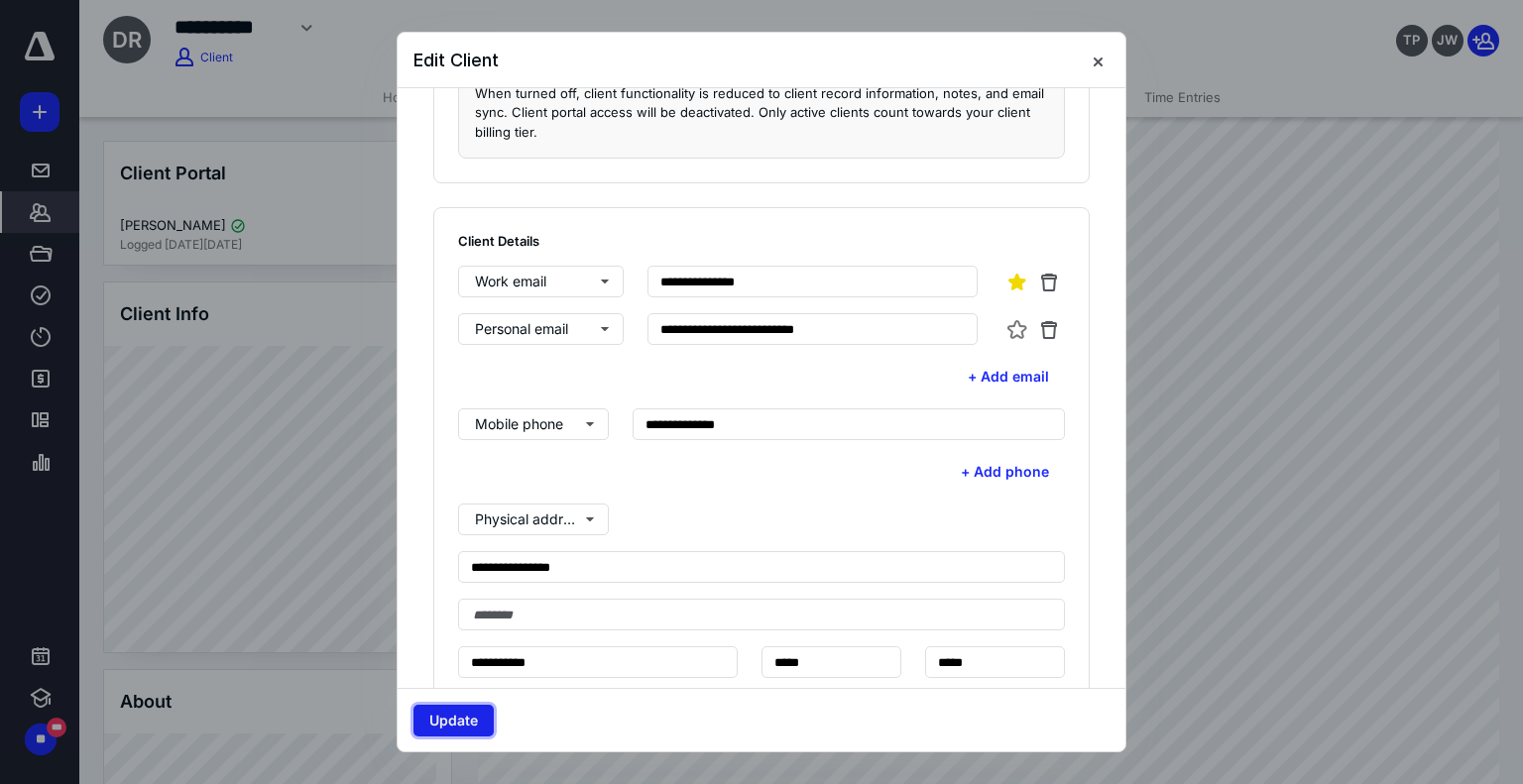 click on "Update" at bounding box center [453, 721] 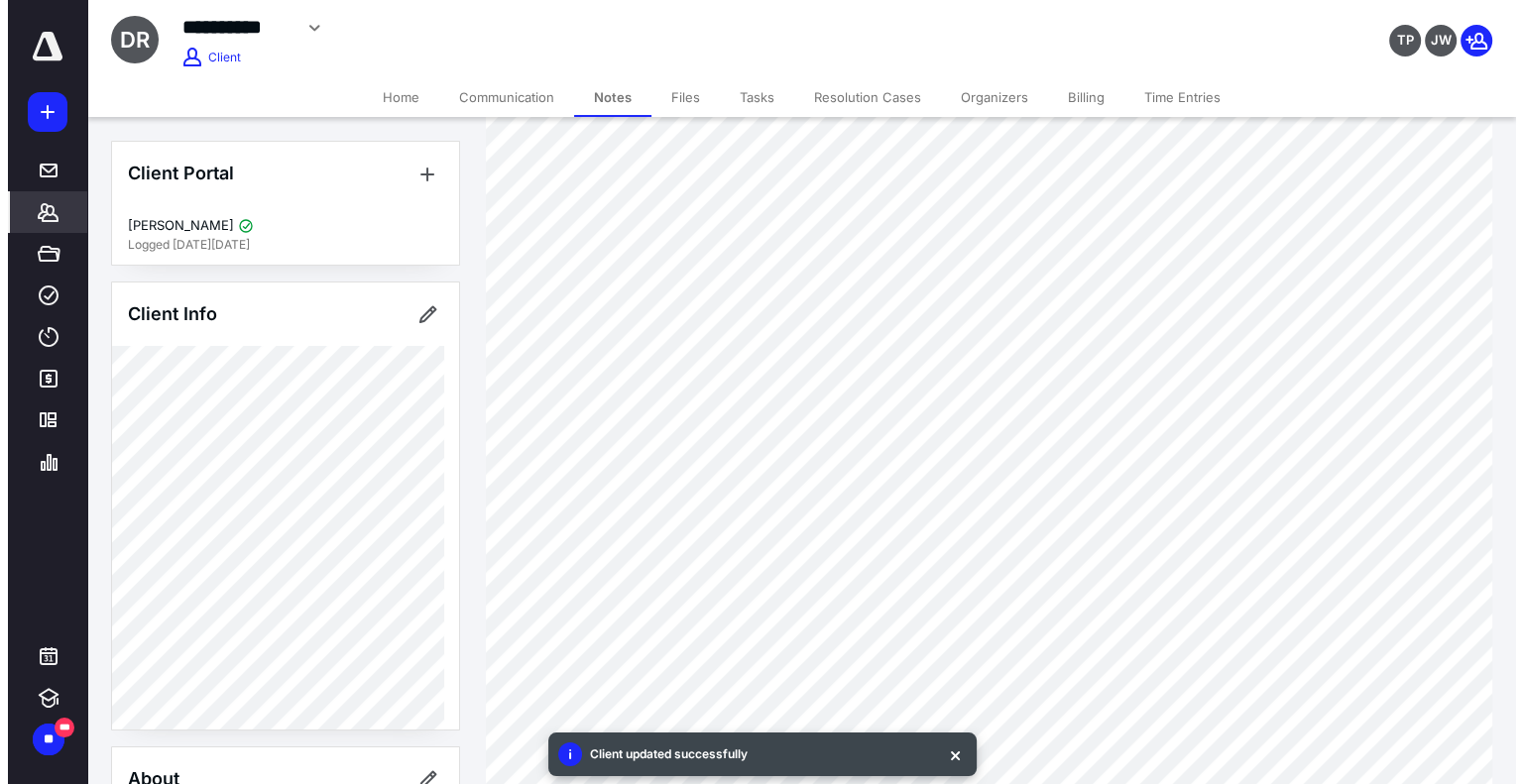 scroll, scrollTop: 0, scrollLeft: 0, axis: both 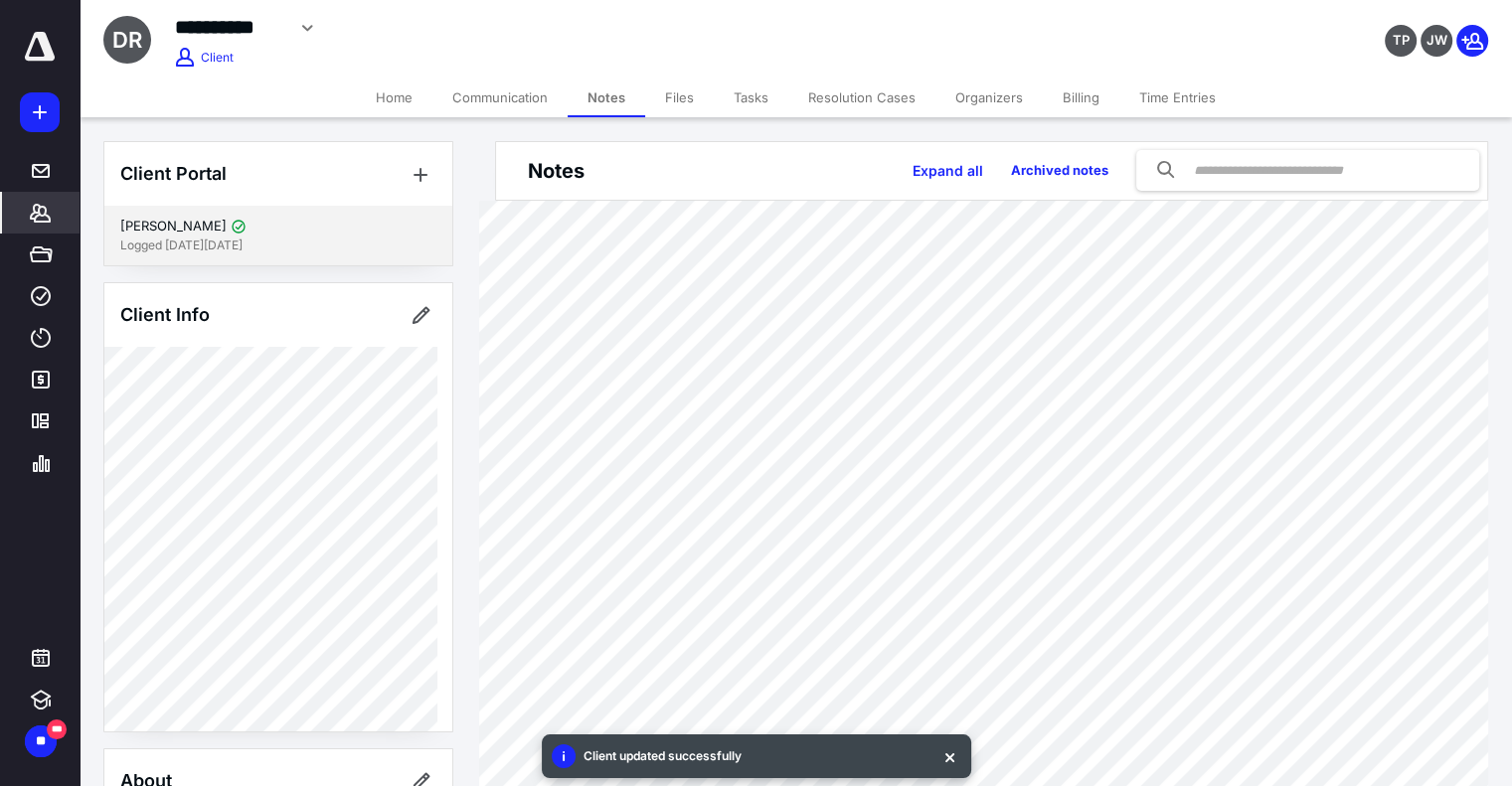 click on "Dale Rudge" at bounding box center (278, 227) 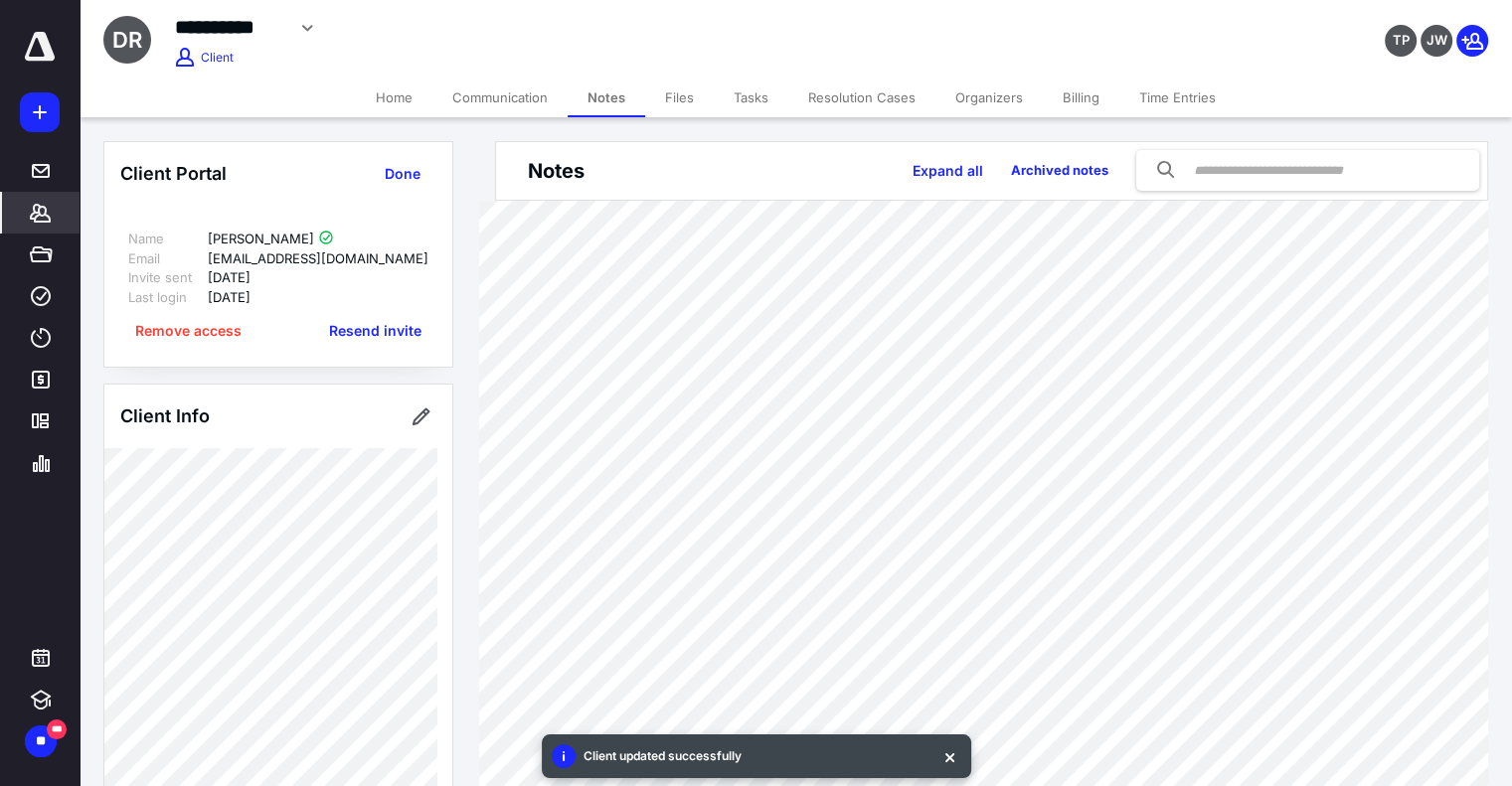 click on "**********" at bounding box center [597, 28] 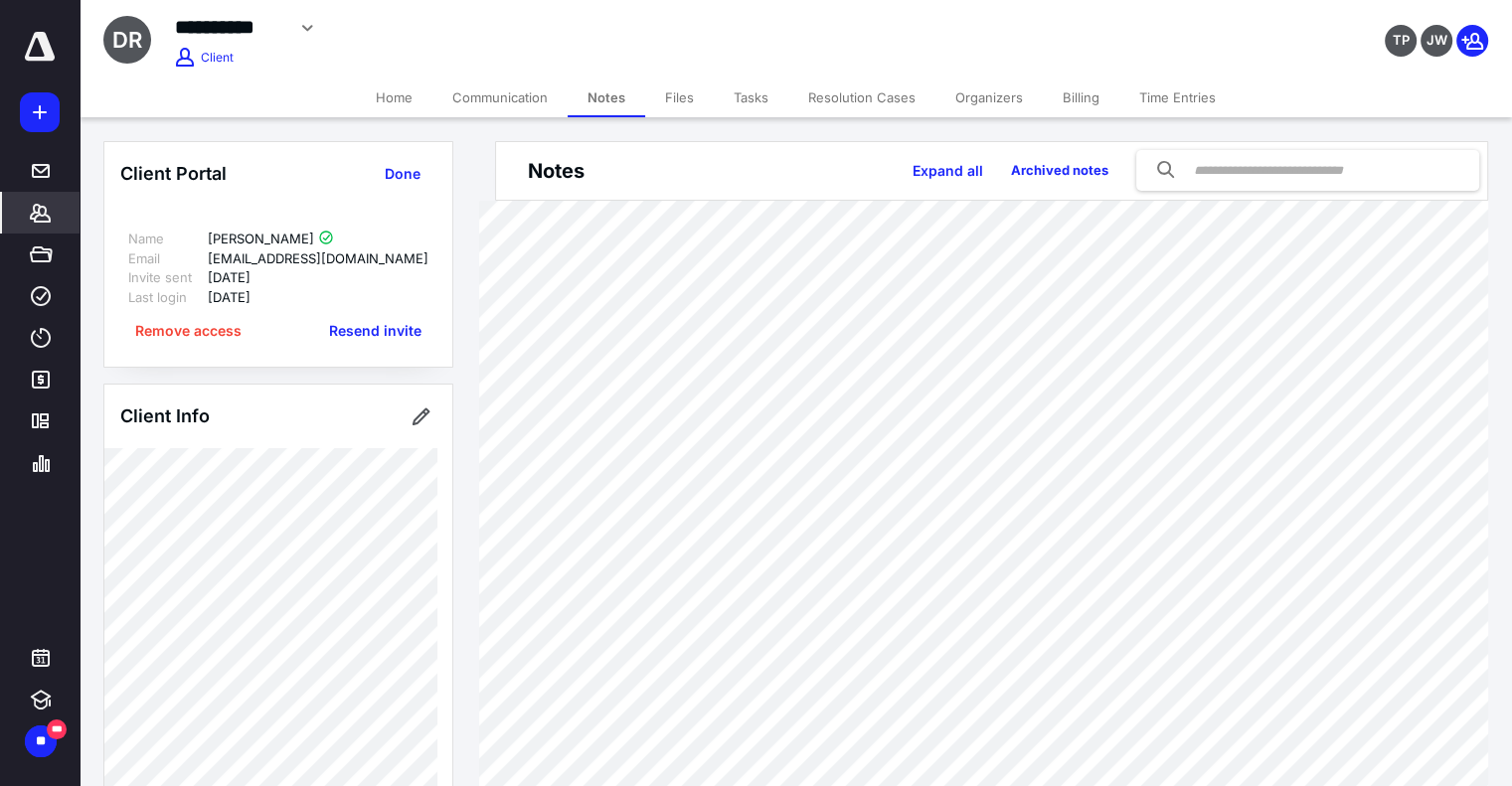click on "Files" at bounding box center [679, 97] 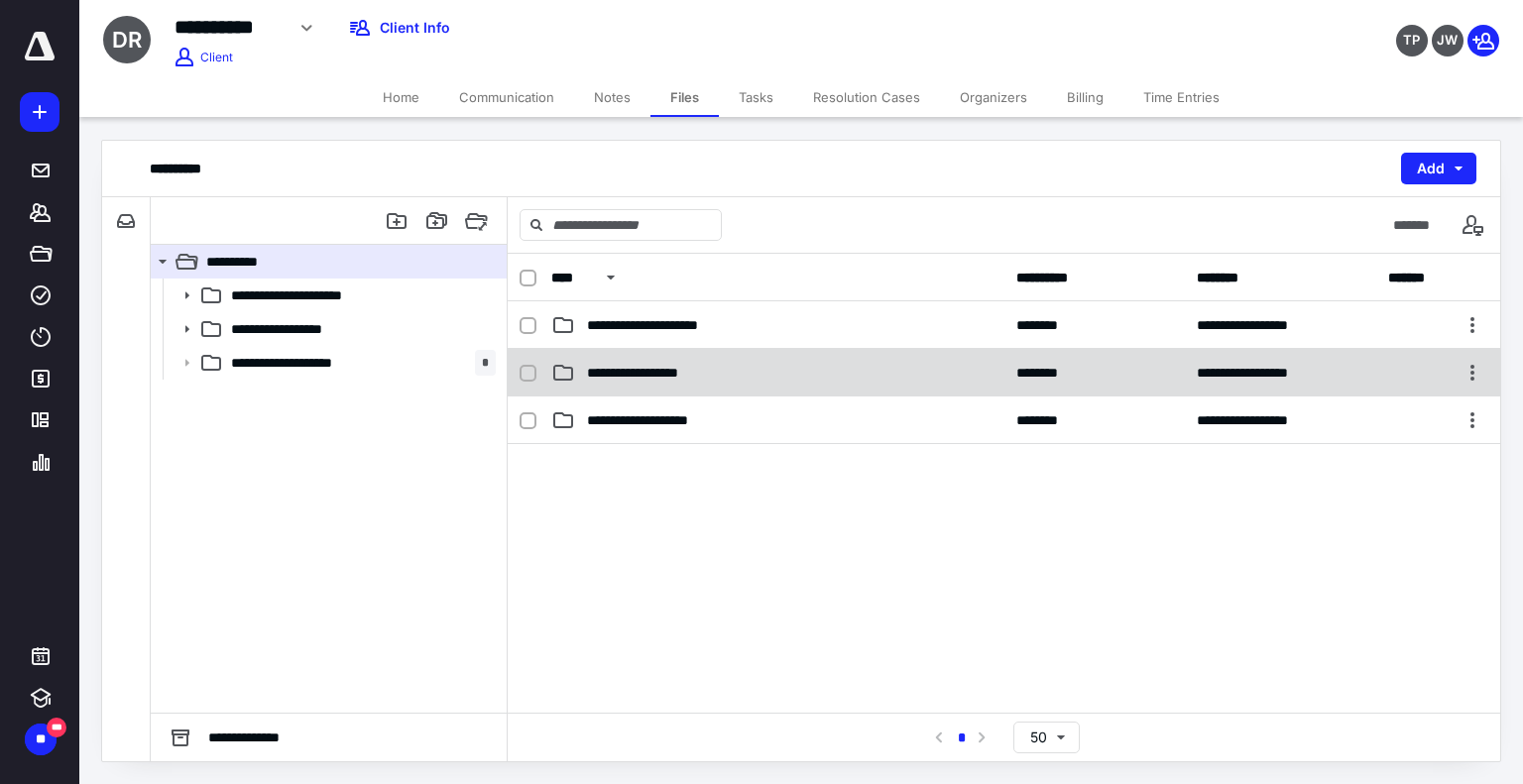 click on "**********" at bounding box center (1003, 373) 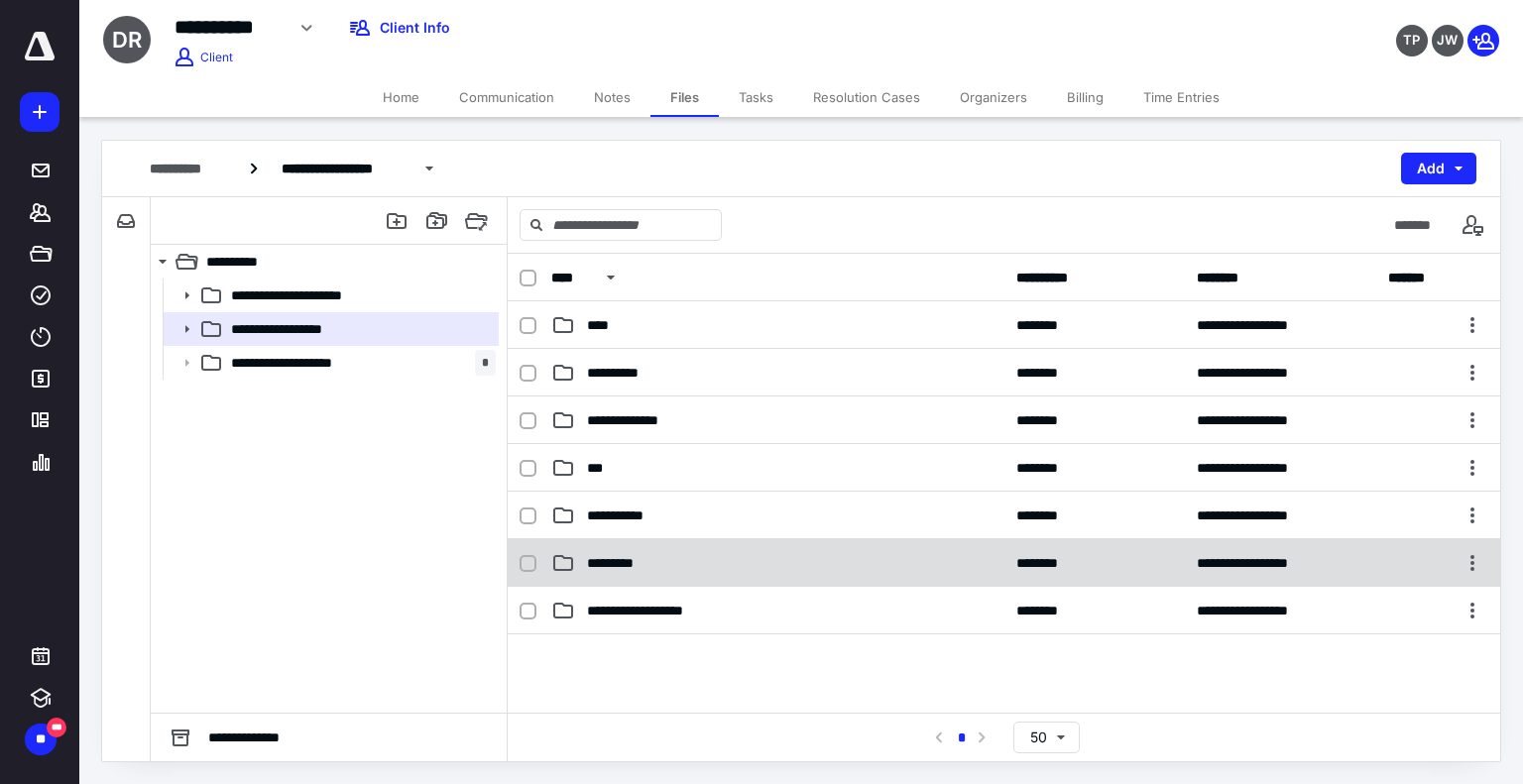 click on "*********" at bounding box center (777, 563) 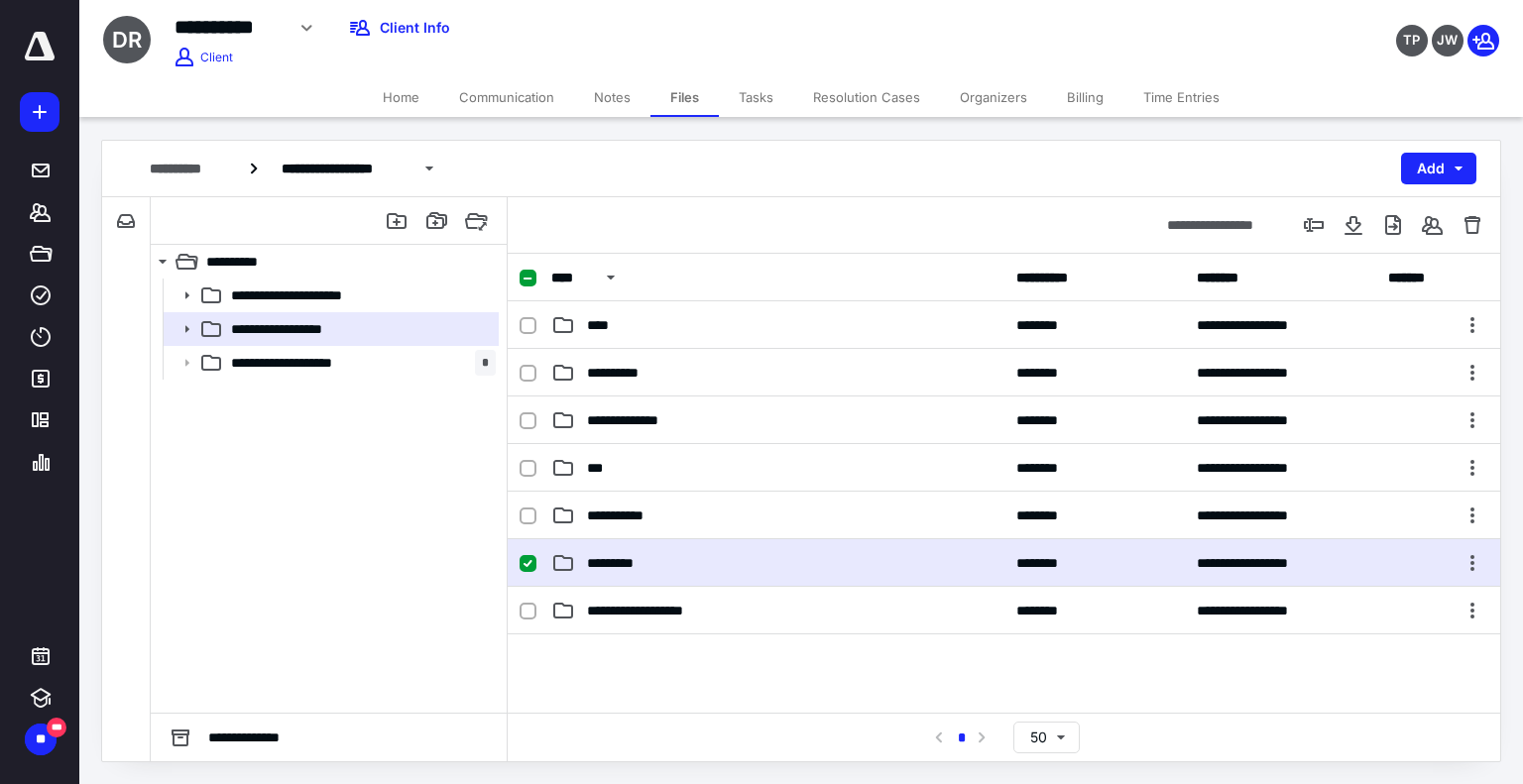 click on "*********" at bounding box center (777, 563) 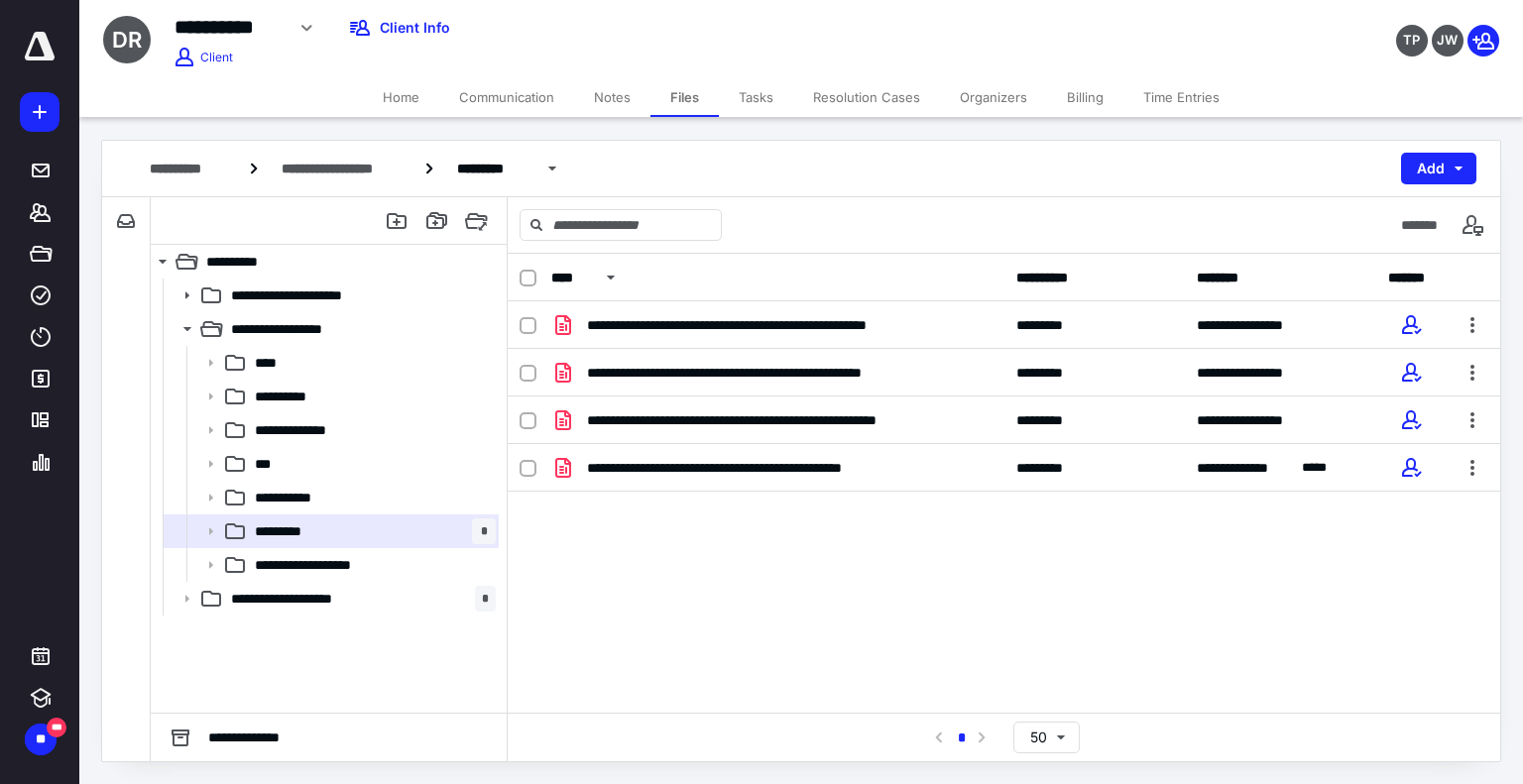 click on "Notes" at bounding box center [612, 97] 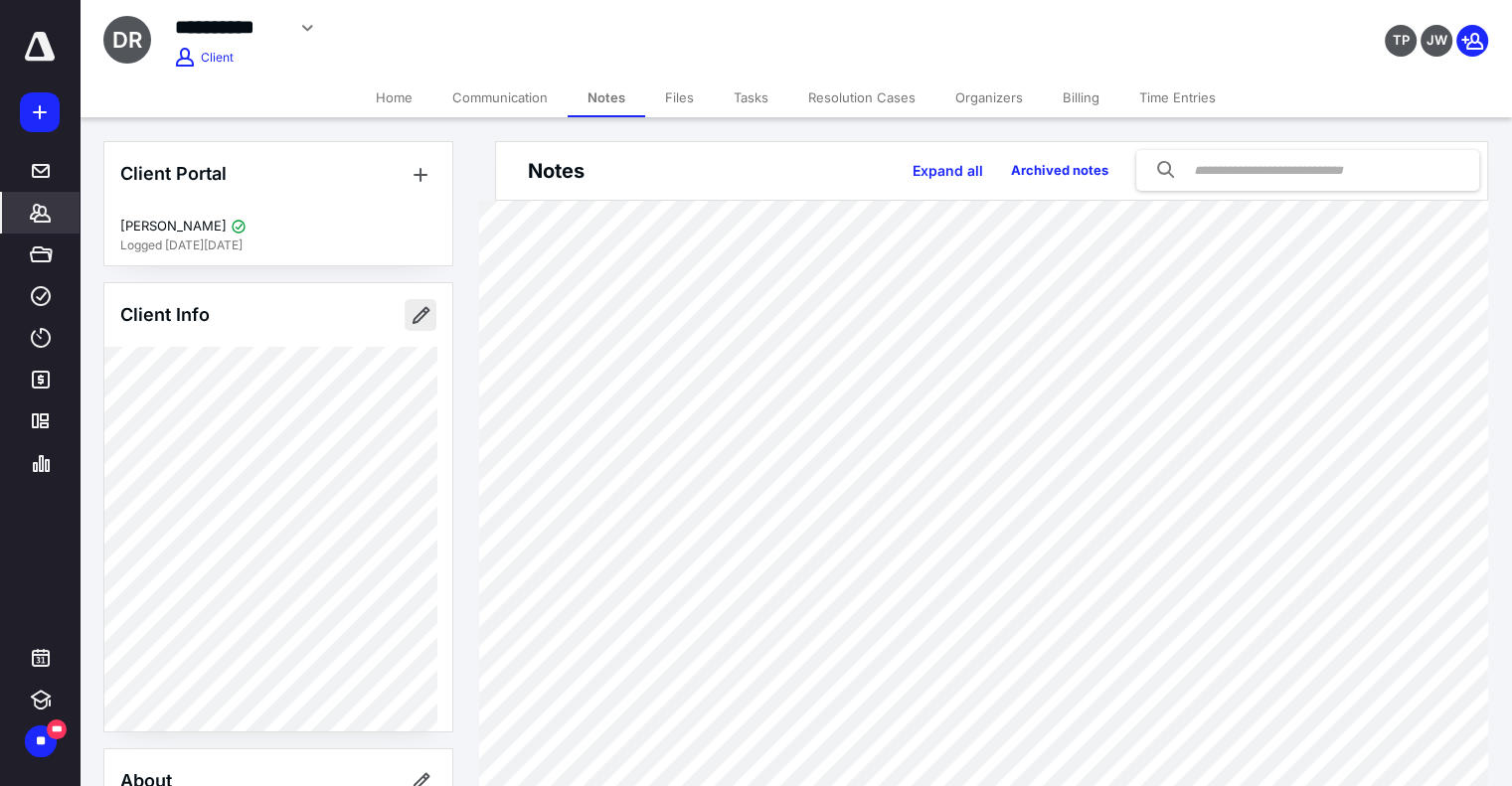 click at bounding box center [420, 315] 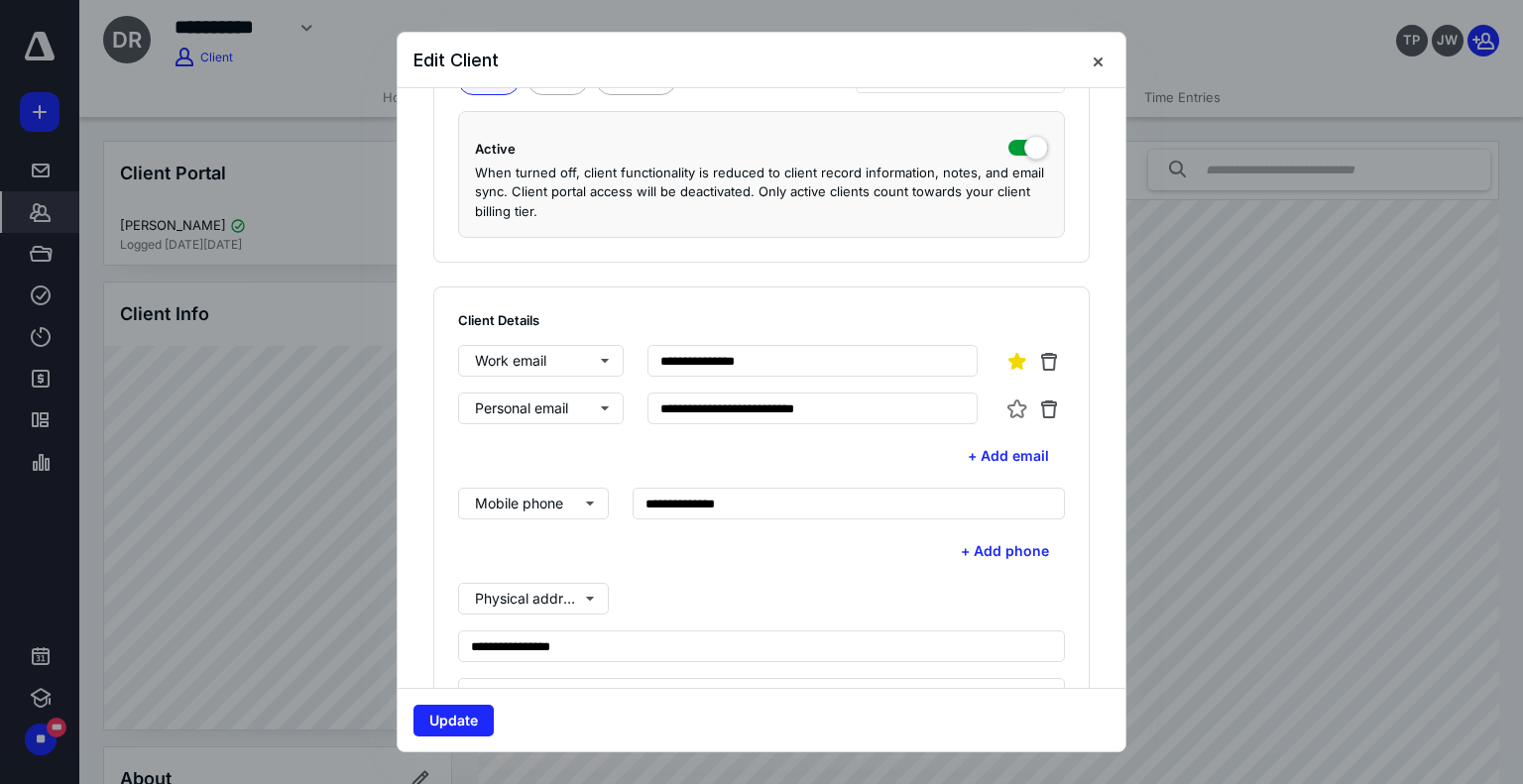 scroll, scrollTop: 344, scrollLeft: 0, axis: vertical 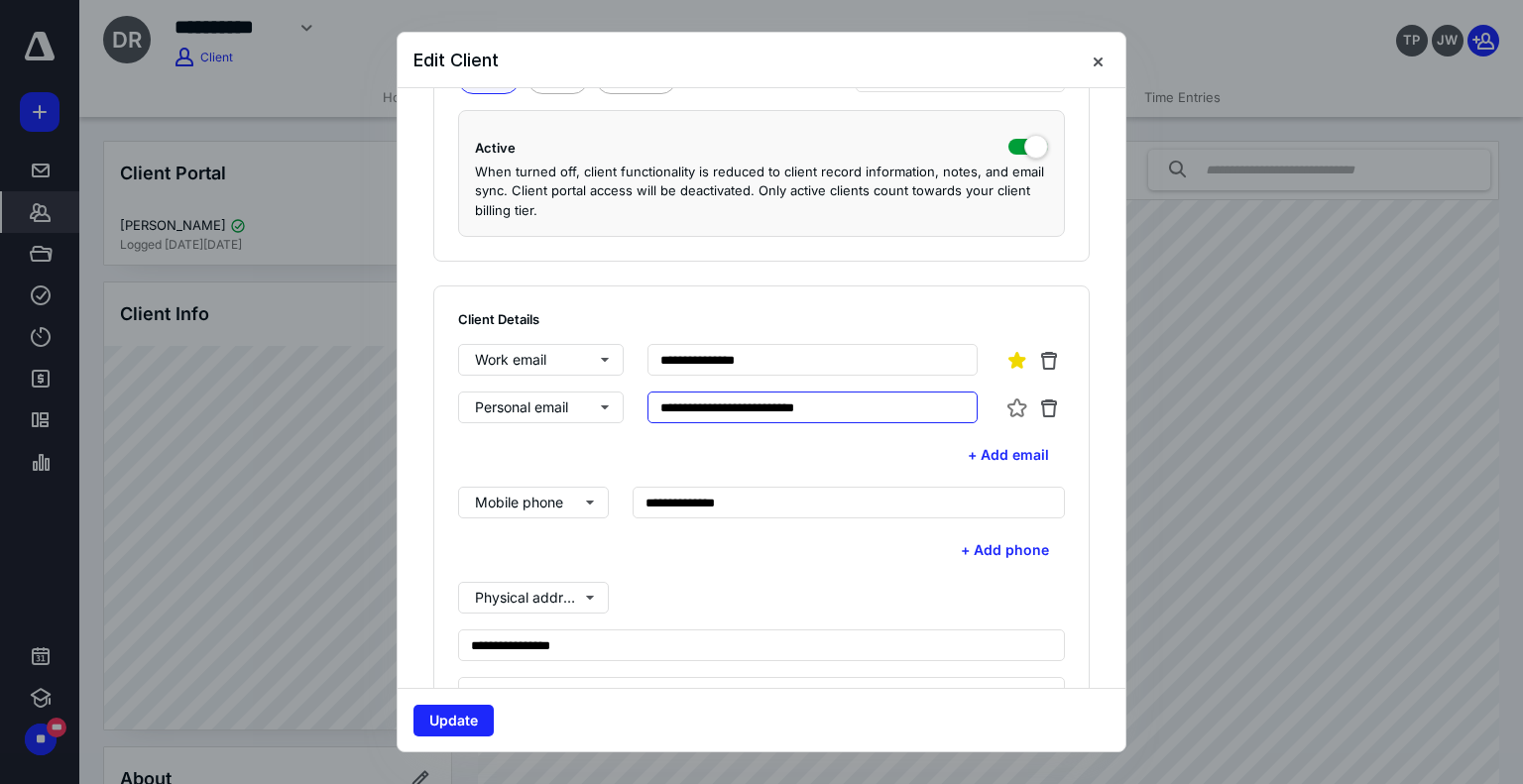 click on "**********" at bounding box center (813, 407) 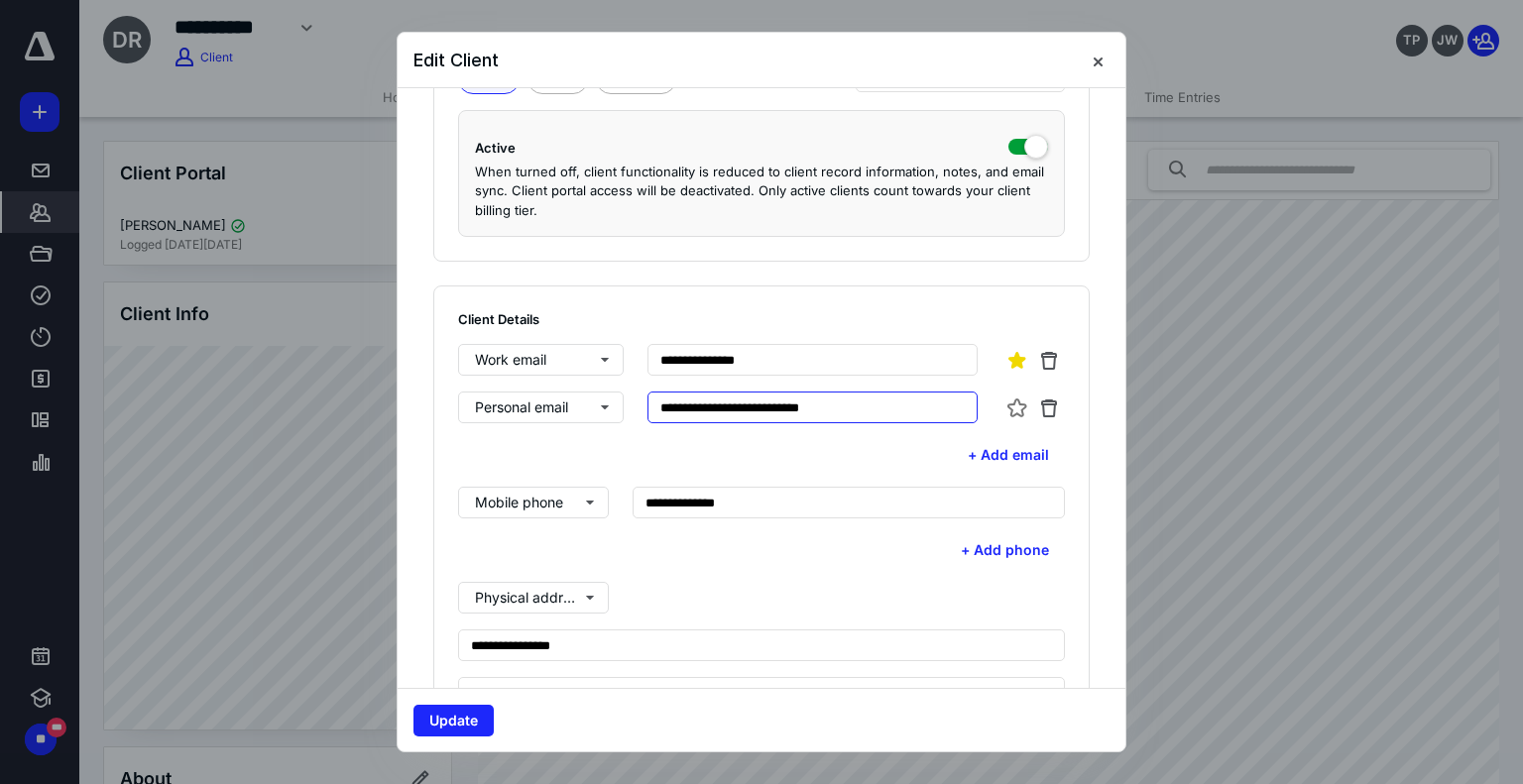 type on "**********" 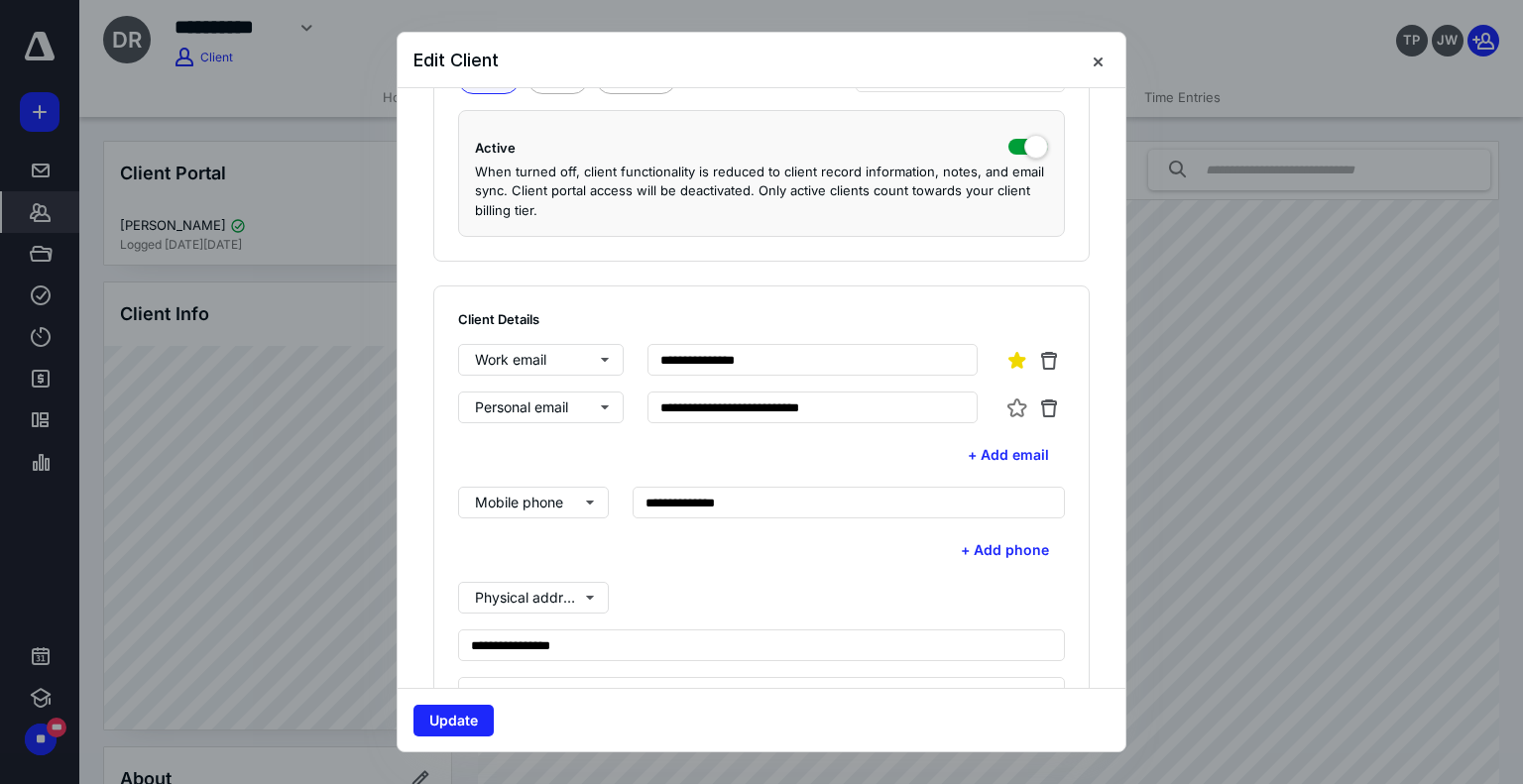 click on "+ Add email" at bounding box center [762, 455] 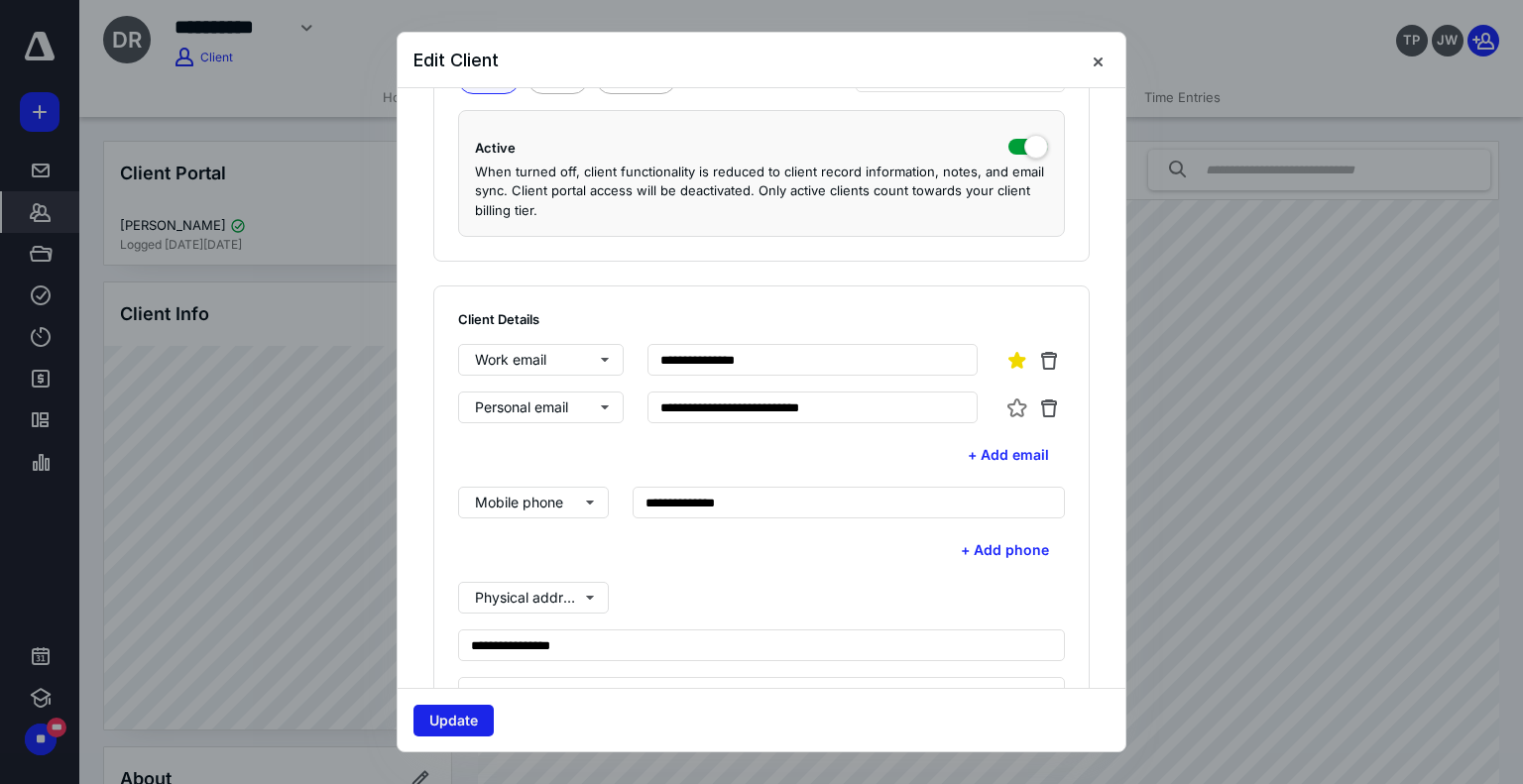 click on "Update" at bounding box center [453, 721] 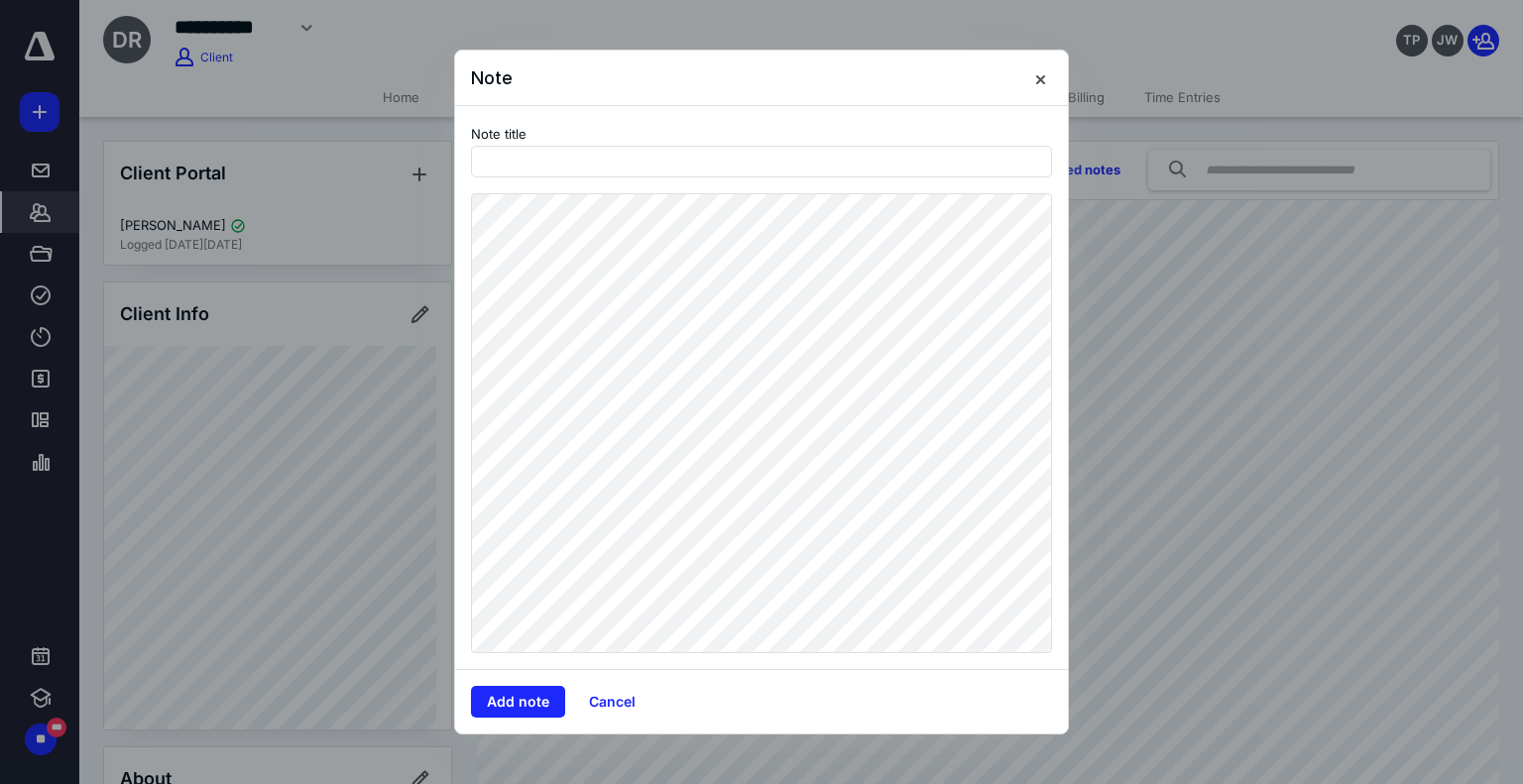 click on "Note Note title Add note Cancel" at bounding box center (762, 392) 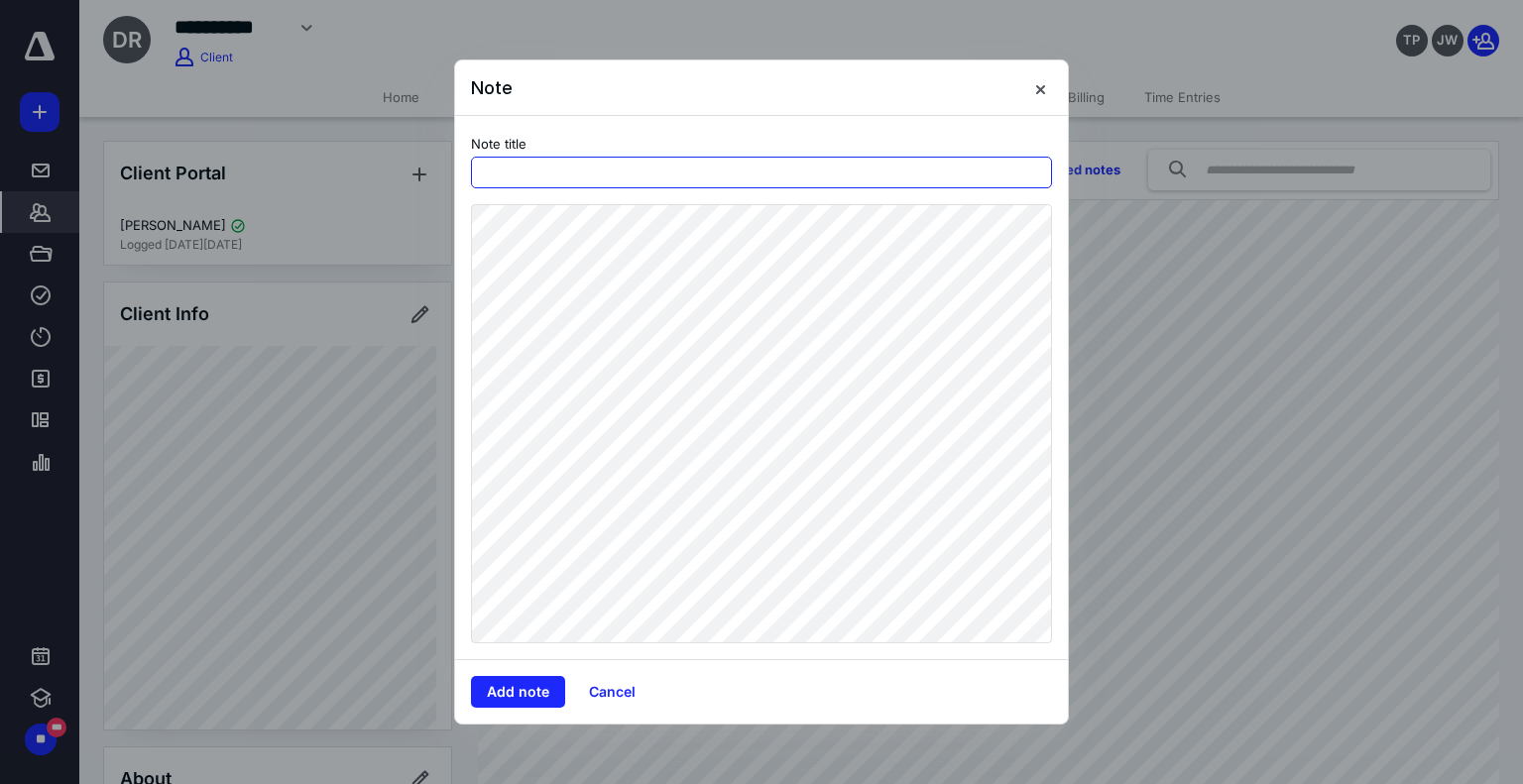 click at bounding box center (762, 172) 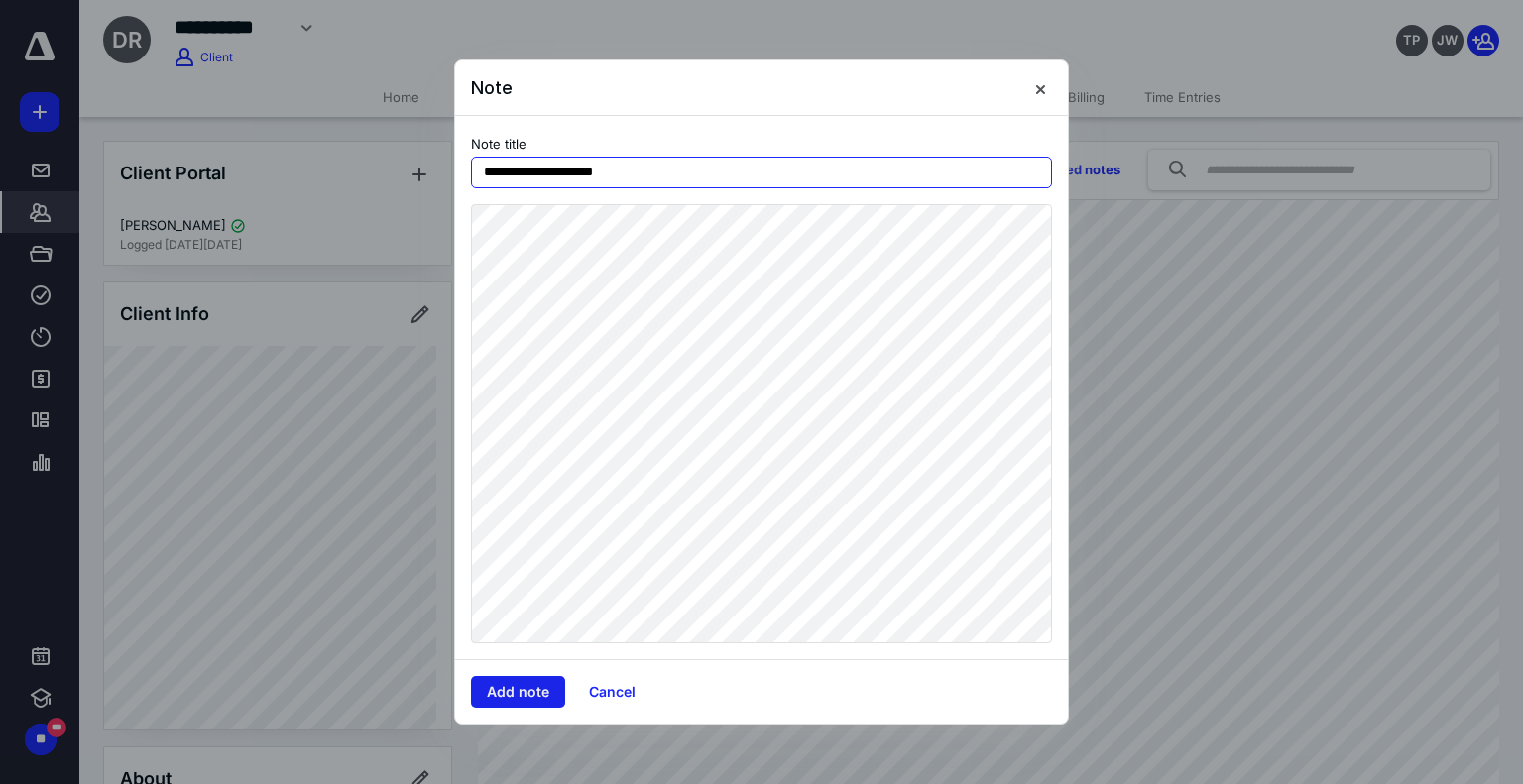 type on "**********" 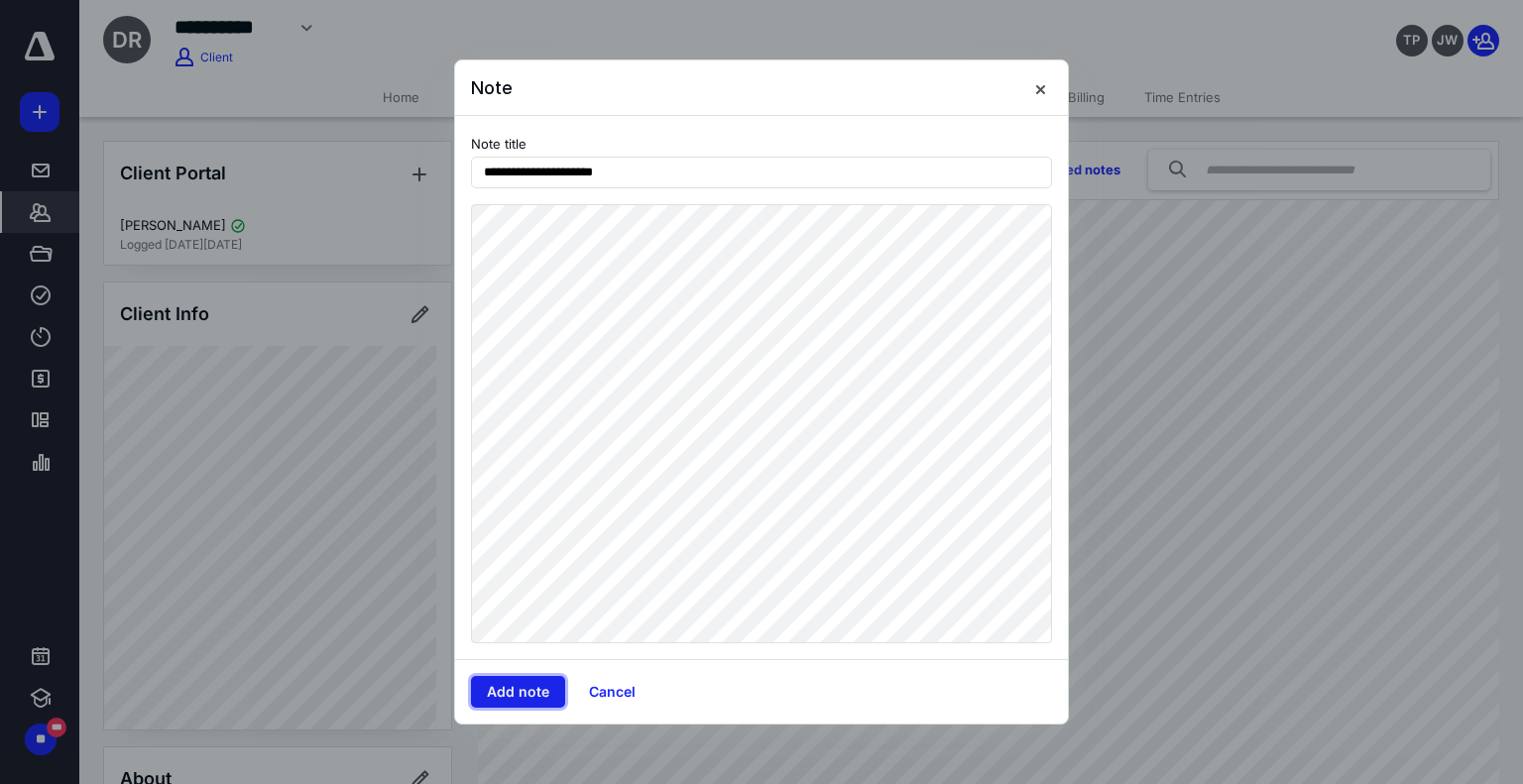 click on "Add note" at bounding box center [518, 692] 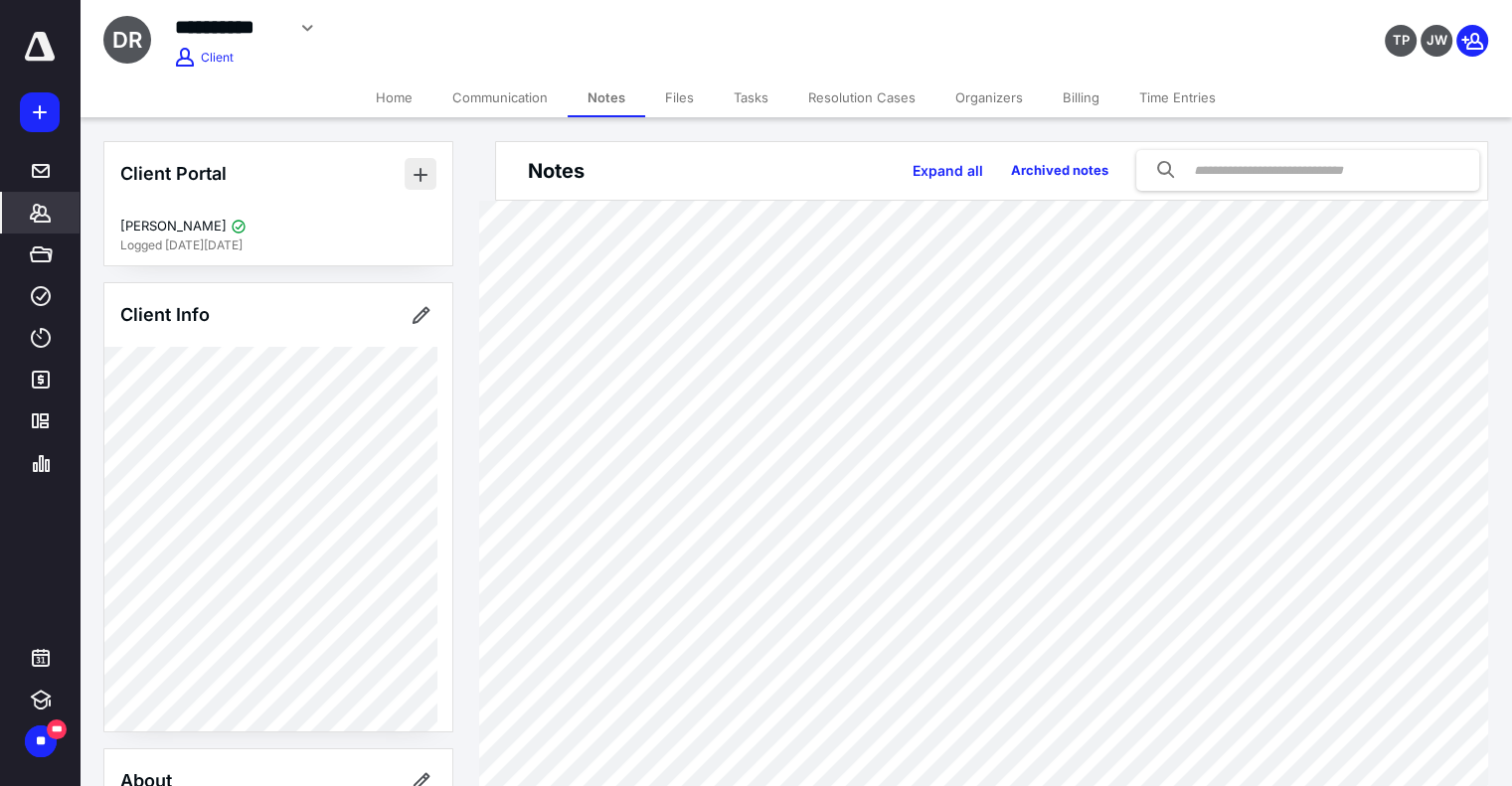 click at bounding box center [420, 174] 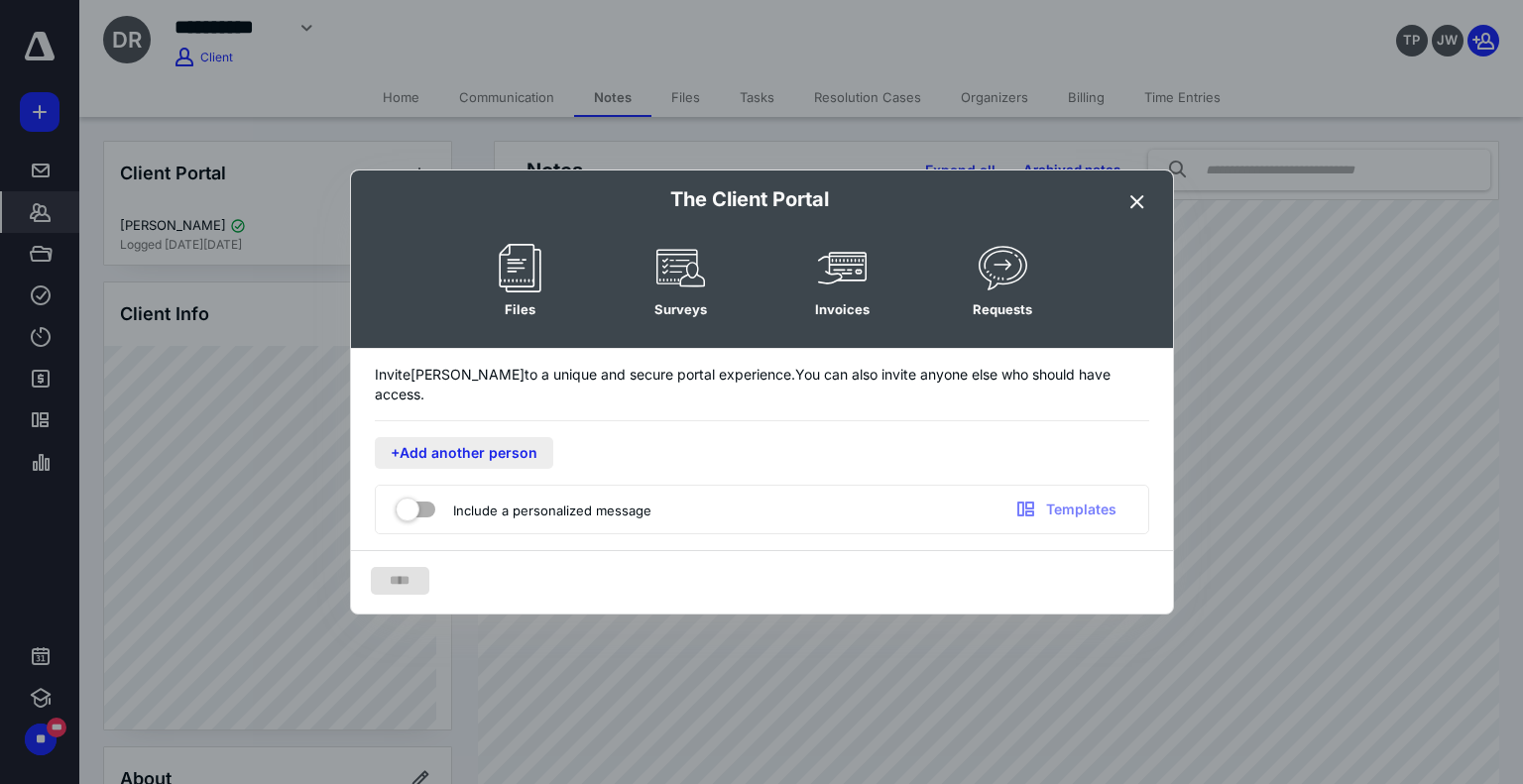 click on "+Add another person" at bounding box center [464, 453] 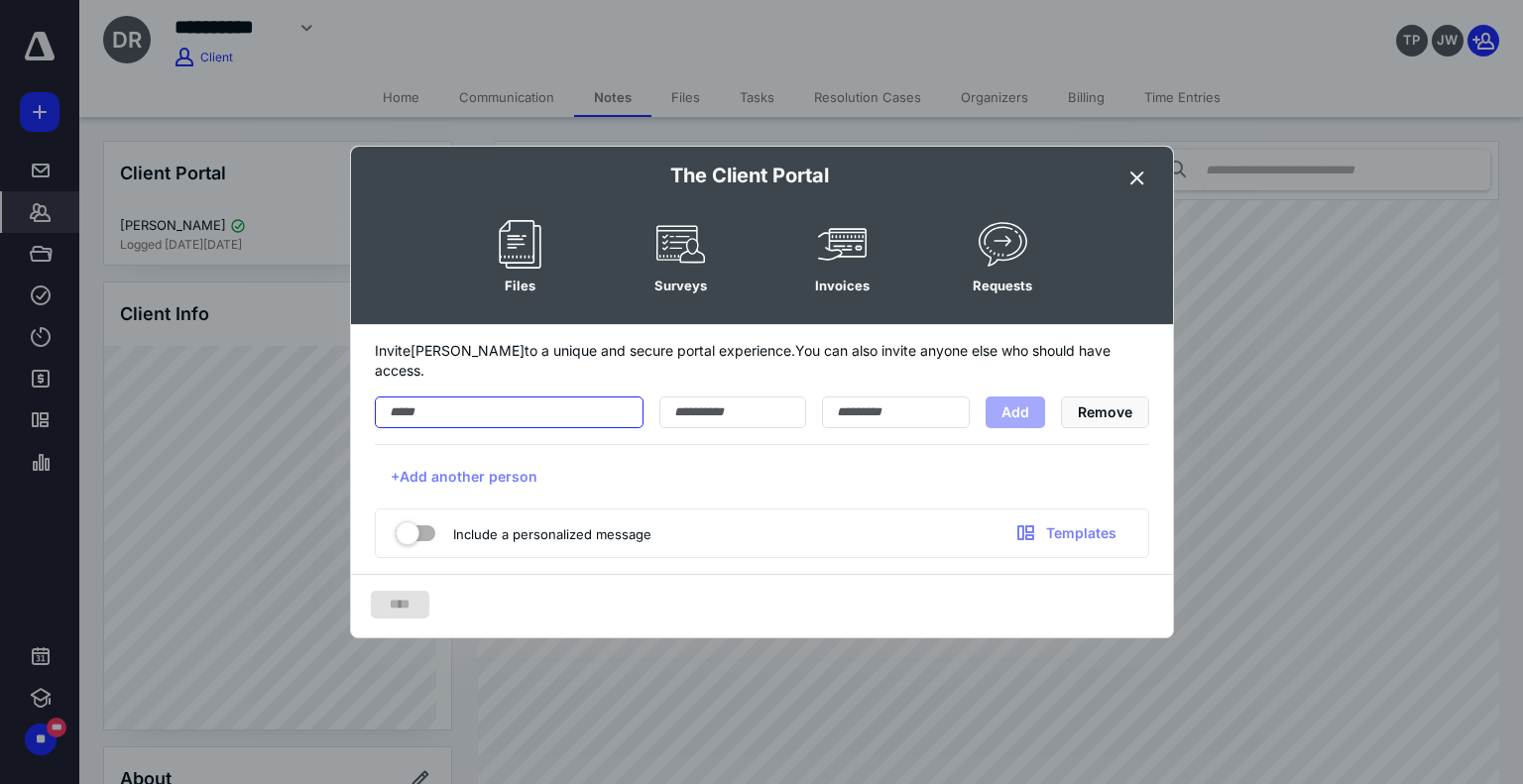 click at bounding box center [509, 412] 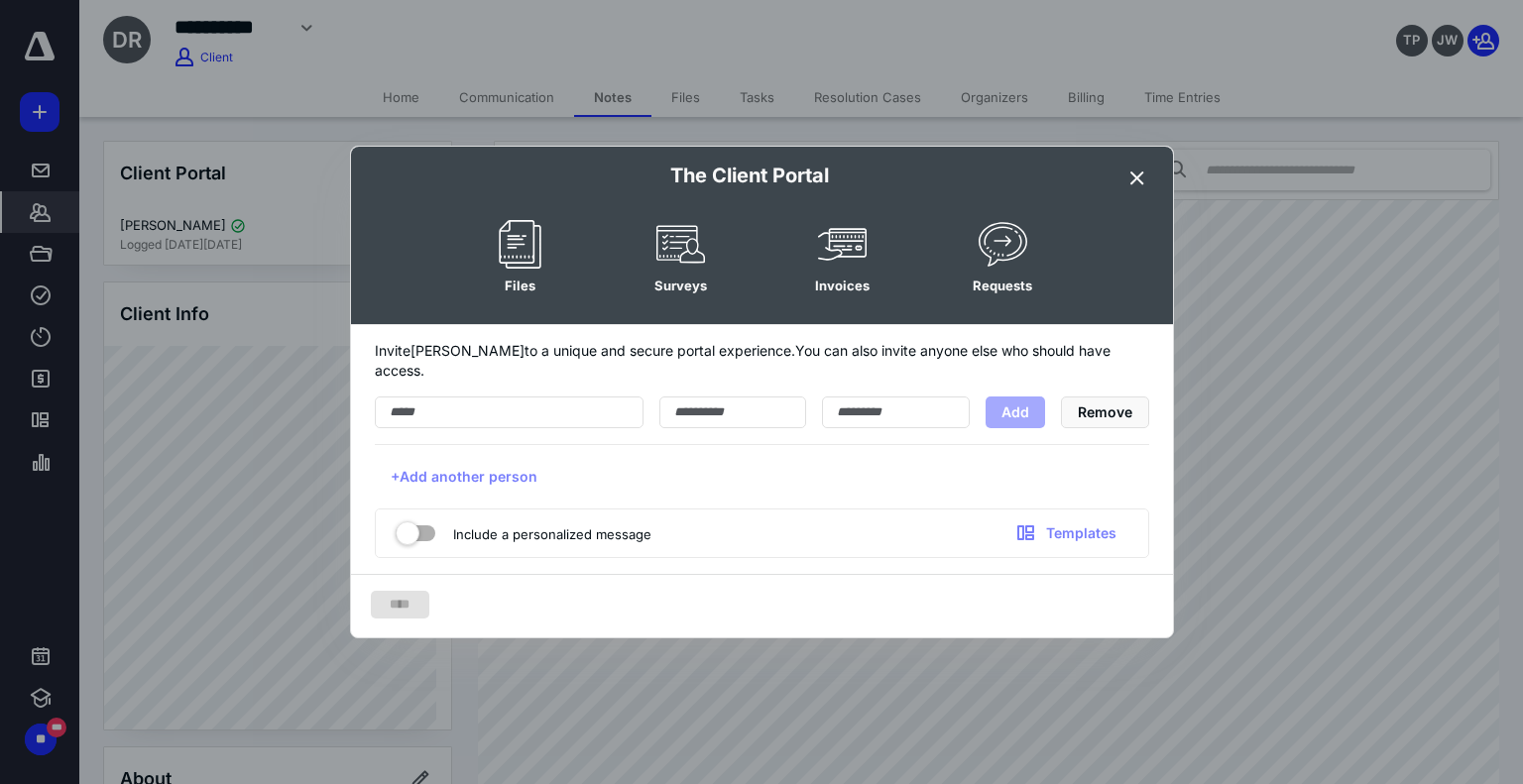 click at bounding box center (1137, 178) 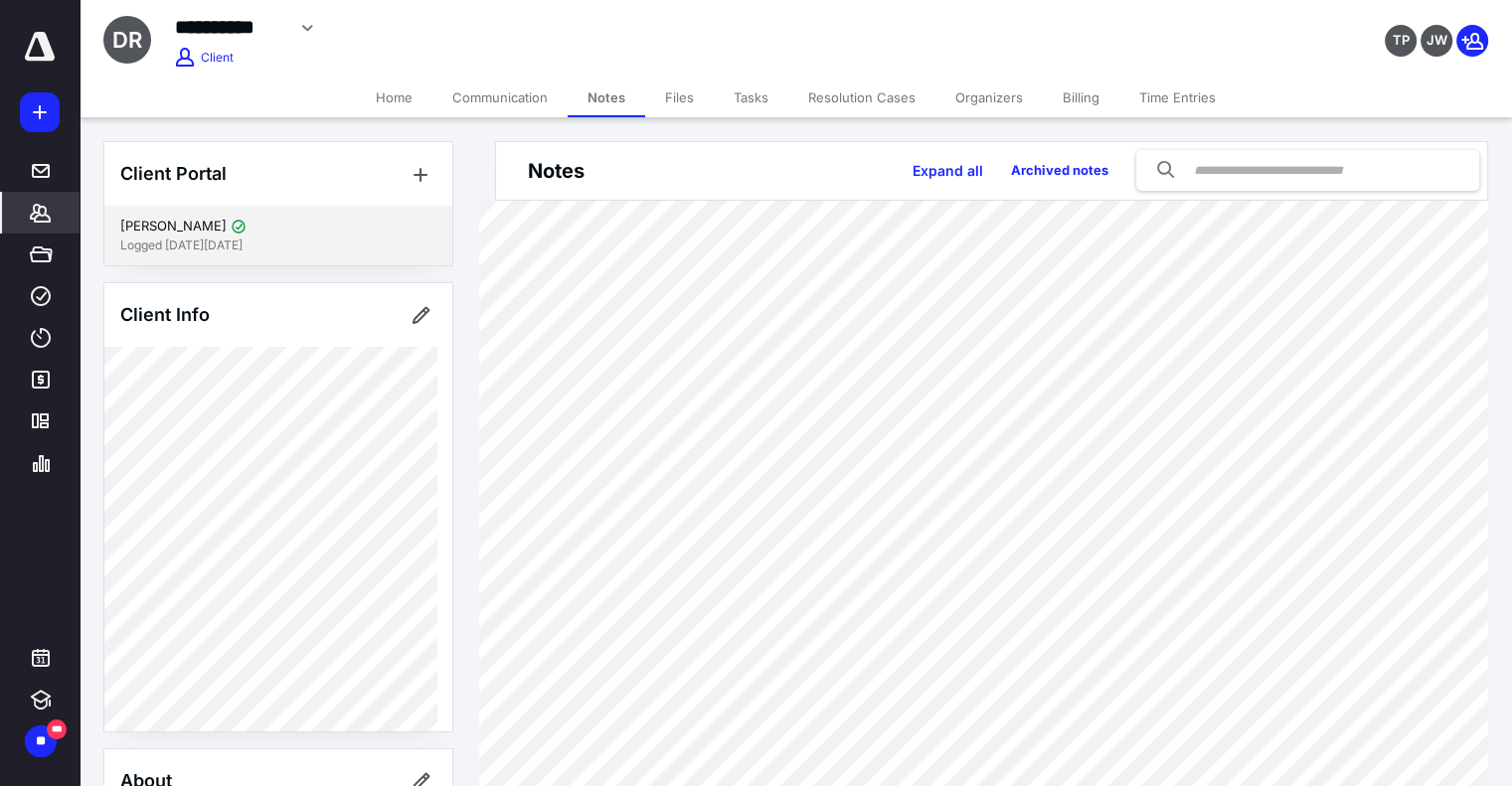 click on "Logged in 2 weeks ago" at bounding box center [278, 245] 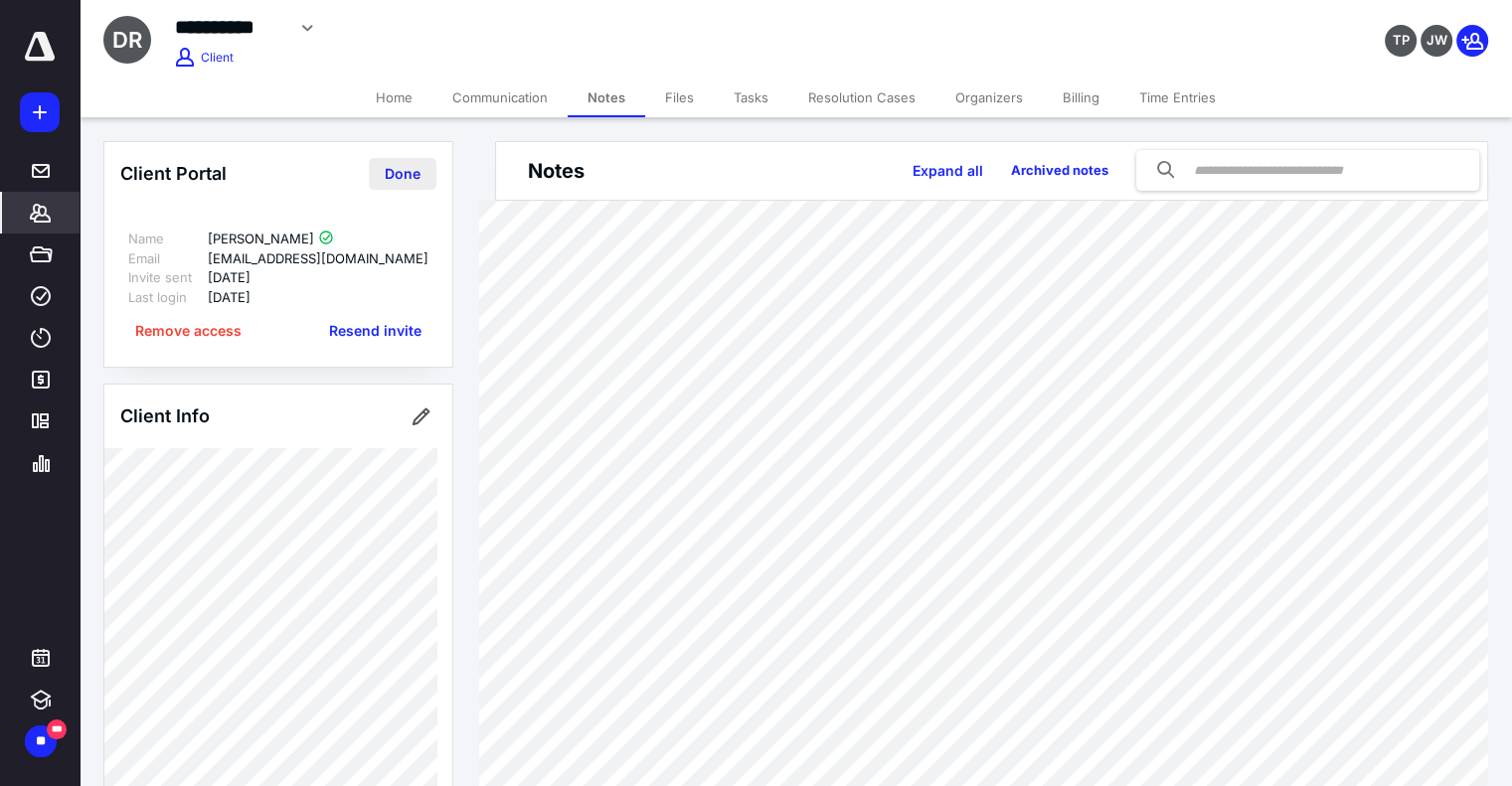 click on "Done" at bounding box center (403, 174) 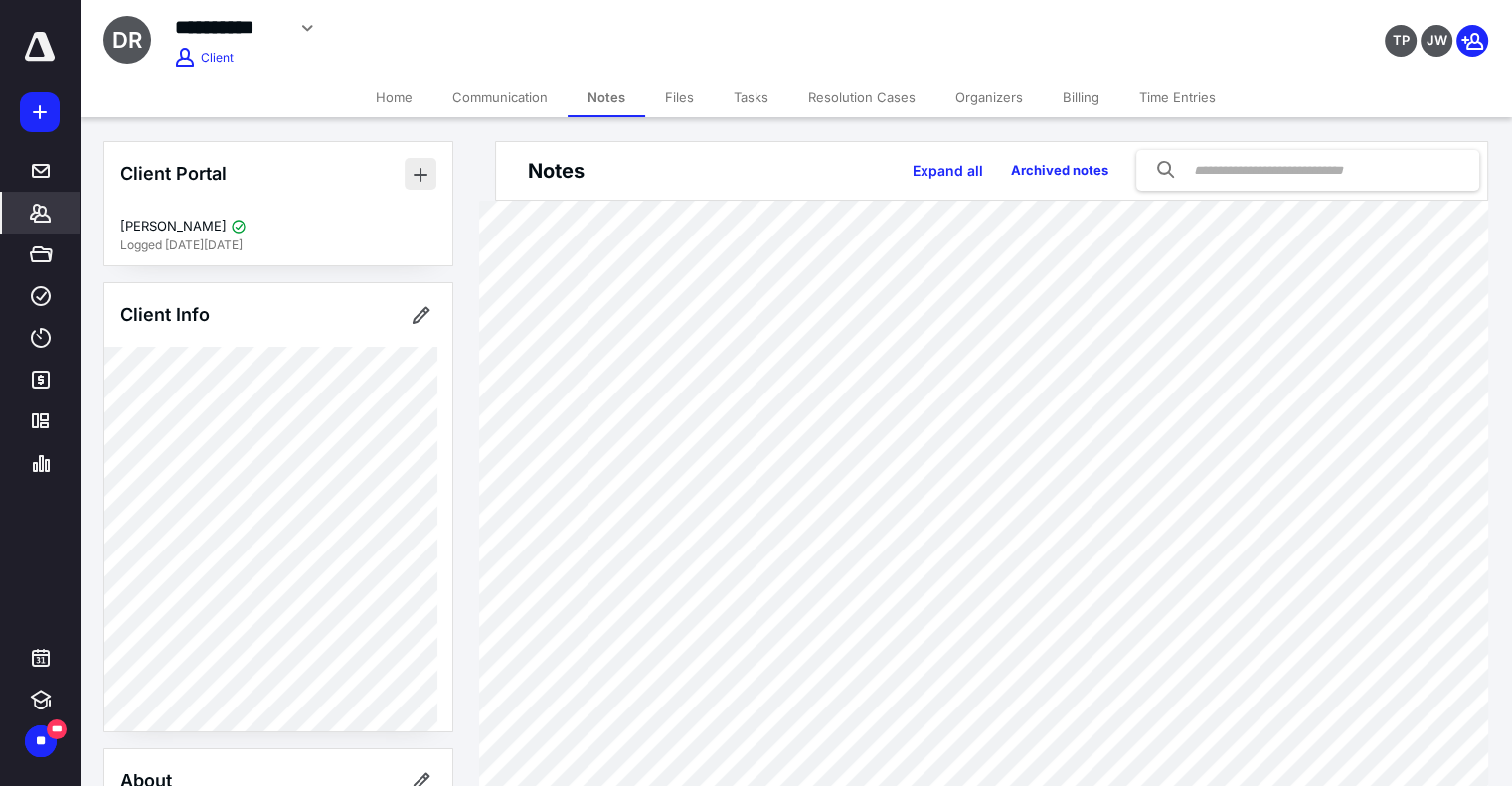 click at bounding box center (420, 174) 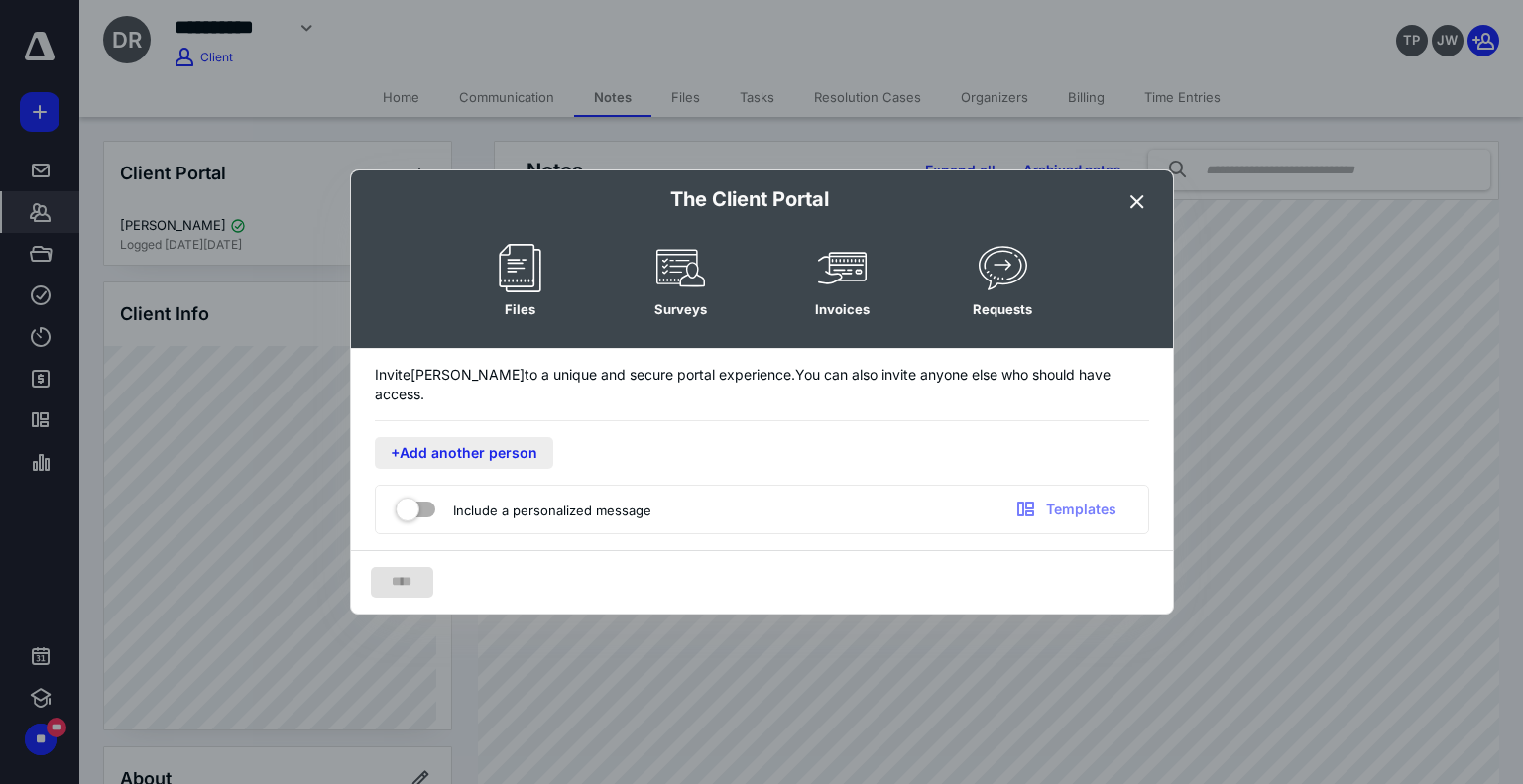 click on "+Add another person" at bounding box center (464, 453) 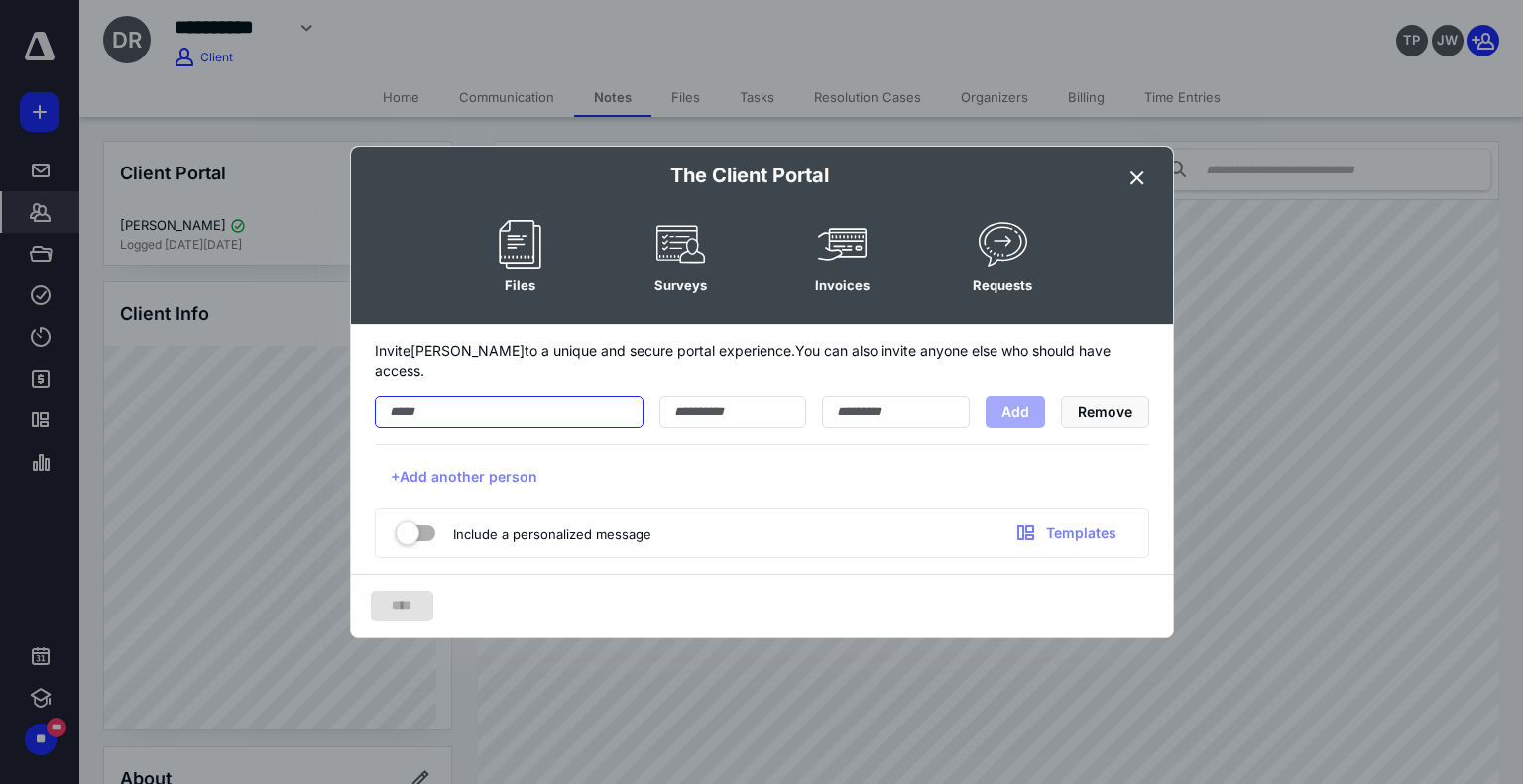 click at bounding box center [509, 412] 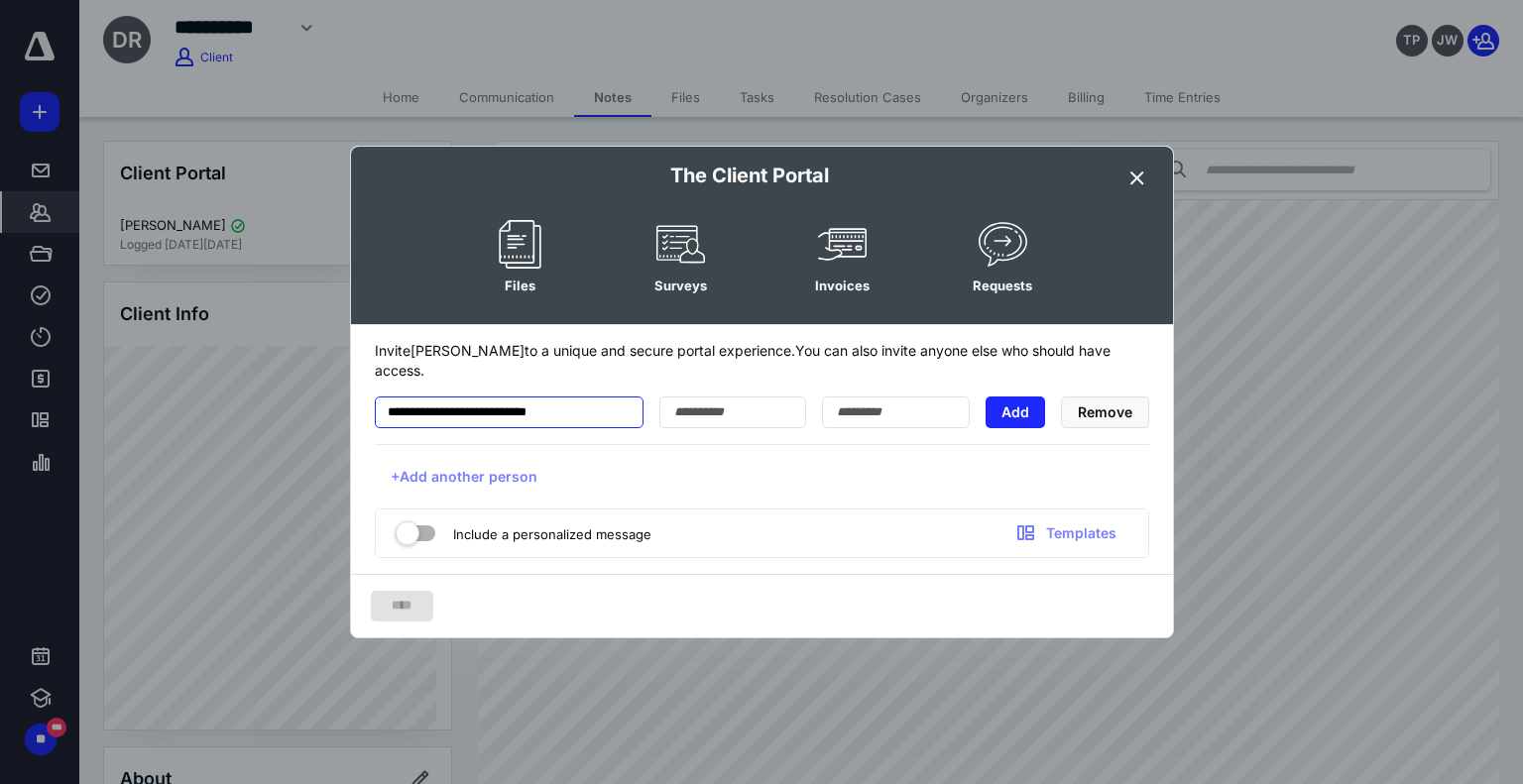 type on "**********" 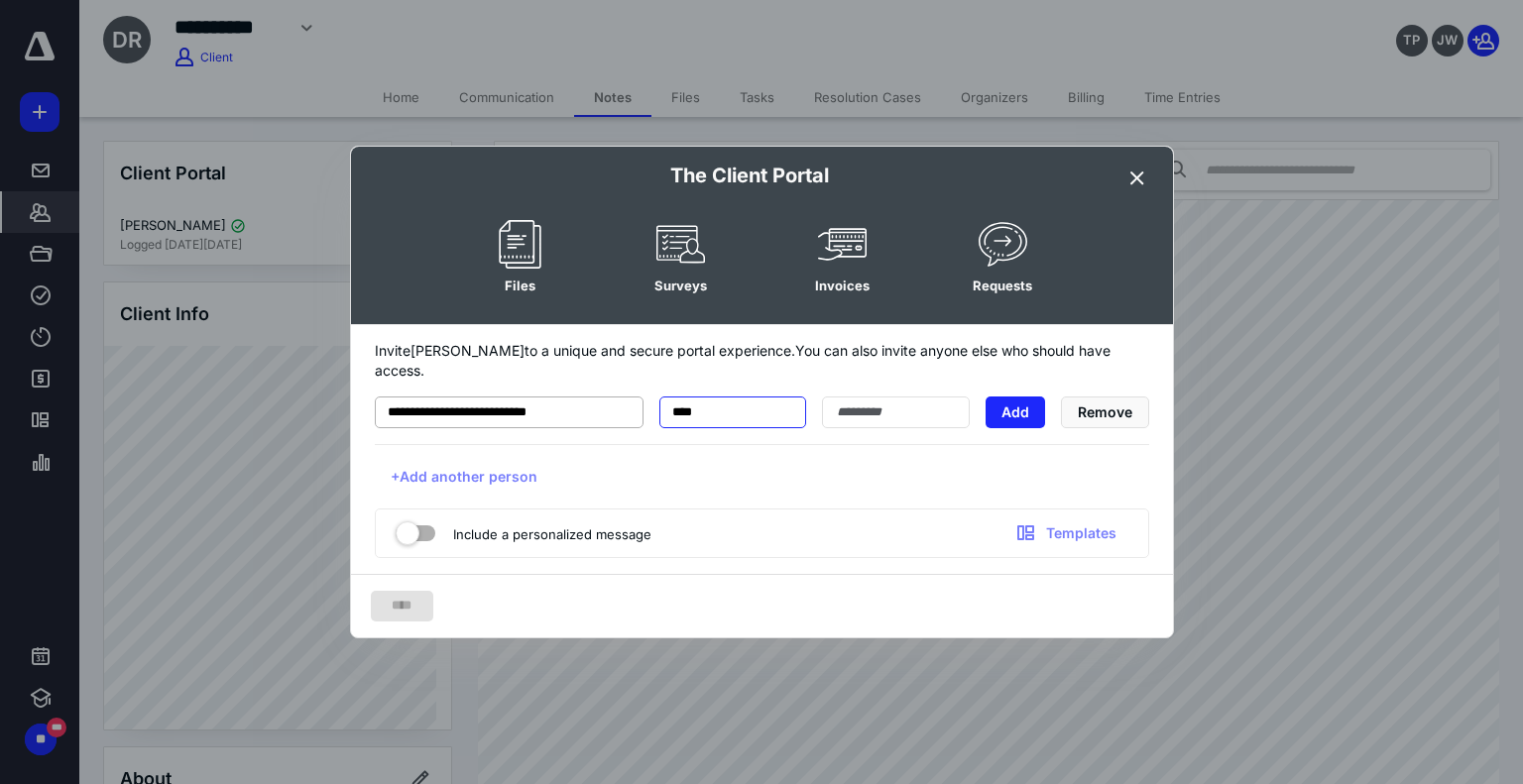 type on "****" 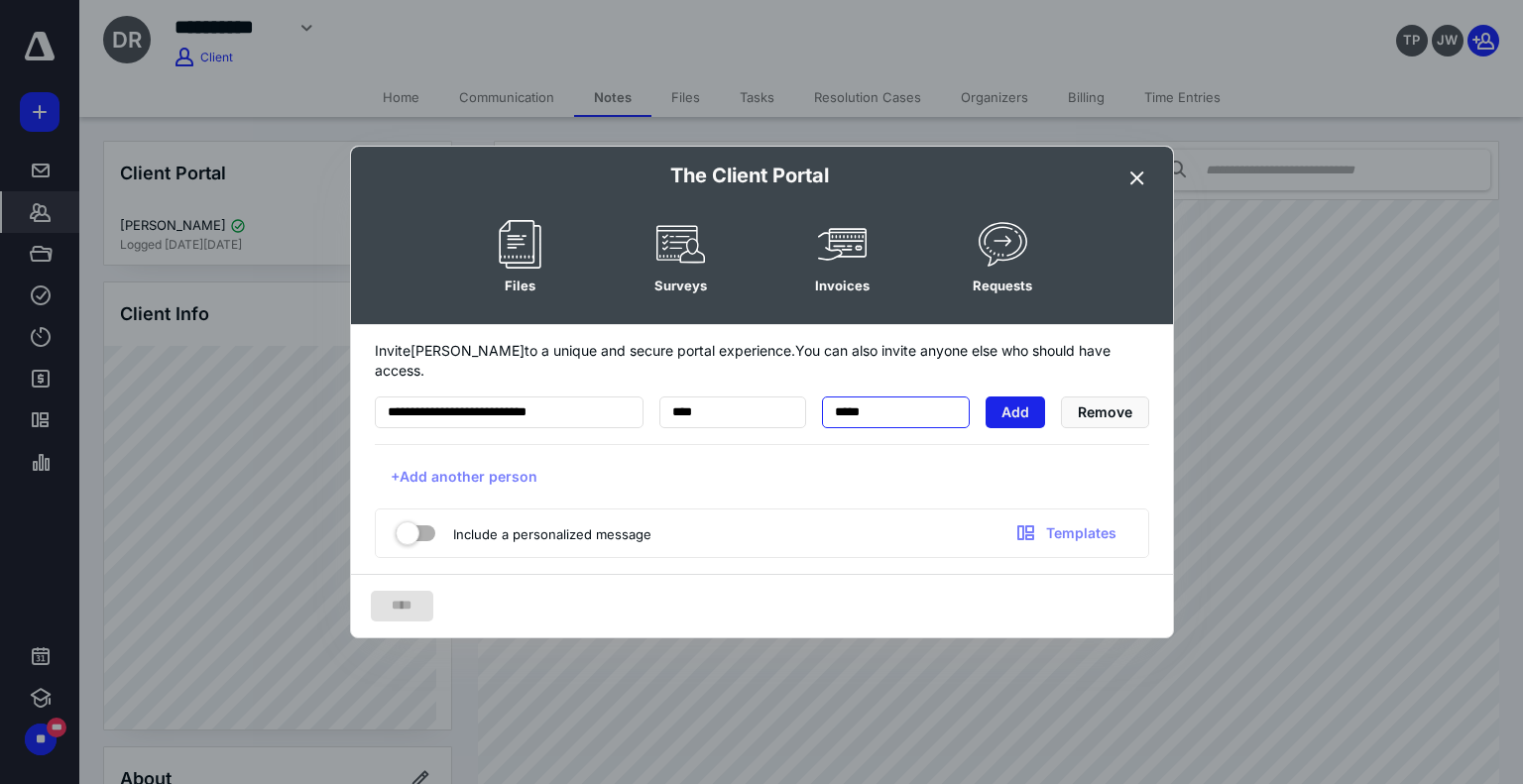 type on "*****" 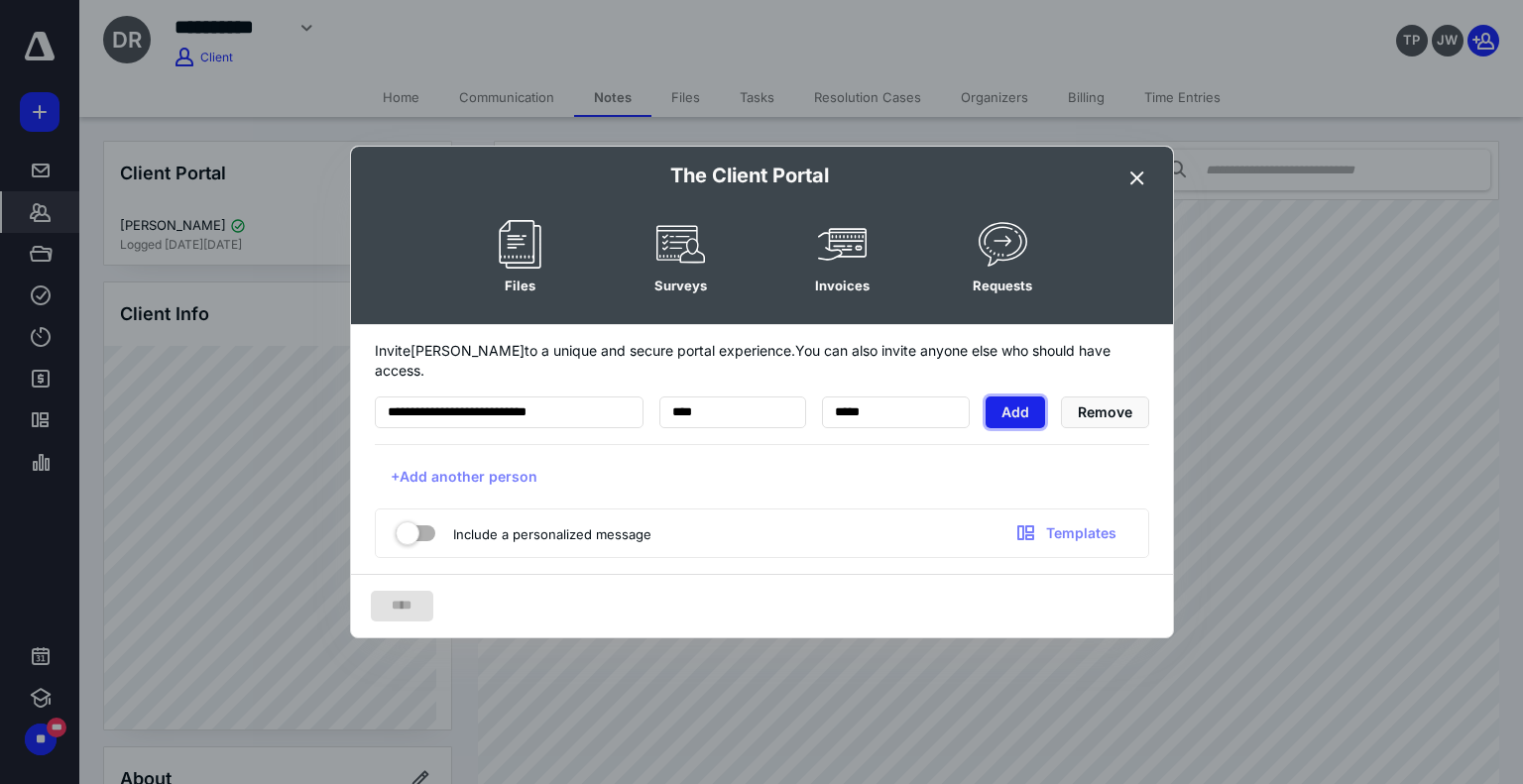 click on "Add" at bounding box center [1015, 412] 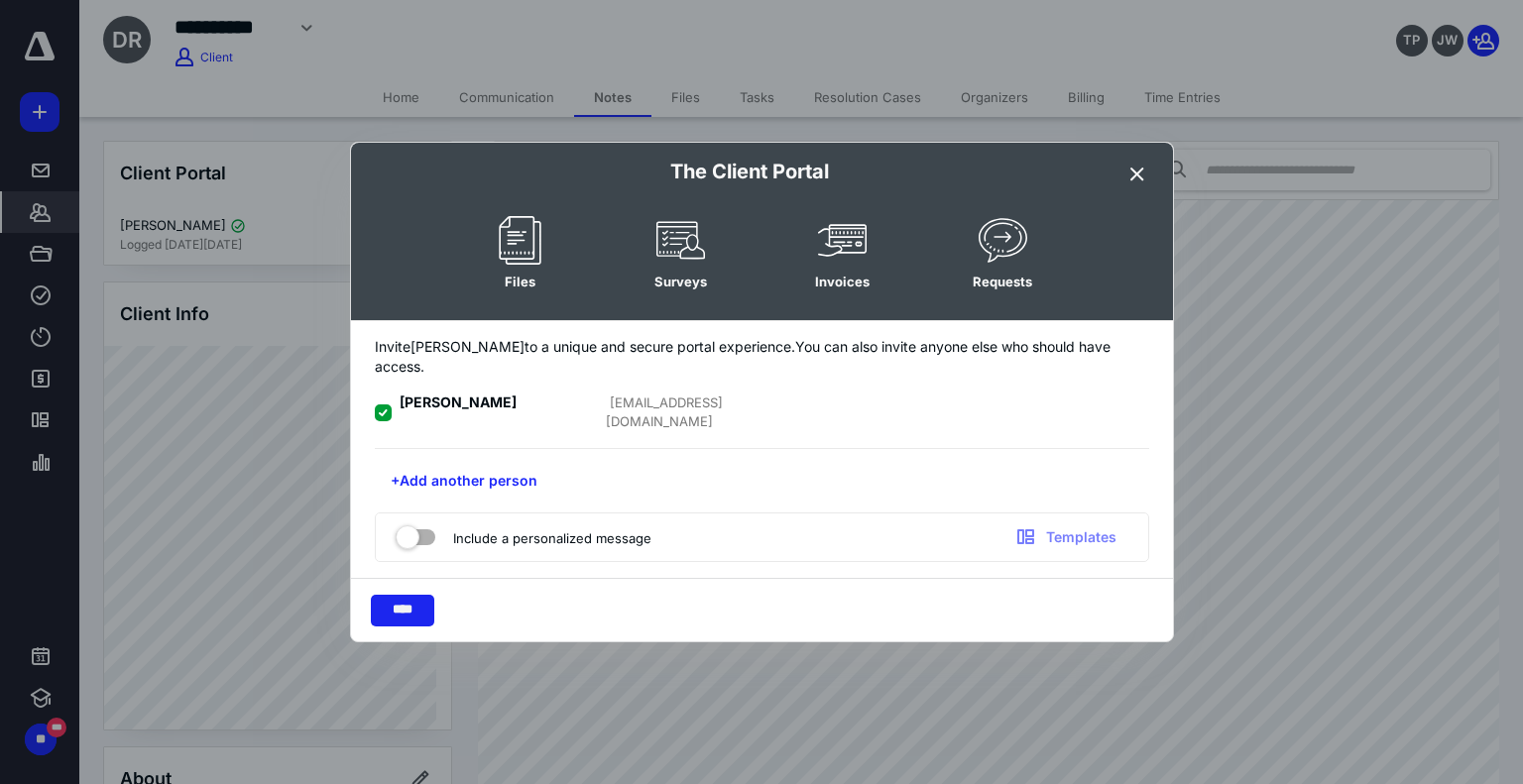 click on "****" at bounding box center [403, 611] 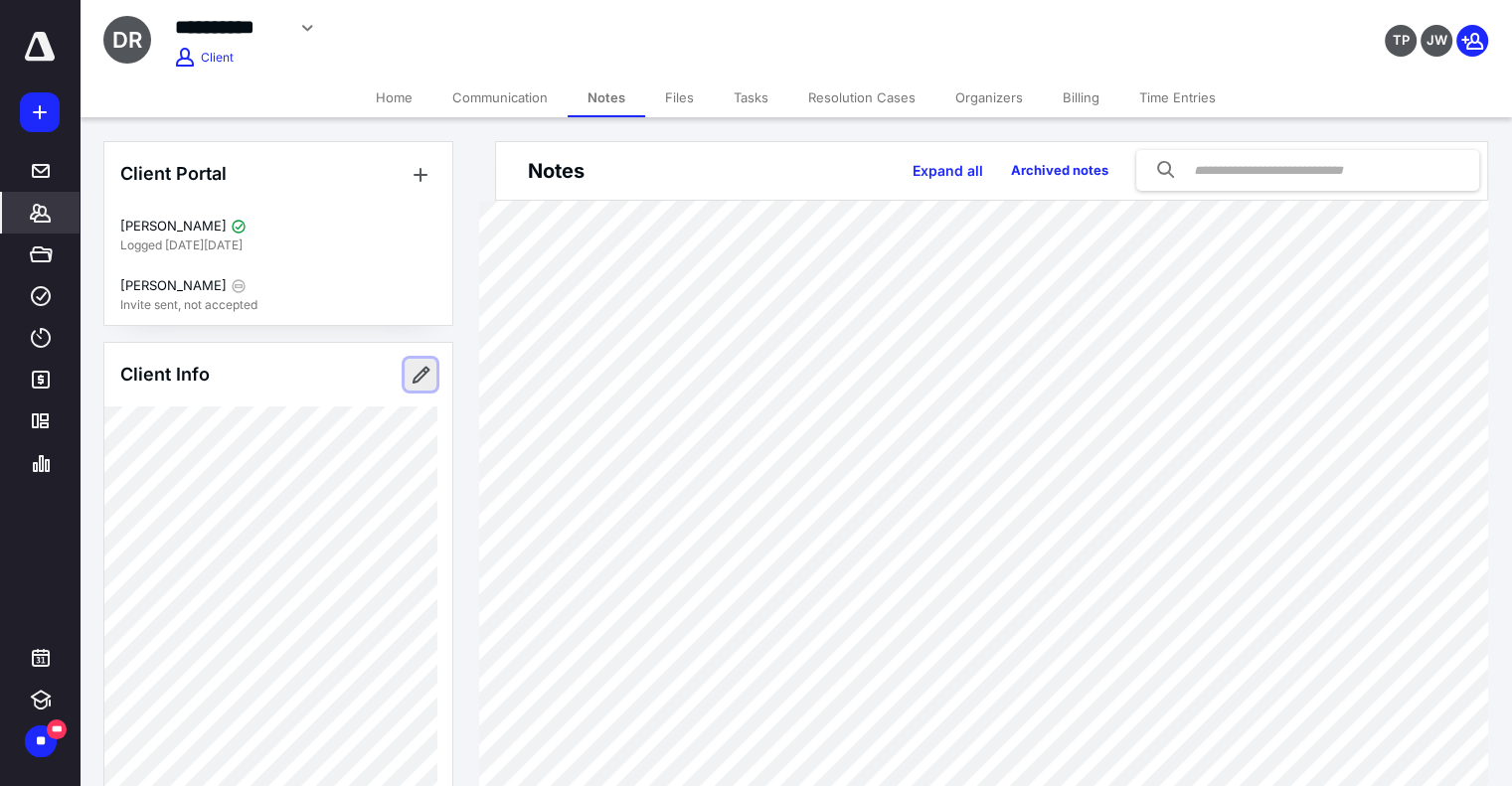 click at bounding box center (420, 375) 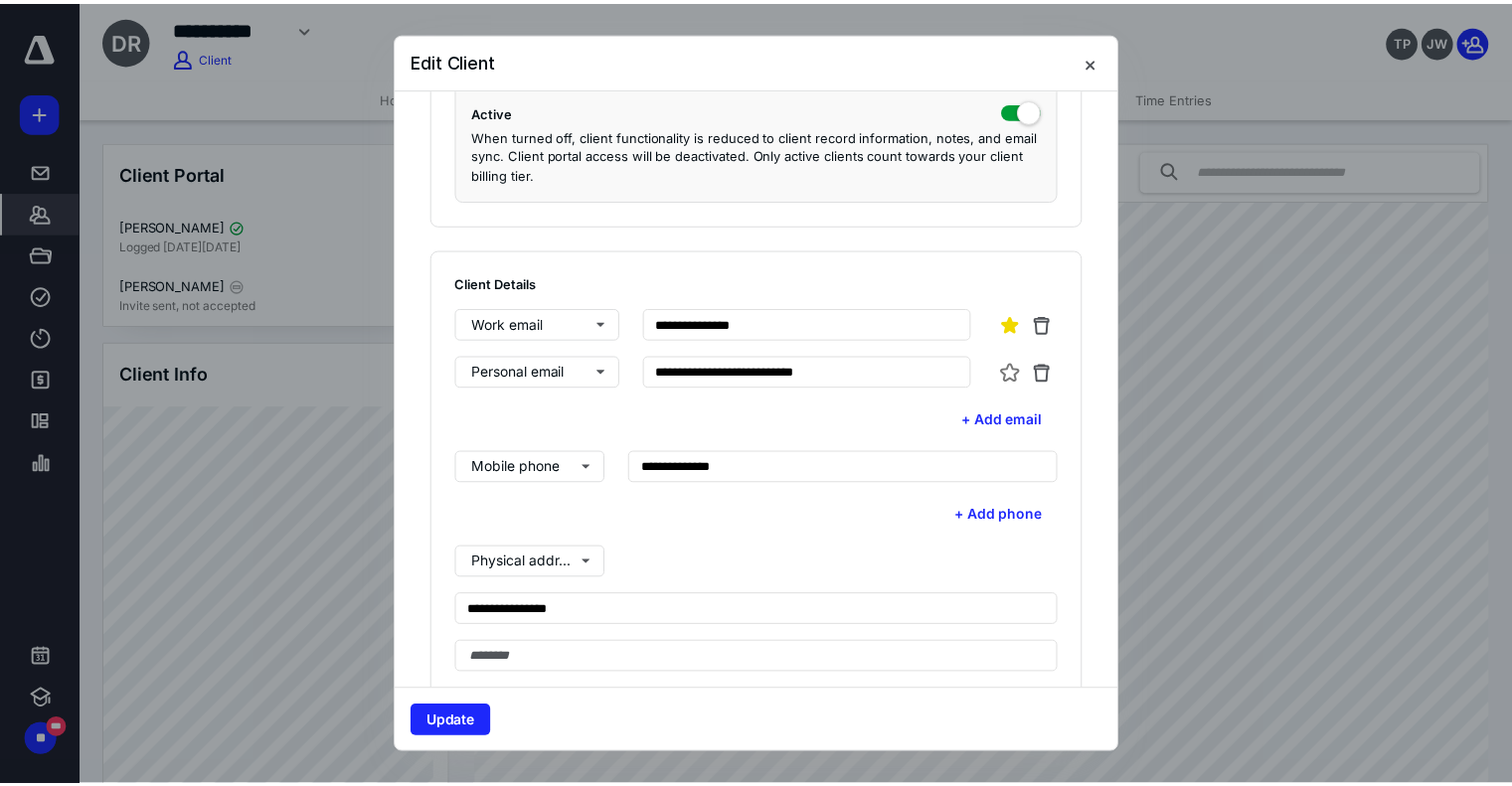 scroll, scrollTop: 382, scrollLeft: 0, axis: vertical 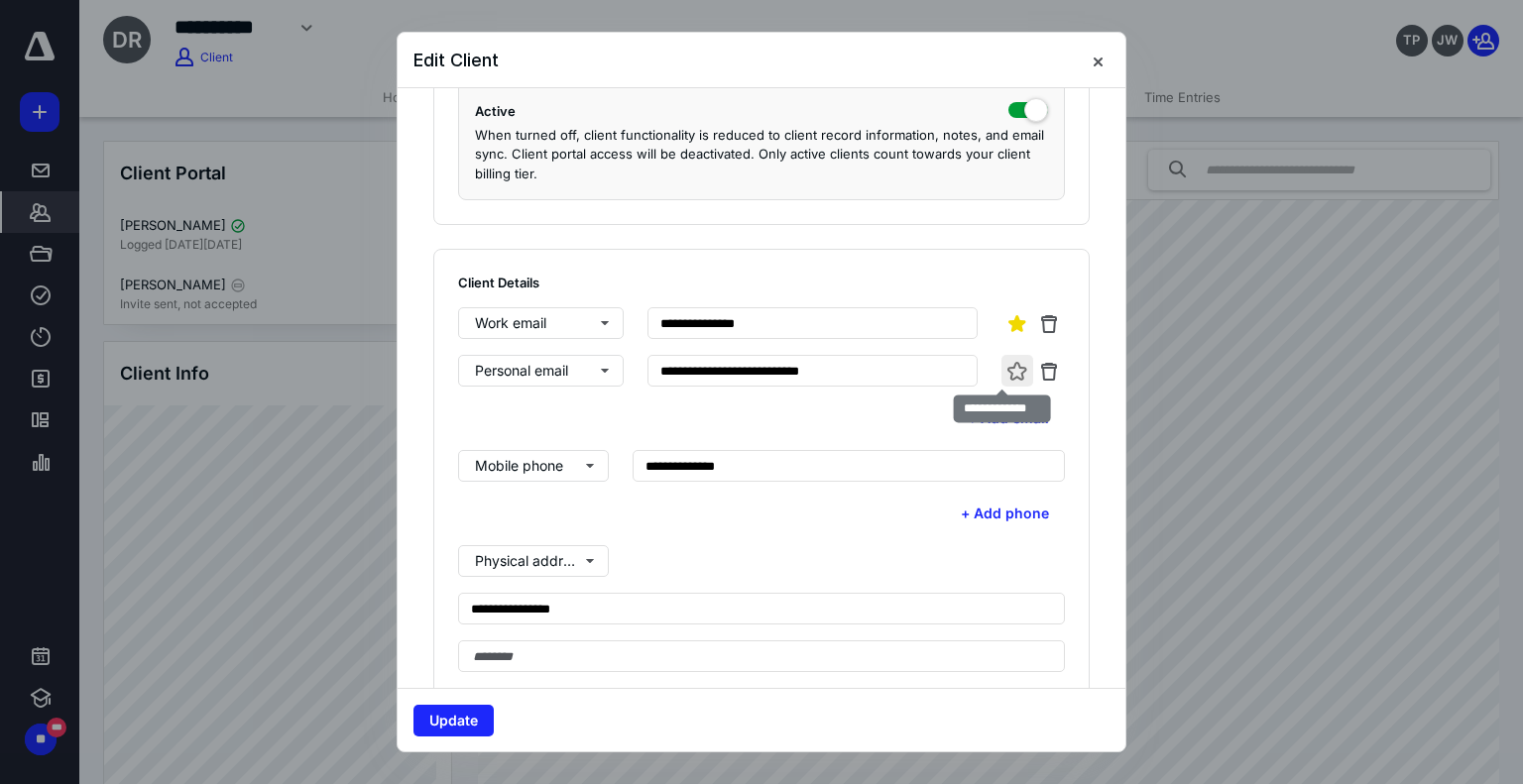 click at bounding box center (1017, 371) 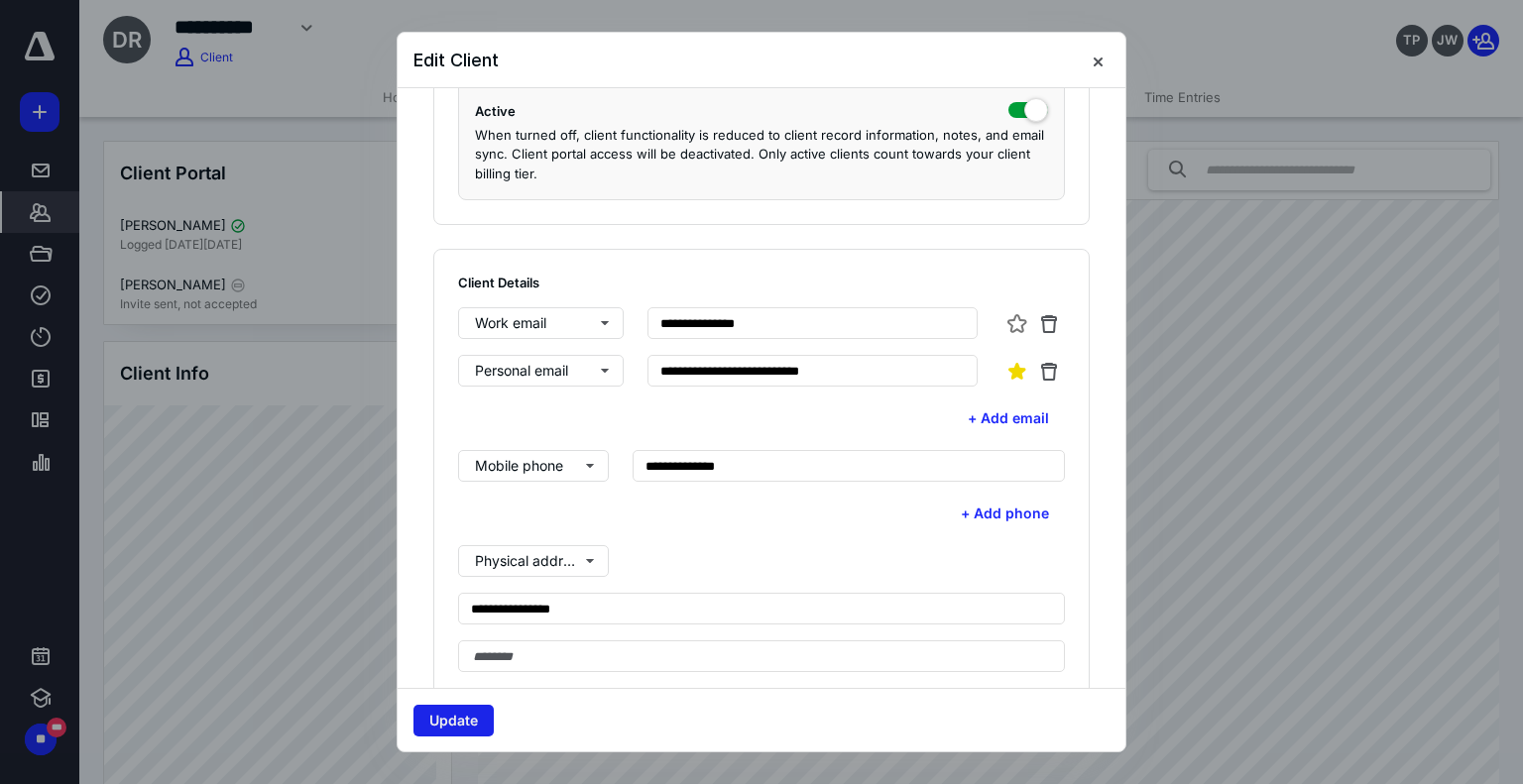 click on "Update" at bounding box center (453, 721) 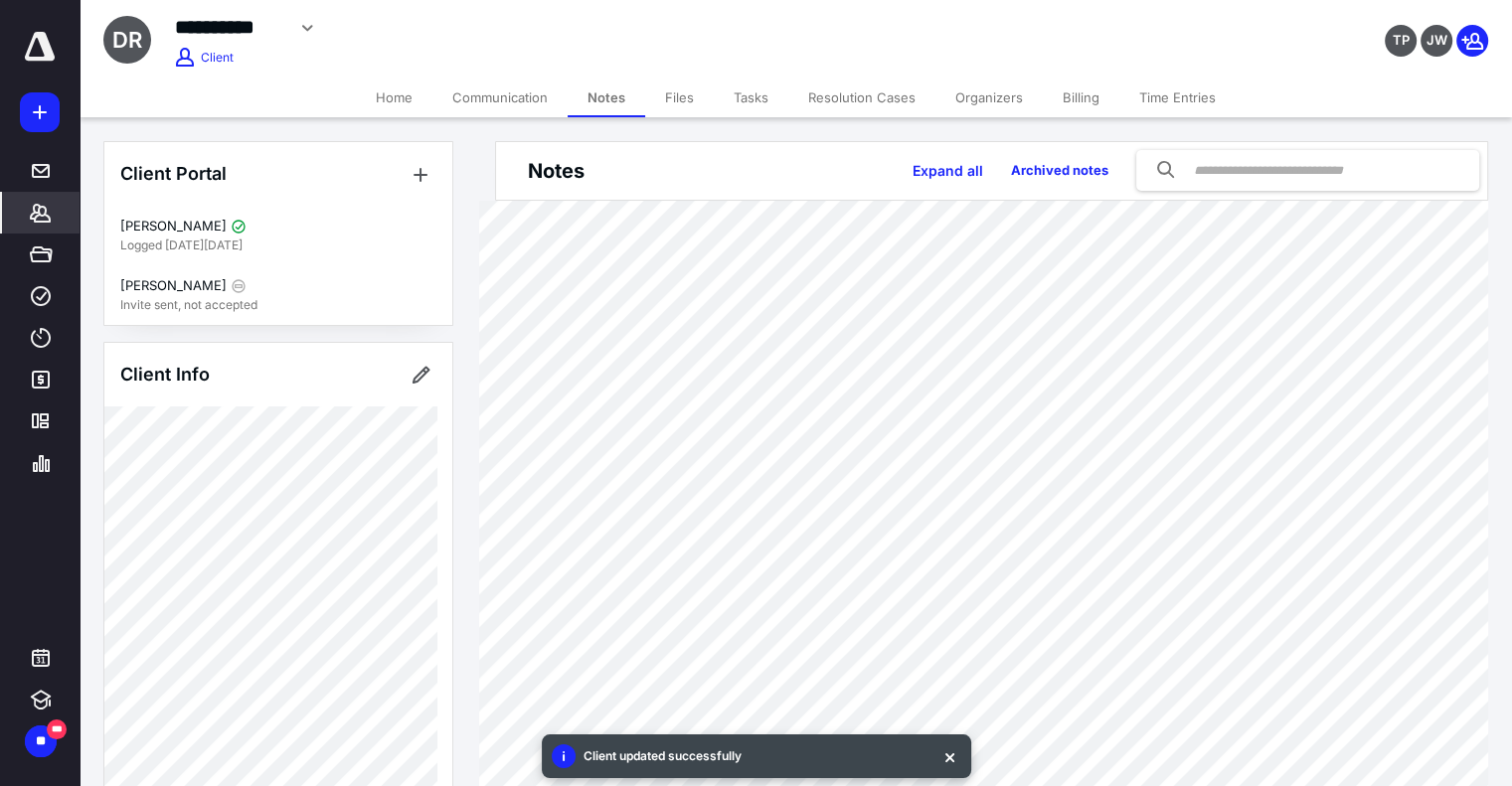 click on "**********" at bounding box center [597, 39] 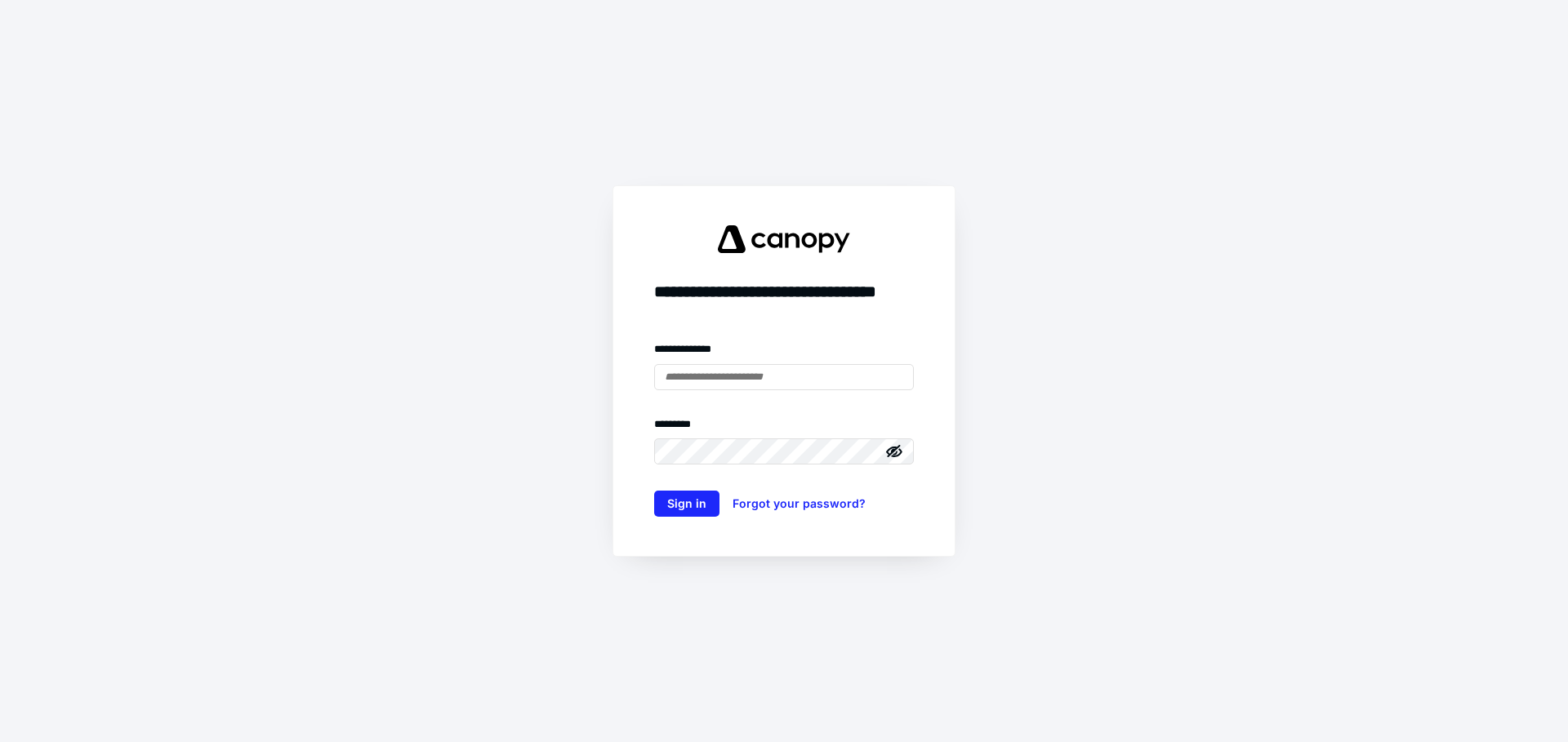 scroll, scrollTop: 0, scrollLeft: 0, axis: both 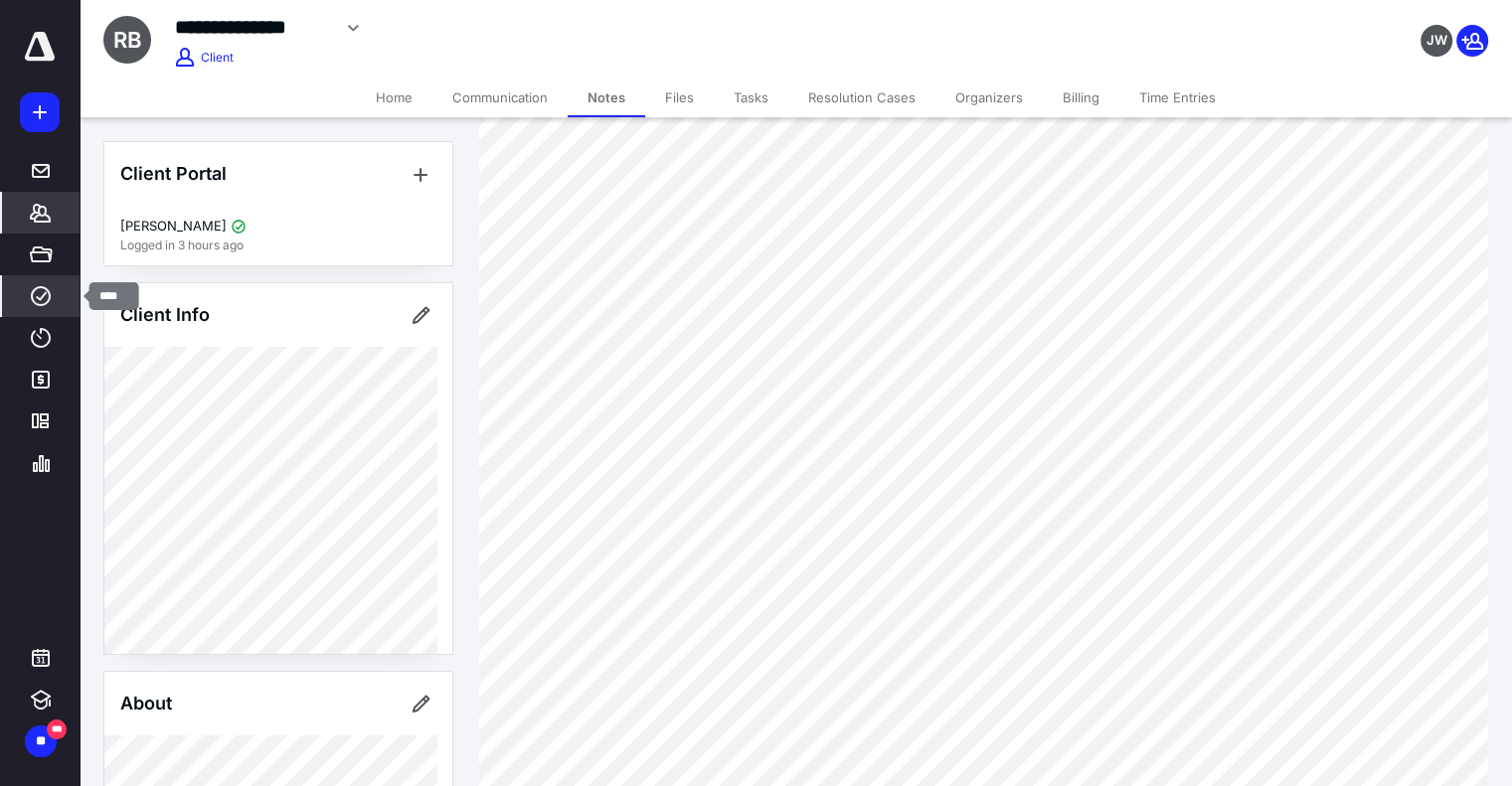 click 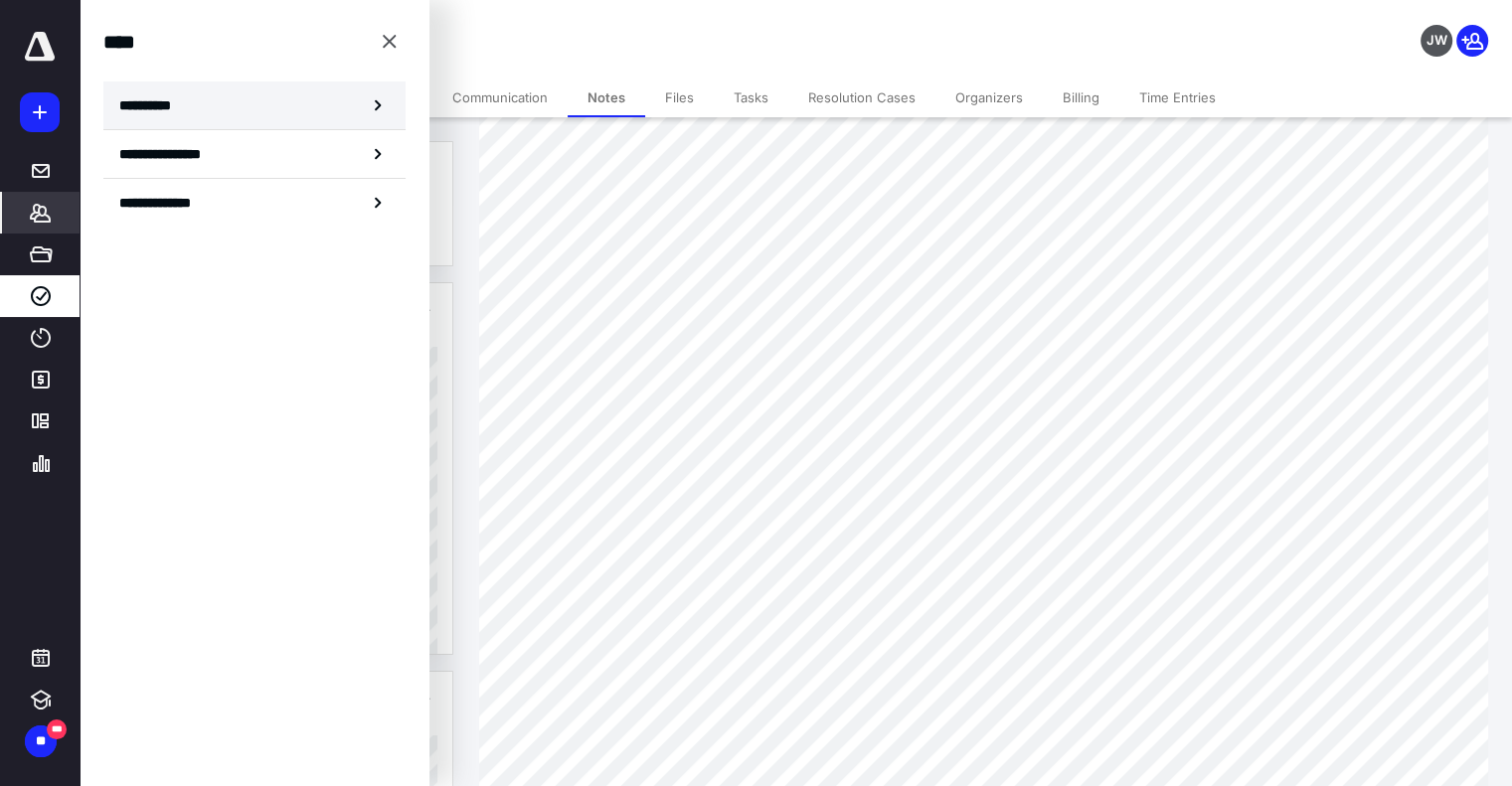click on "**********" at bounding box center (254, 105) 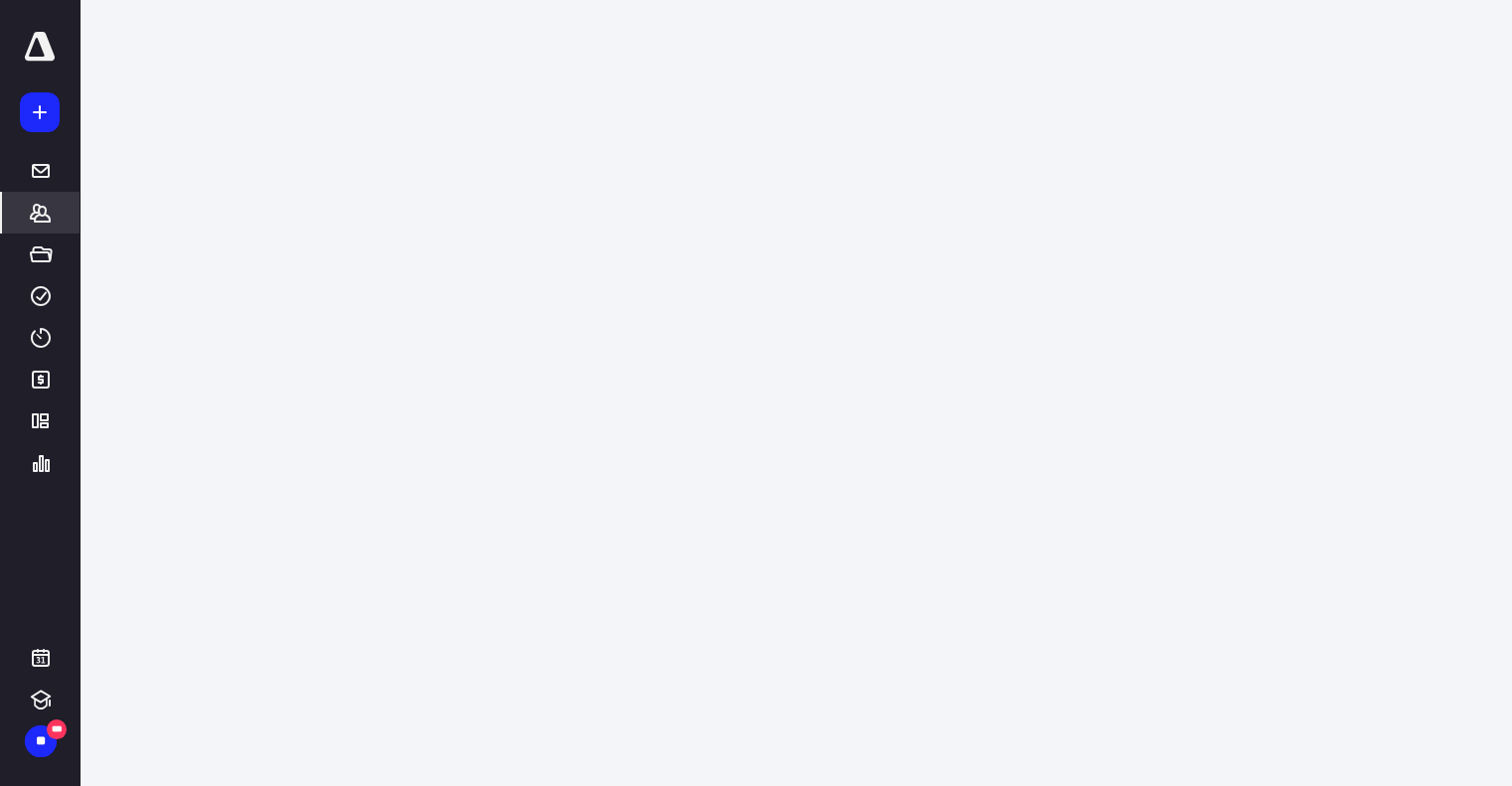 scroll, scrollTop: 0, scrollLeft: 0, axis: both 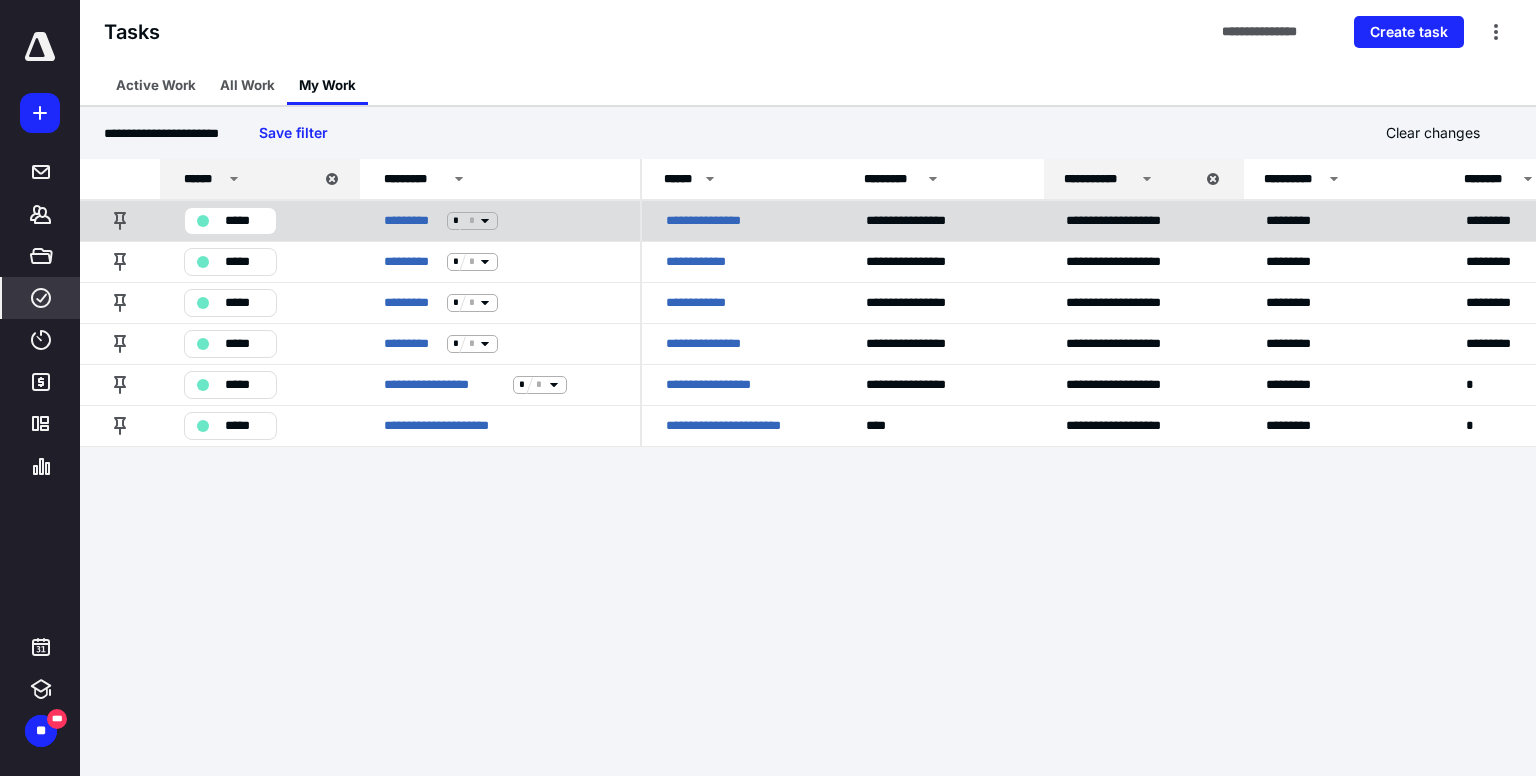 click on "**********" at bounding box center (712, 221) 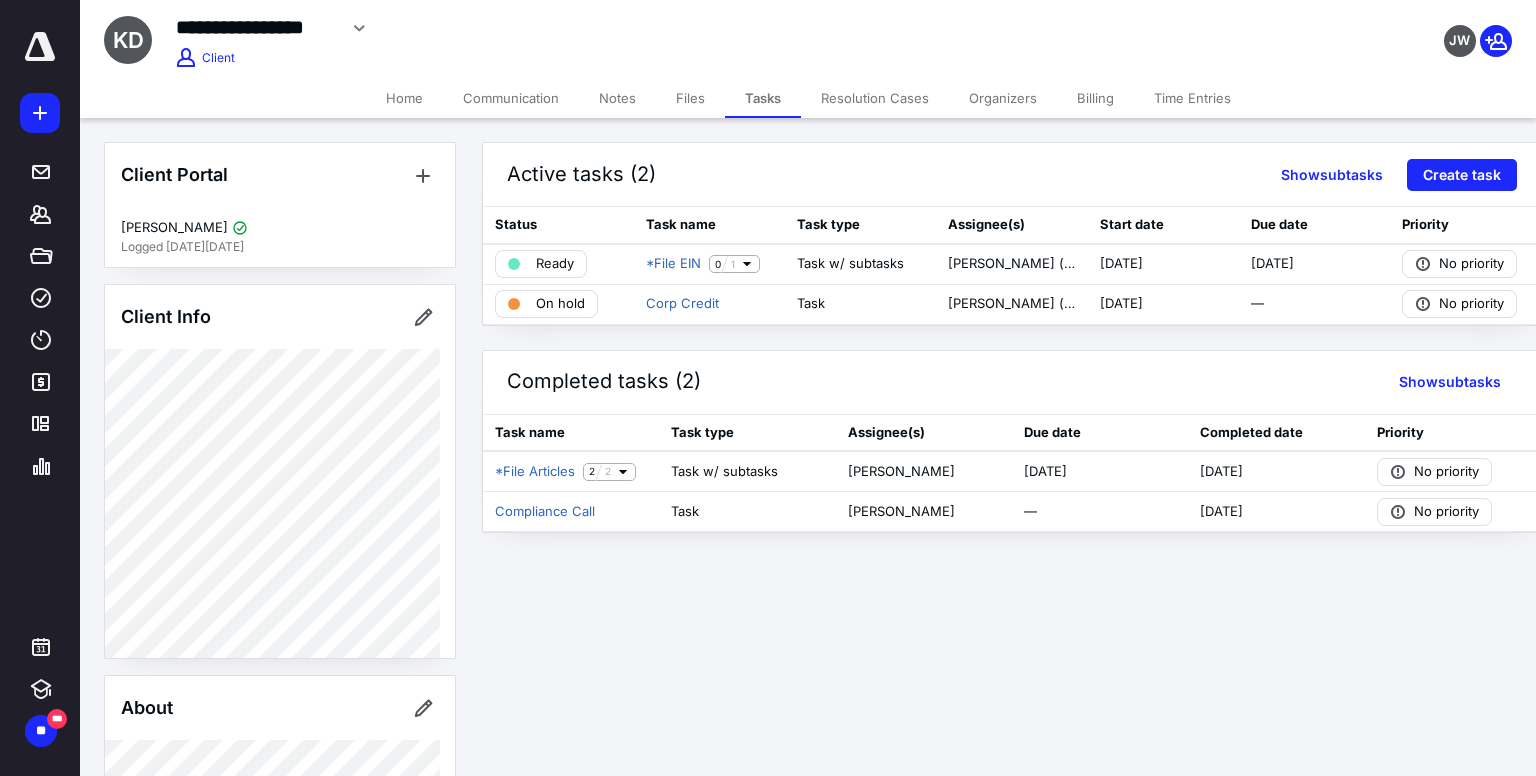 click on "**********" at bounding box center (808, 39) 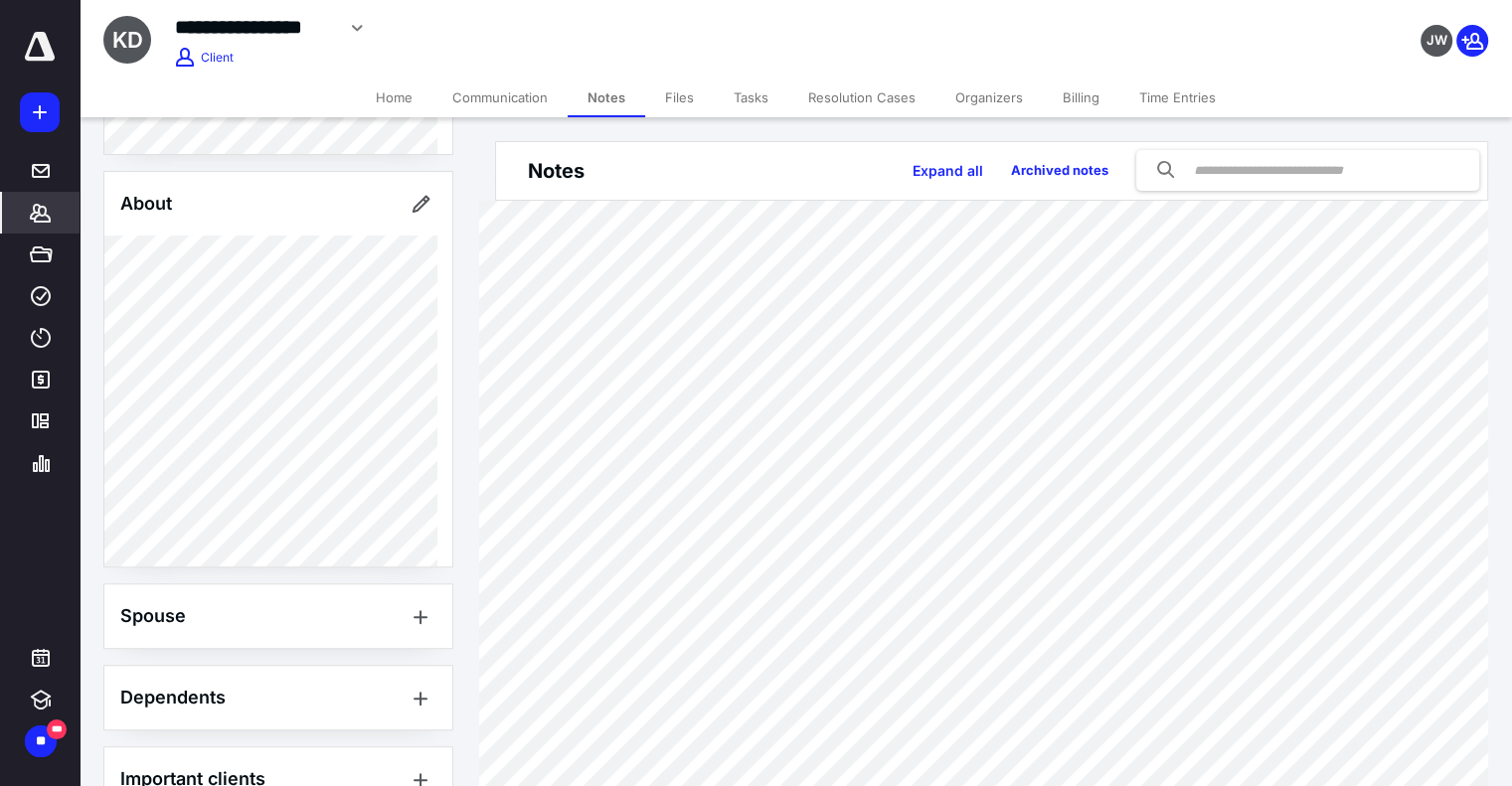 scroll, scrollTop: 688, scrollLeft: 0, axis: vertical 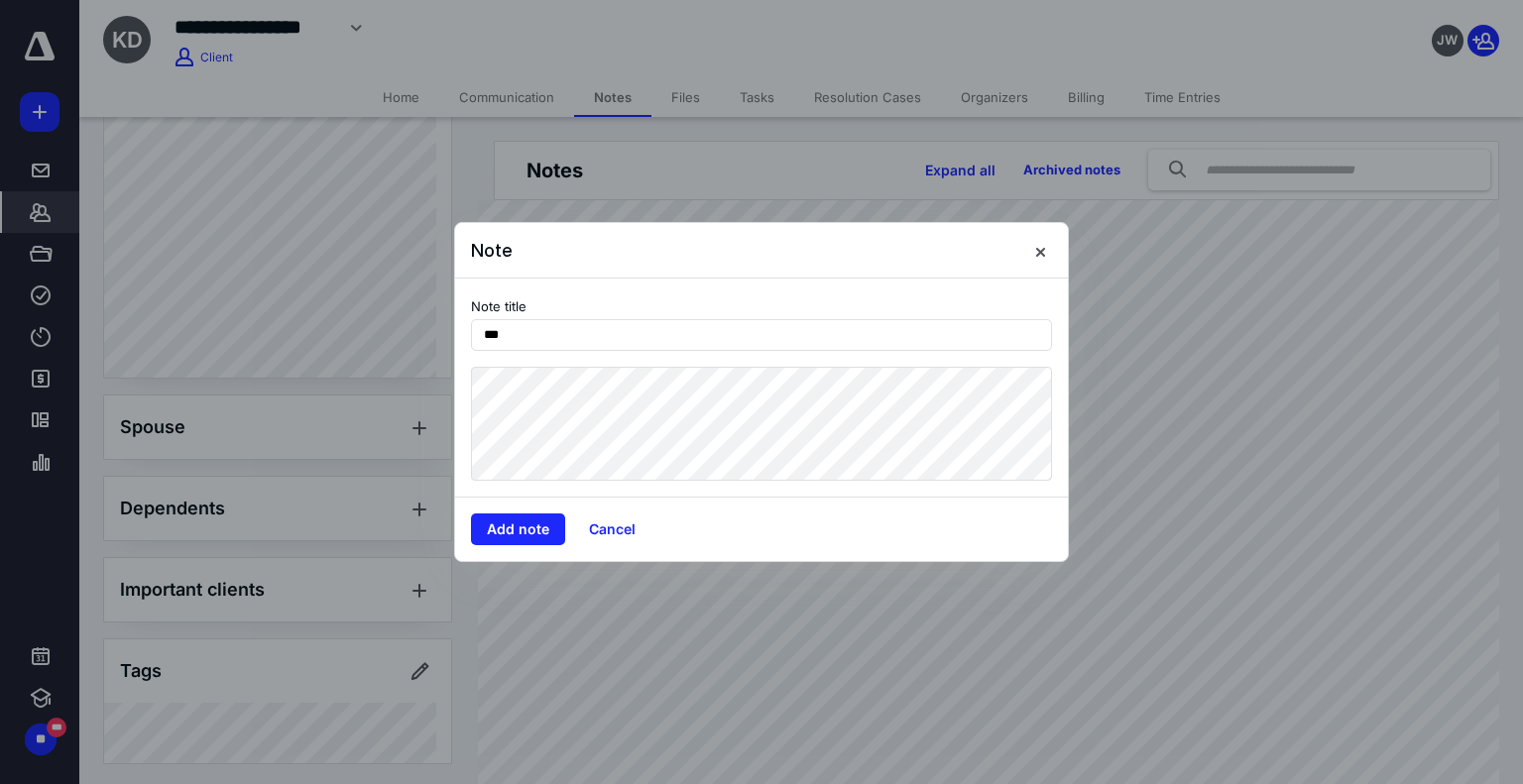 type on "***" 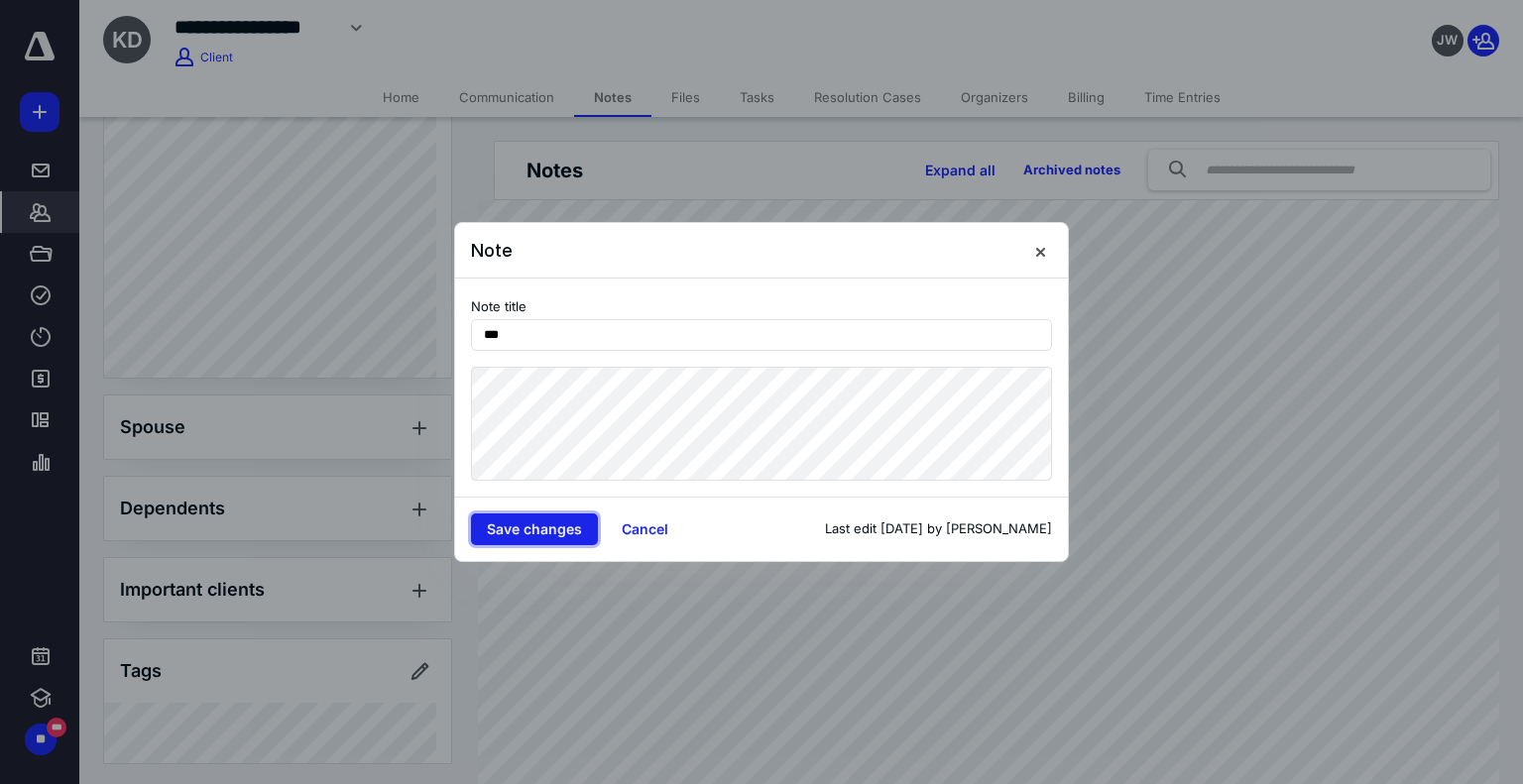 click on "Save changes" at bounding box center [534, 529] 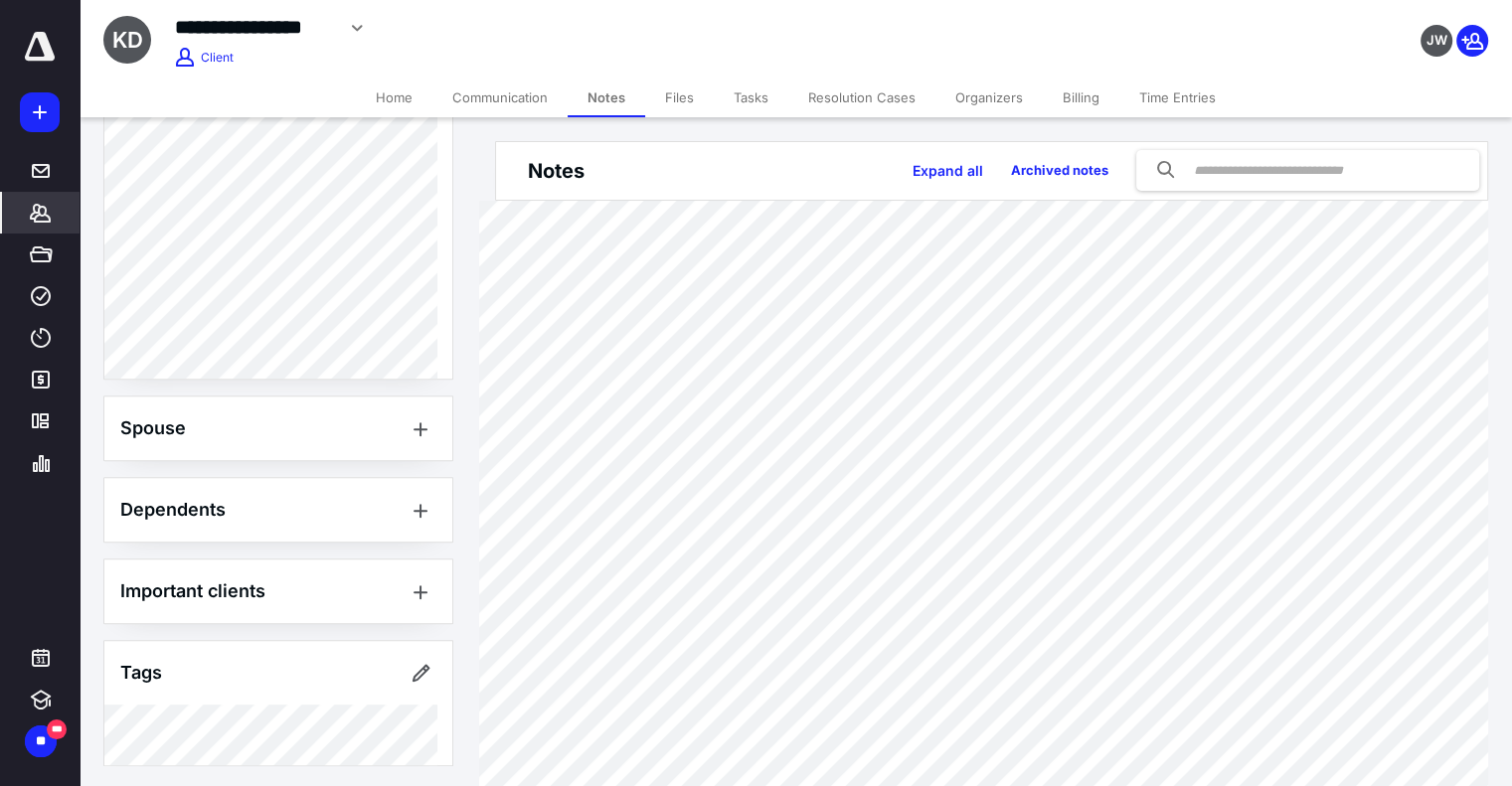 click on "Files" at bounding box center (679, 97) 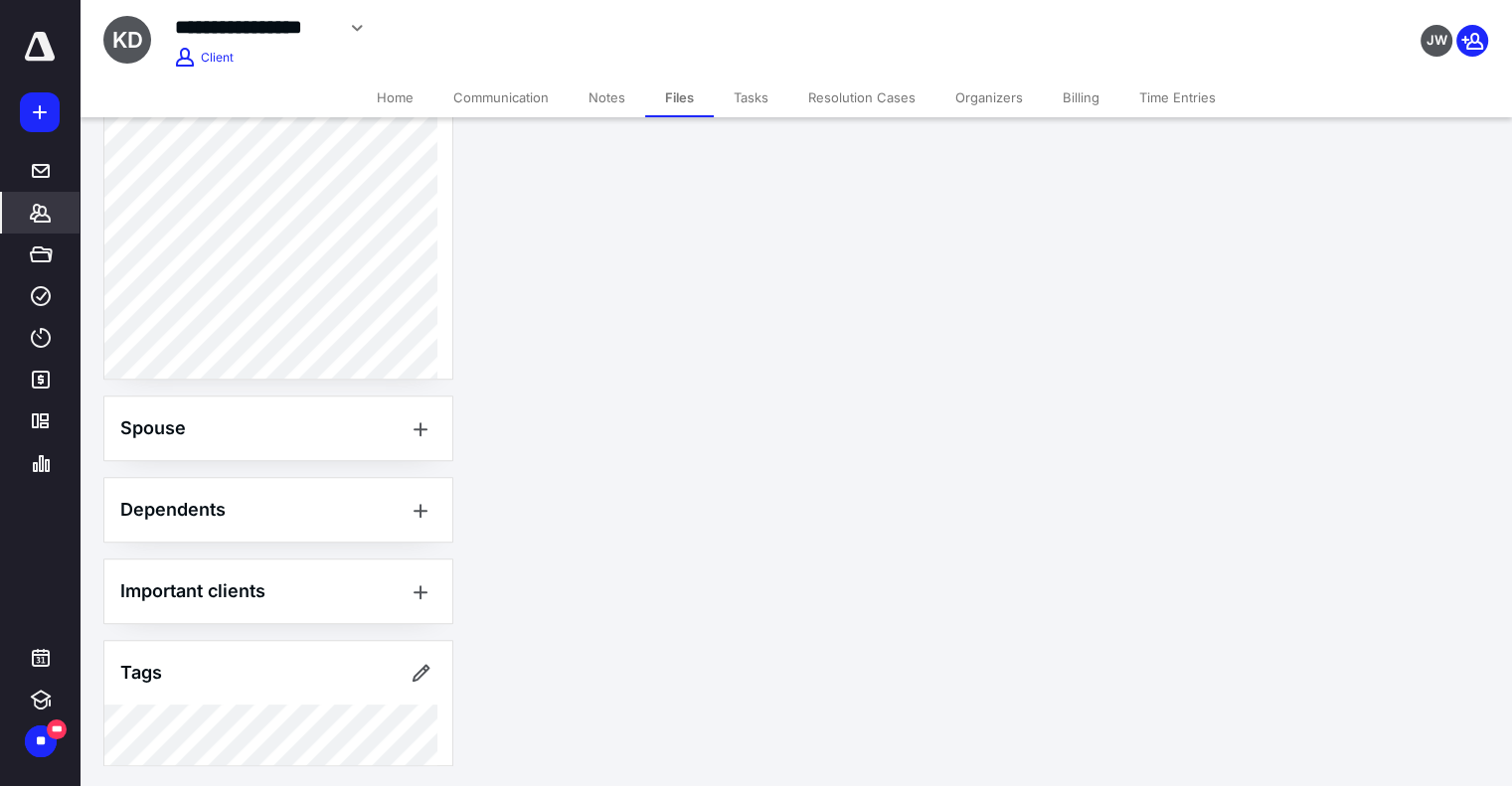 scroll, scrollTop: 0, scrollLeft: 0, axis: both 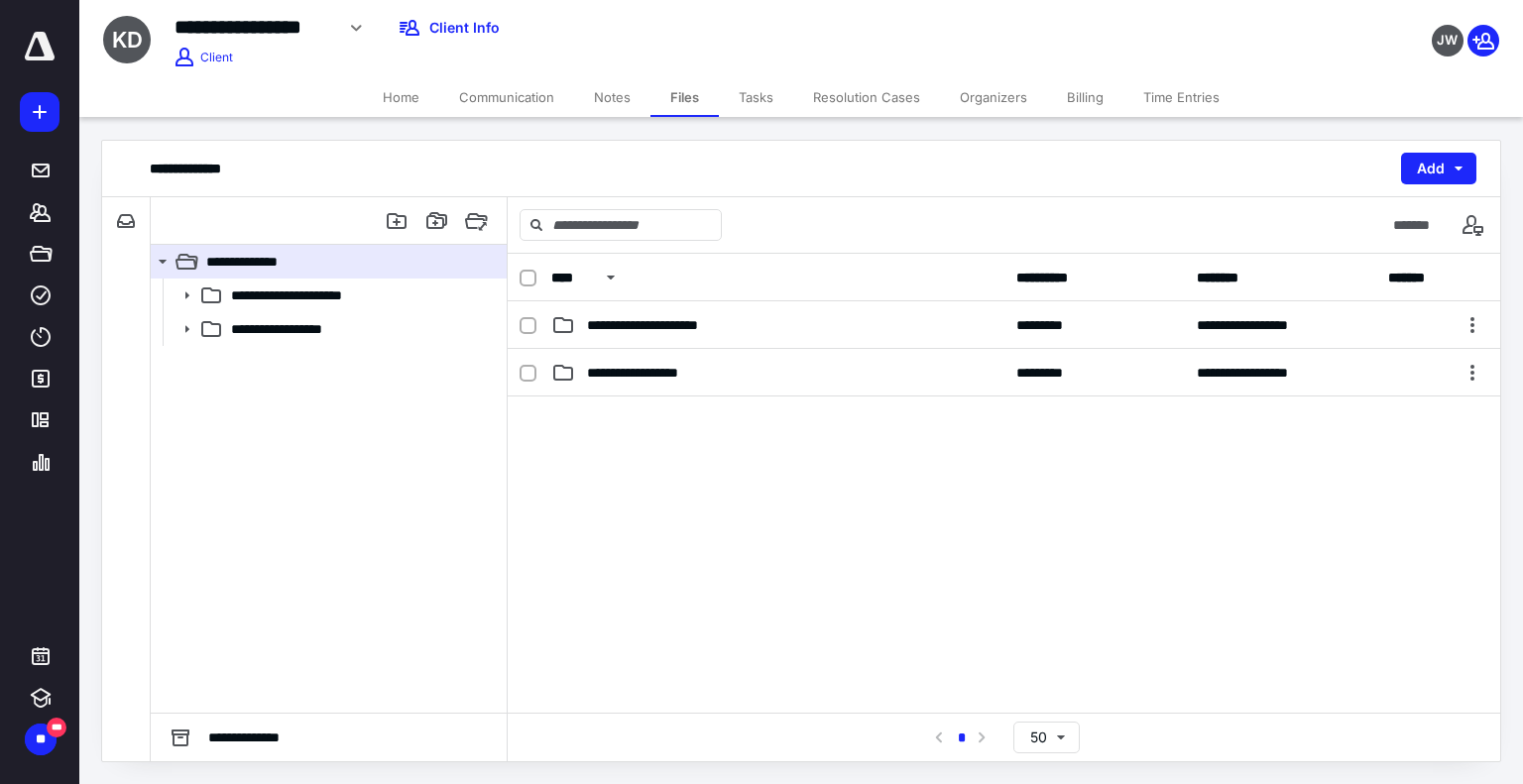 click on "Notes" at bounding box center (612, 97) 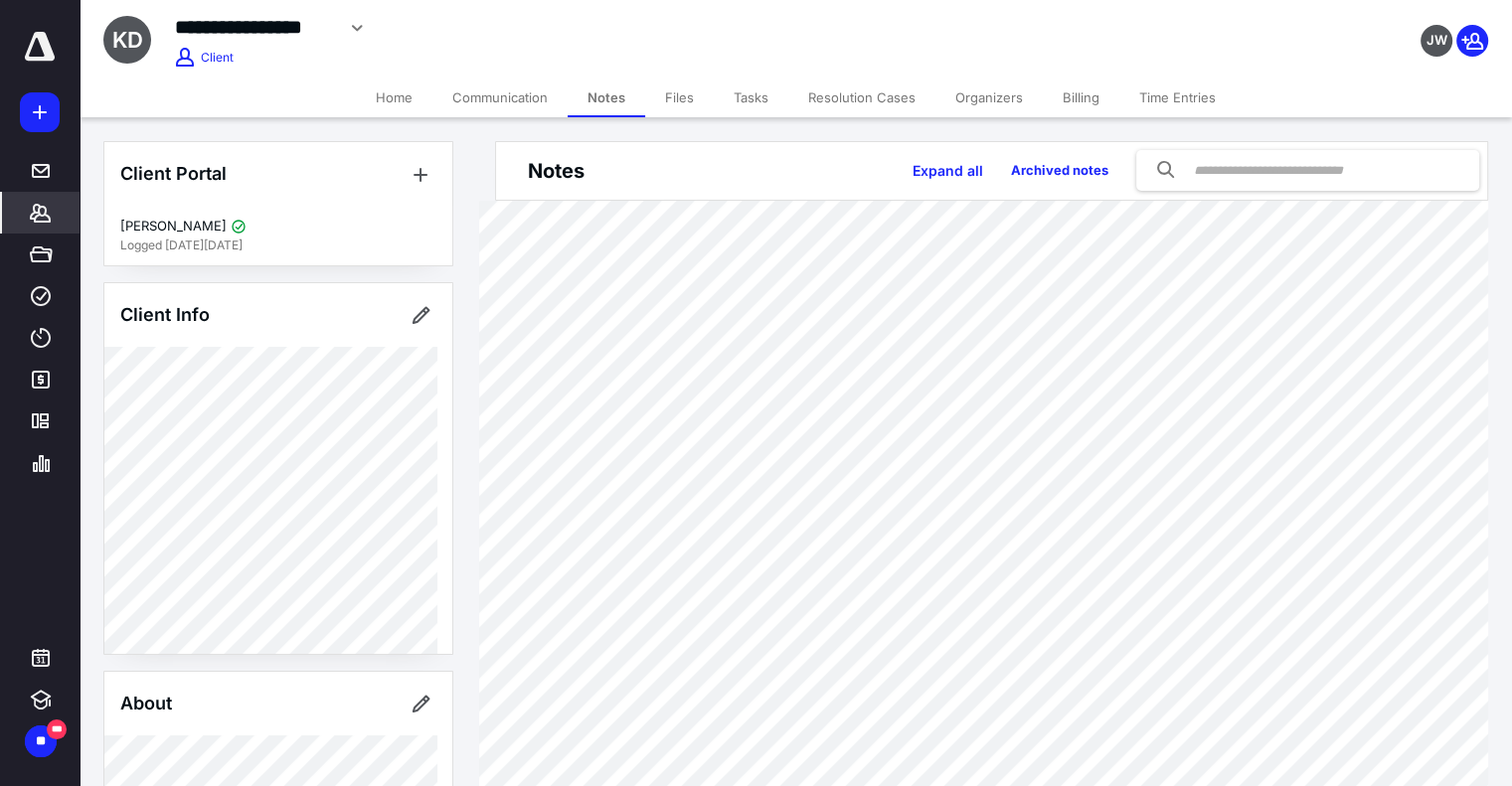 click on "Tasks" at bounding box center (751, 97) 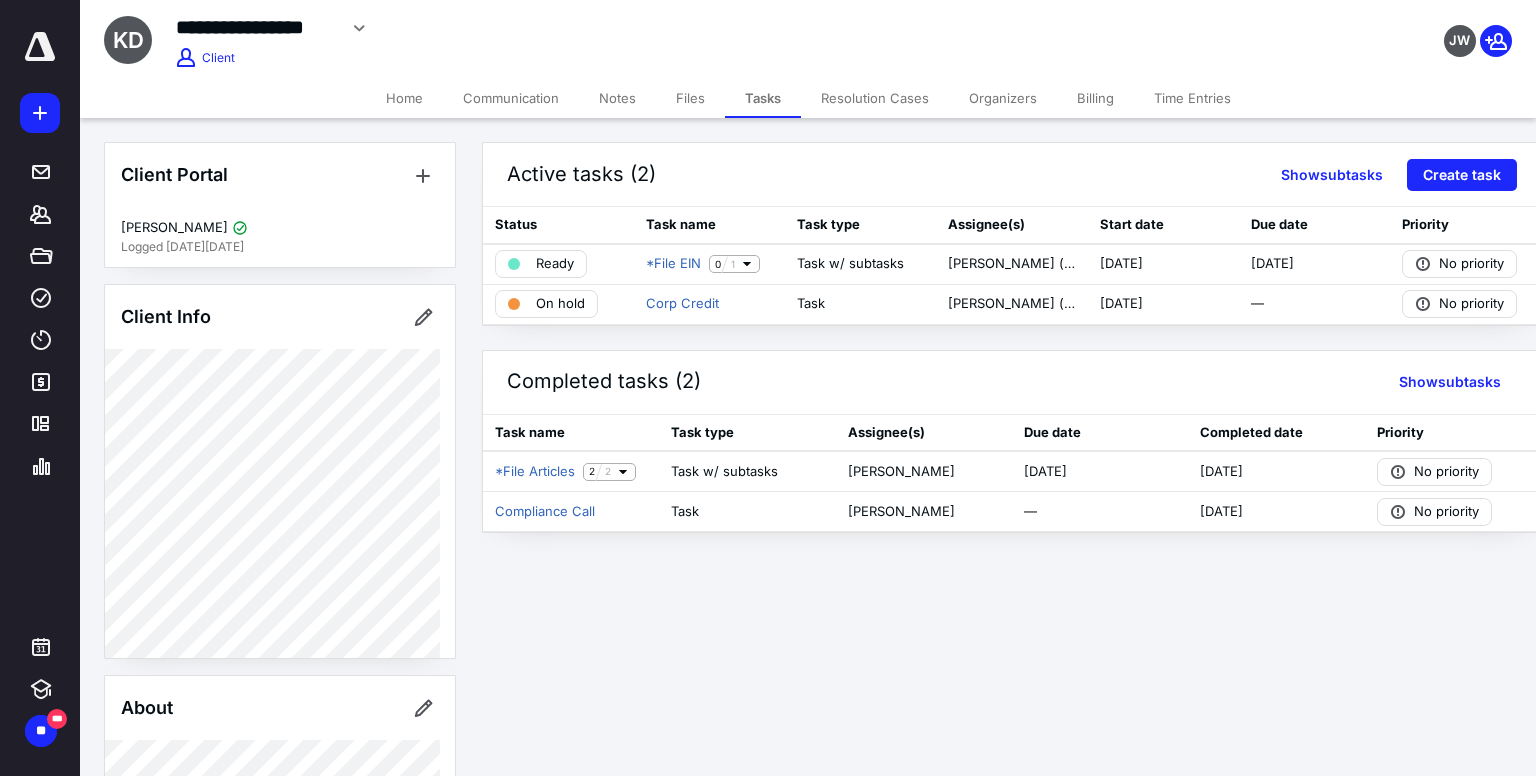 click on "Notes" at bounding box center [617, 98] 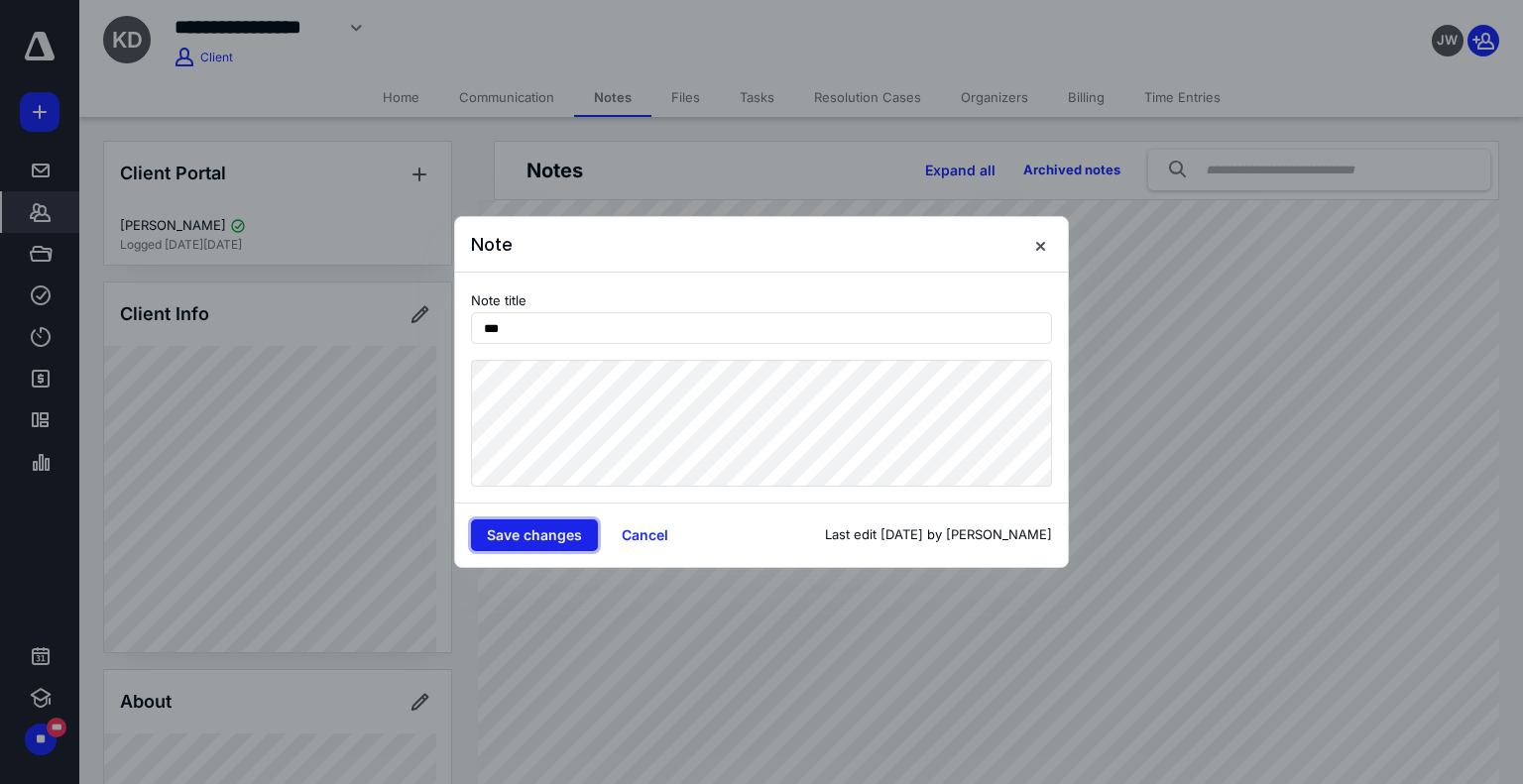 click on "Save changes" at bounding box center (534, 535) 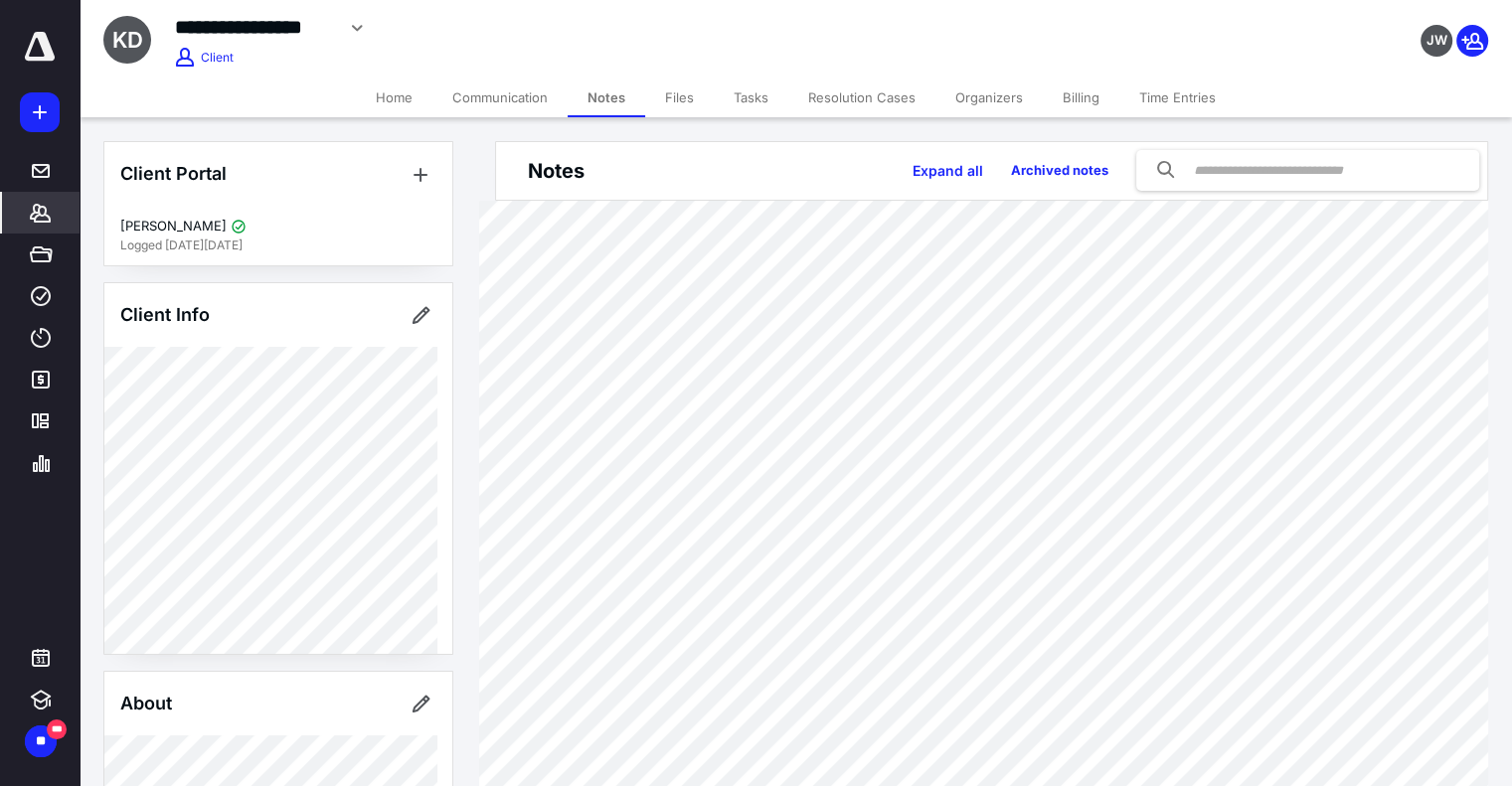 click on "Files" at bounding box center [679, 97] 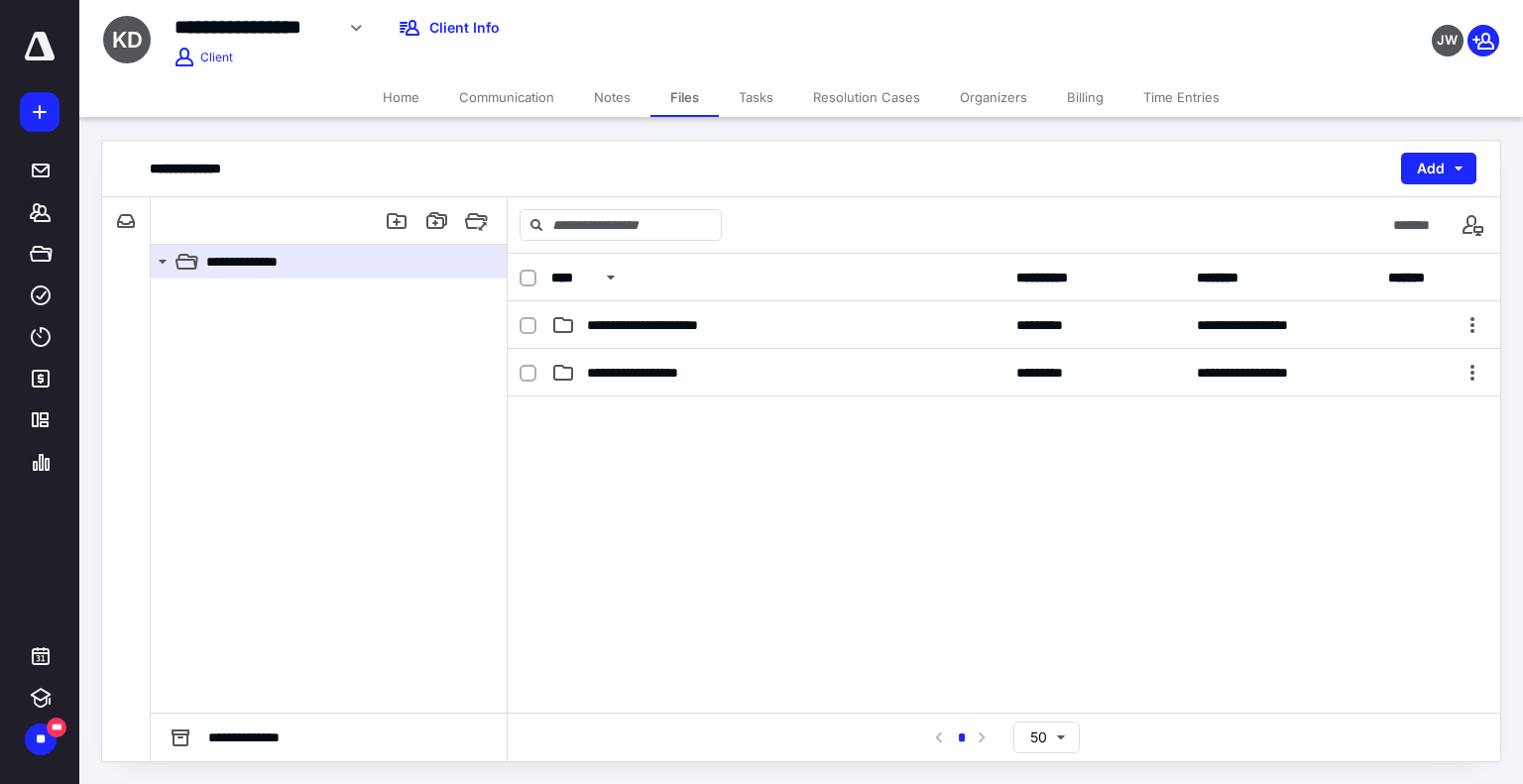 click on "Tasks" at bounding box center [756, 97] 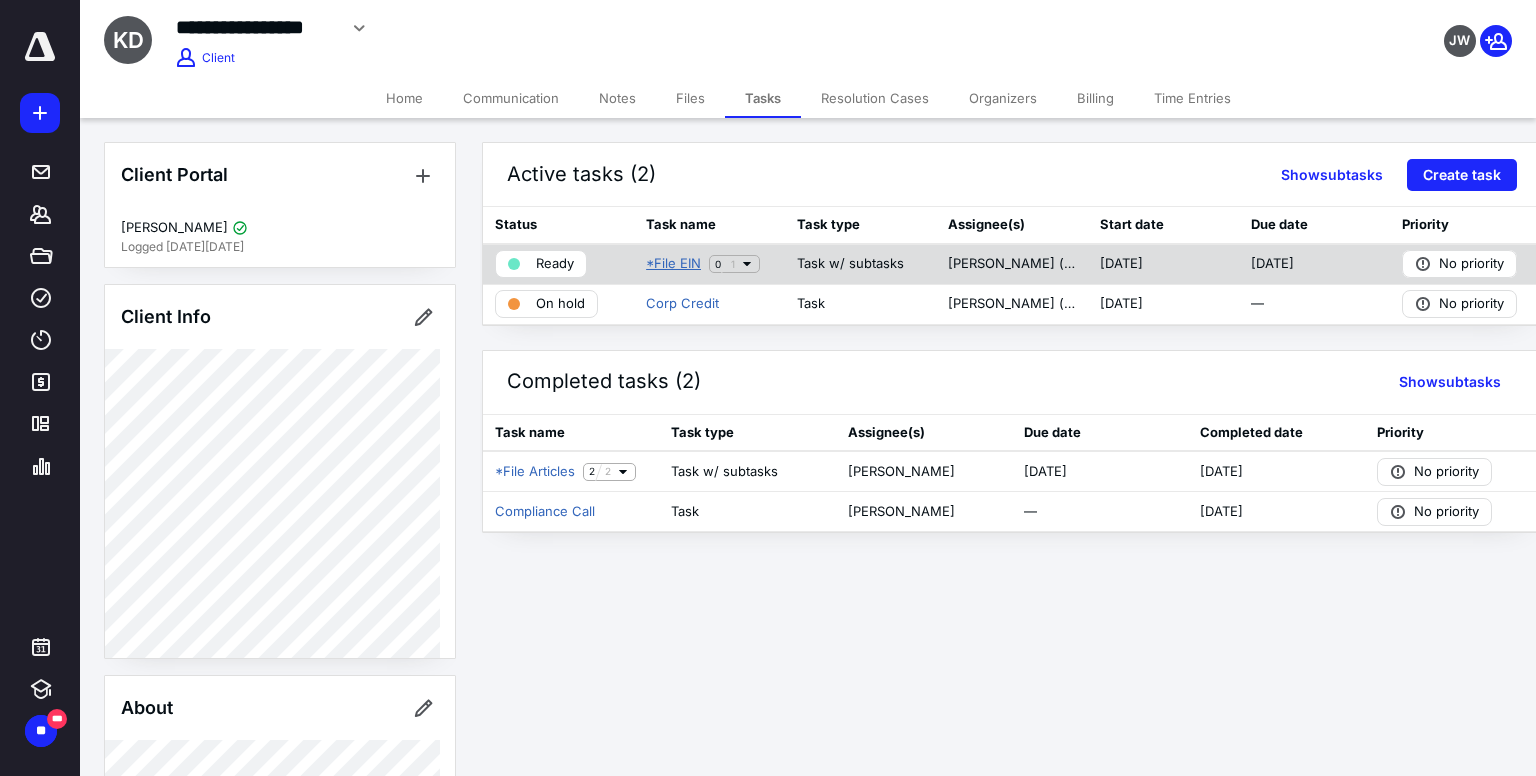 click on "*File EIN" at bounding box center (673, 264) 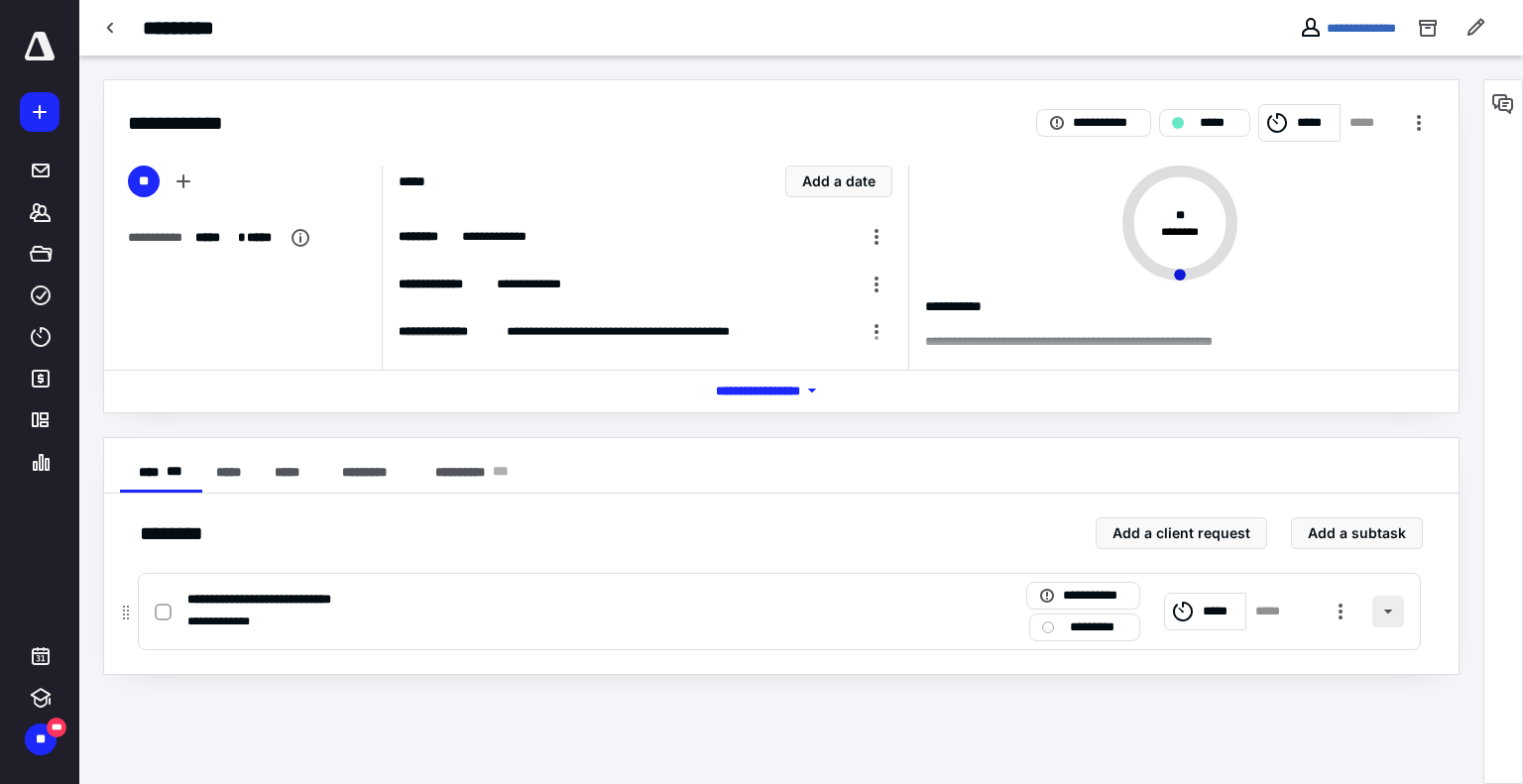 click at bounding box center [1388, 612] 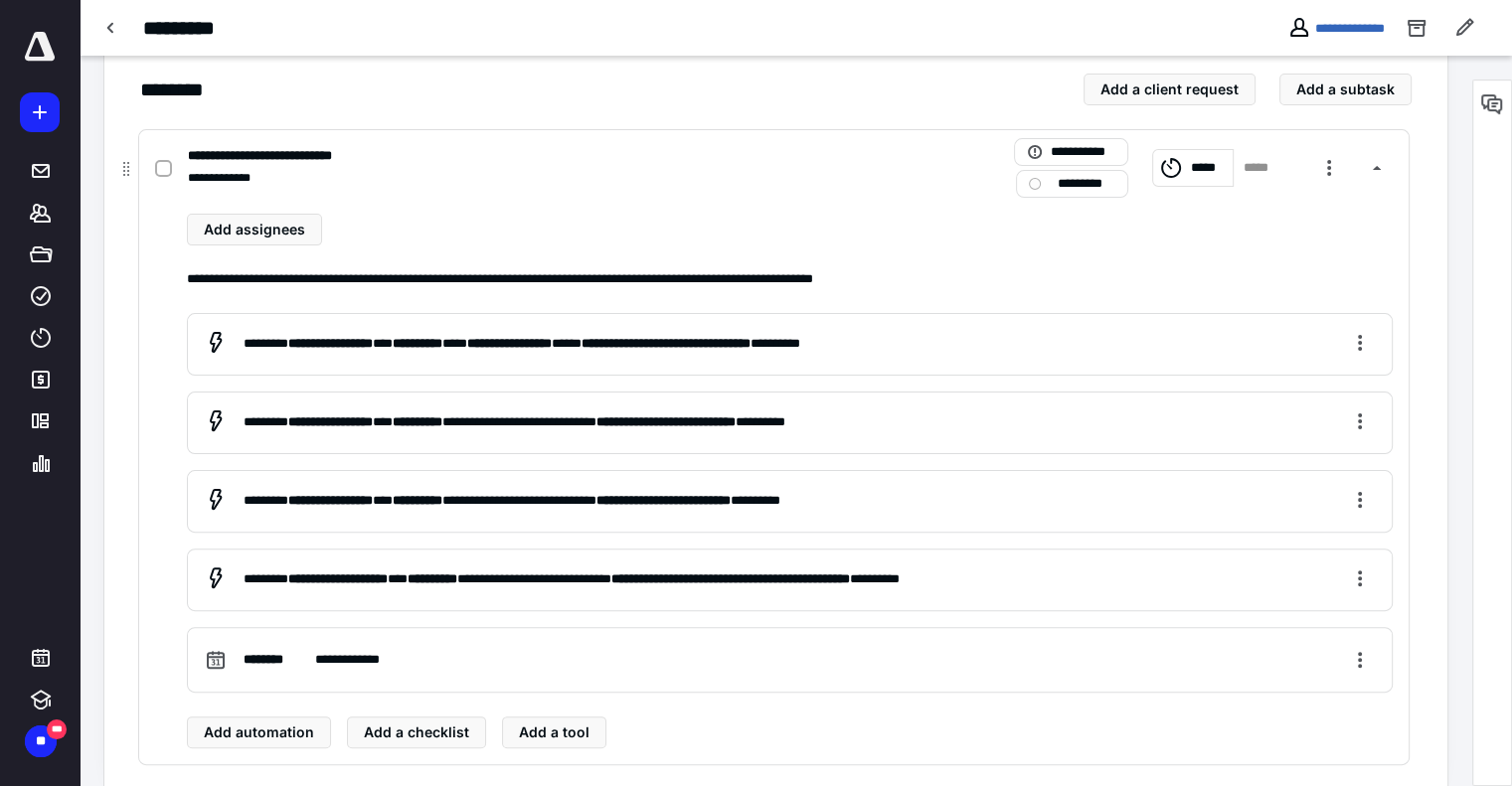 scroll, scrollTop: 0, scrollLeft: 0, axis: both 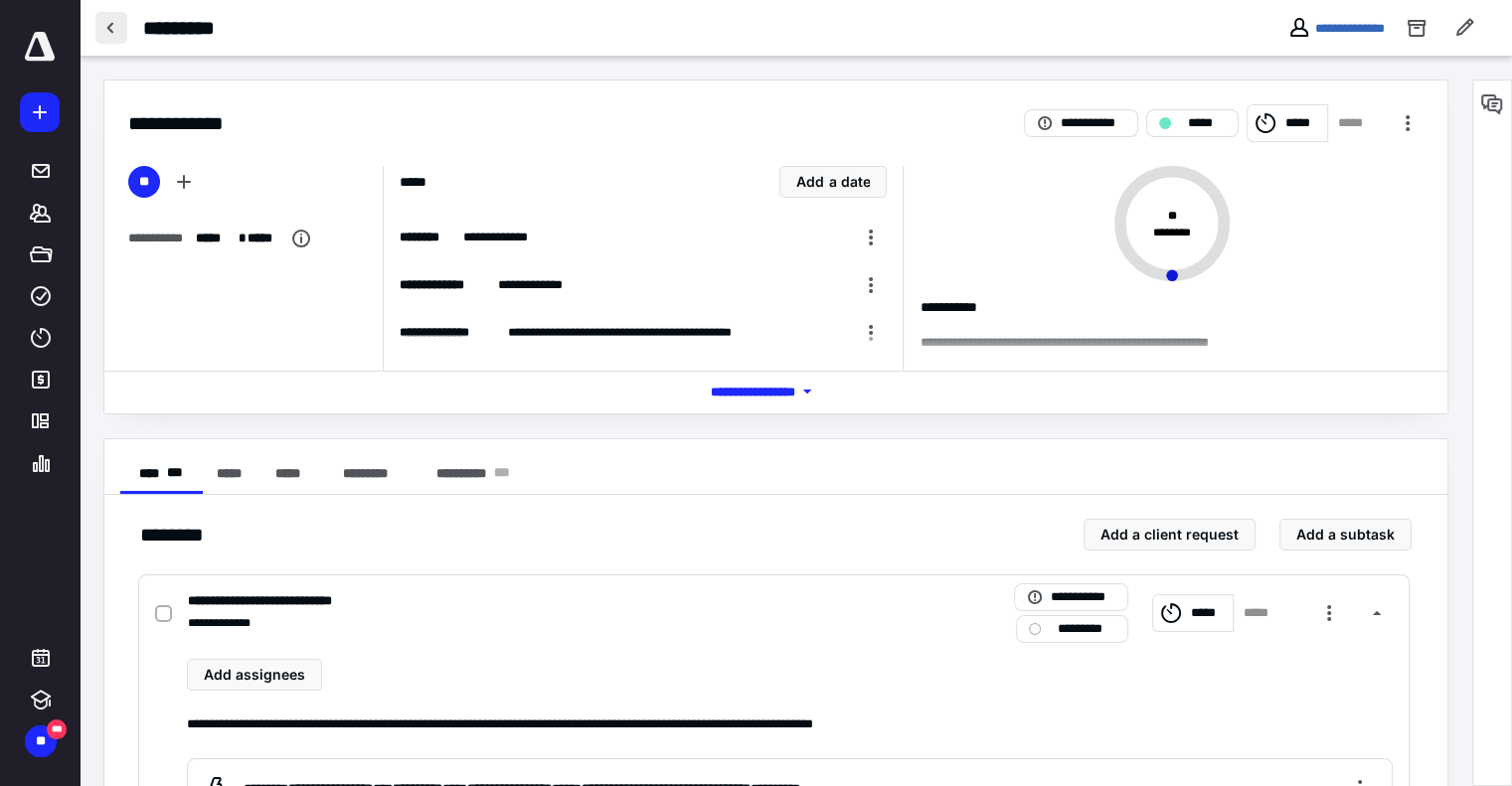 click at bounding box center (111, 28) 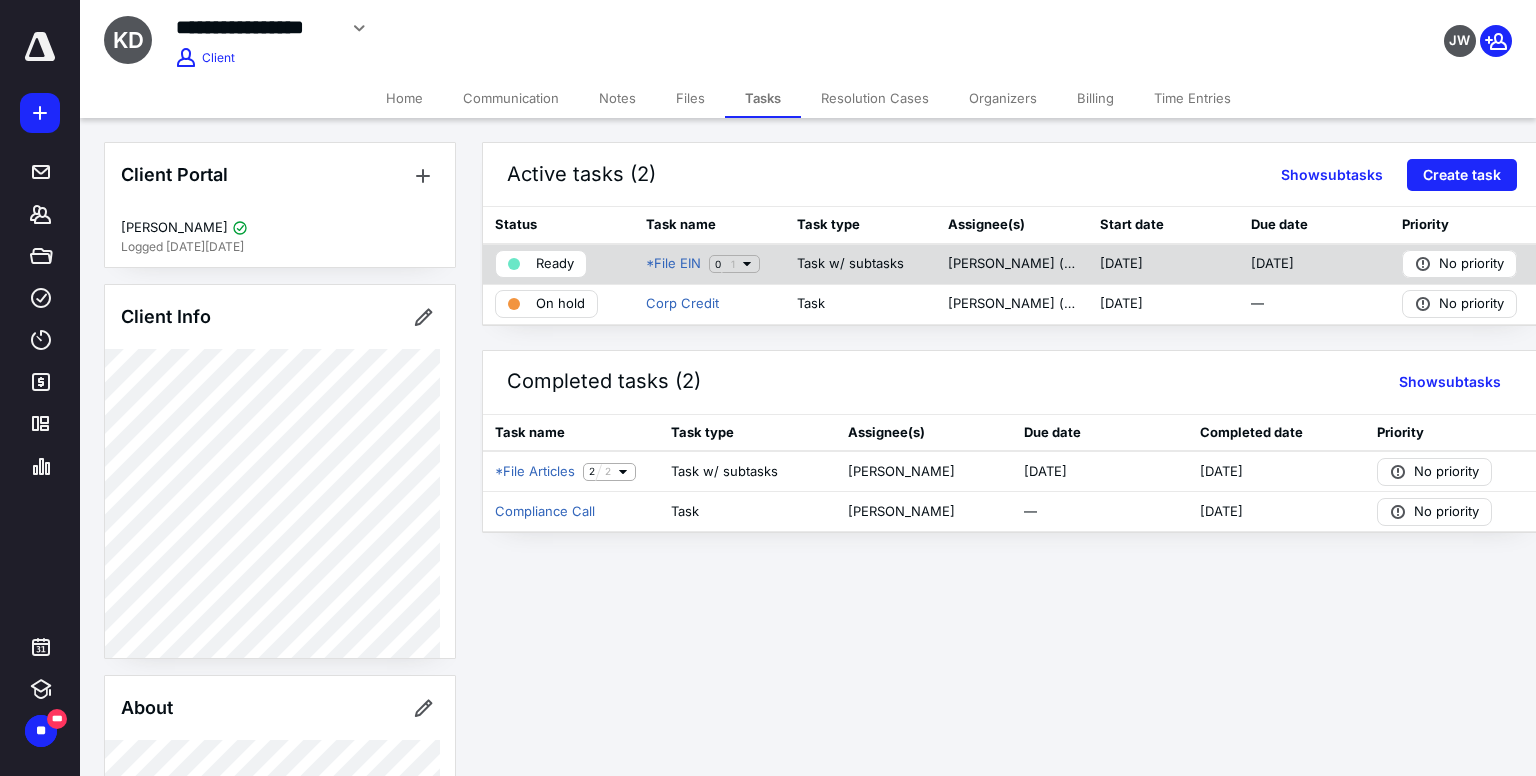 click on "Ready" at bounding box center (555, 264) 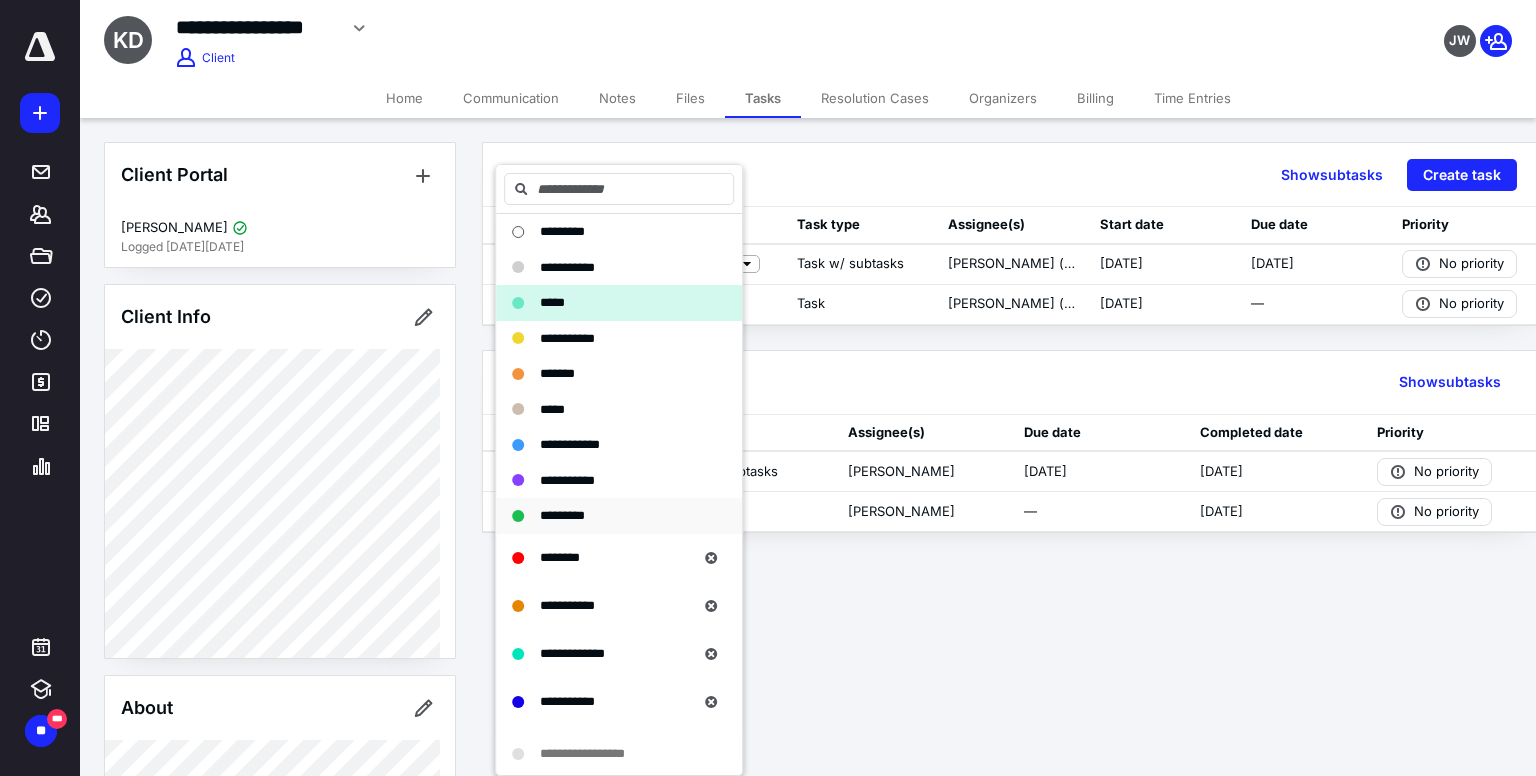 click on "*********" at bounding box center [562, 515] 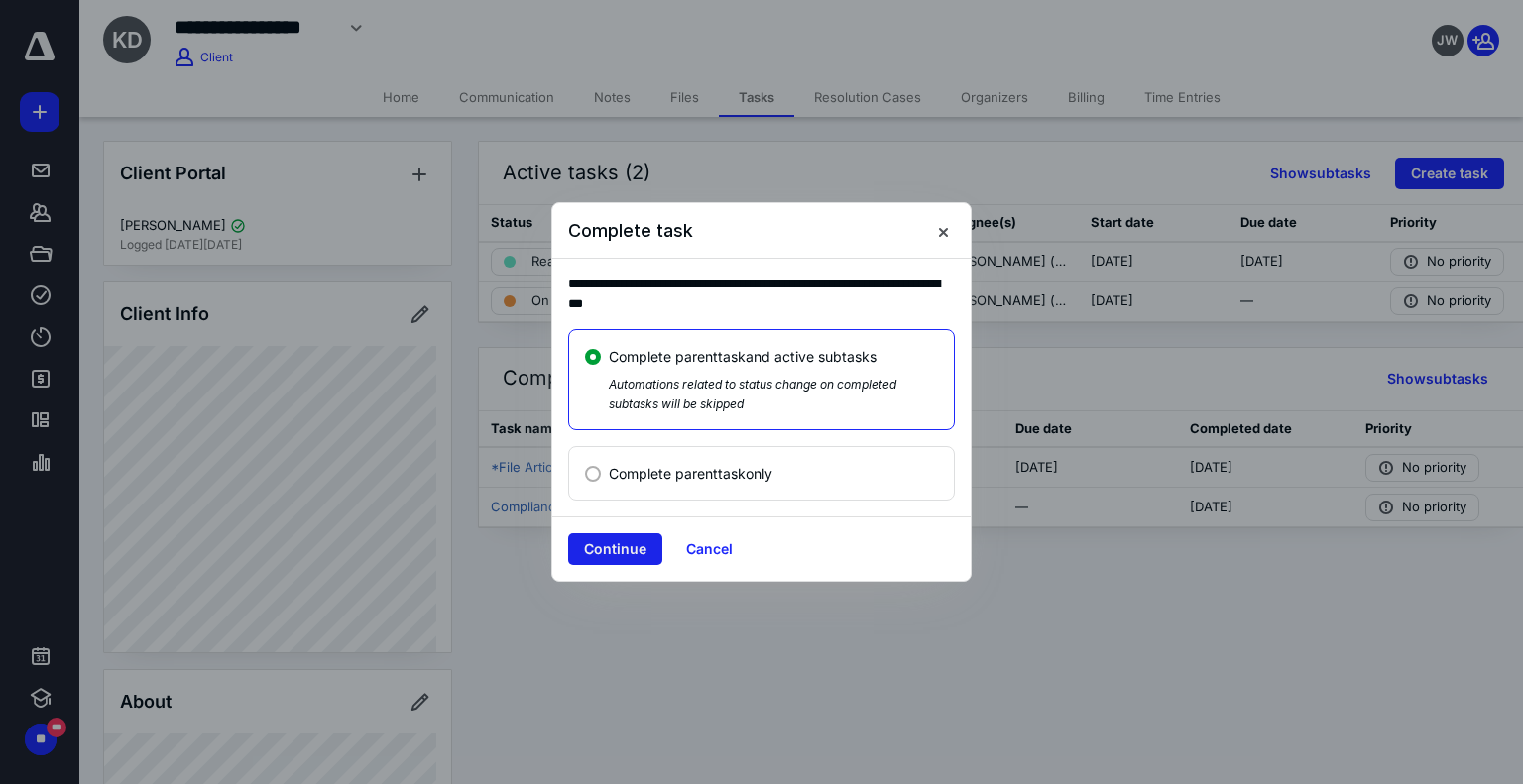 click on "Continue" at bounding box center (615, 549) 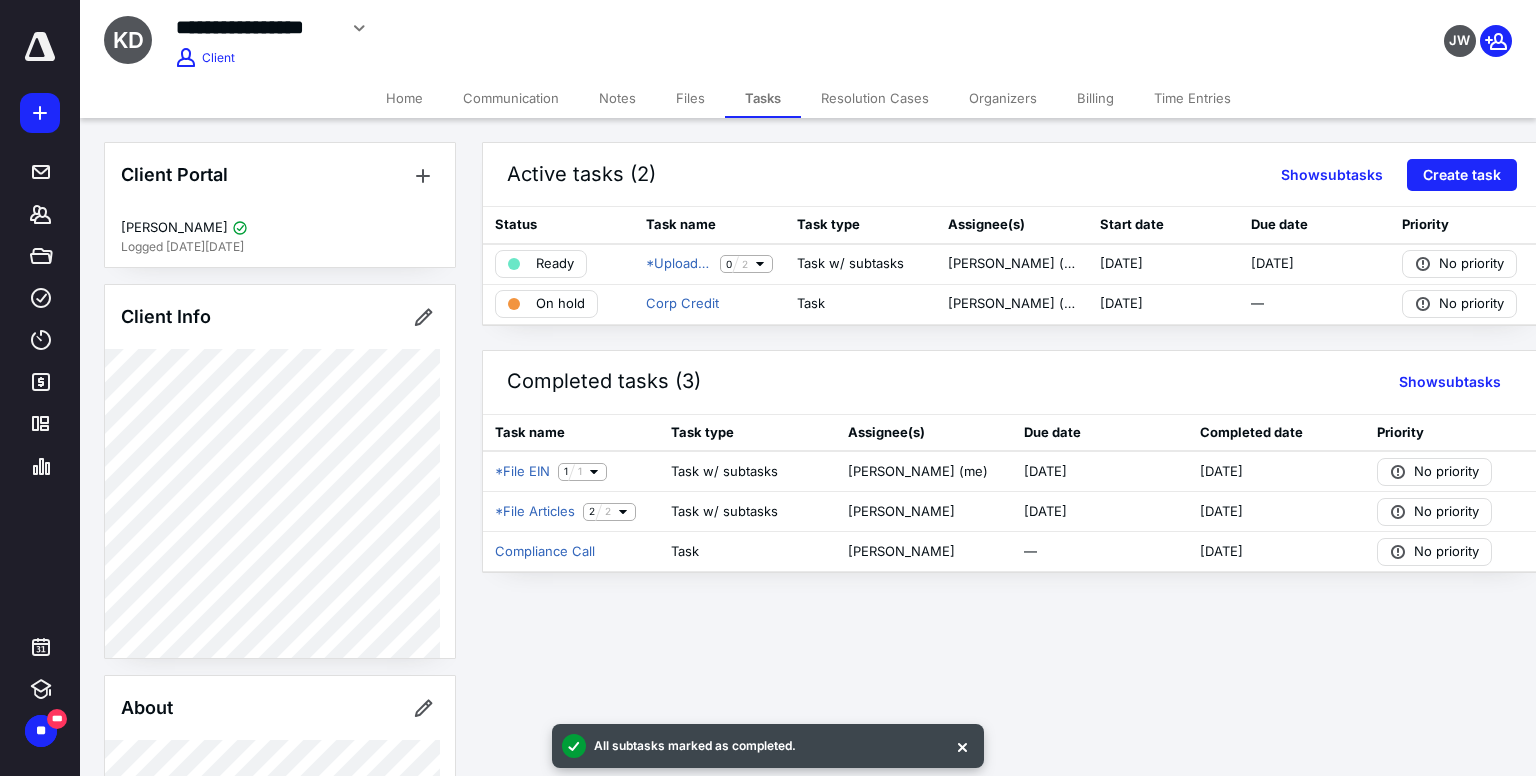 click on "Files" at bounding box center (690, 98) 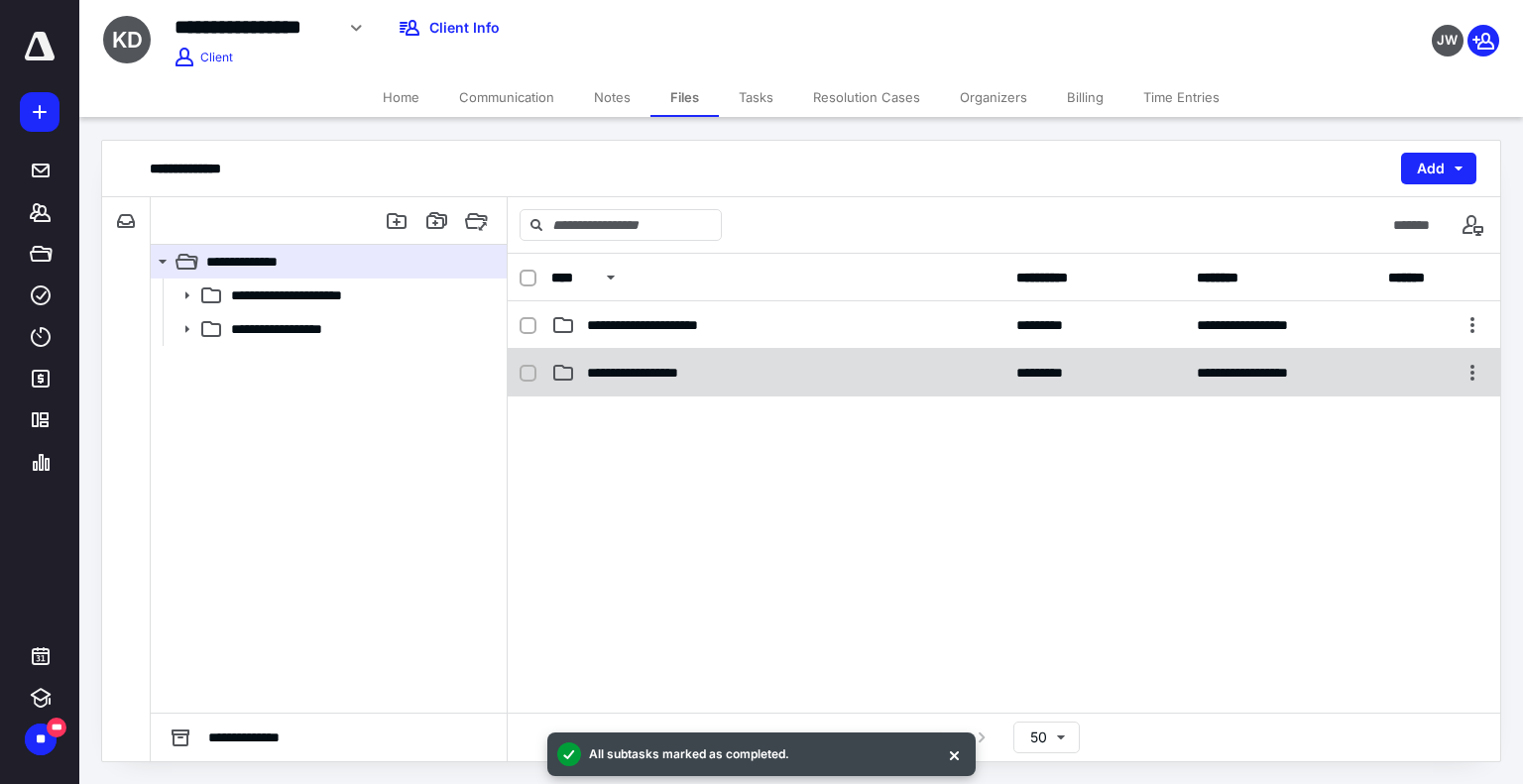 click on "**********" at bounding box center [1003, 373] 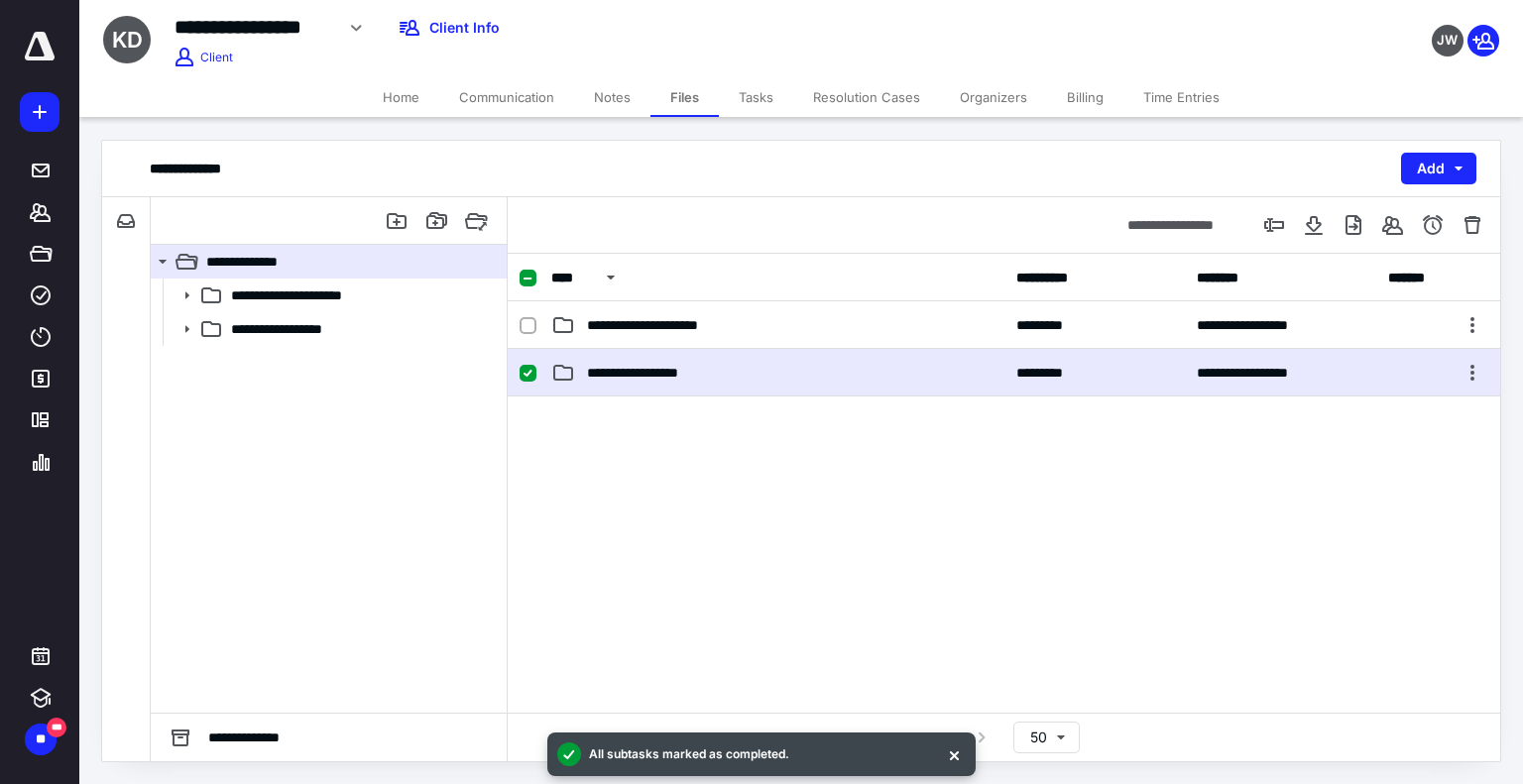 click on "**********" at bounding box center [1003, 373] 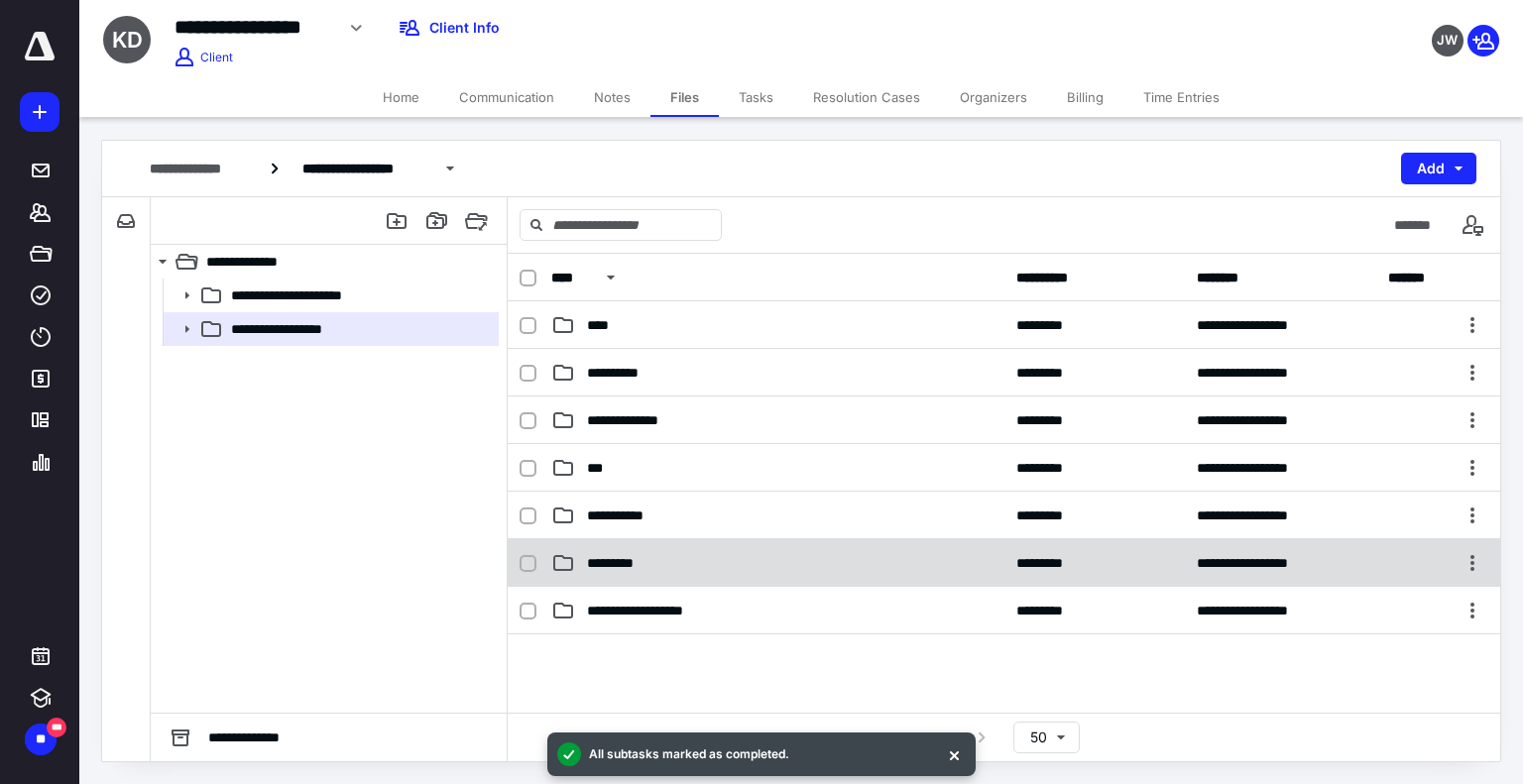 click on "*********" at bounding box center (620, 563) 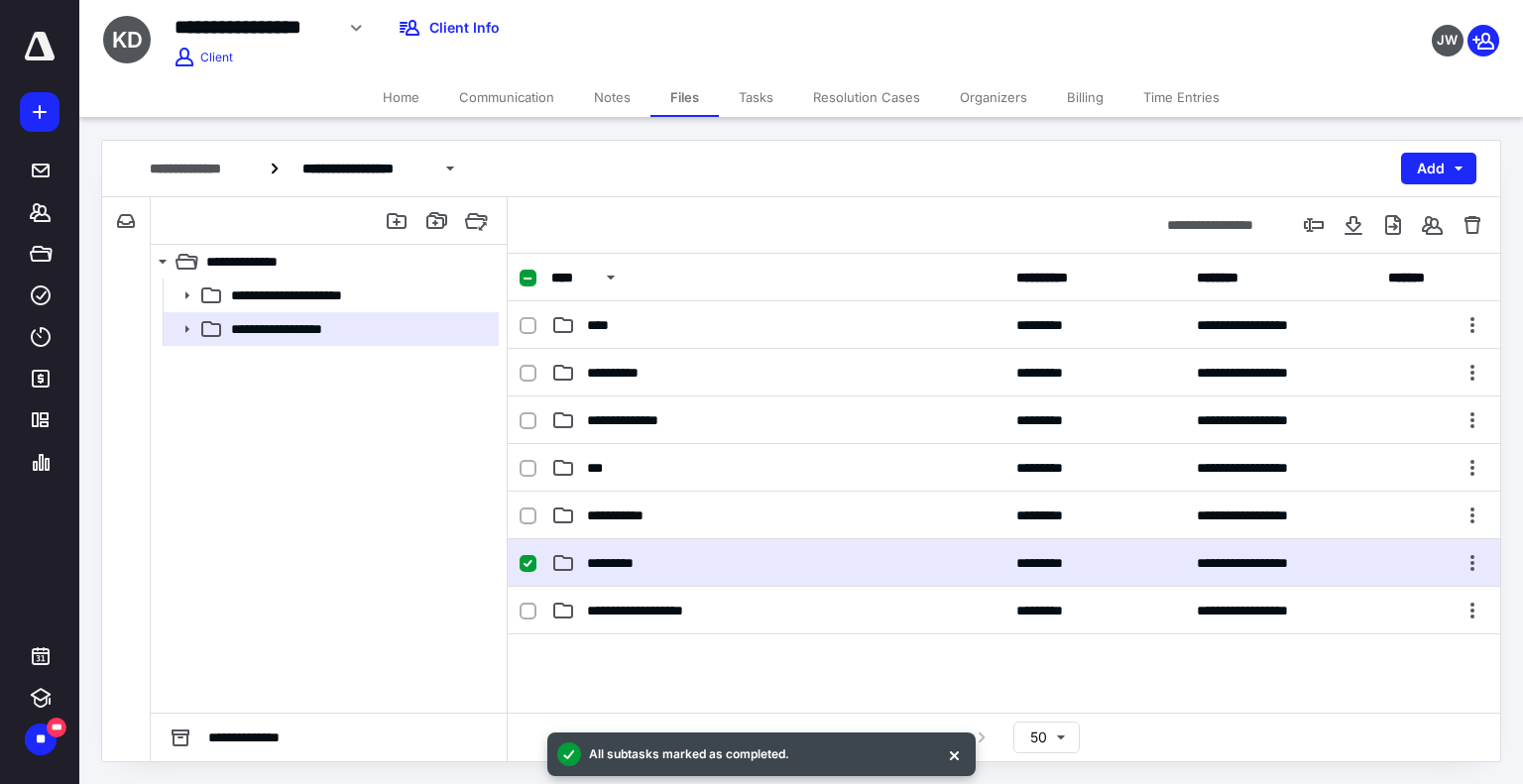 click on "*********" at bounding box center (620, 563) 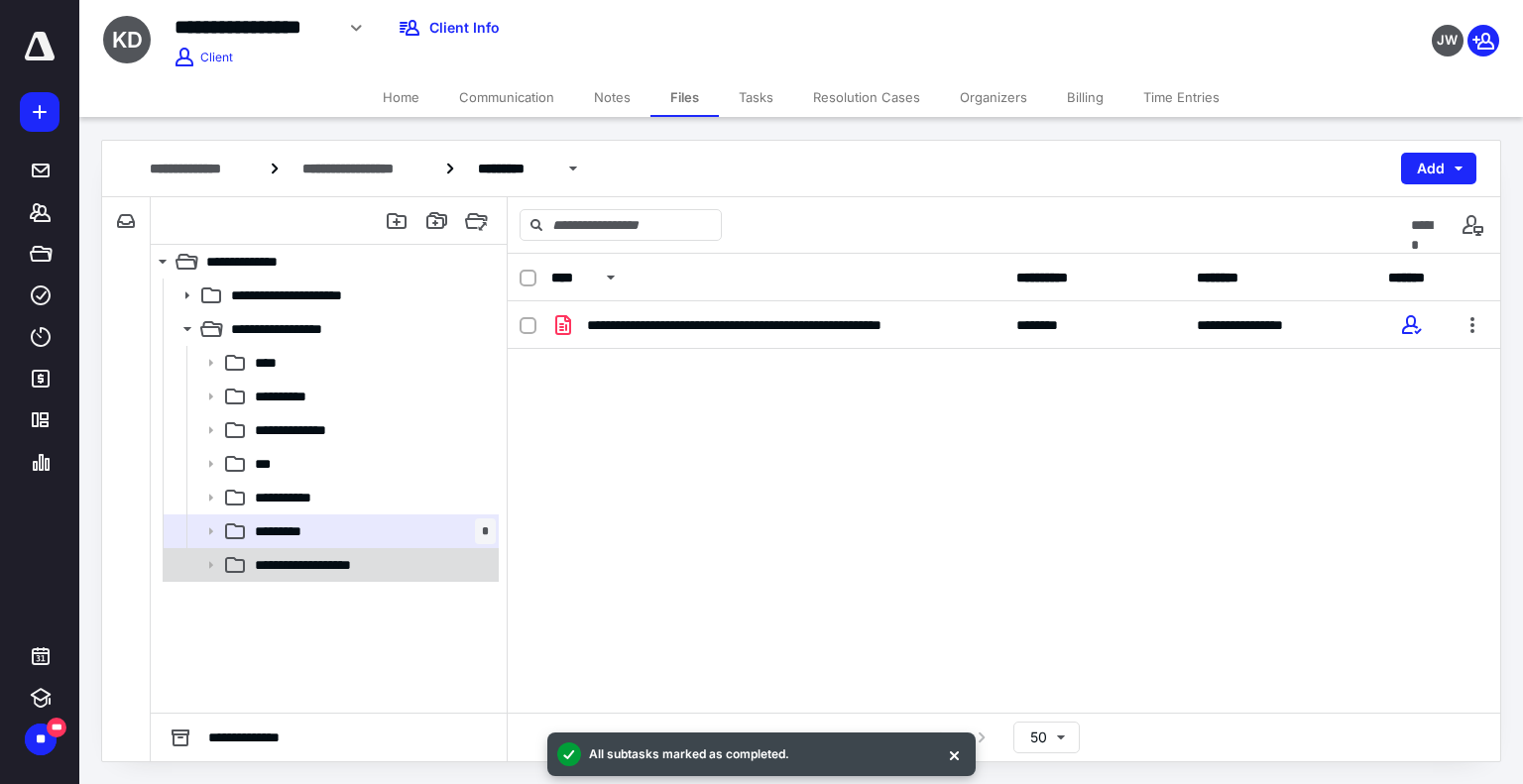 click on "**********" at bounding box center [329, 565] 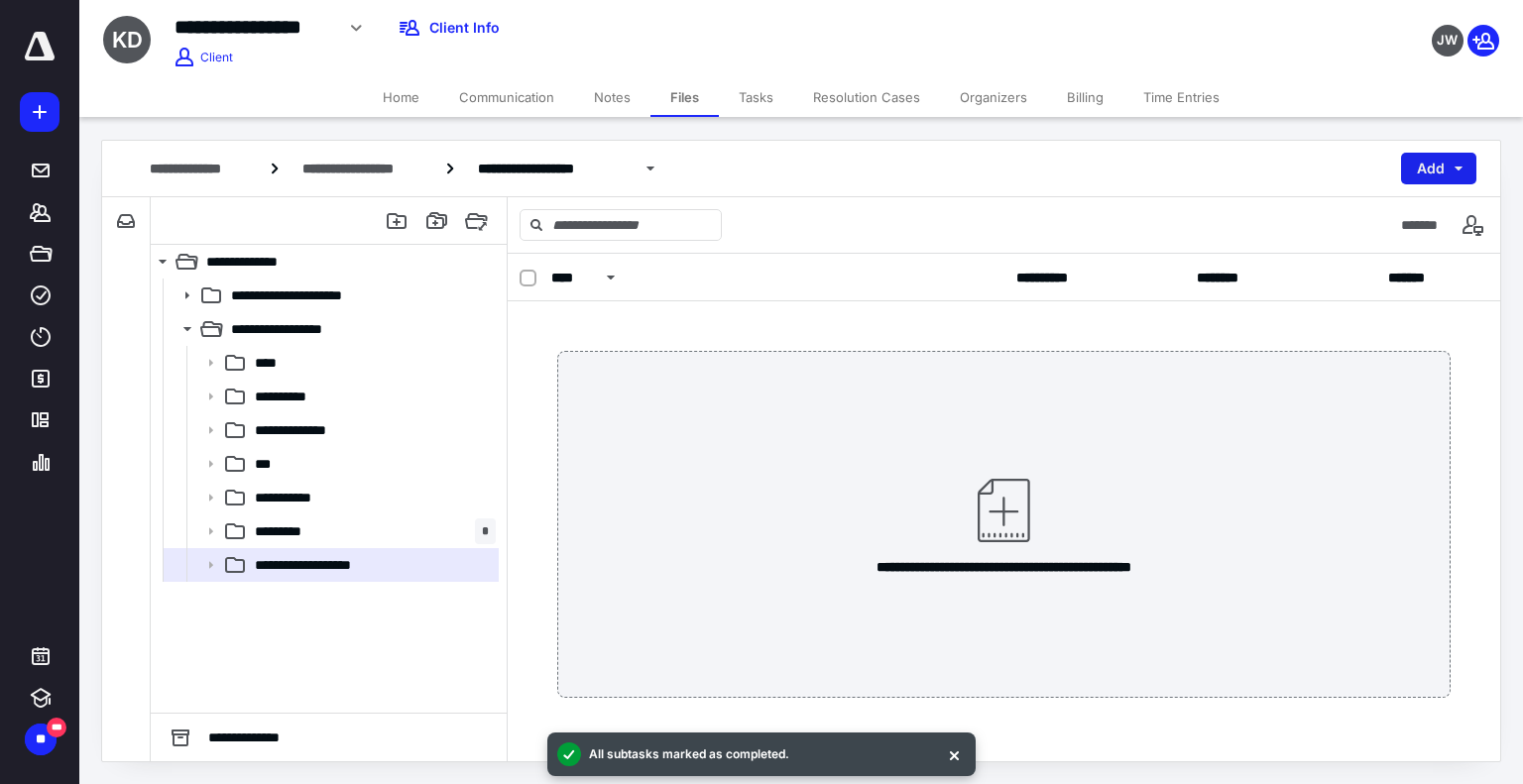 click on "Add" at bounding box center [1439, 168] 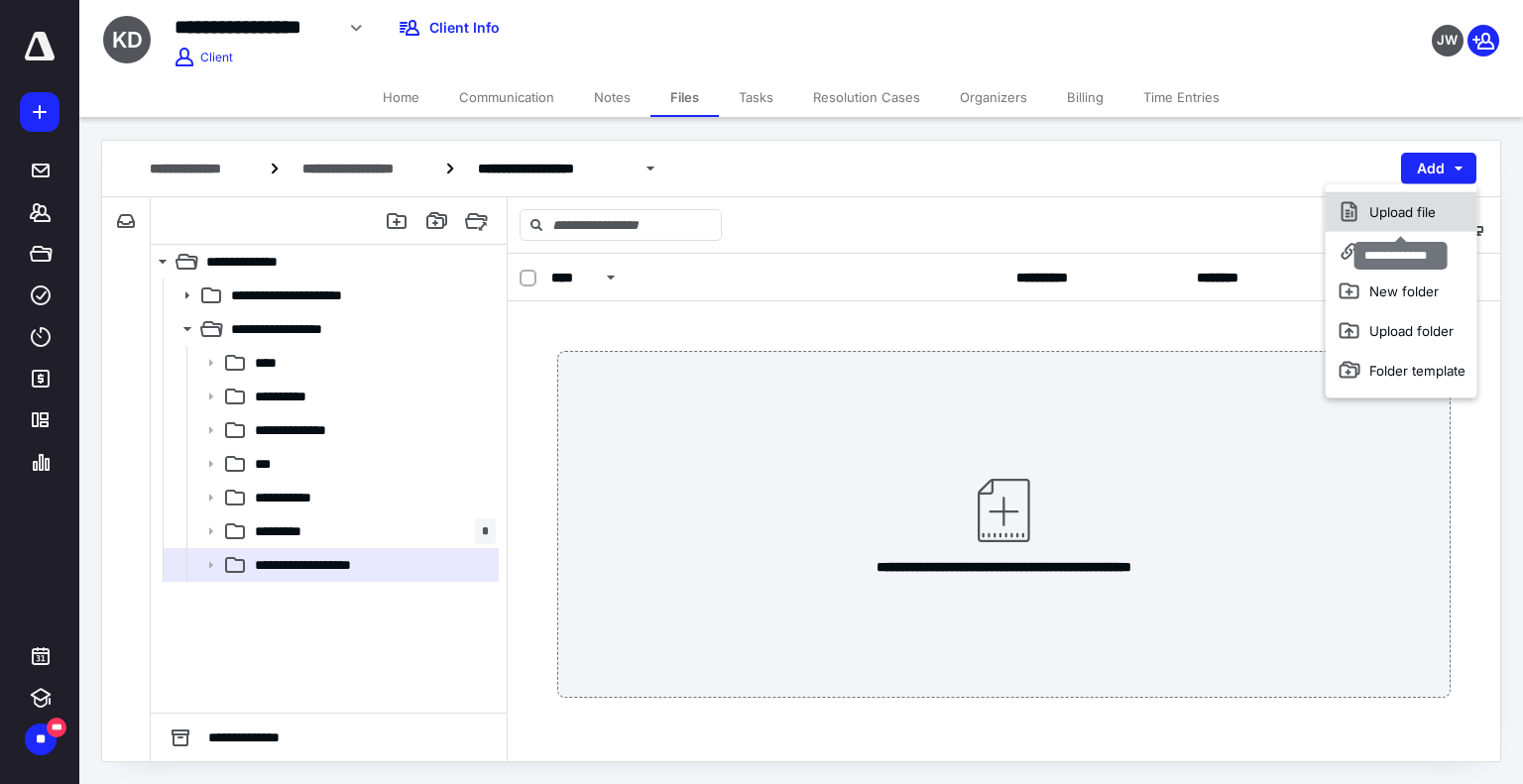 click on "Upload file" at bounding box center [1401, 212] 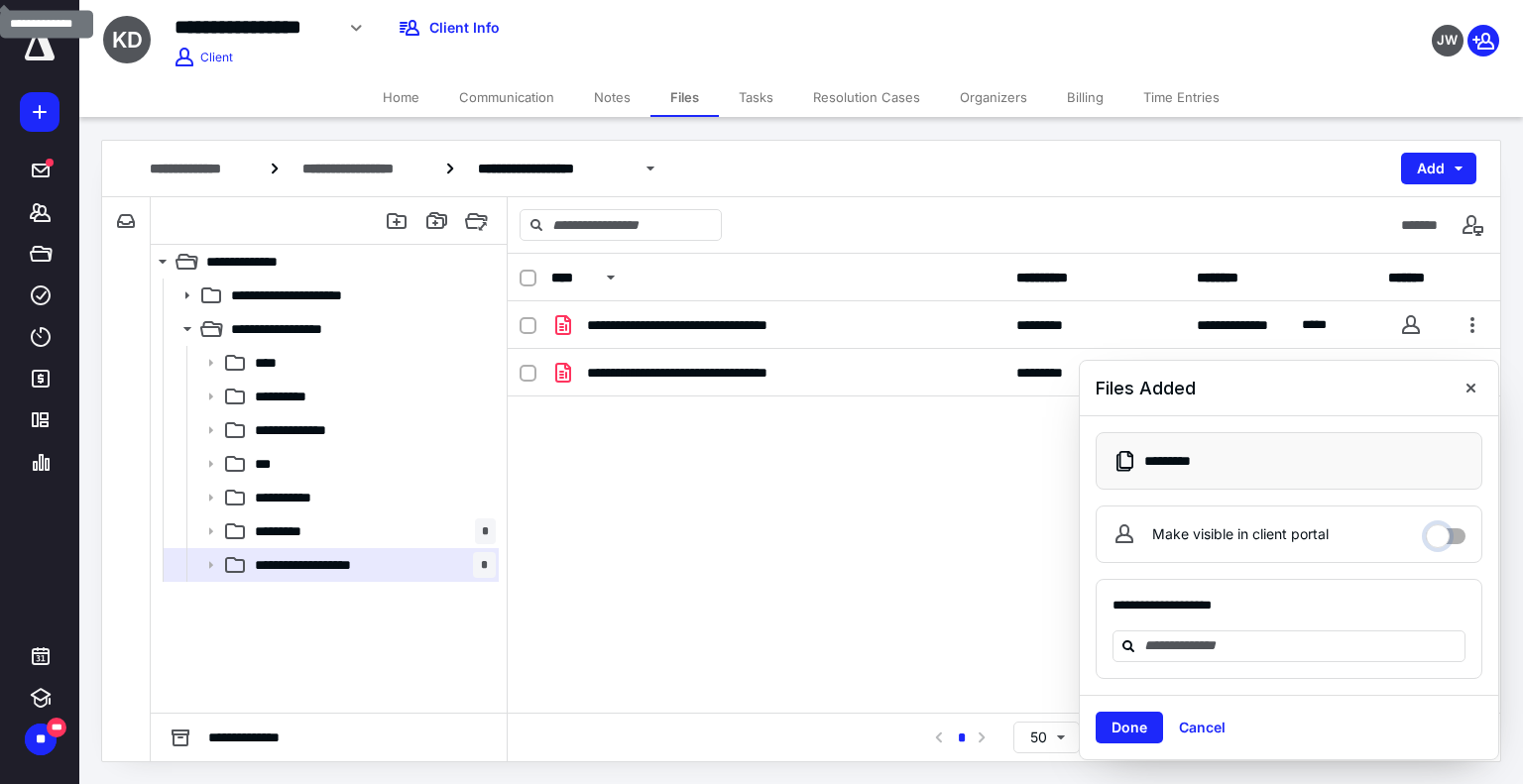 click on "Make visible in client portal" at bounding box center [1446, 531] 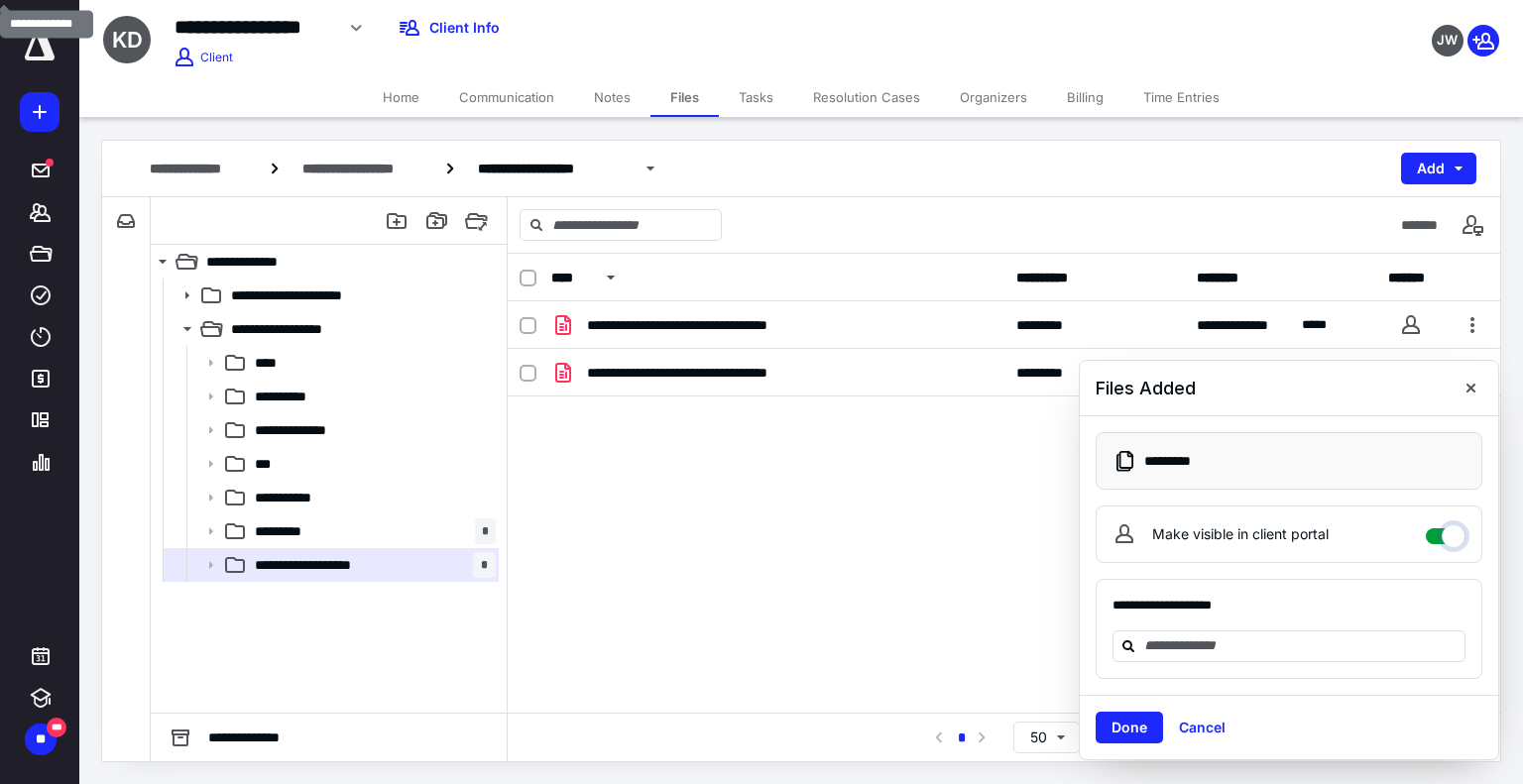 checkbox on "****" 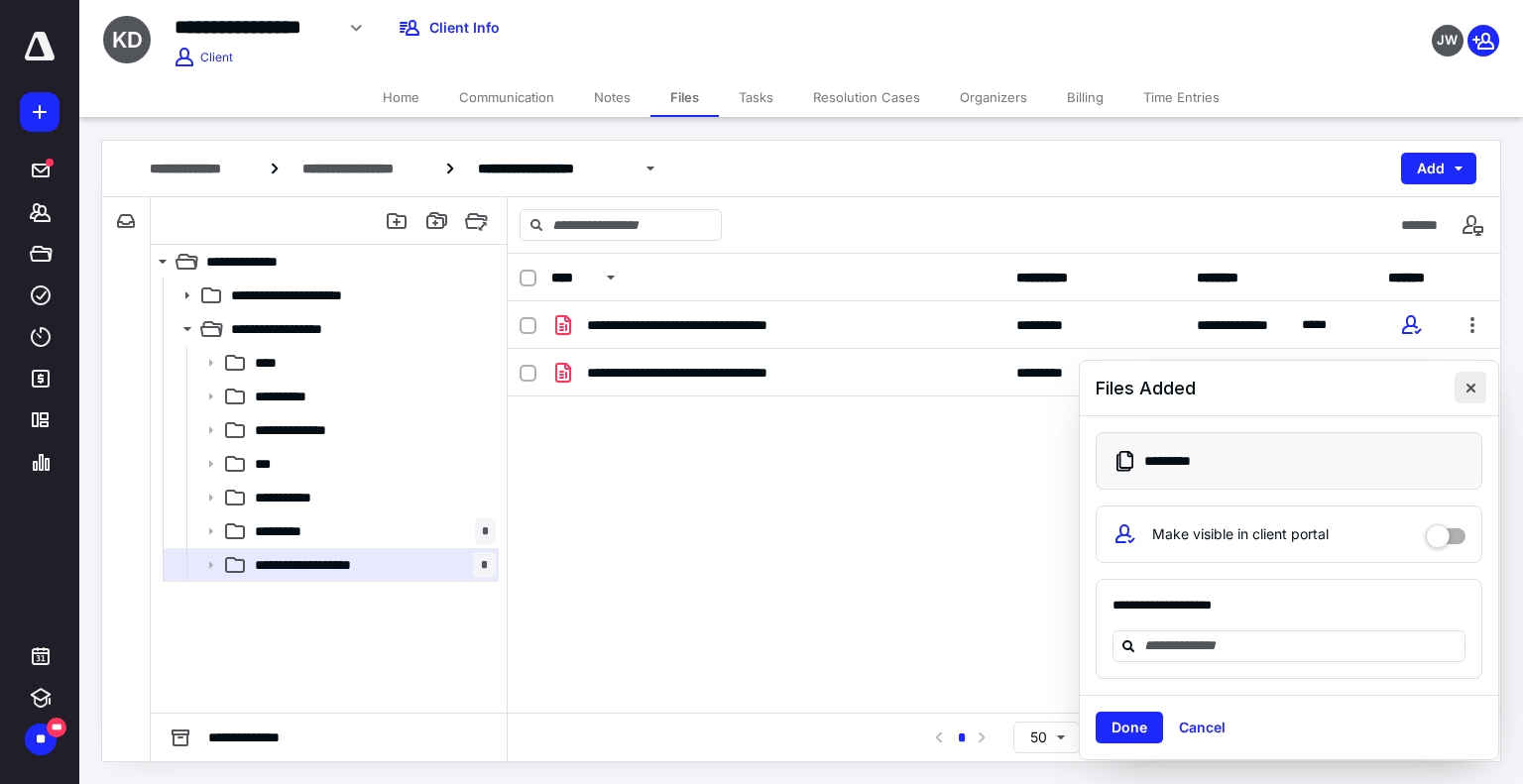 click at bounding box center [1470, 388] 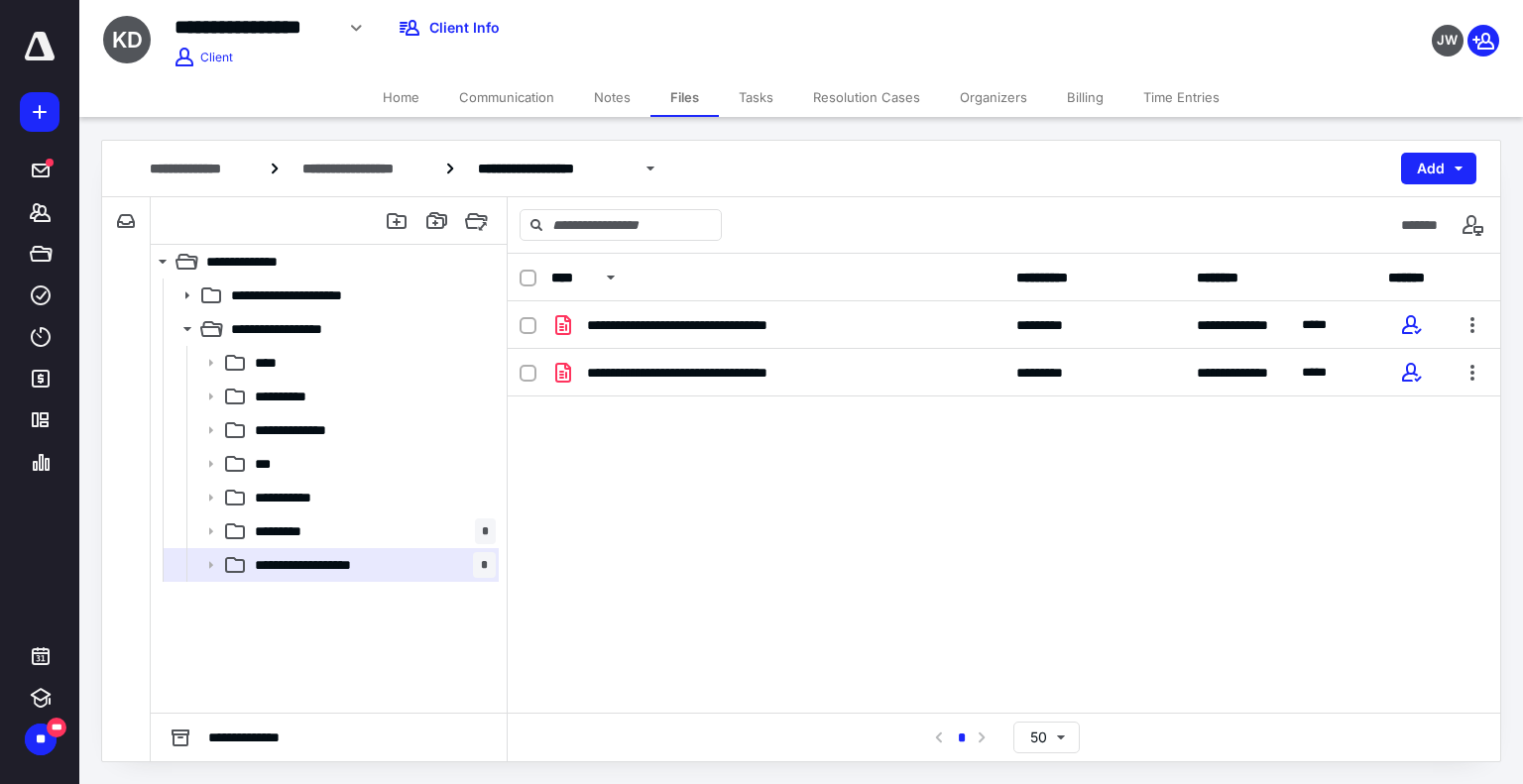 click on "Notes" at bounding box center (612, 97) 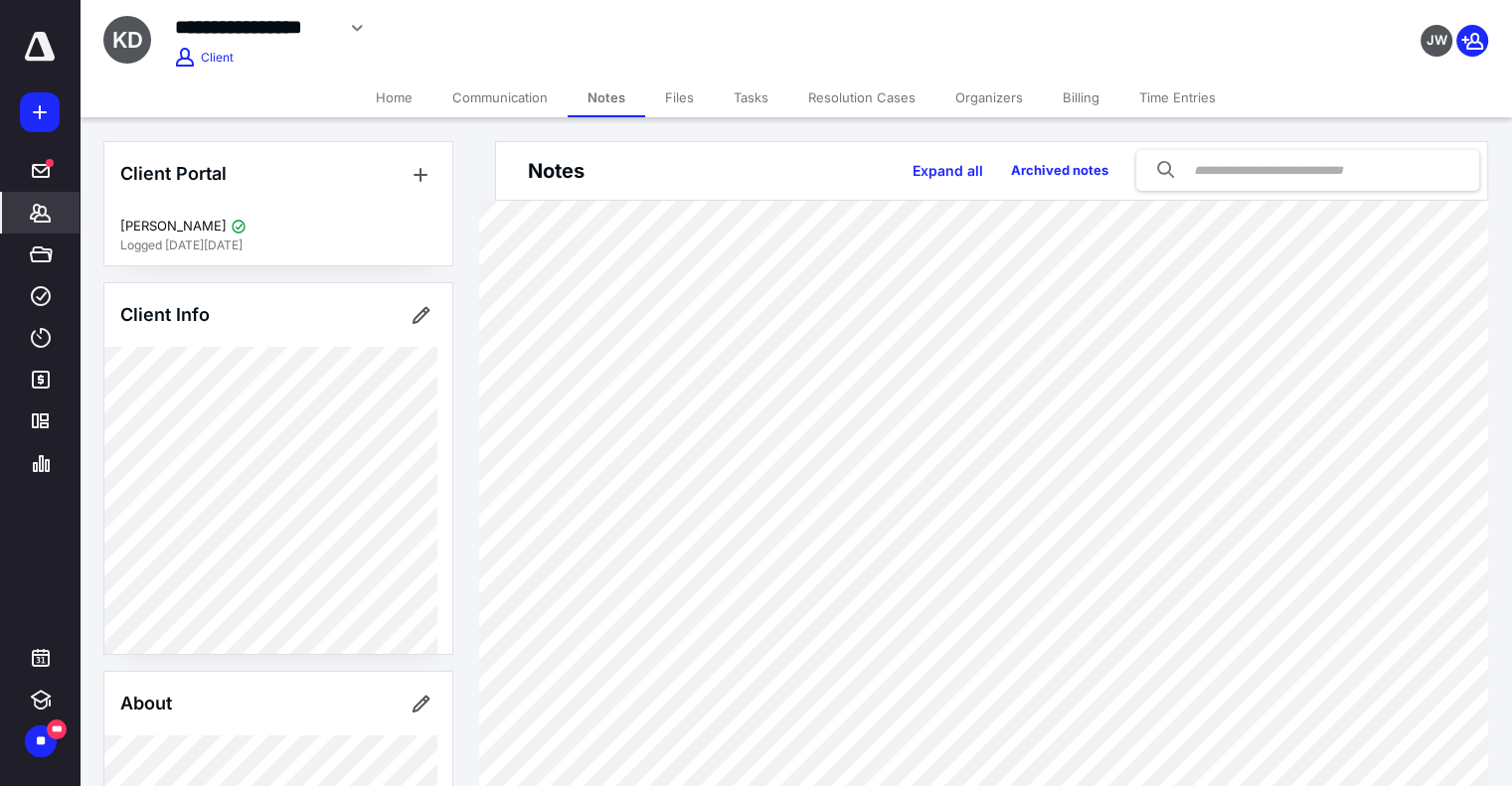 click on "Tasks" at bounding box center [751, 97] 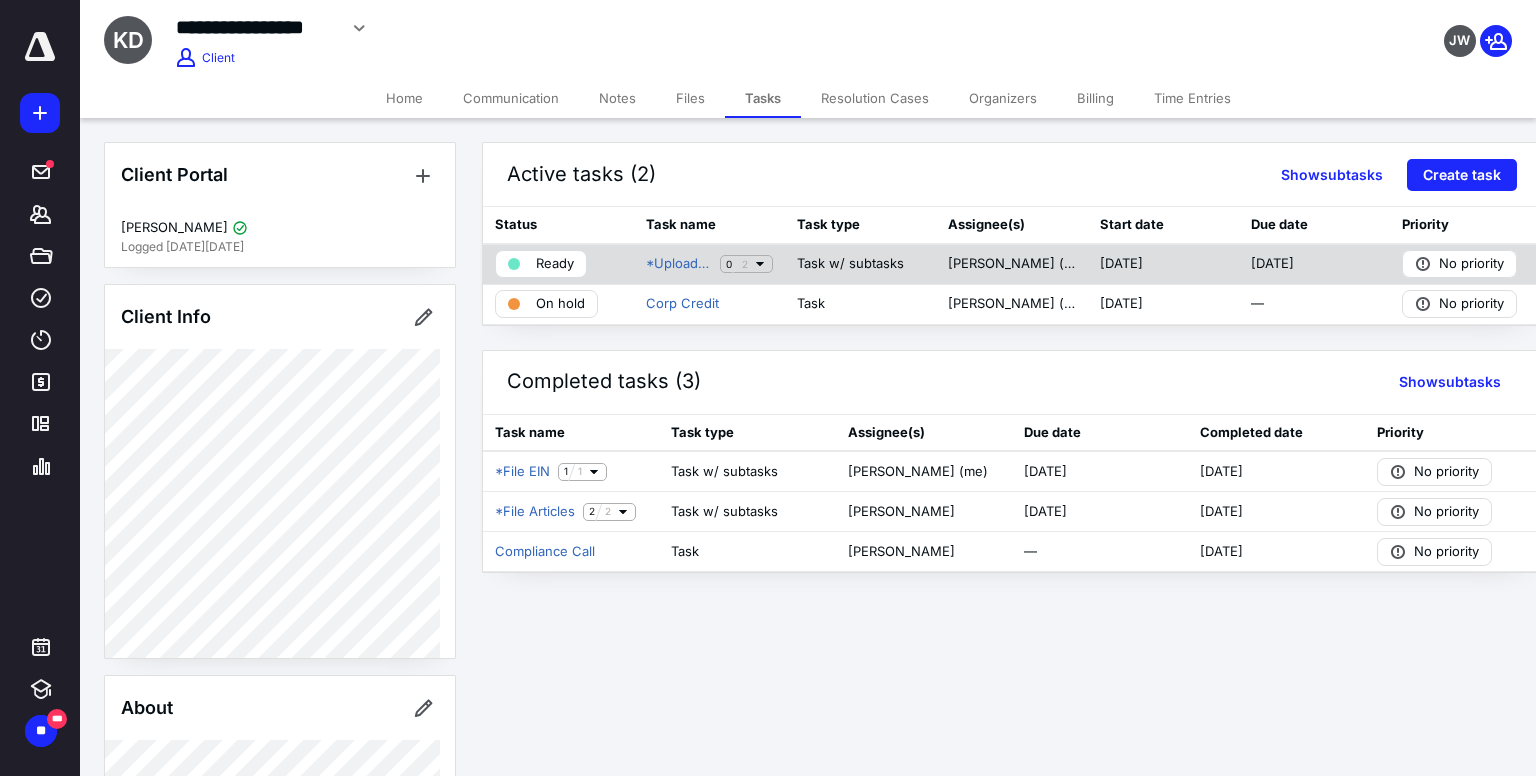 click on "Ready" at bounding box center (555, 264) 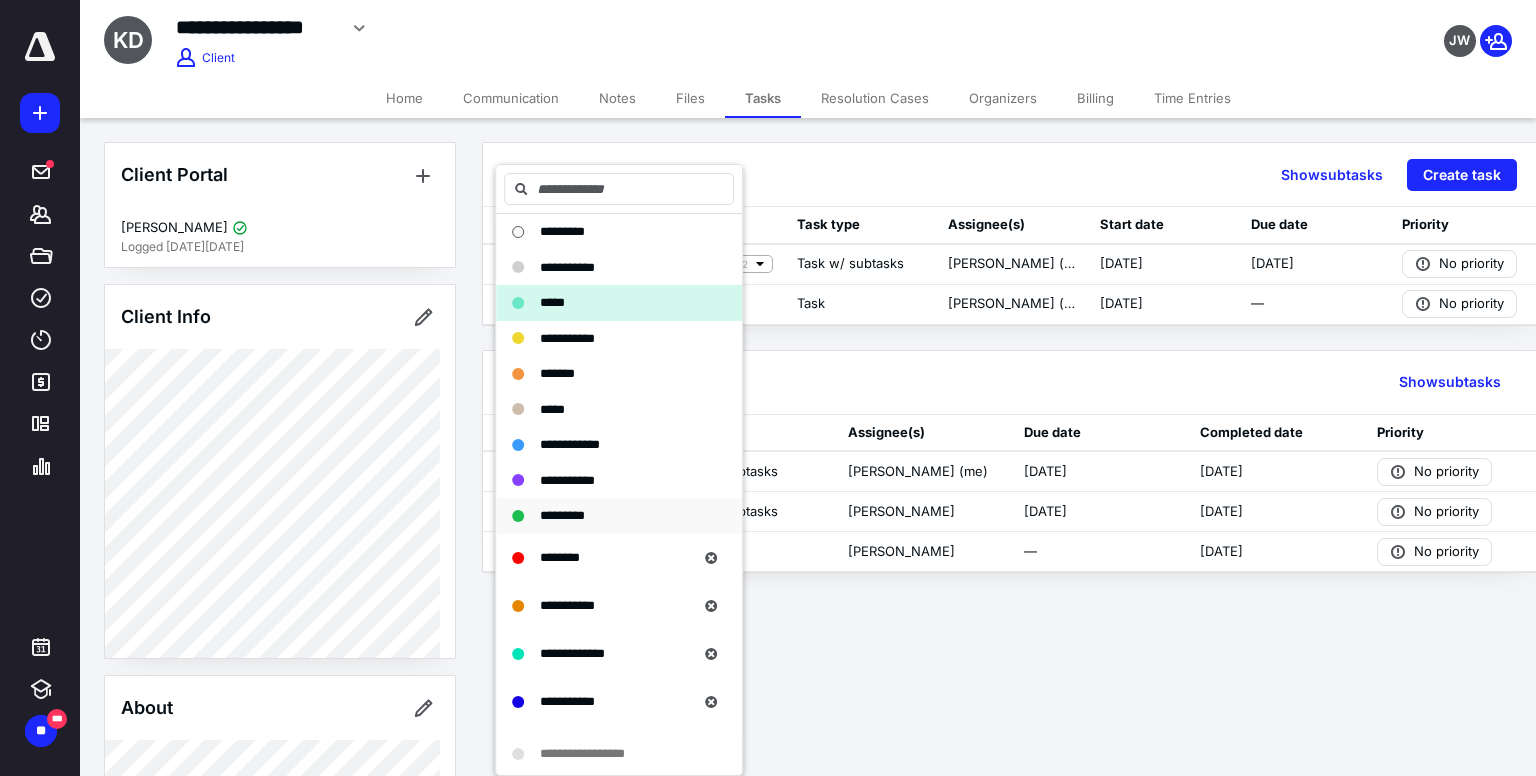 click on "*********" at bounding box center (562, 515) 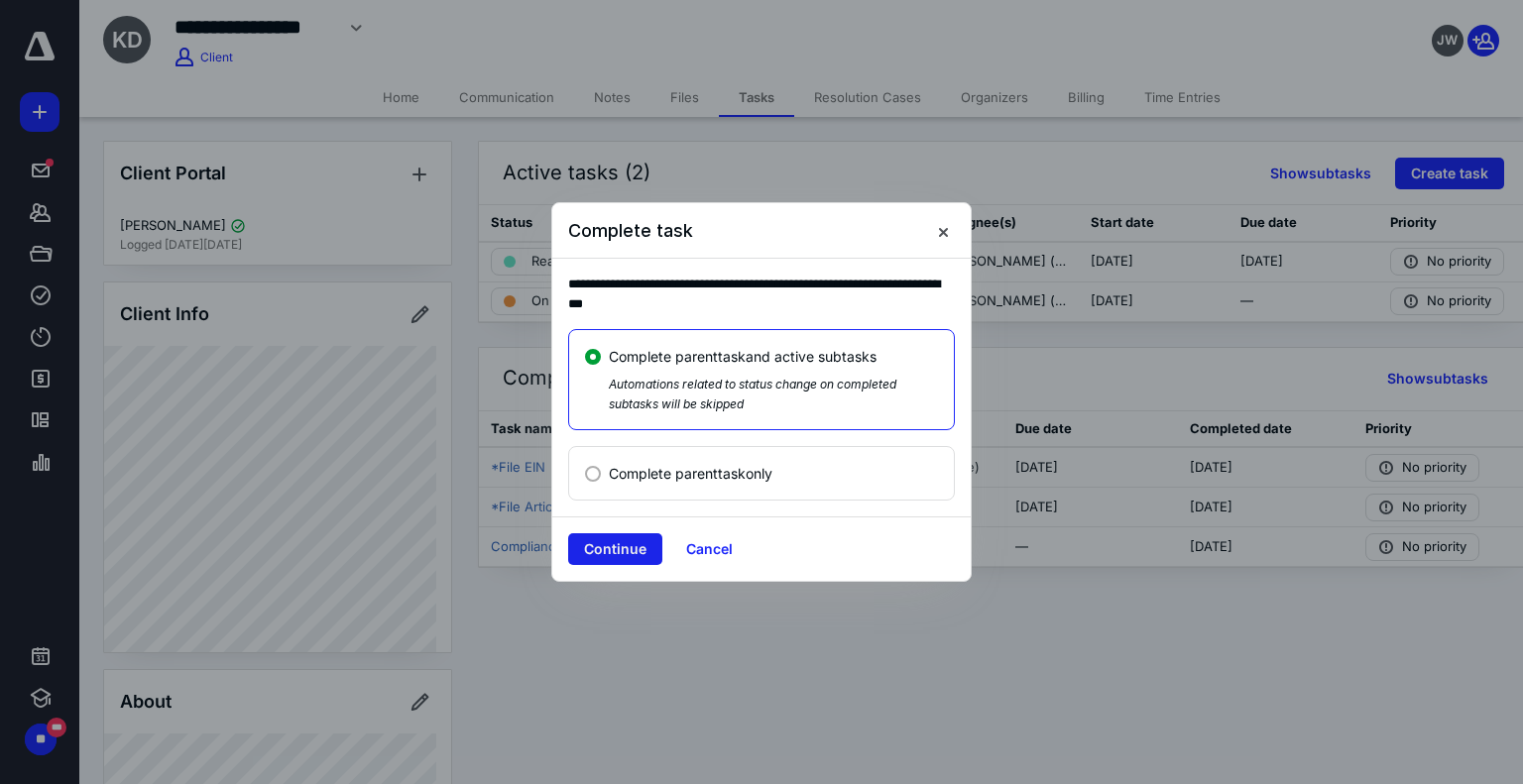 click on "Continue" at bounding box center [615, 549] 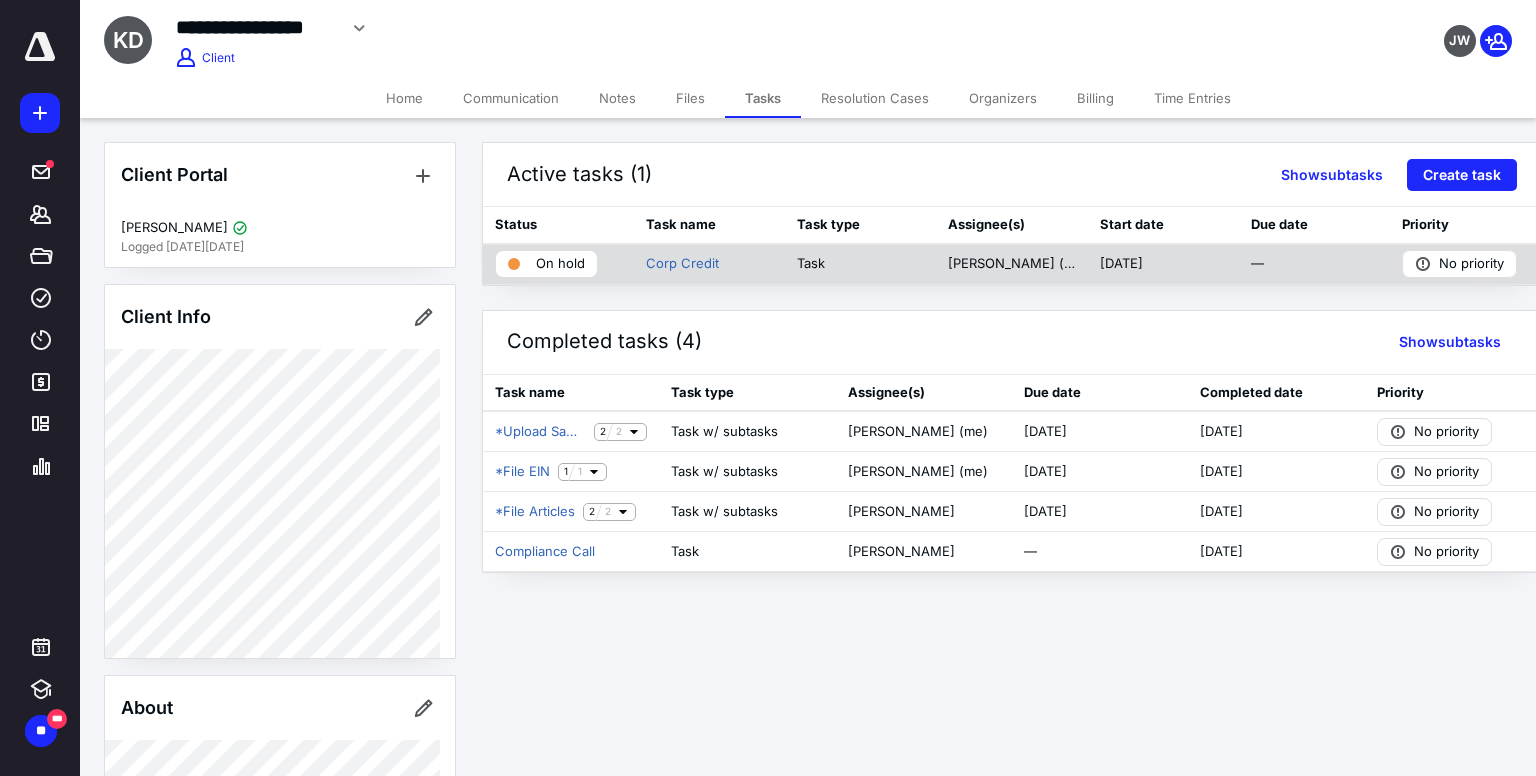 click on "On hold" at bounding box center (560, 264) 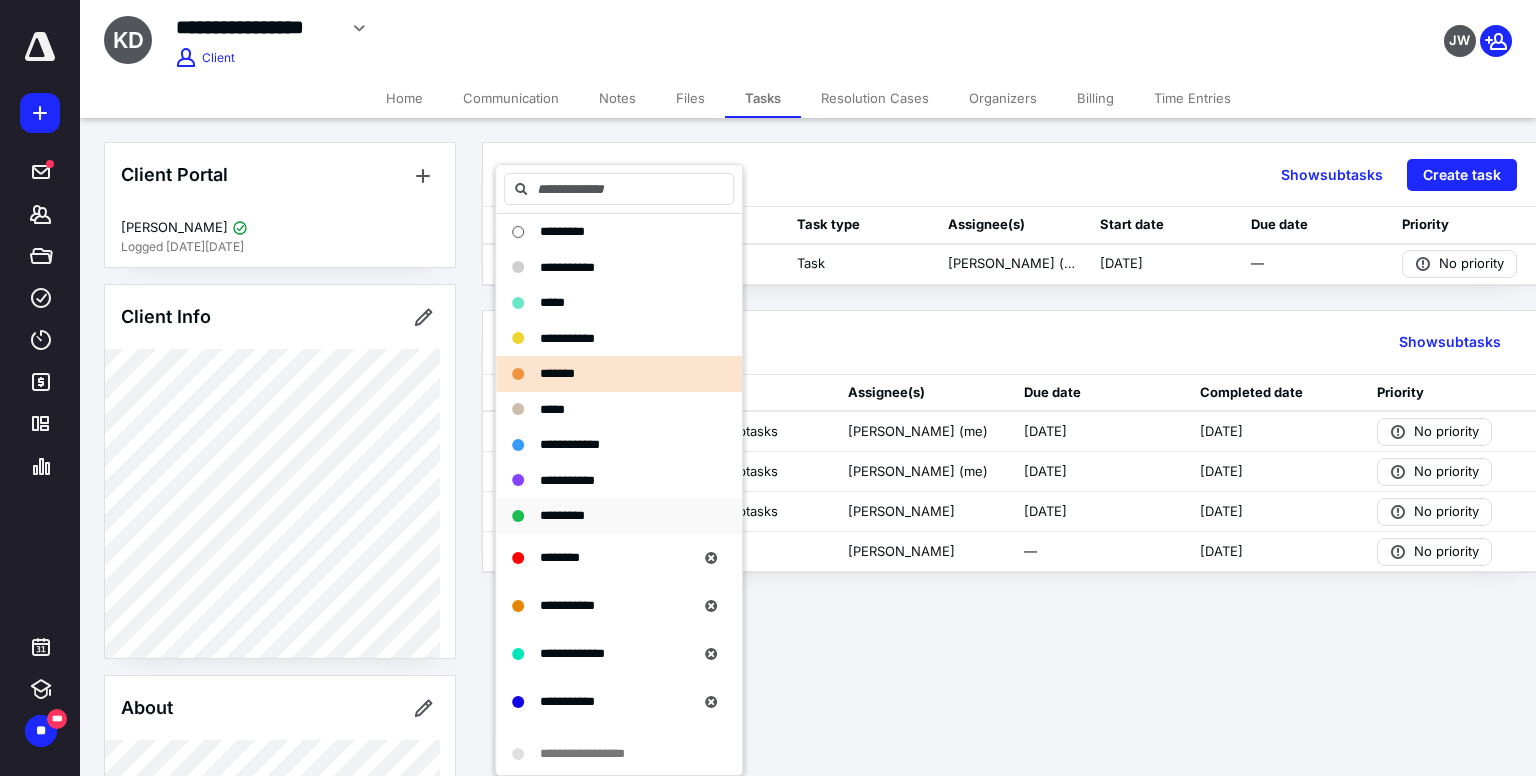 click on "*********" at bounding box center [619, 516] 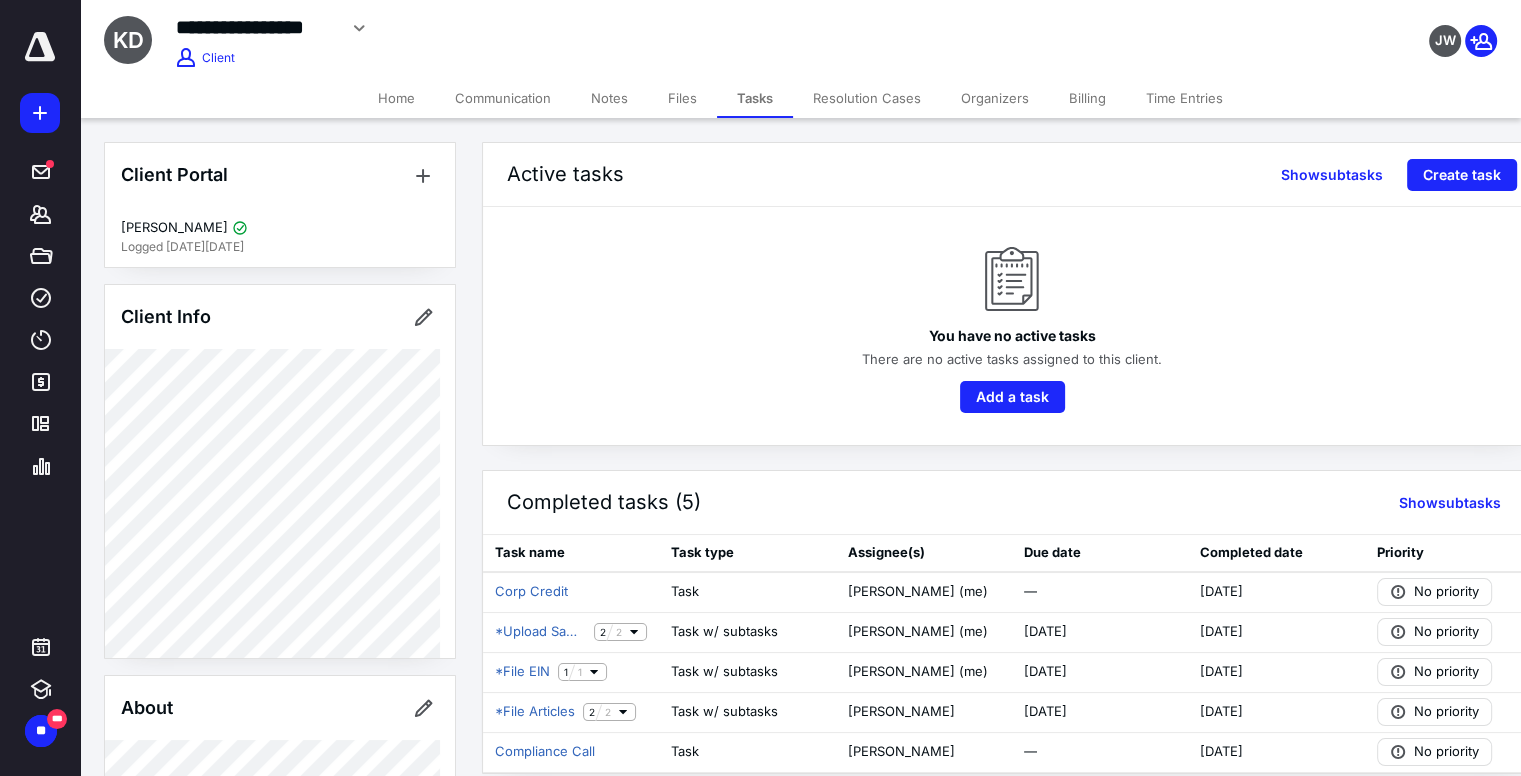 click on "Notes" at bounding box center (609, 98) 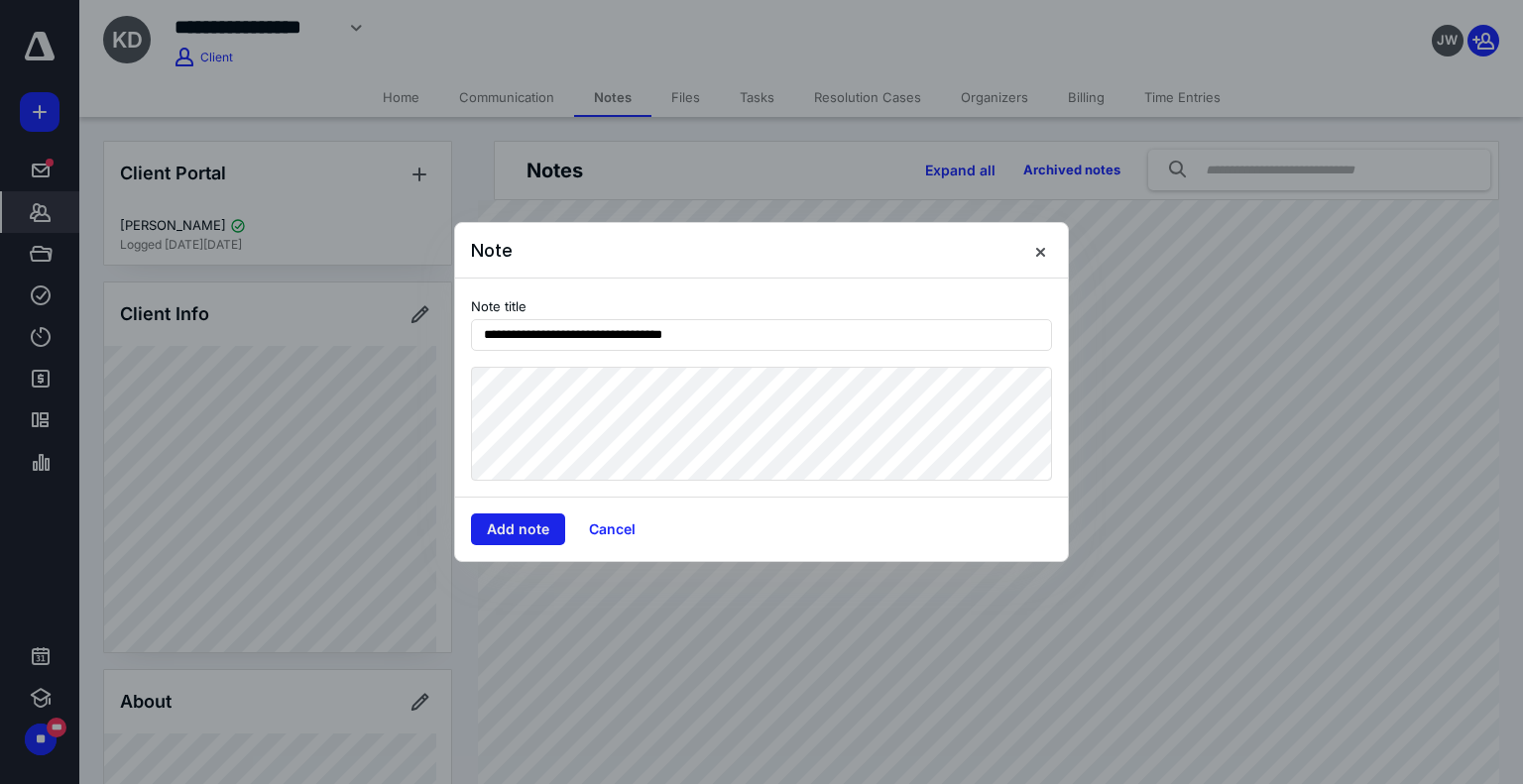 type on "**********" 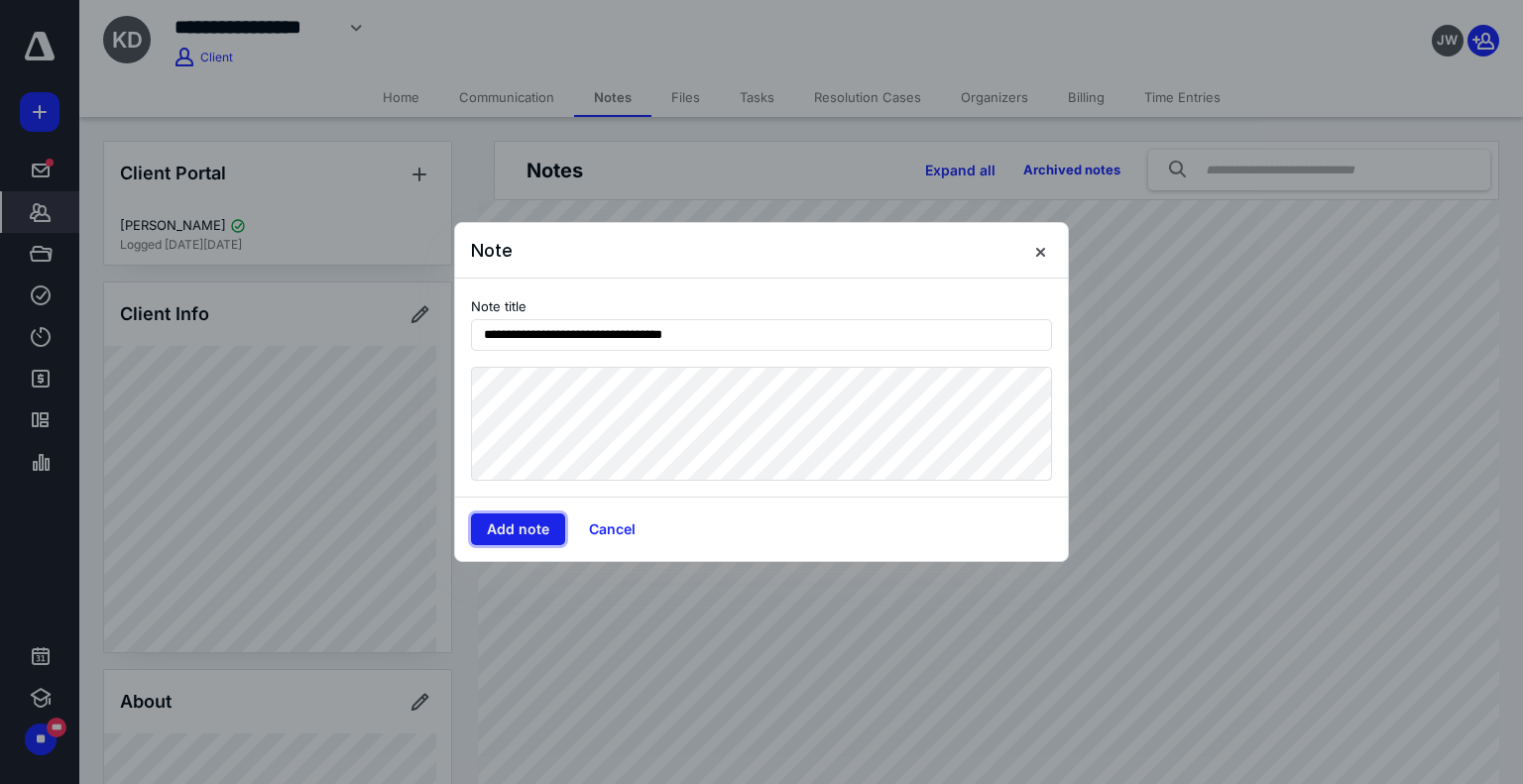 click on "Add note" at bounding box center [518, 529] 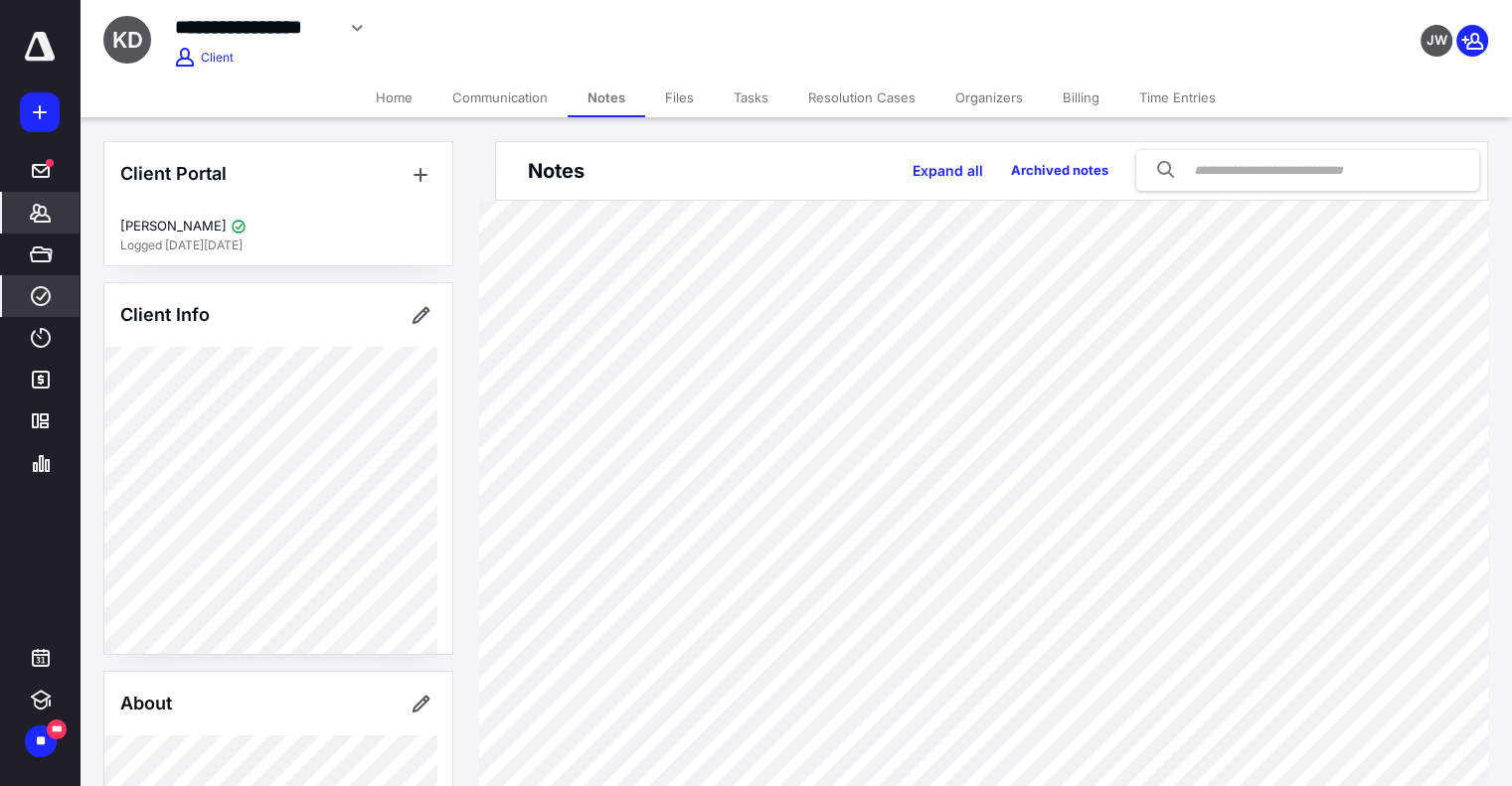 click 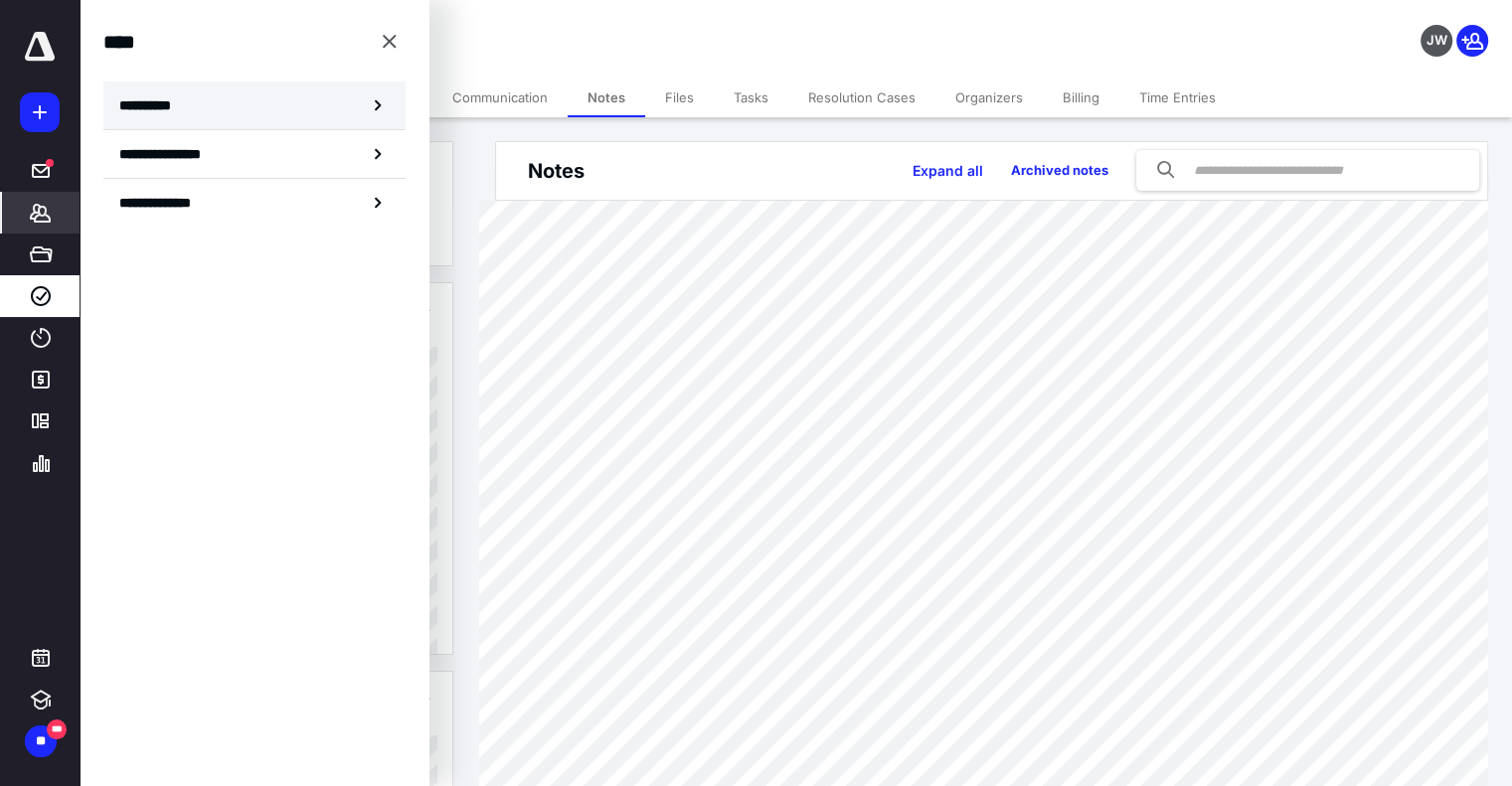 click on "**********" at bounding box center (254, 105) 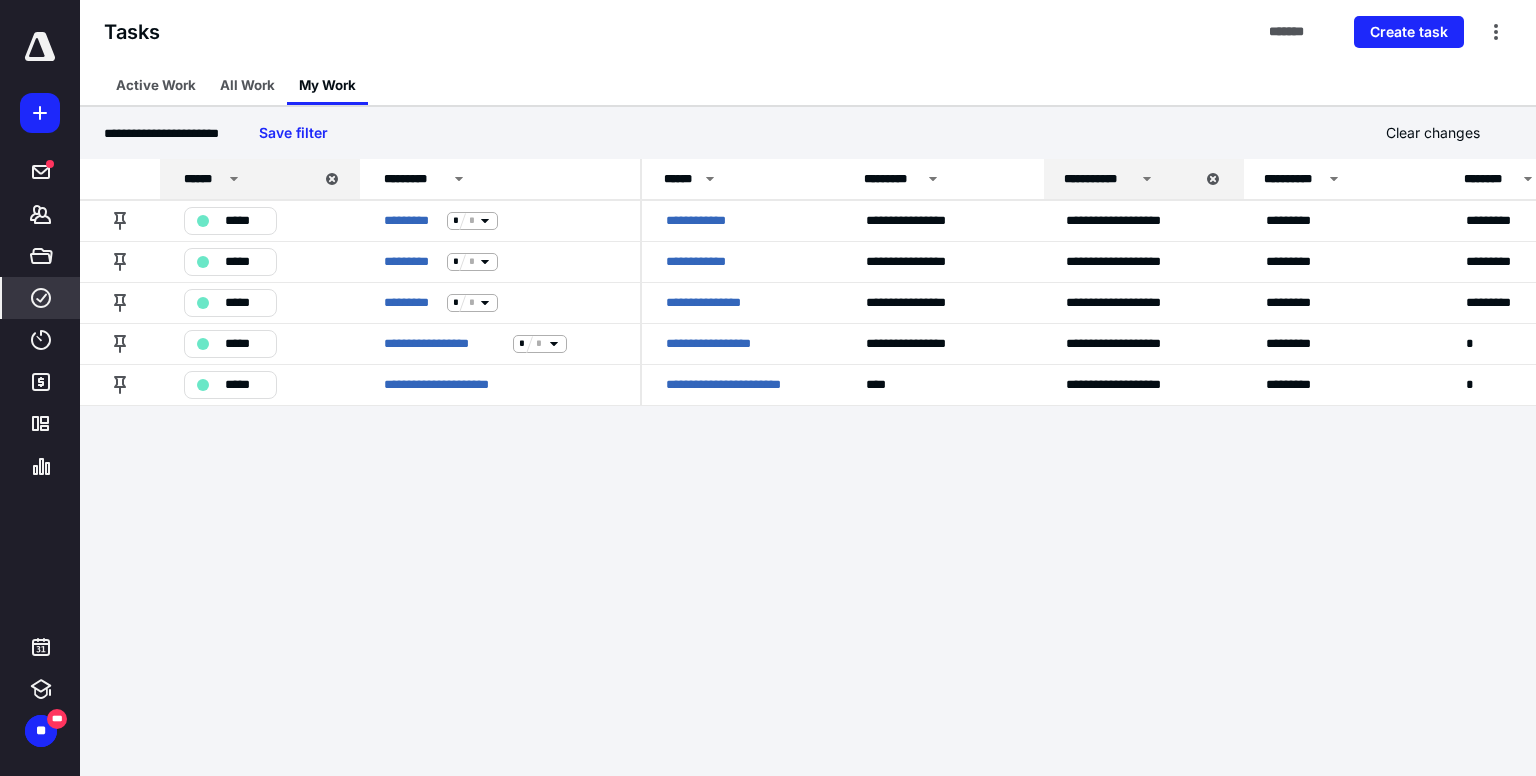 click on "**********" at bounding box center (768, 388) 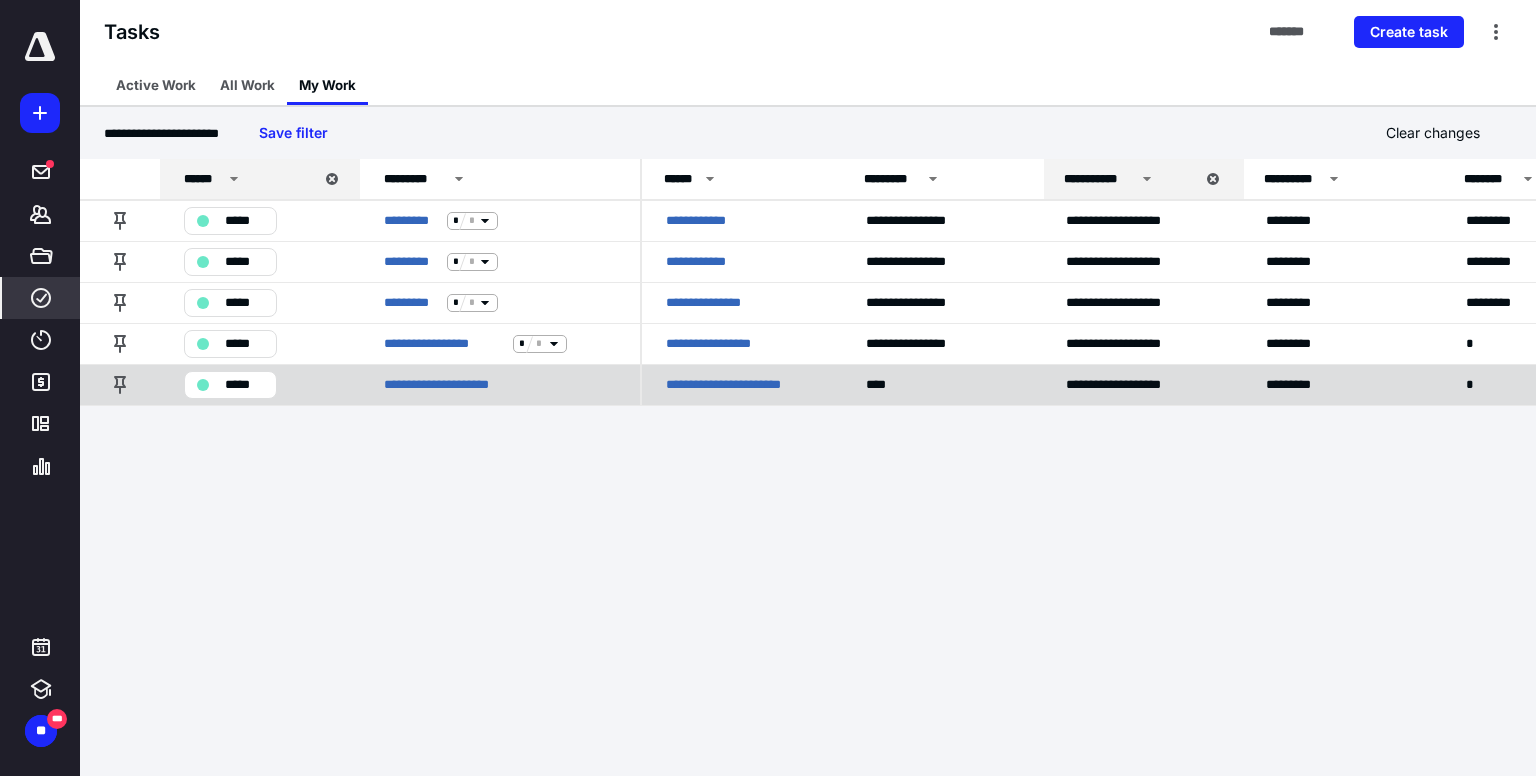 click on "**********" at bounding box center (739, 385) 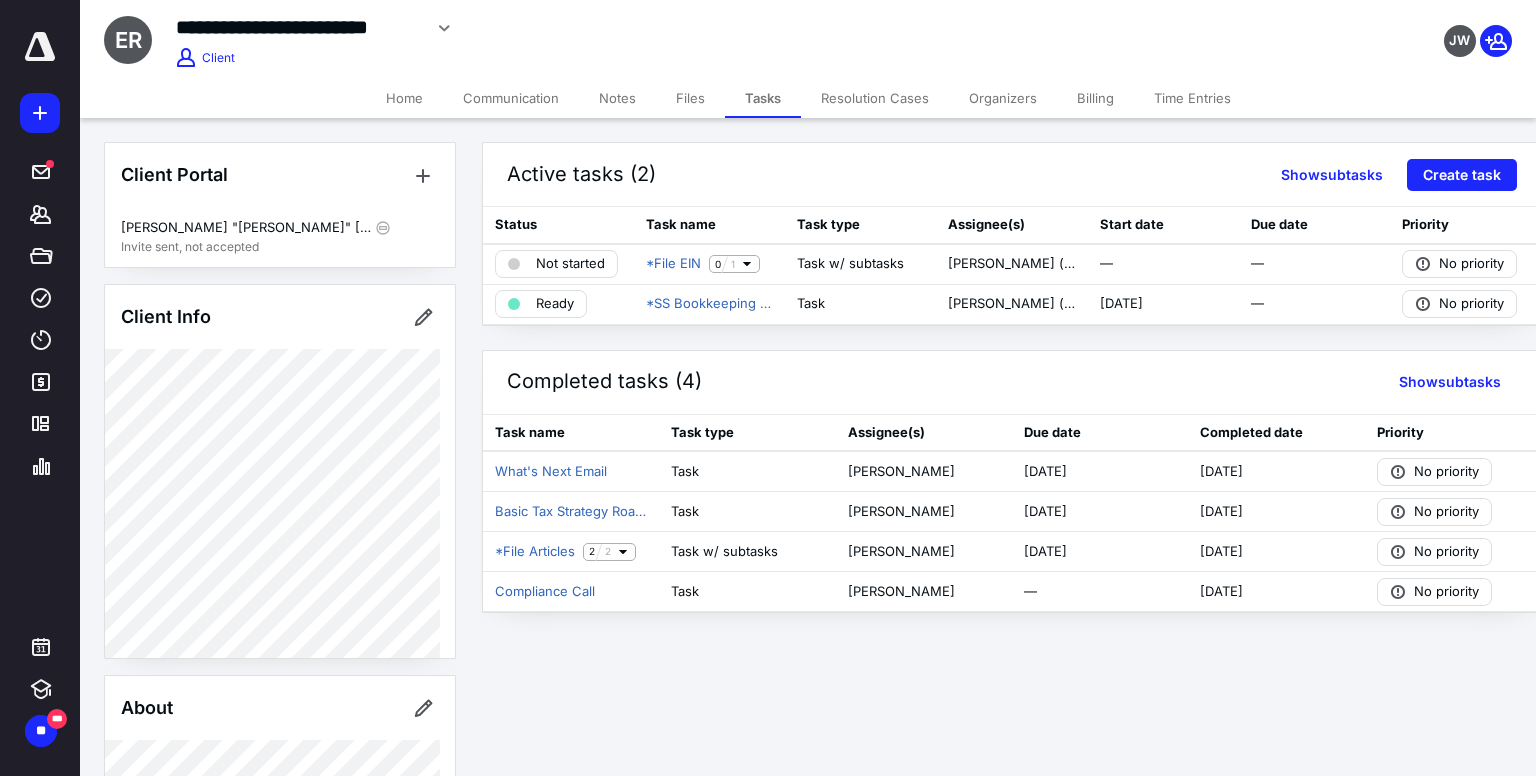 click on "Notes" at bounding box center [617, 98] 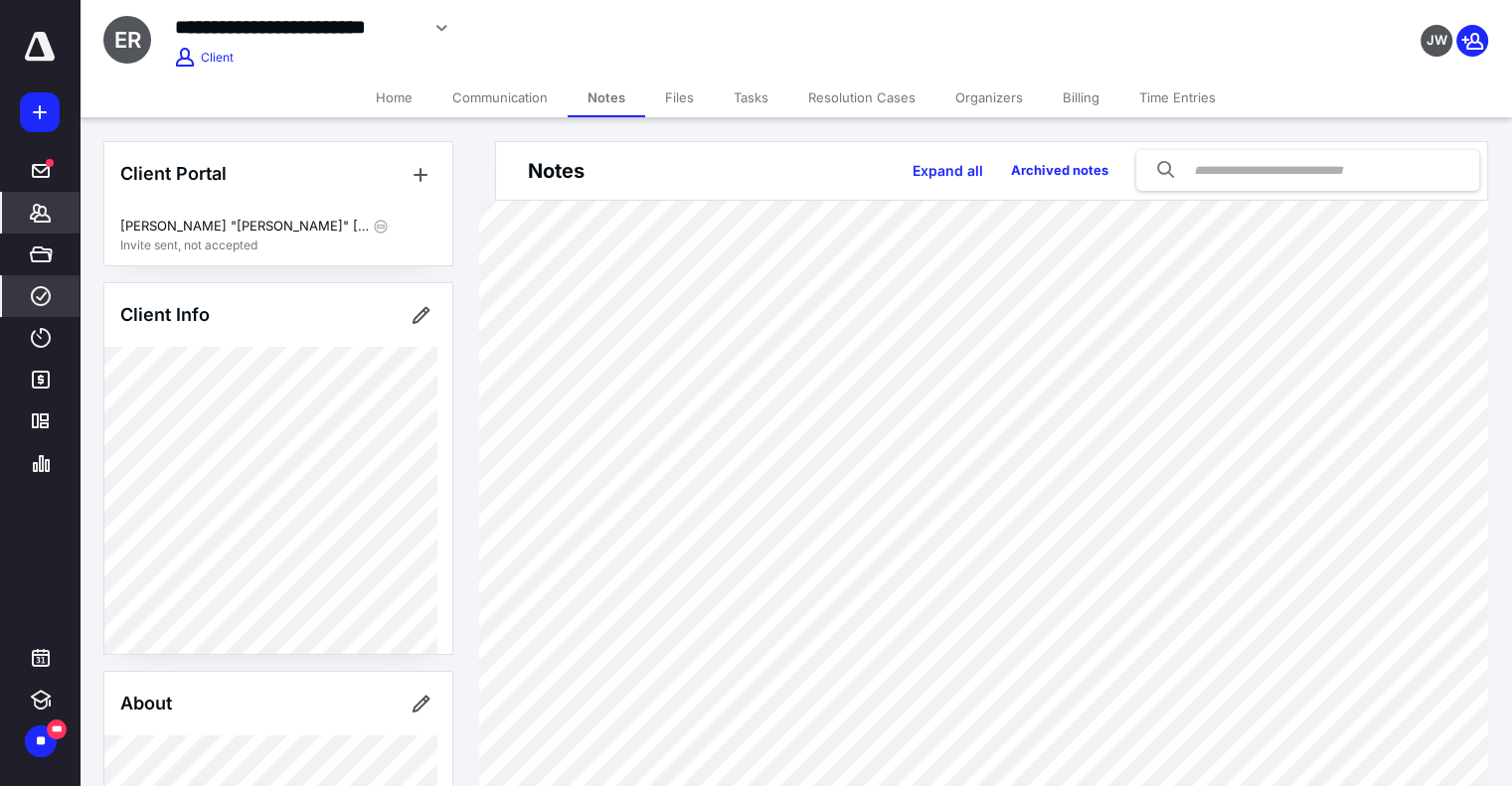 click 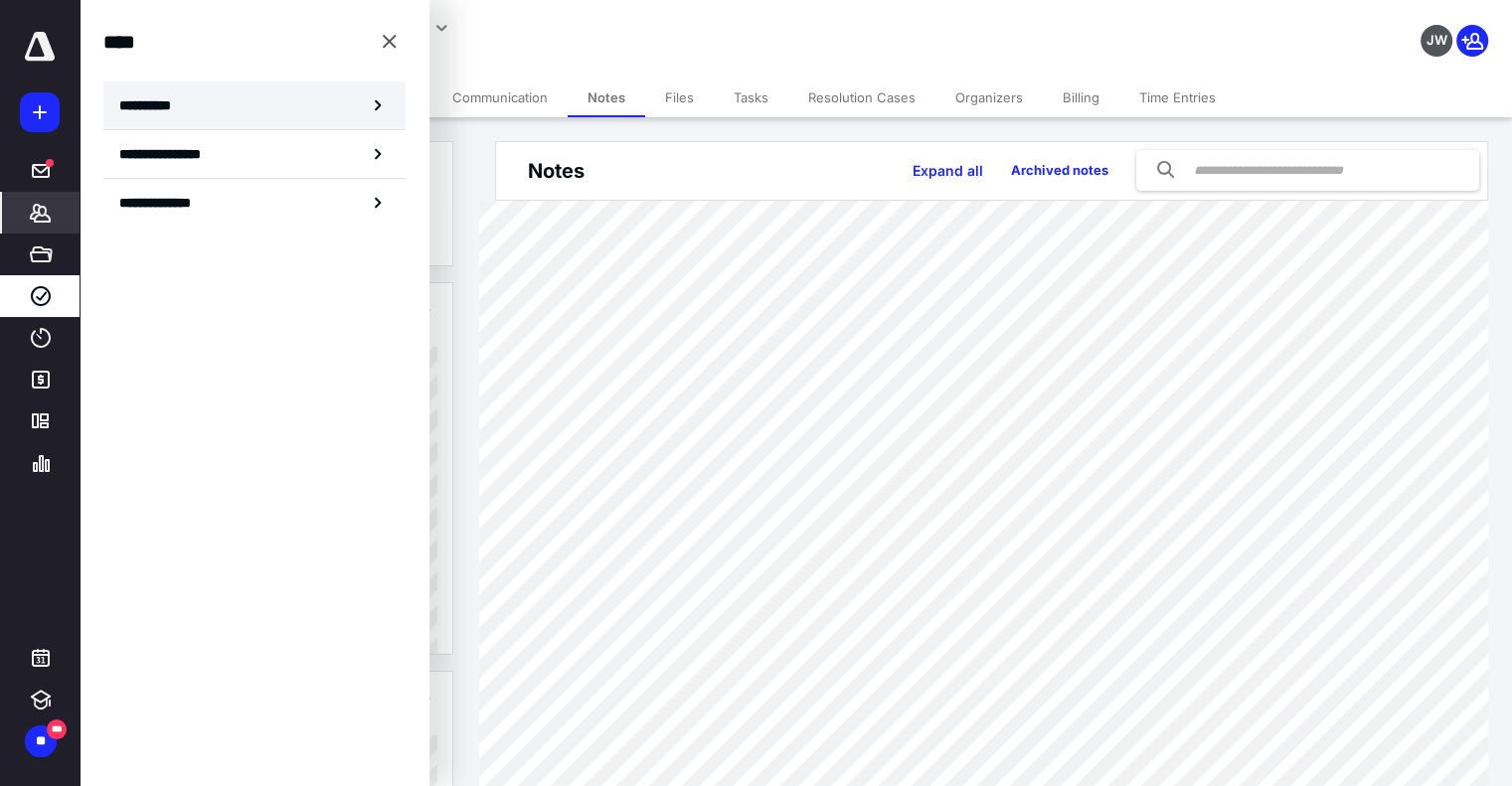 click on "**********" at bounding box center [254, 105] 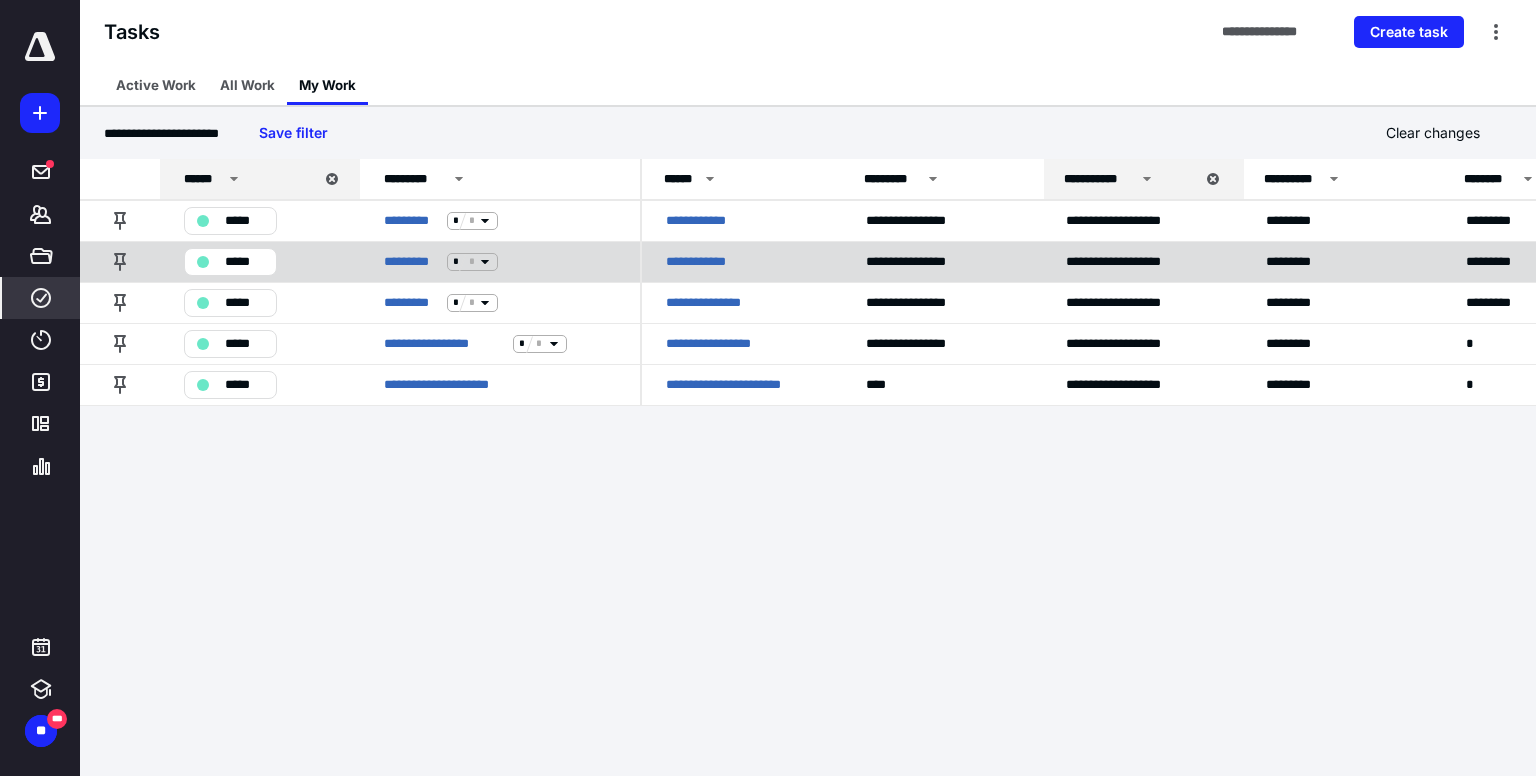 click on "**********" at bounding box center [703, 262] 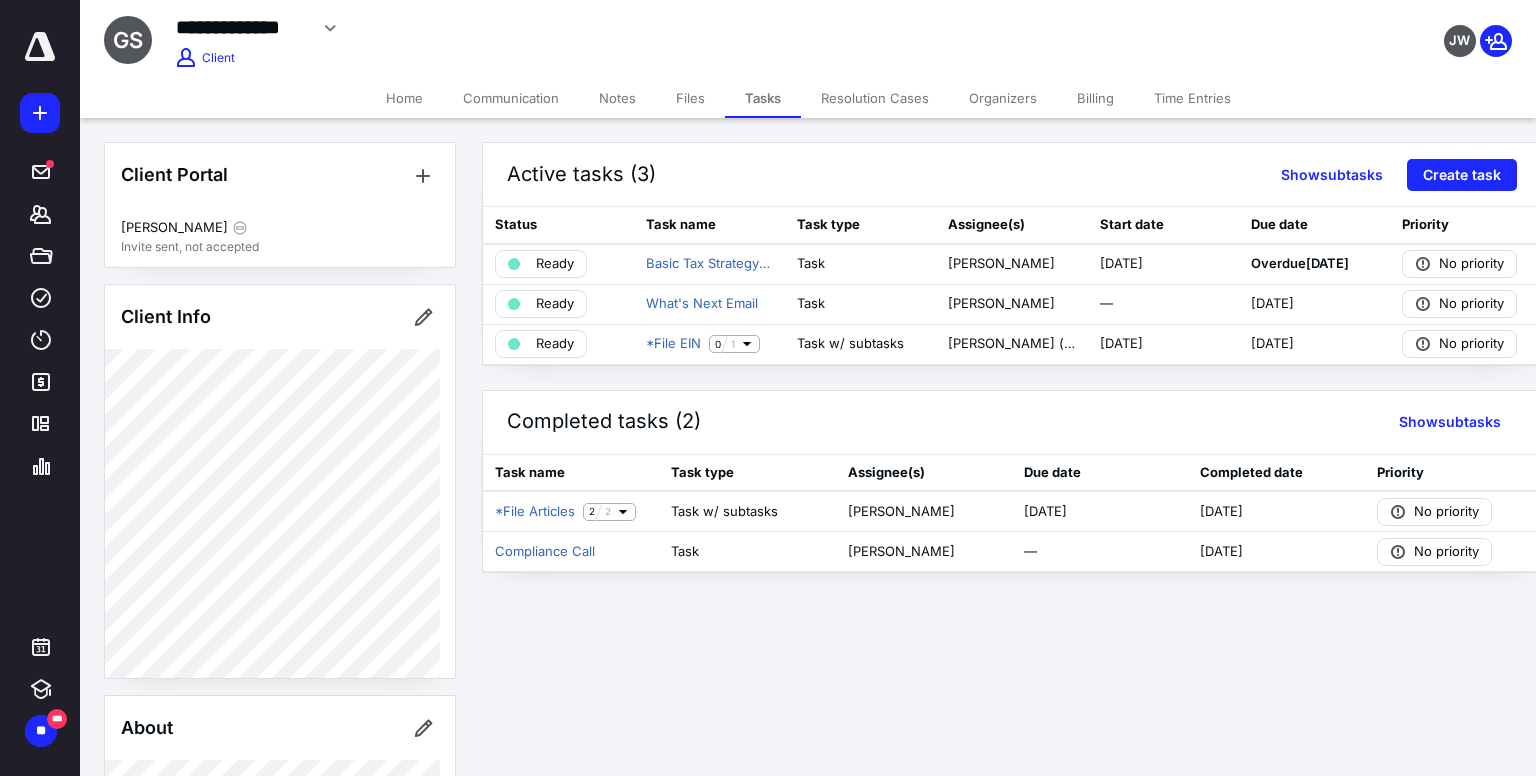 click on "Notes" at bounding box center [617, 98] 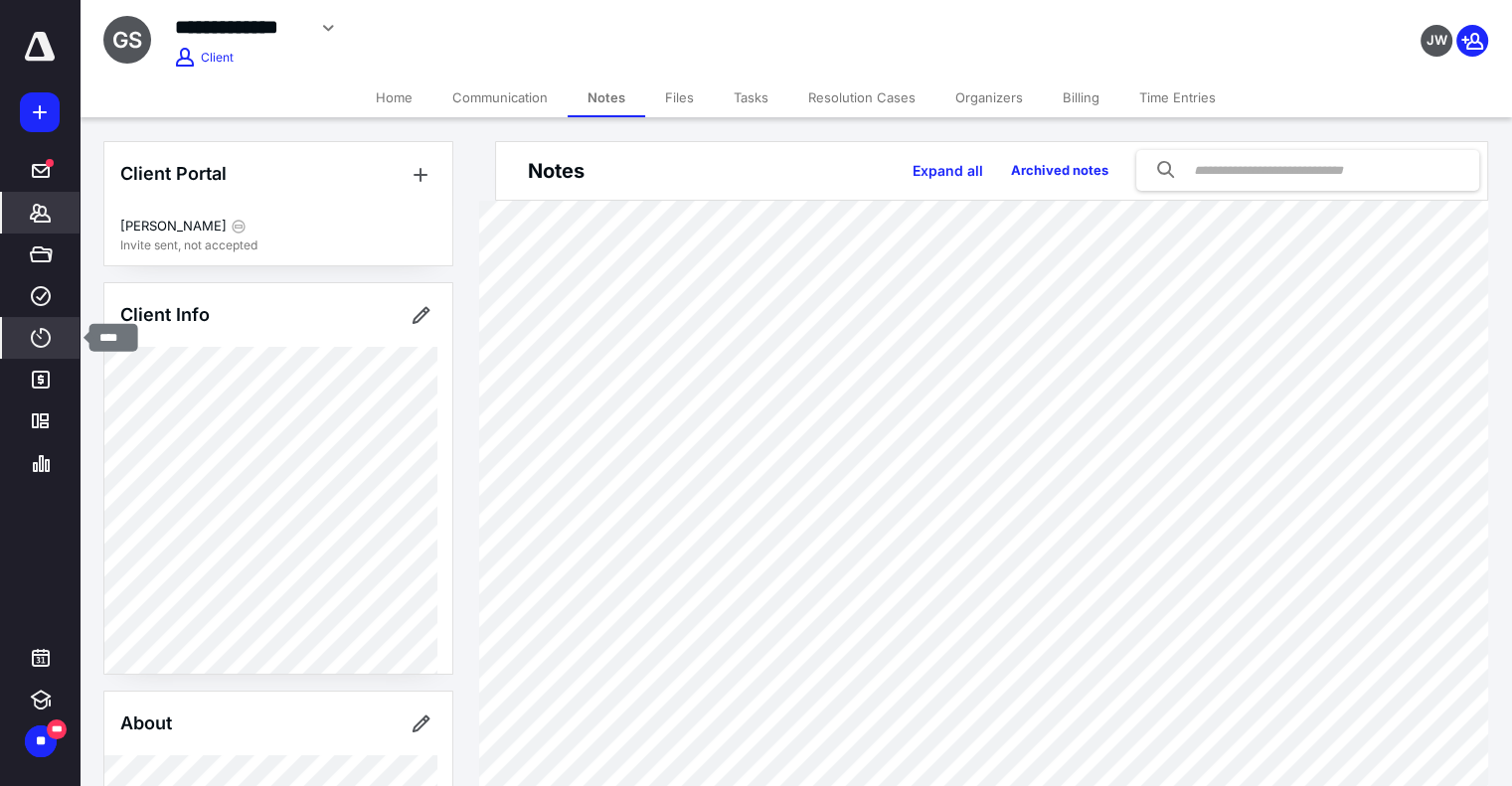 click on "****" at bounding box center (41, 338) 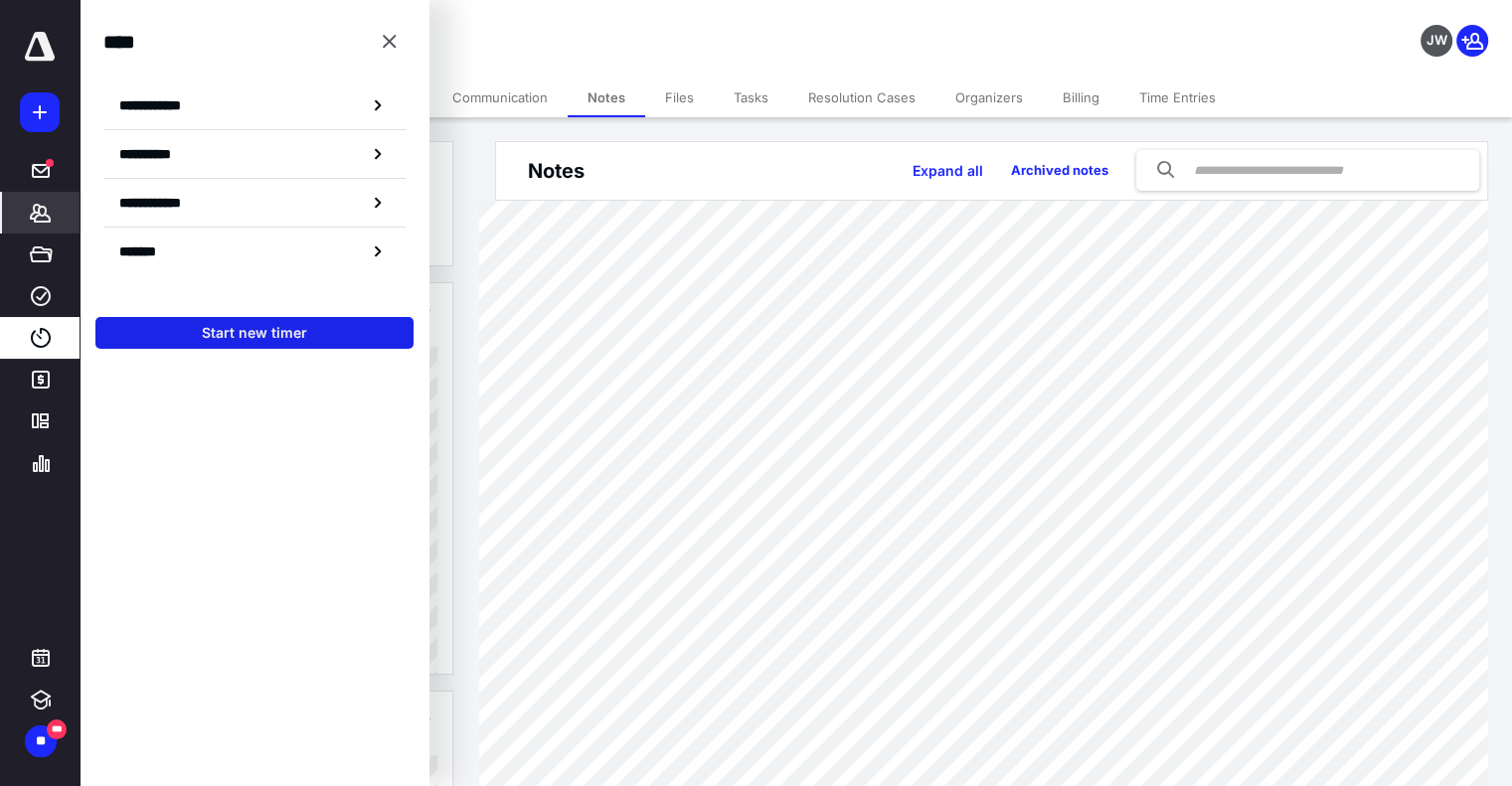 click on "Start new timer" at bounding box center [254, 333] 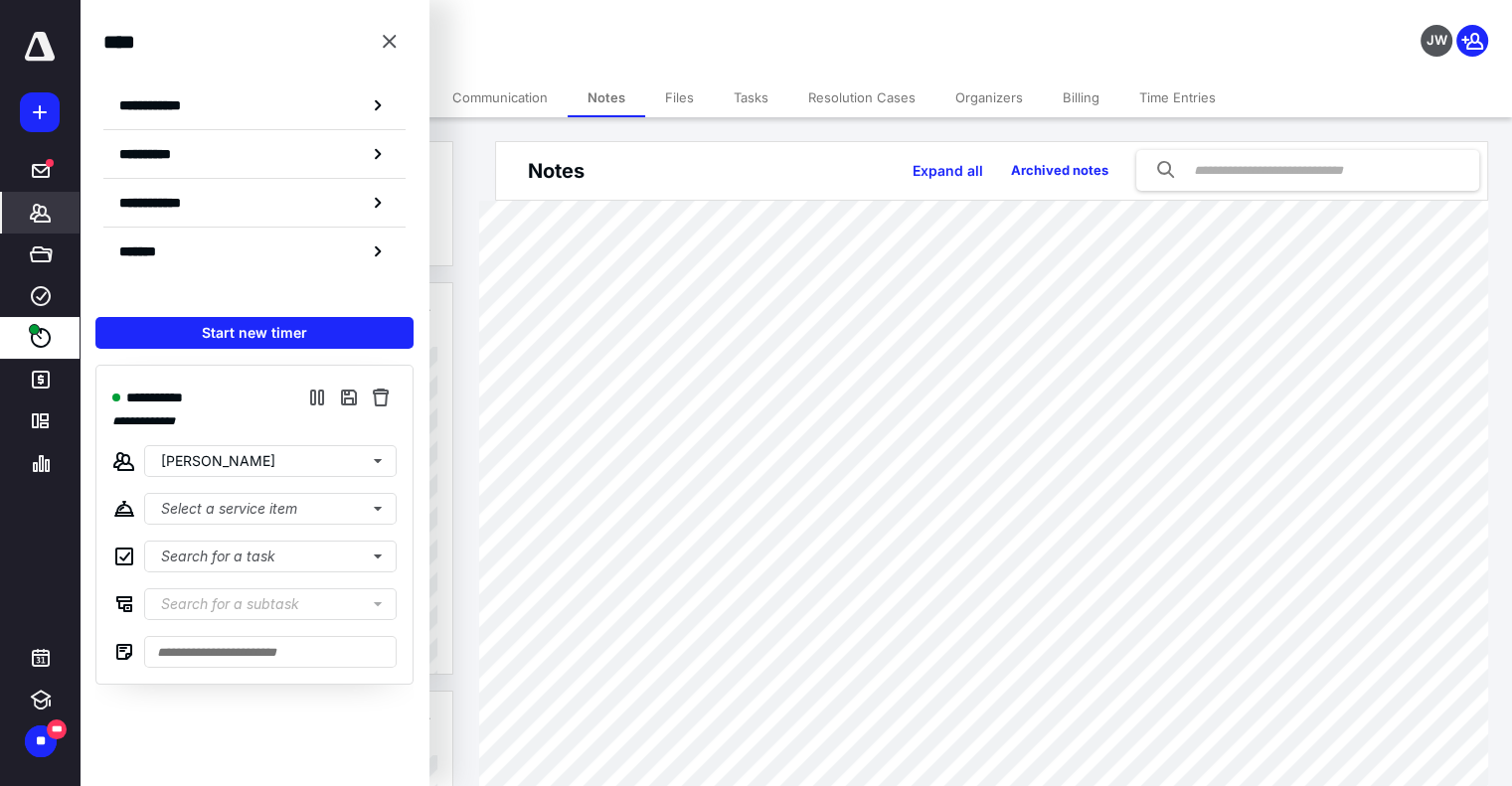 click on "**********" at bounding box center (562, 25) 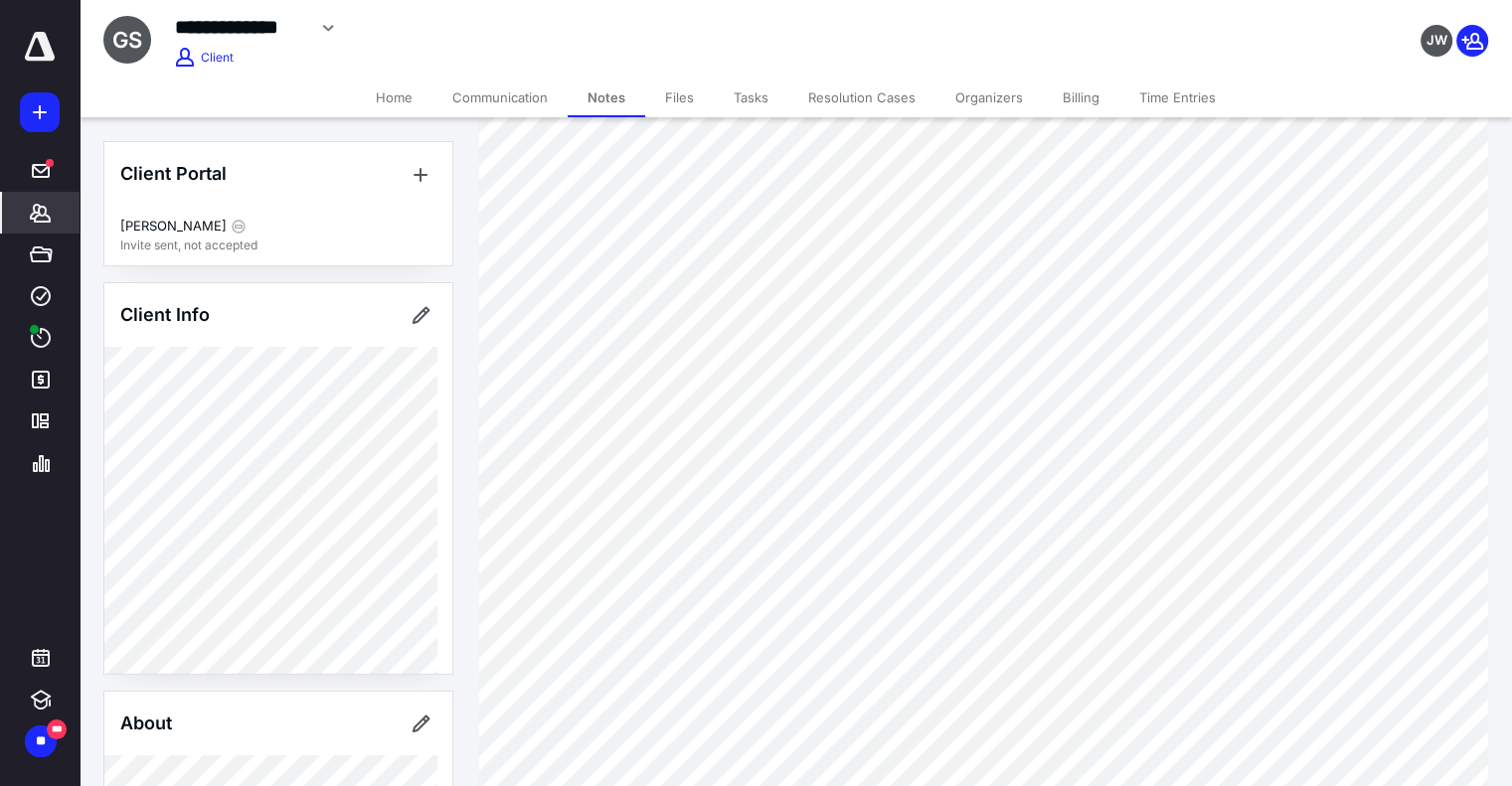 scroll, scrollTop: 1519, scrollLeft: 0, axis: vertical 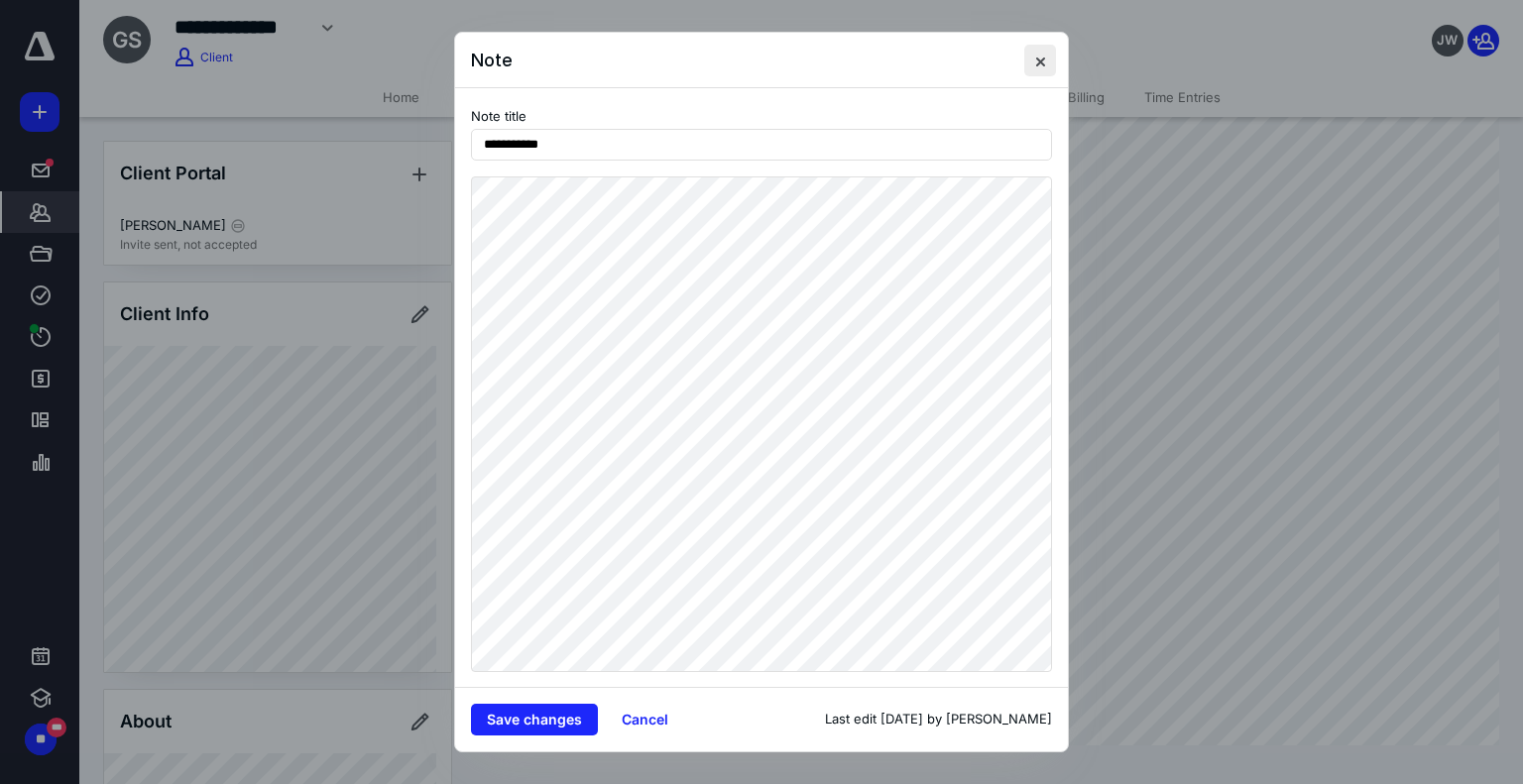 click at bounding box center [1040, 60] 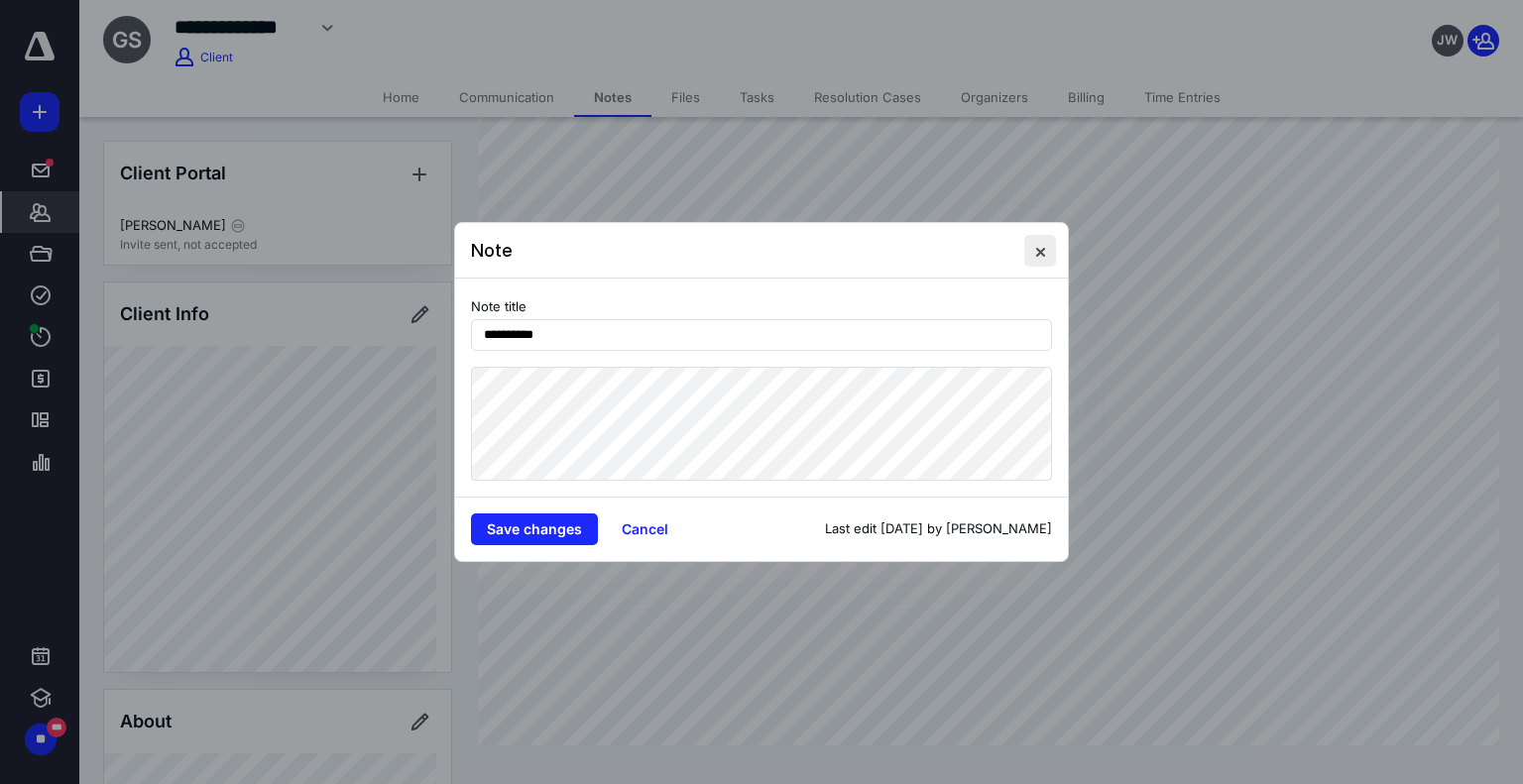 click at bounding box center [1040, 251] 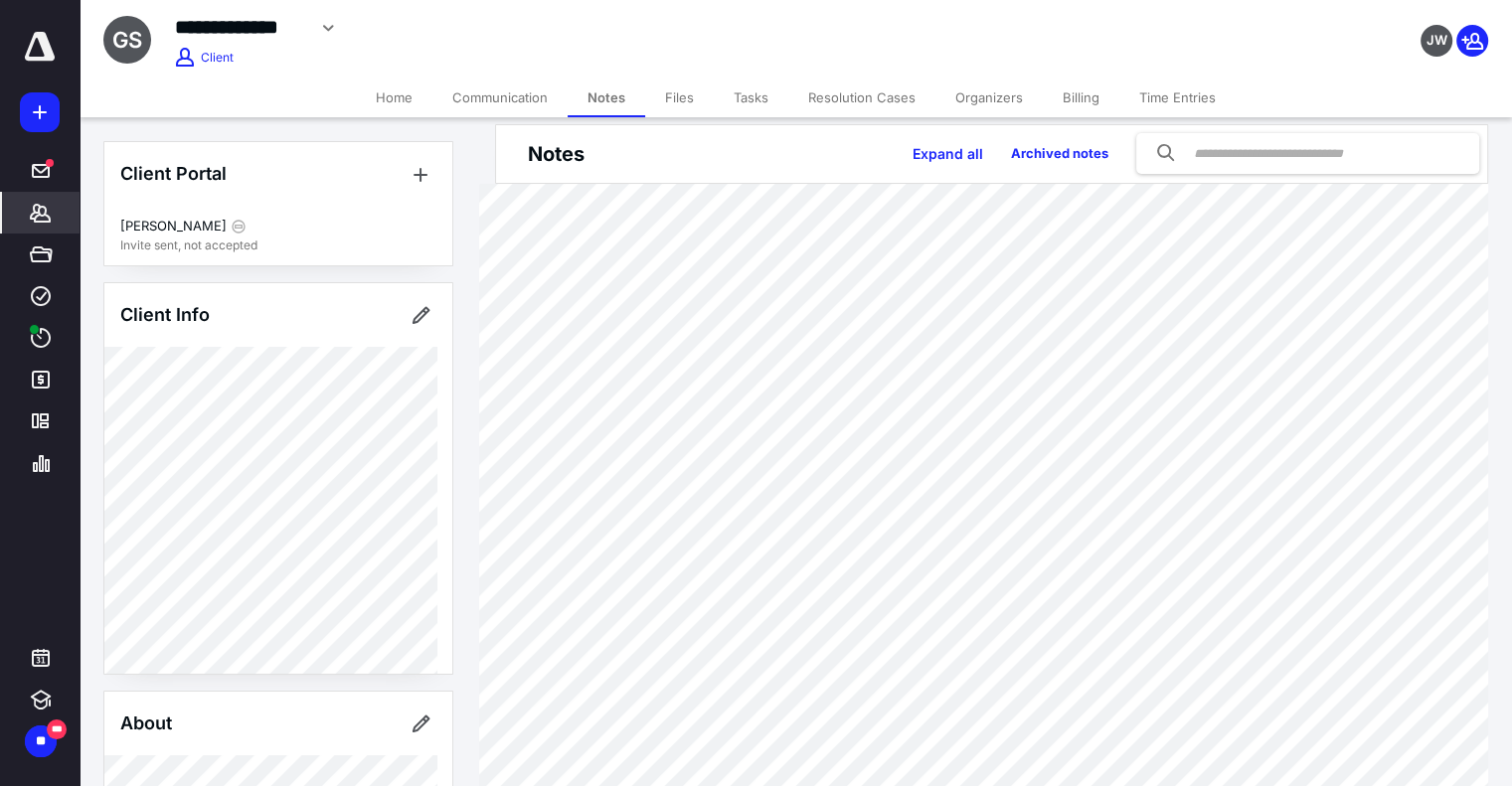scroll, scrollTop: 0, scrollLeft: 0, axis: both 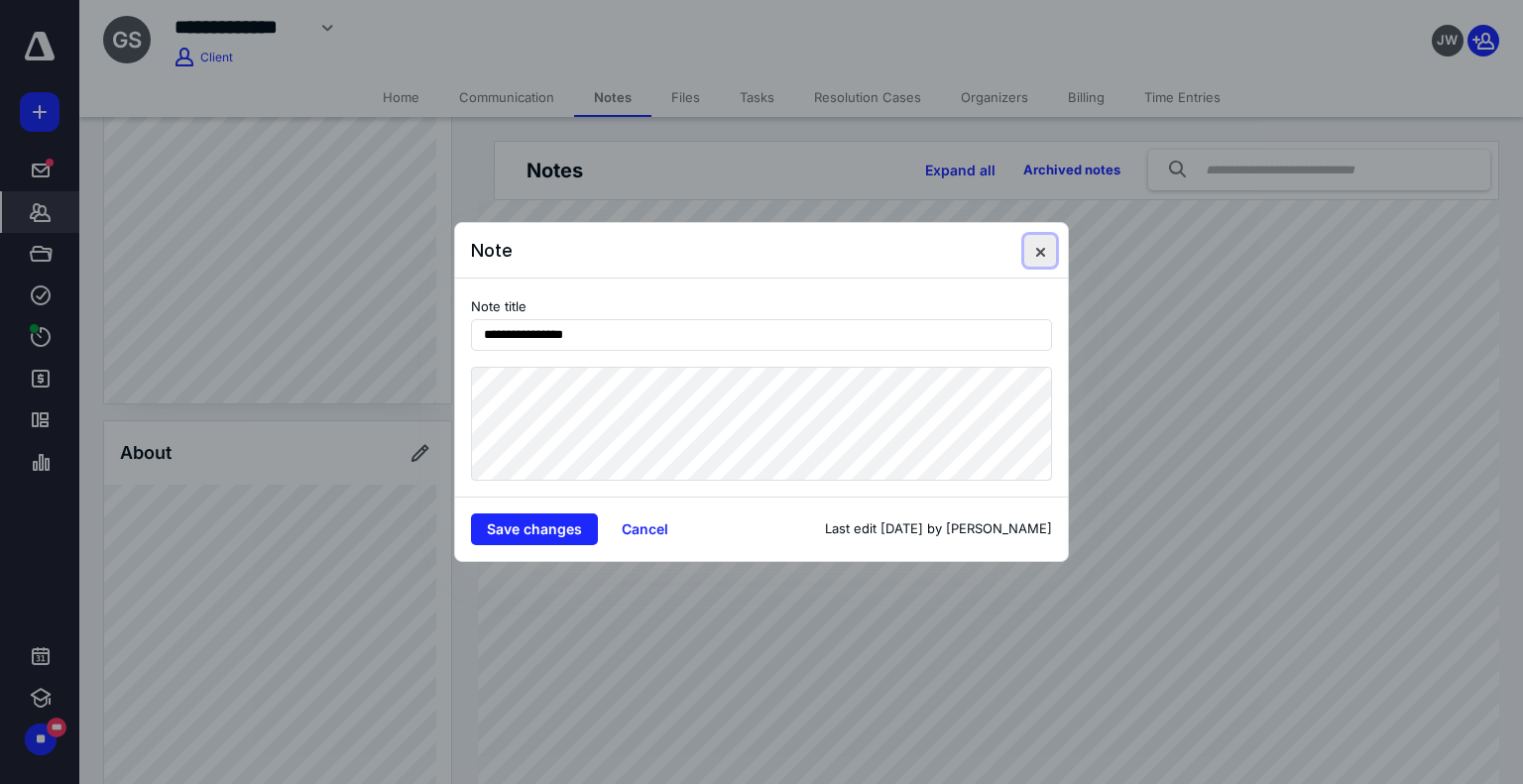 click at bounding box center (1040, 251) 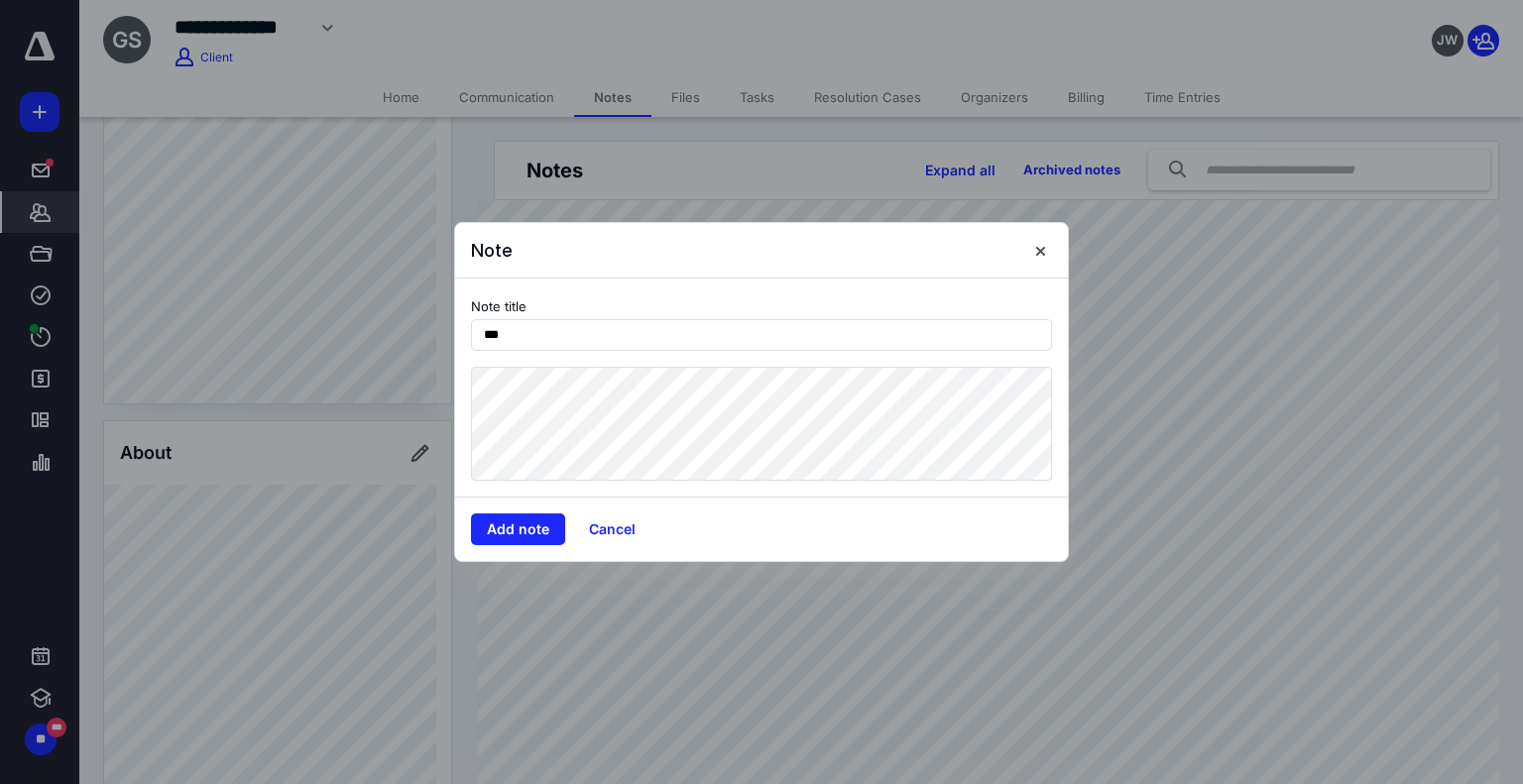 click on "Add note" at bounding box center [518, 529] 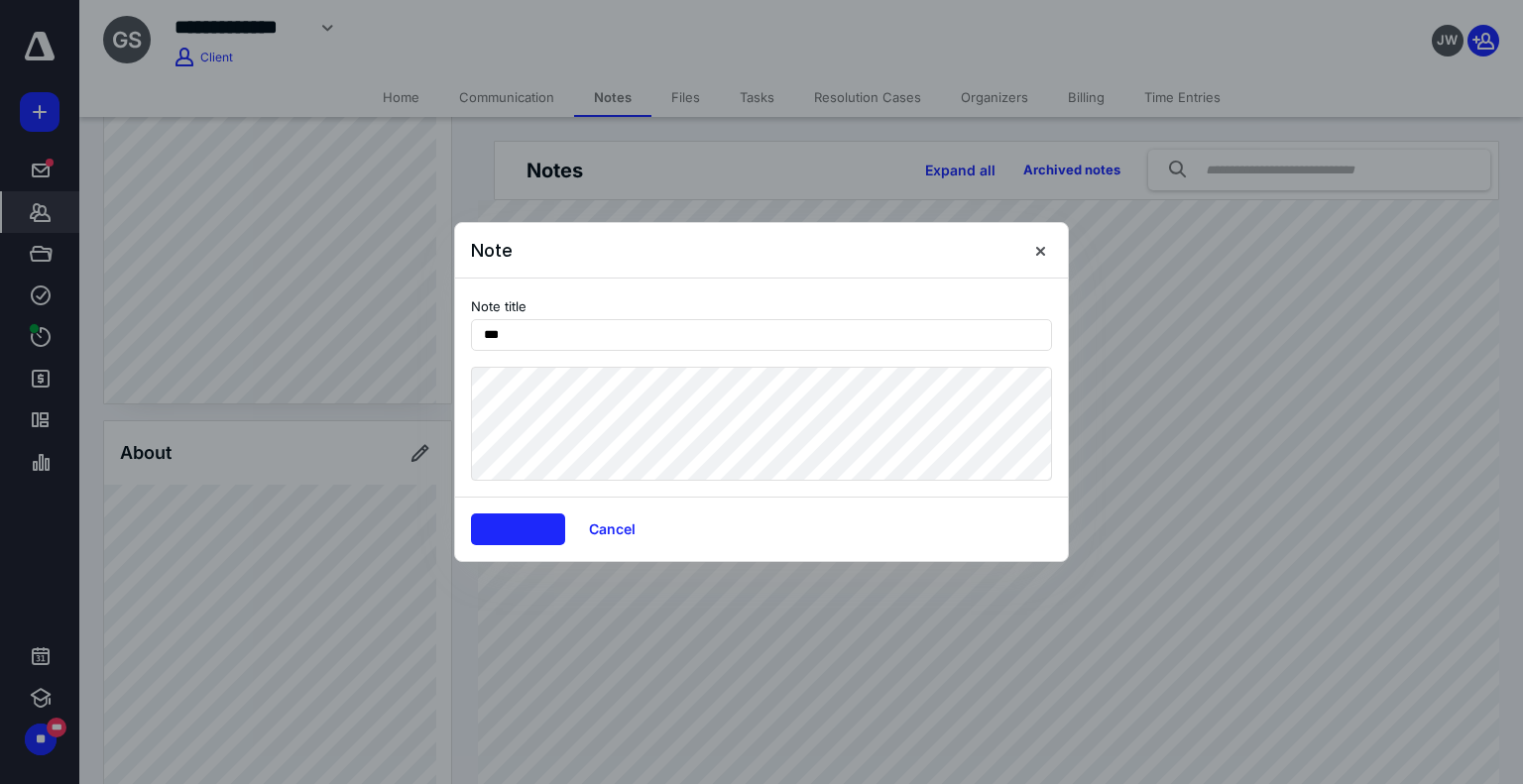 type on "**********" 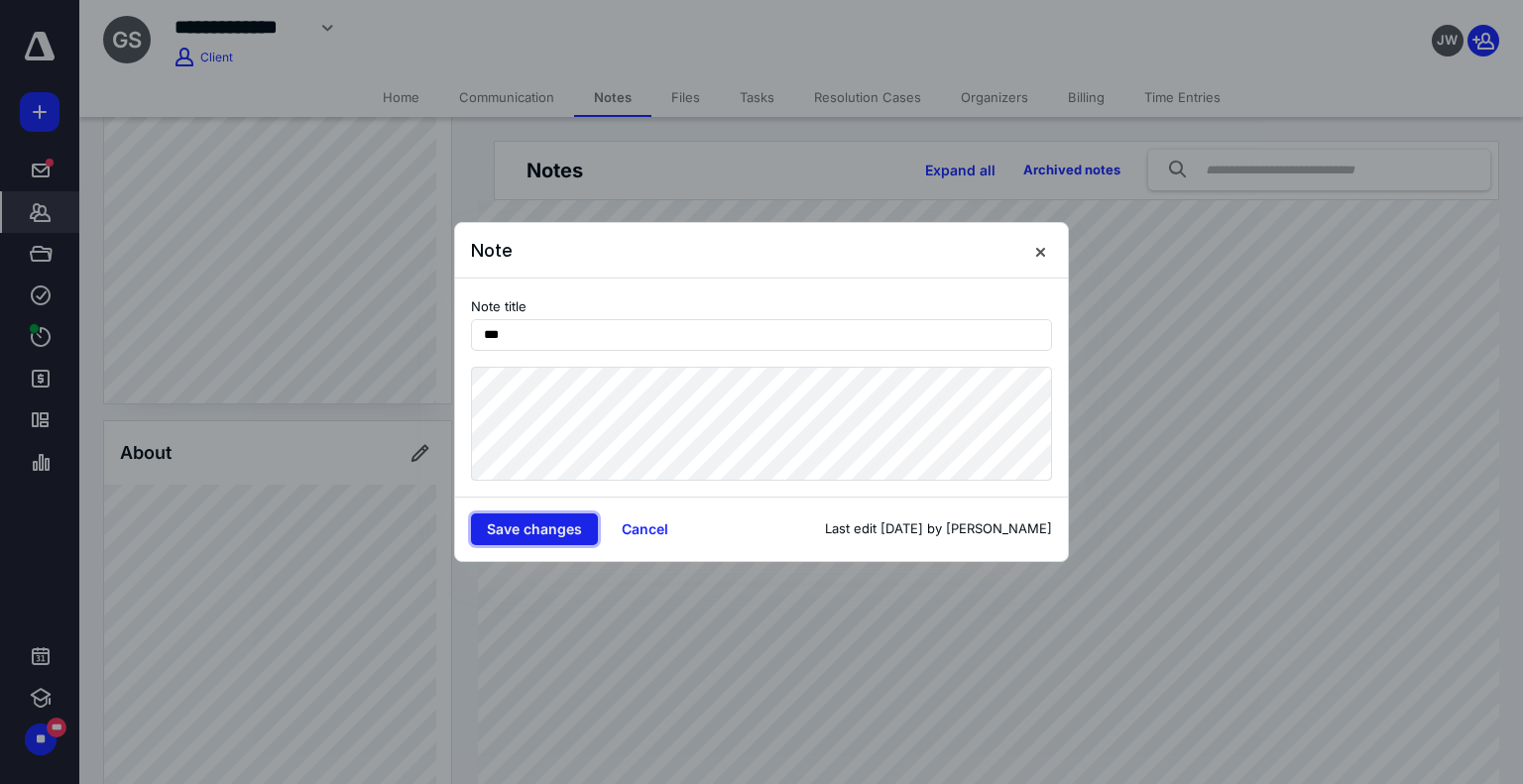 click on "Save changes" at bounding box center (534, 529) 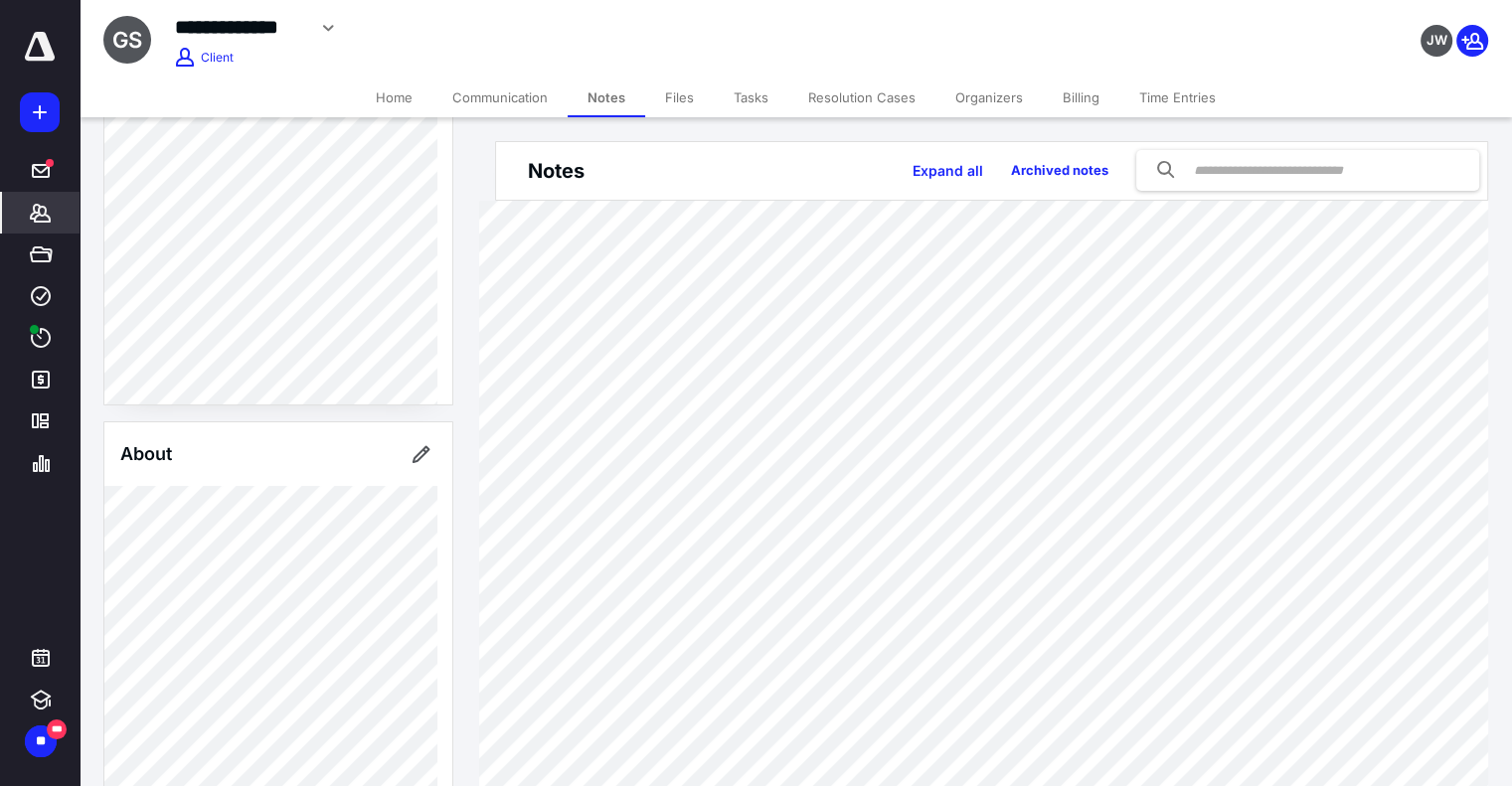 click on "Files" at bounding box center (679, 97) 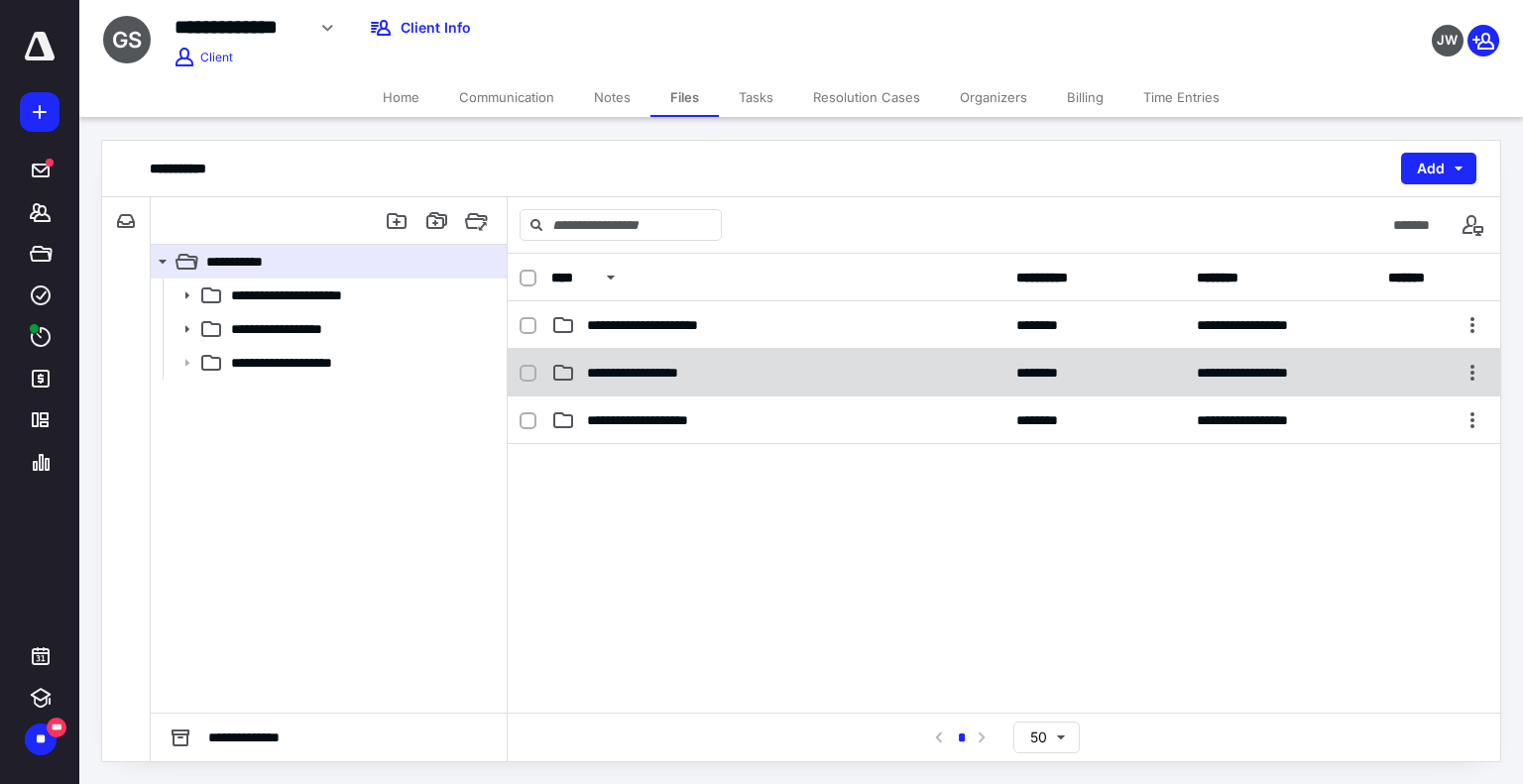 click on "**********" at bounding box center (1003, 373) 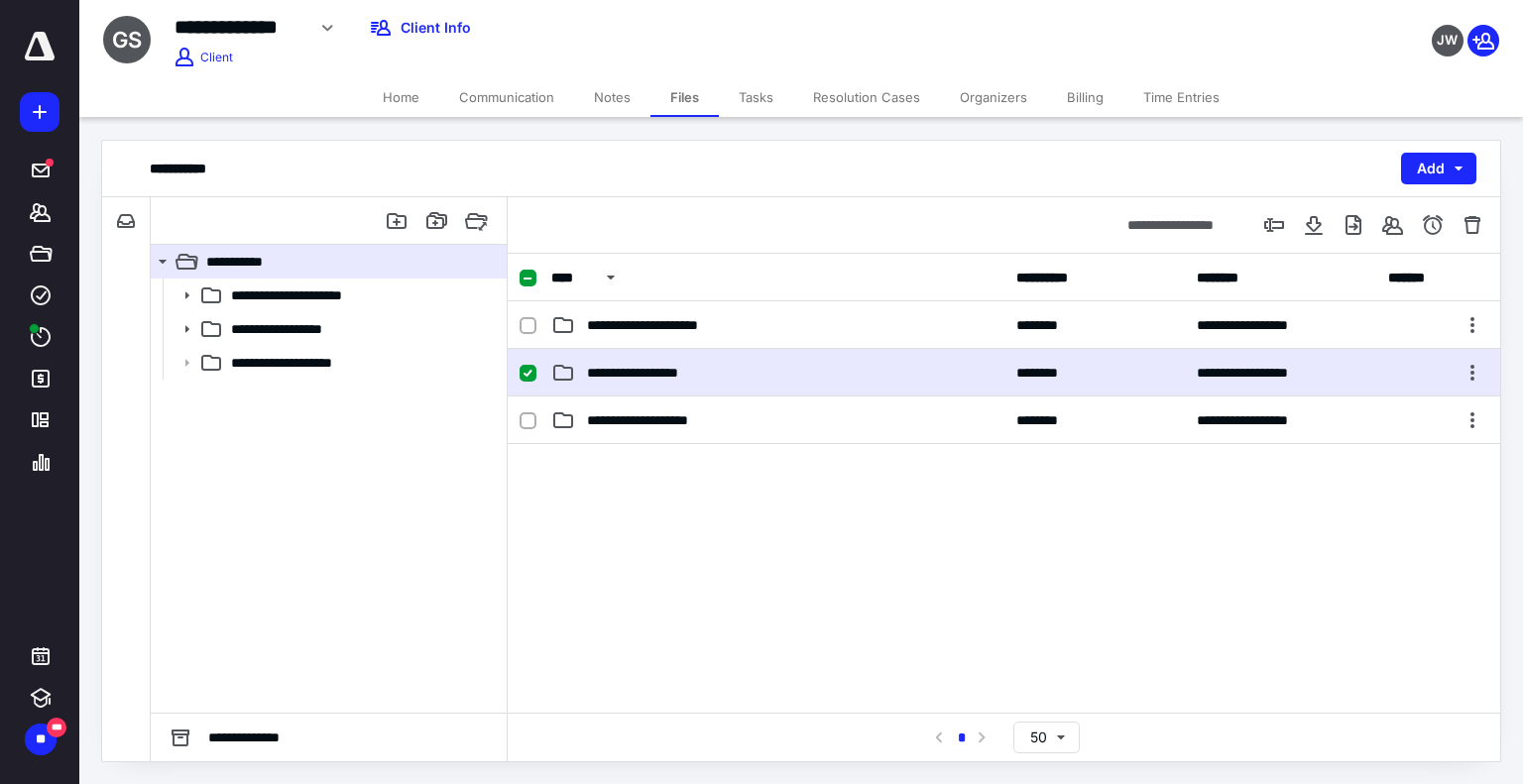 click on "**********" at bounding box center [1003, 373] 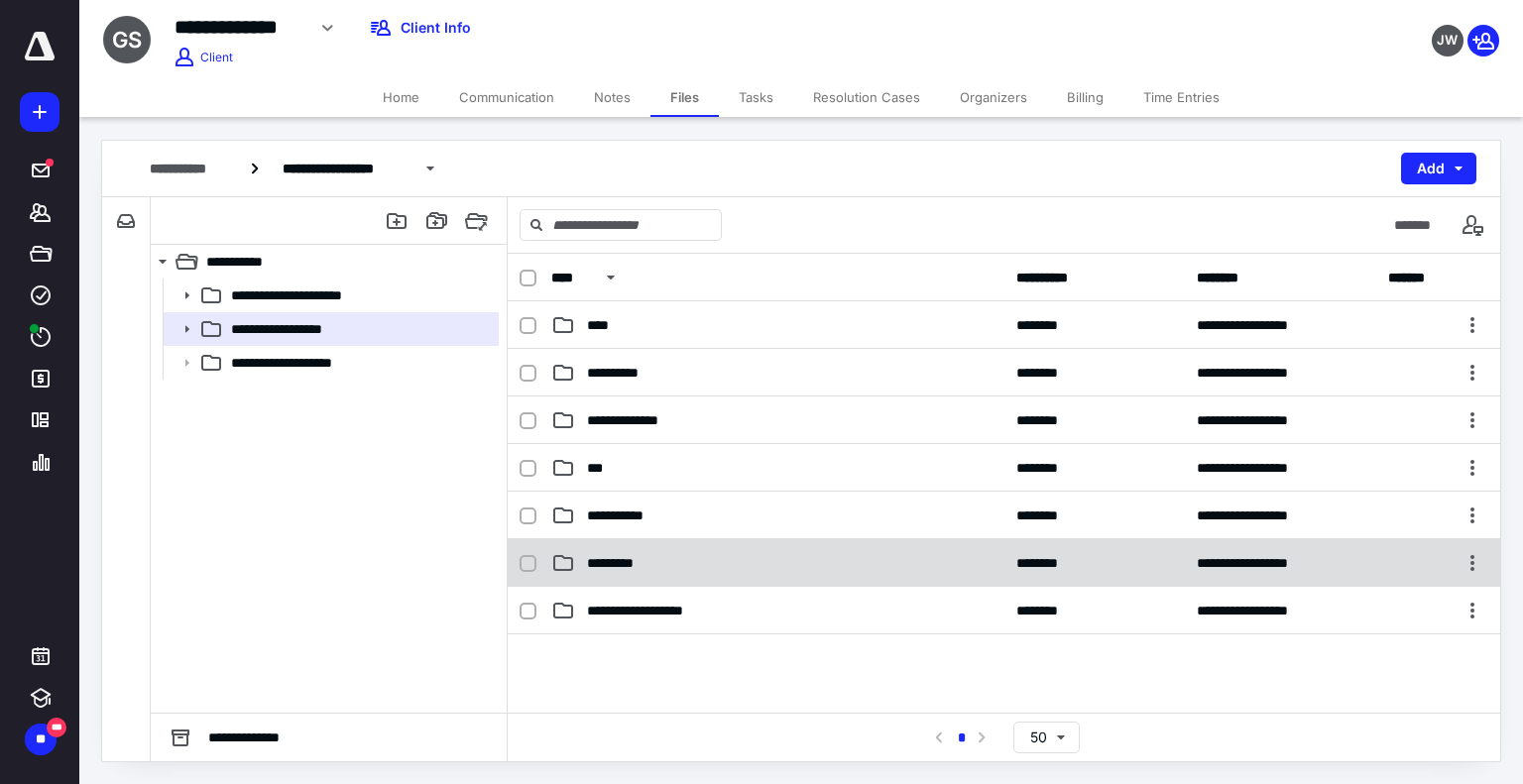 click on "**********" at bounding box center [1003, 563] 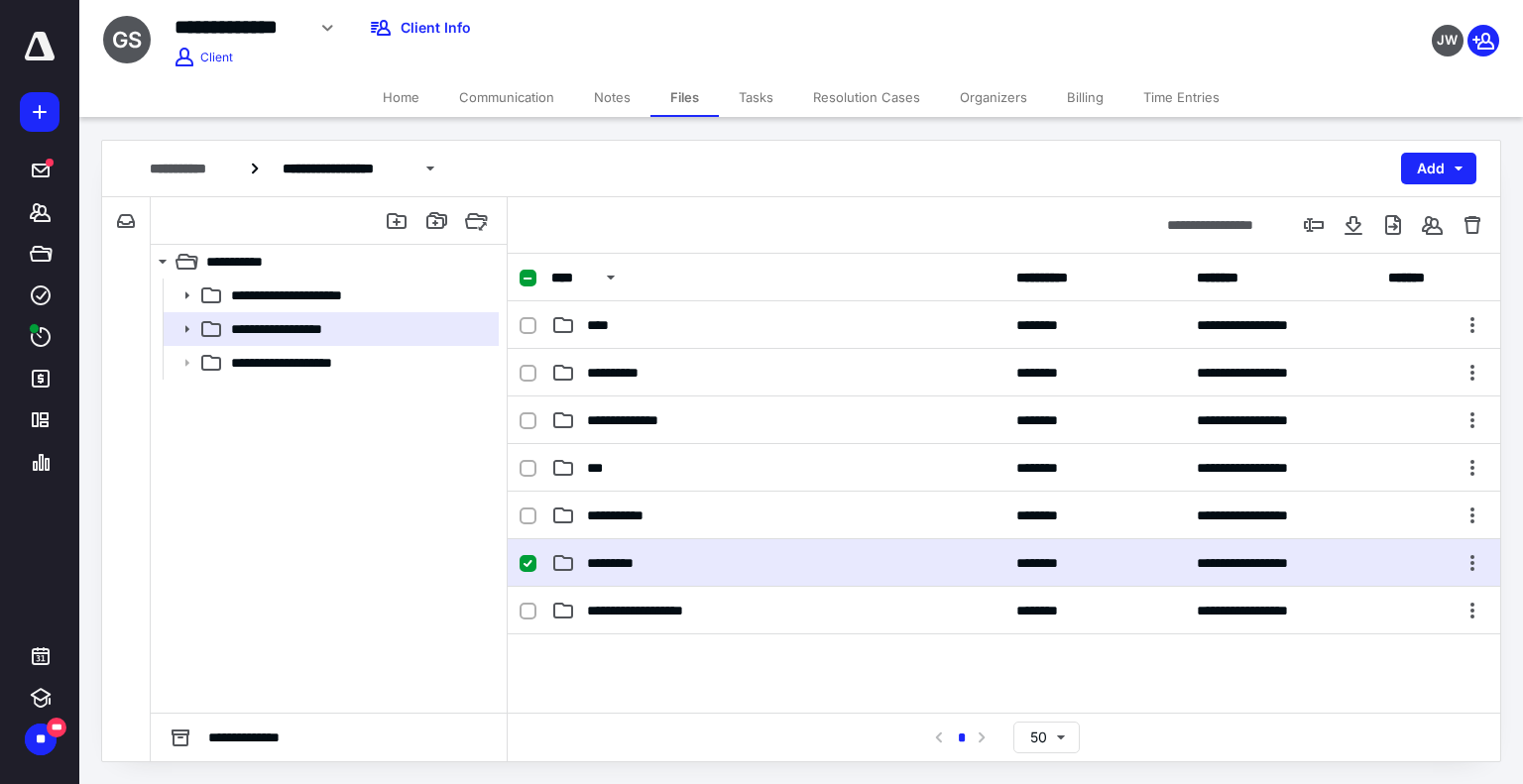 click on "**********" at bounding box center (1003, 563) 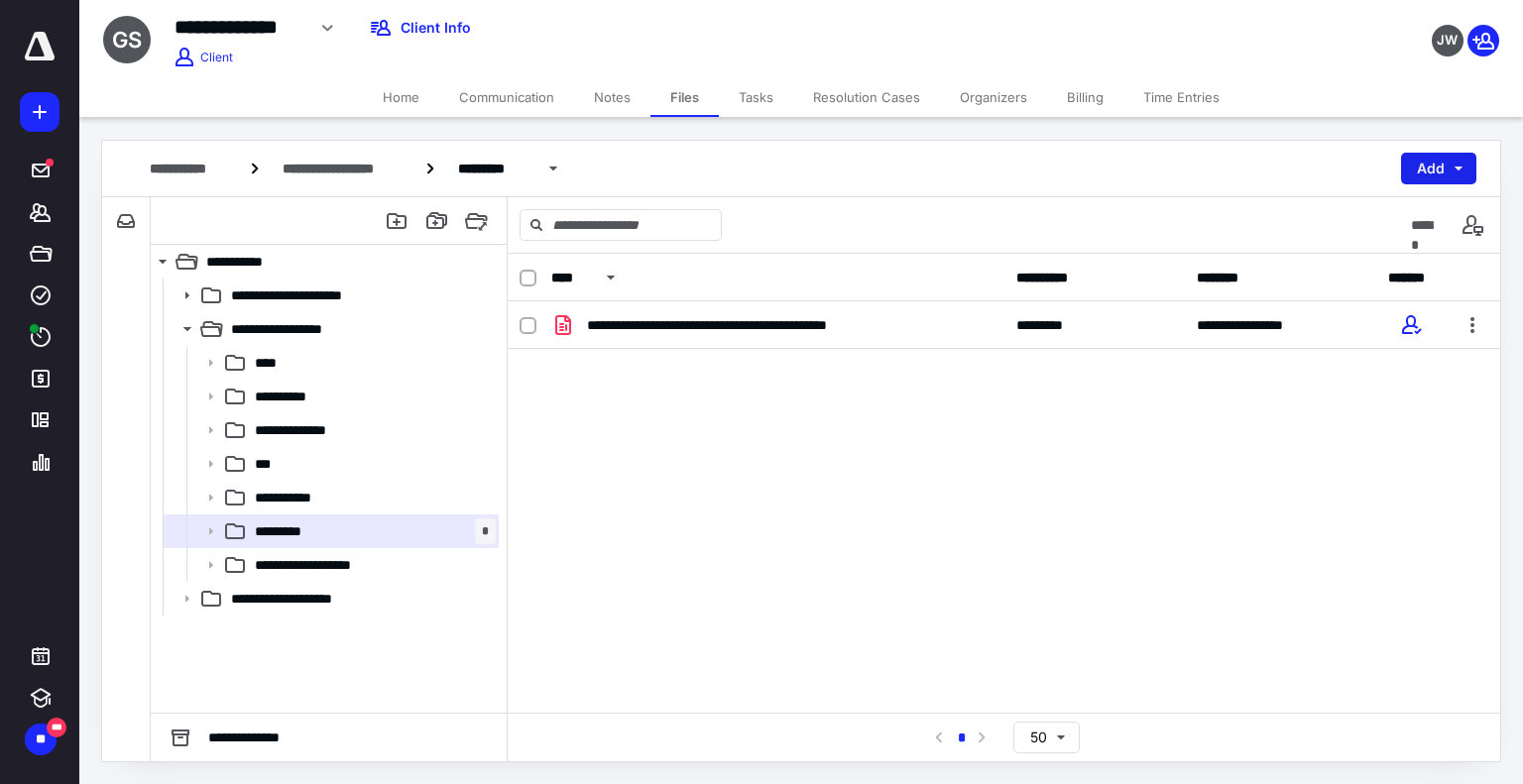click on "Add" at bounding box center [1439, 168] 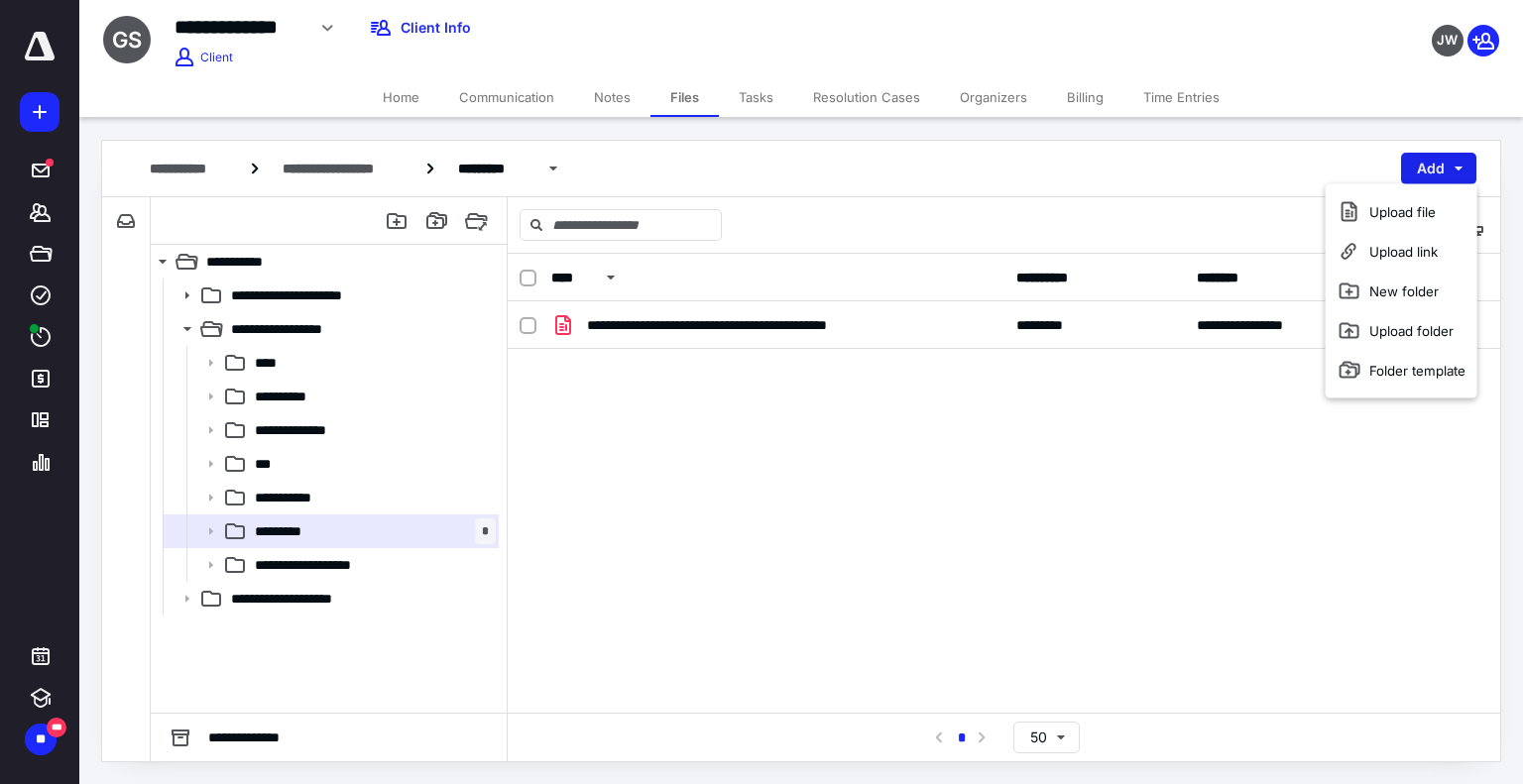 click on "Add" at bounding box center (1439, 168) 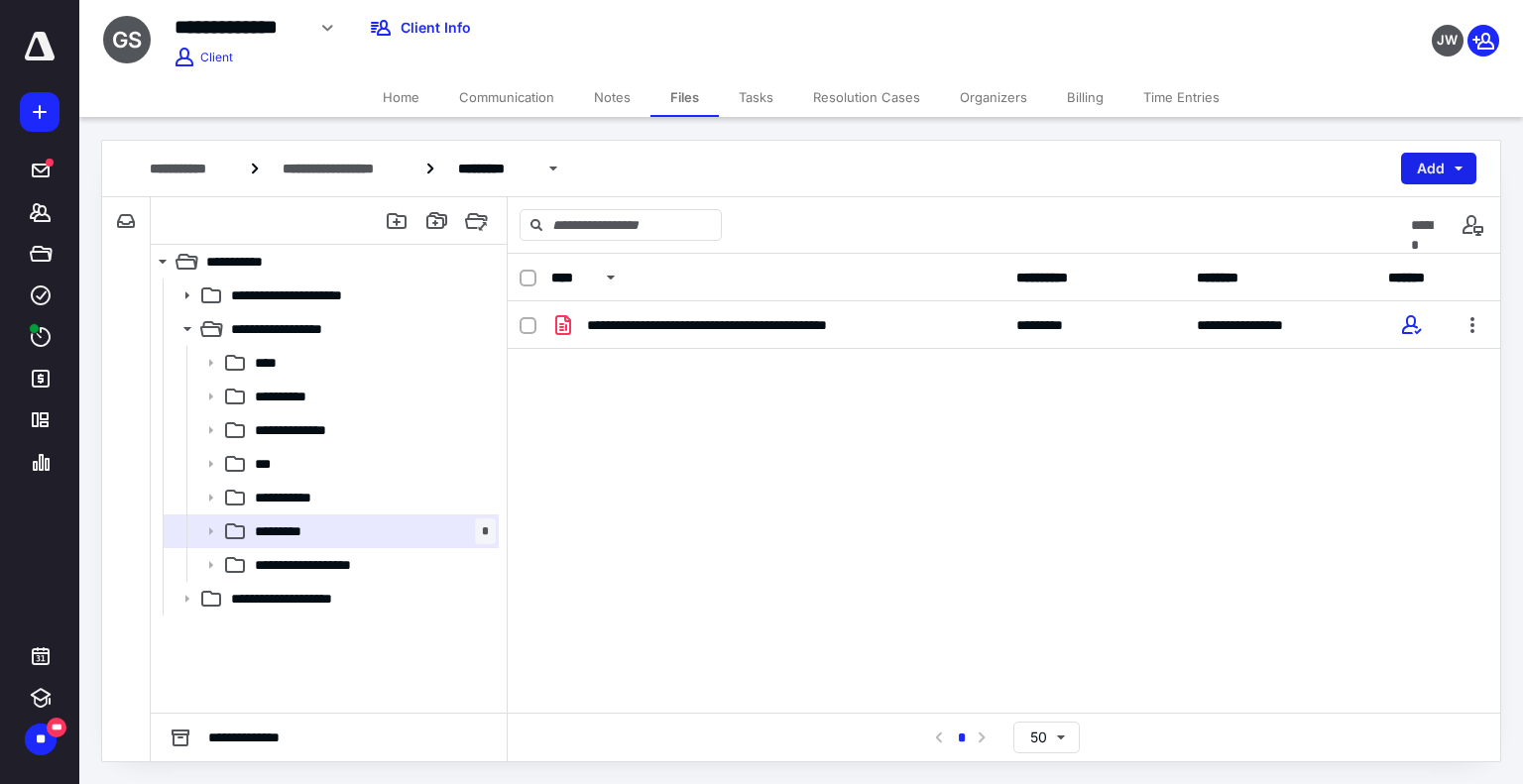 click on "Add" at bounding box center (1439, 168) 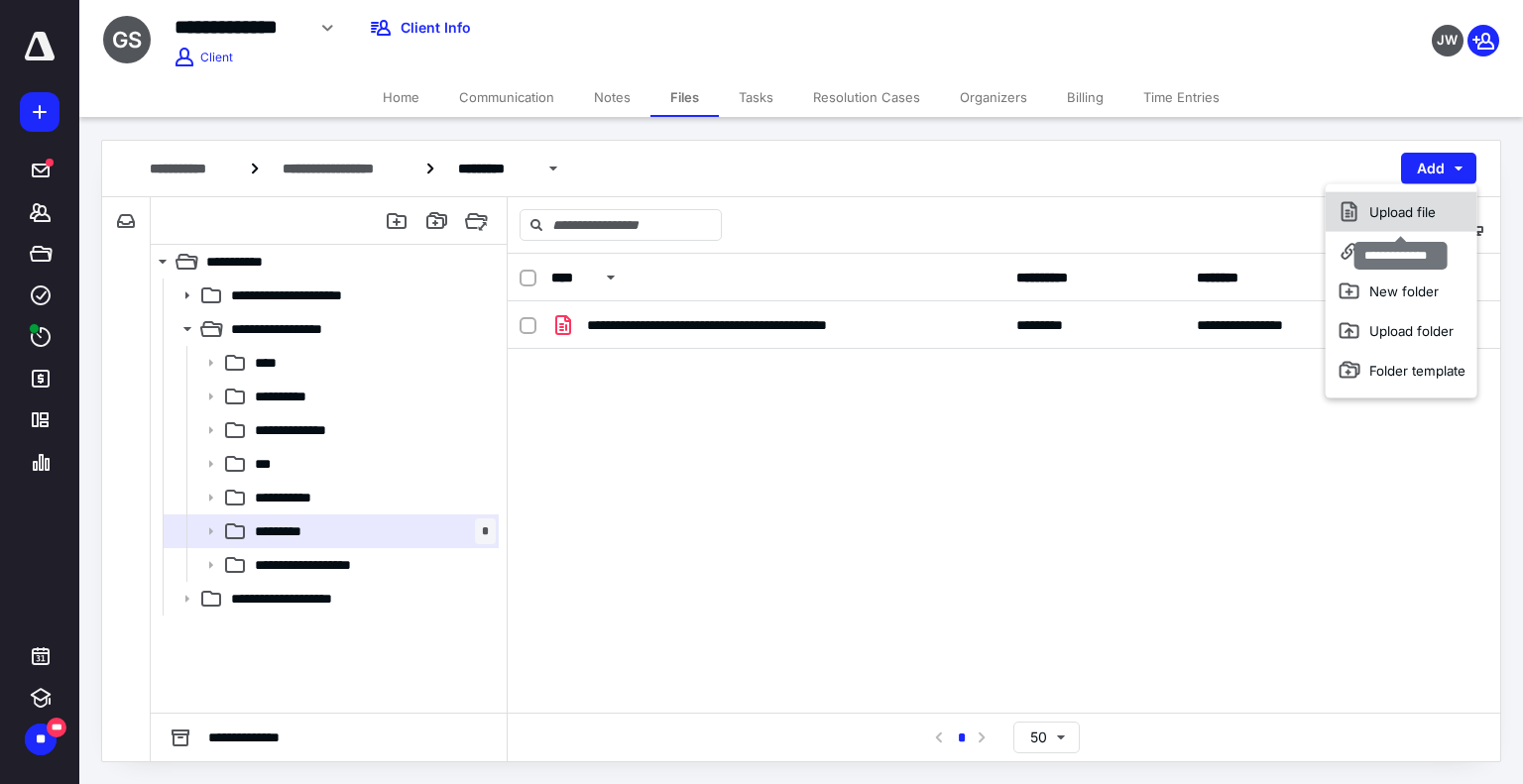 click on "Upload file" at bounding box center [1401, 212] 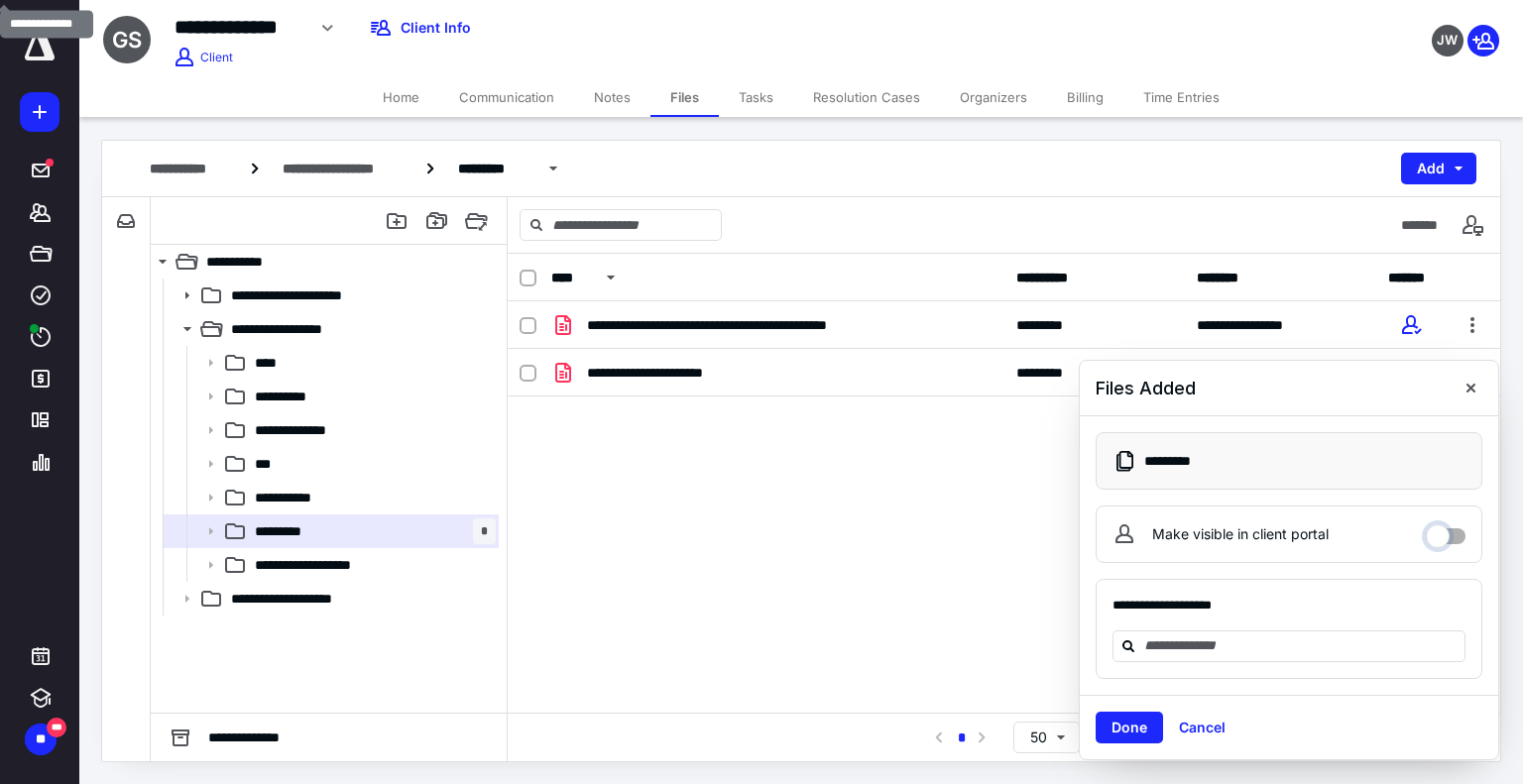 click on "Make visible in client portal" at bounding box center [1446, 531] 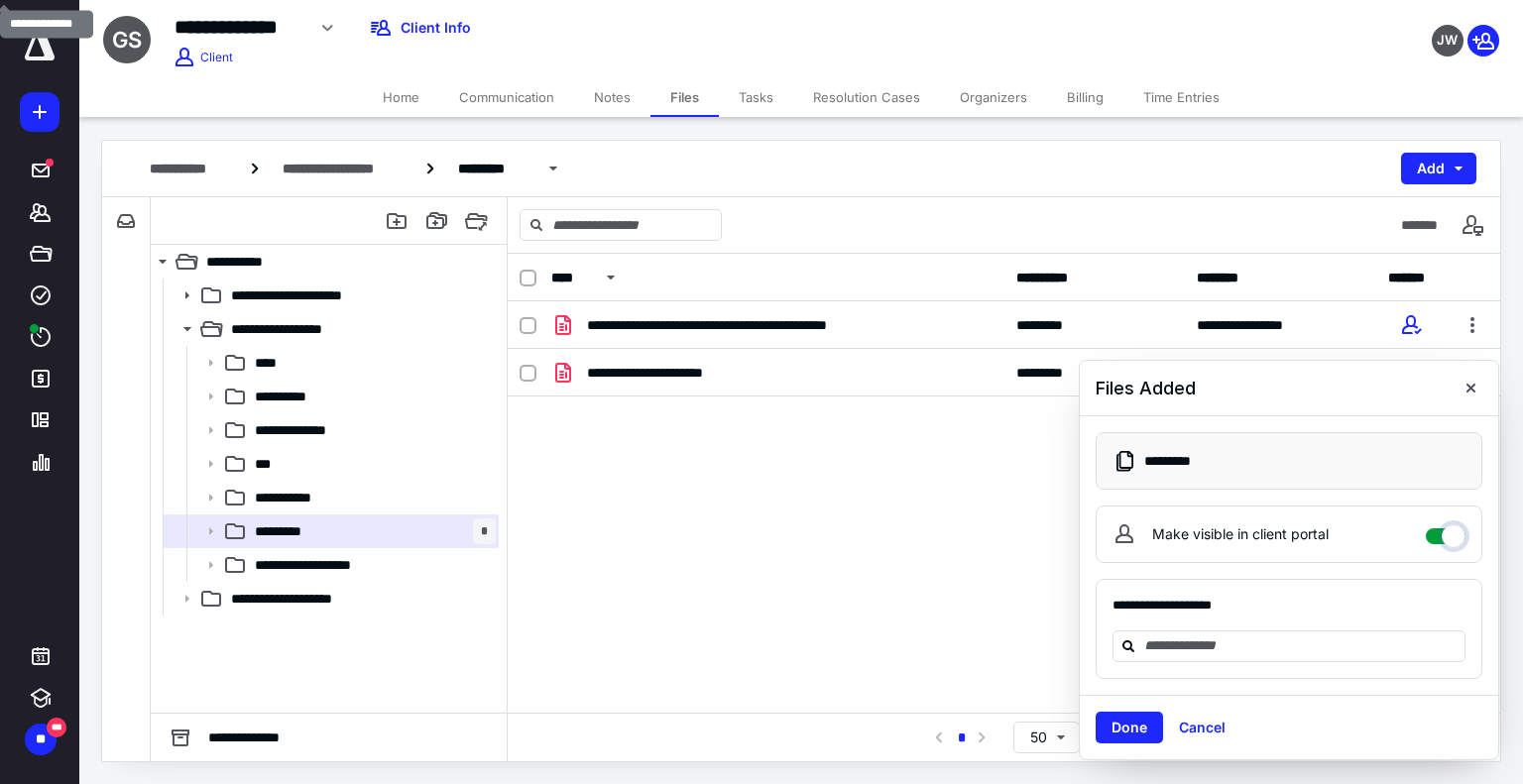 checkbox on "****" 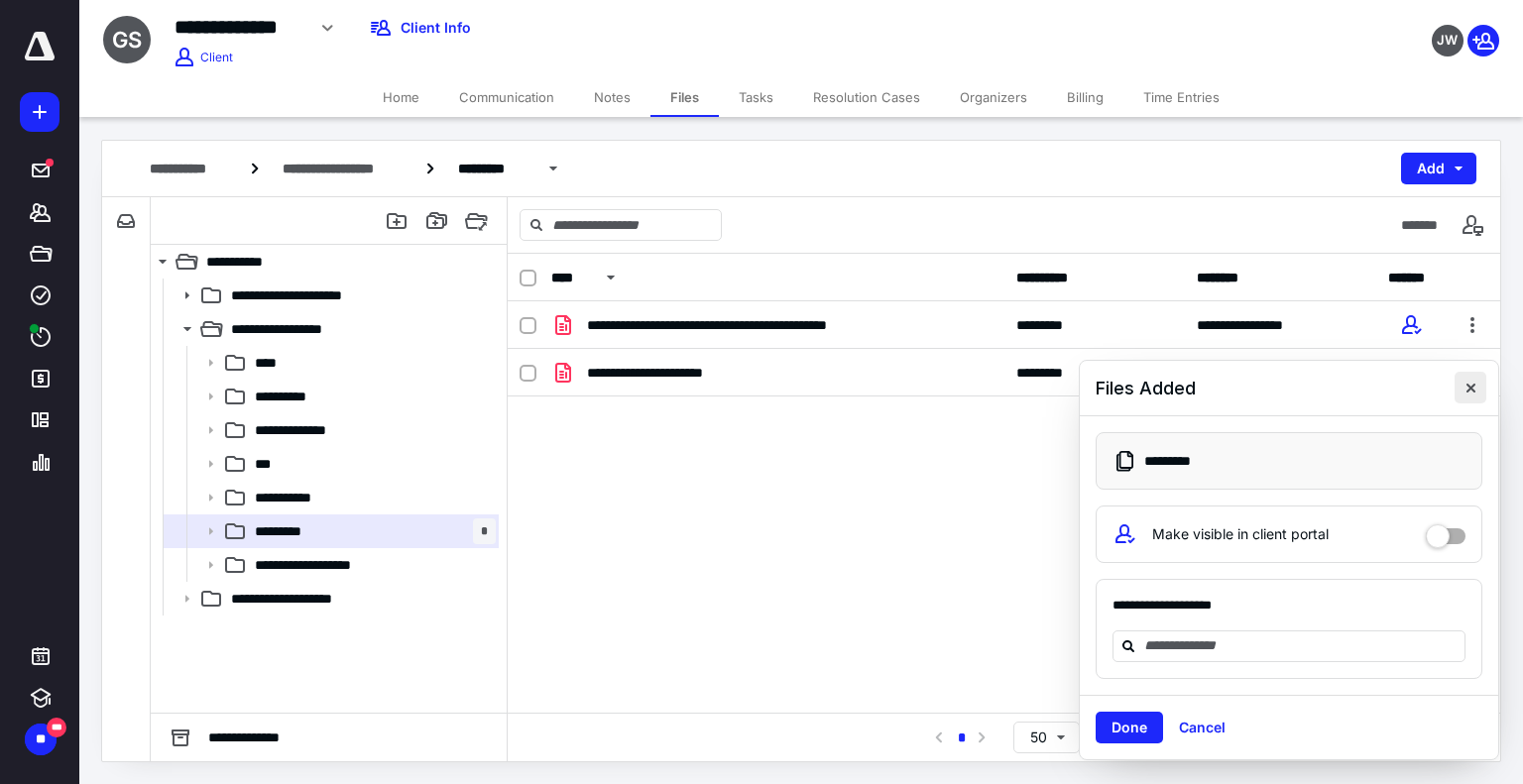 click at bounding box center [1470, 388] 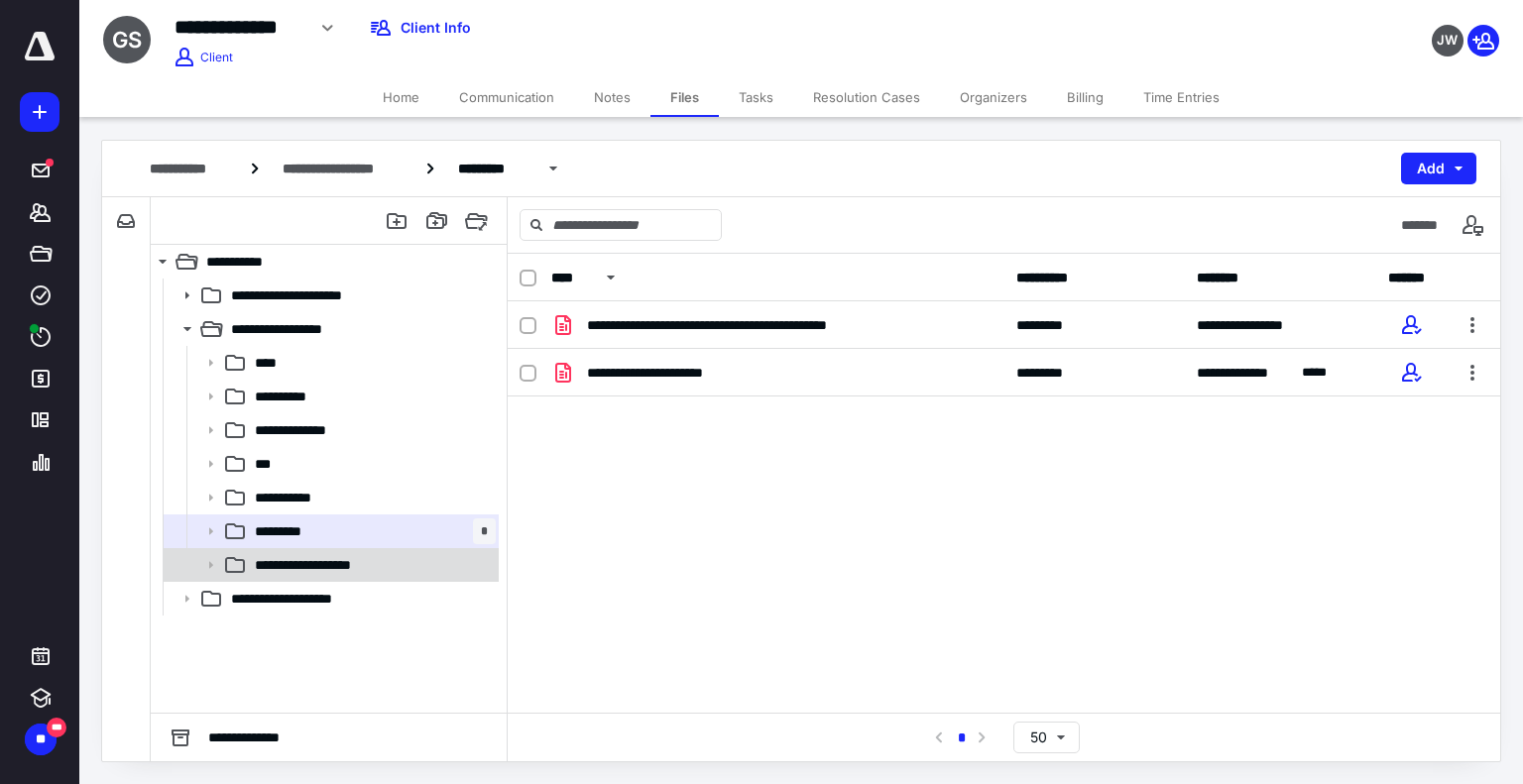 click on "**********" at bounding box center [371, 565] 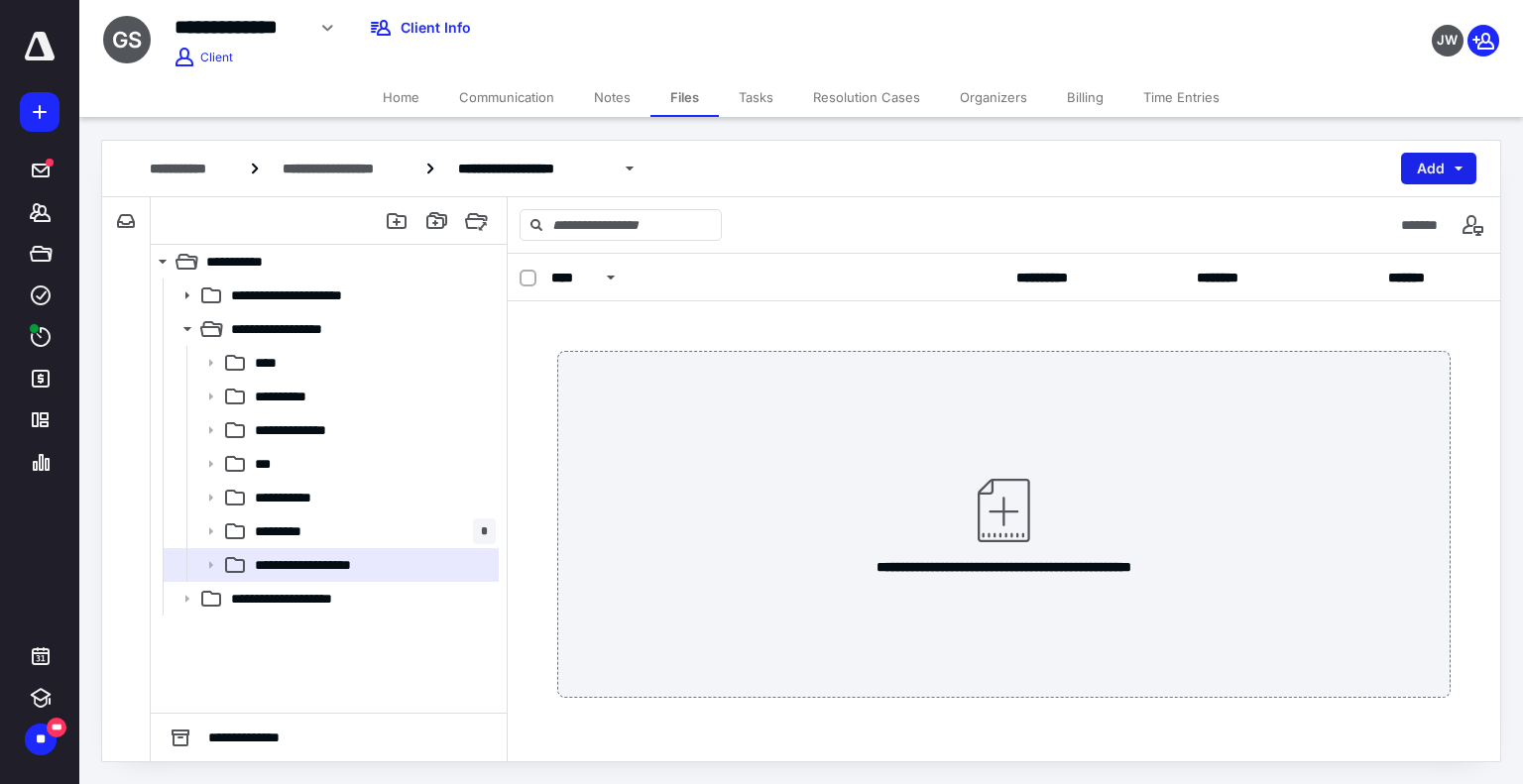 click on "Add" at bounding box center (1439, 168) 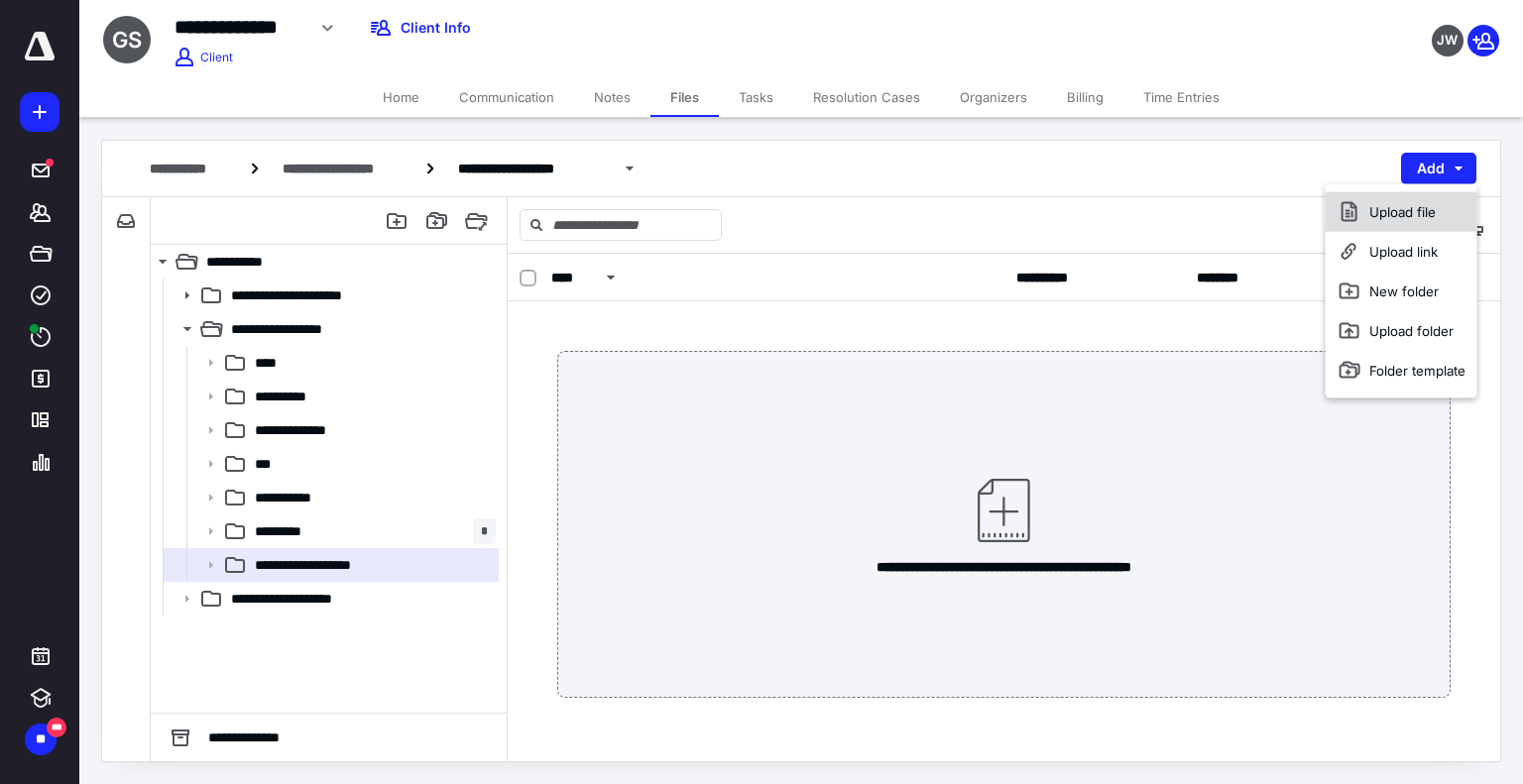 click on "Upload file" at bounding box center (1401, 212) 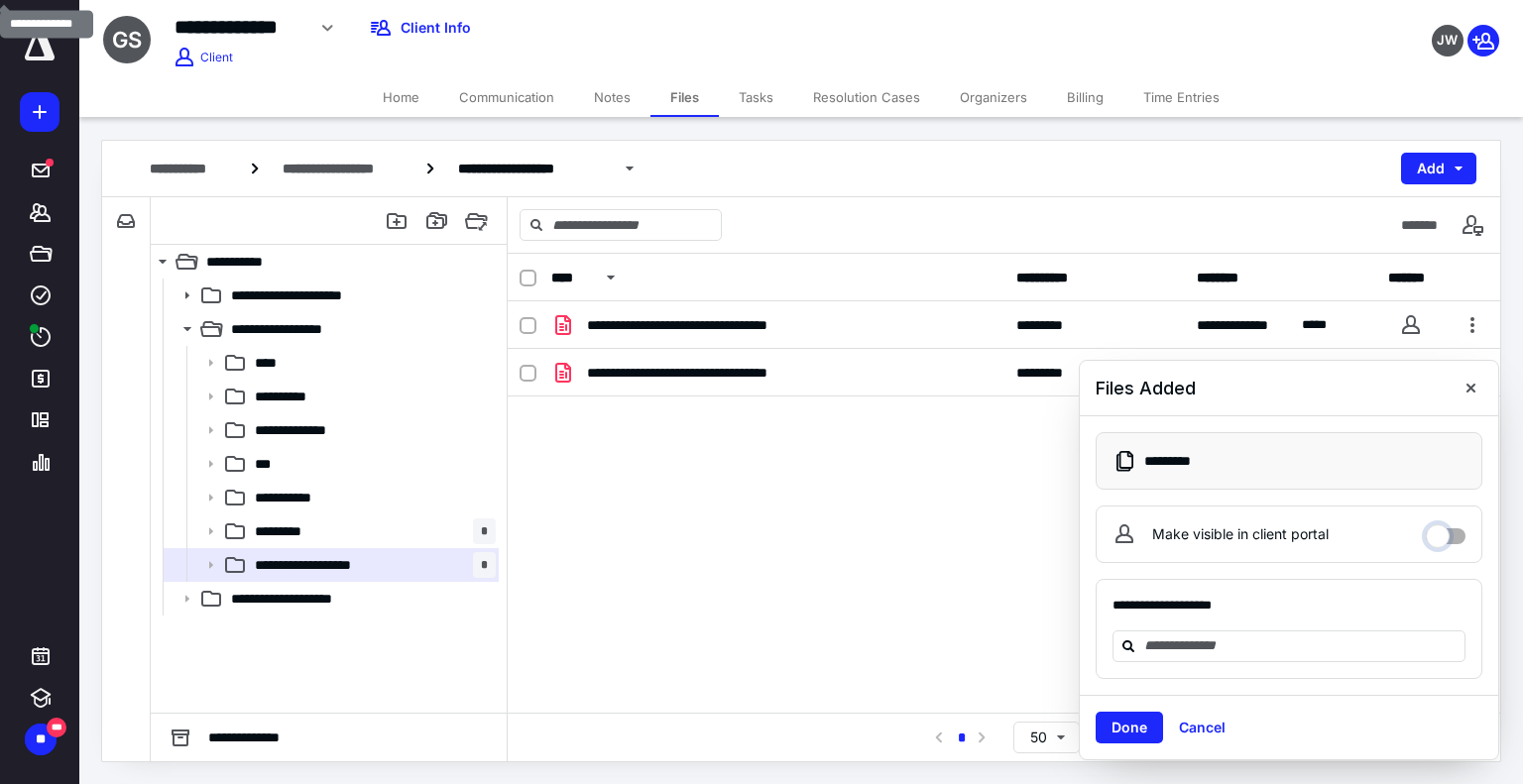 click on "Make visible in client portal" at bounding box center (1446, 531) 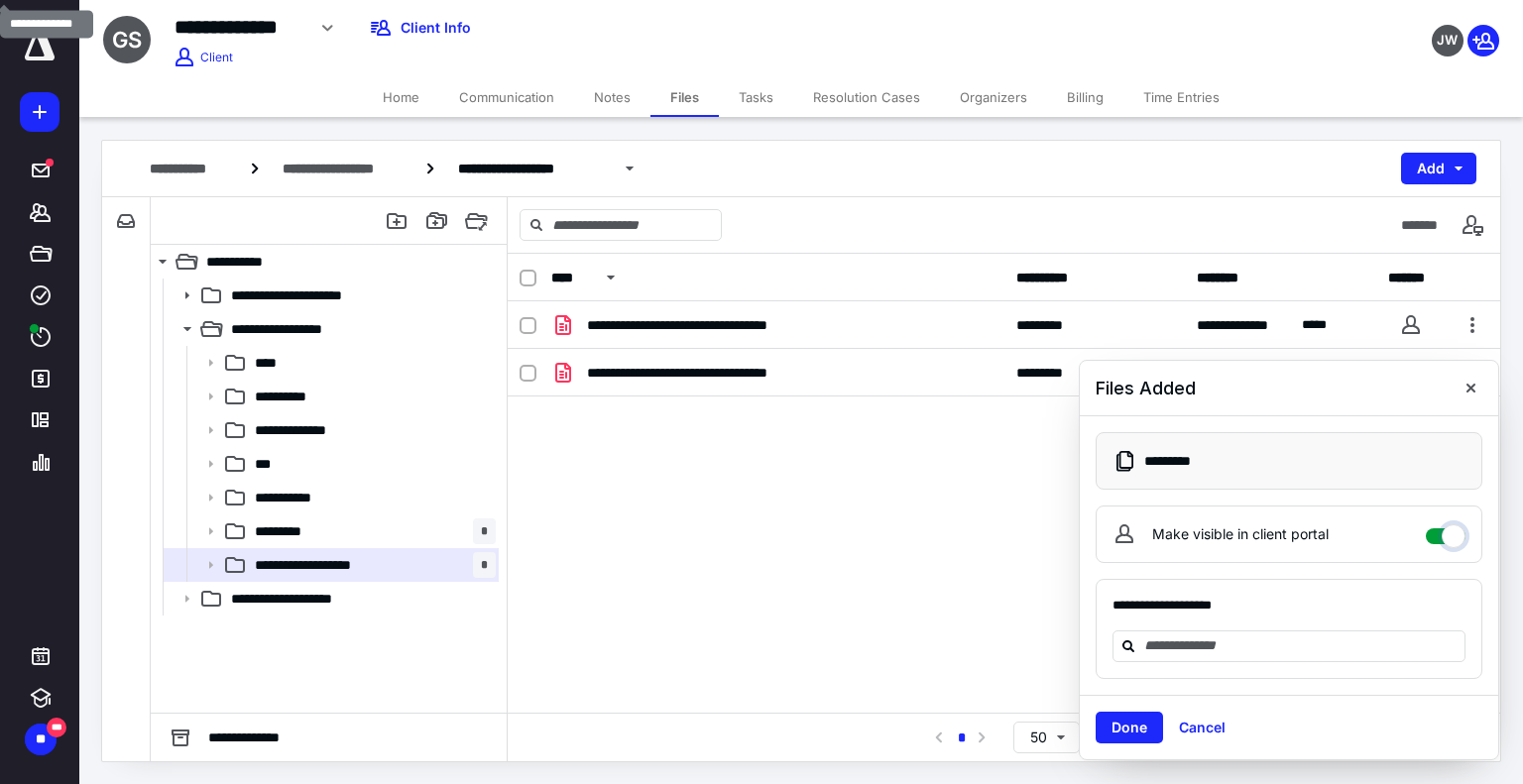 checkbox on "****" 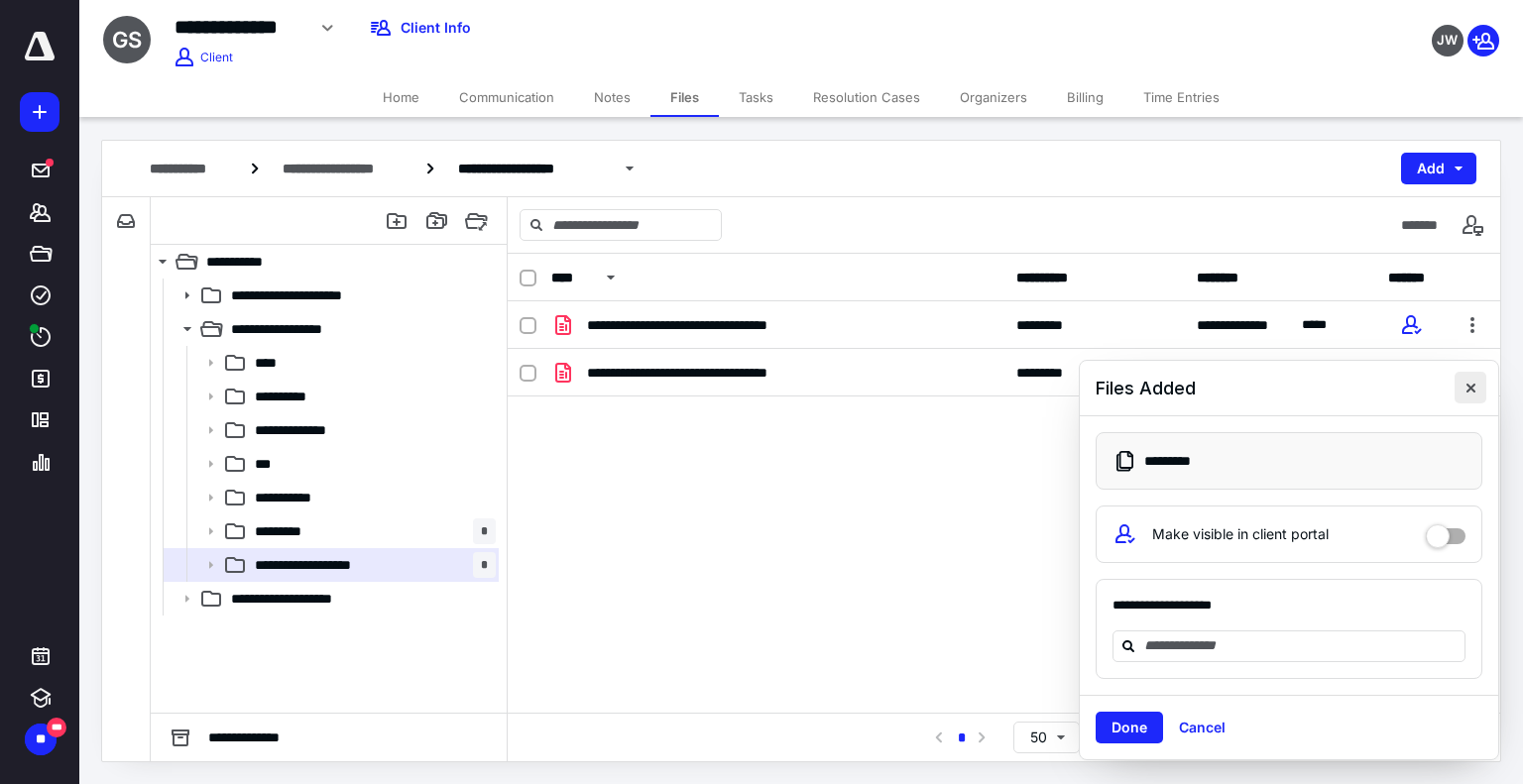 click at bounding box center [1470, 388] 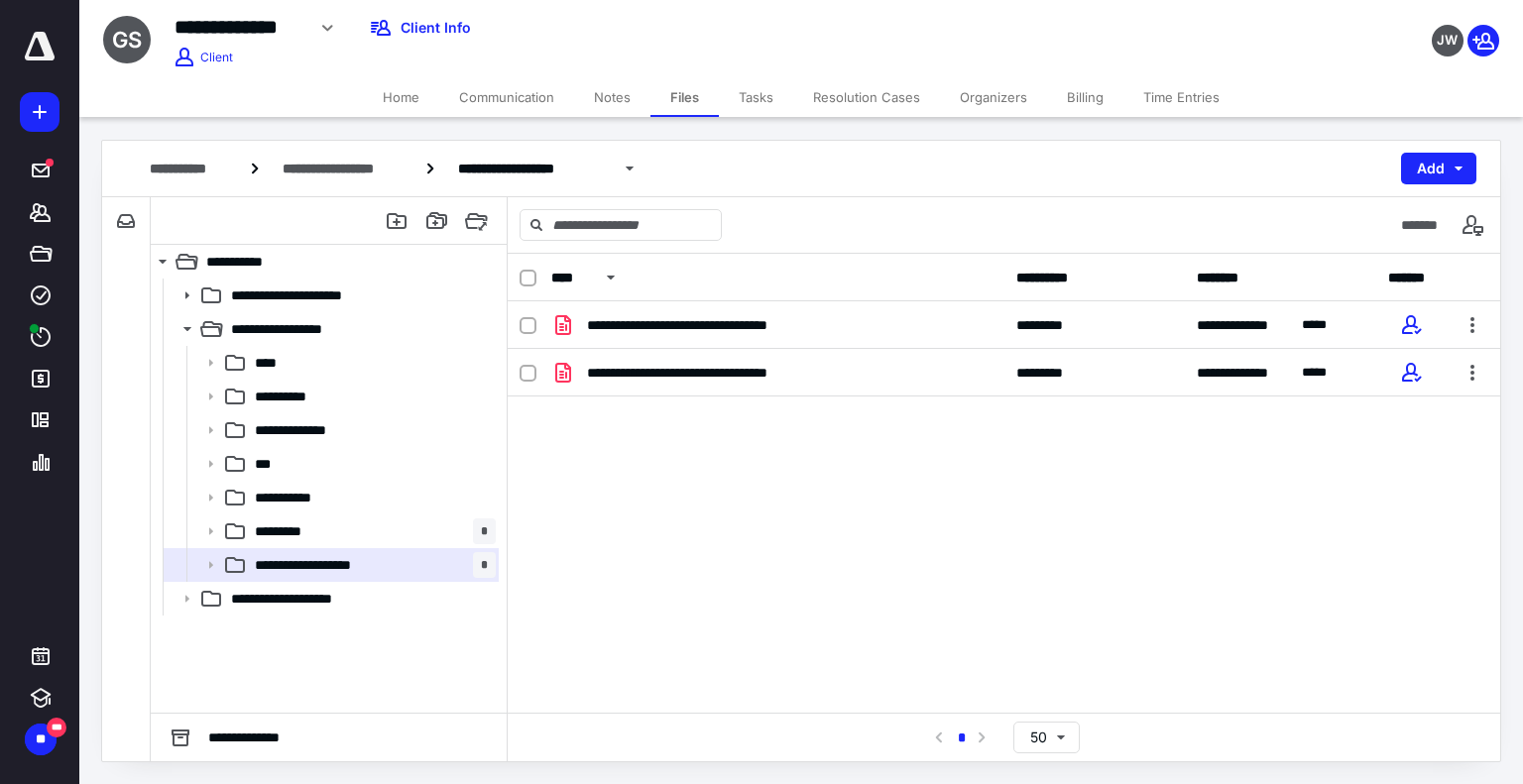 click on "Tasks" at bounding box center (756, 97) 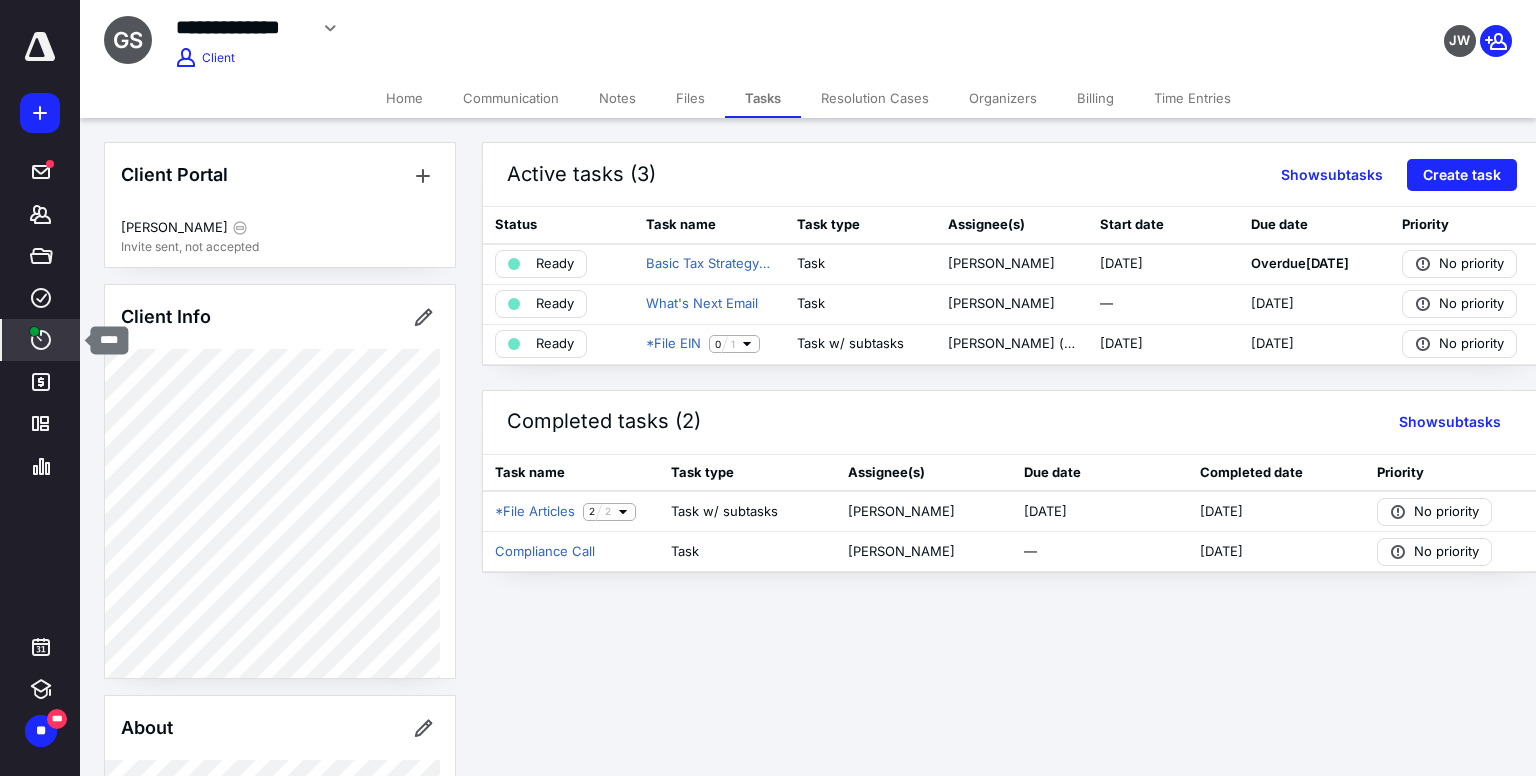 click on "****" at bounding box center [41, 340] 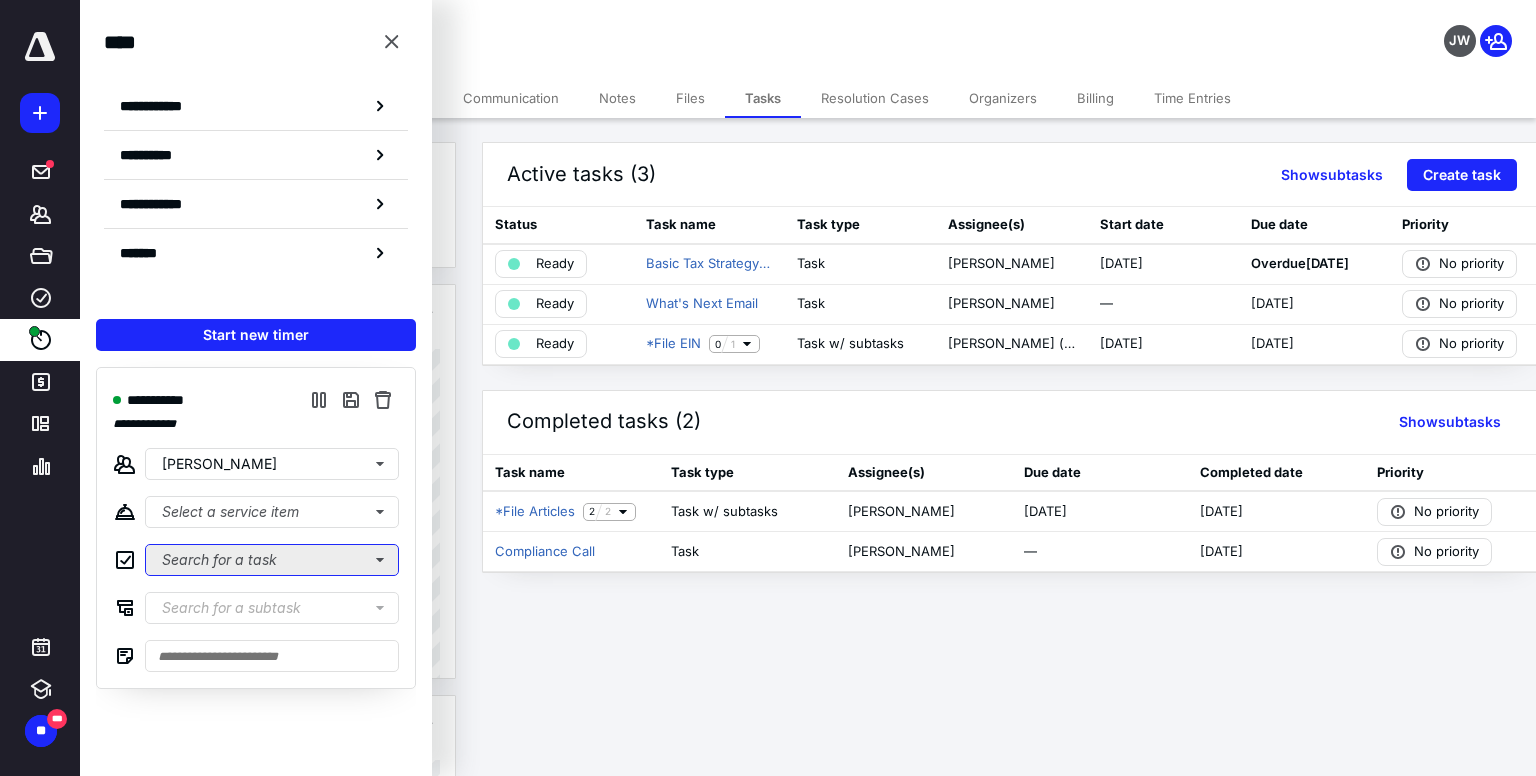 click on "Search for a task" at bounding box center [272, 560] 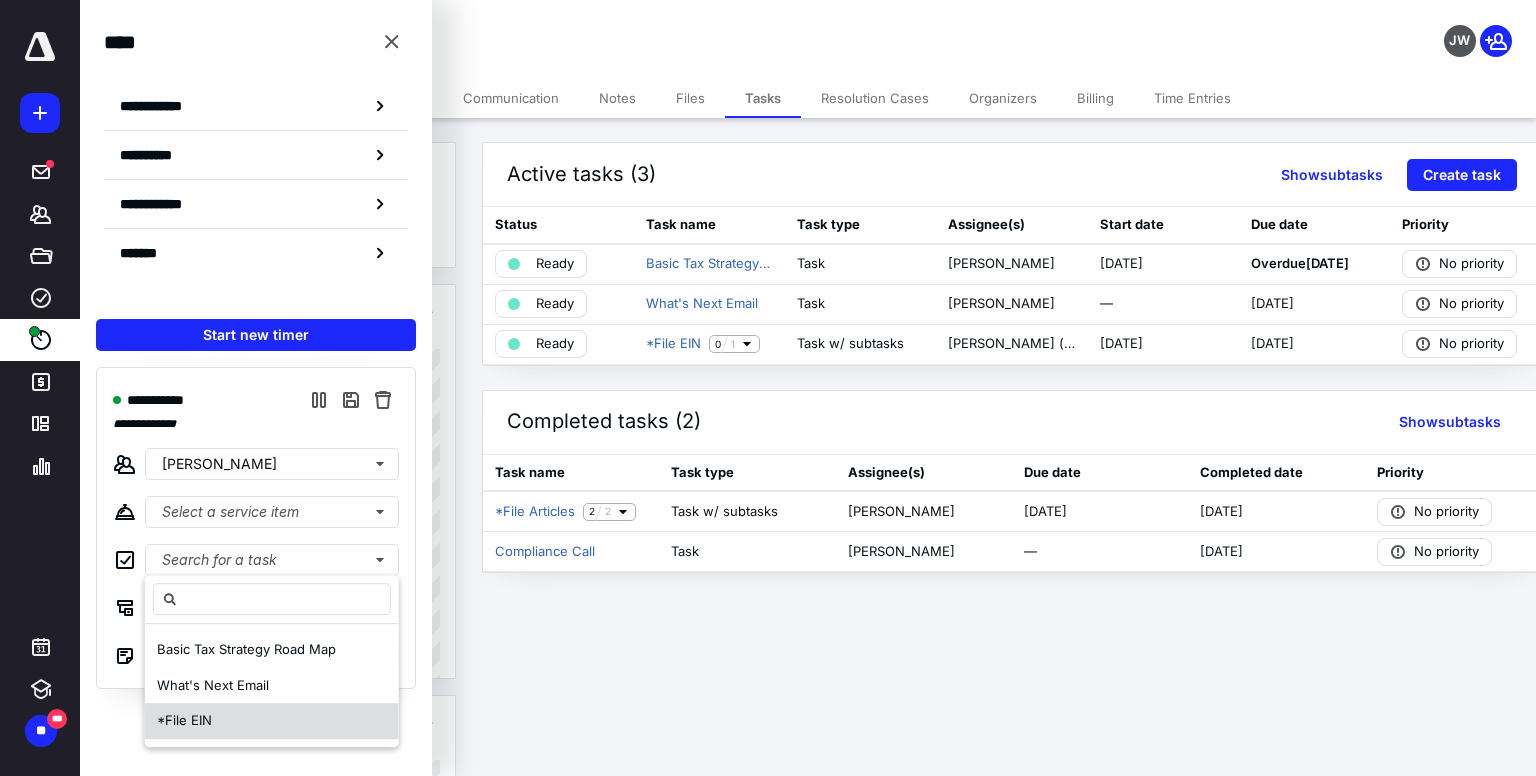 click on "*File EIN" at bounding box center [272, 721] 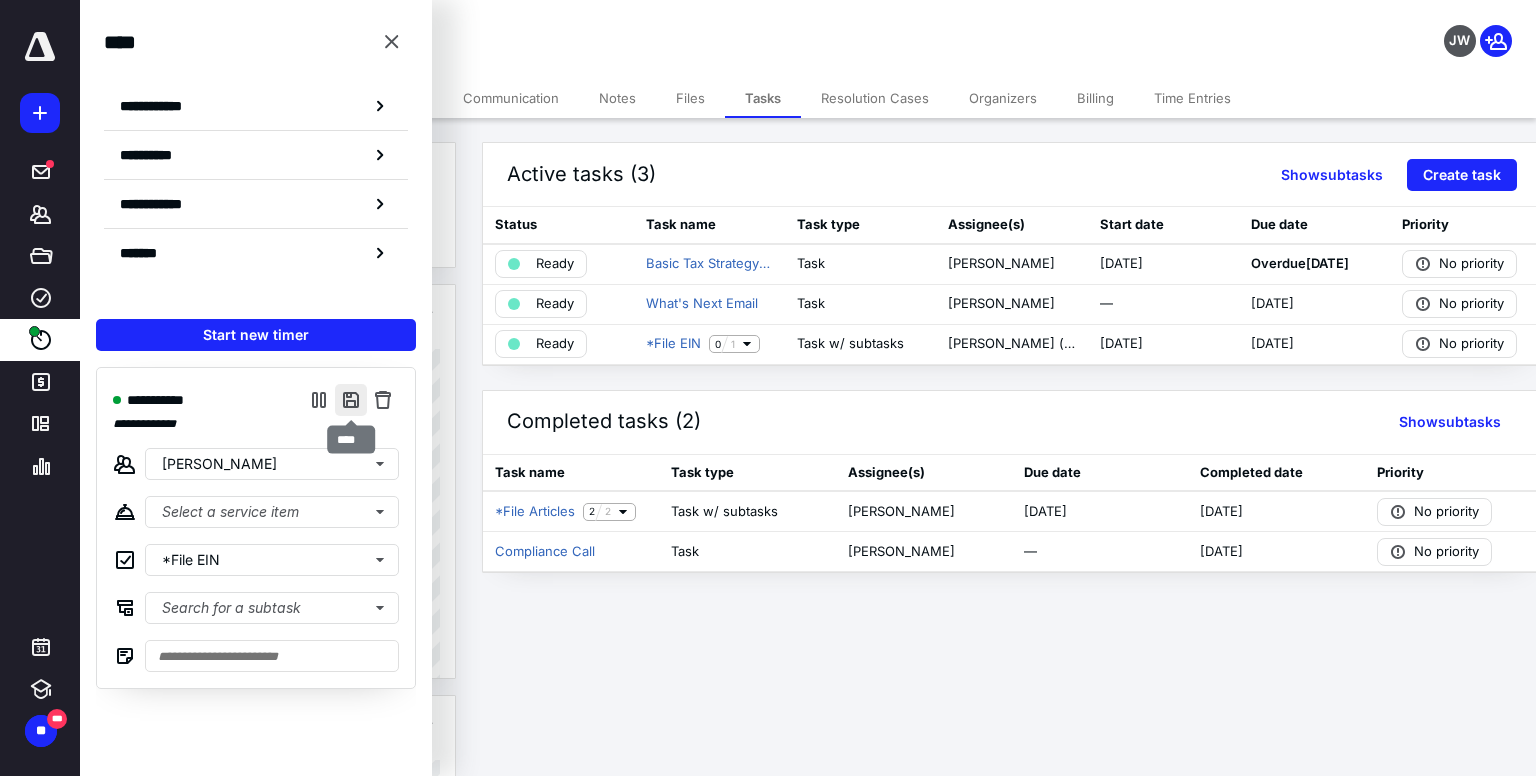 click at bounding box center (351, 400) 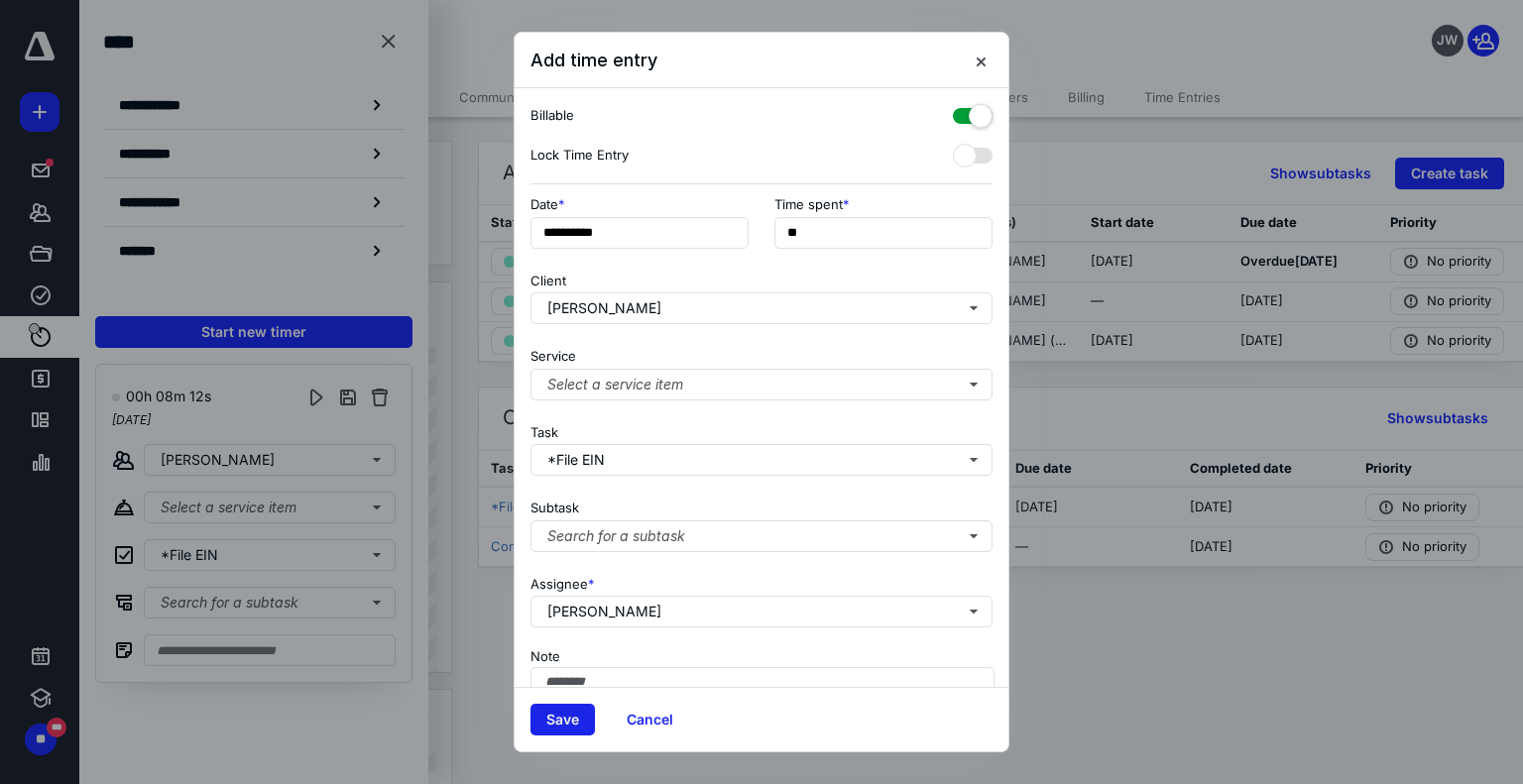 click on "Save" at bounding box center [562, 720] 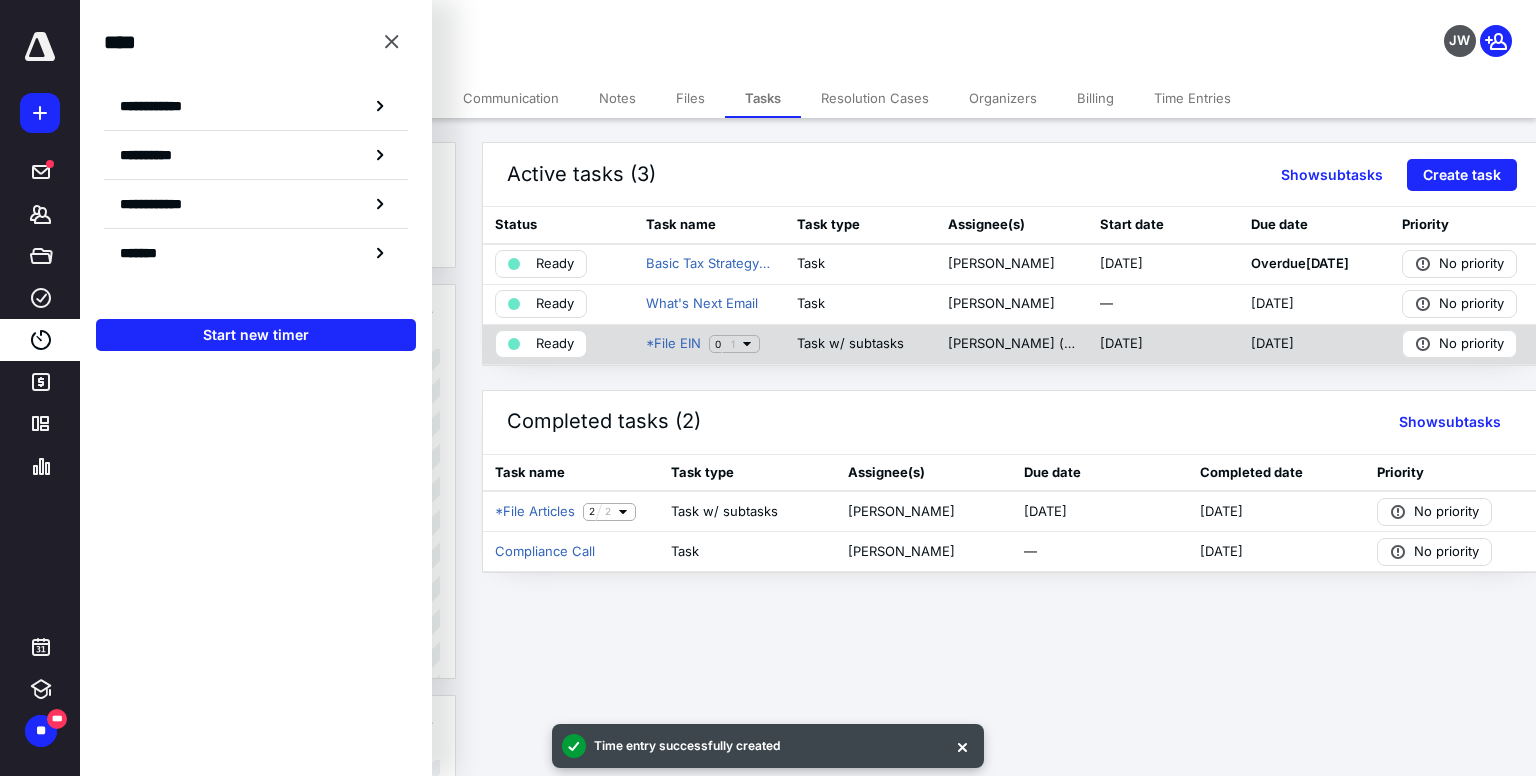 click on "Ready" at bounding box center (555, 344) 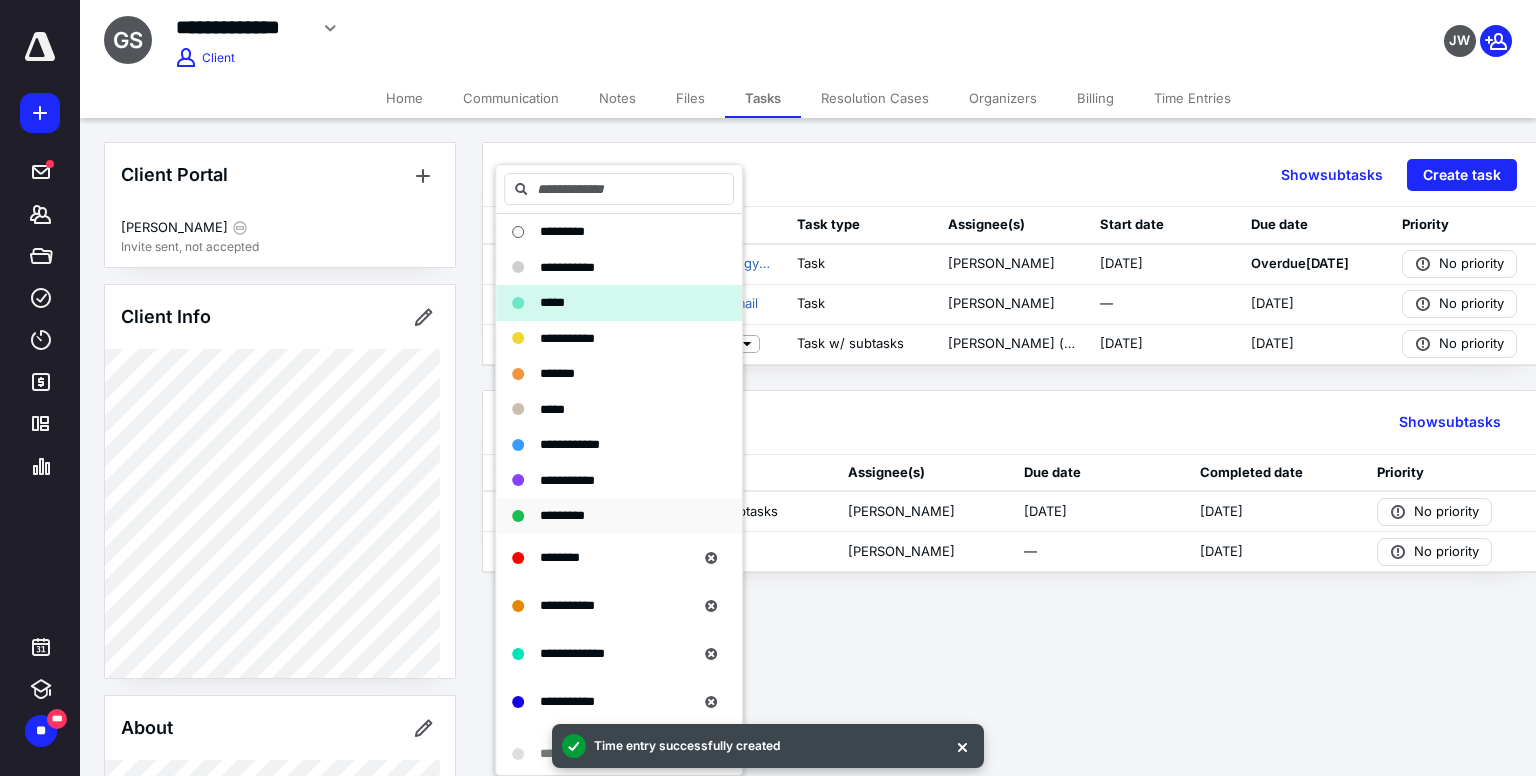 click on "*********" at bounding box center [562, 515] 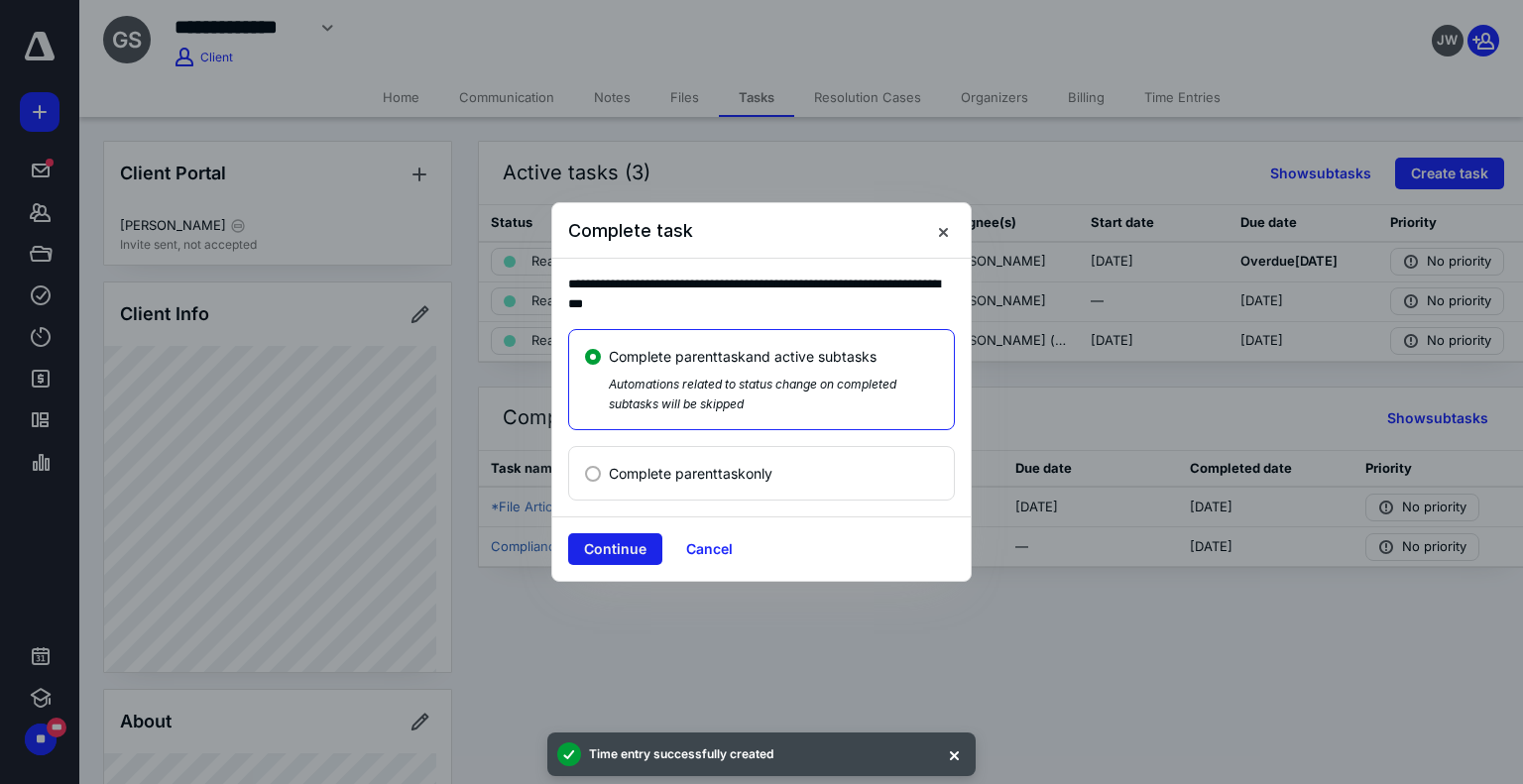 click on "Continue" at bounding box center (615, 549) 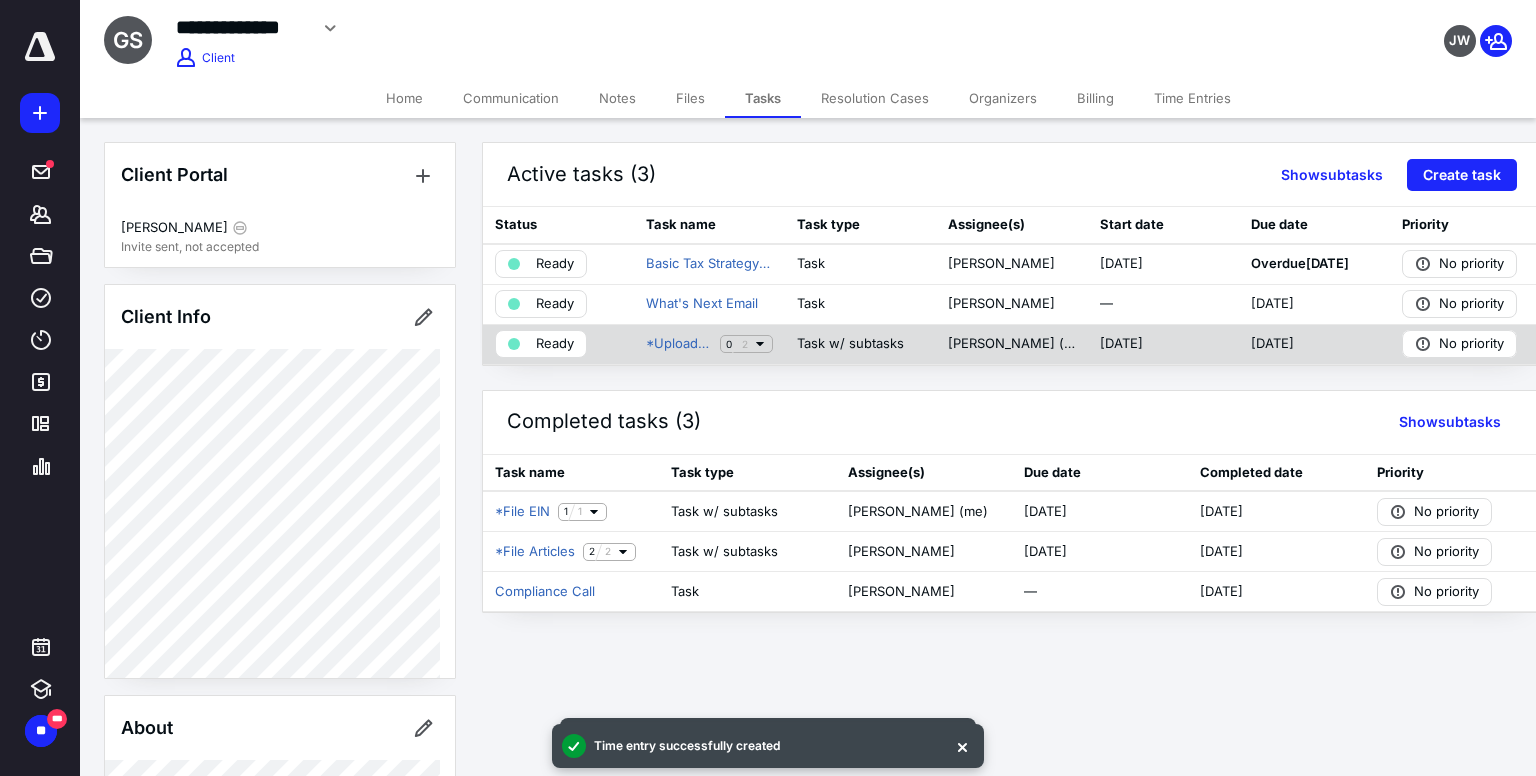 click on "Ready" at bounding box center (555, 344) 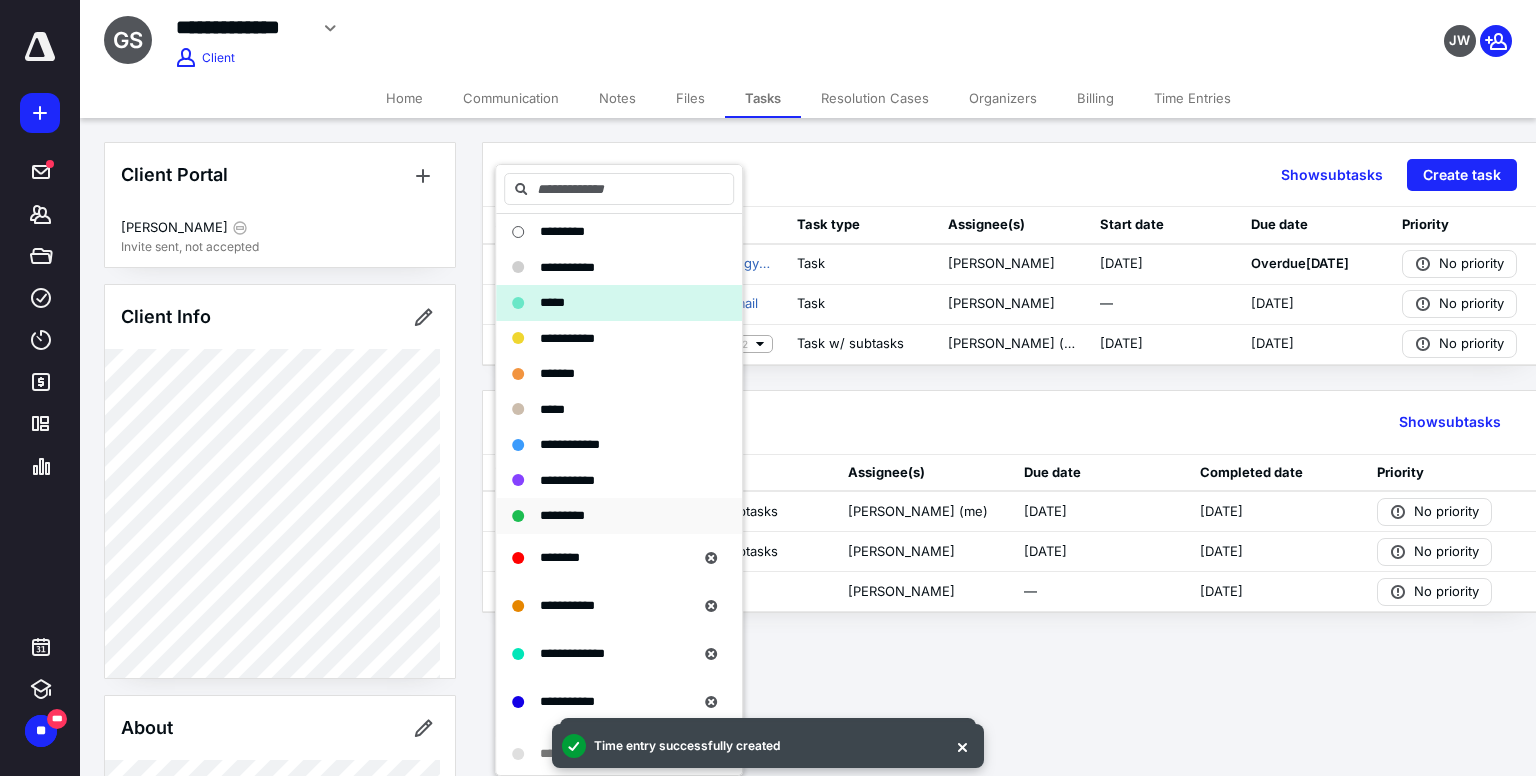 click on "*********" at bounding box center [562, 515] 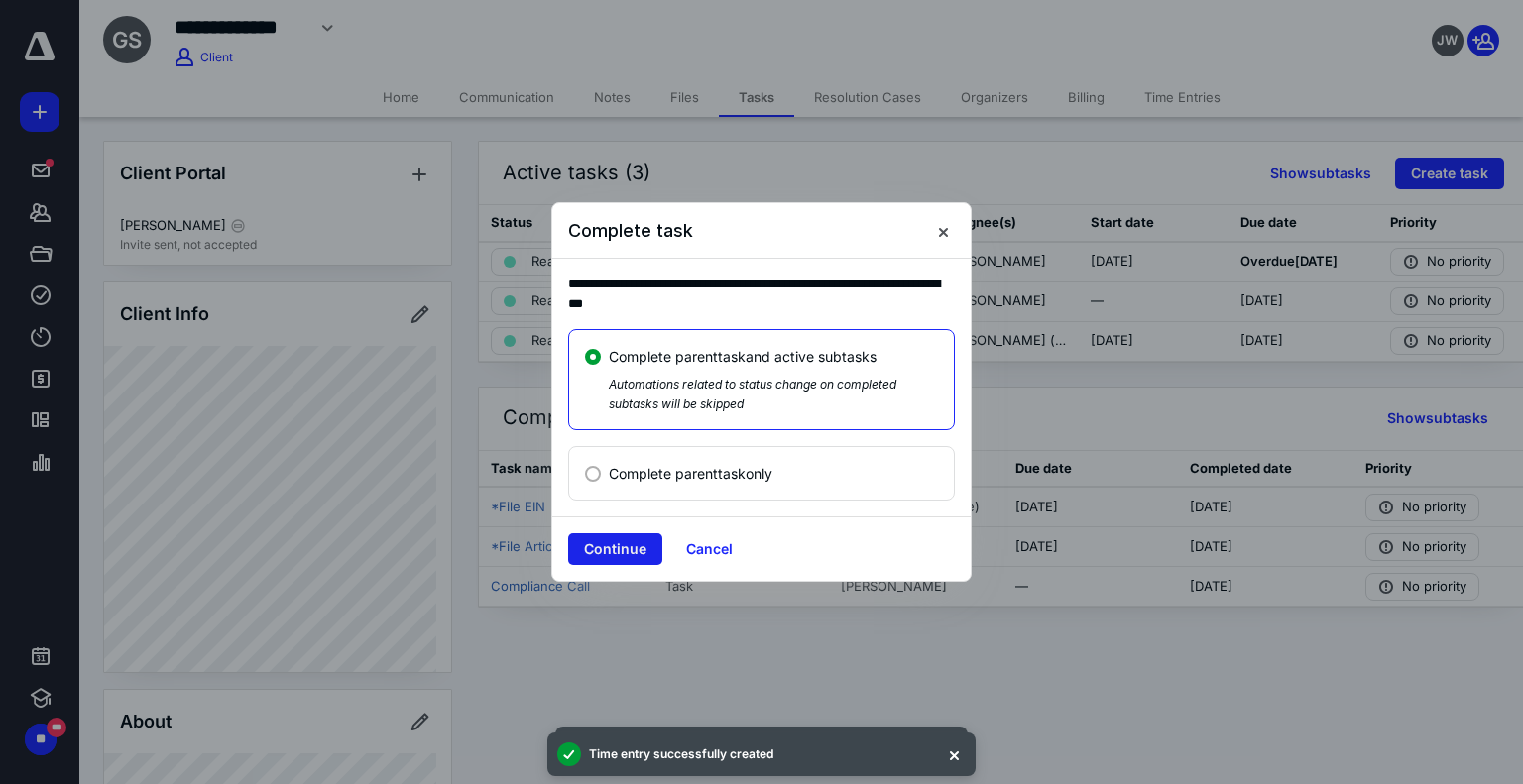 click on "Continue" at bounding box center (615, 549) 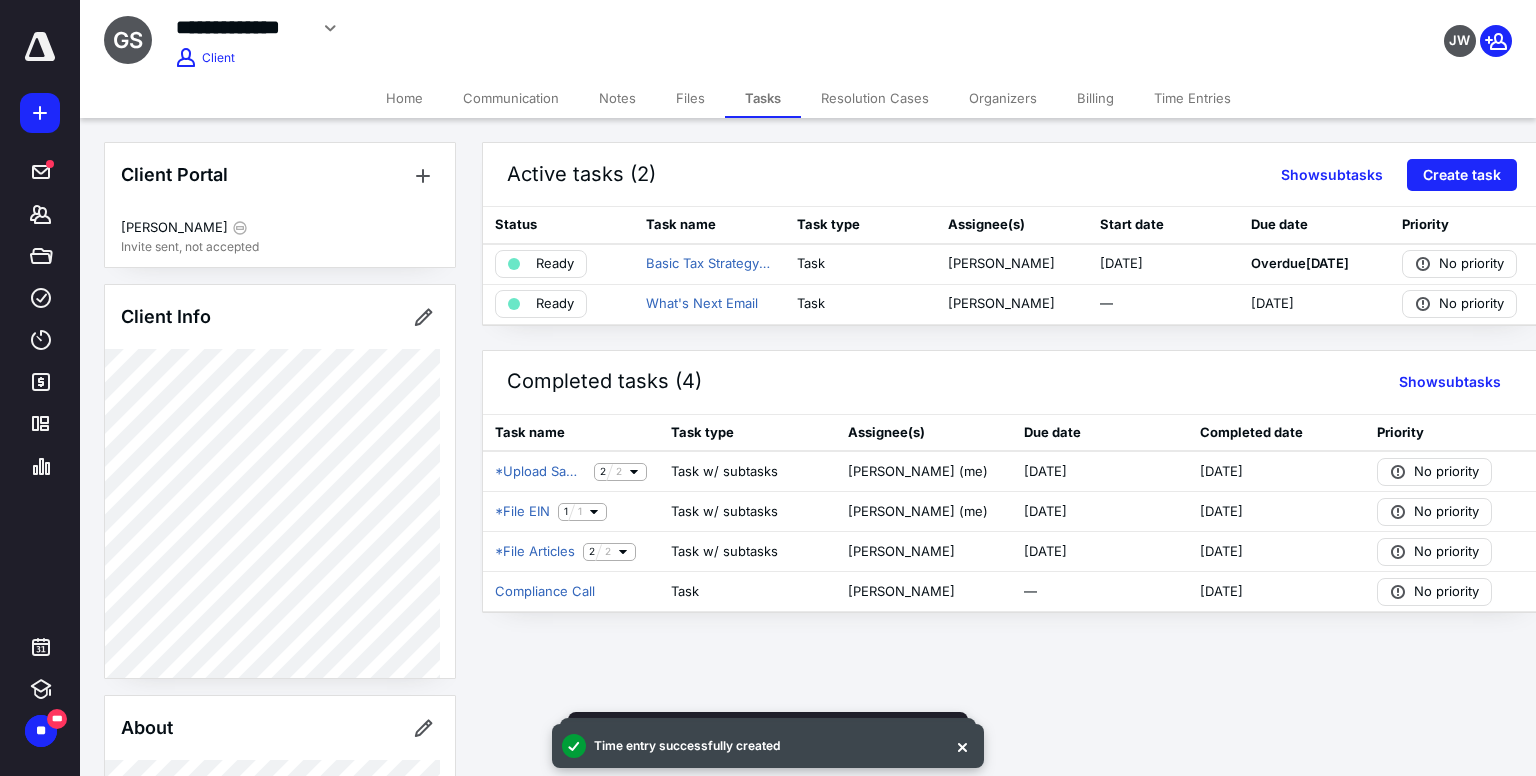 click on "Notes" at bounding box center (617, 98) 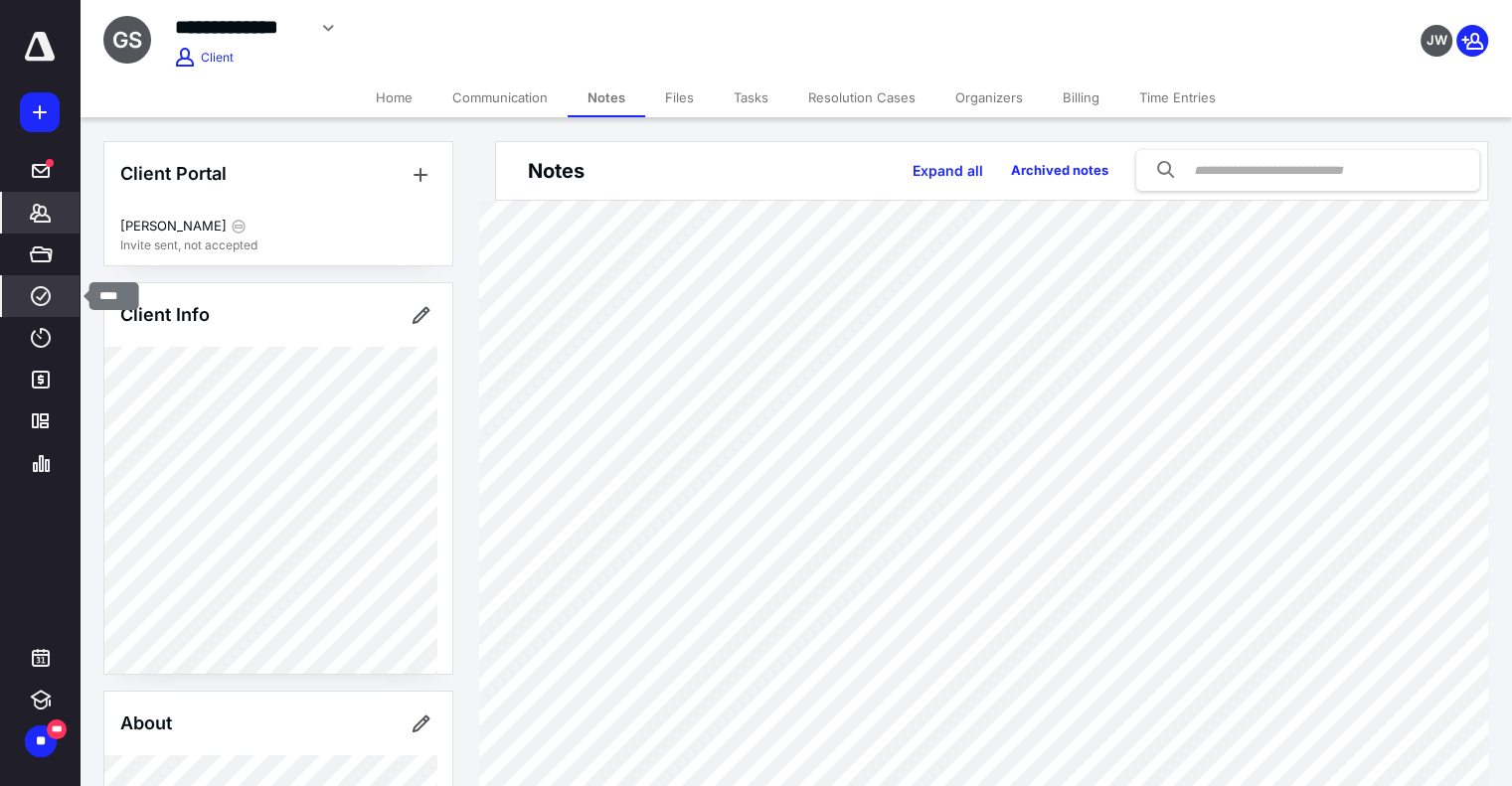 click 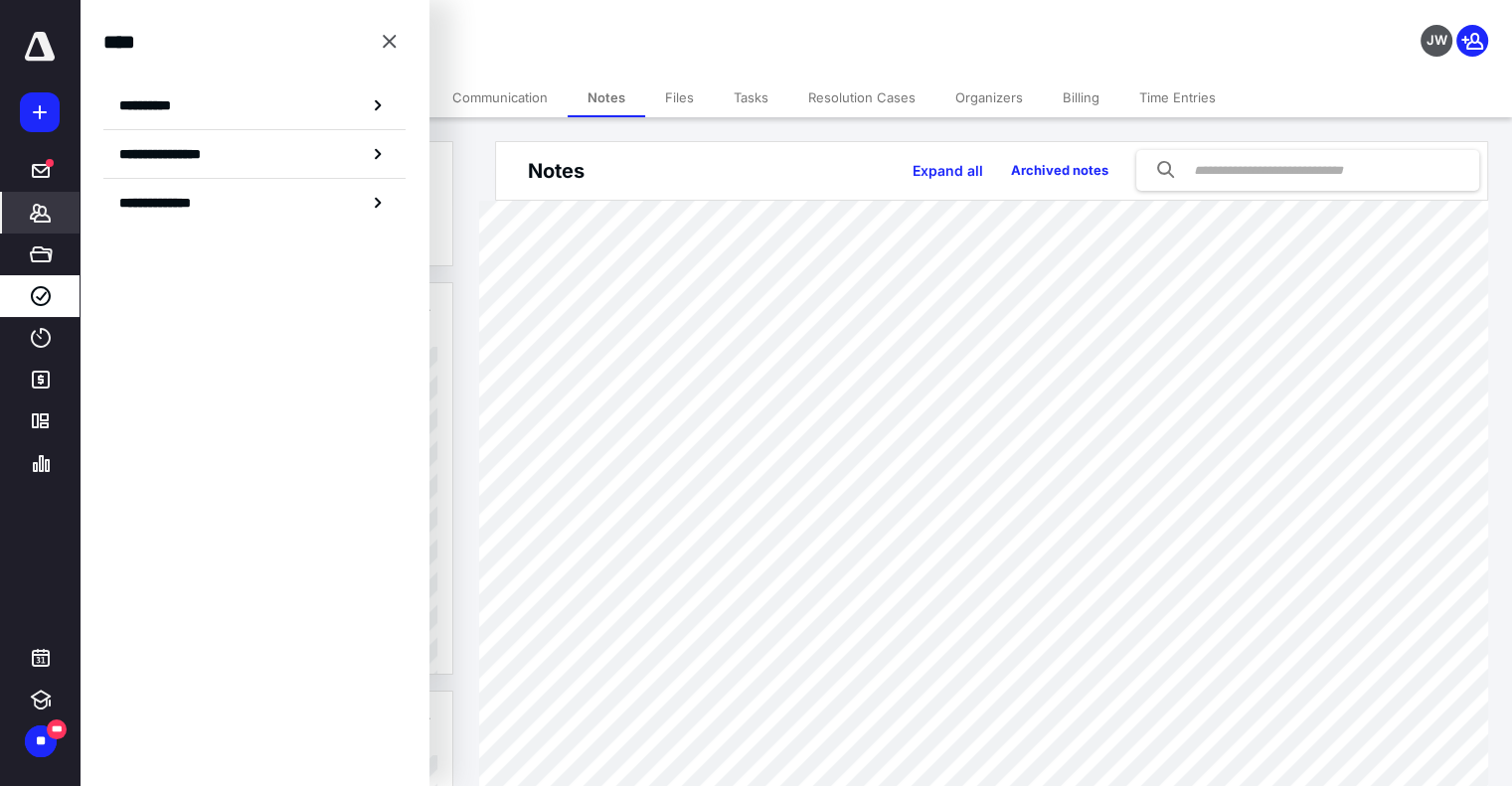 click on "Files" at bounding box center [679, 97] 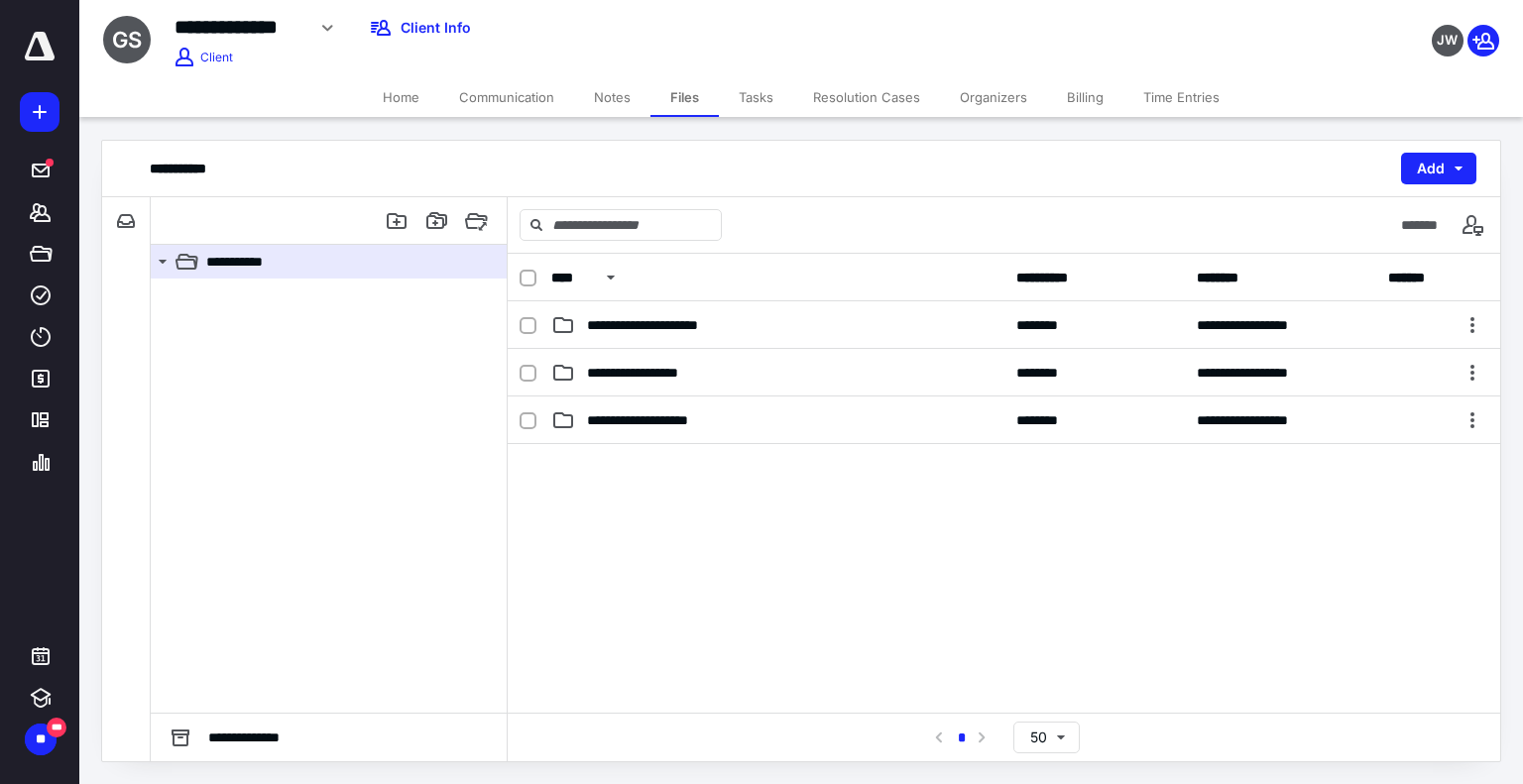 click on "Tasks" at bounding box center (756, 97) 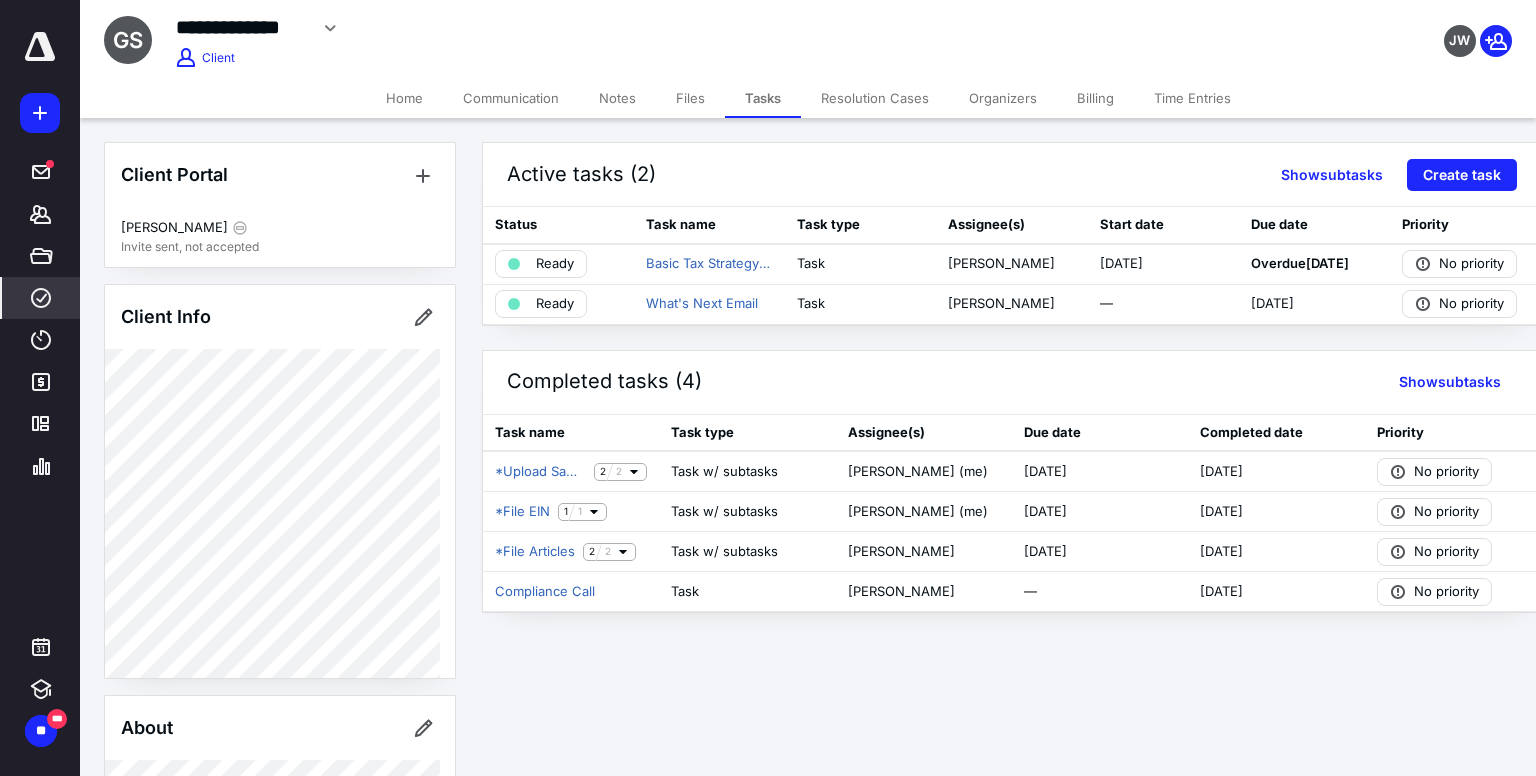 click on "****" at bounding box center [41, 298] 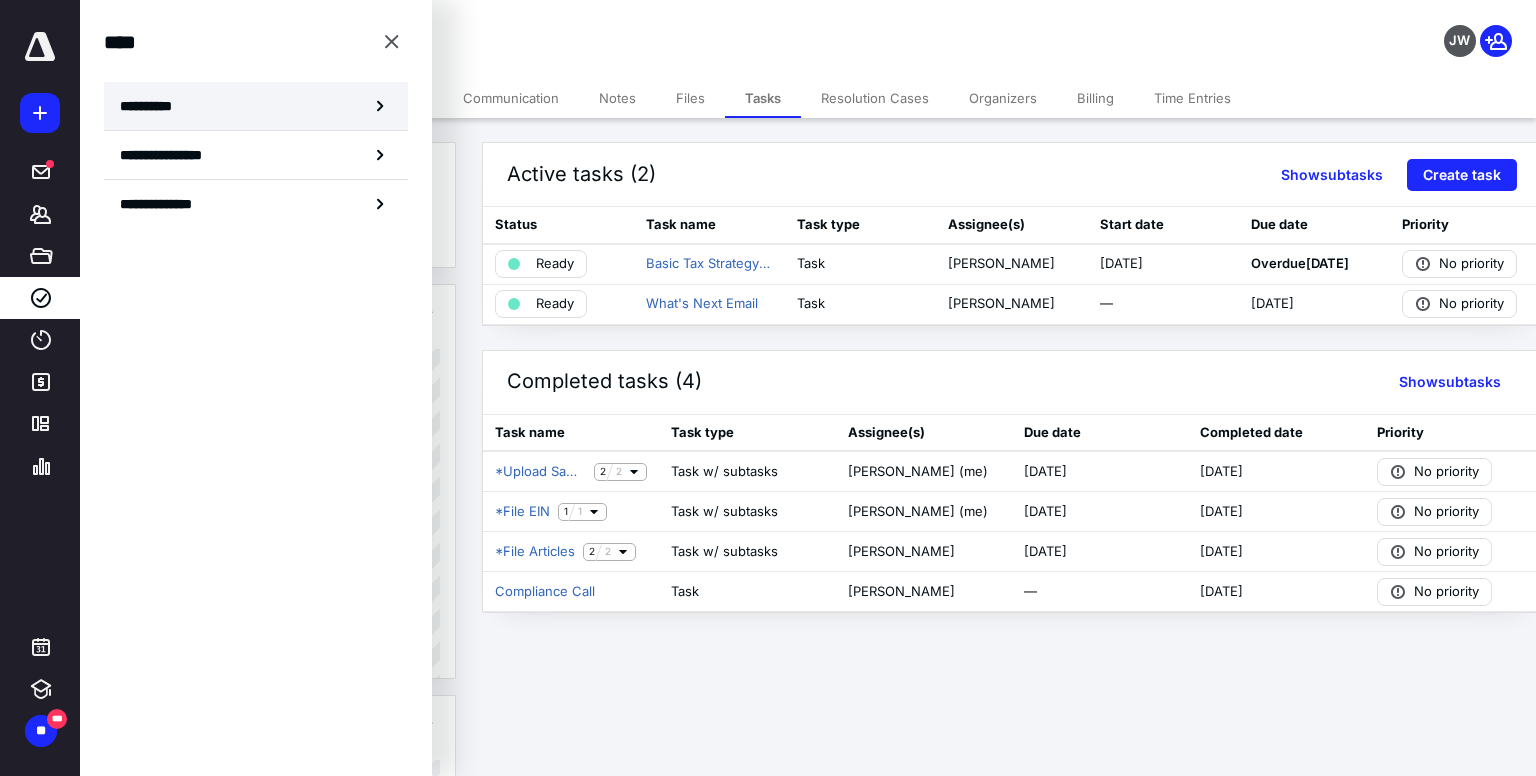 click on "**********" at bounding box center [256, 106] 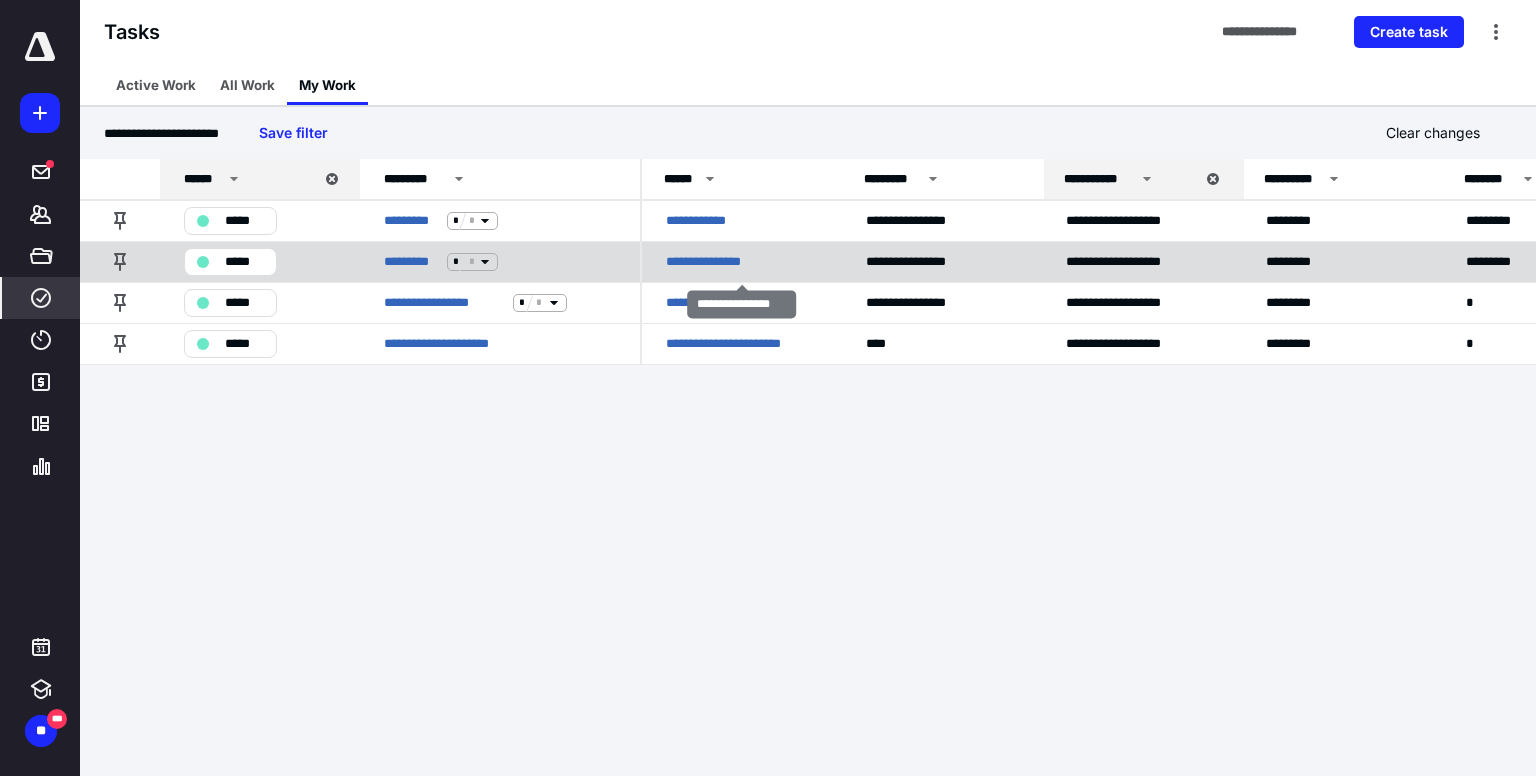 click on "**********" at bounding box center [713, 262] 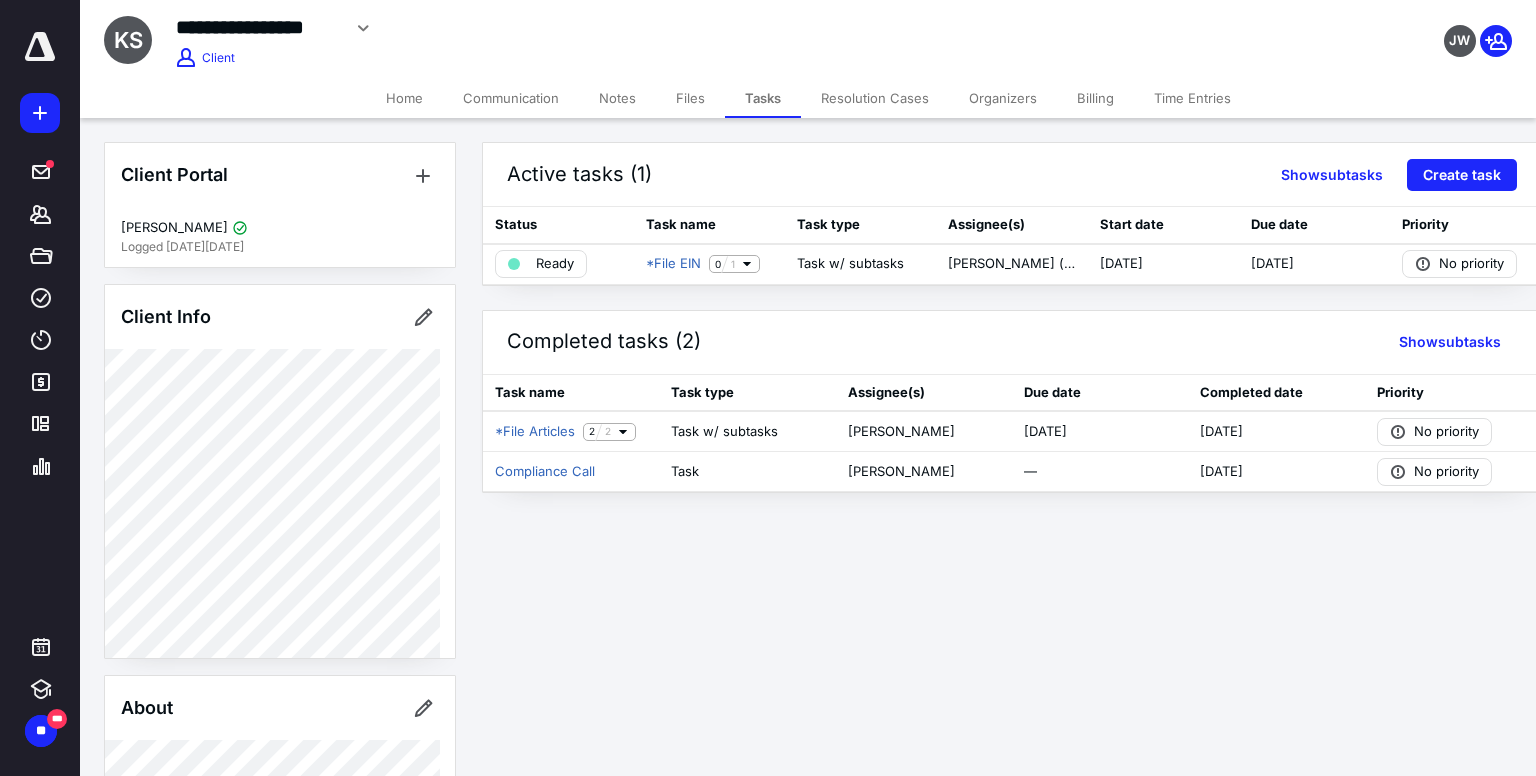 click on "Notes" at bounding box center (617, 98) 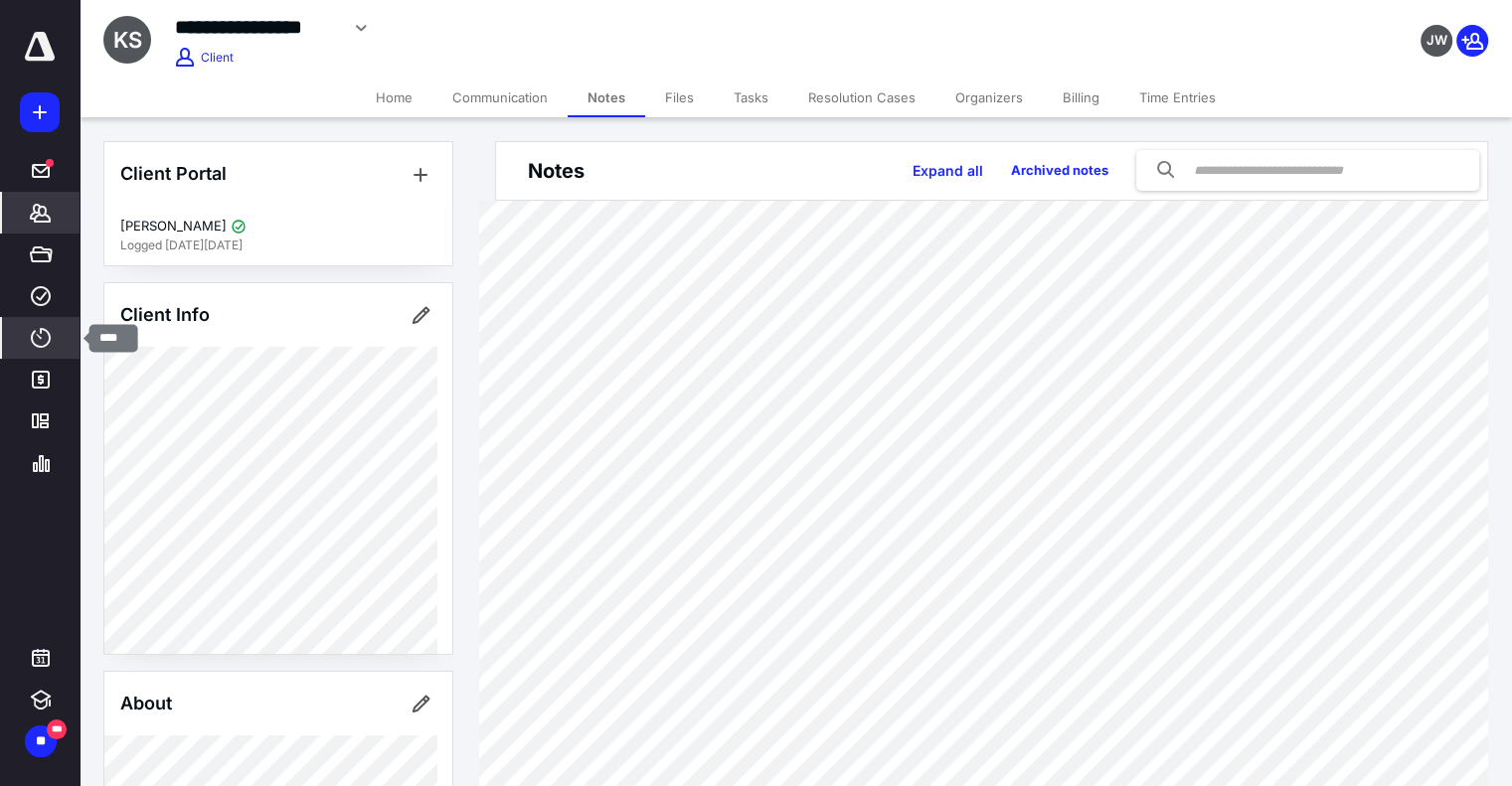 click 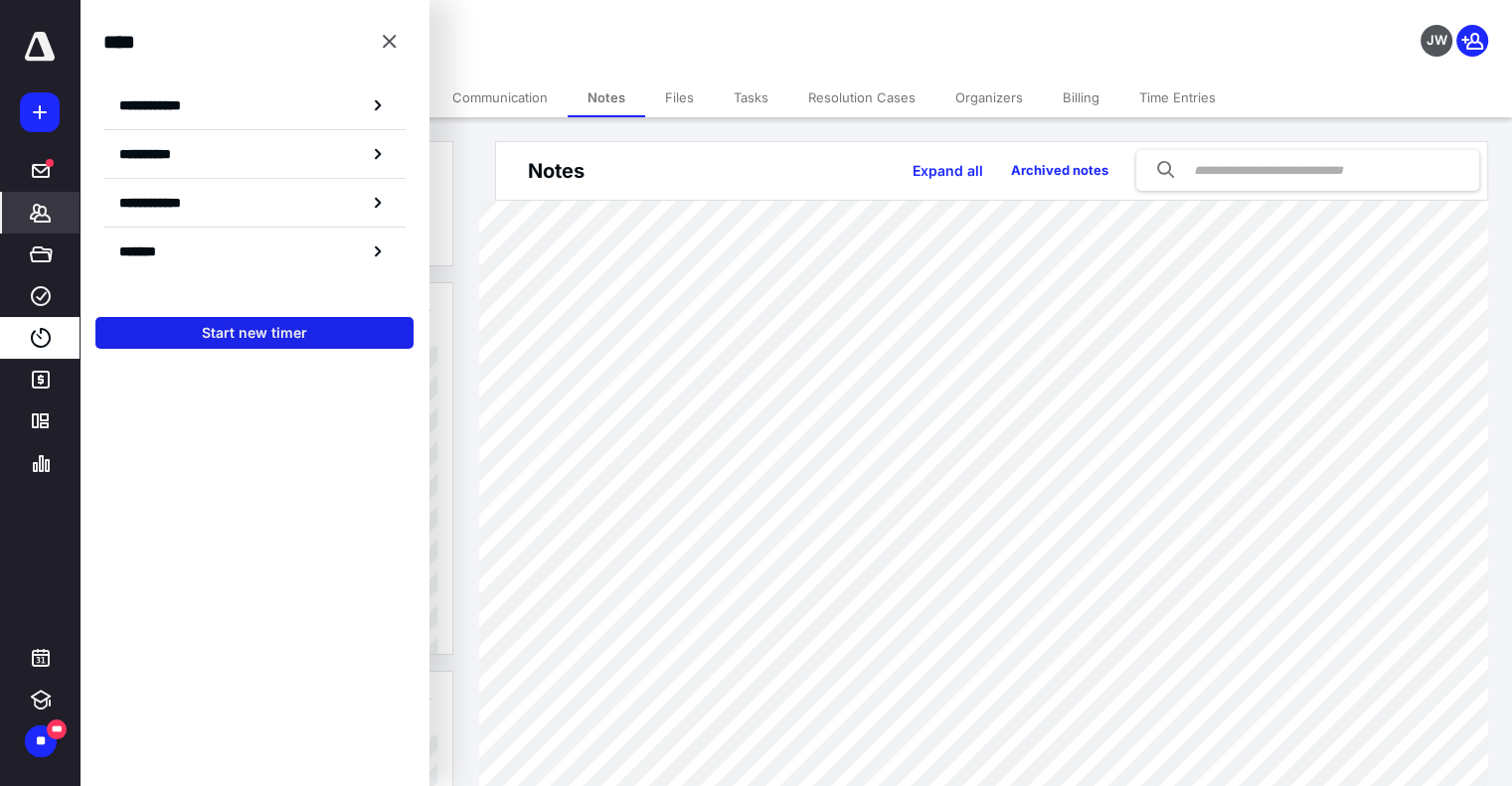 click on "Start new timer" at bounding box center [254, 333] 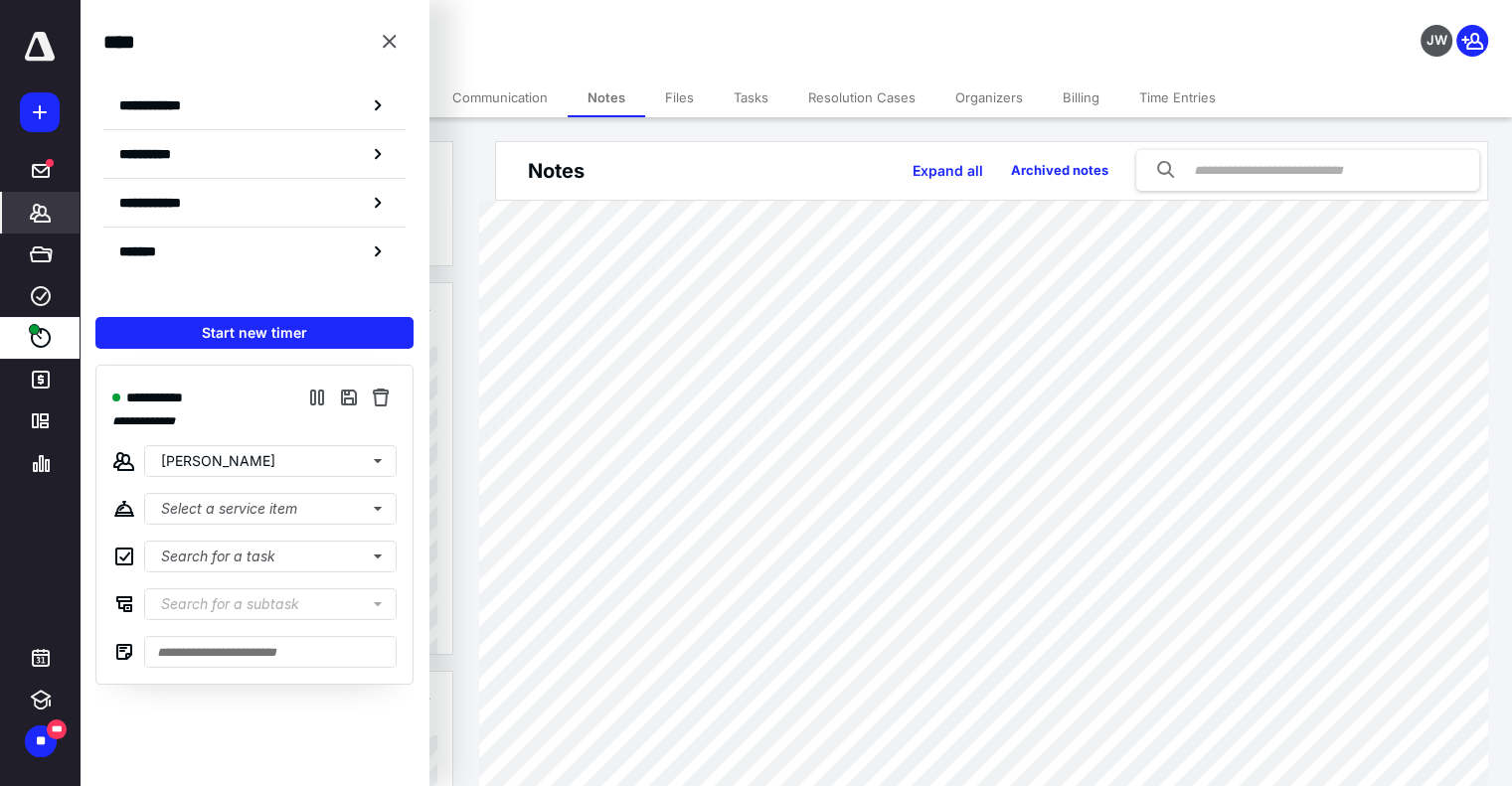 click on "**********" at bounding box center (562, 35) 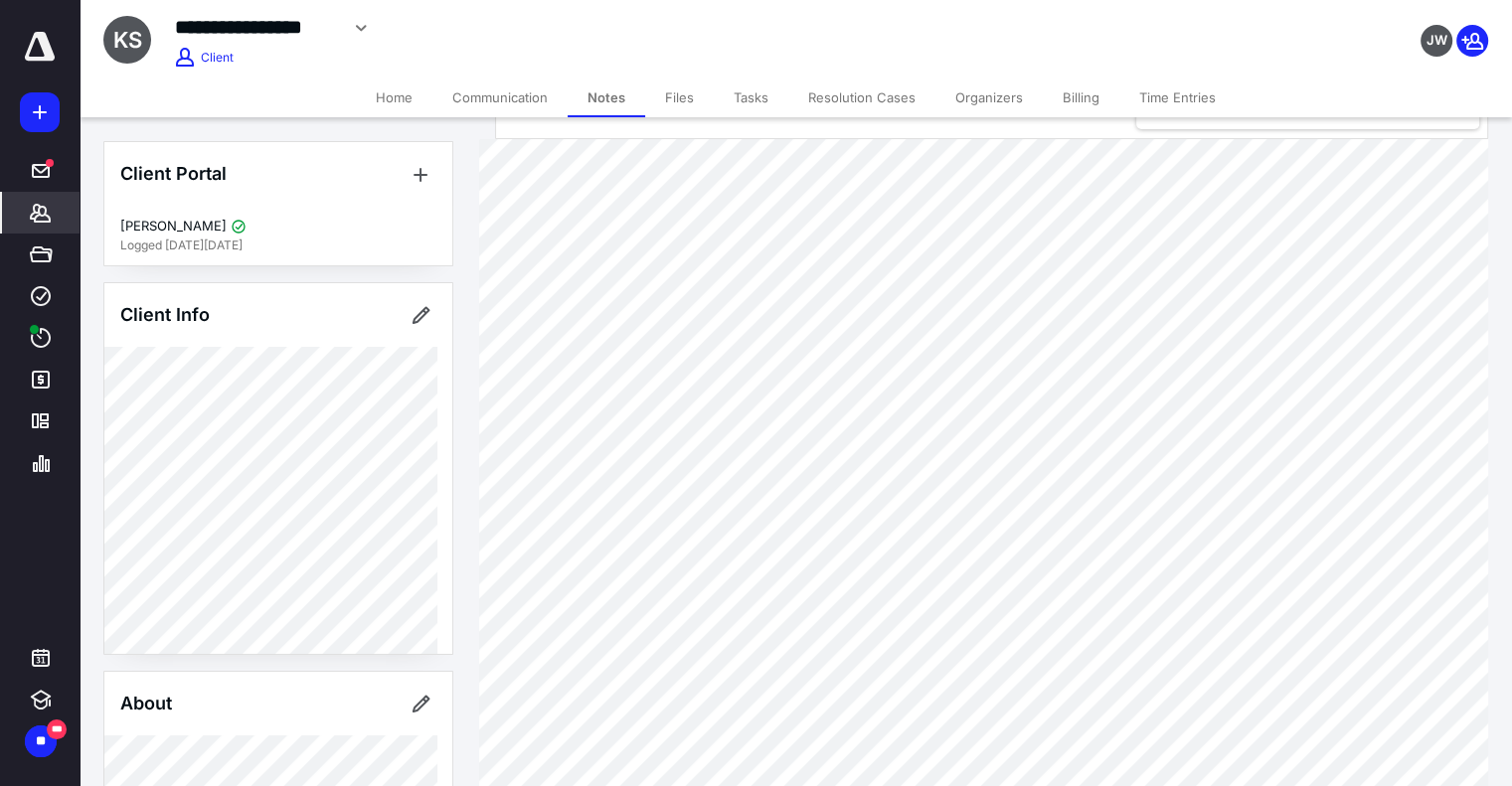 scroll, scrollTop: 327, scrollLeft: 0, axis: vertical 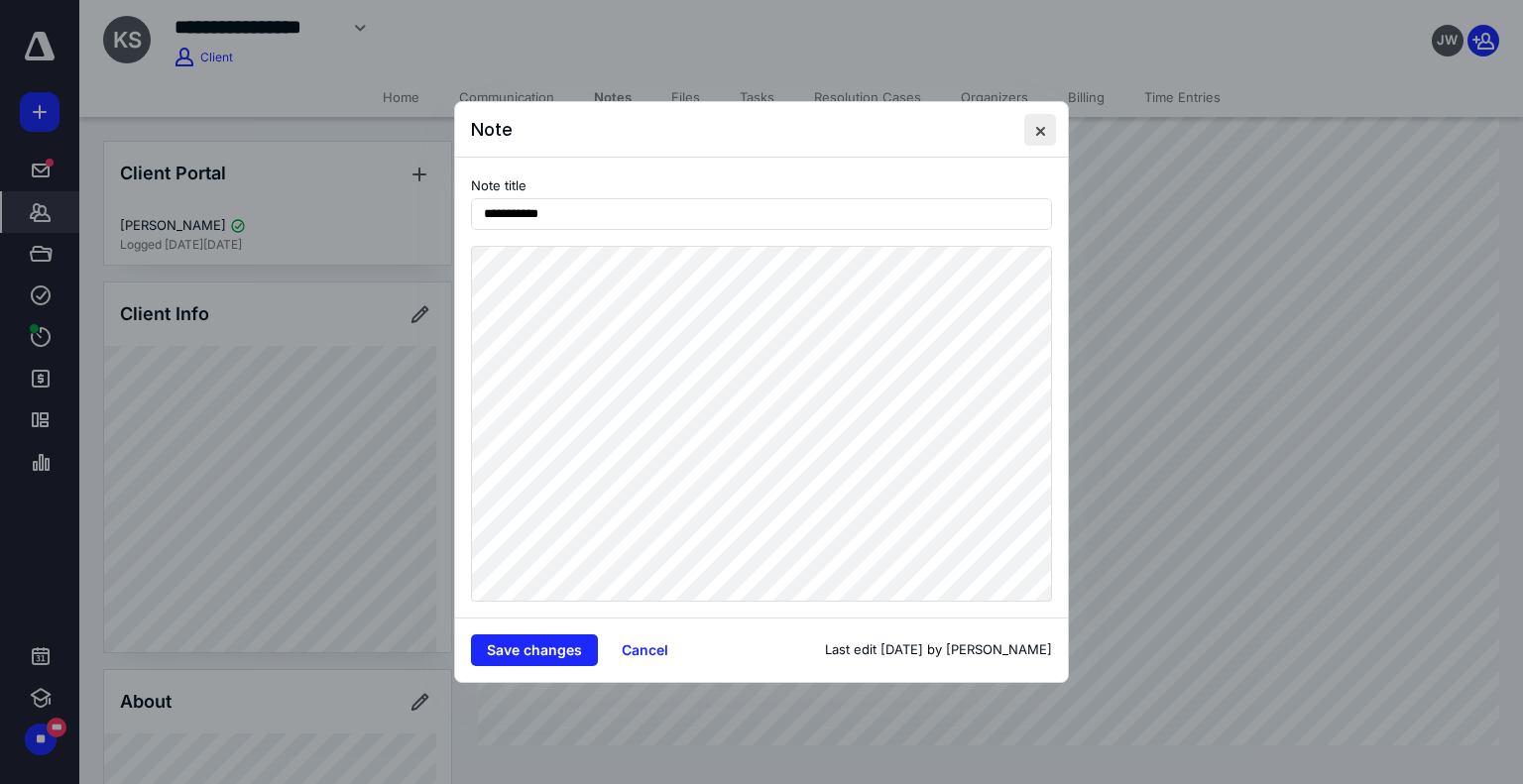click at bounding box center [1040, 130] 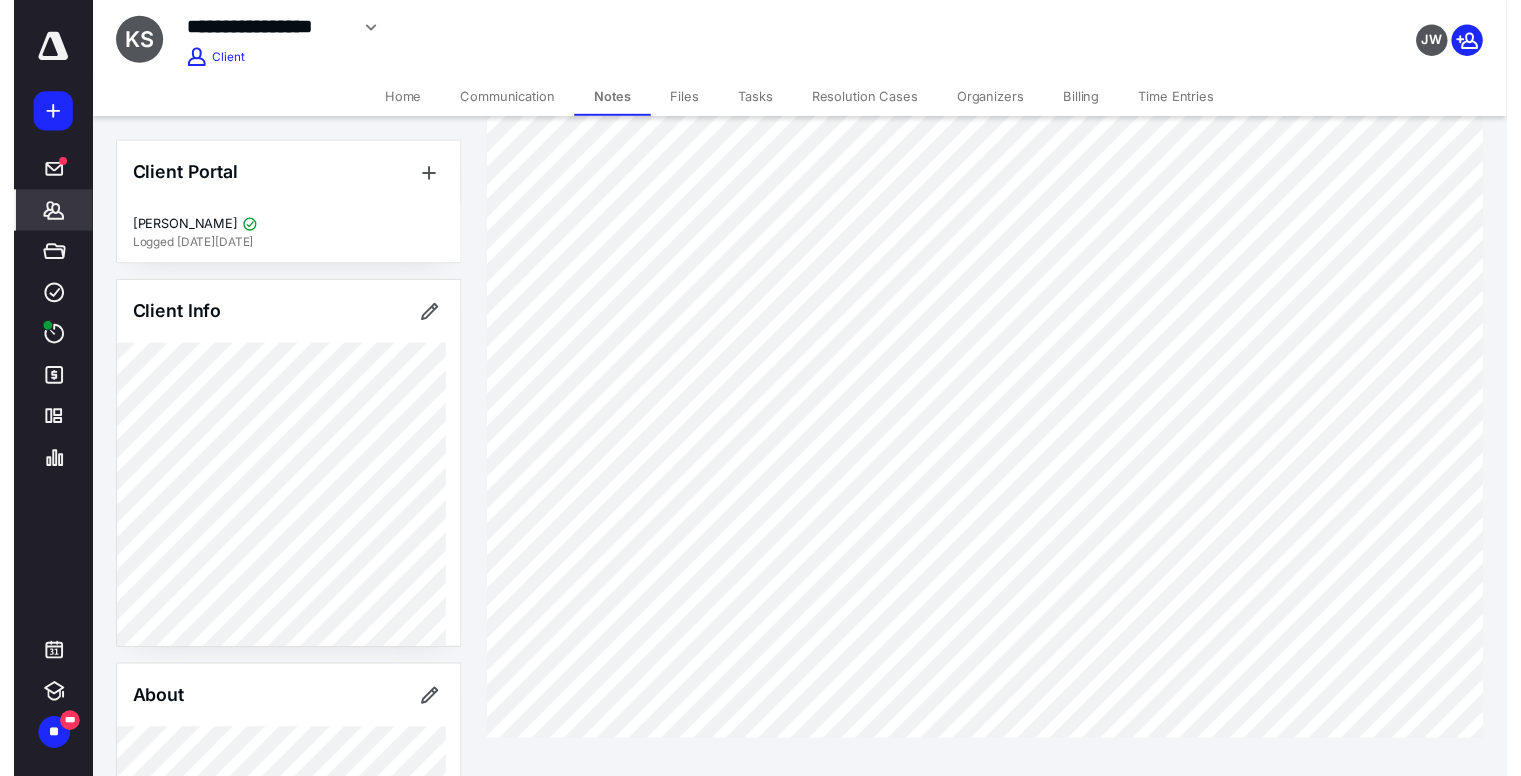 scroll, scrollTop: 0, scrollLeft: 0, axis: both 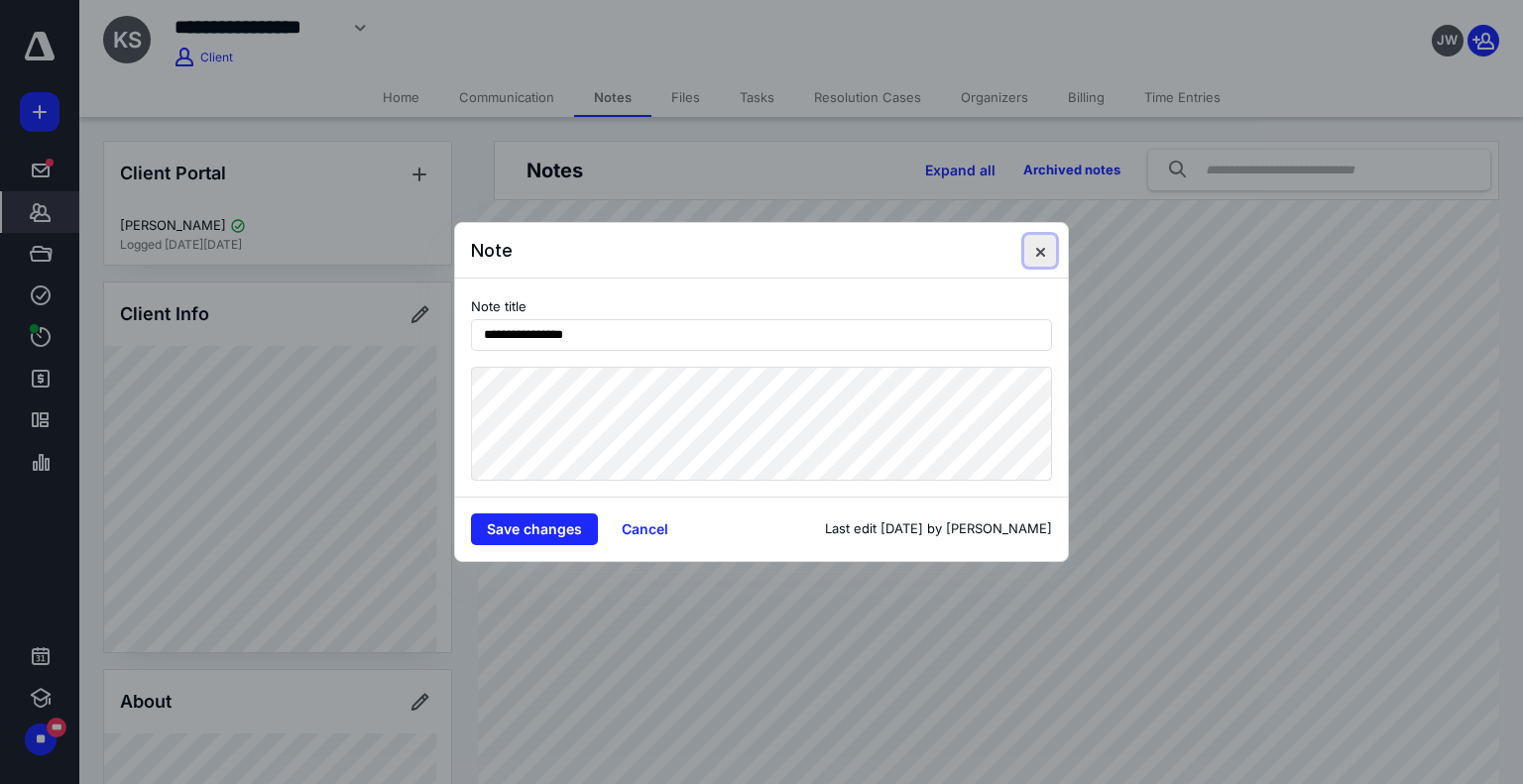 click at bounding box center [1040, 251] 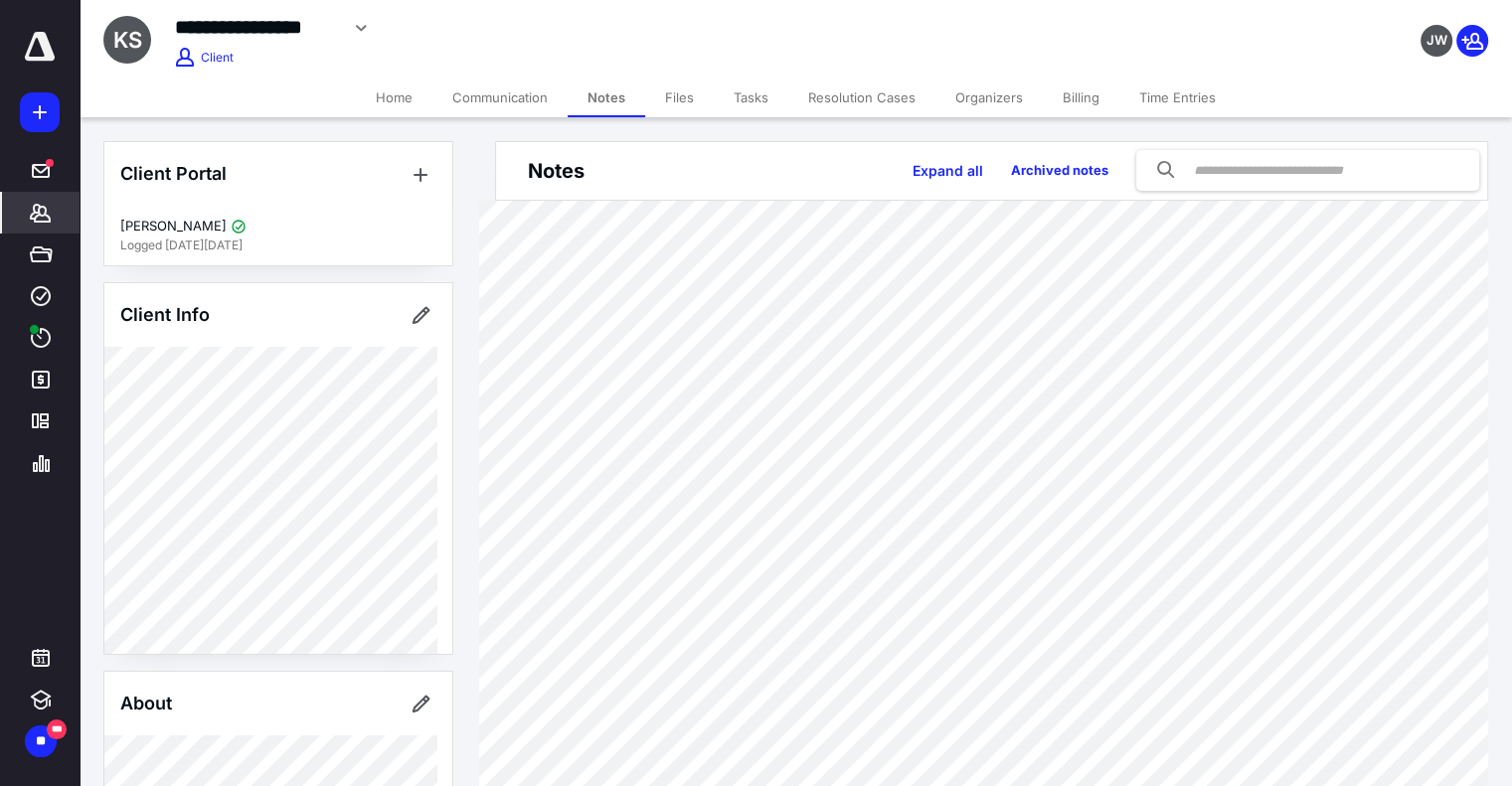 click on "Tasks" at bounding box center (751, 97) 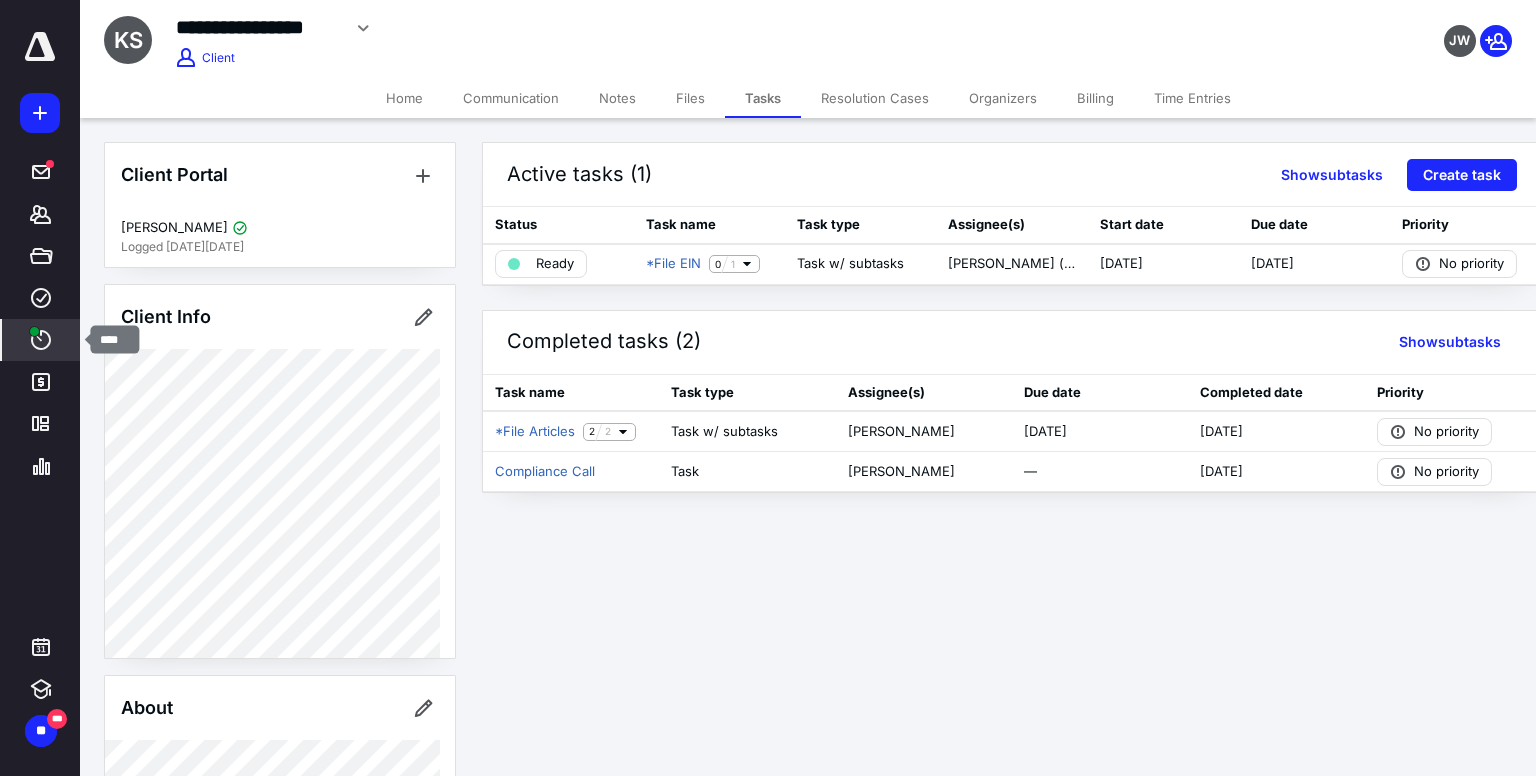click 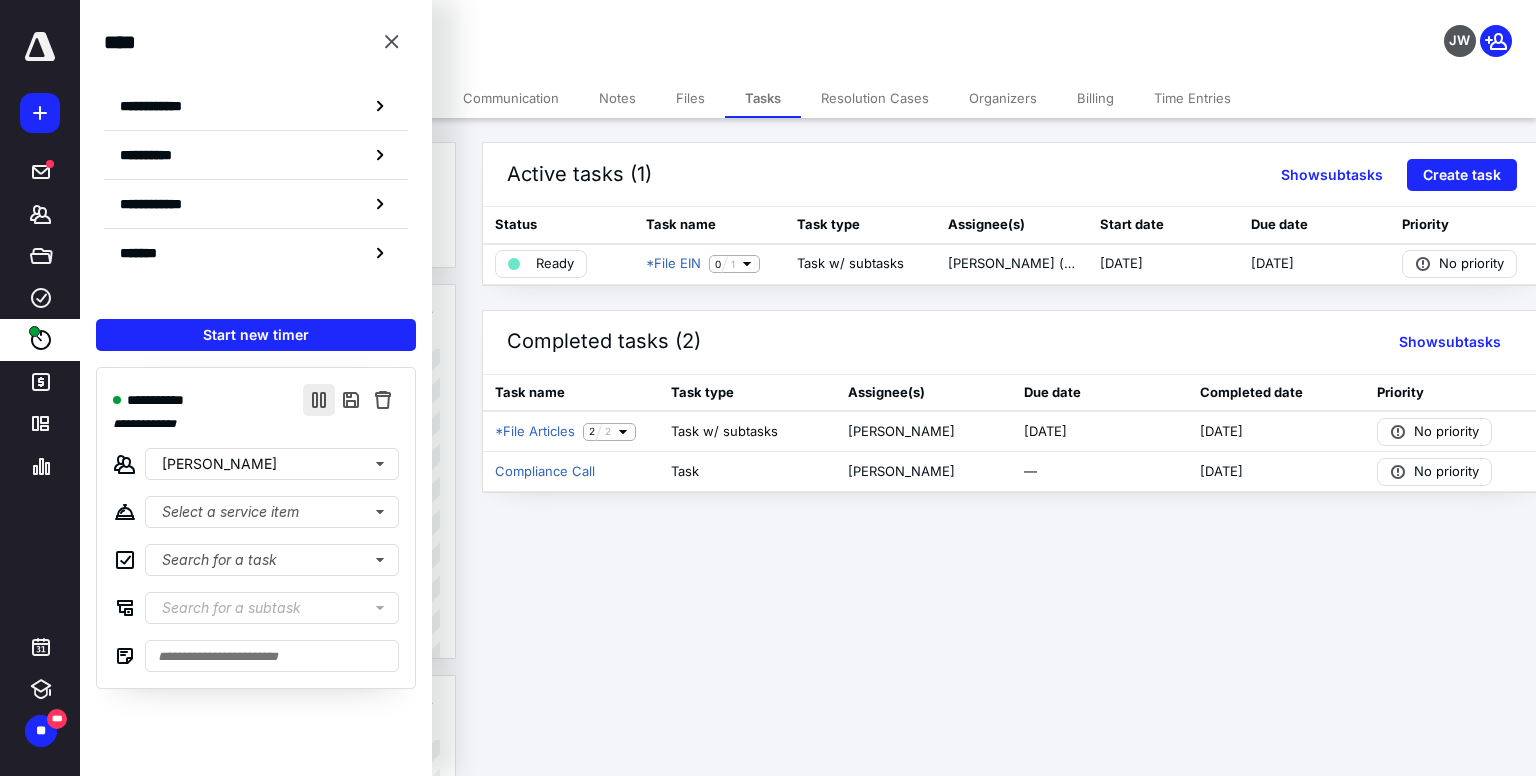 click at bounding box center [319, 400] 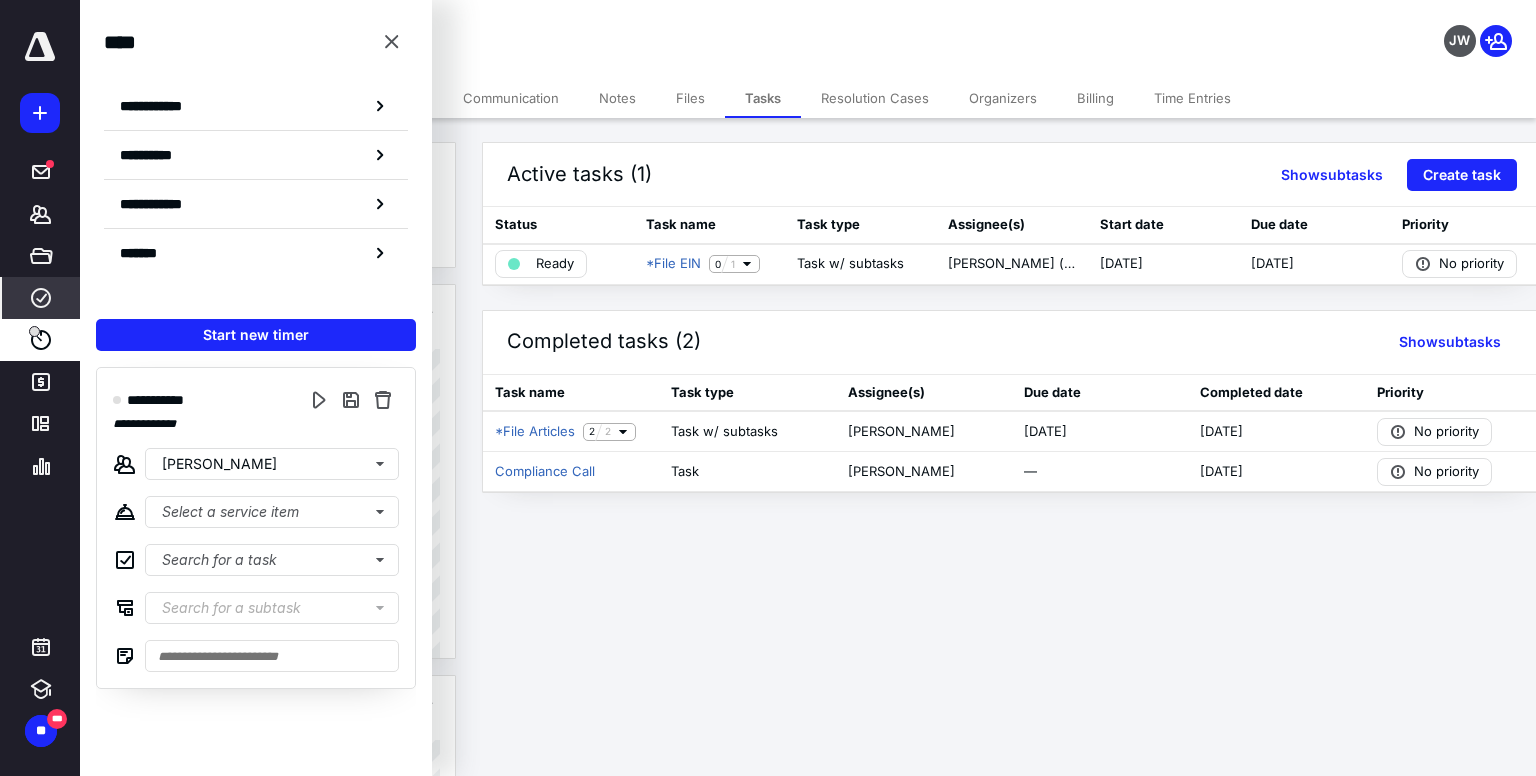 click on "****" at bounding box center [41, 298] 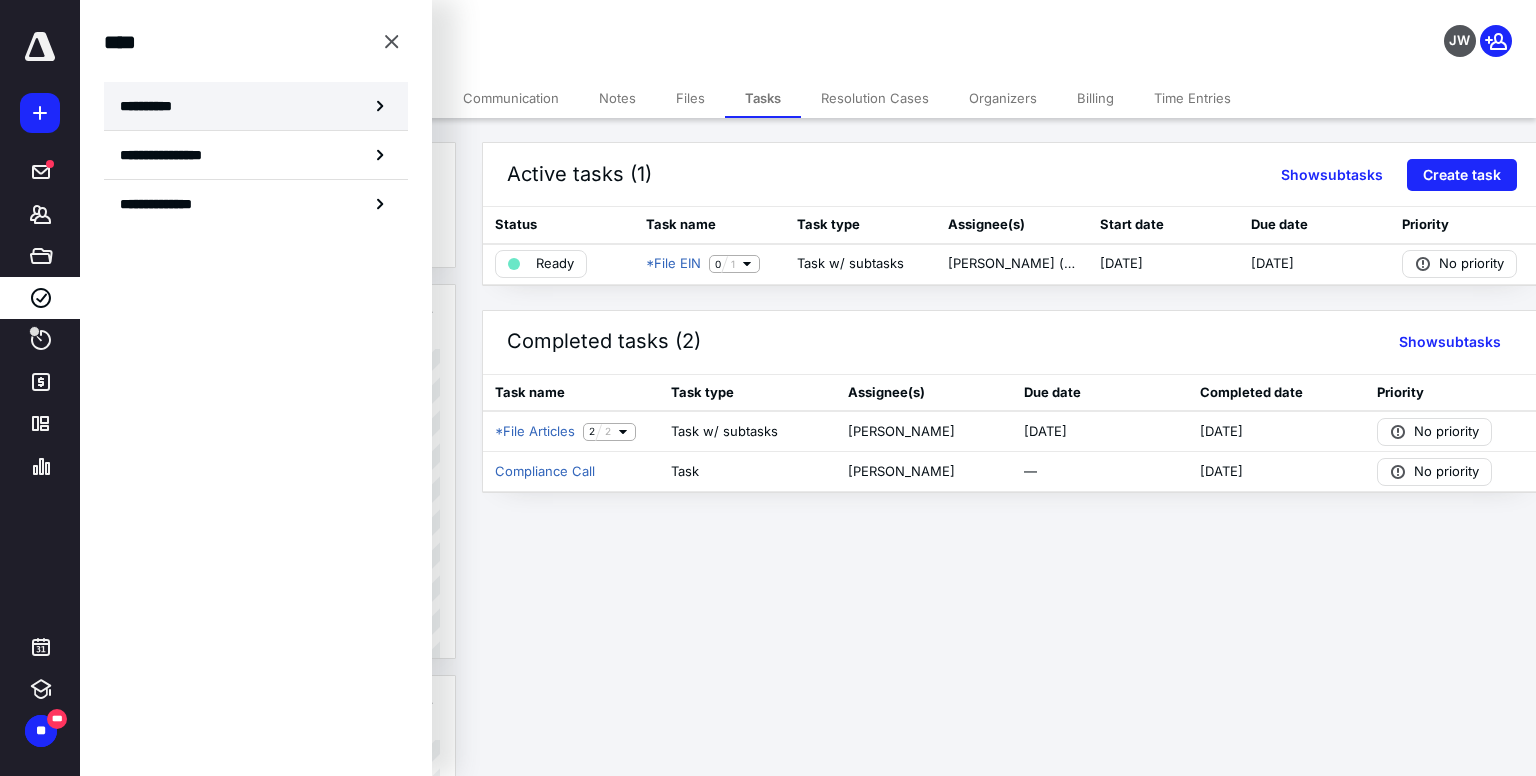 click on "**********" at bounding box center (256, 106) 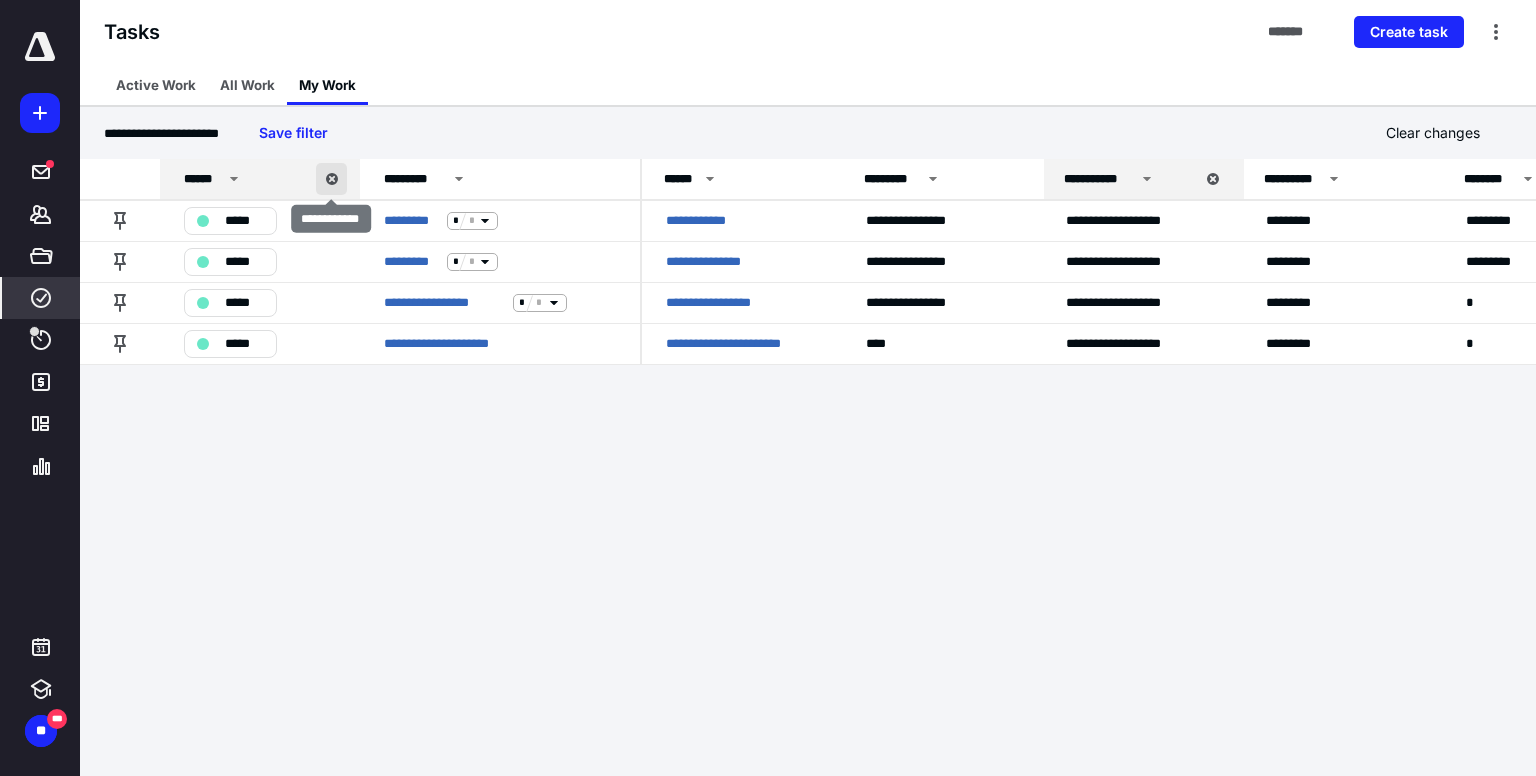 click at bounding box center [331, 179] 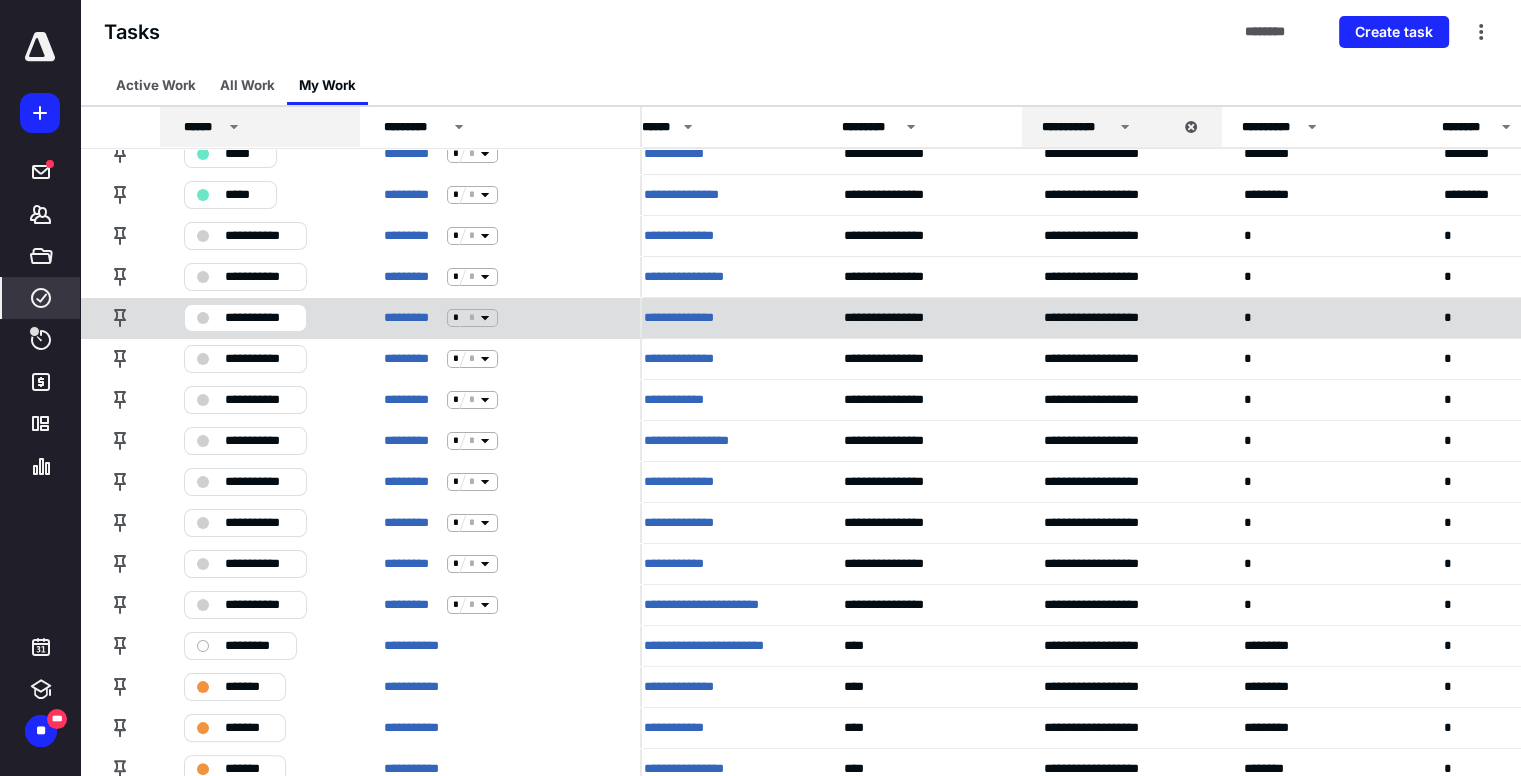 scroll, scrollTop: 0, scrollLeft: 16, axis: horizontal 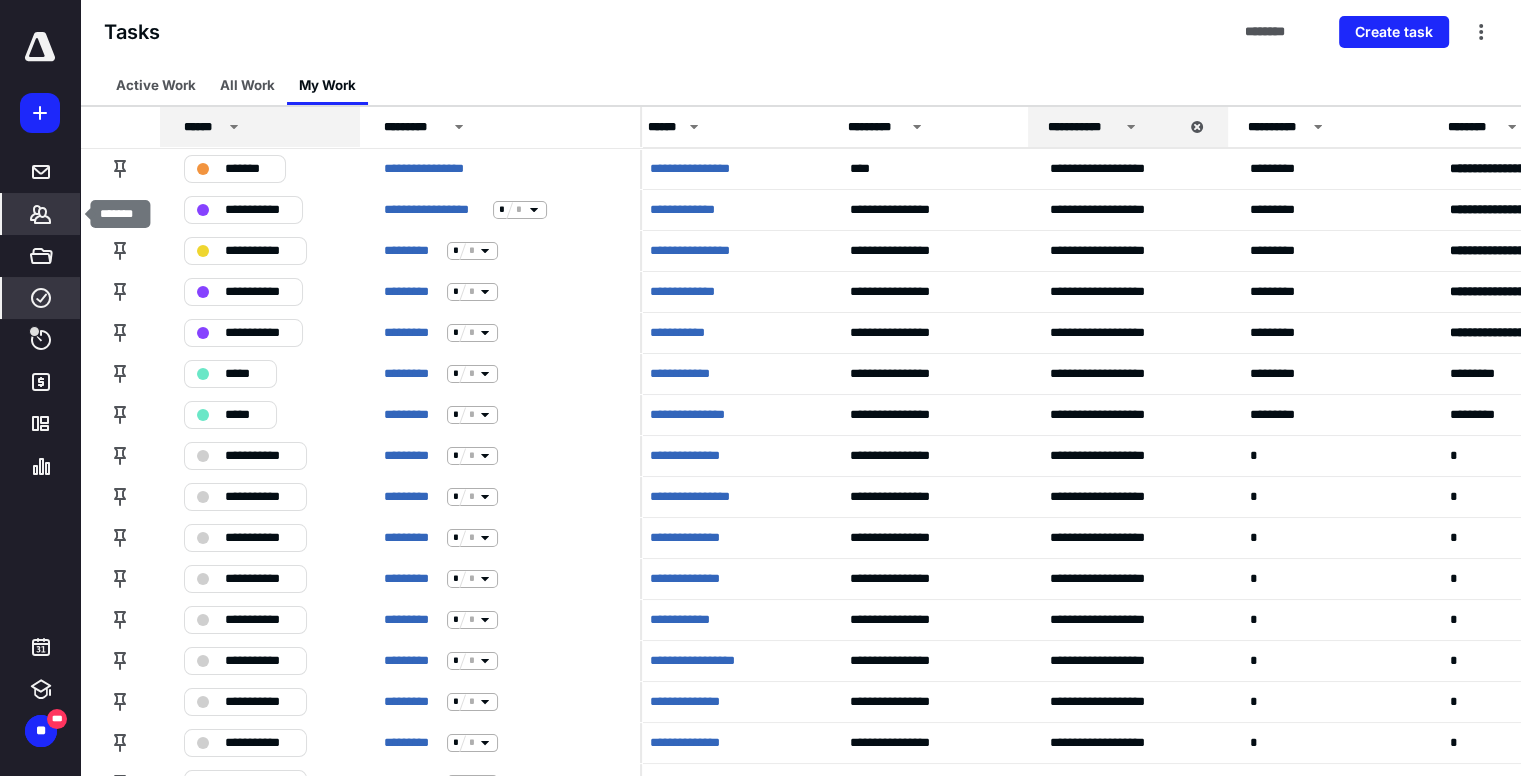 click 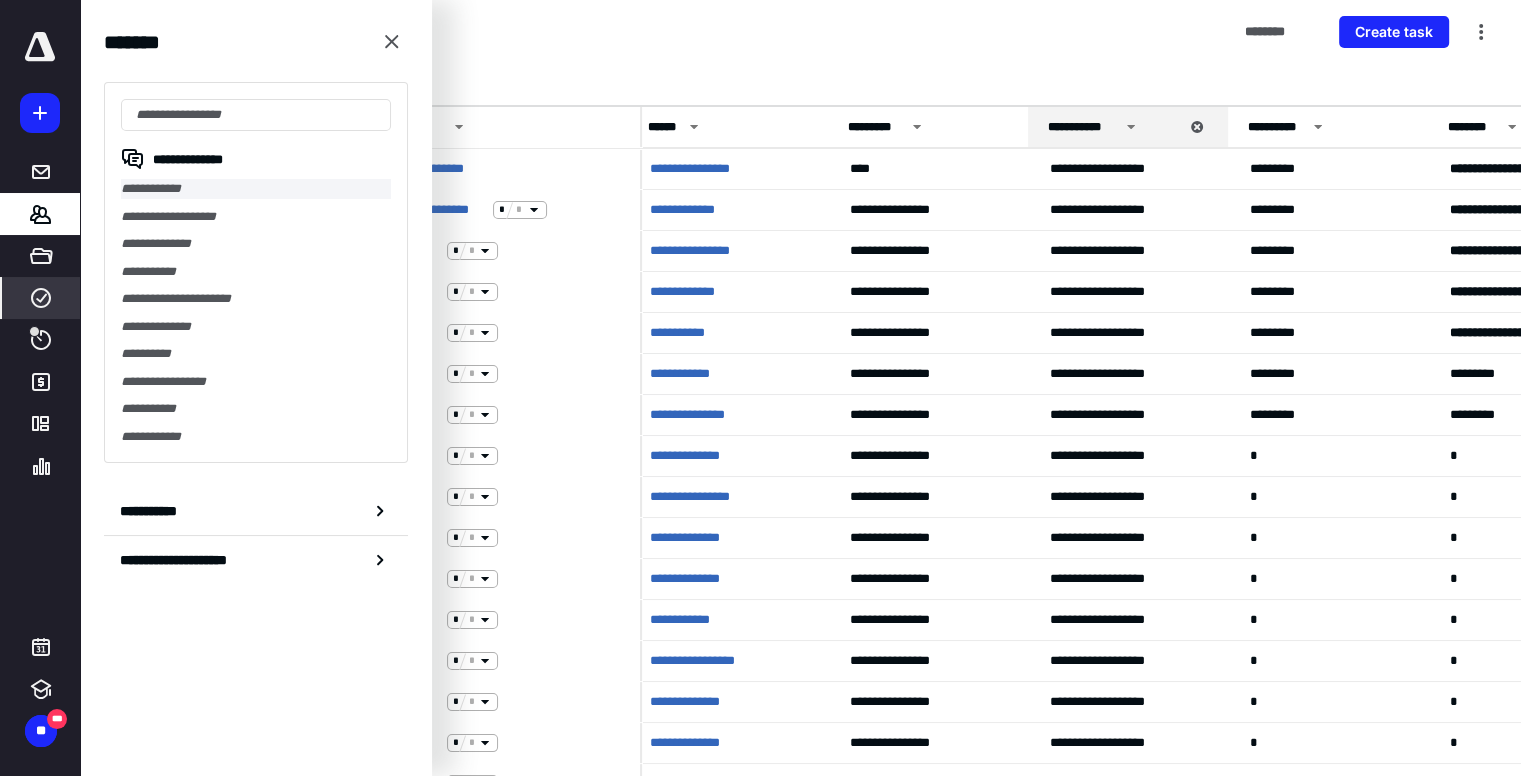click on "**********" at bounding box center (256, 189) 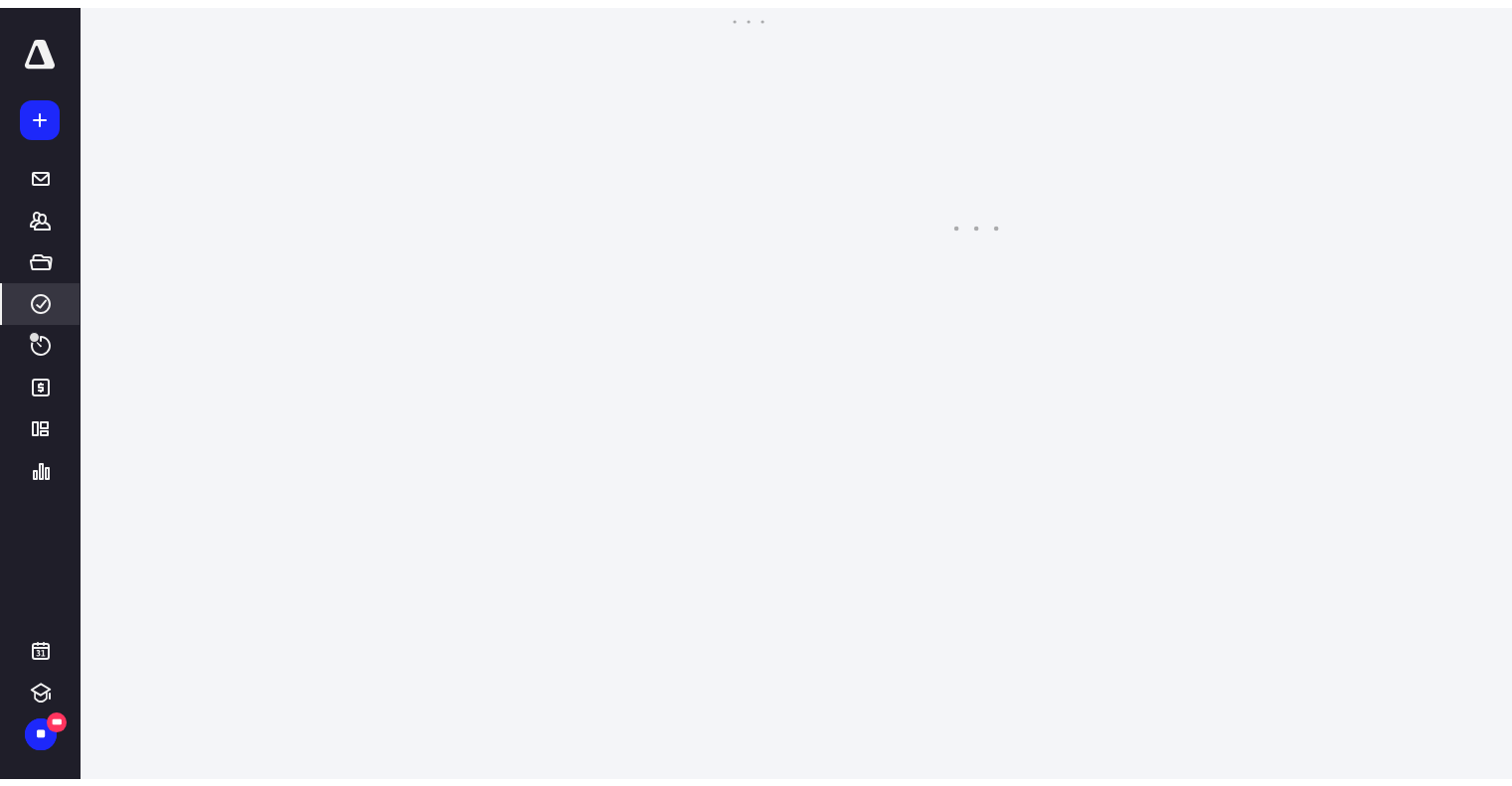 scroll, scrollTop: 0, scrollLeft: 0, axis: both 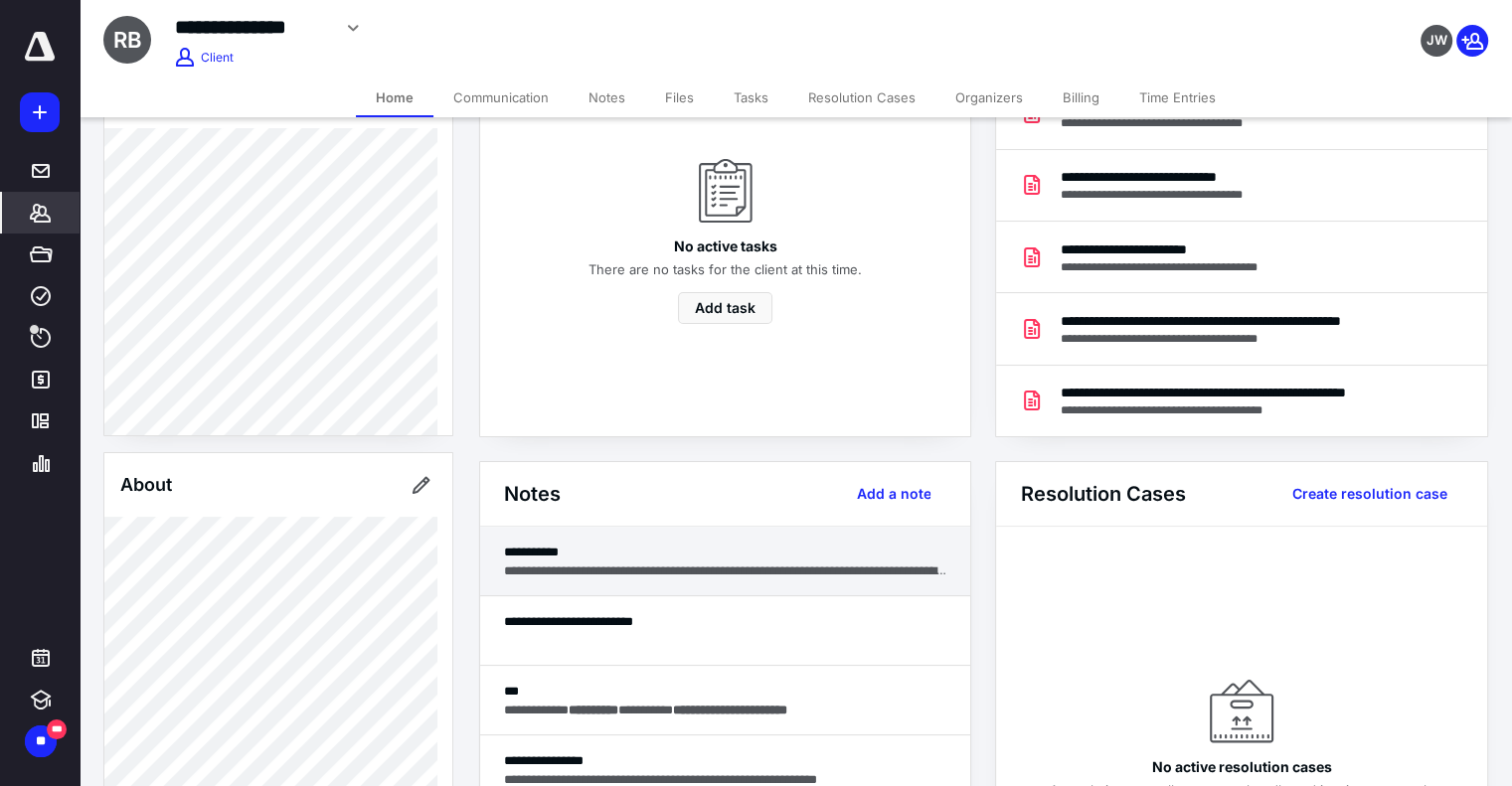 click on "**********" at bounding box center (726, 551) 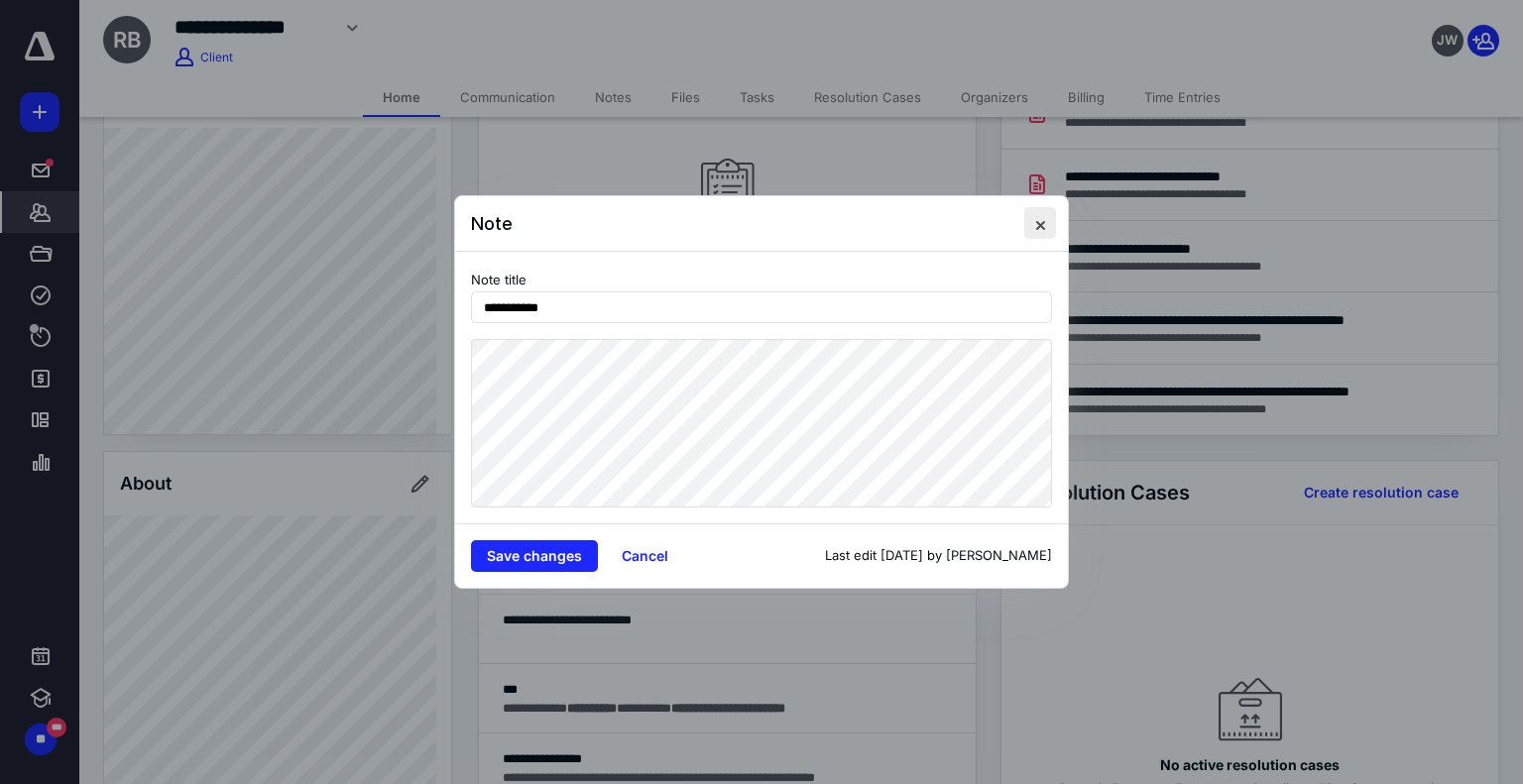 click at bounding box center (1040, 223) 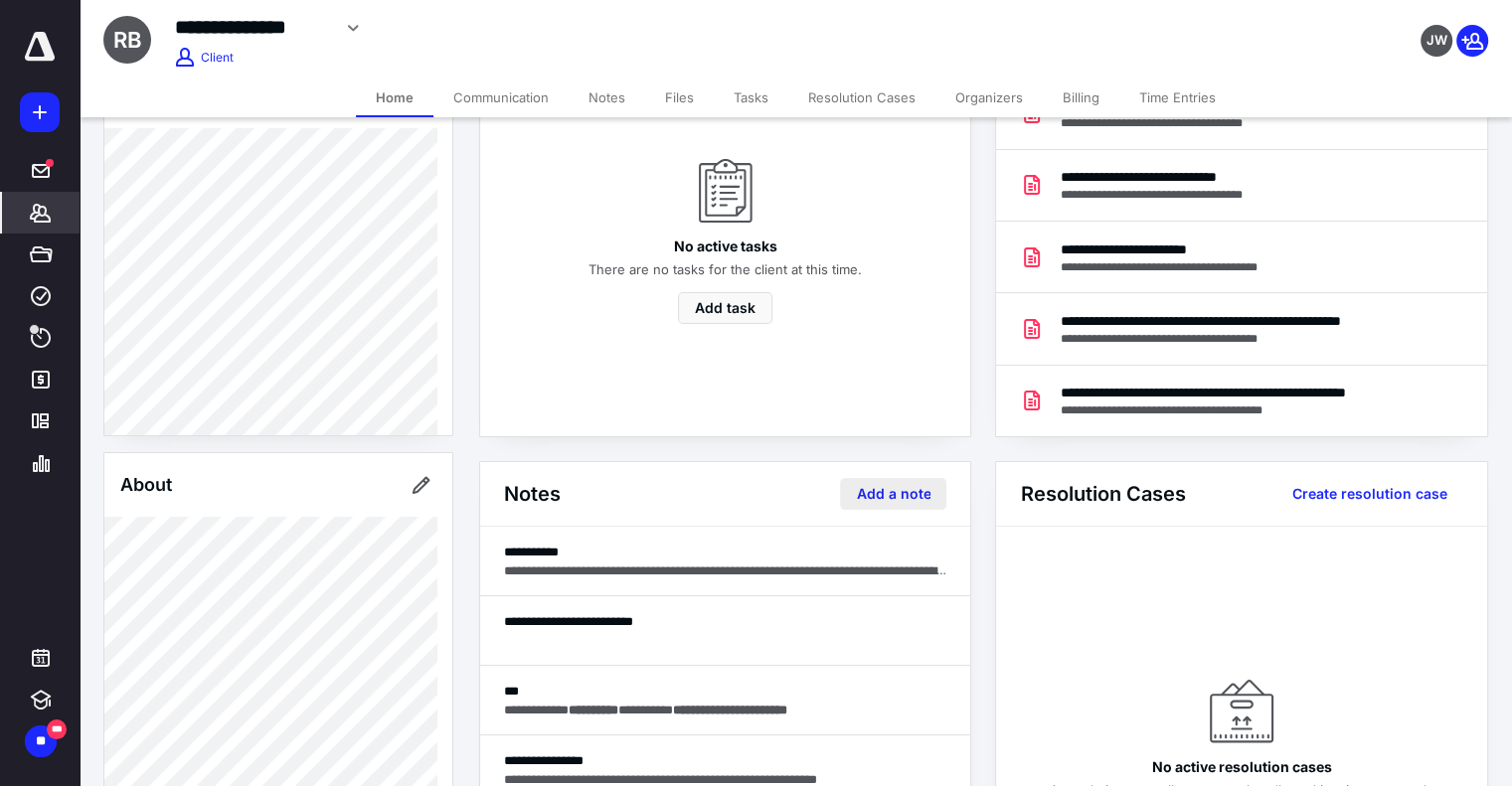 click on "Add a note" at bounding box center [893, 494] 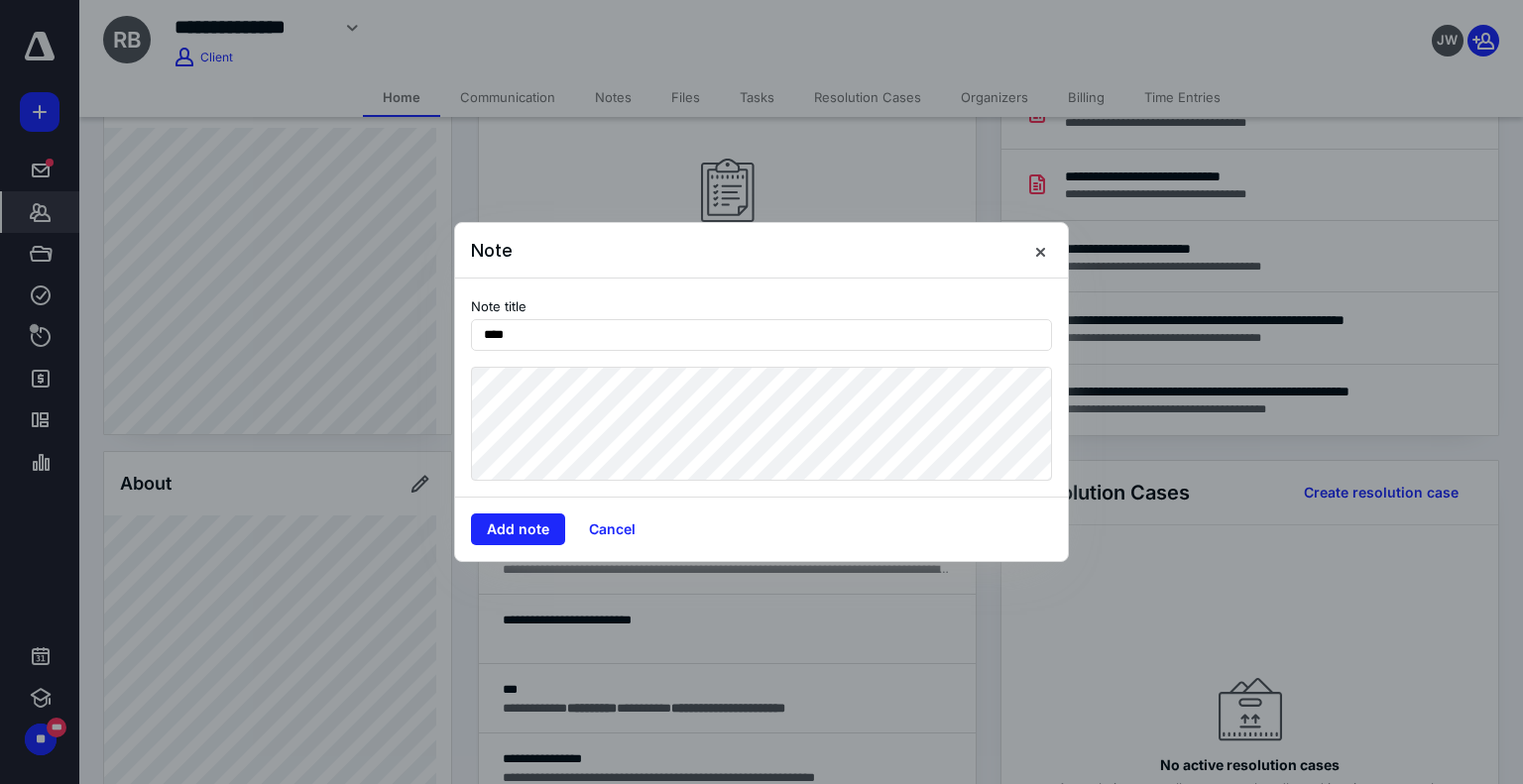 type on "****" 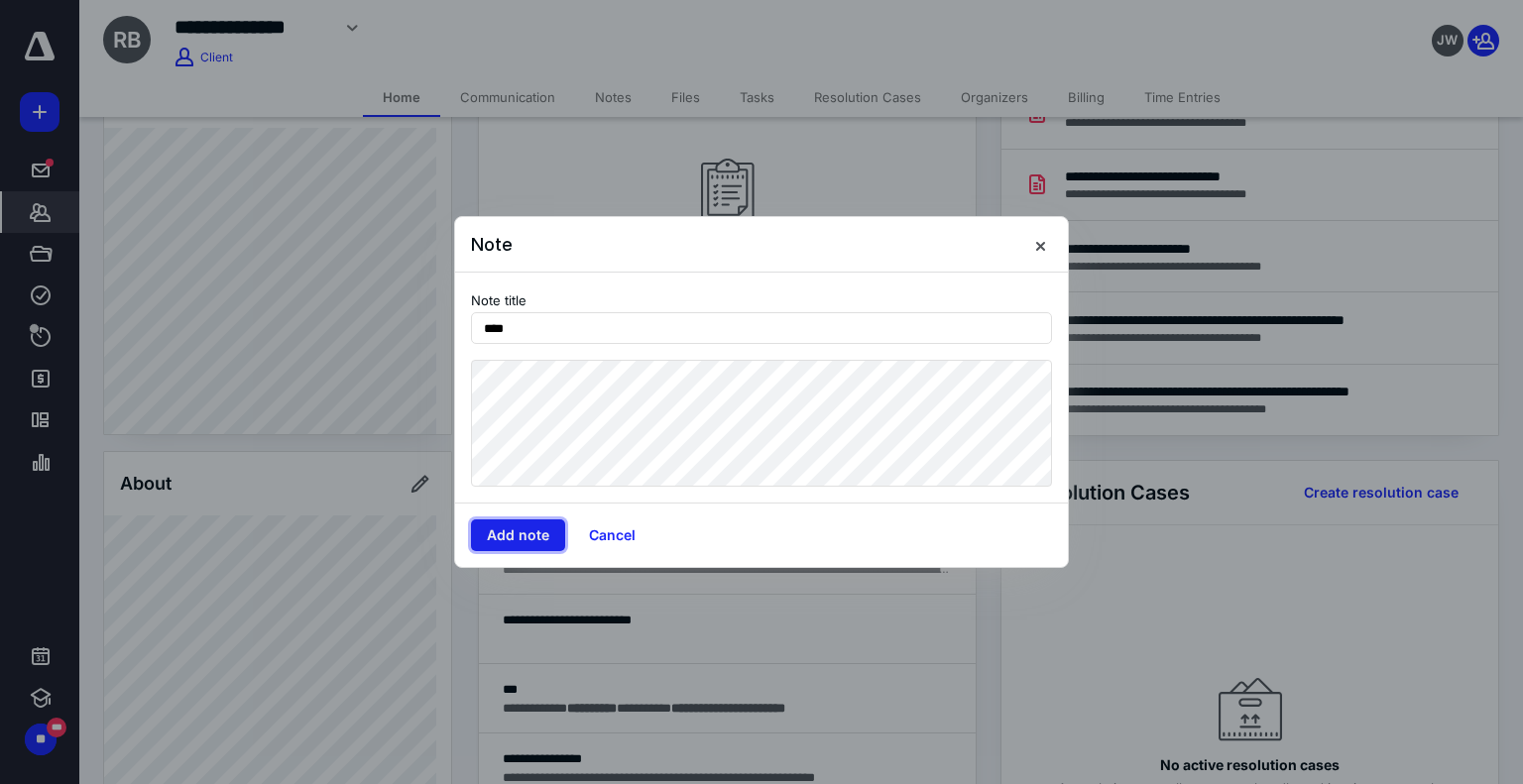 click on "Add note" at bounding box center (518, 535) 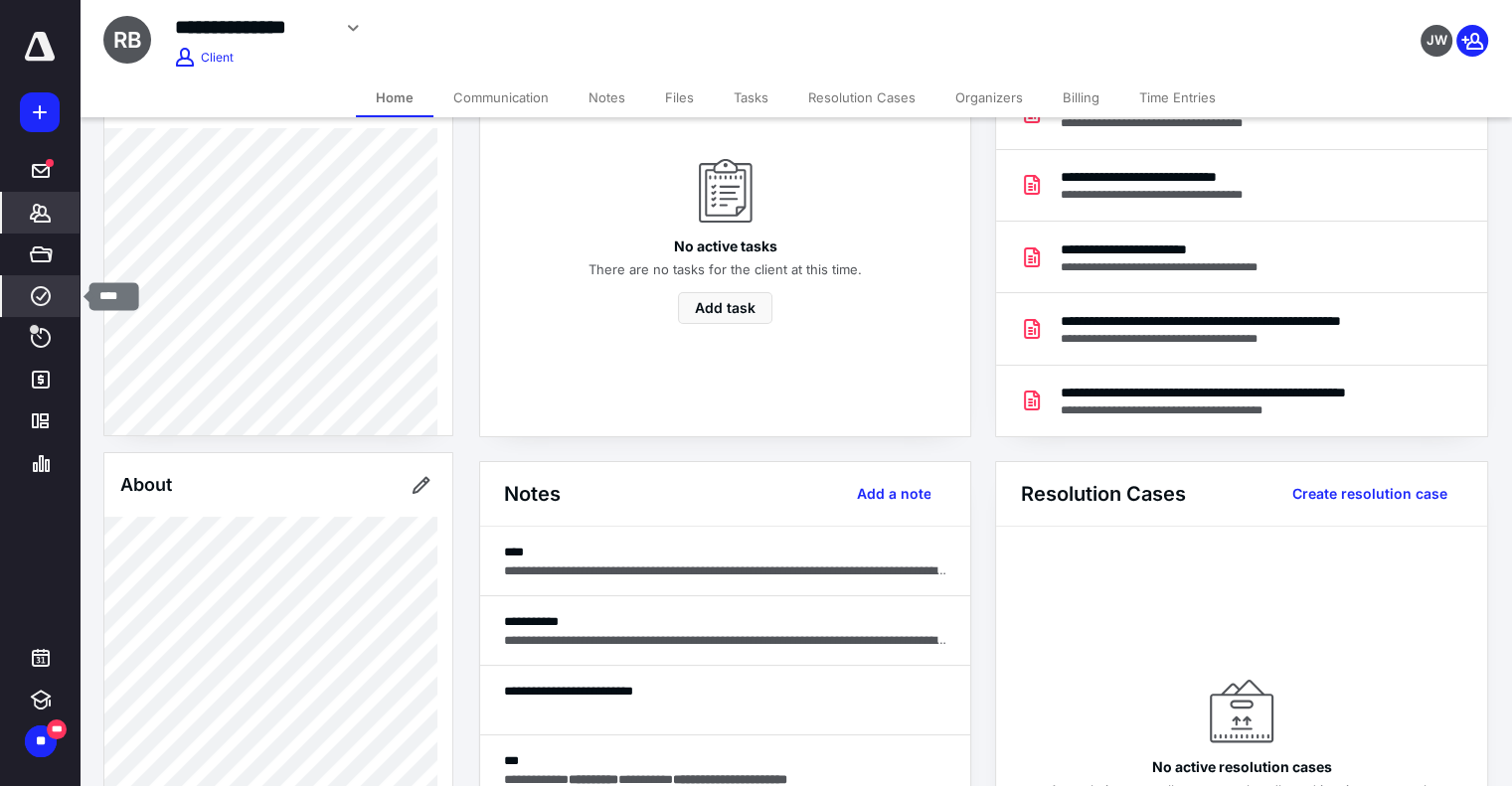click 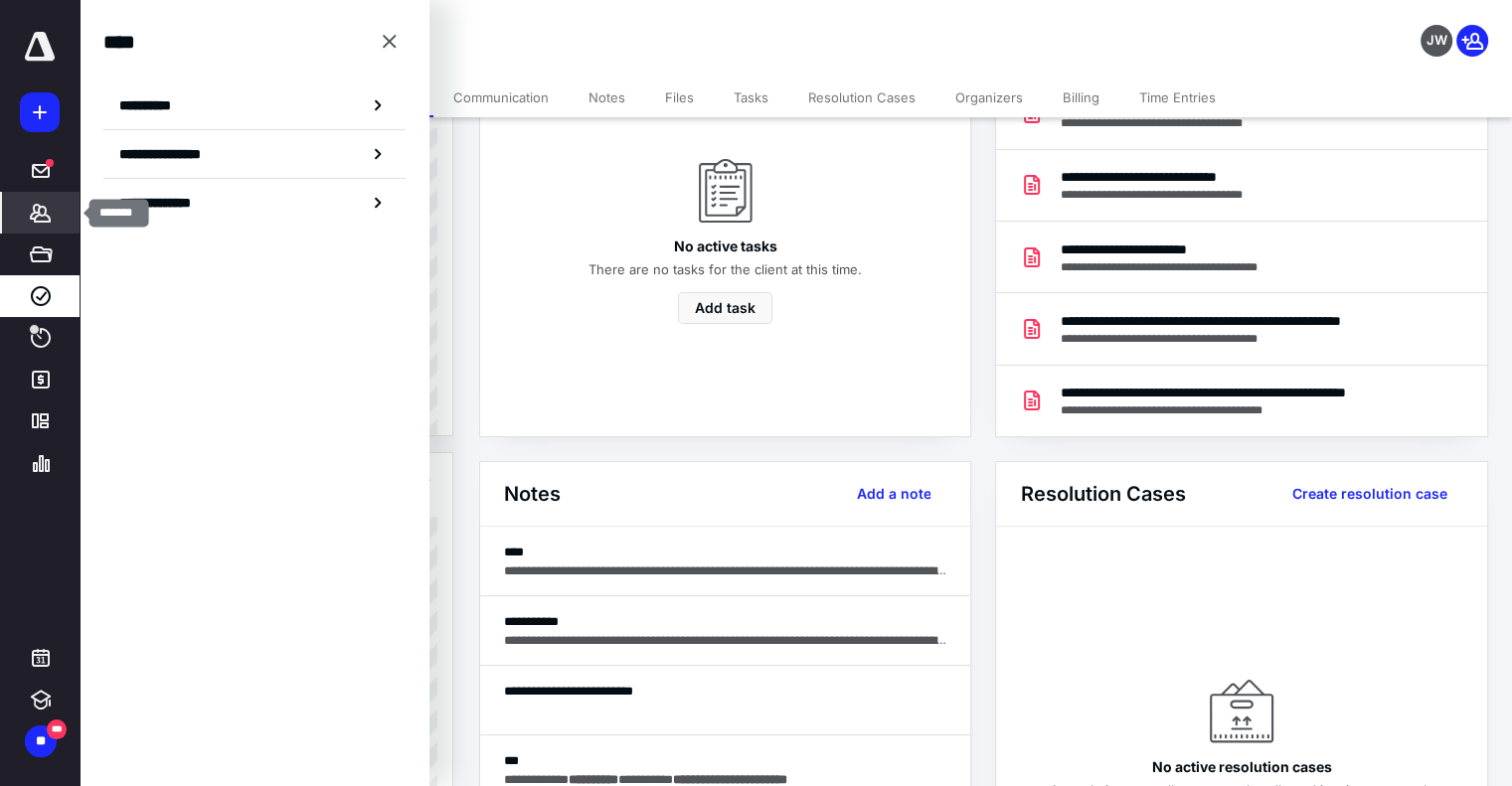 click 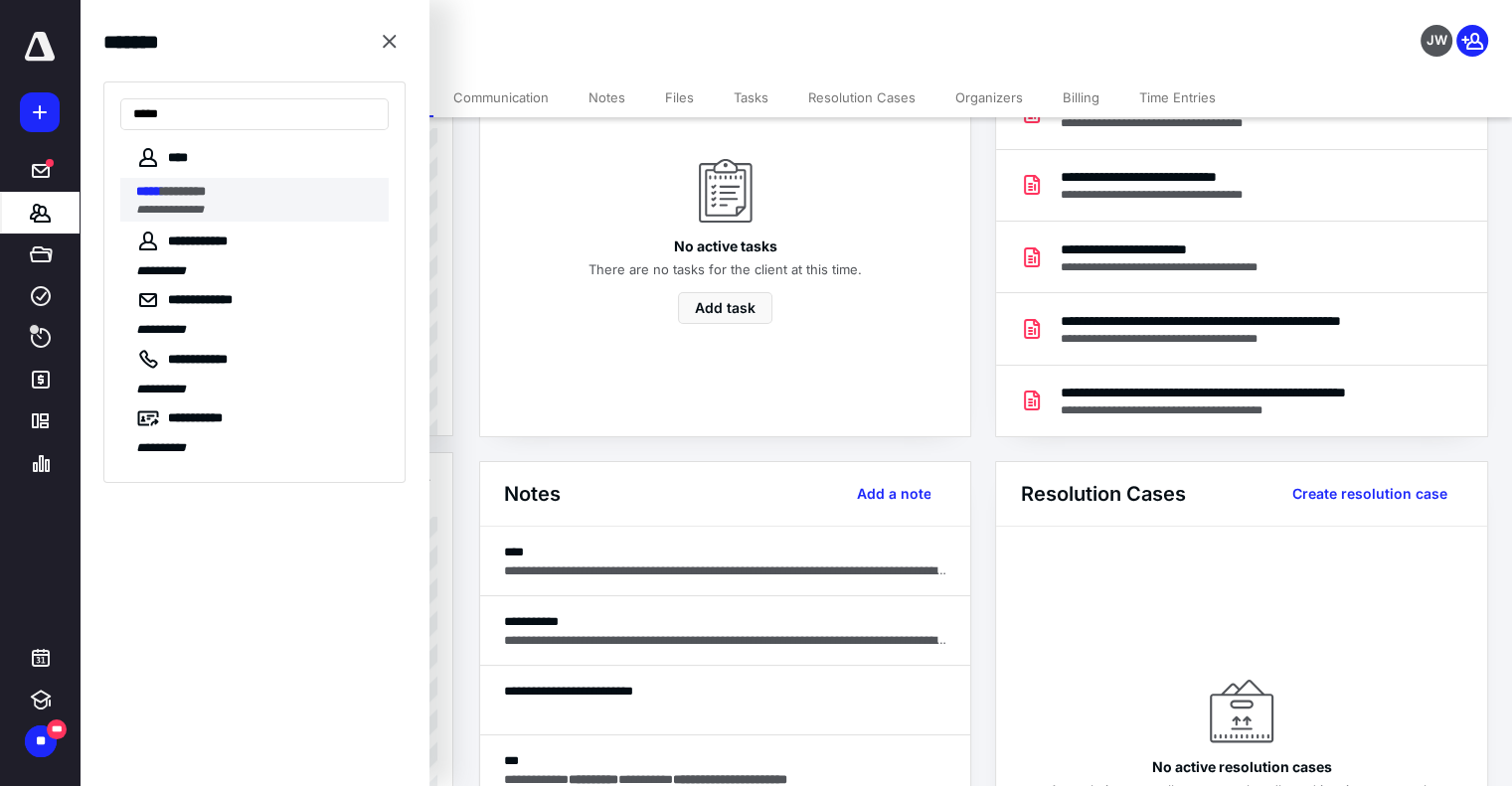 type on "*****" 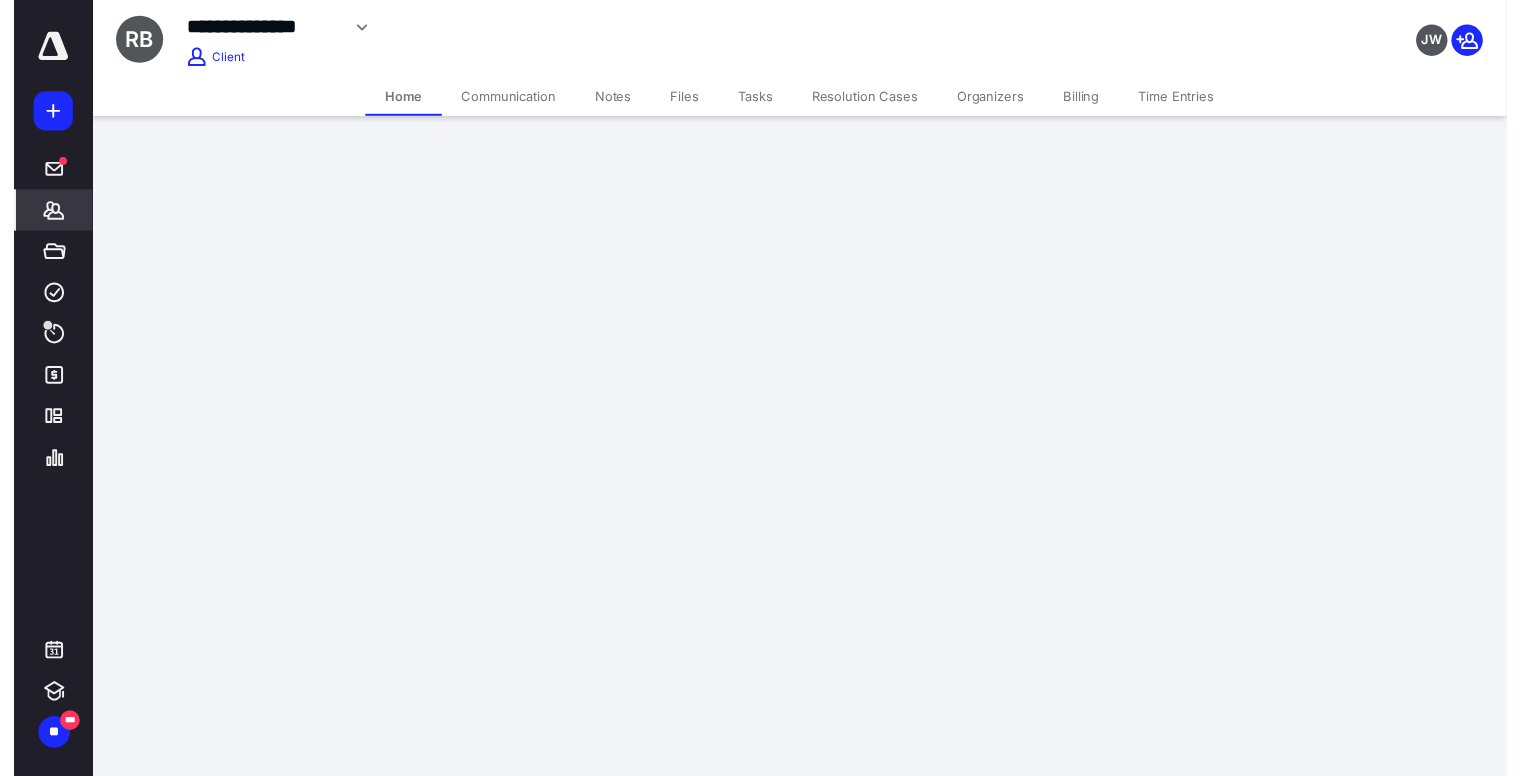 scroll, scrollTop: 0, scrollLeft: 0, axis: both 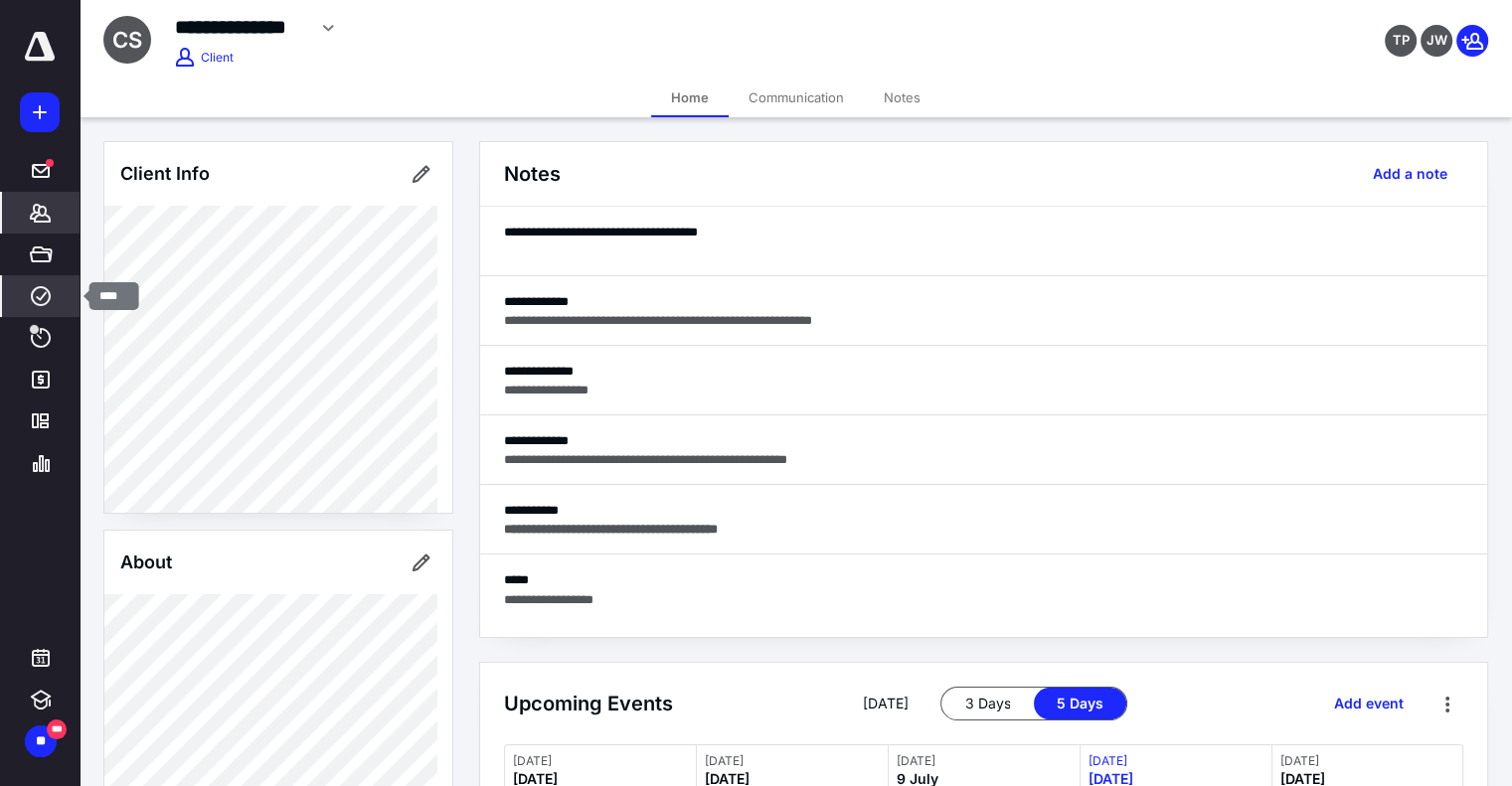 click 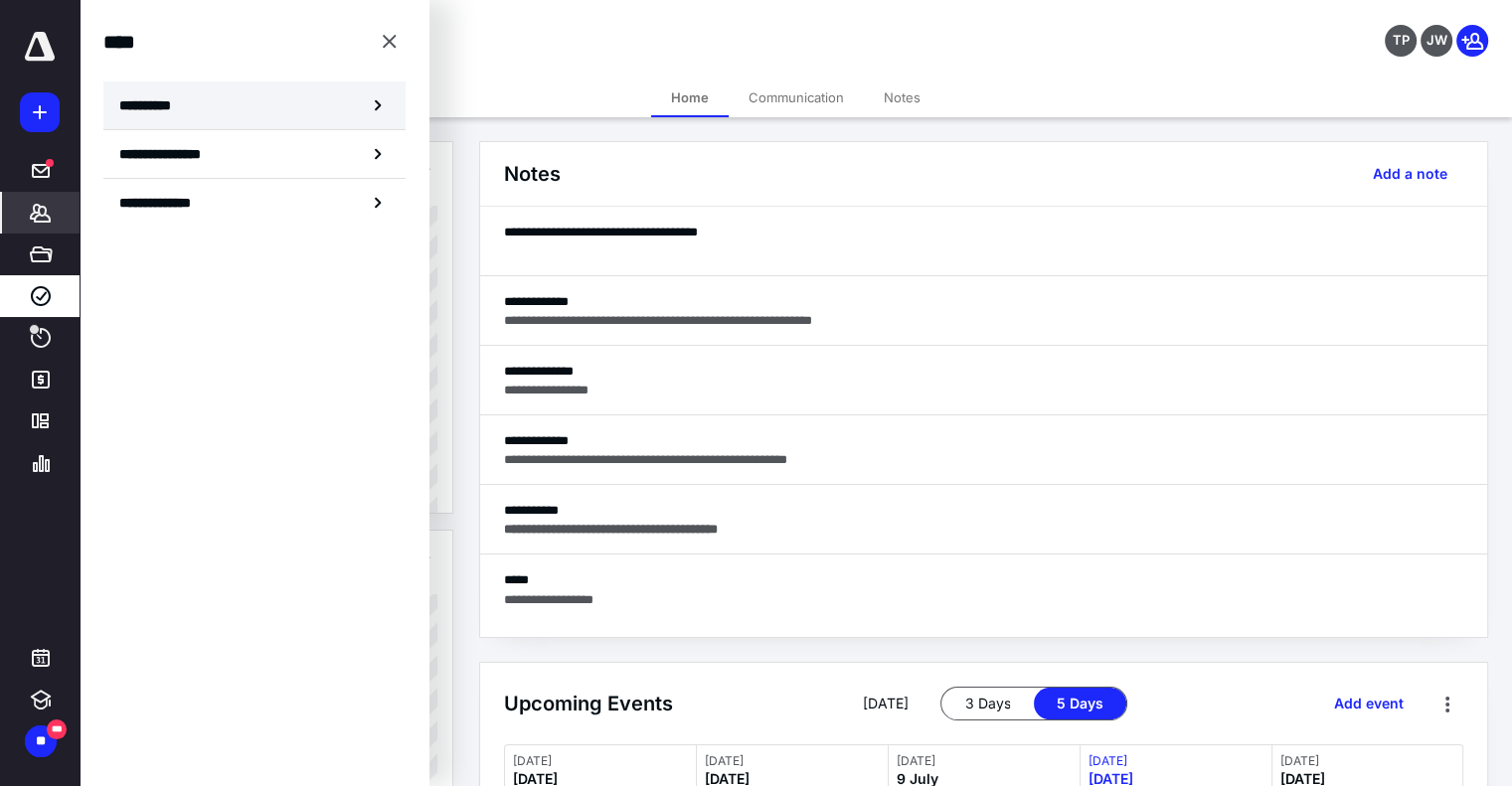 click on "**********" at bounding box center [254, 105] 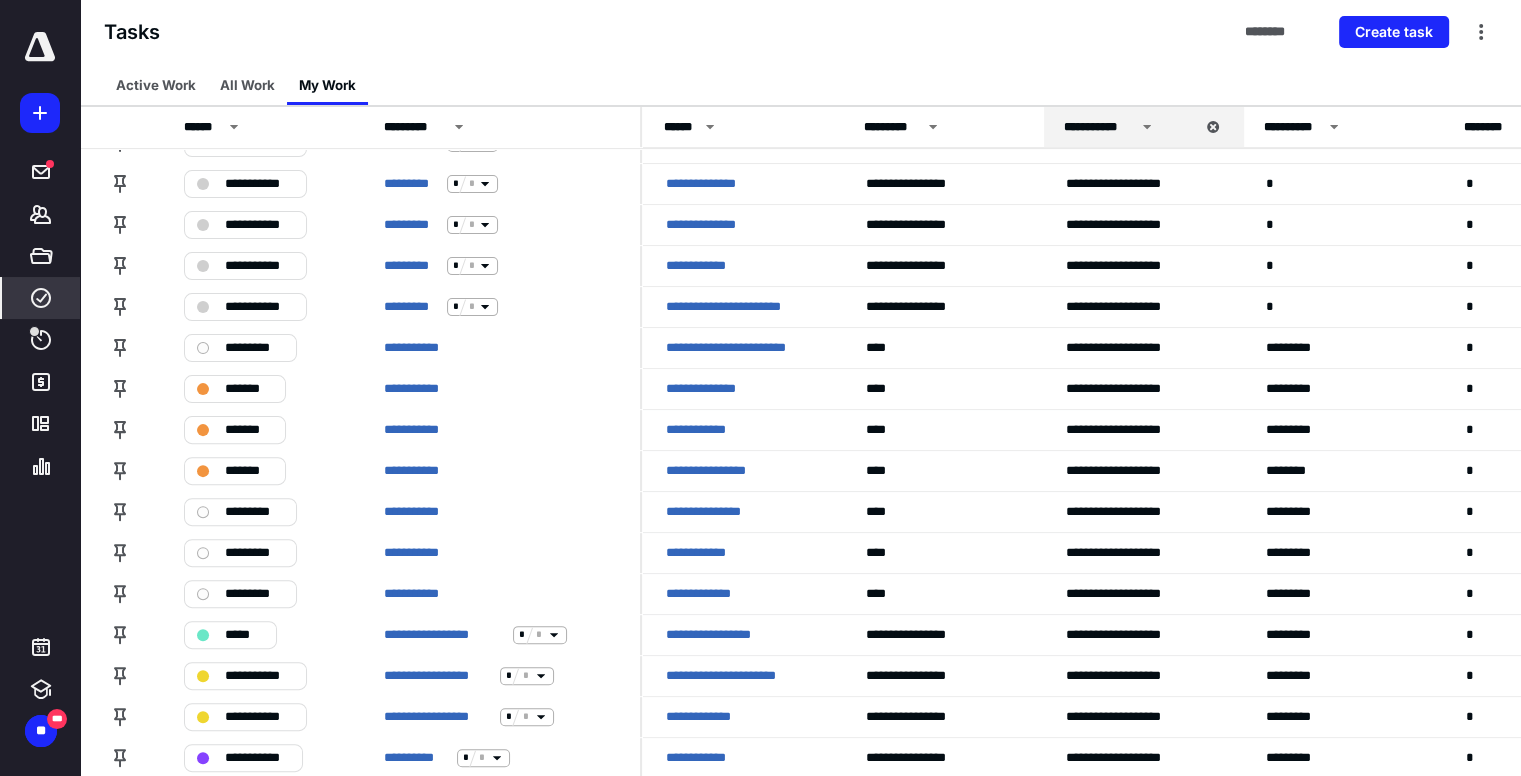 scroll, scrollTop: 519, scrollLeft: 0, axis: vertical 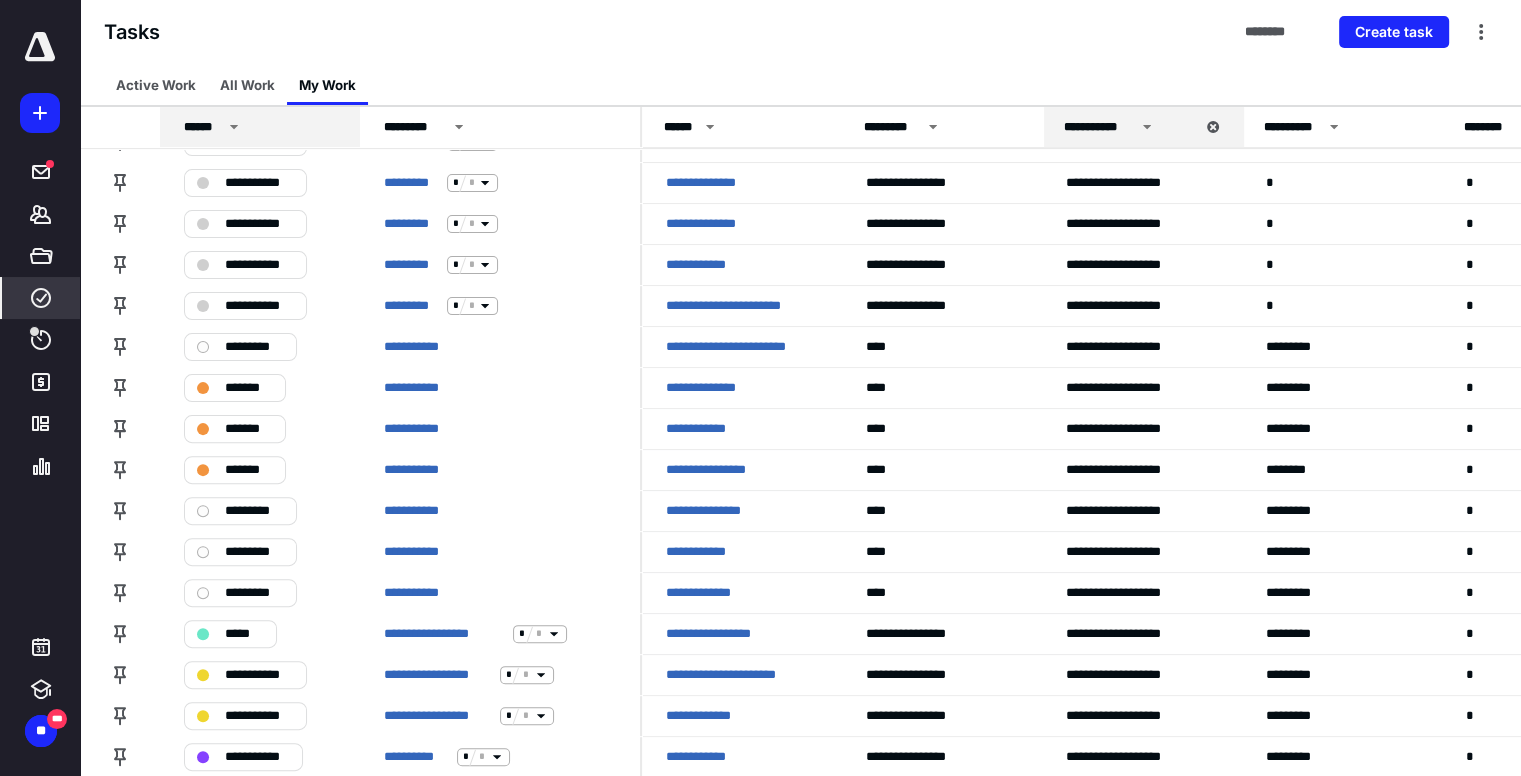 click 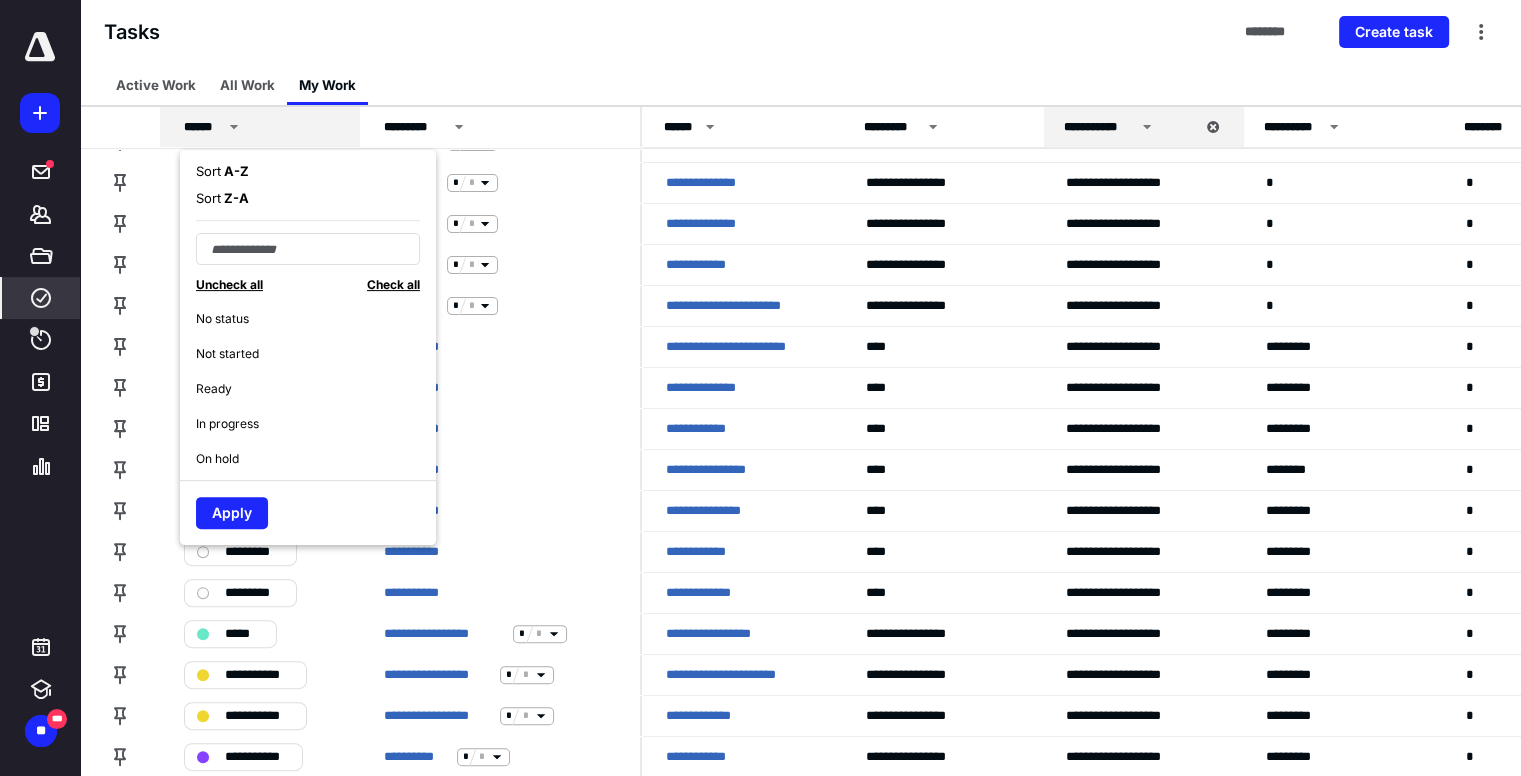 click on "Ready" at bounding box center [214, 389] 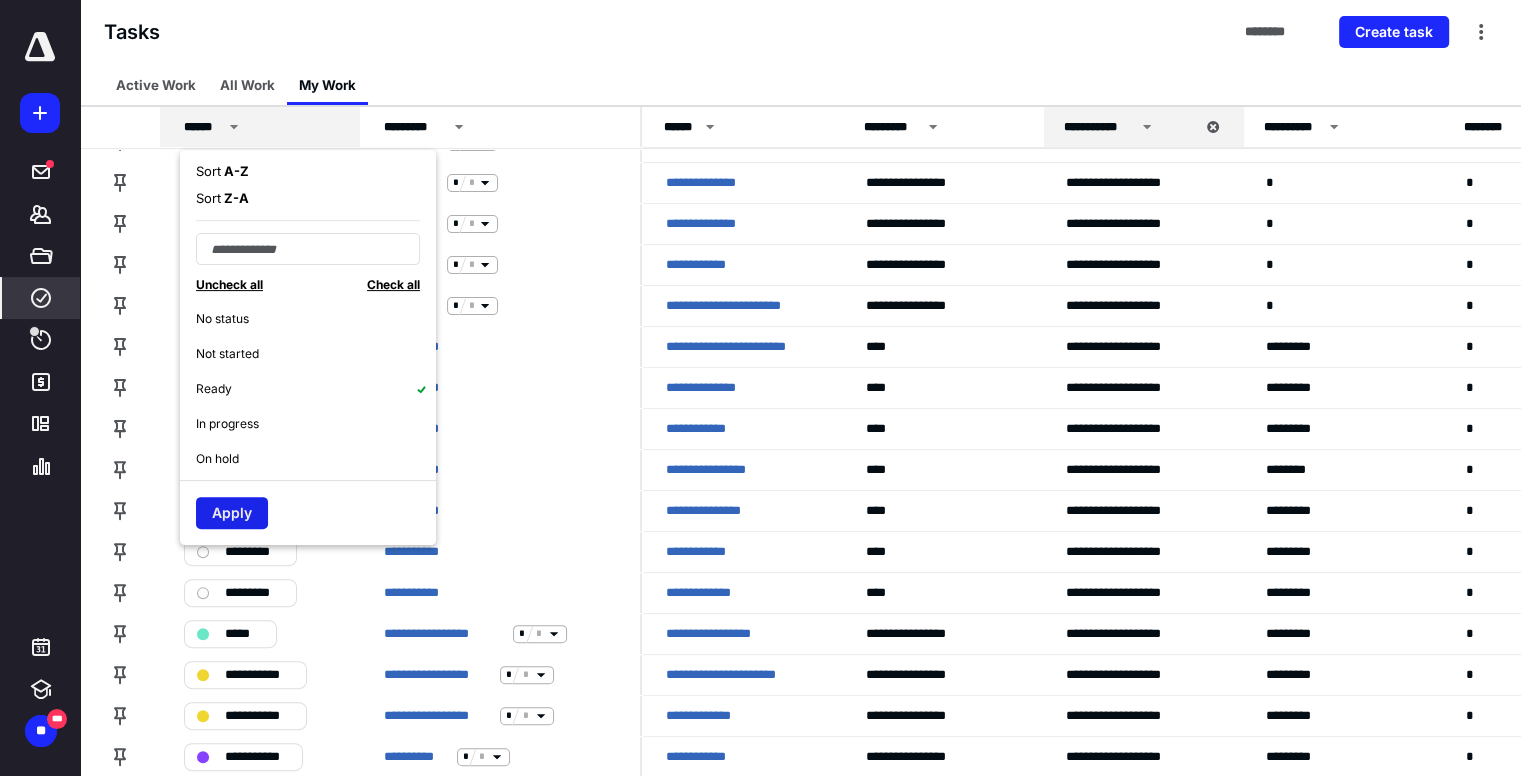click on "Apply" at bounding box center [232, 513] 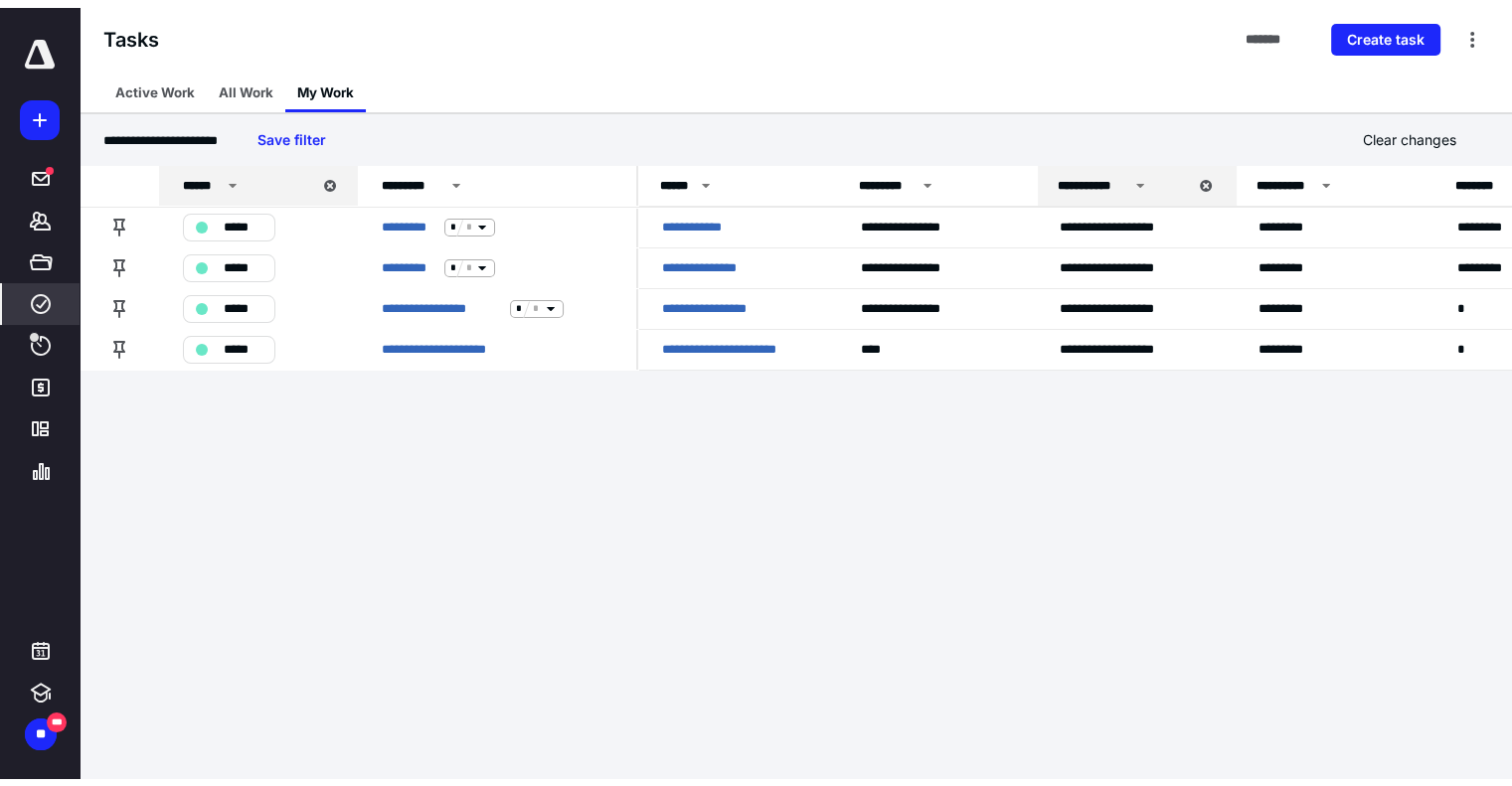 scroll, scrollTop: 0, scrollLeft: 0, axis: both 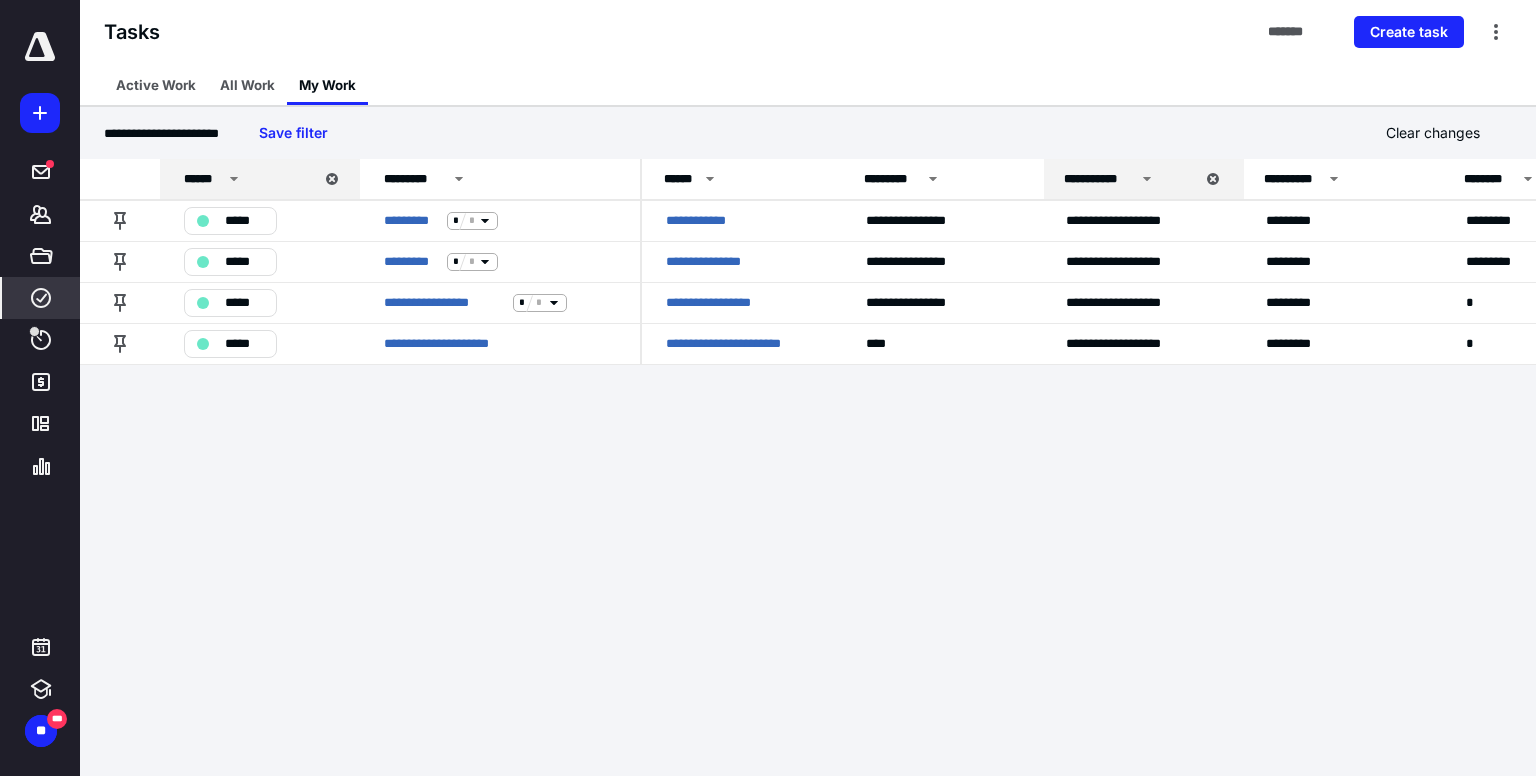 click on "**********" at bounding box center (768, 388) 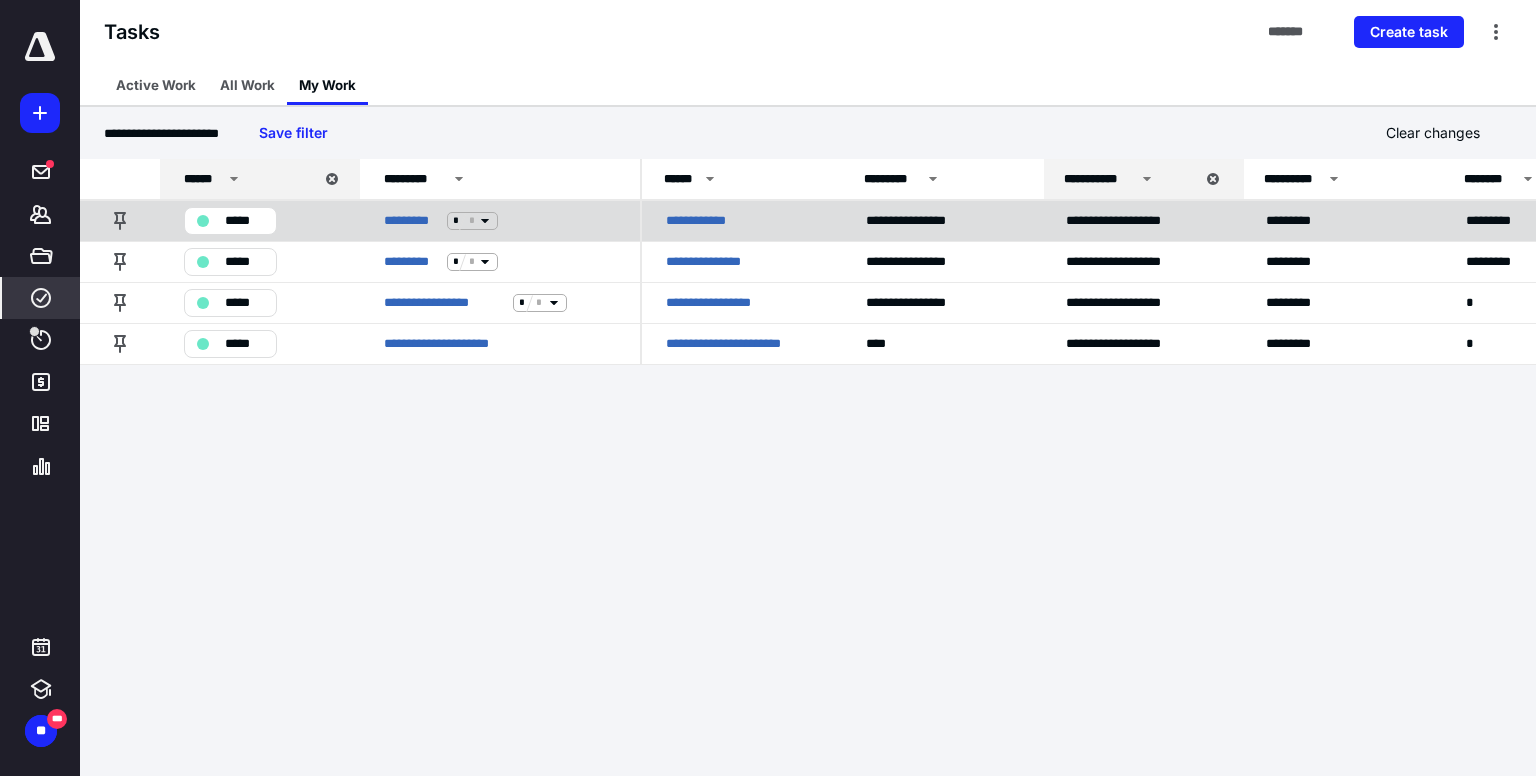 click on "**********" at bounding box center (707, 221) 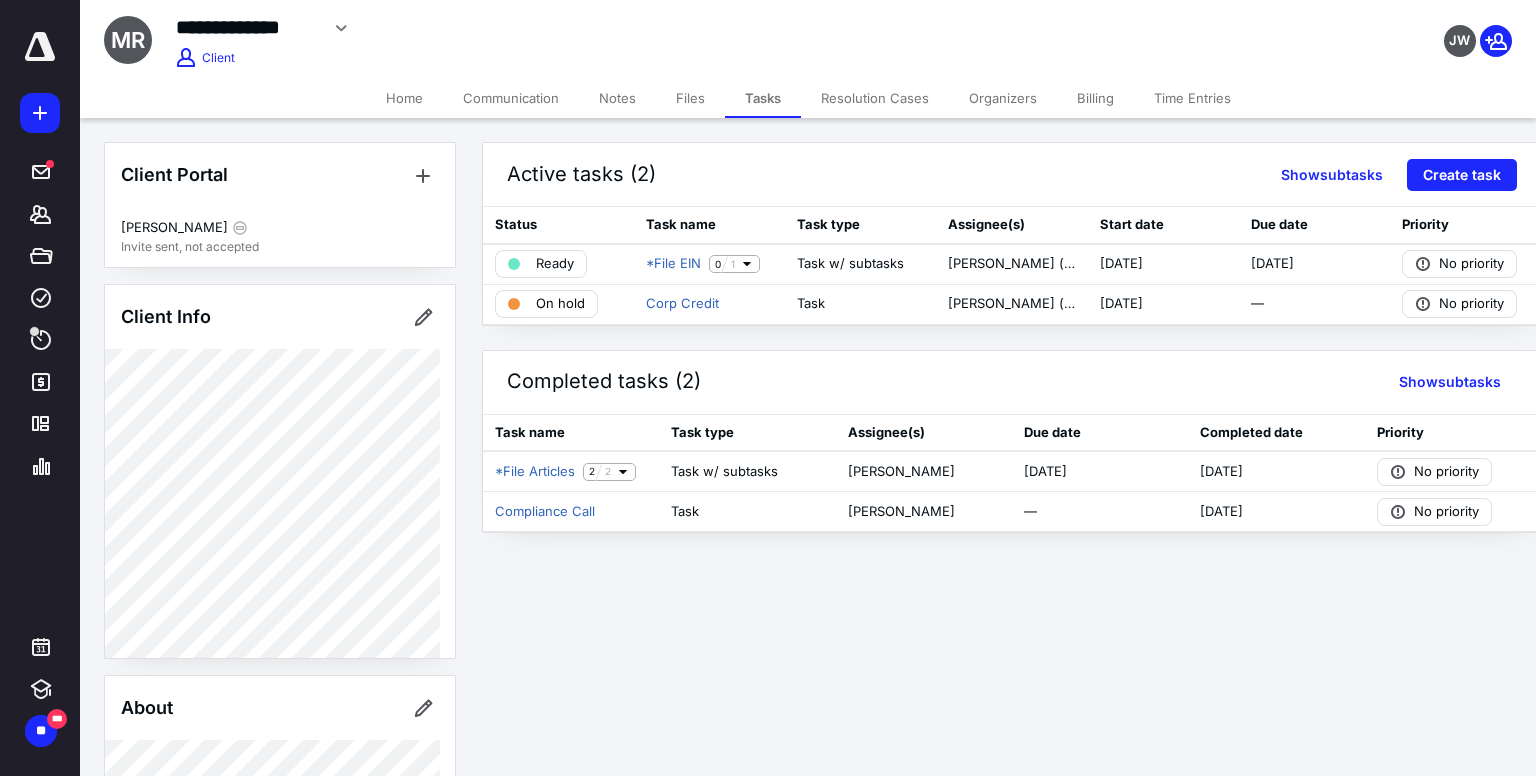 click on "Notes" at bounding box center (617, 98) 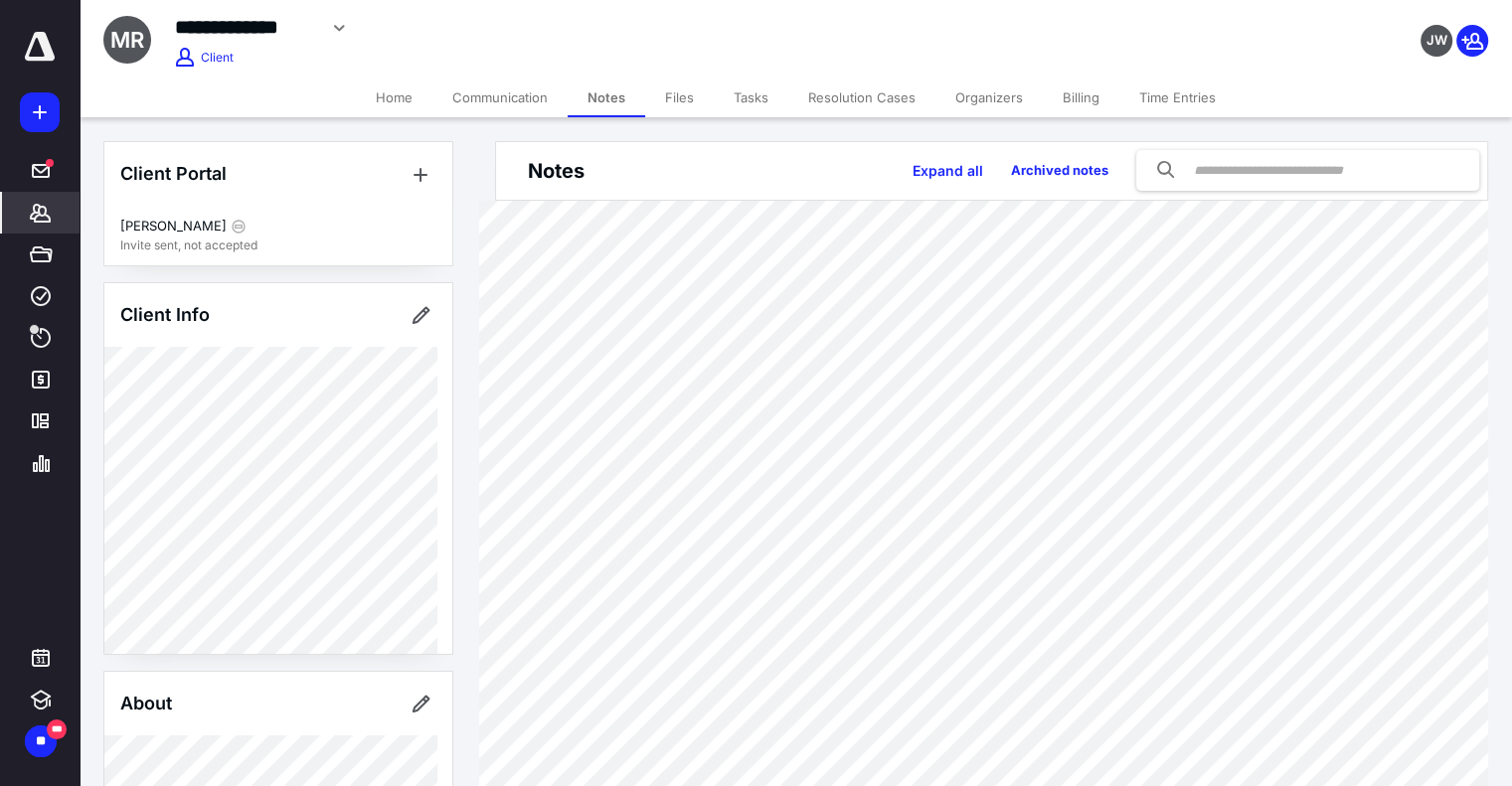 click on "**********" at bounding box center [795, 39] 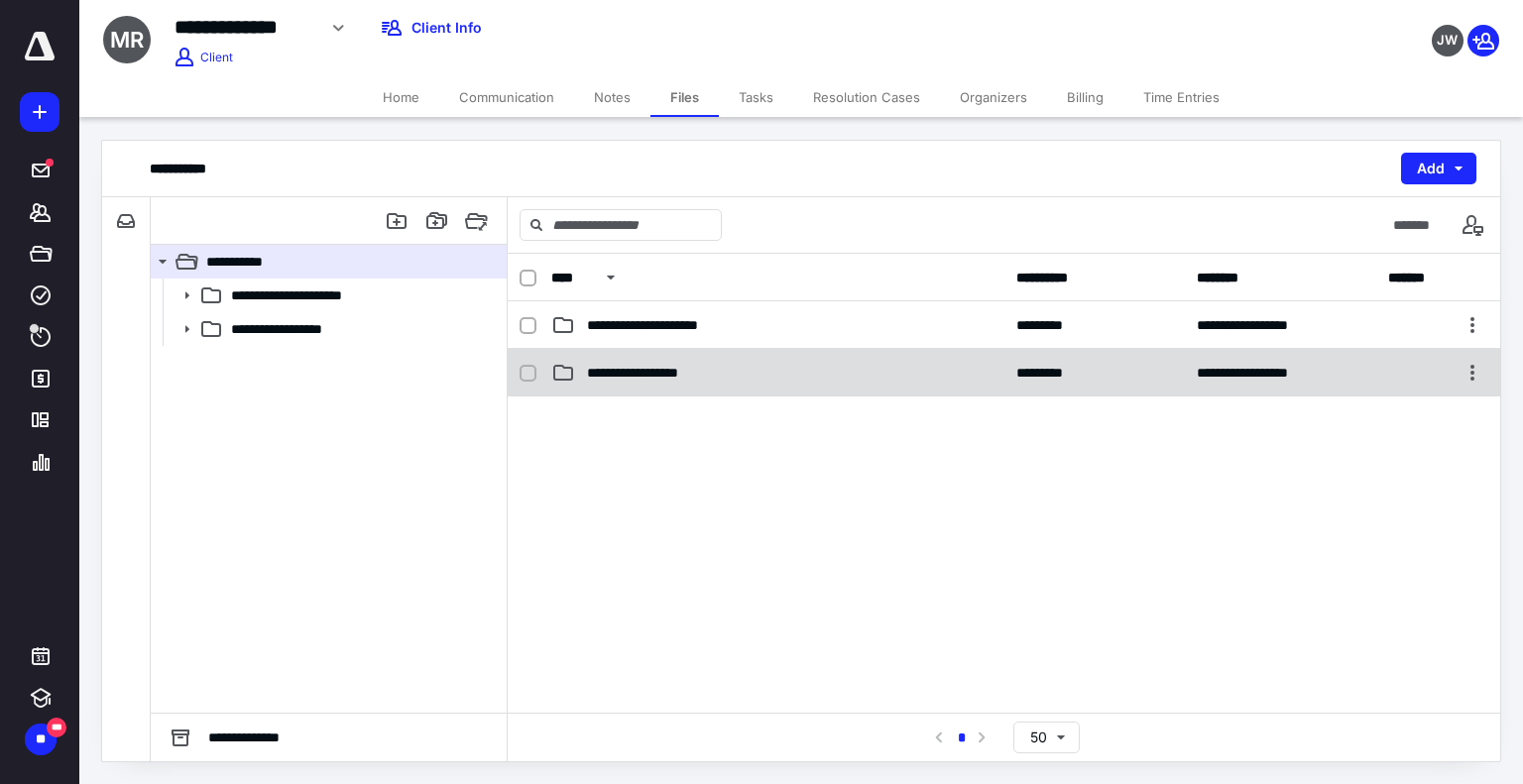 click on "**********" at bounding box center (777, 373) 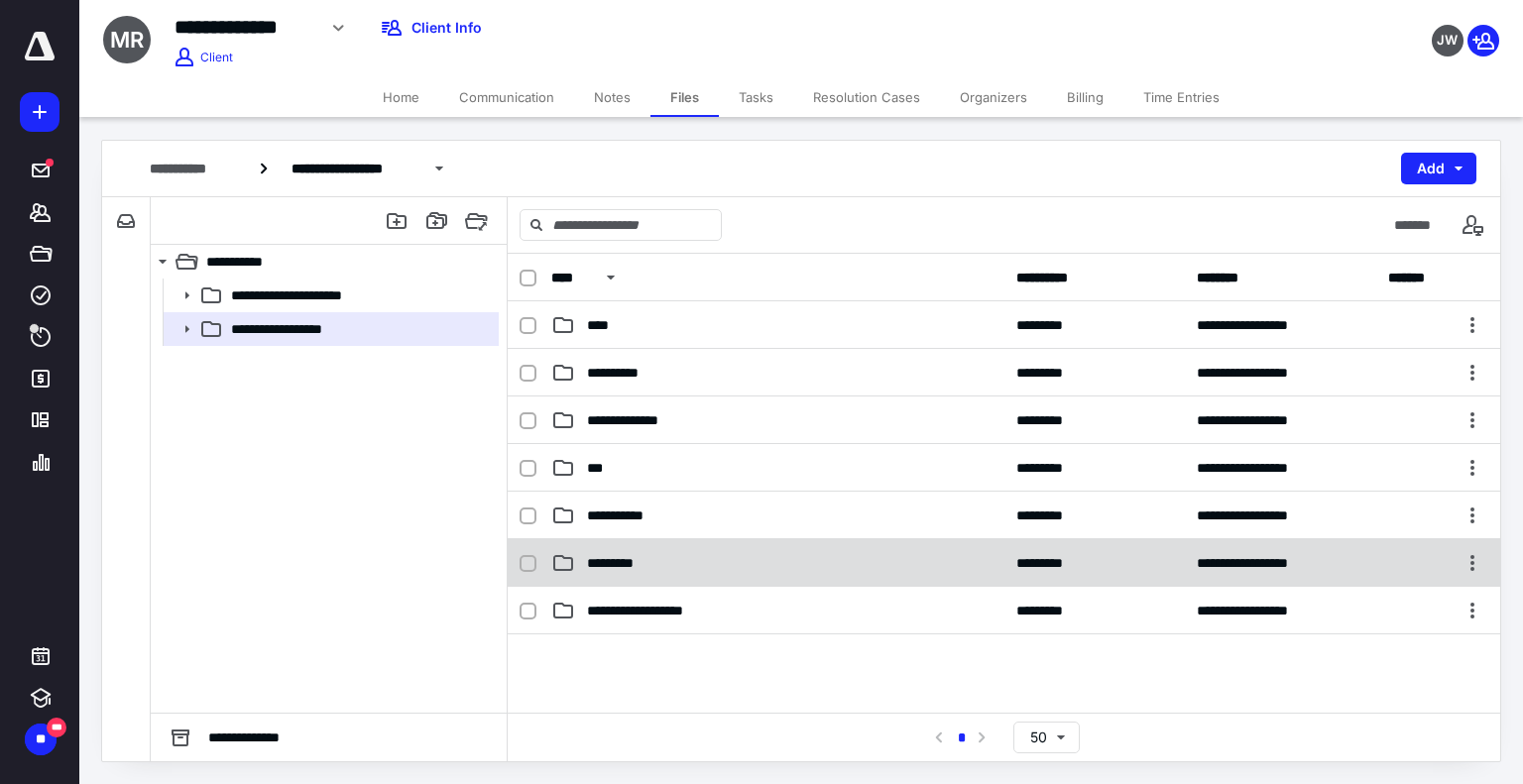 click on "*********" at bounding box center [777, 563] 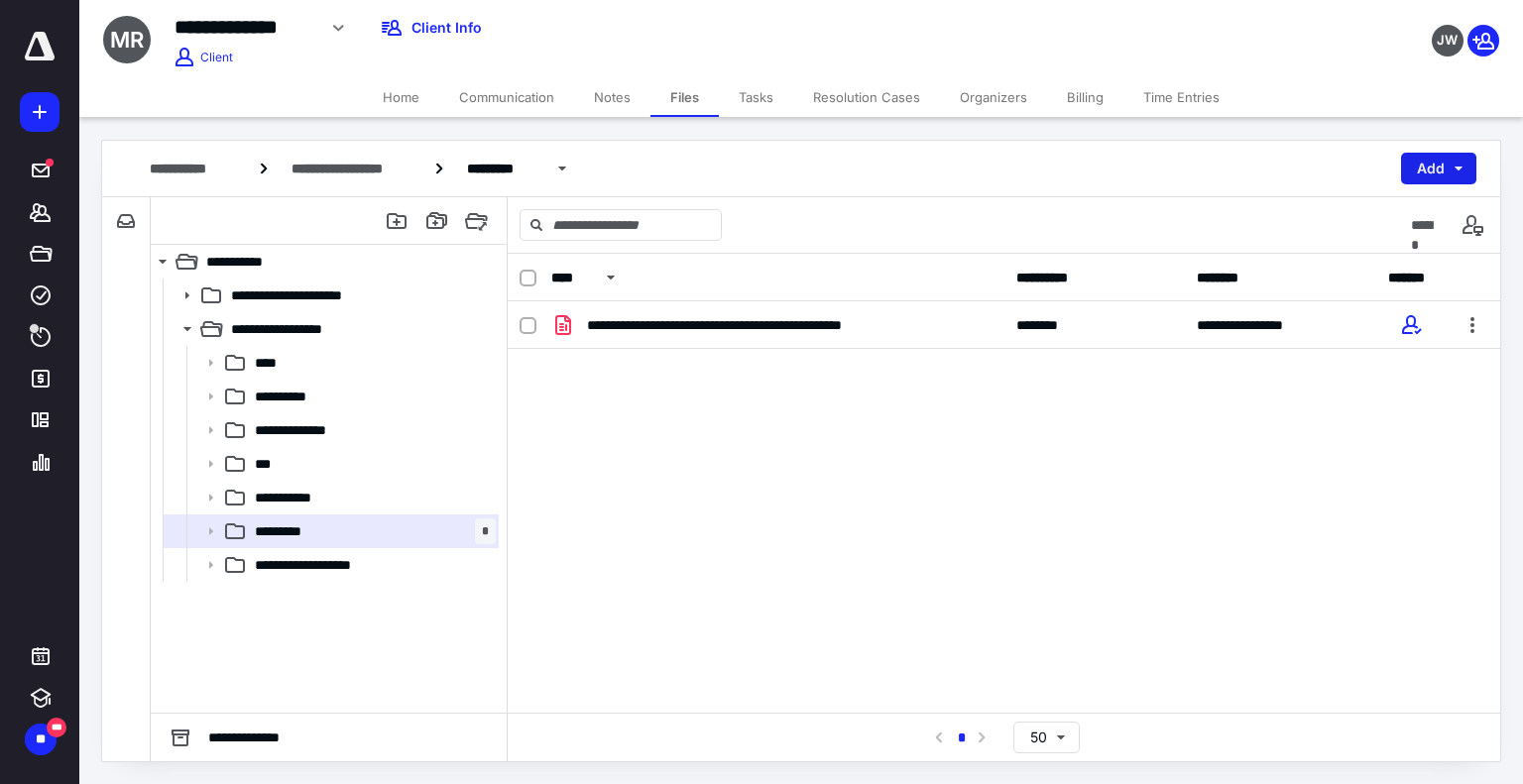 click on "Add" at bounding box center [1439, 168] 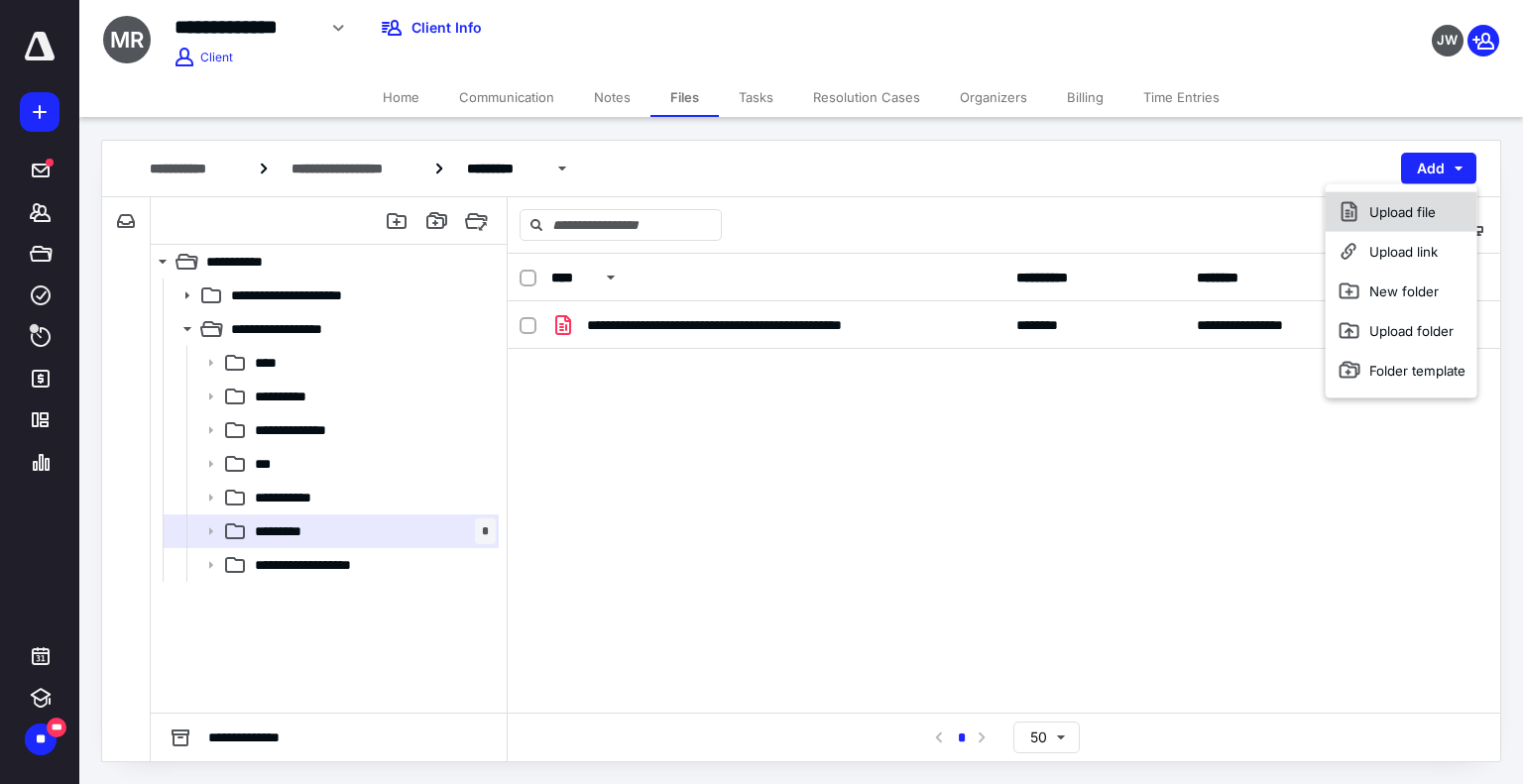 click on "Upload file" at bounding box center [1401, 212] 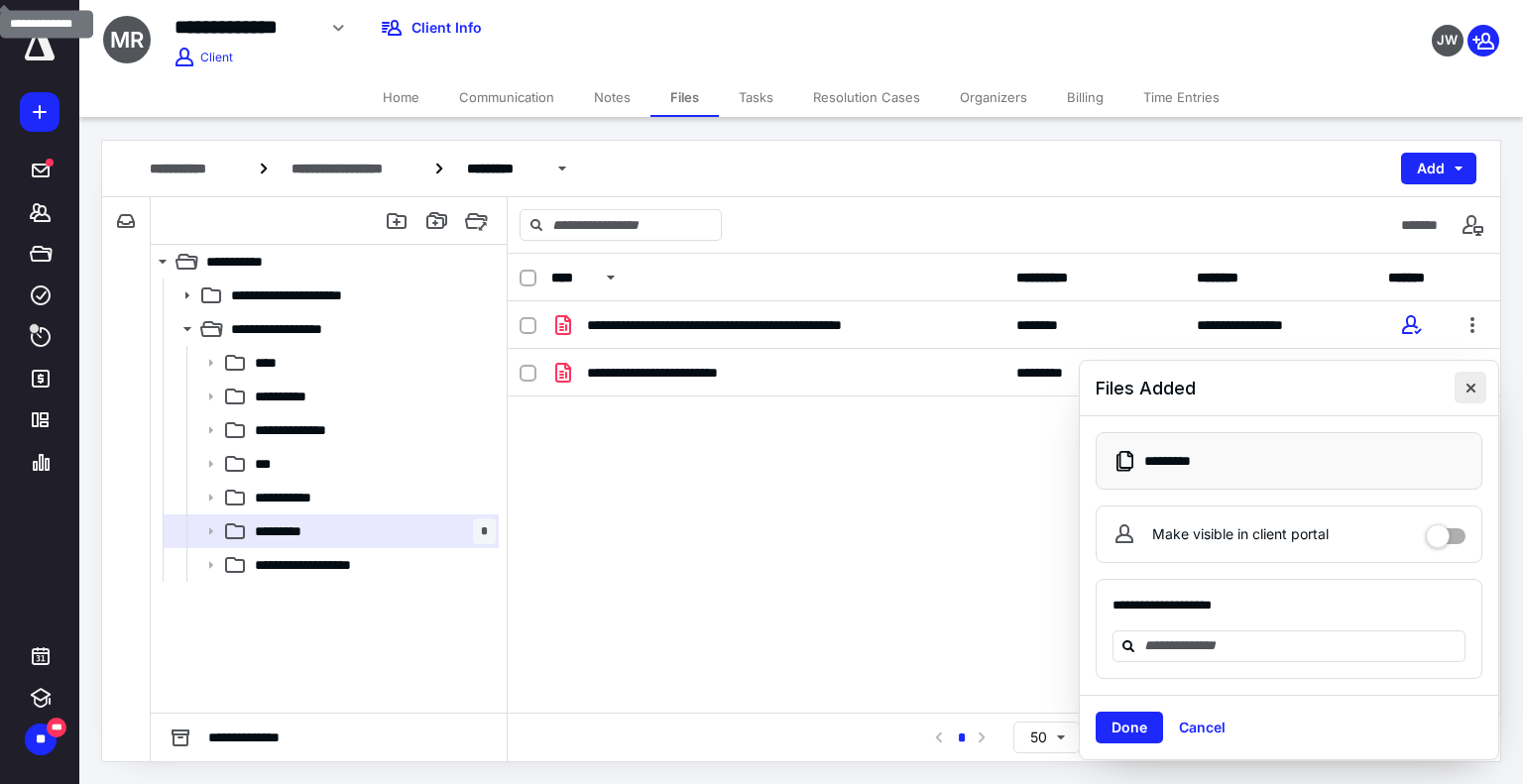 click at bounding box center (1470, 388) 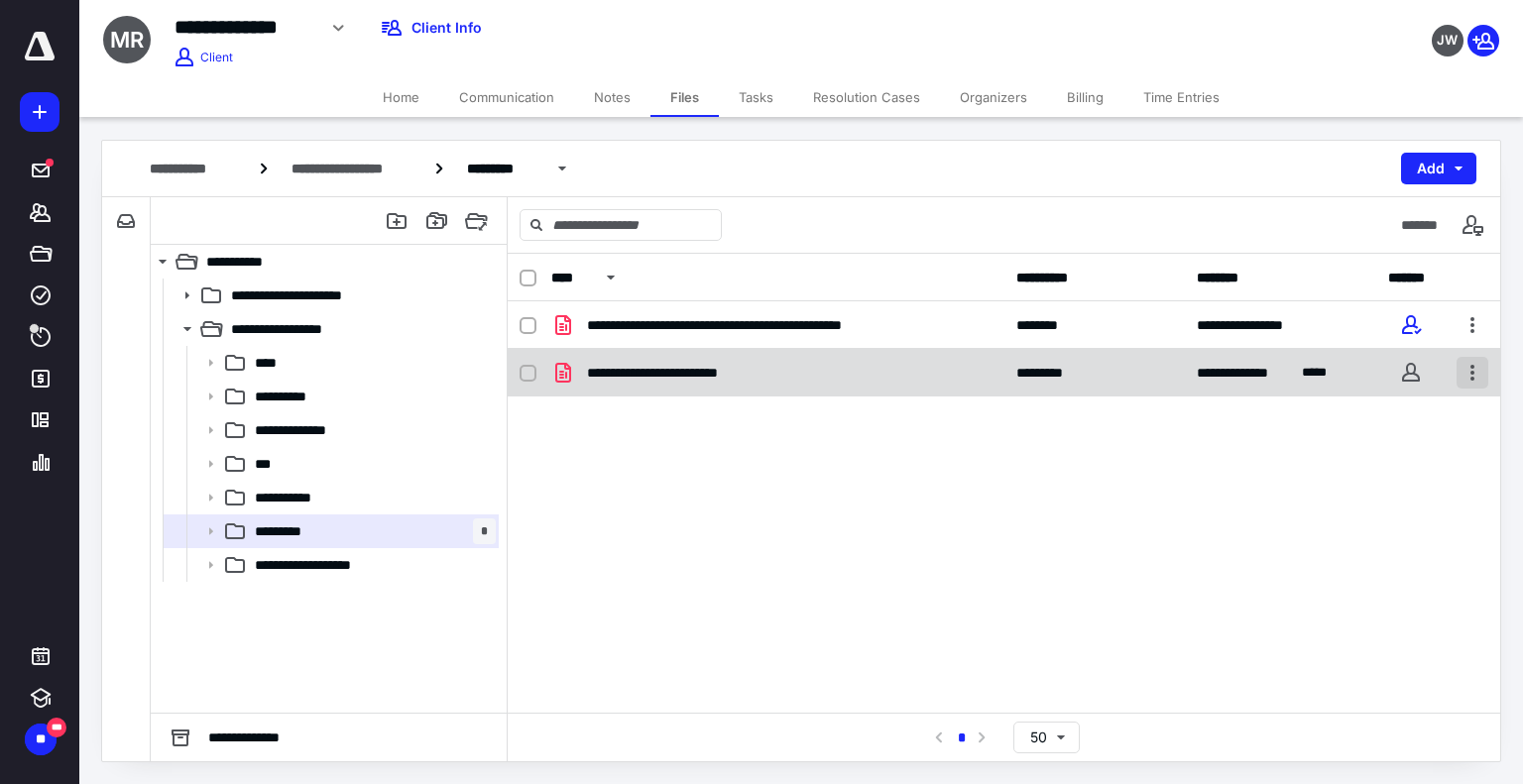 click at bounding box center (1472, 373) 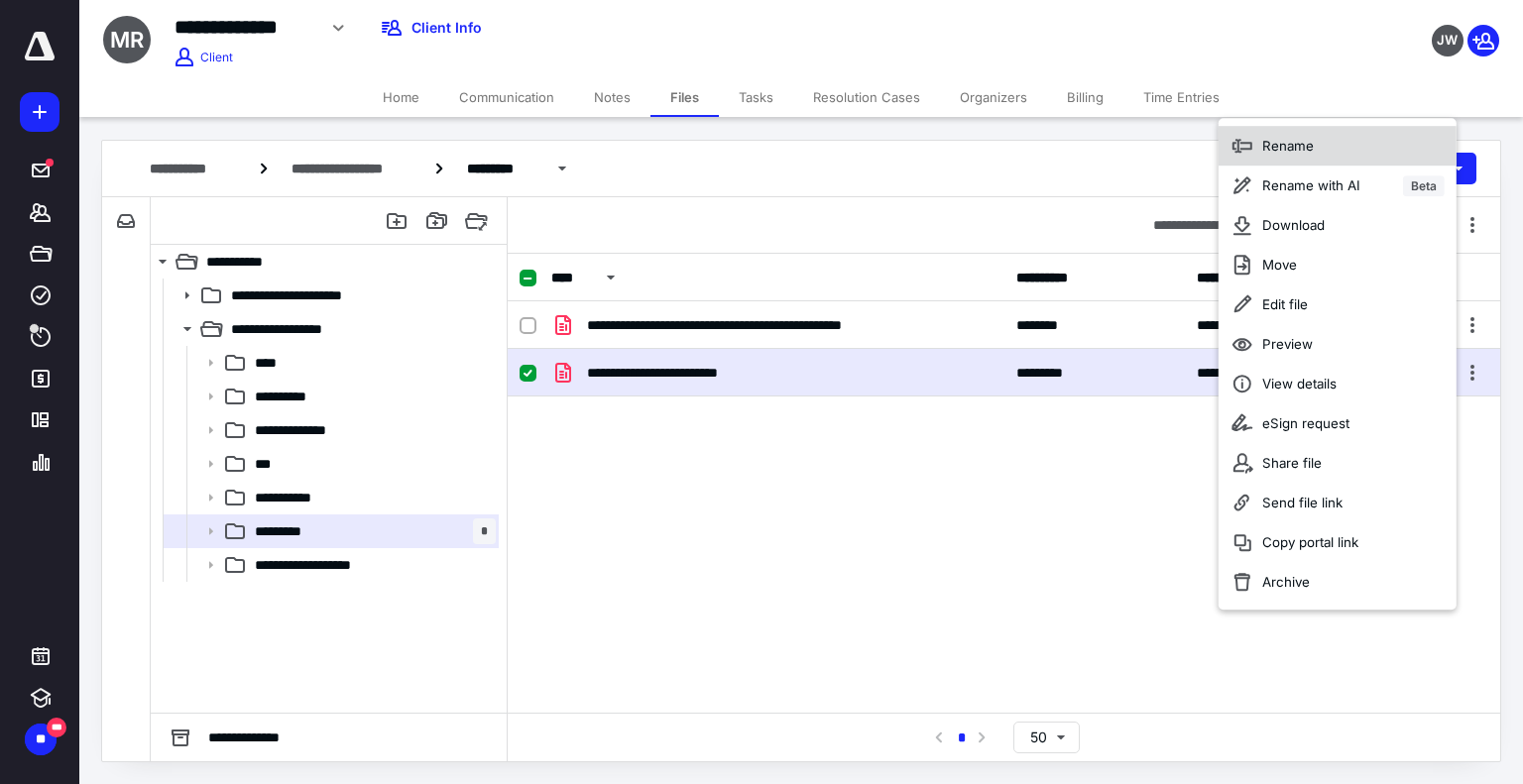 click on "Rename" at bounding box center (1338, 146) 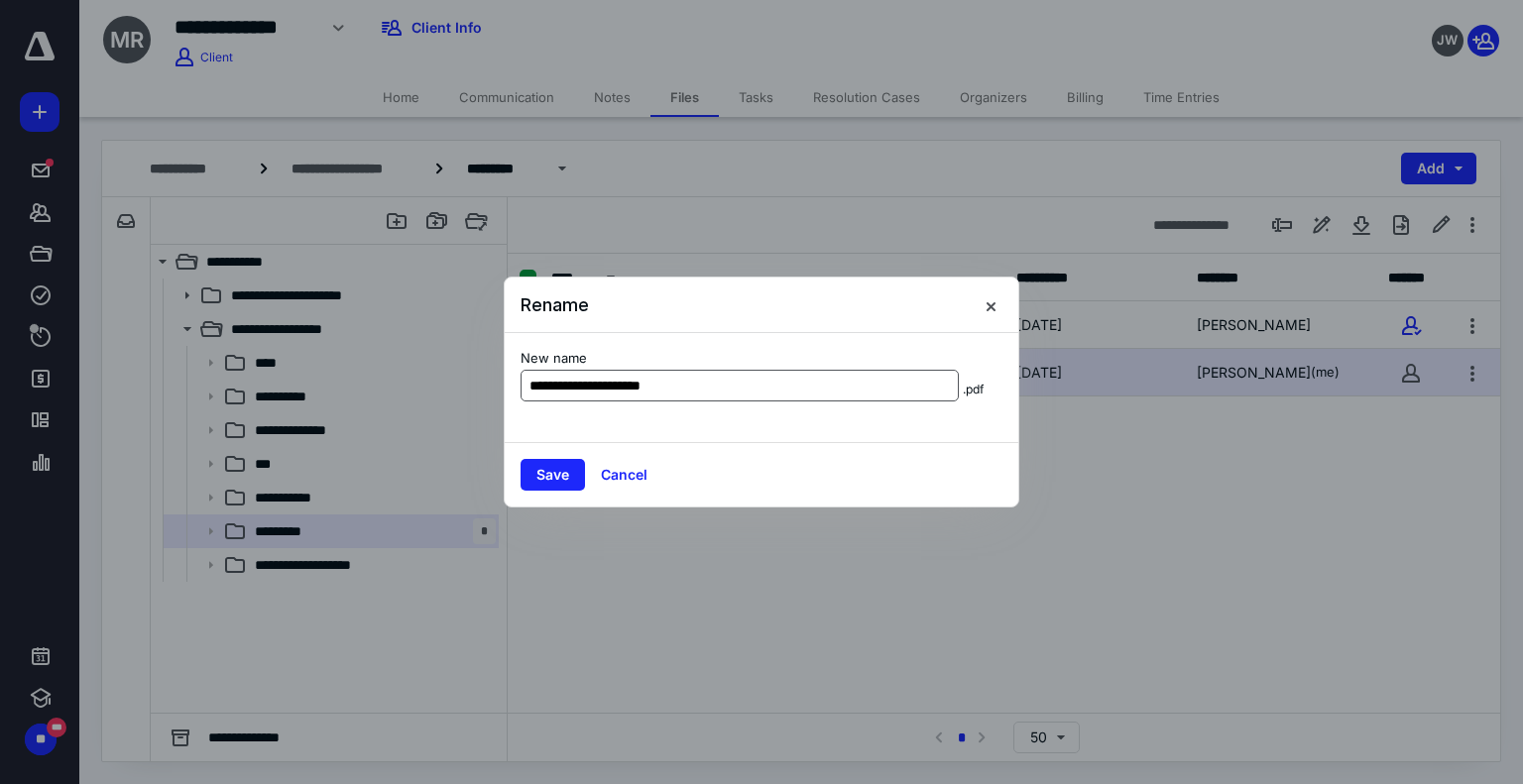 click on "**********" at bounding box center [740, 386] 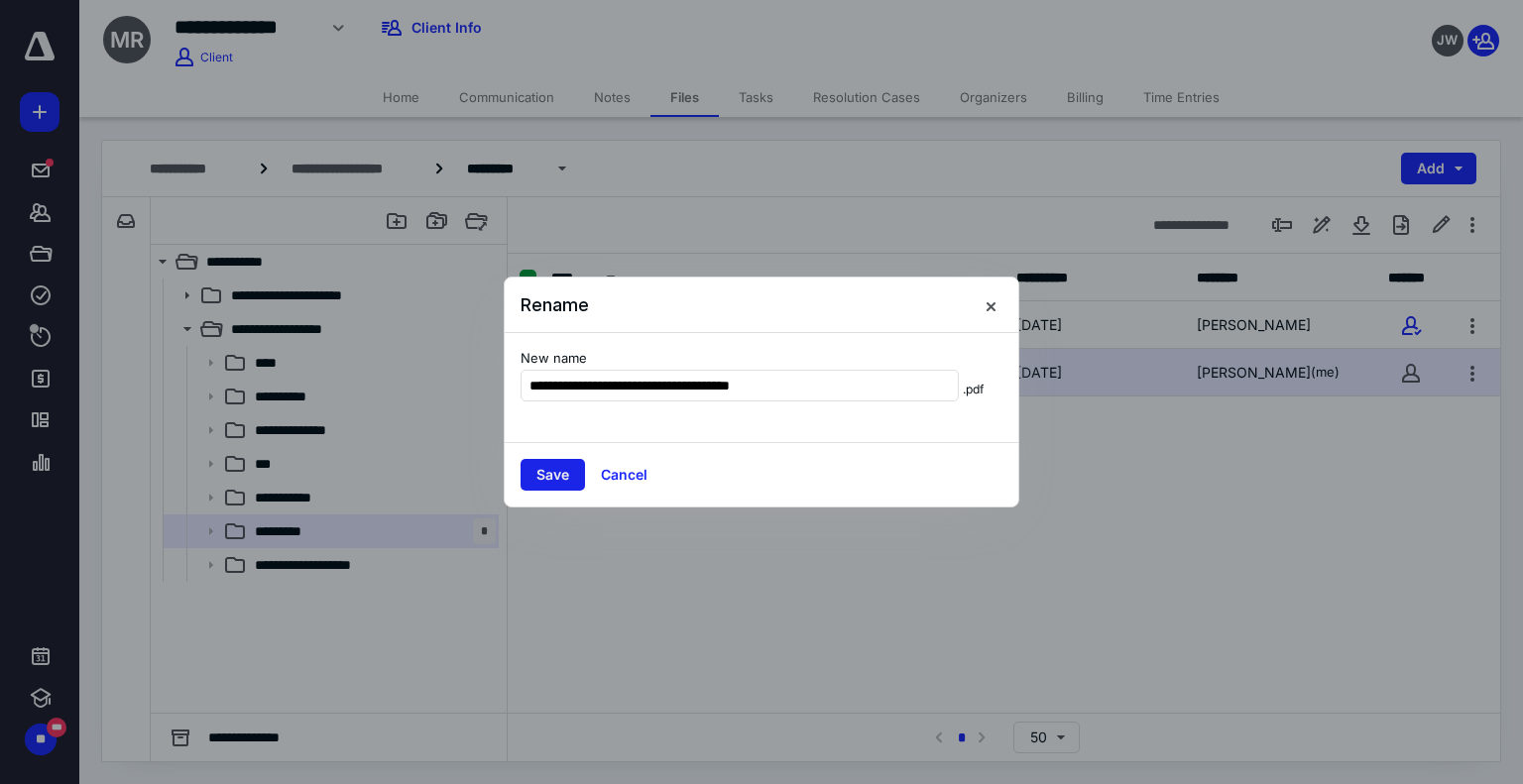 type on "**********" 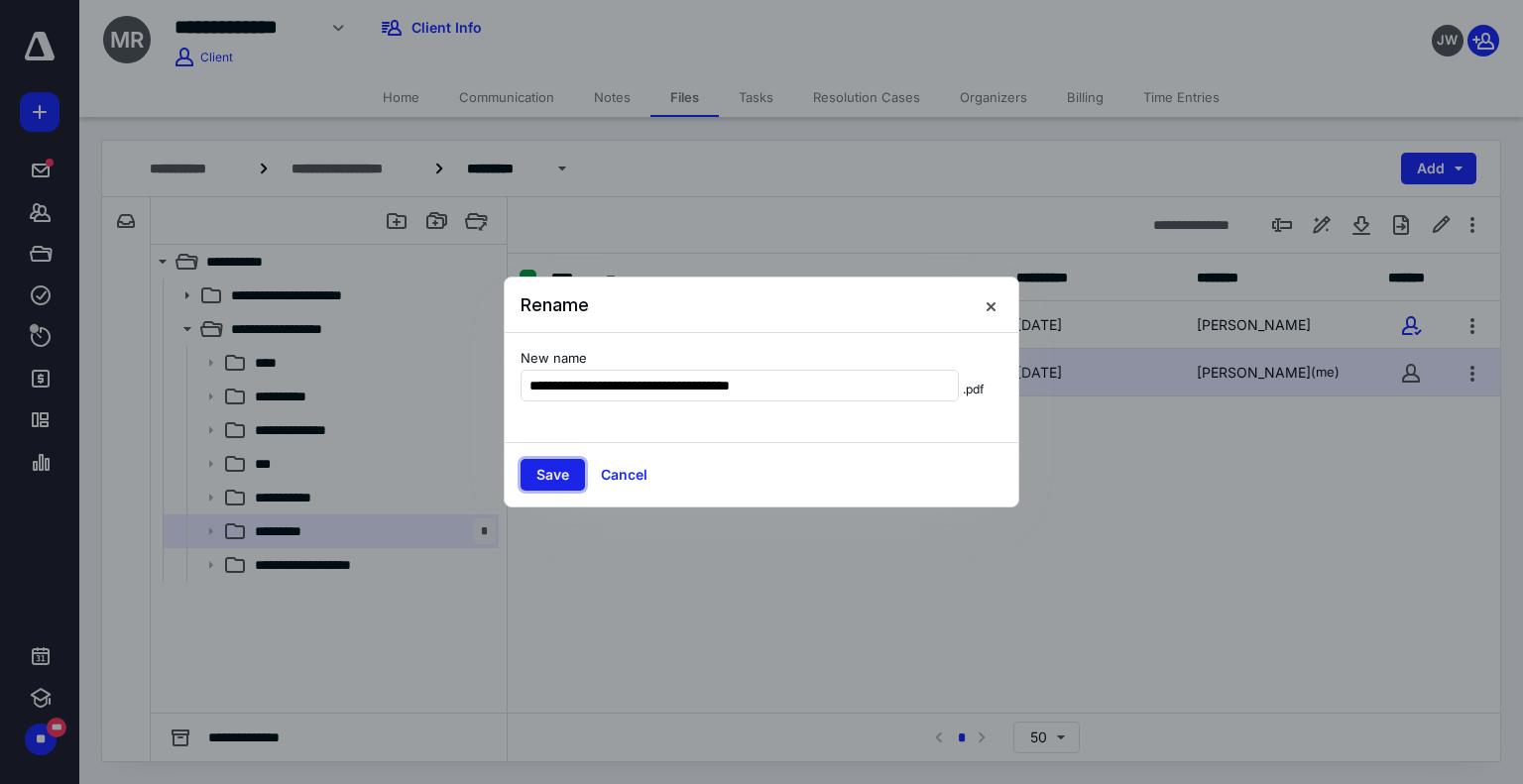 click on "Save" at bounding box center [552, 475] 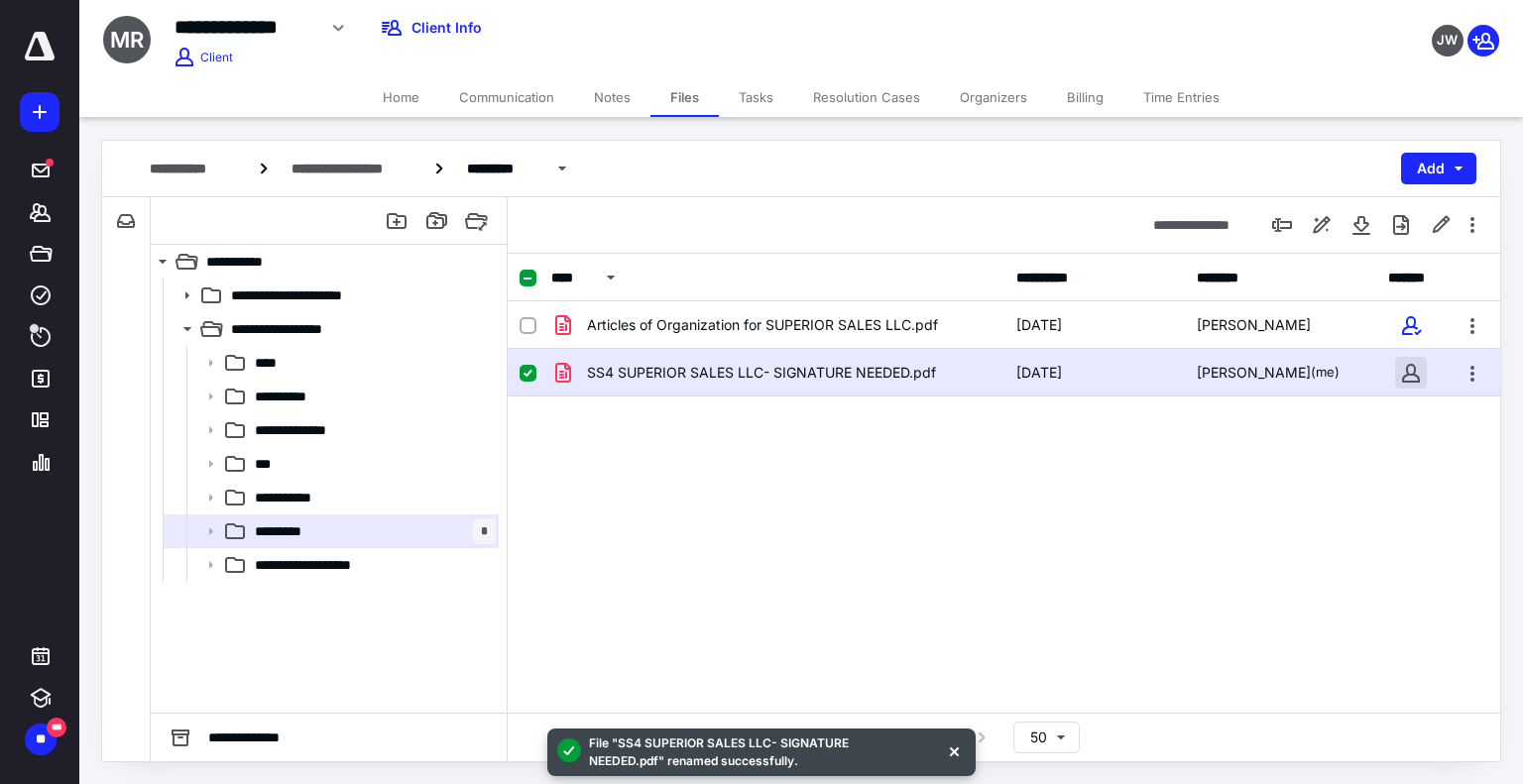 click at bounding box center [1411, 373] 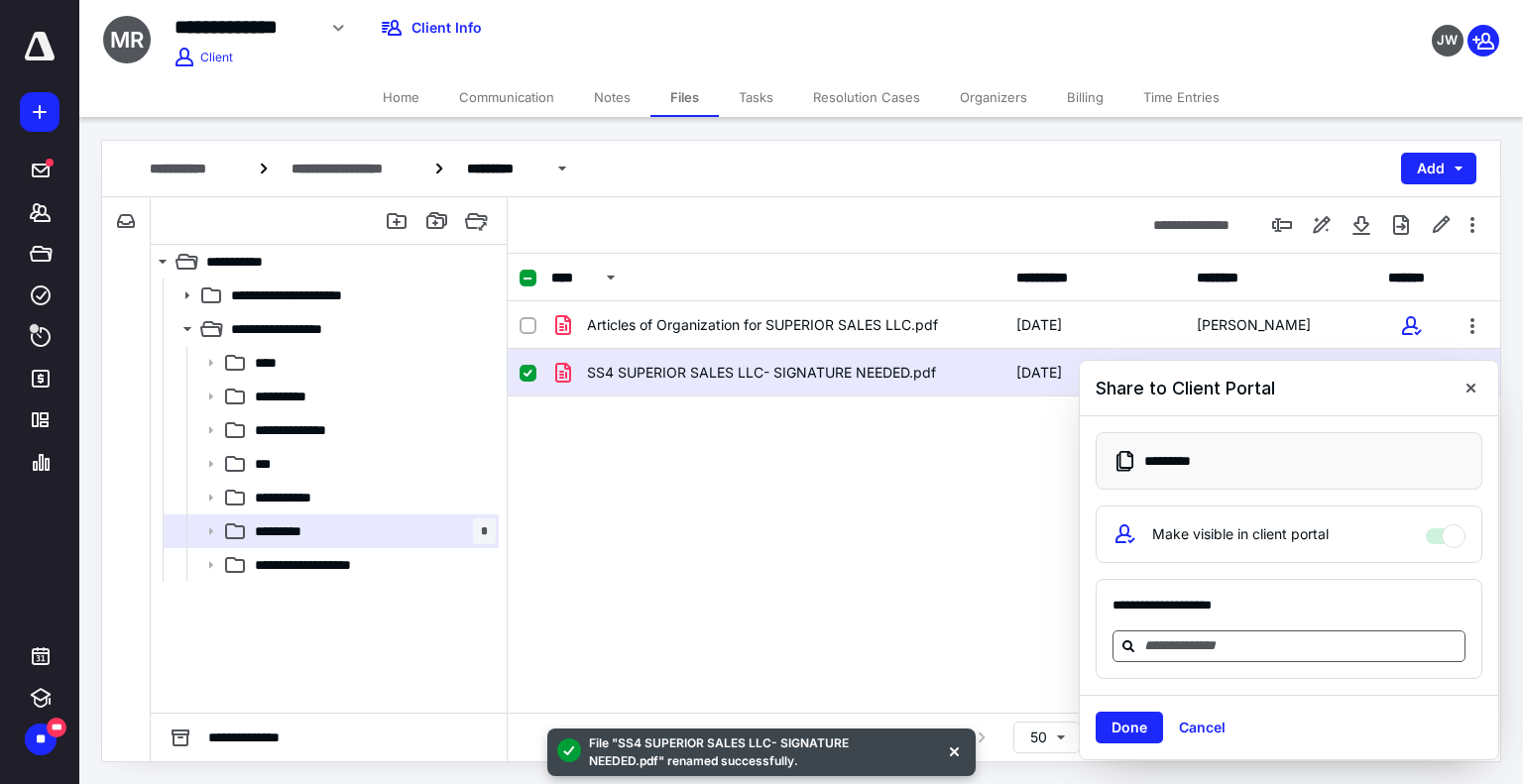 click at bounding box center [1301, 645] 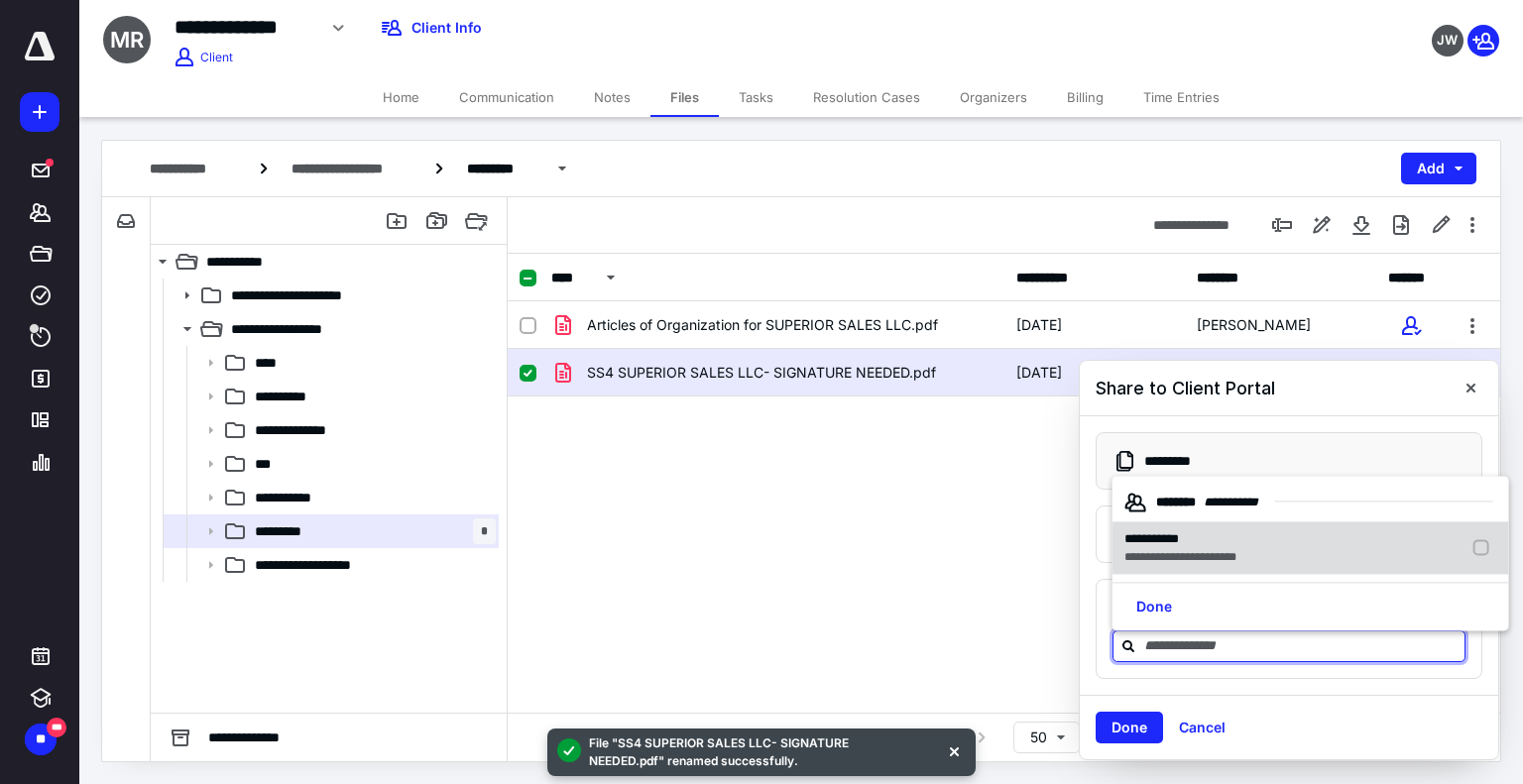 click on "**********" at bounding box center [1180, 558] 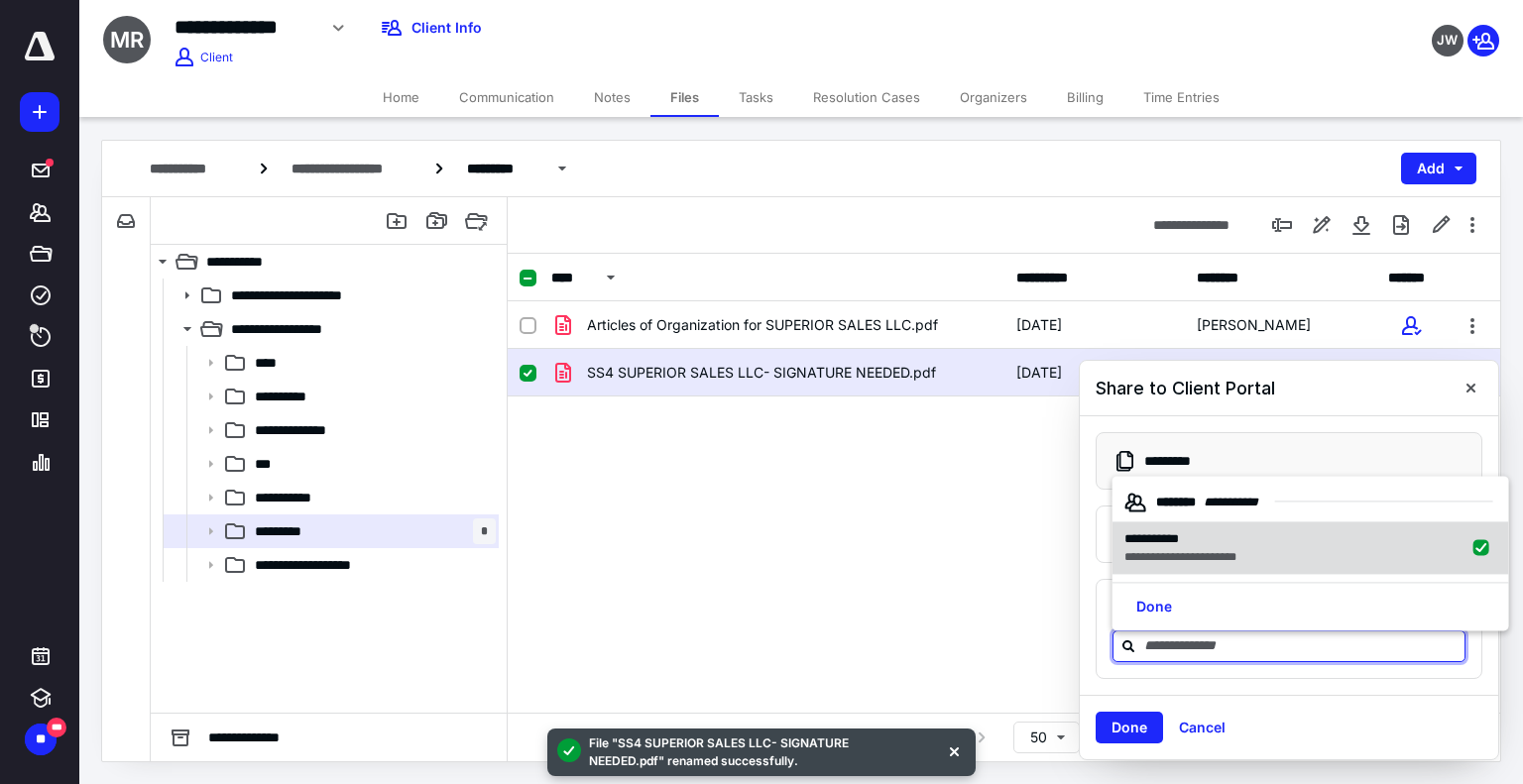 checkbox on "true" 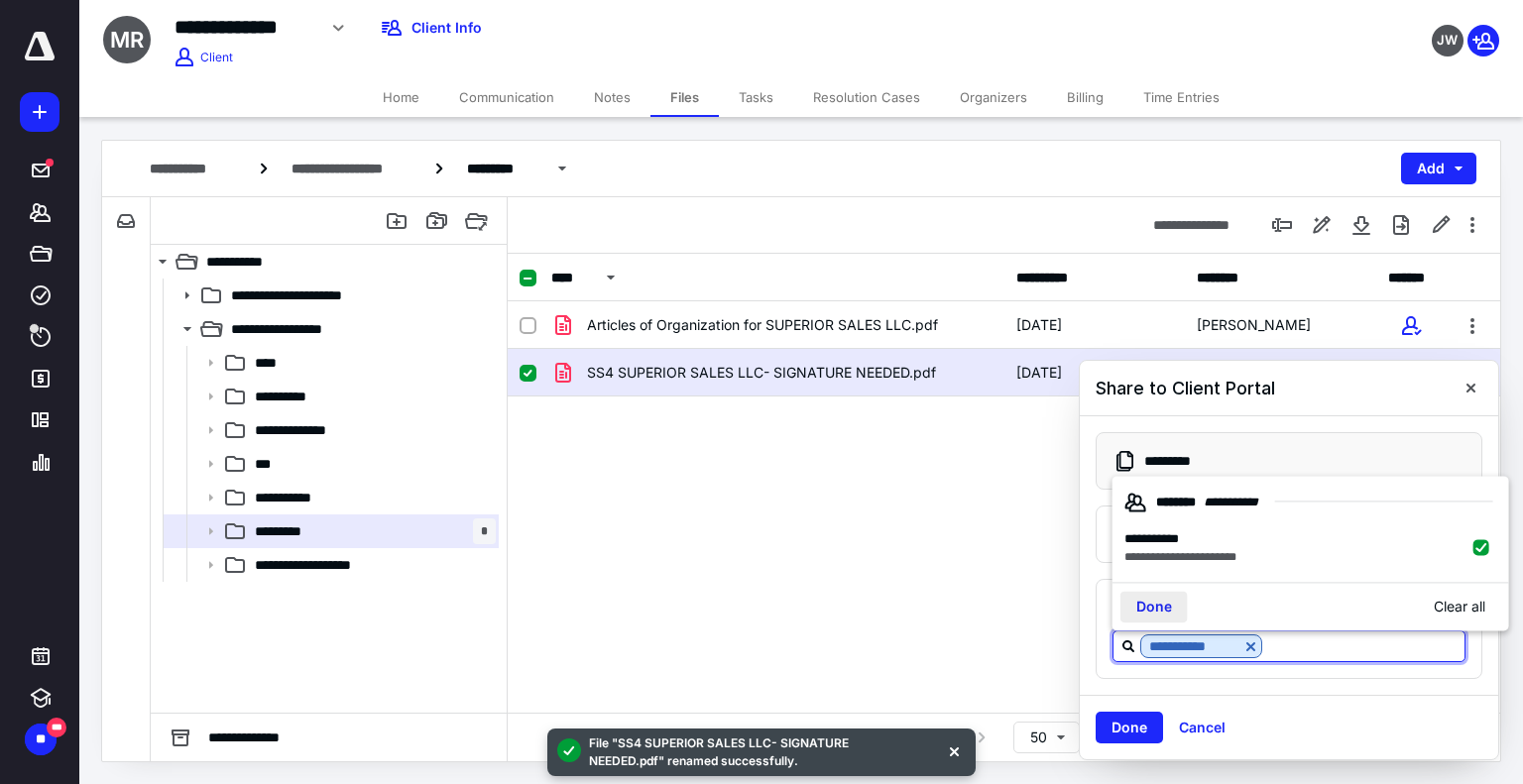 click on "Done" at bounding box center [1154, 608] 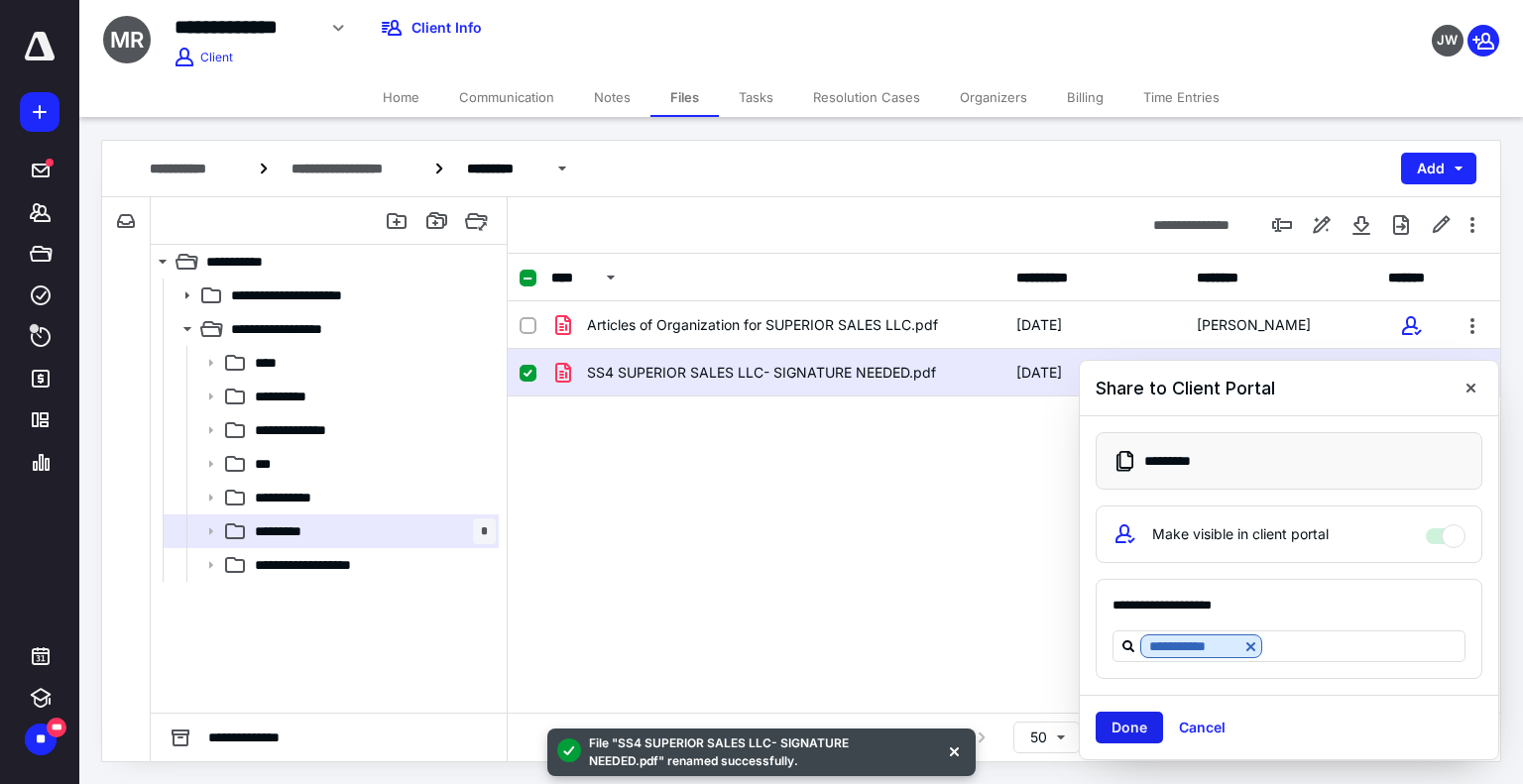 click on "Done" at bounding box center [1129, 728] 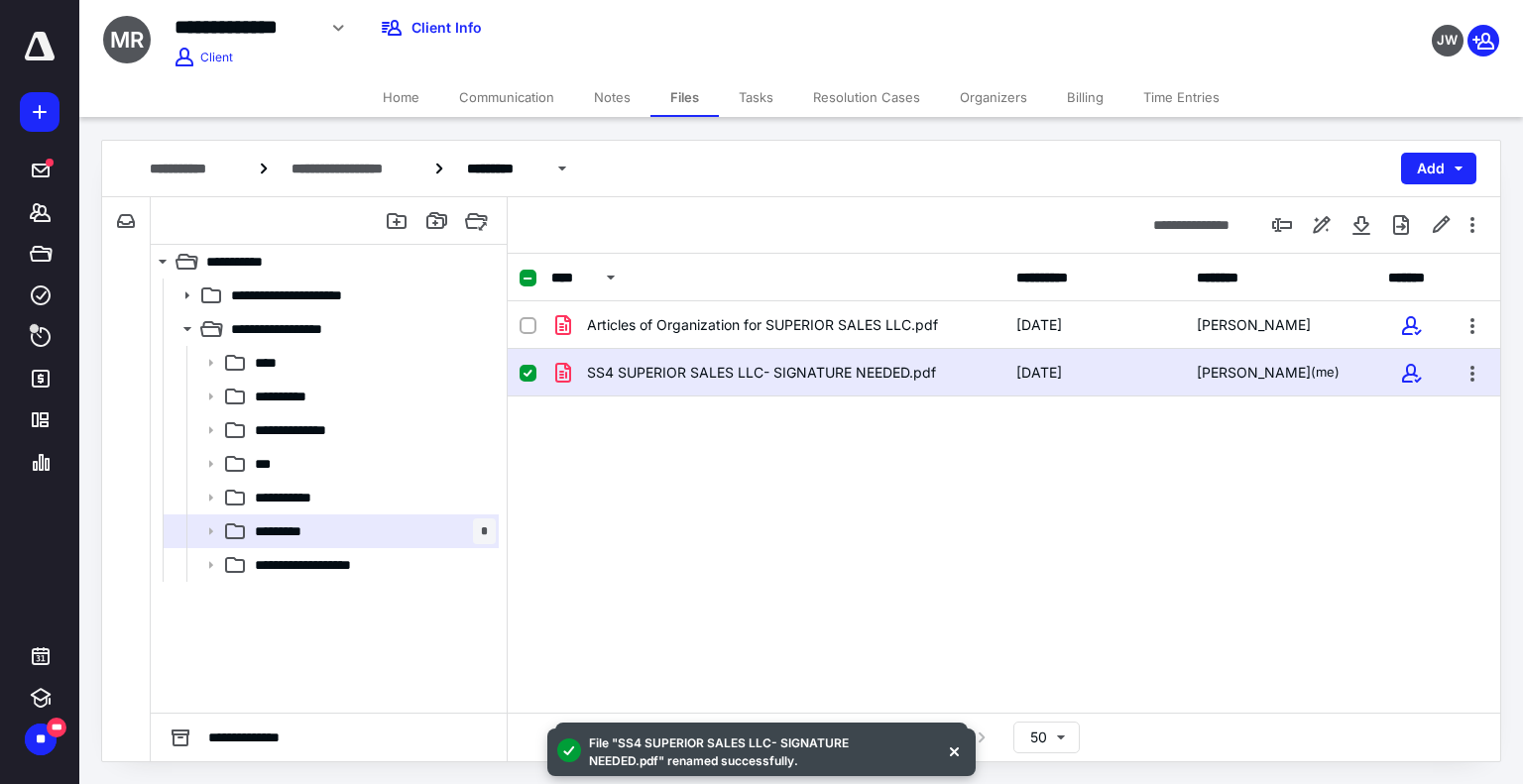 click on "Tasks" at bounding box center [756, 97] 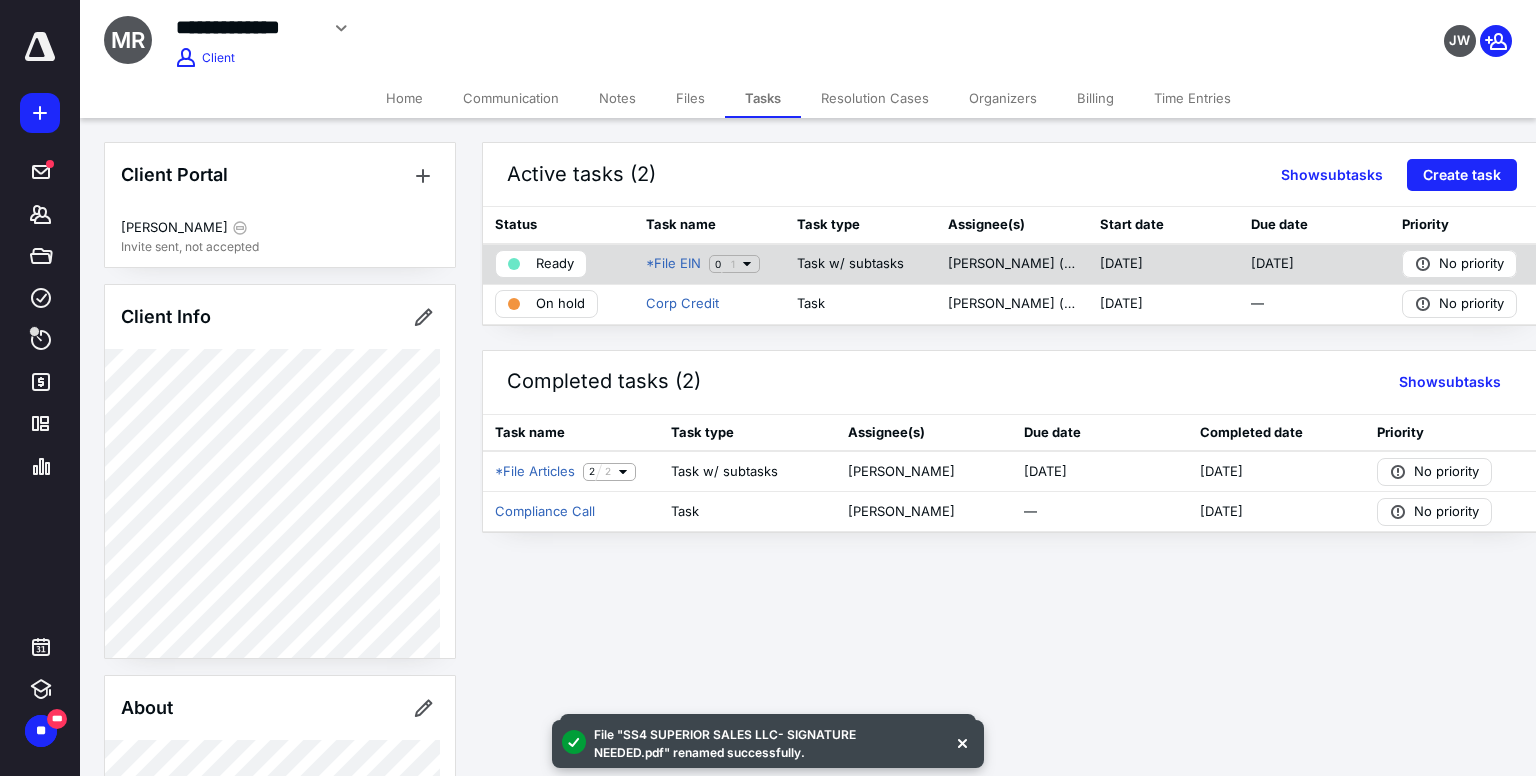 click on "Ready" at bounding box center [555, 264] 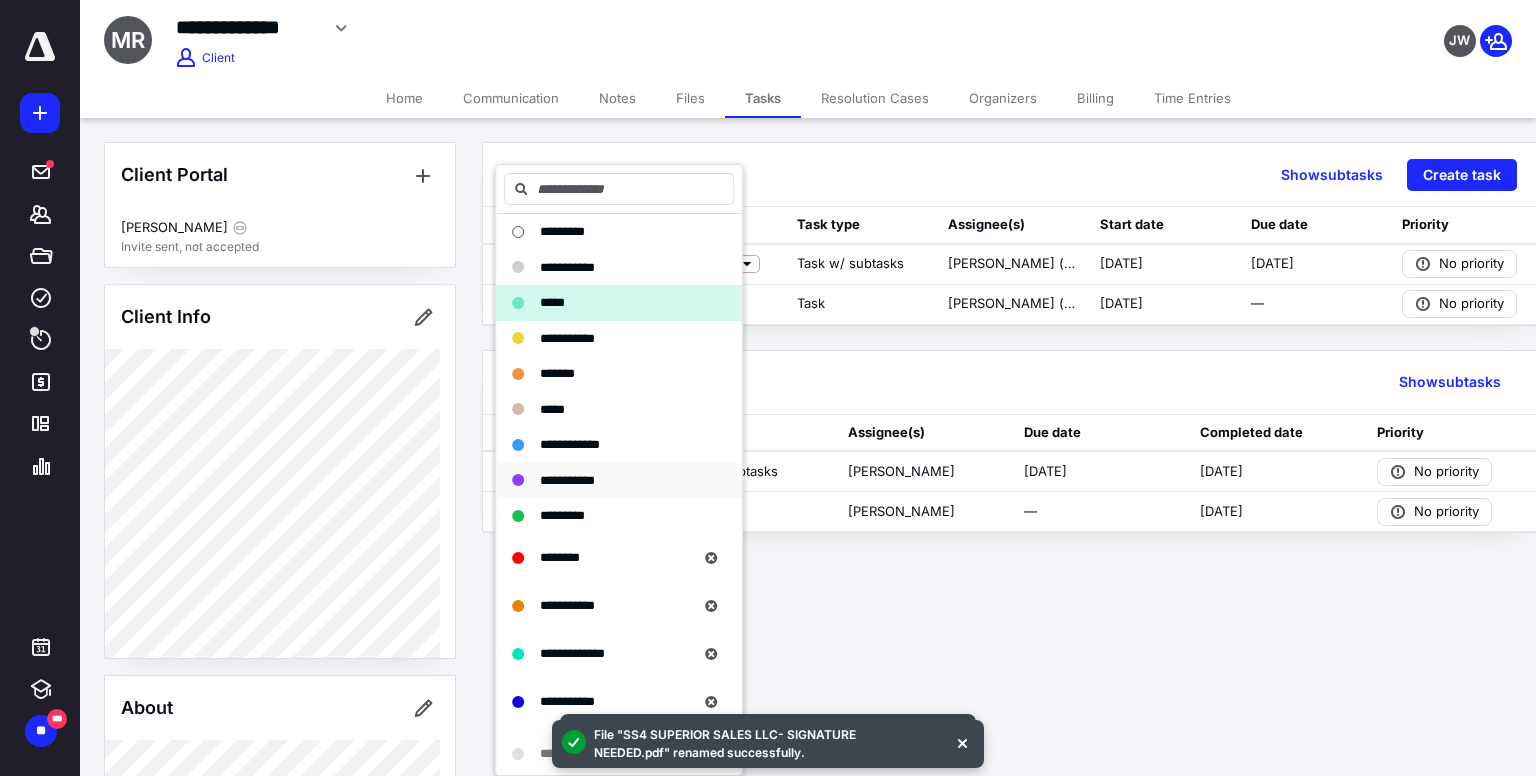 click on "**********" at bounding box center [567, 480] 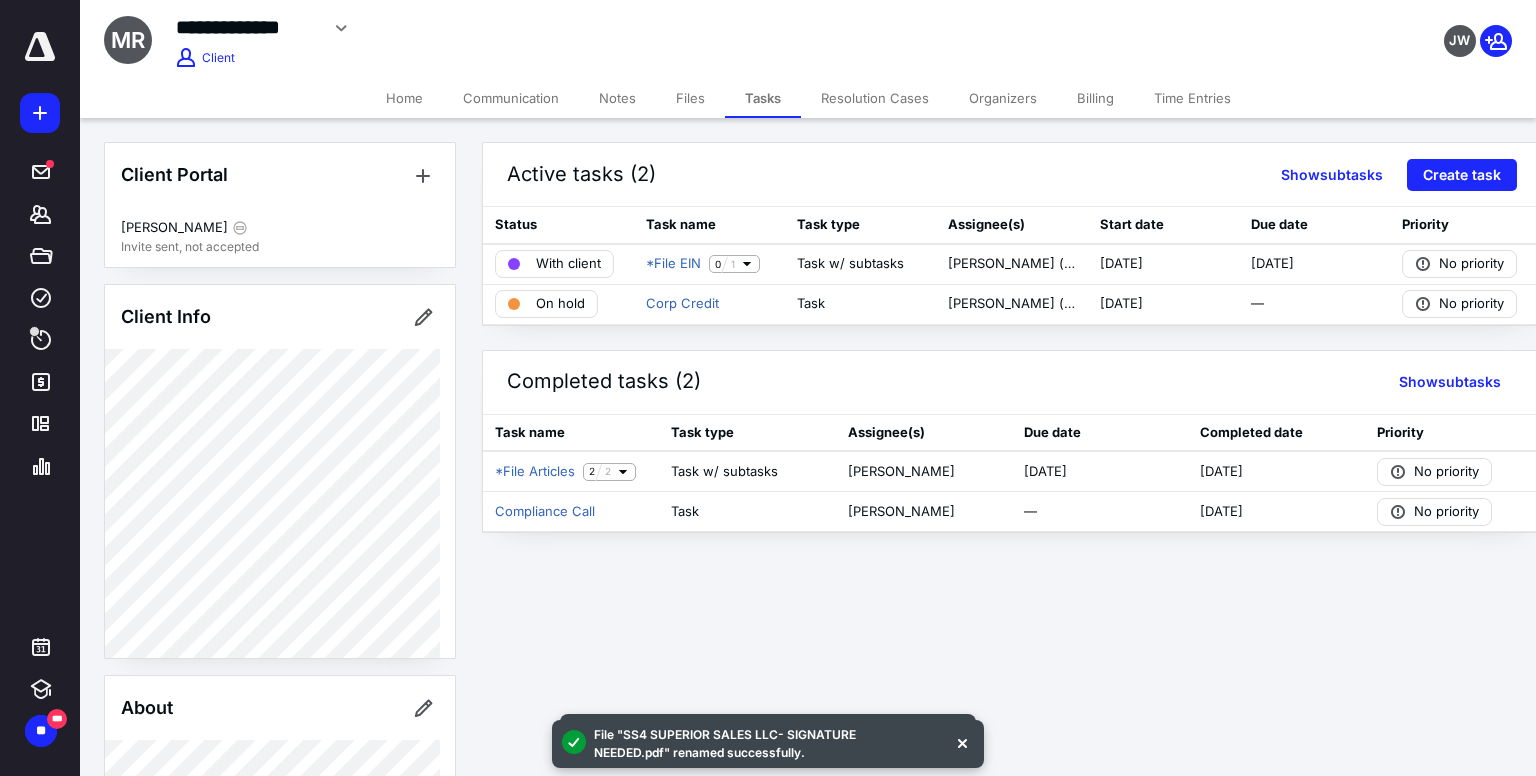 click on "Notes" at bounding box center [617, 98] 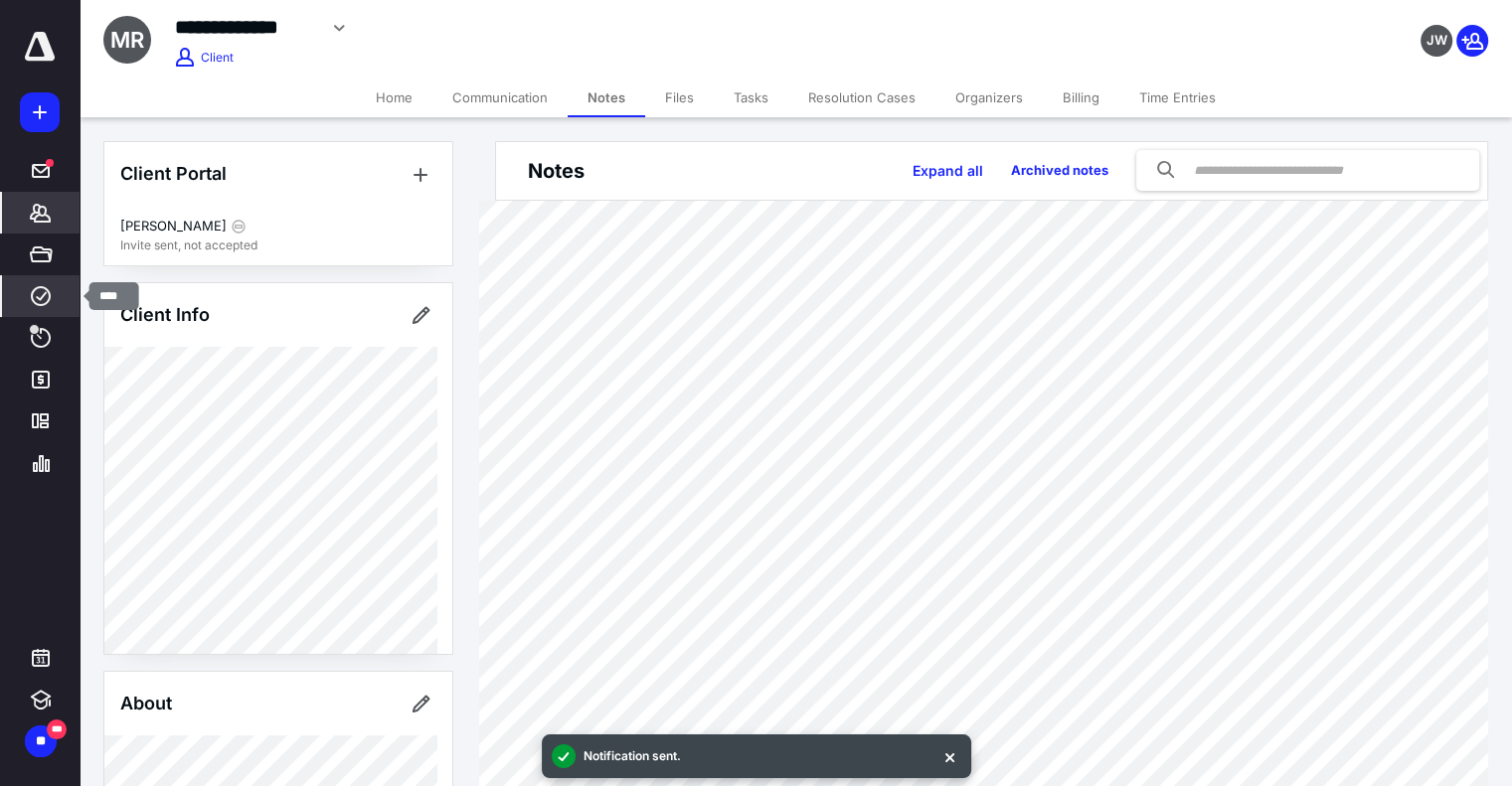click on "****" at bounding box center (41, 296) 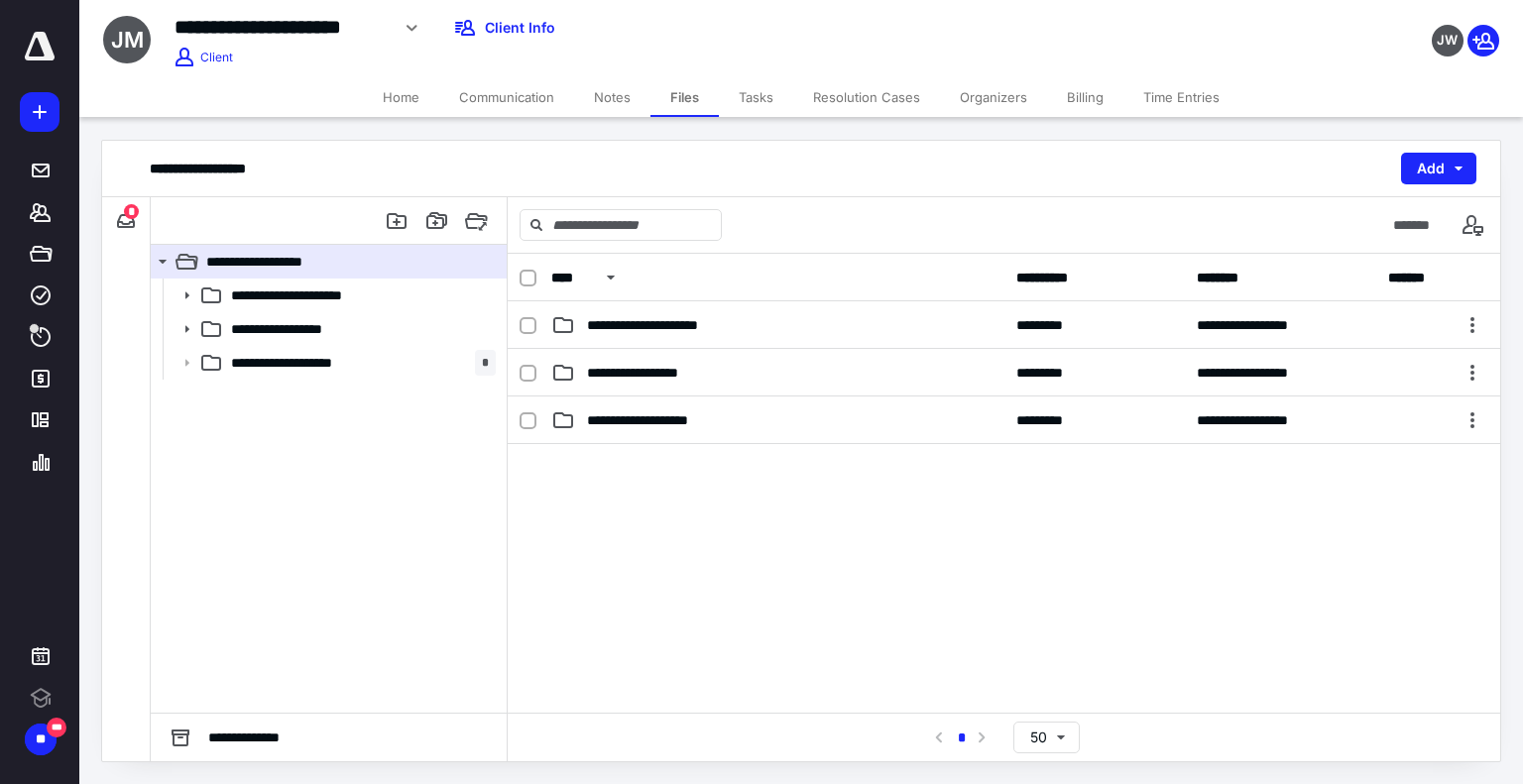 scroll, scrollTop: 0, scrollLeft: 0, axis: both 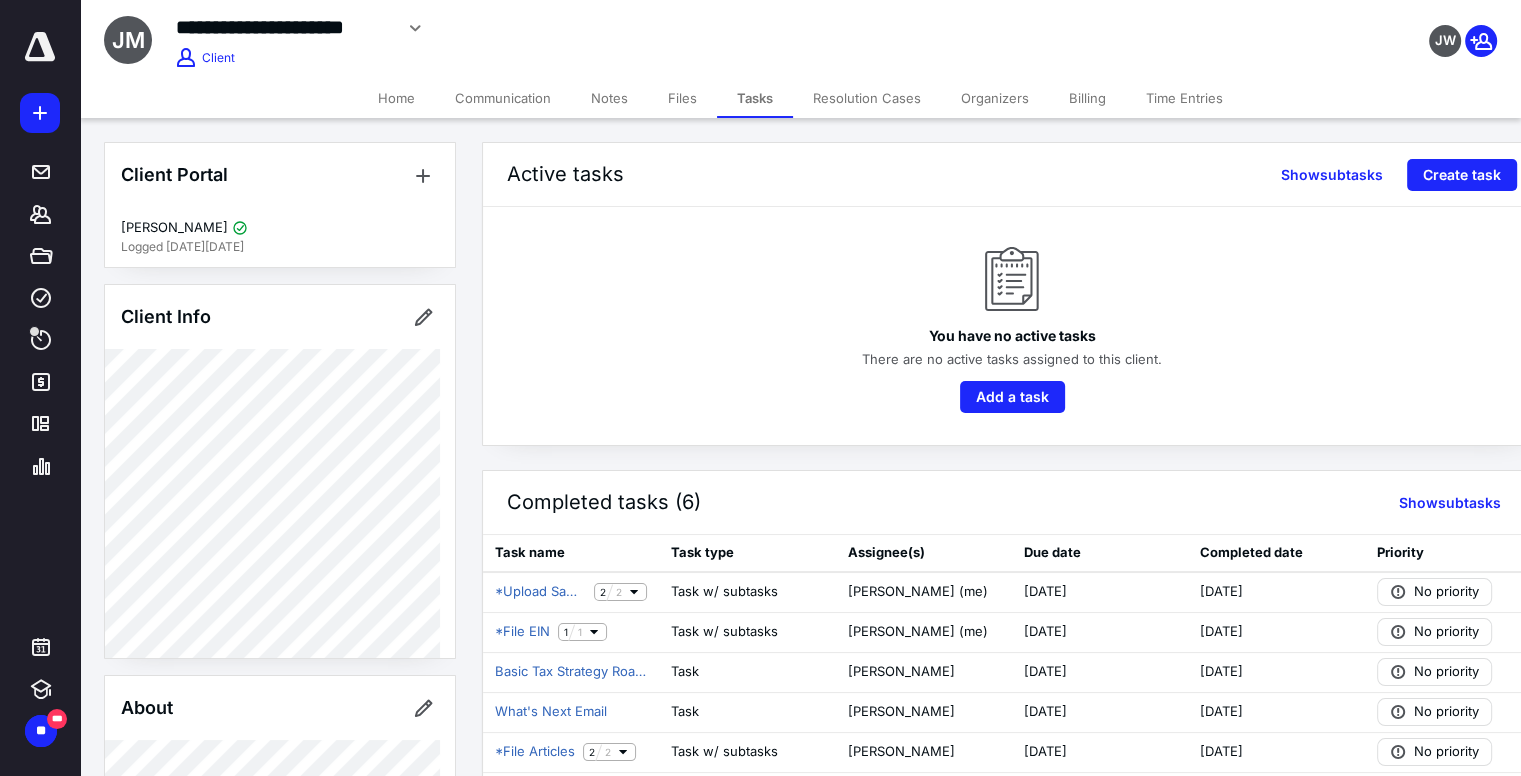 click on "Notes" at bounding box center (609, 98) 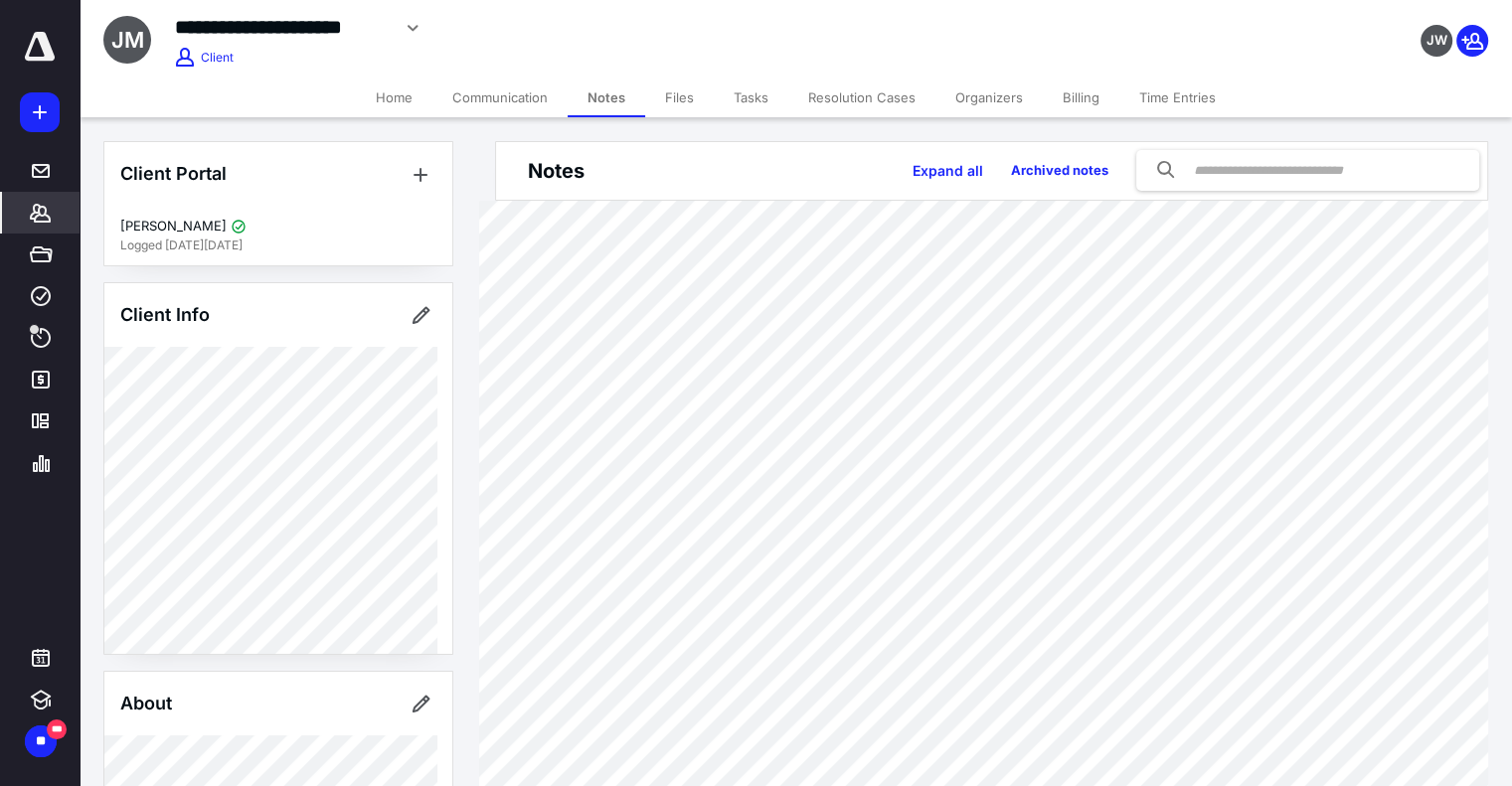 click on "Home" at bounding box center [394, 97] 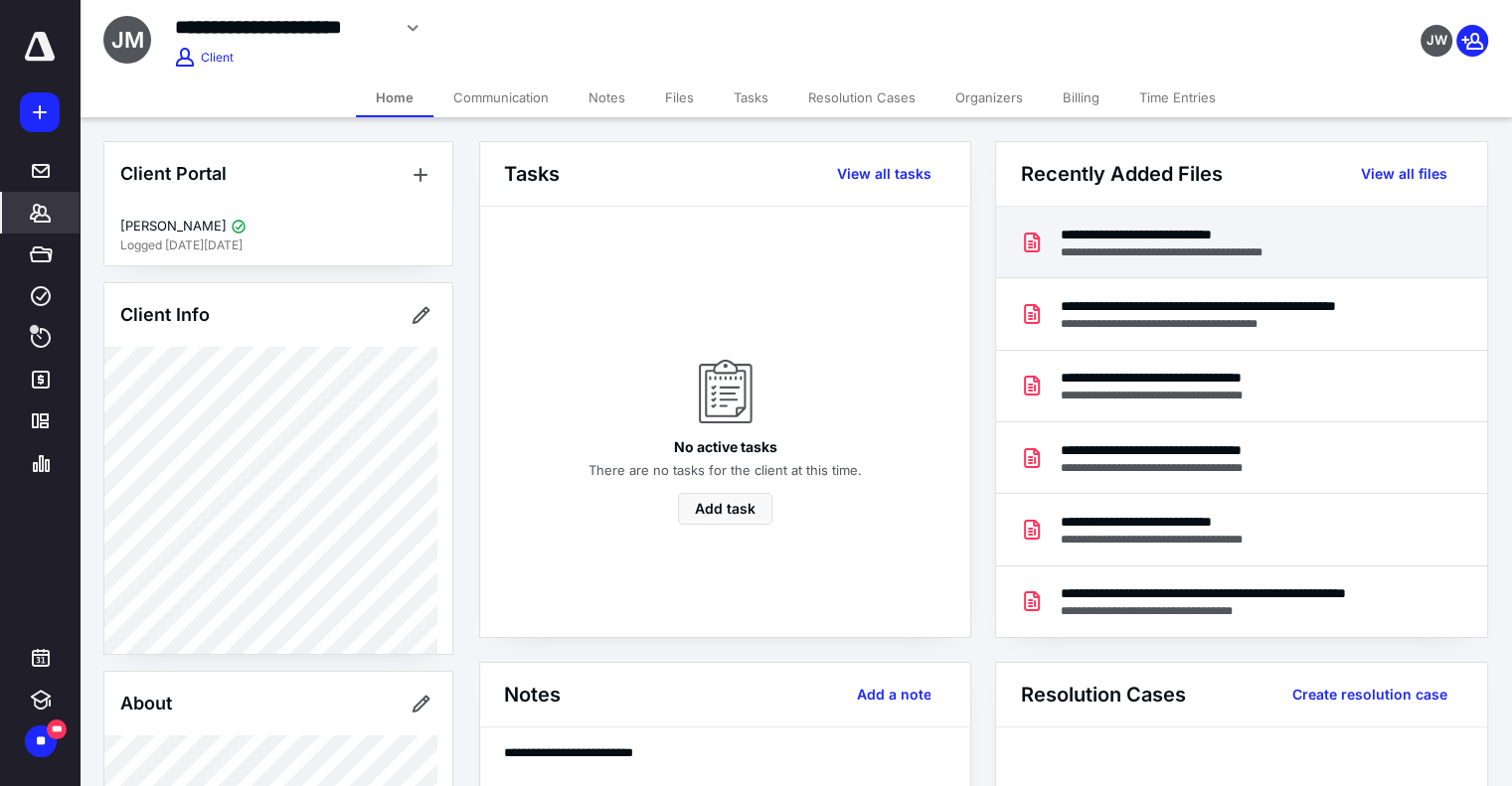 click on "**********" at bounding box center [1181, 235] 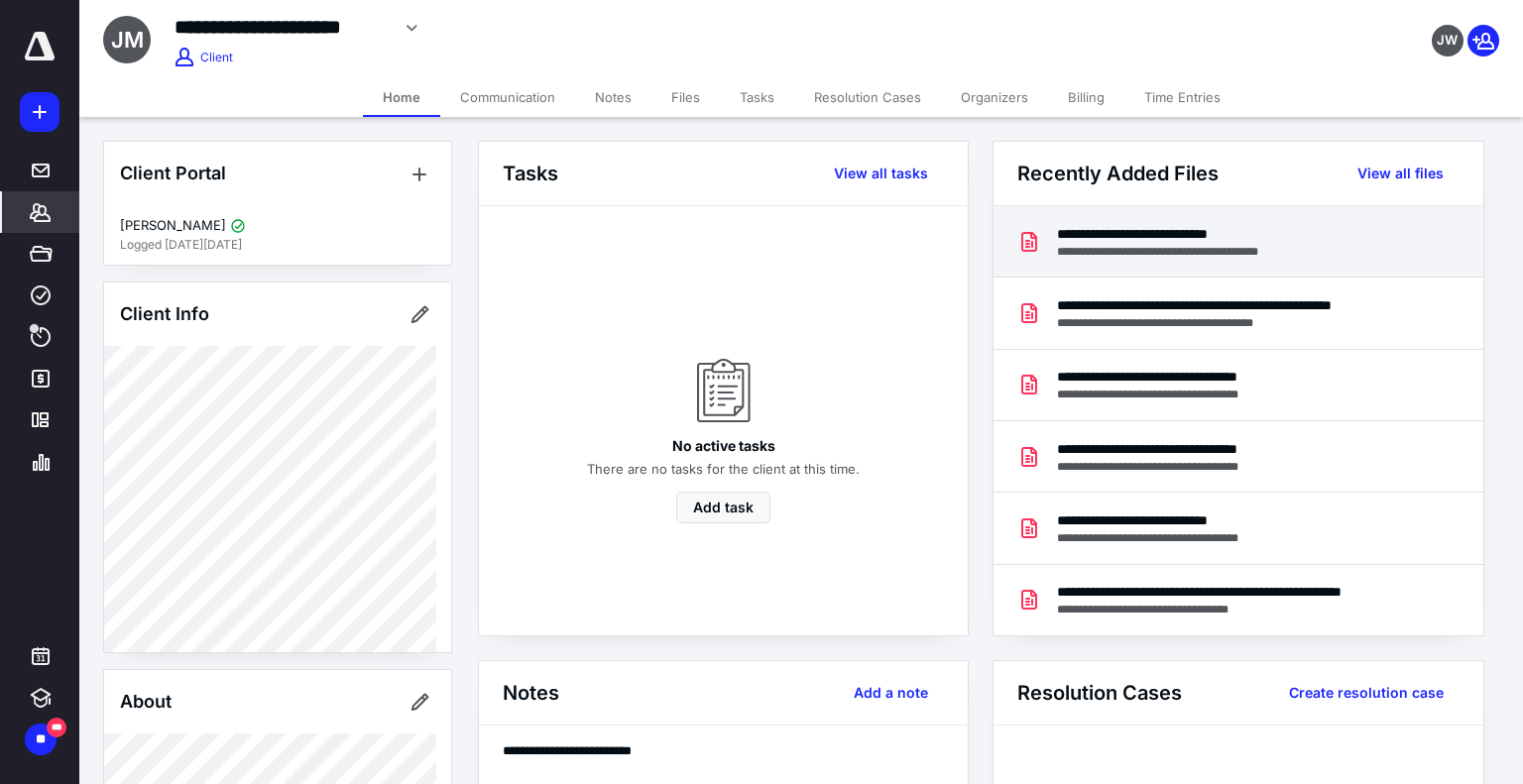 click at bounding box center (762, 405) 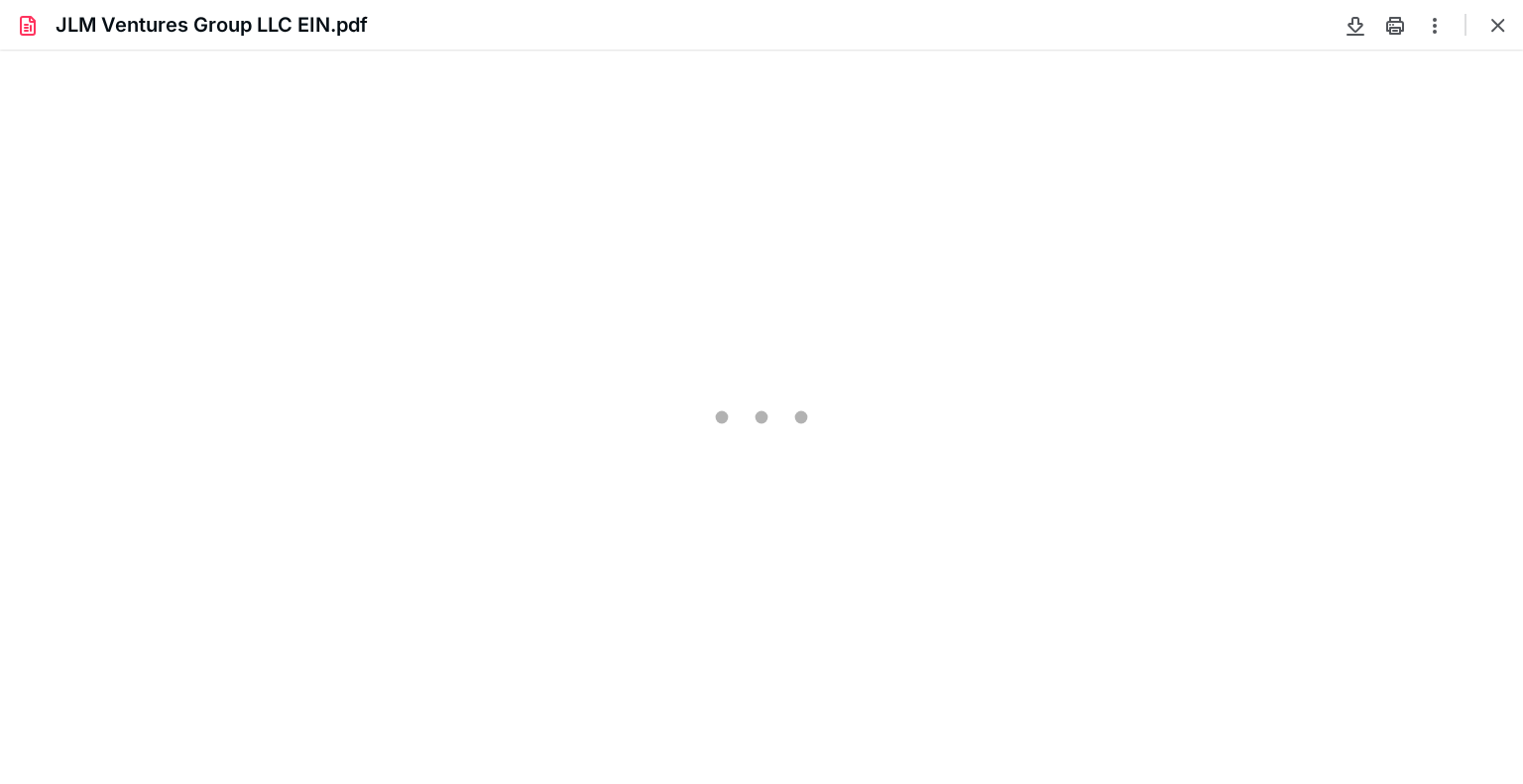 scroll, scrollTop: 0, scrollLeft: 0, axis: both 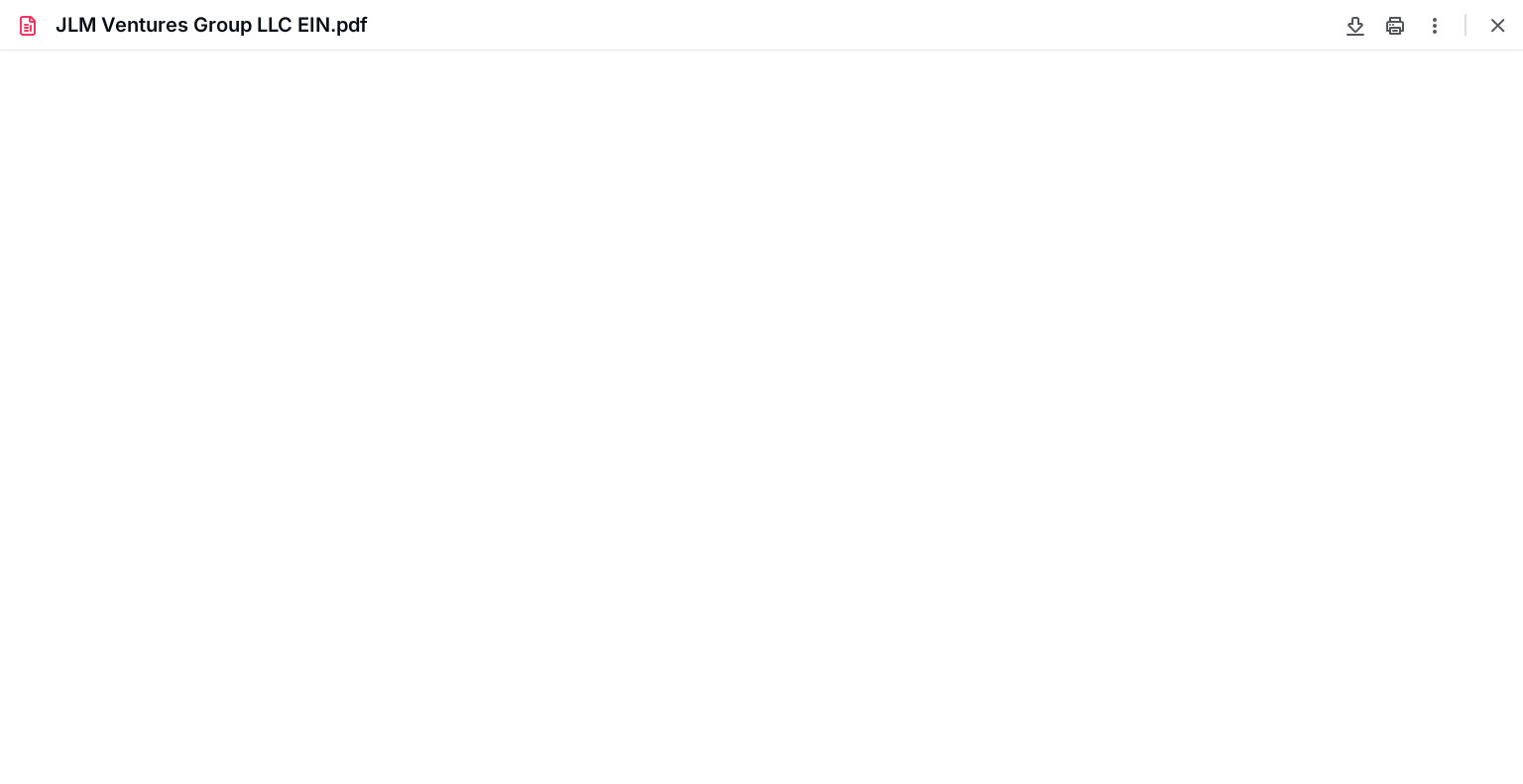 type on "247" 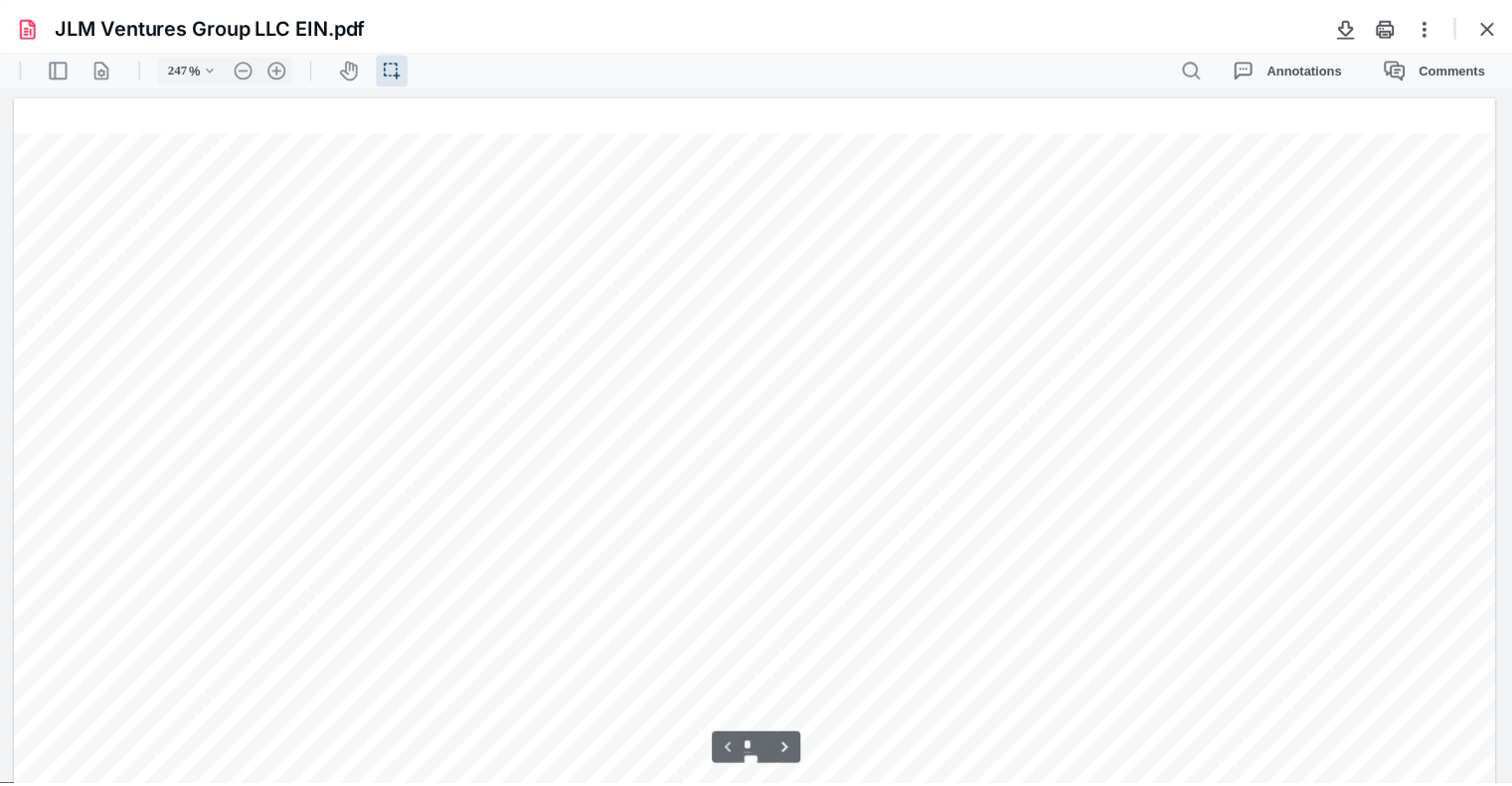 scroll, scrollTop: 46, scrollLeft: 0, axis: vertical 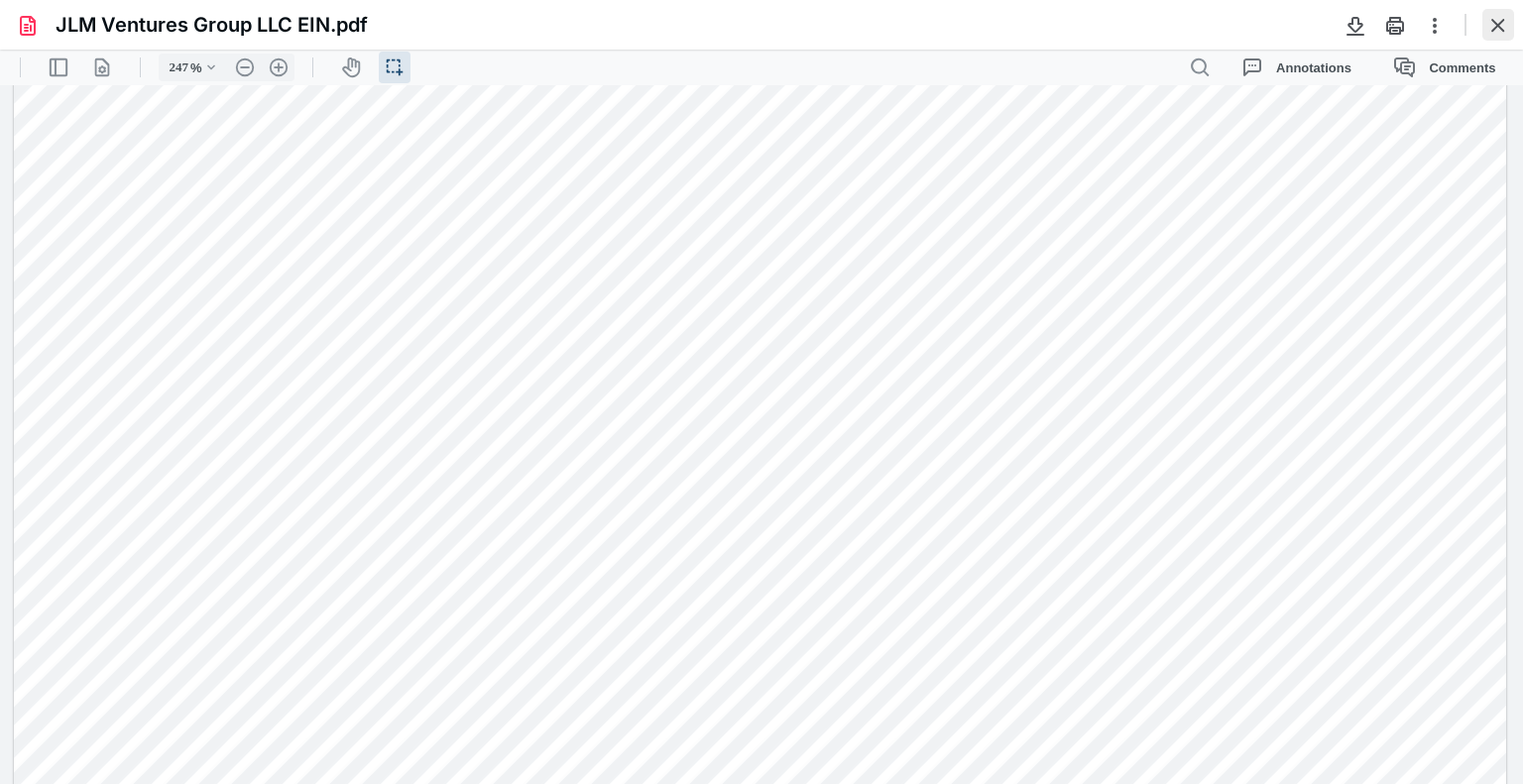 click at bounding box center (1498, 25) 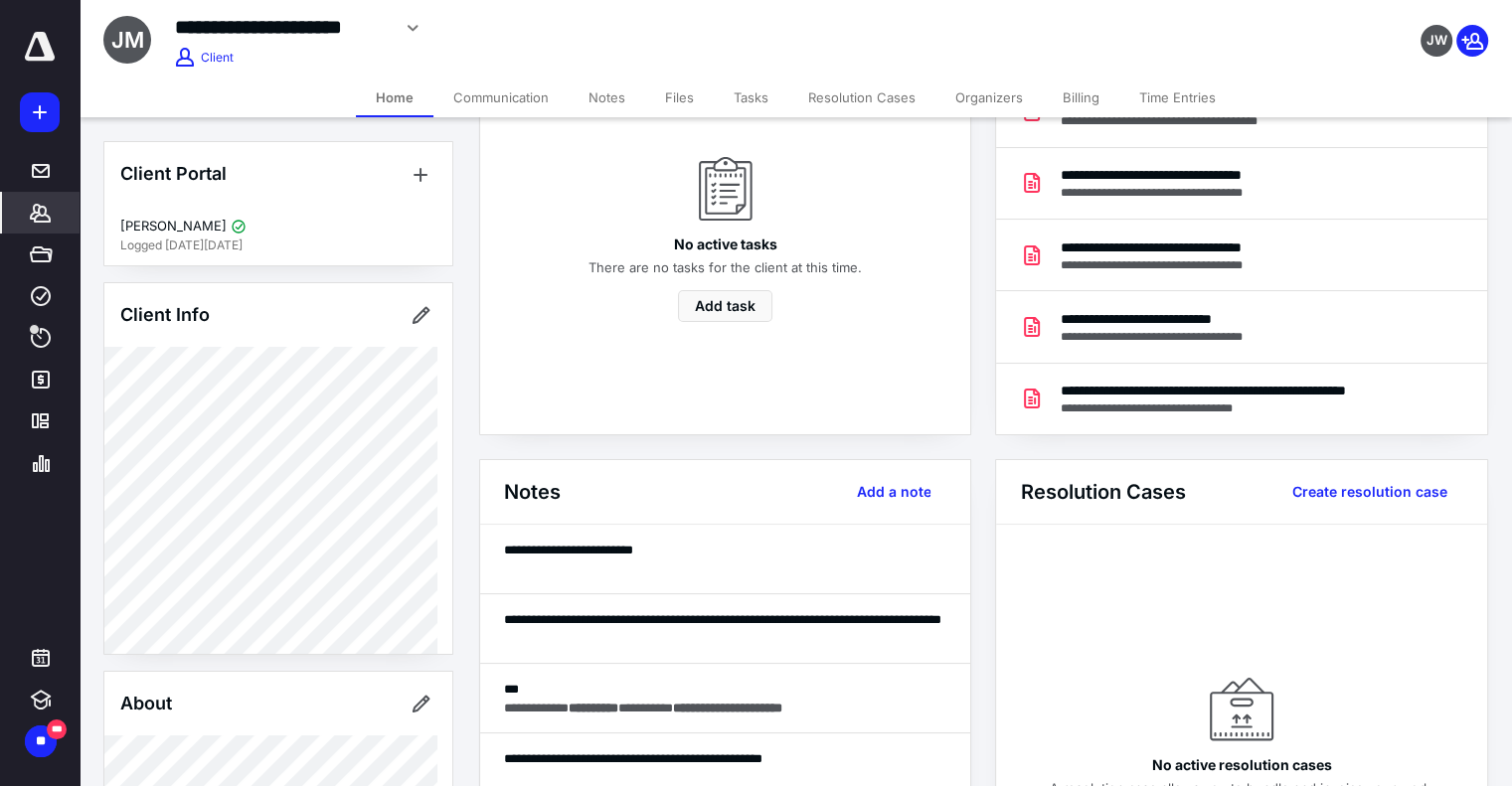 scroll, scrollTop: 206, scrollLeft: 0, axis: vertical 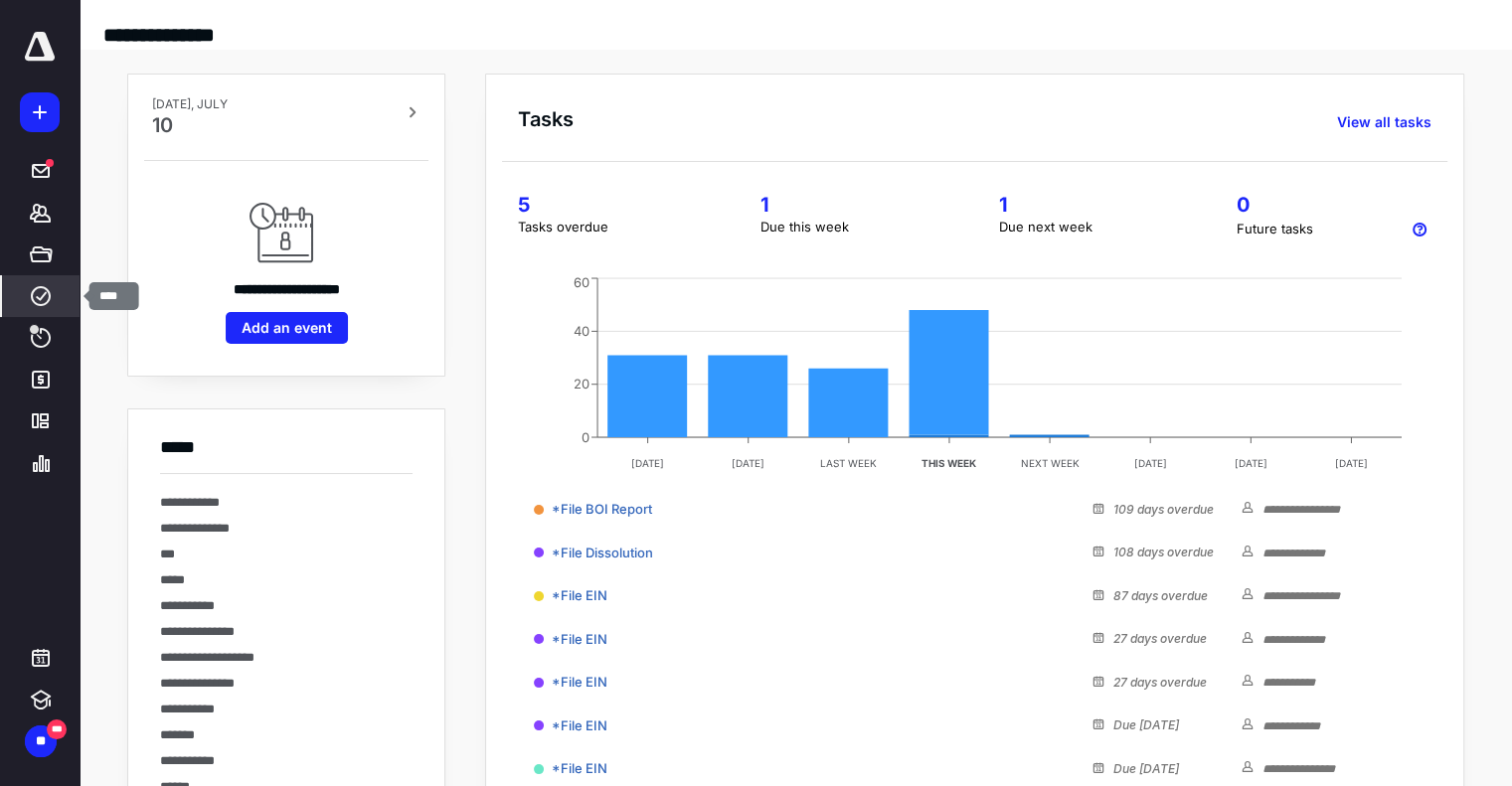click 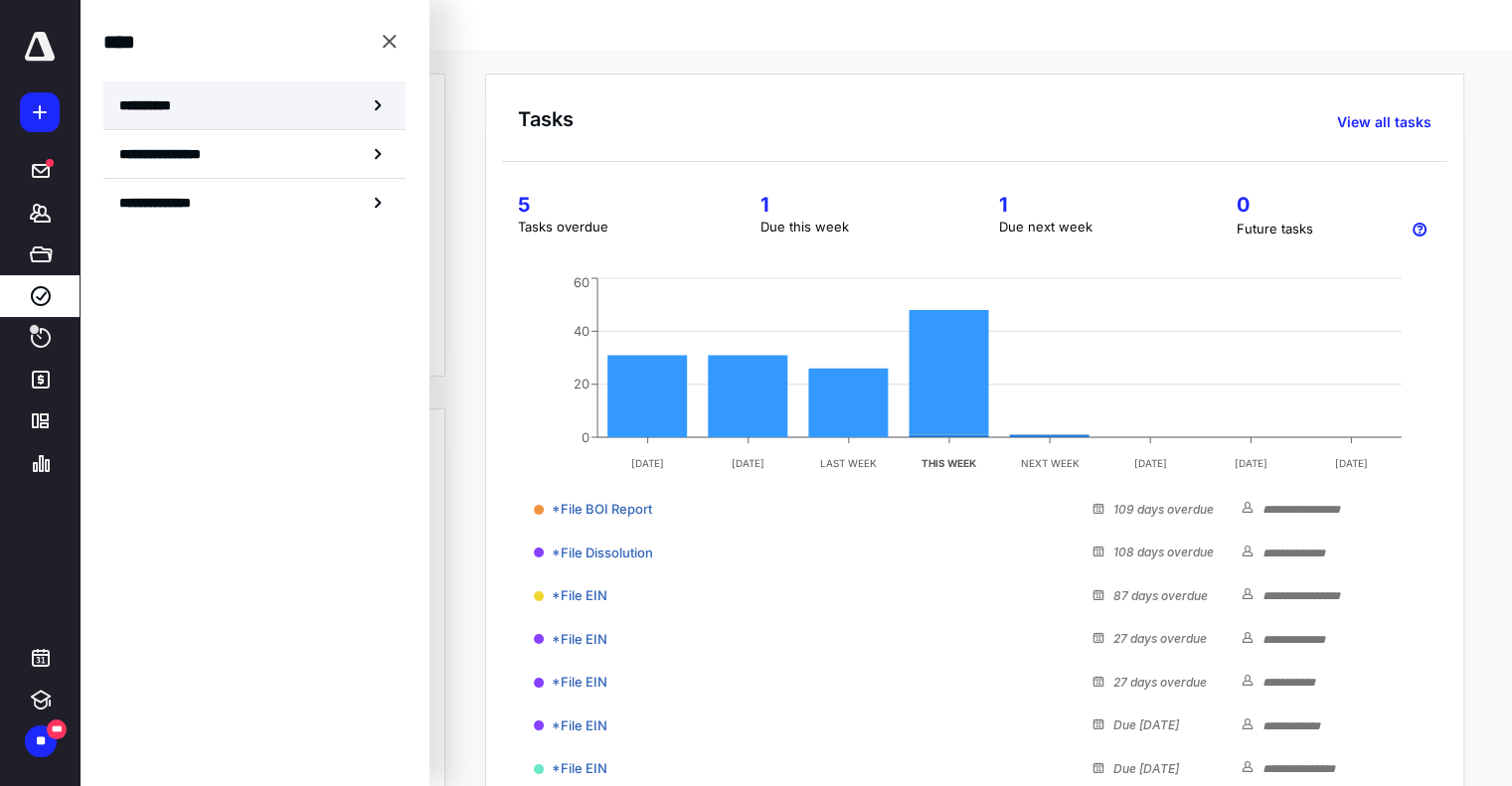 click on "**********" at bounding box center (254, 105) 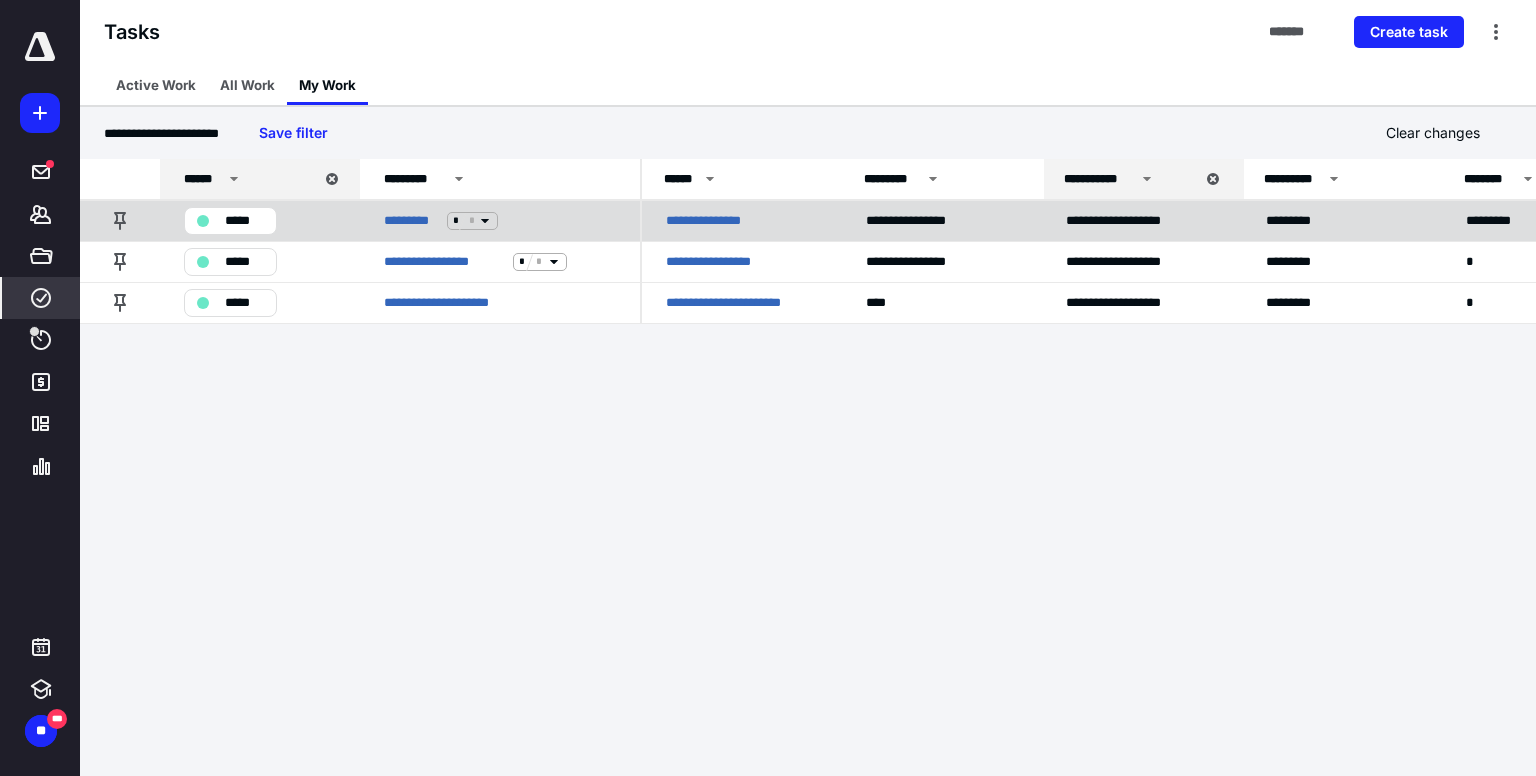 click on "**********" at bounding box center [713, 221] 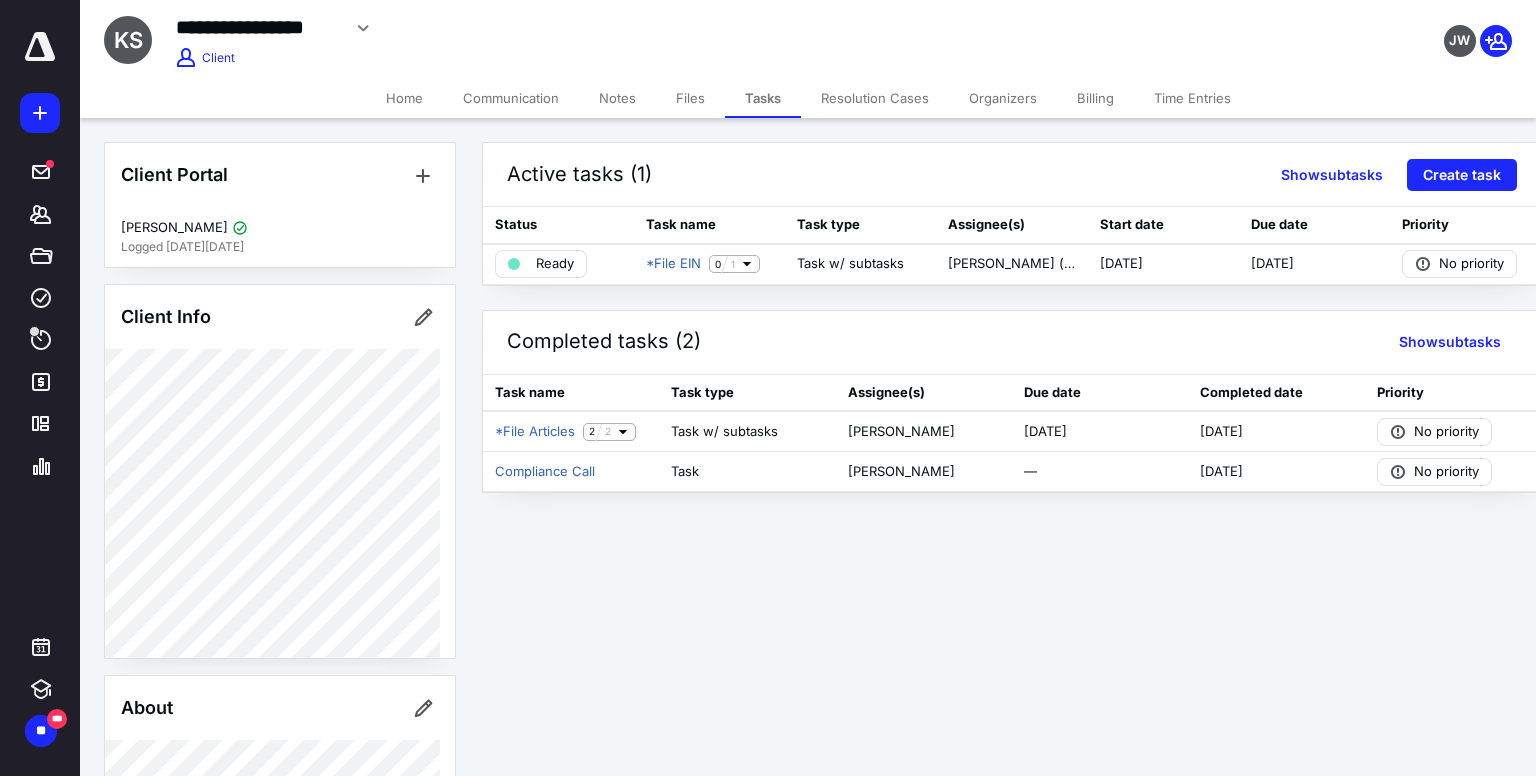 click on "Active   tasks   (1) Show  subtasks Create task Status Task name Task type Assignee(s) Start date Due date Priority Ready *File EIN 0 1 Task w/ subtasks [PERSON_NAME] (me) [DATE] [DATE] No priority Completed   tasks   (2) Show  subtasks Task name Task type Assignee(s) Due date Completed date Priority *File Articles 2 2 Task w/ subtasks Chanikan Yongyuan [DATE] [DATE] No priority Compliance Call Task [PERSON_NAME] — [DATE] No priority" at bounding box center (1008, 317) 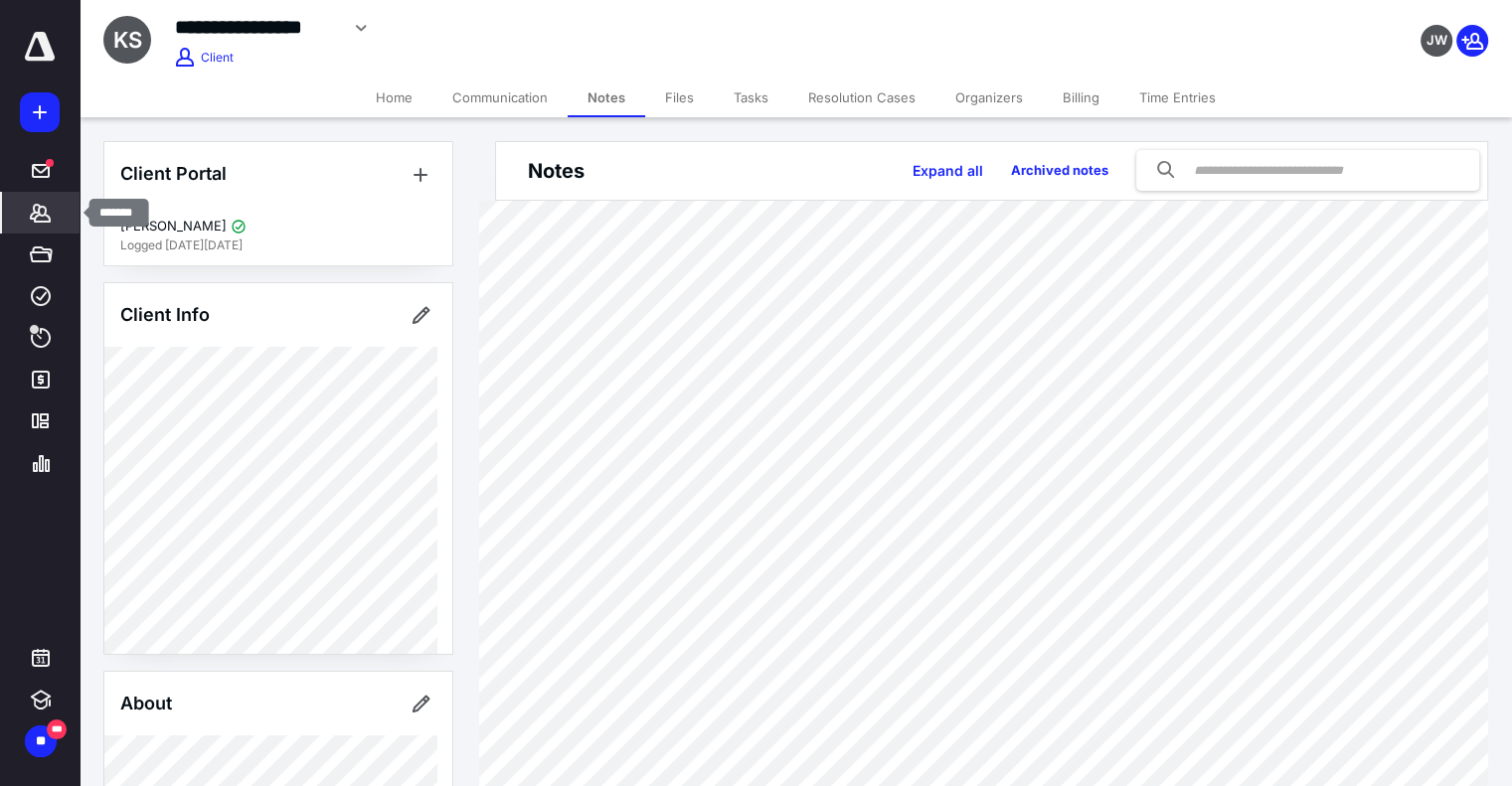 click on "*******" at bounding box center [41, 213] 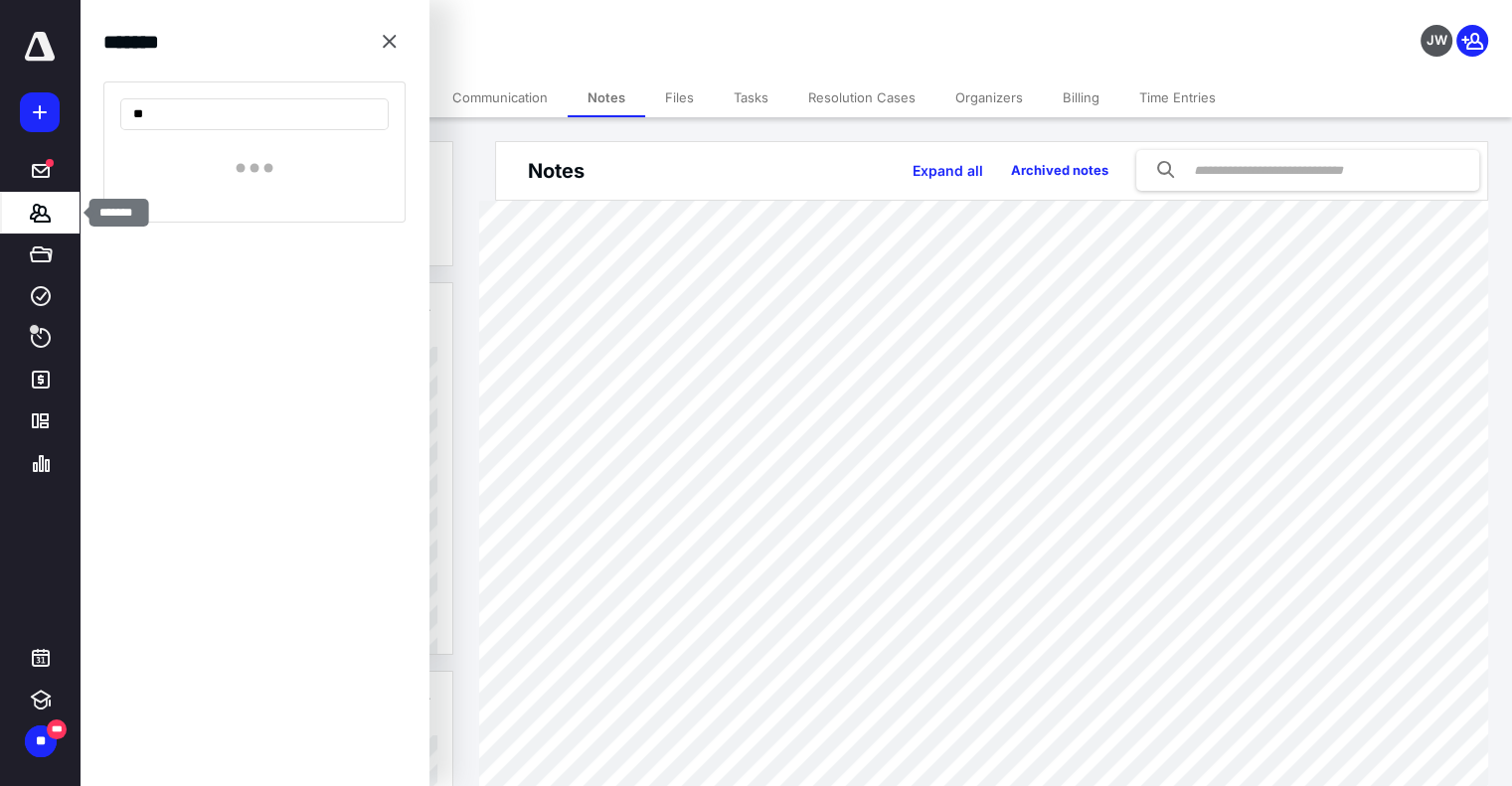 type on "*" 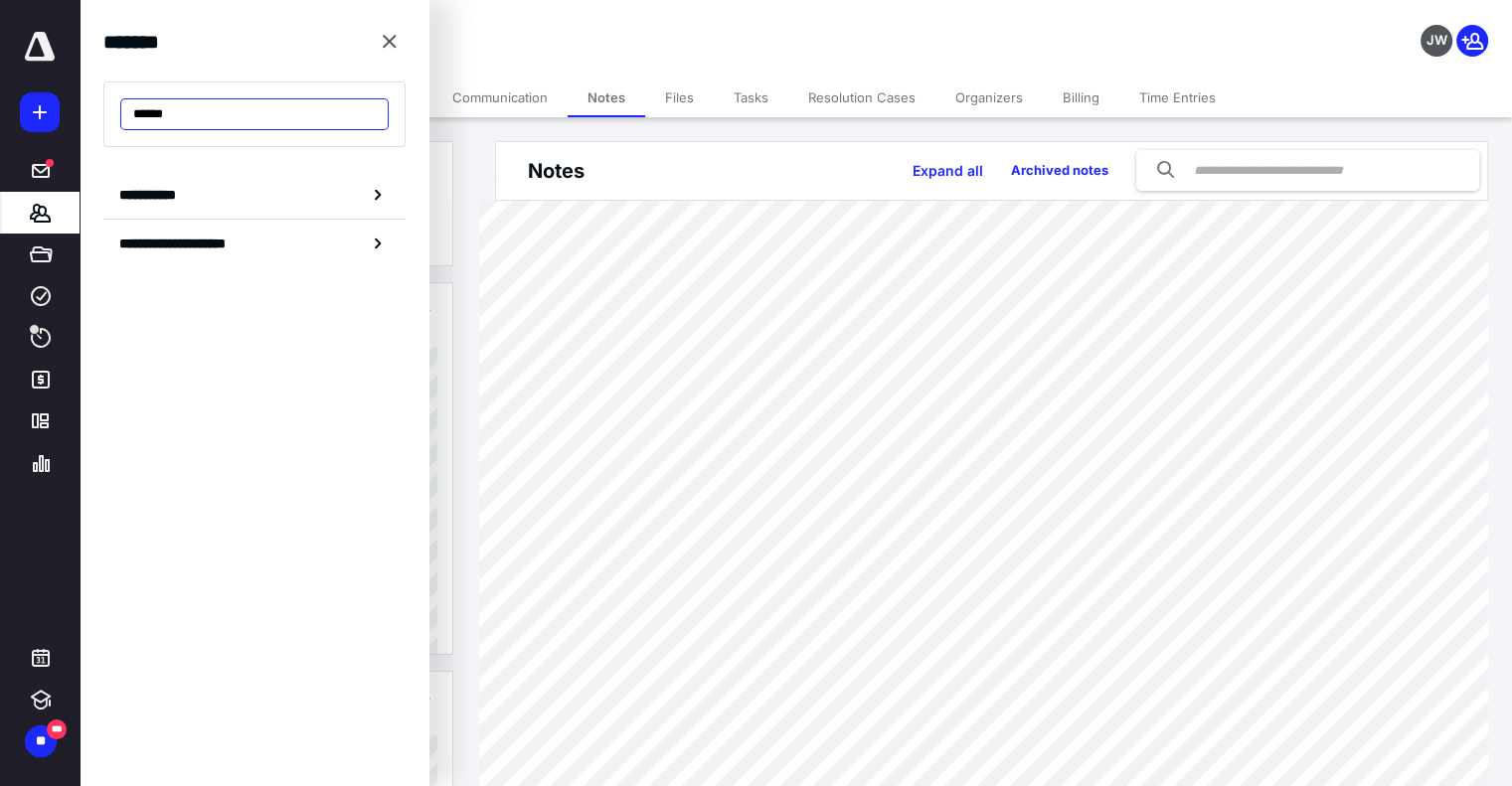 type on "******" 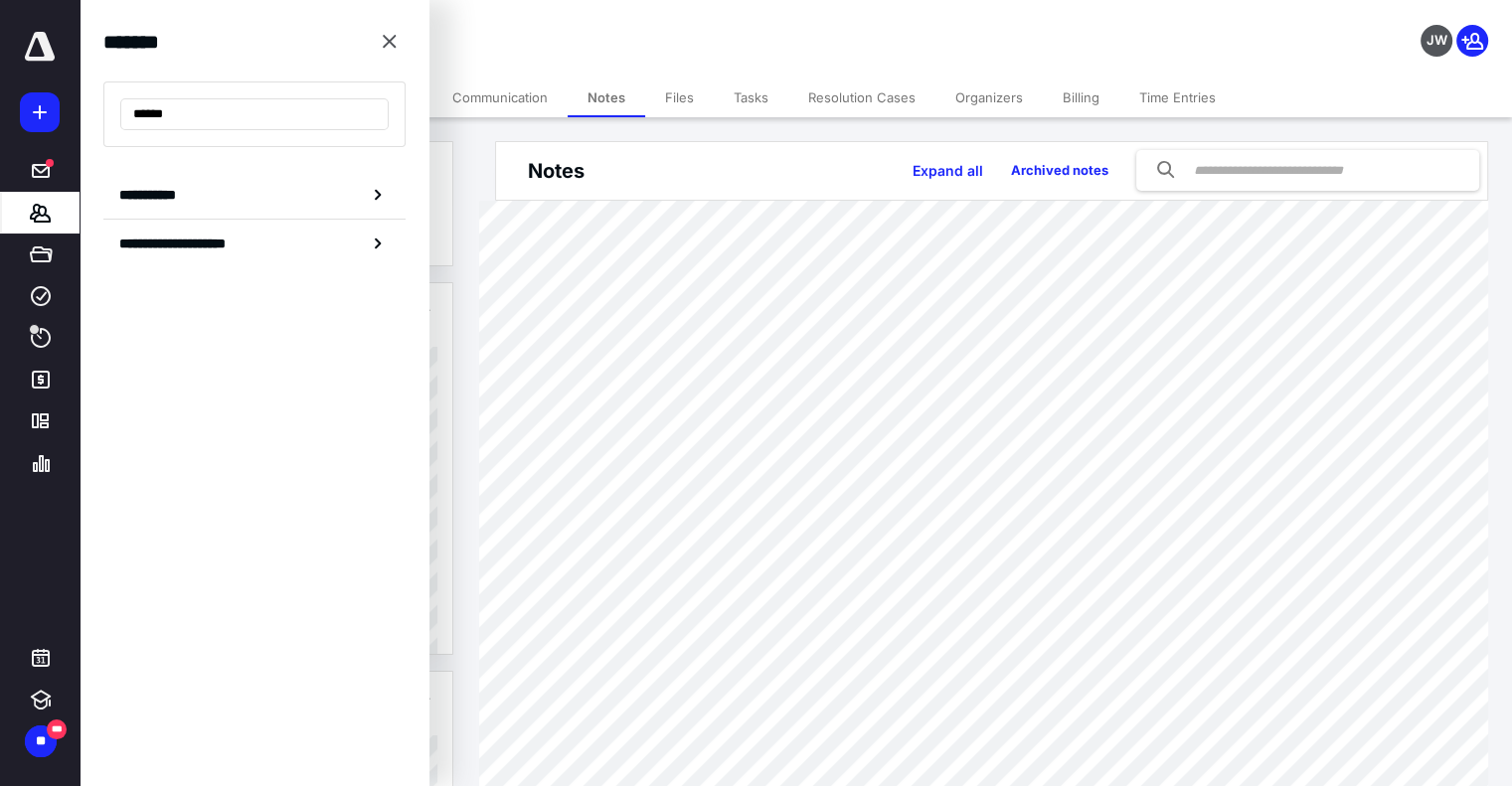 click on "JW" at bounding box center [1262, 28] 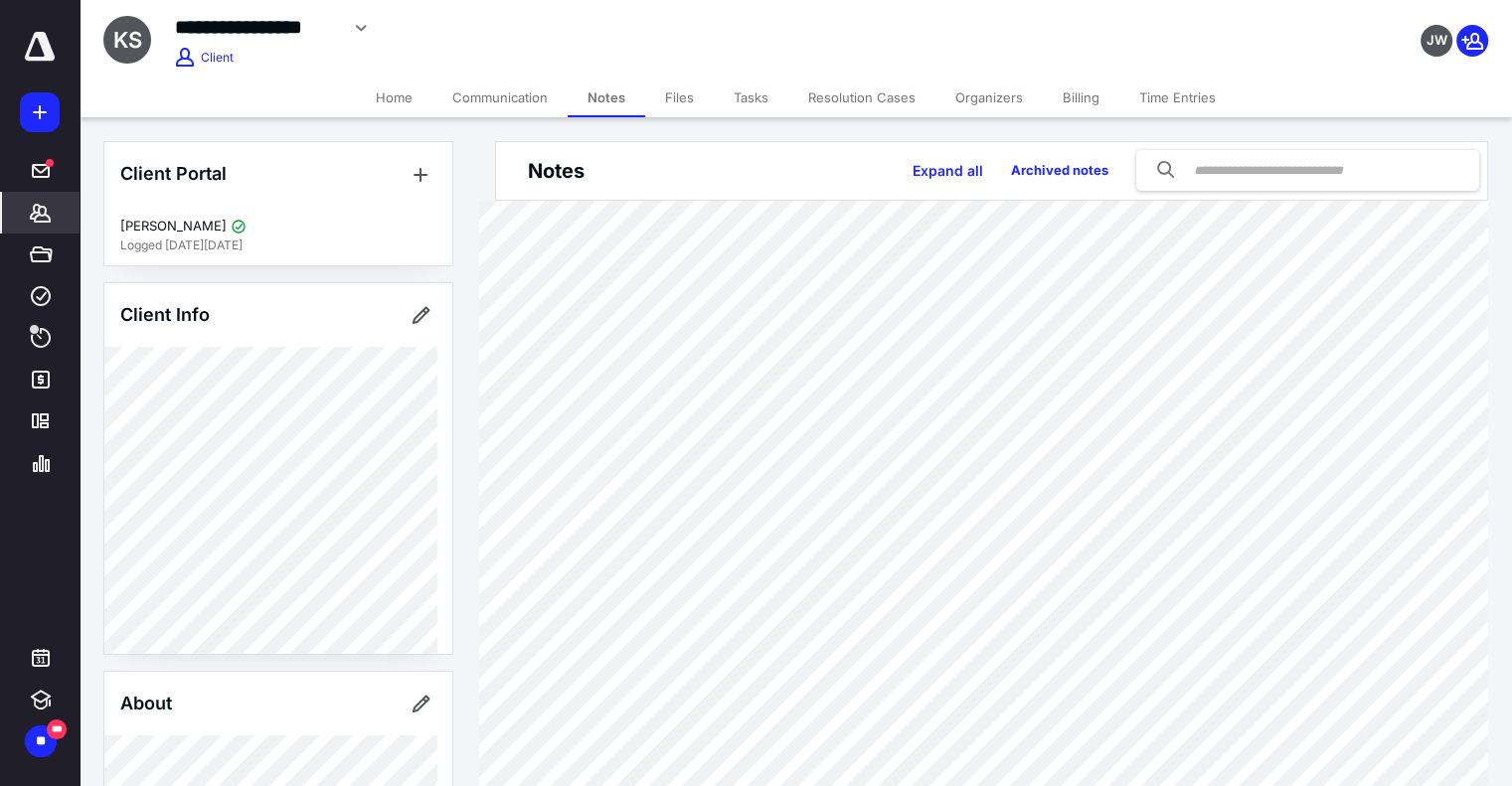 click on "Tasks" at bounding box center (751, 97) 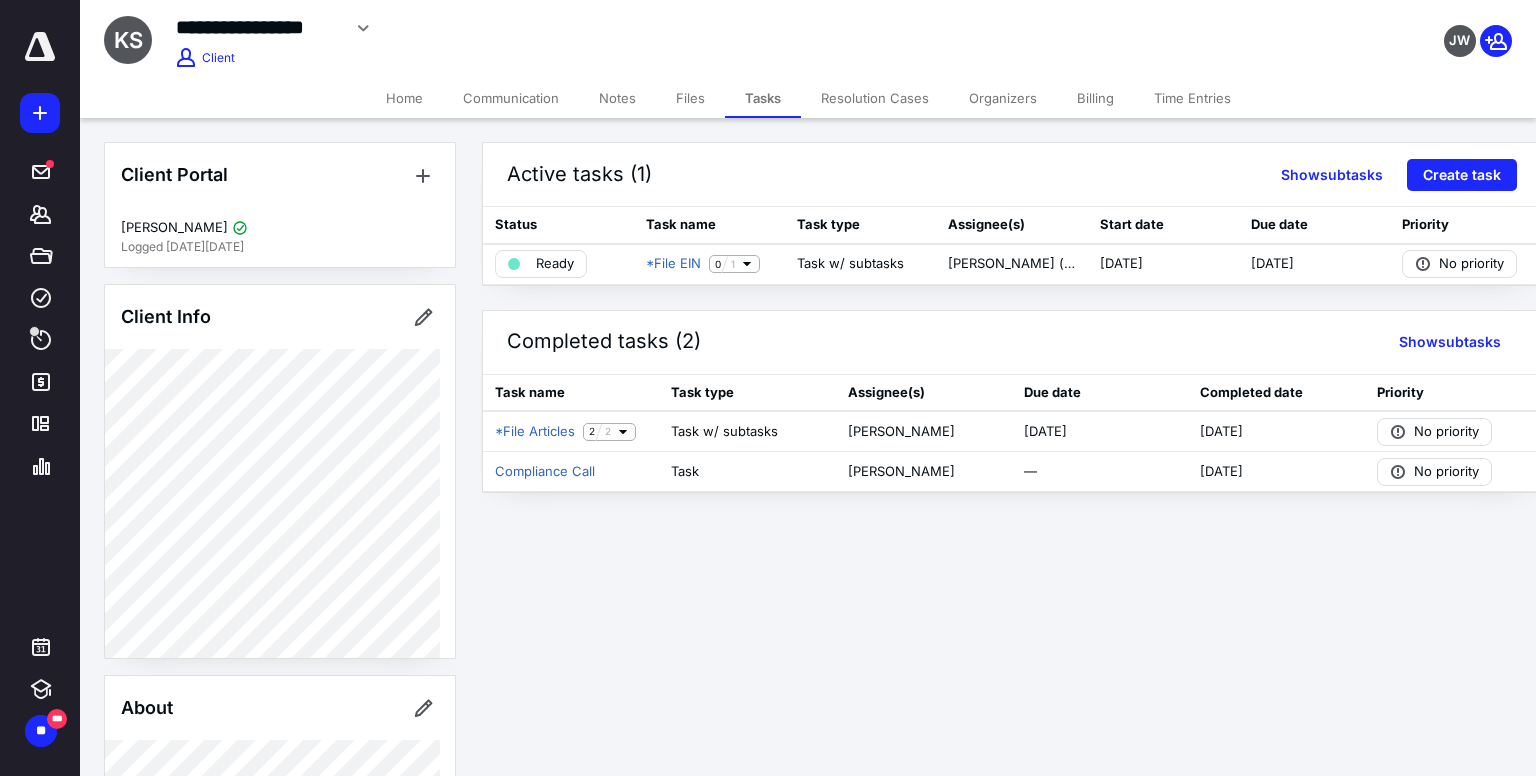 click on "Files" at bounding box center (690, 98) 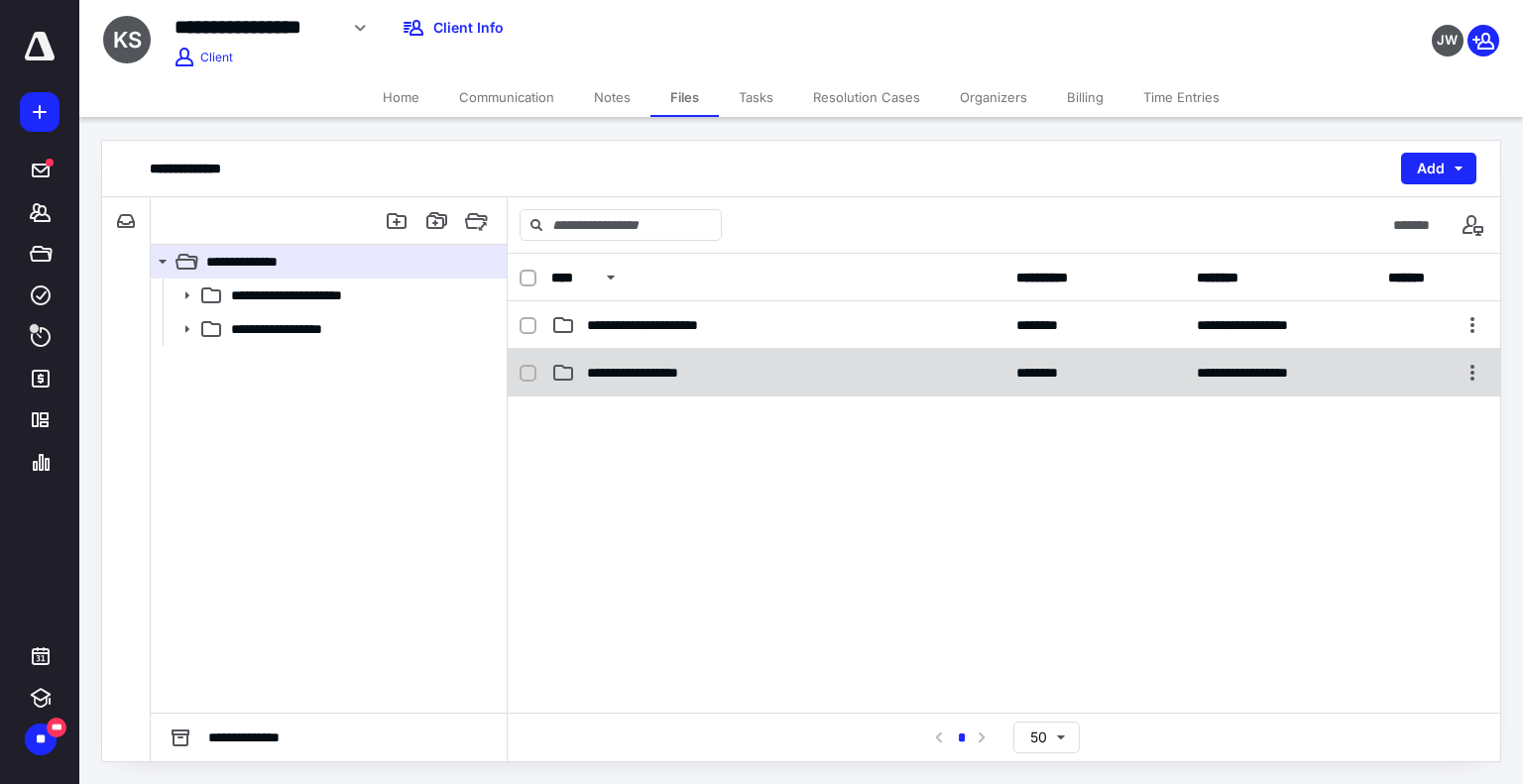 click on "**********" at bounding box center (777, 373) 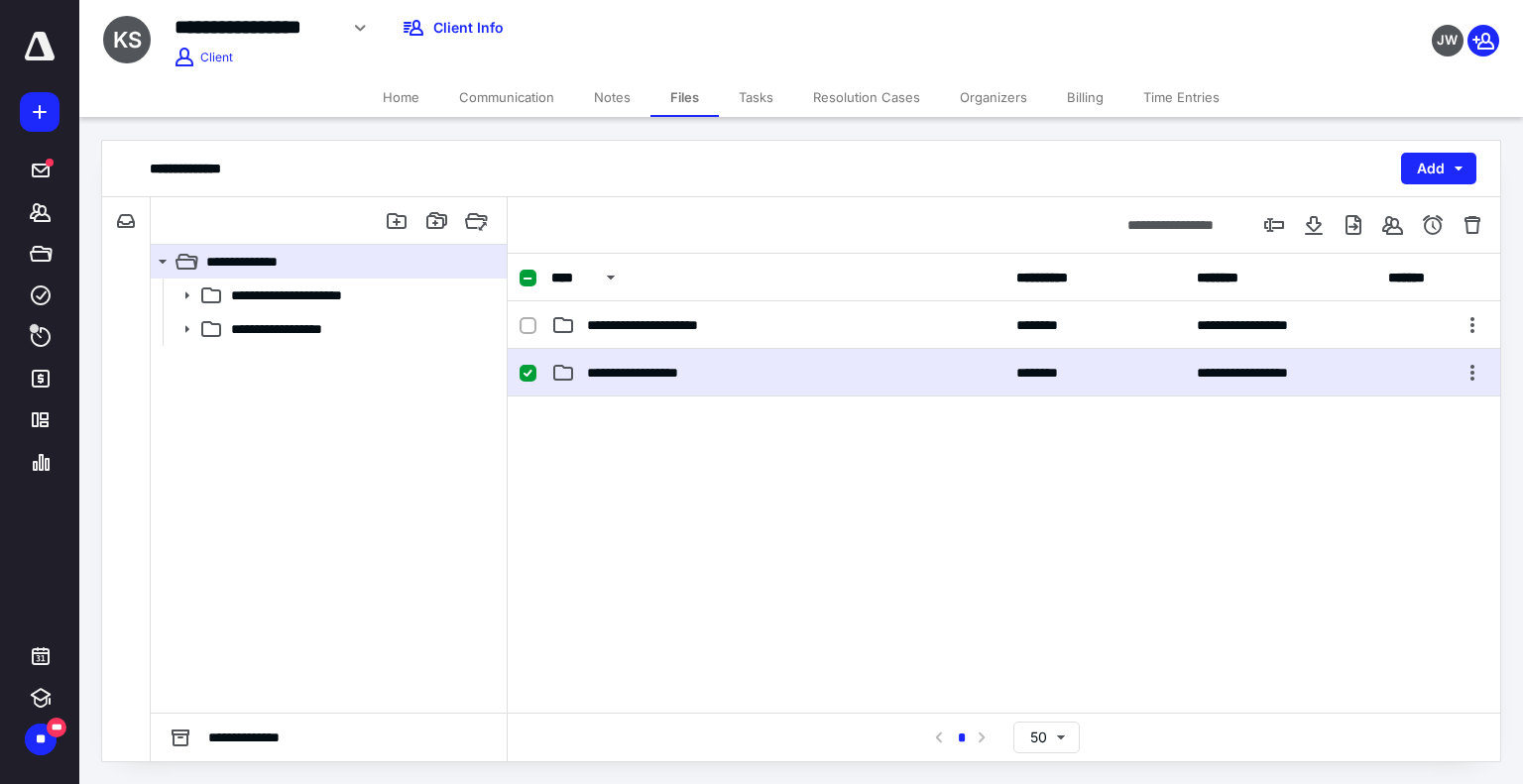 click on "**********" at bounding box center (777, 373) 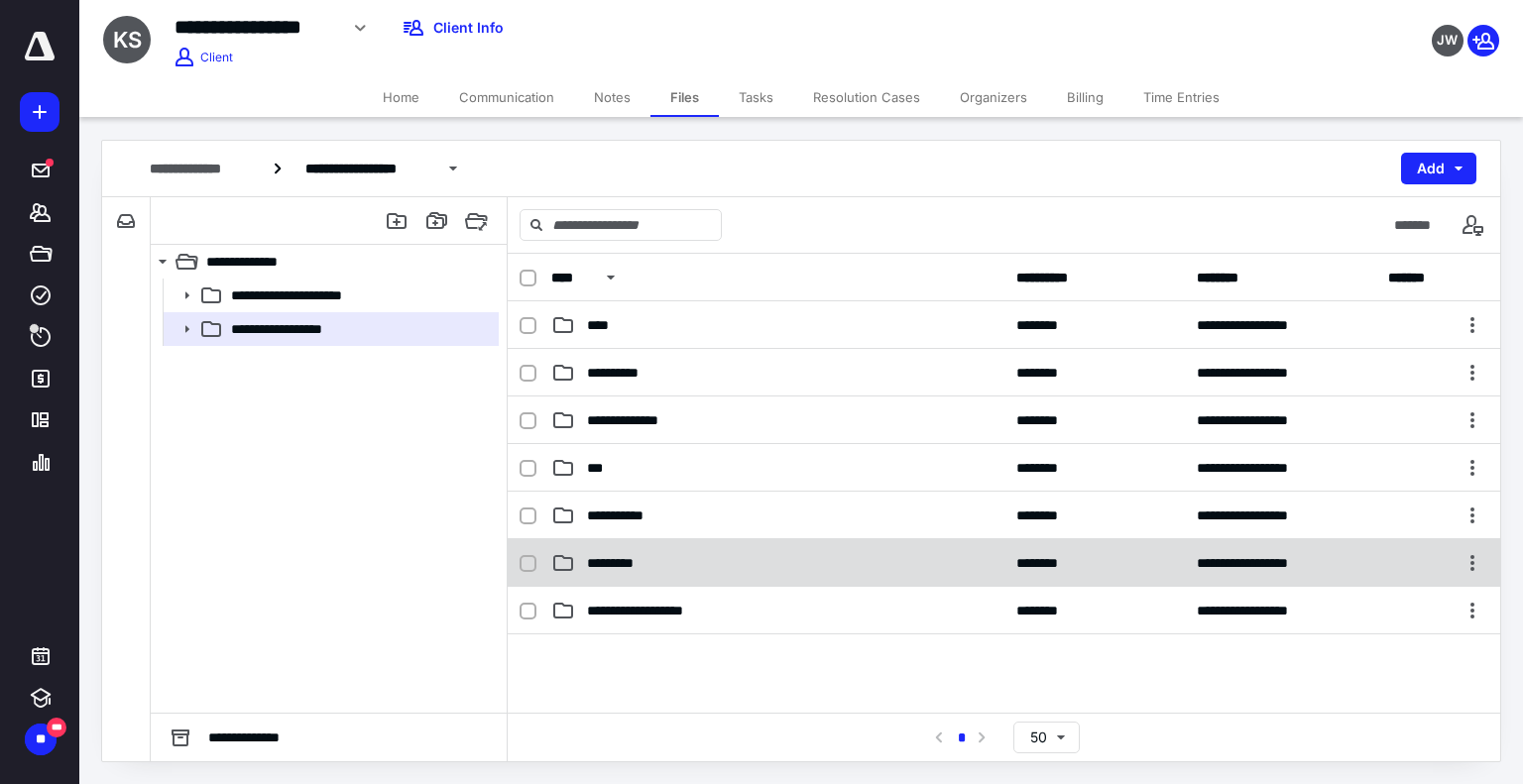 click on "*********" at bounding box center [777, 563] 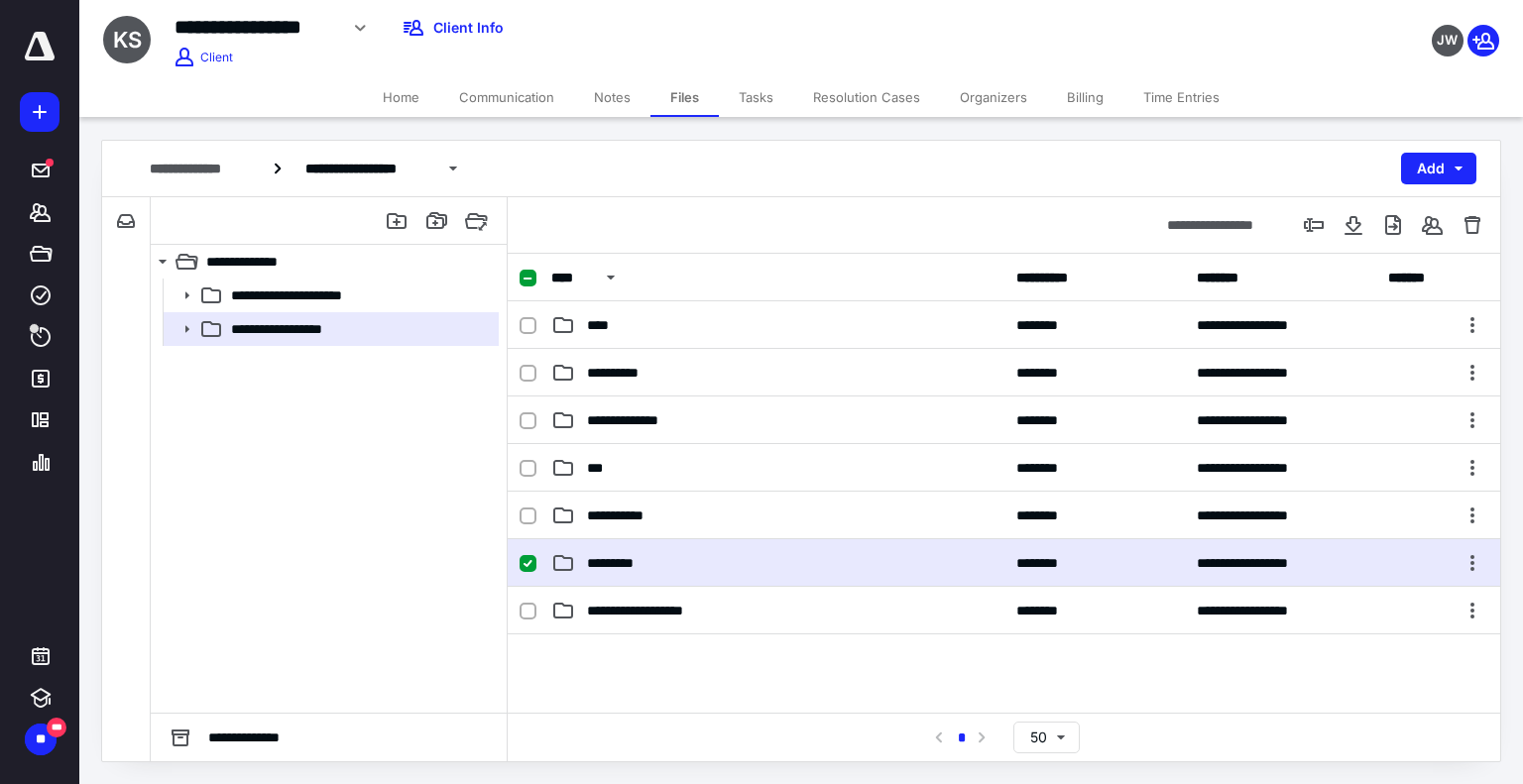 click on "*********" at bounding box center [777, 563] 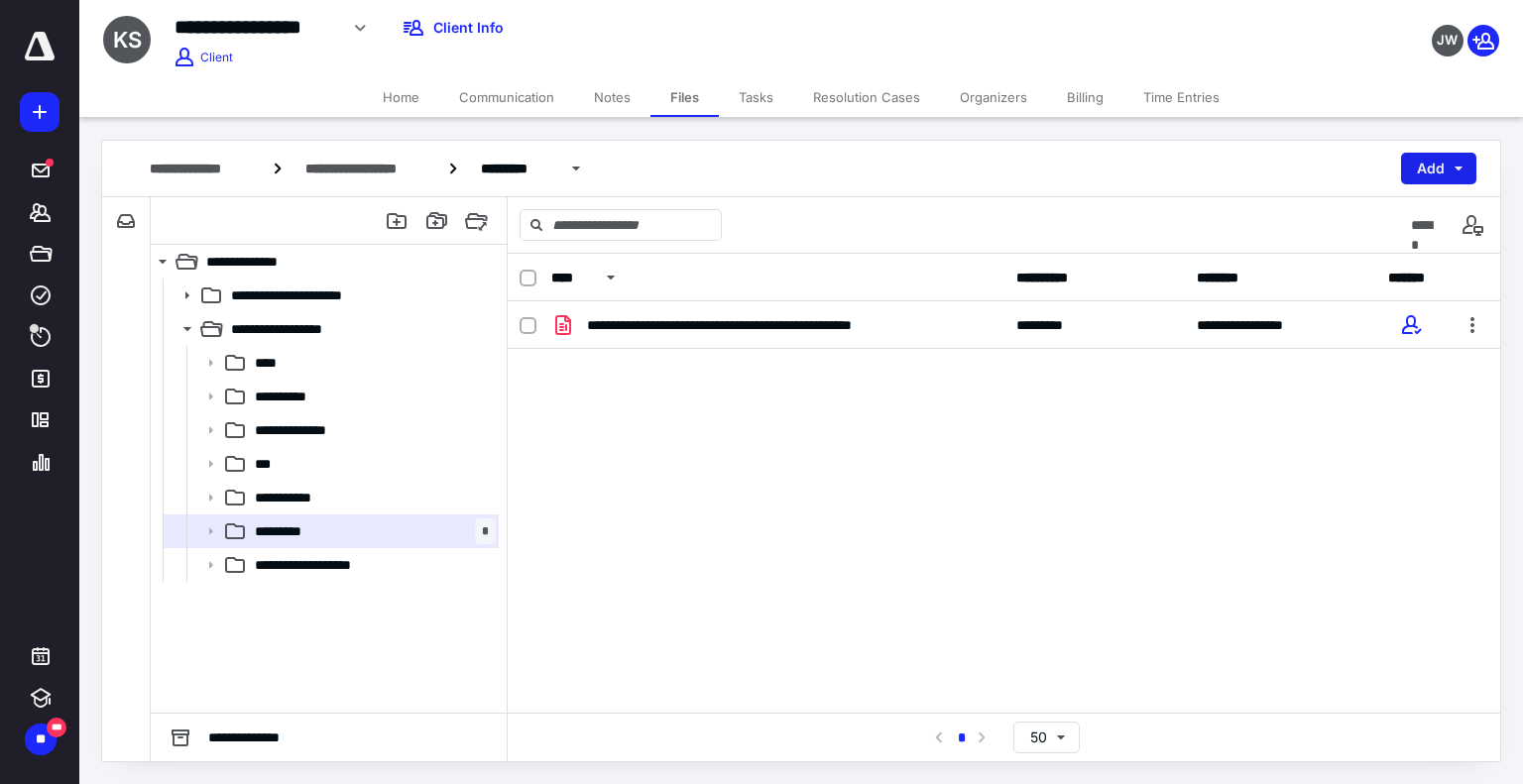 click on "Add" at bounding box center [1439, 168] 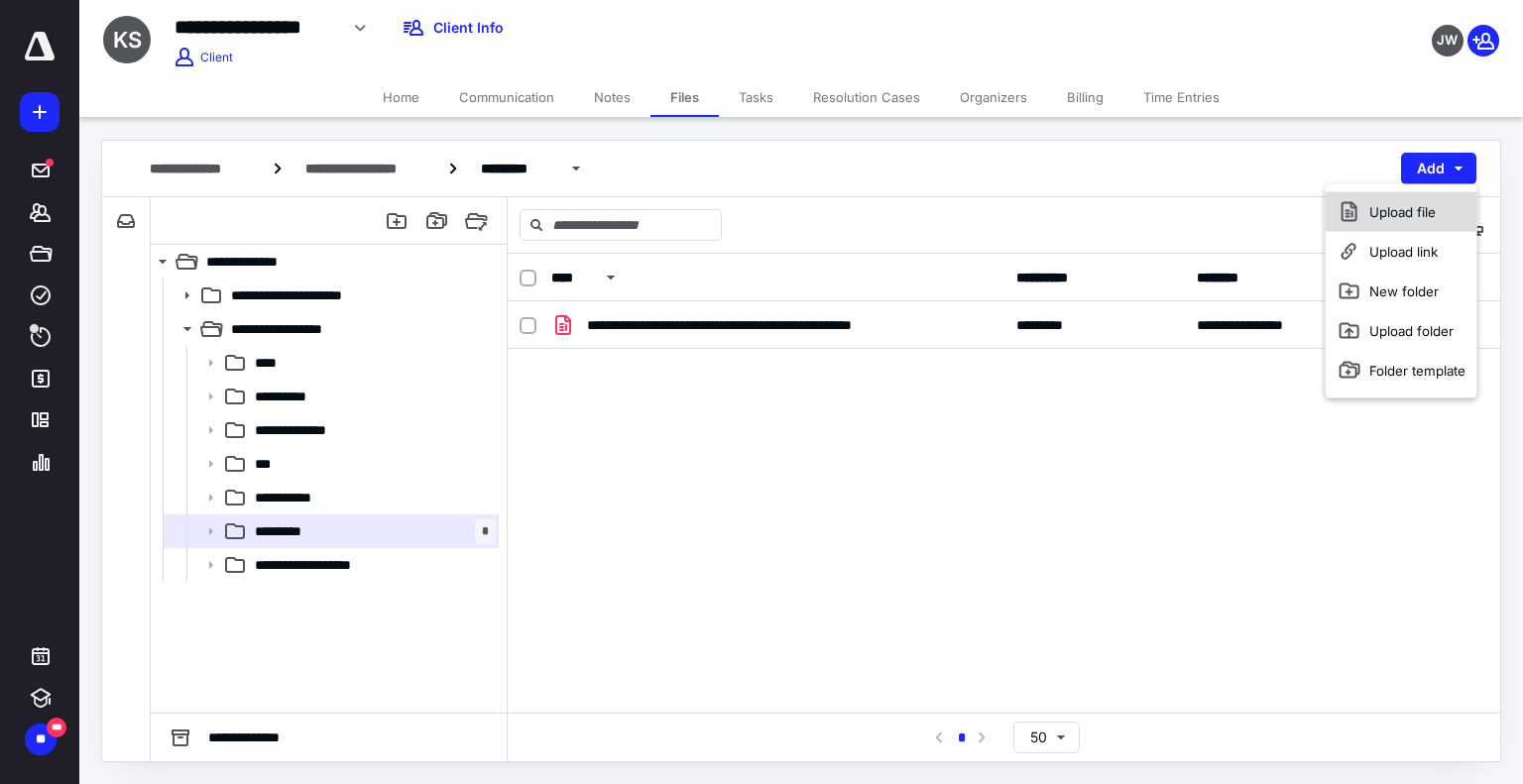 click on "Upload file" at bounding box center [1401, 212] 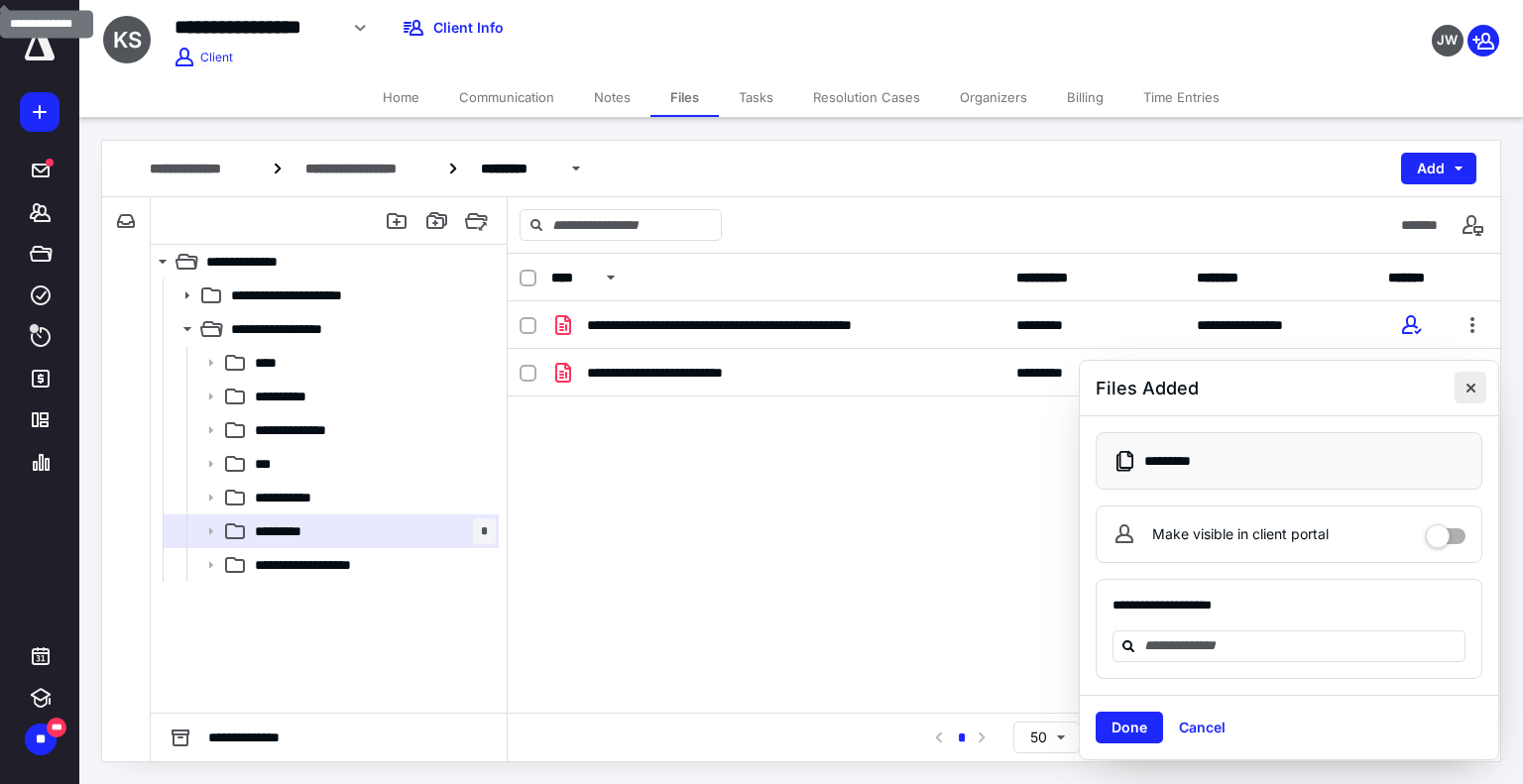 click at bounding box center (1470, 388) 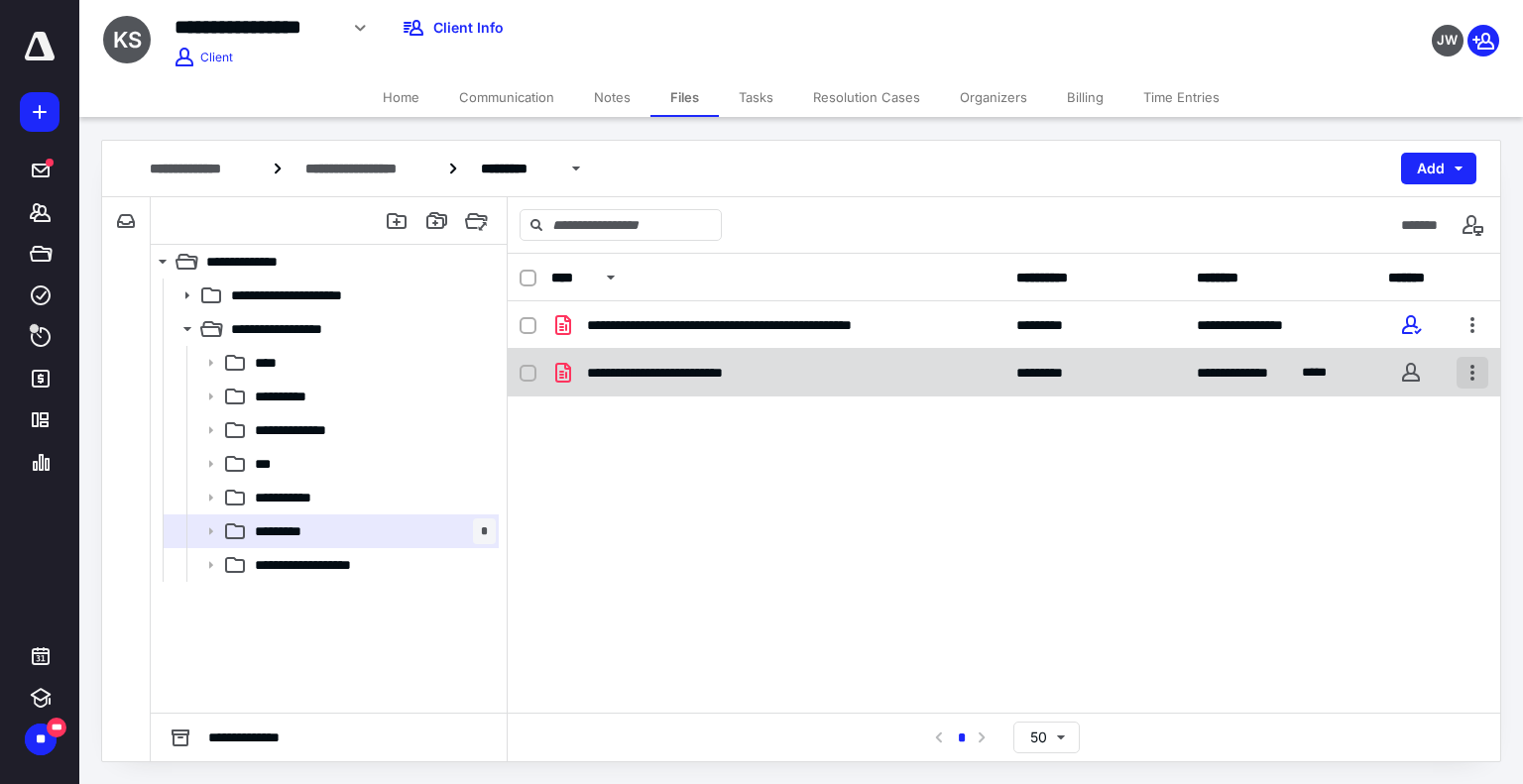click at bounding box center [1472, 373] 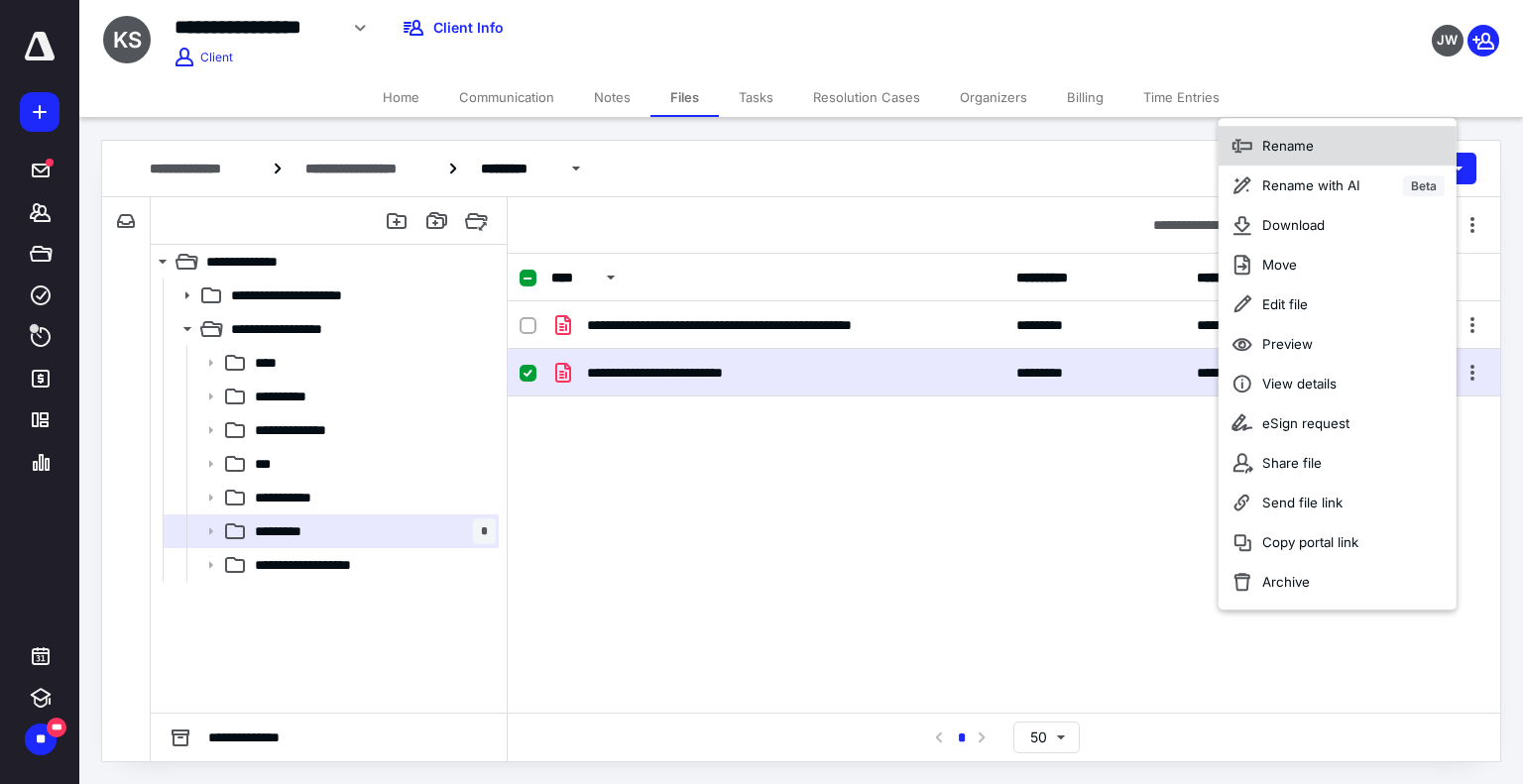 click on "Rename" at bounding box center [1338, 146] 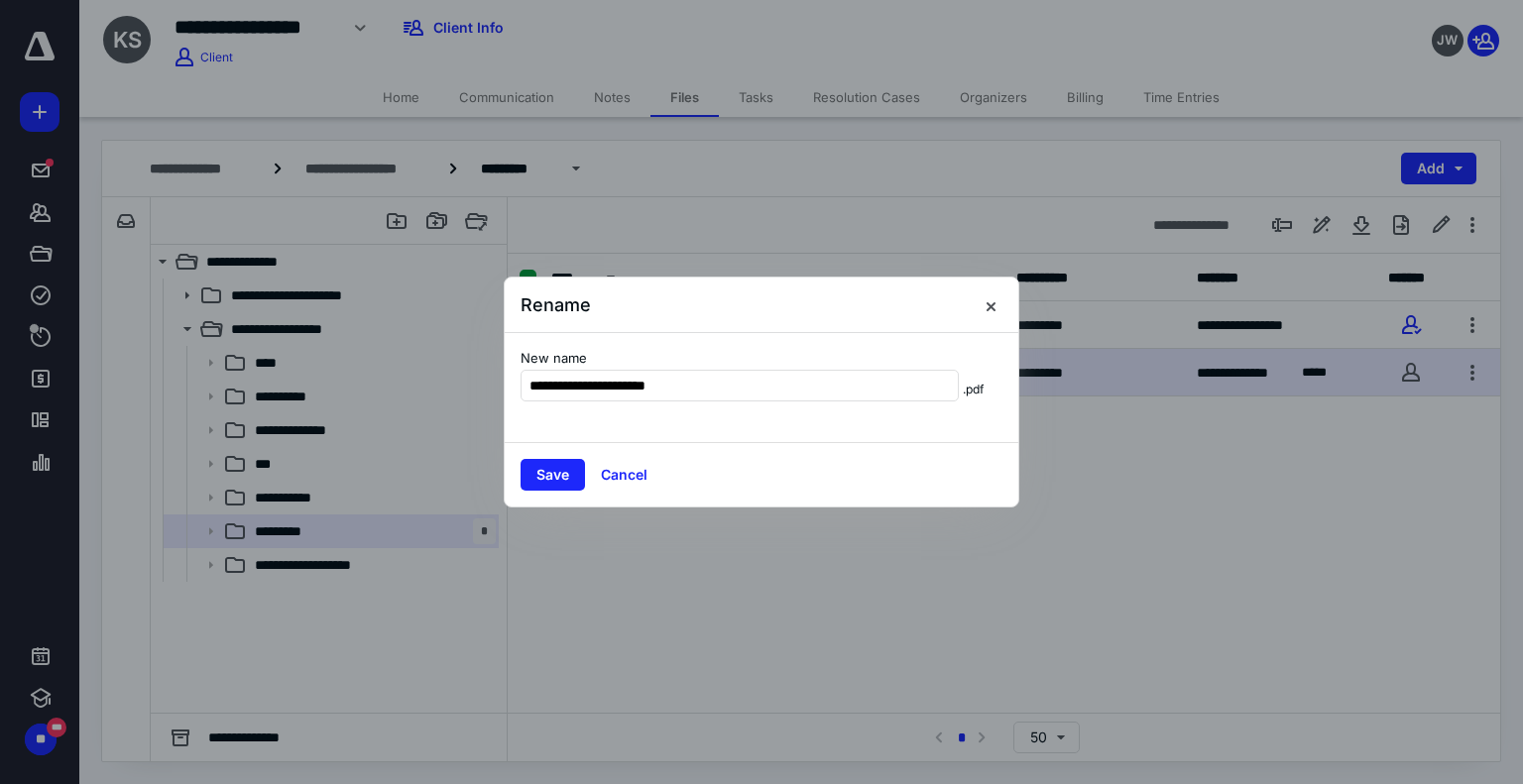click on "**********" at bounding box center (762, 388) 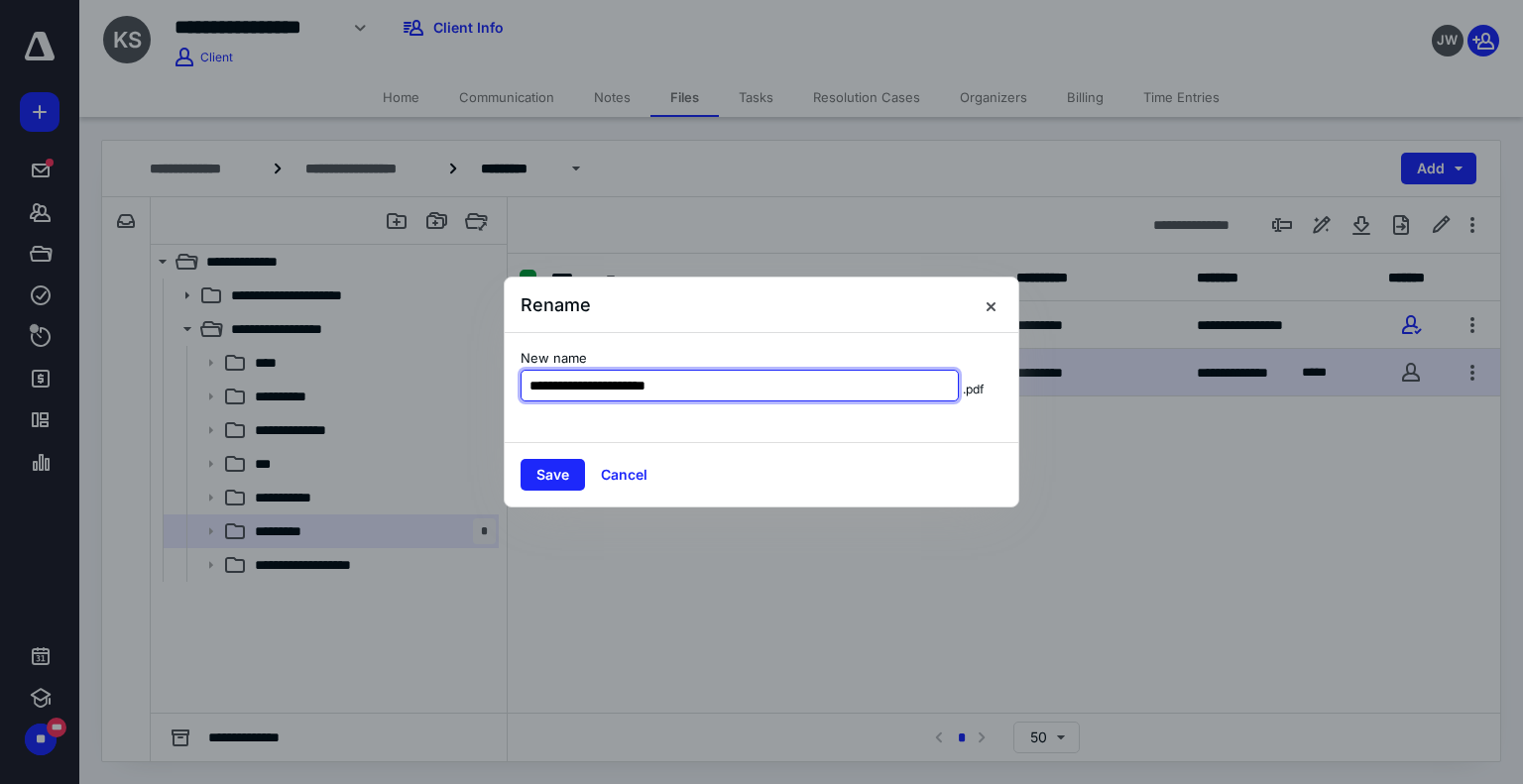click on "**********" at bounding box center (740, 386) 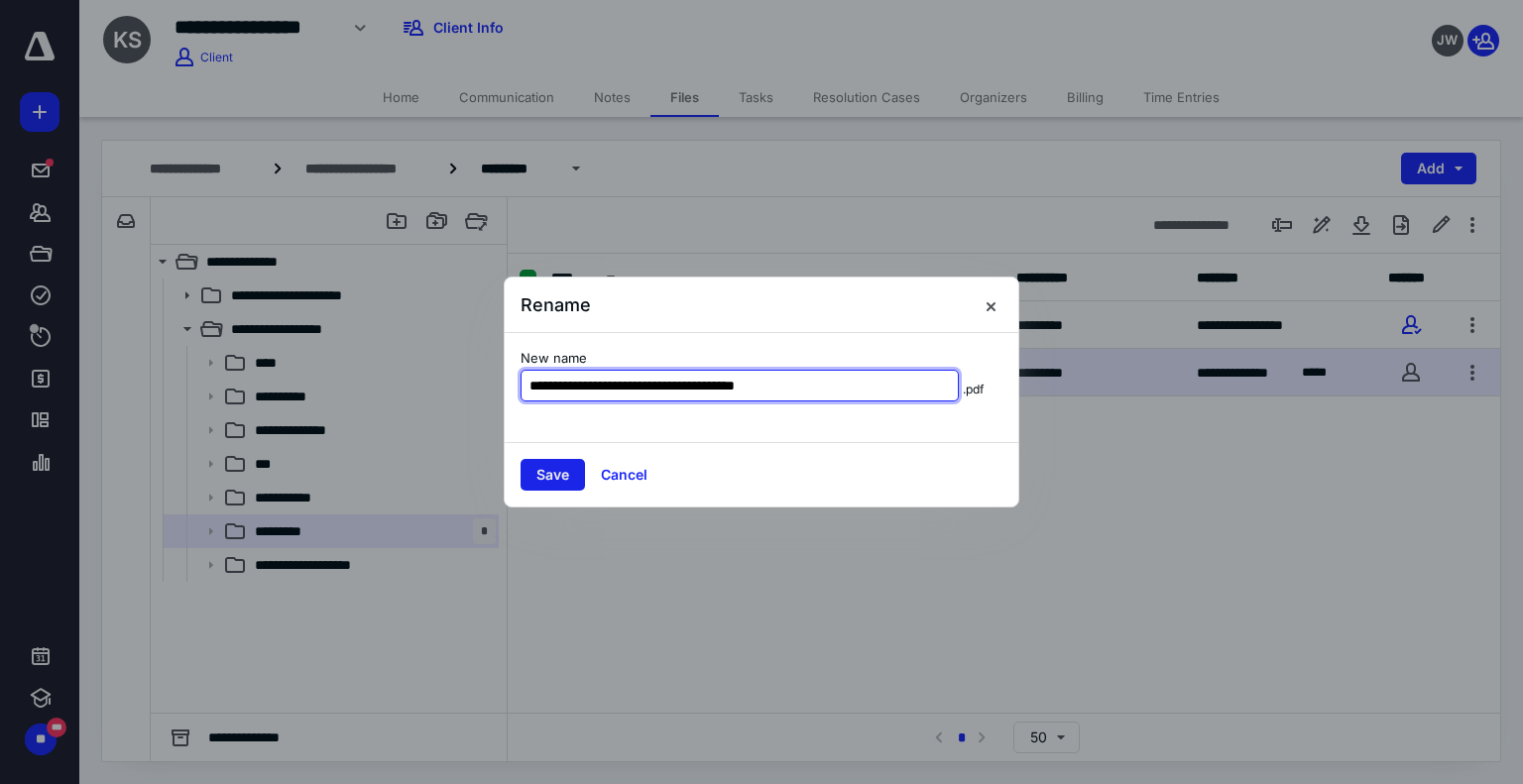 type on "**********" 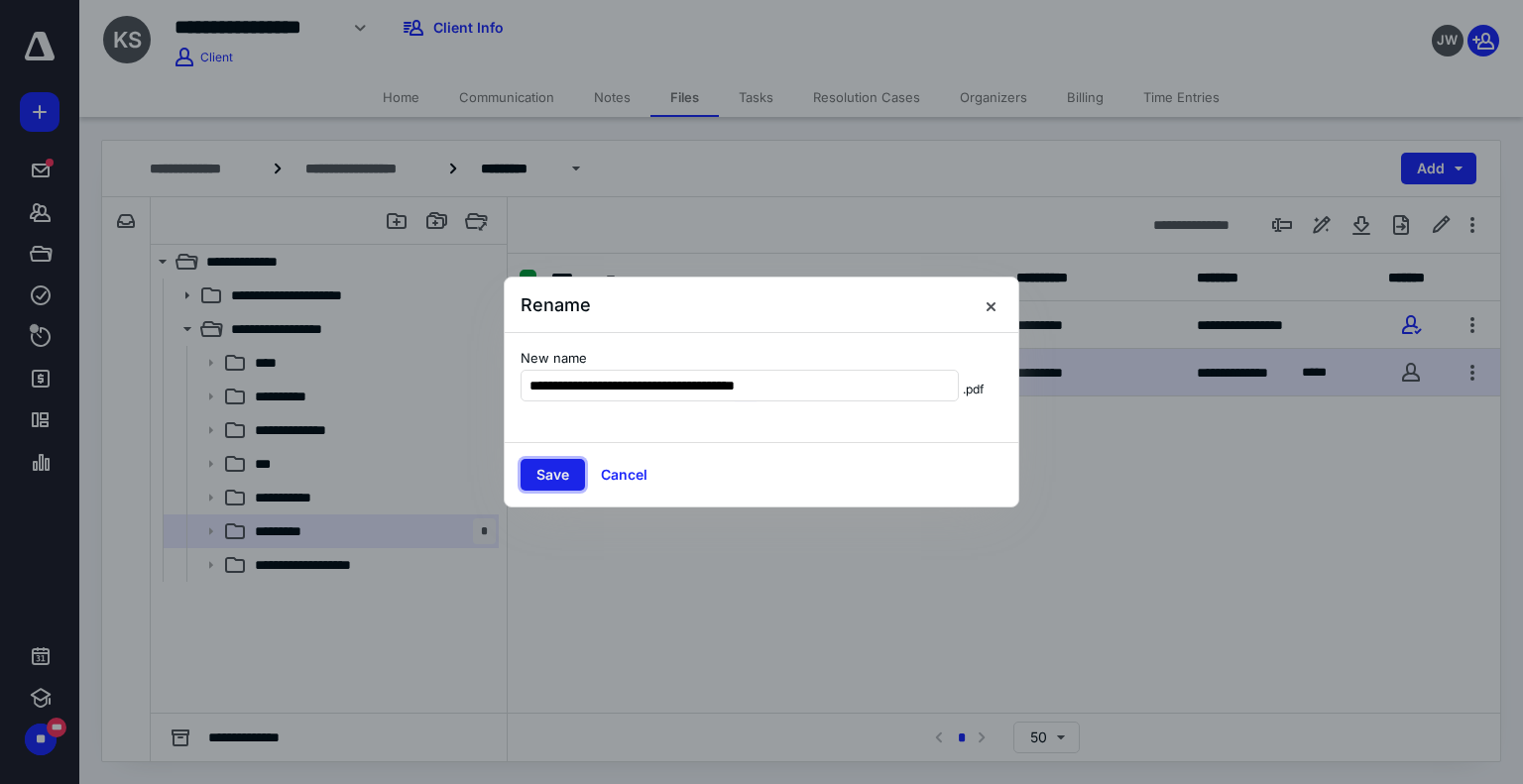 click on "Save" at bounding box center [552, 475] 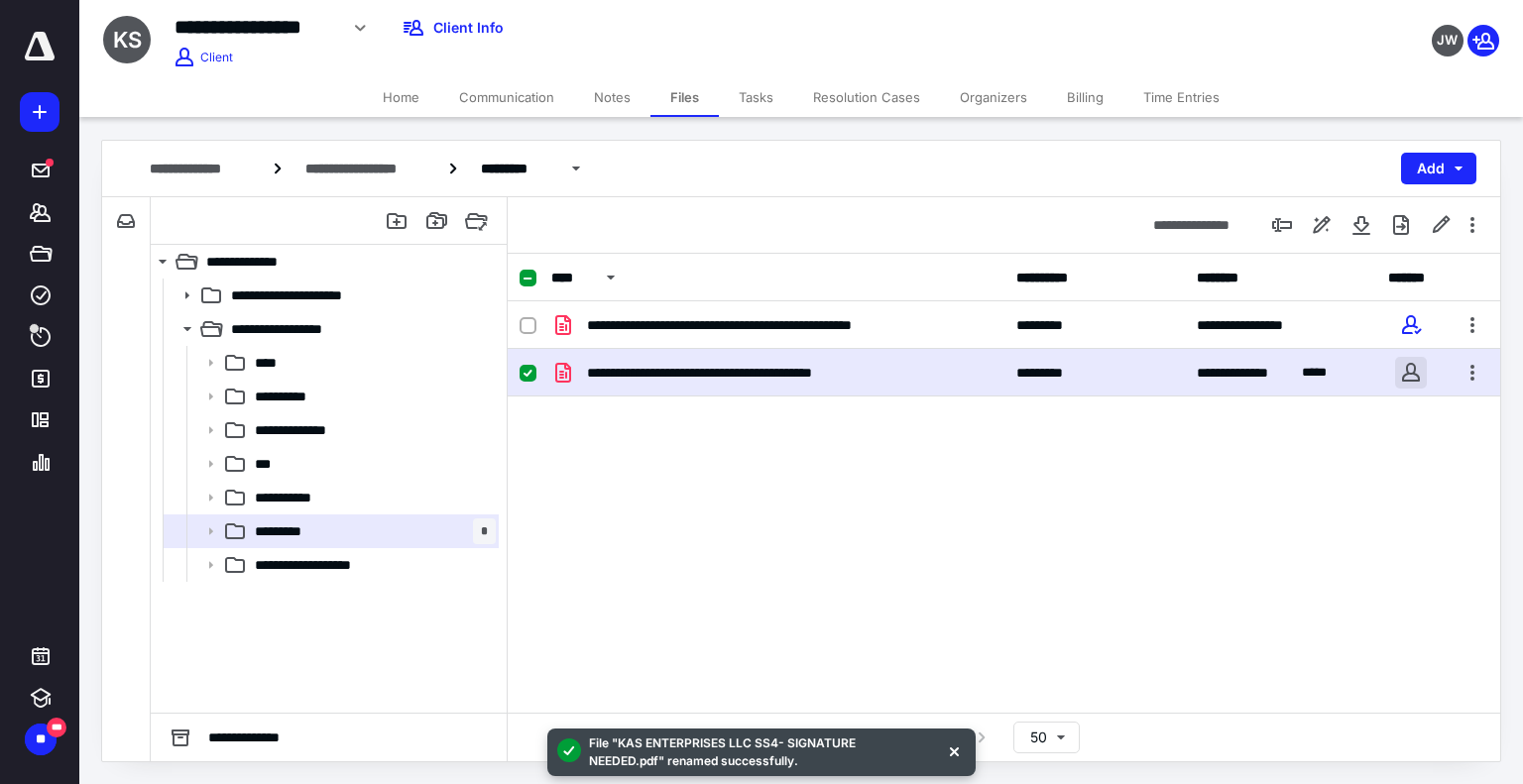 click at bounding box center [1411, 373] 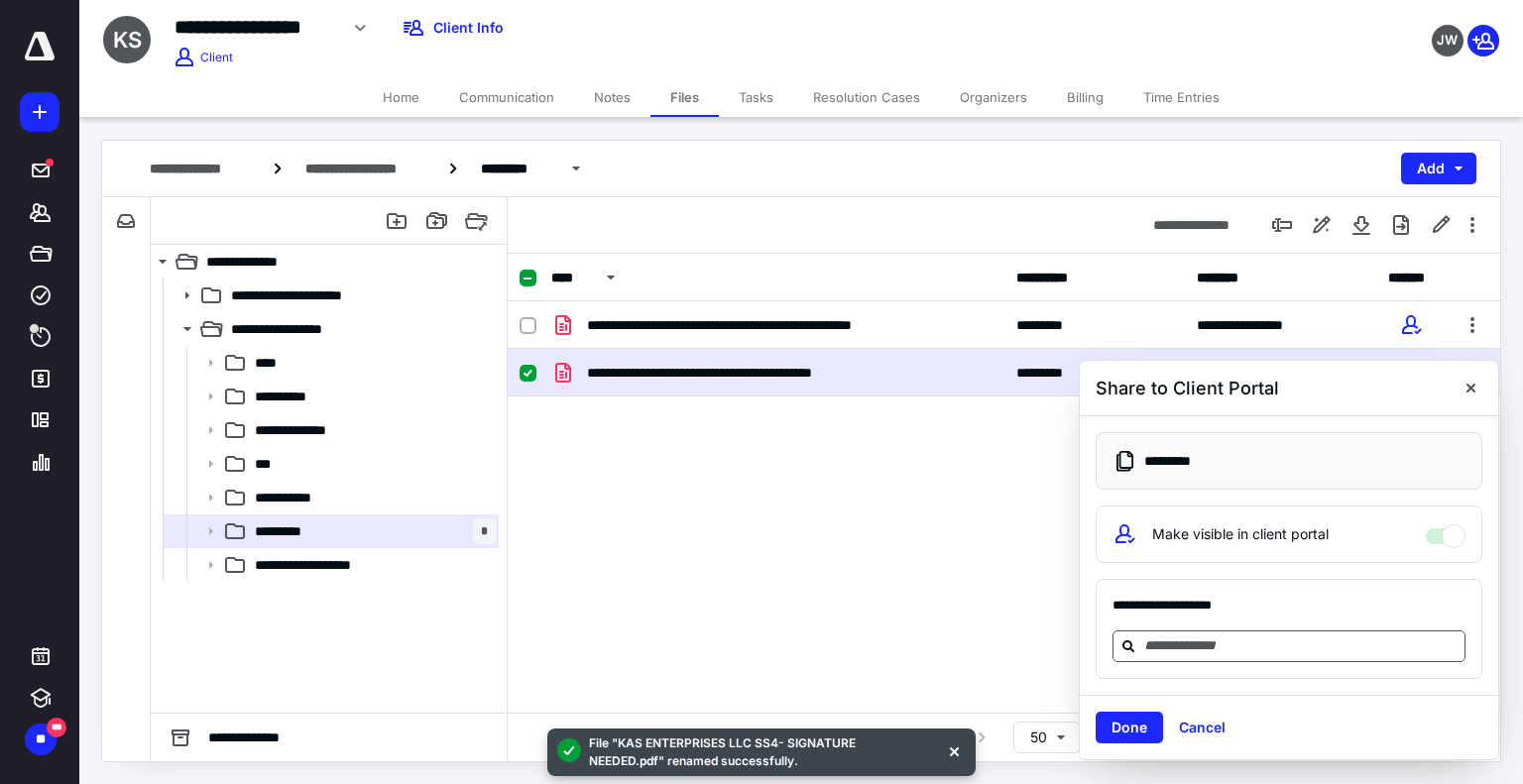 click at bounding box center (1301, 645) 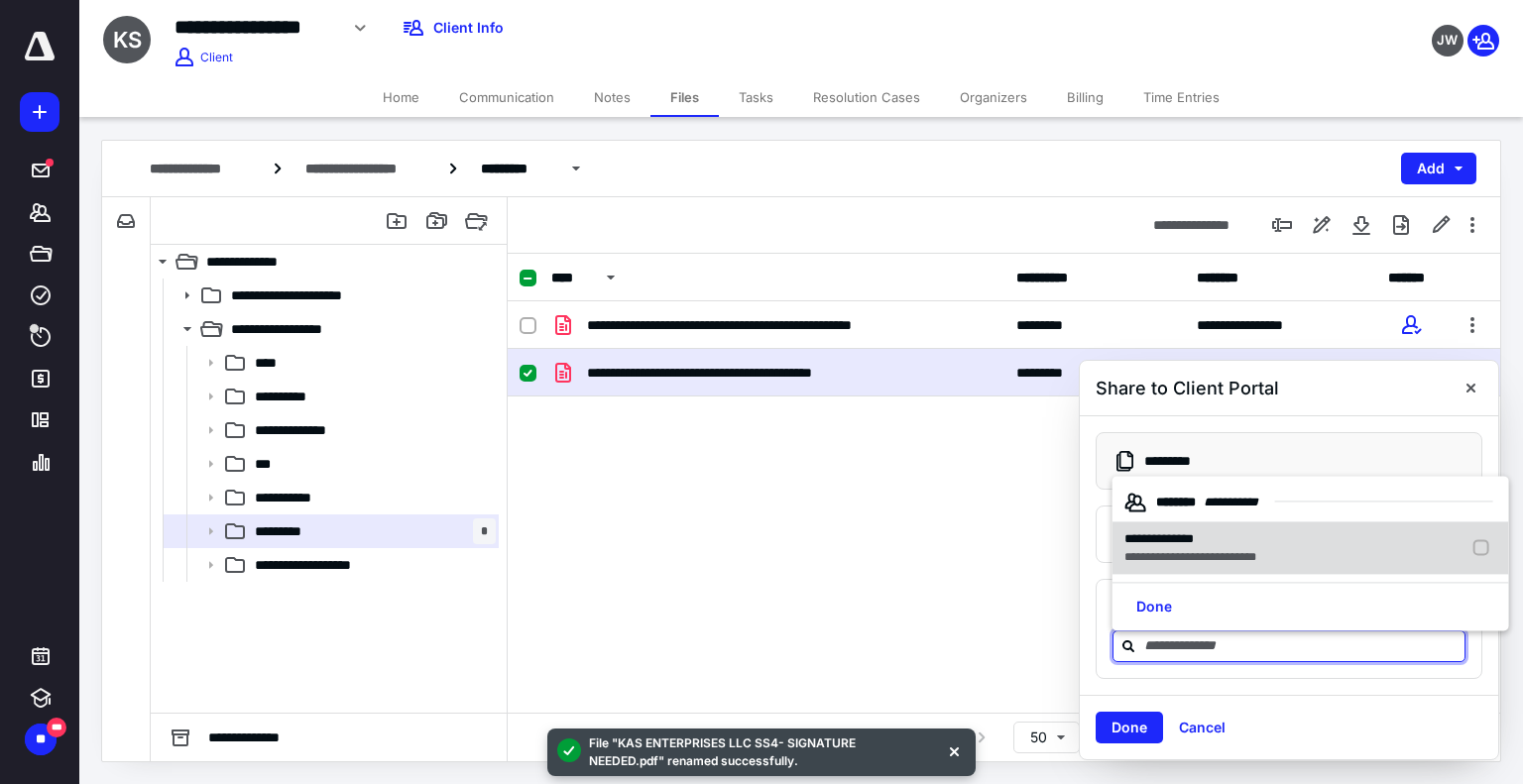 click on "**********" at bounding box center (1159, 538) 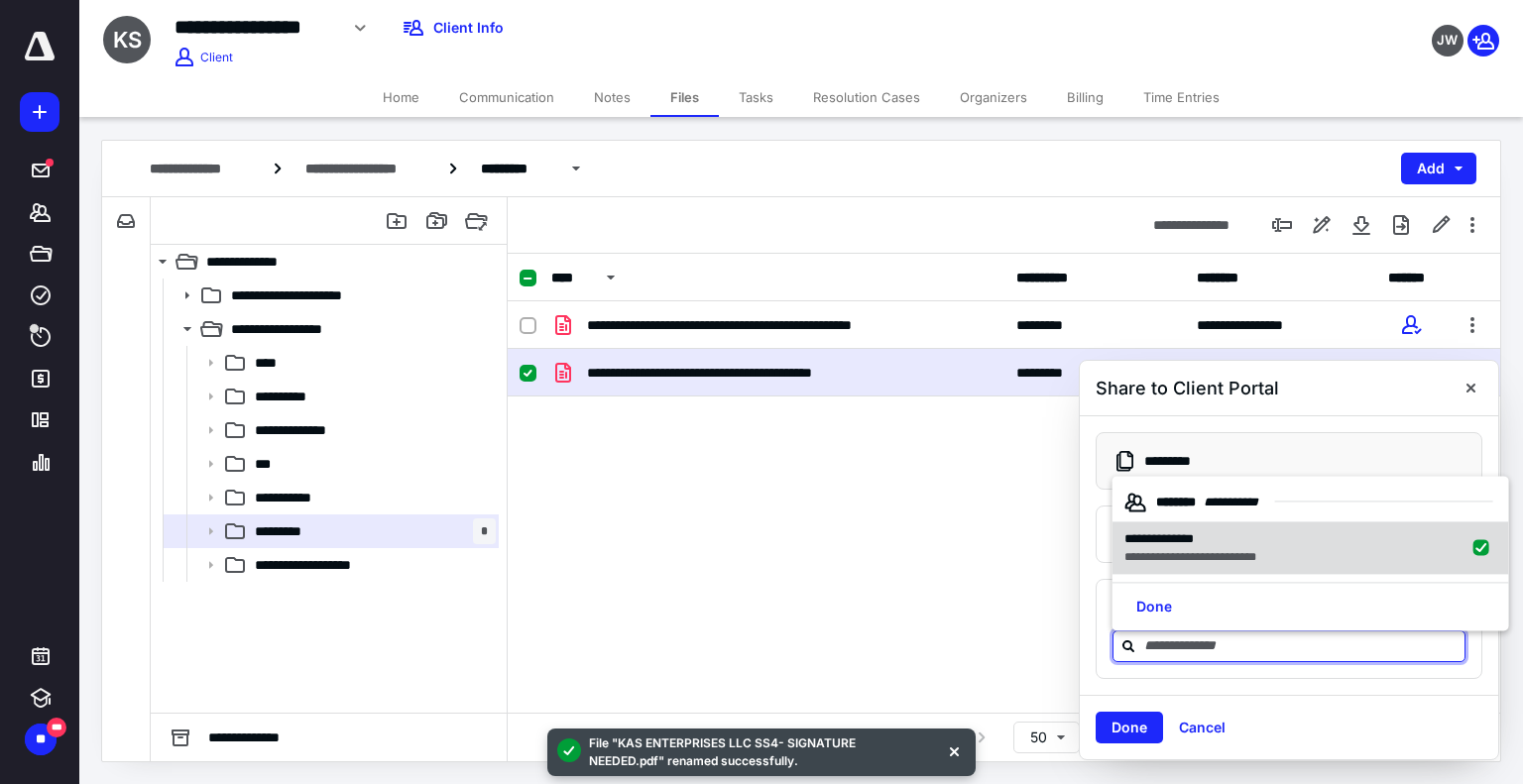 checkbox on "true" 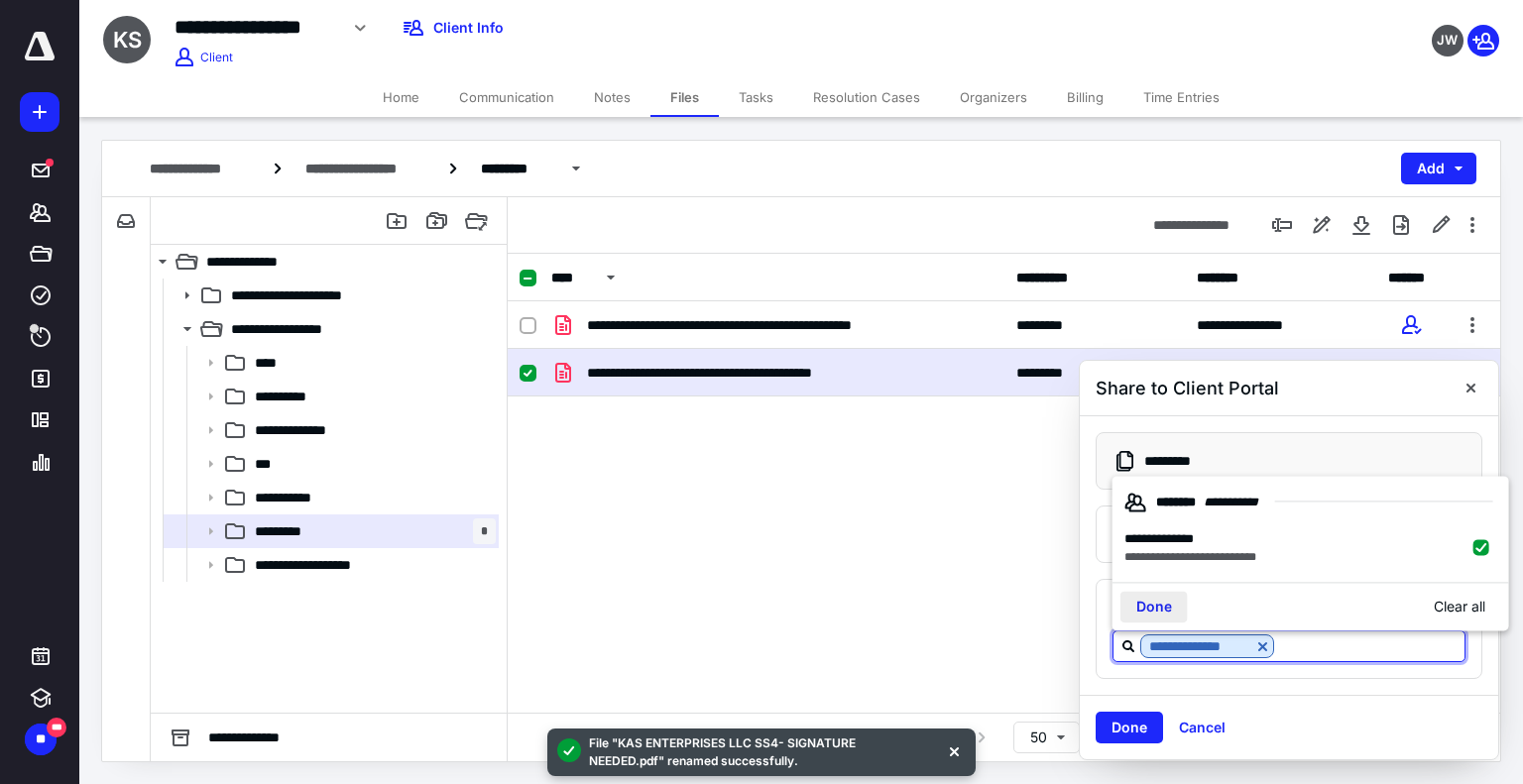 click on "Done" at bounding box center [1154, 608] 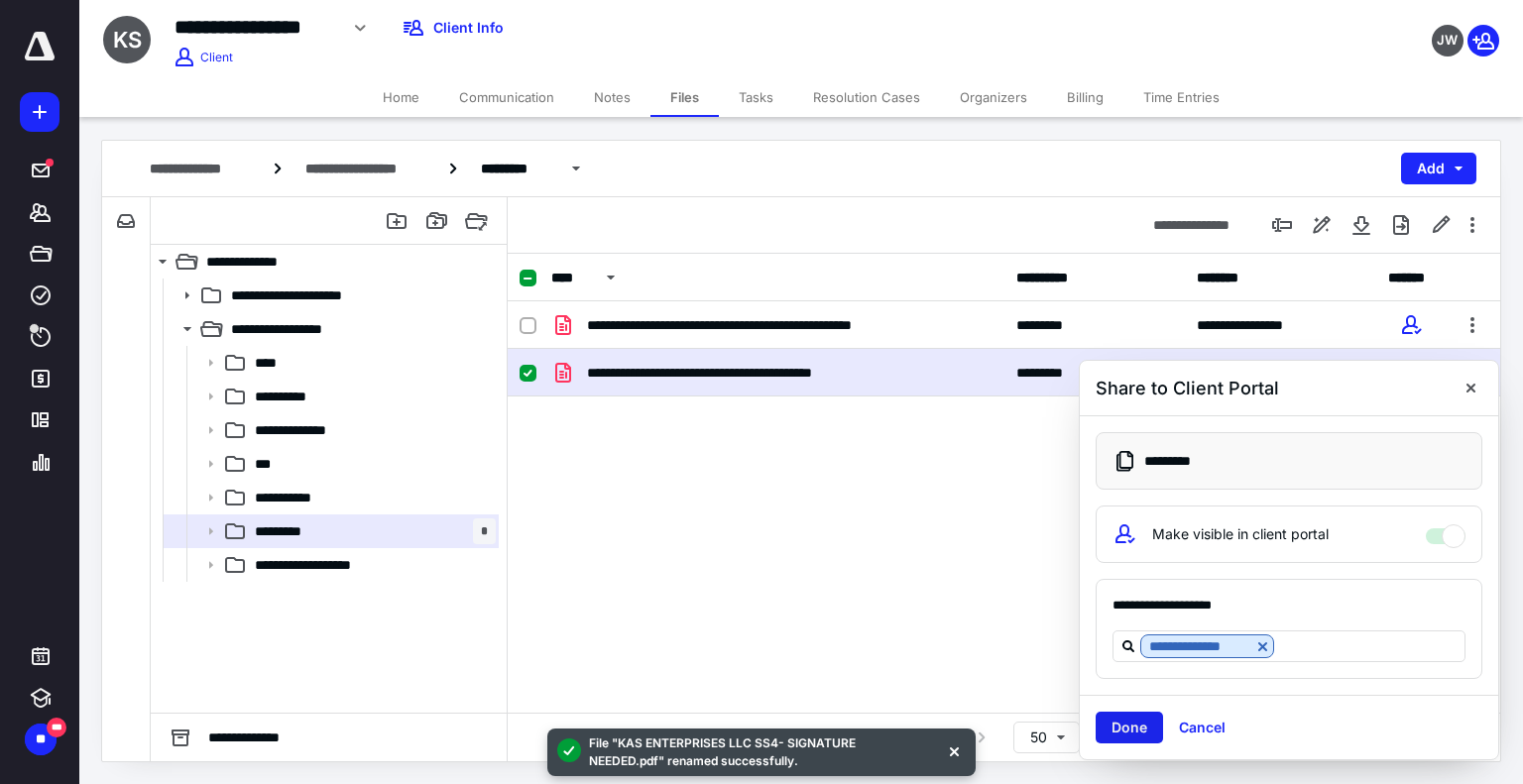 click on "Done" at bounding box center (1129, 728) 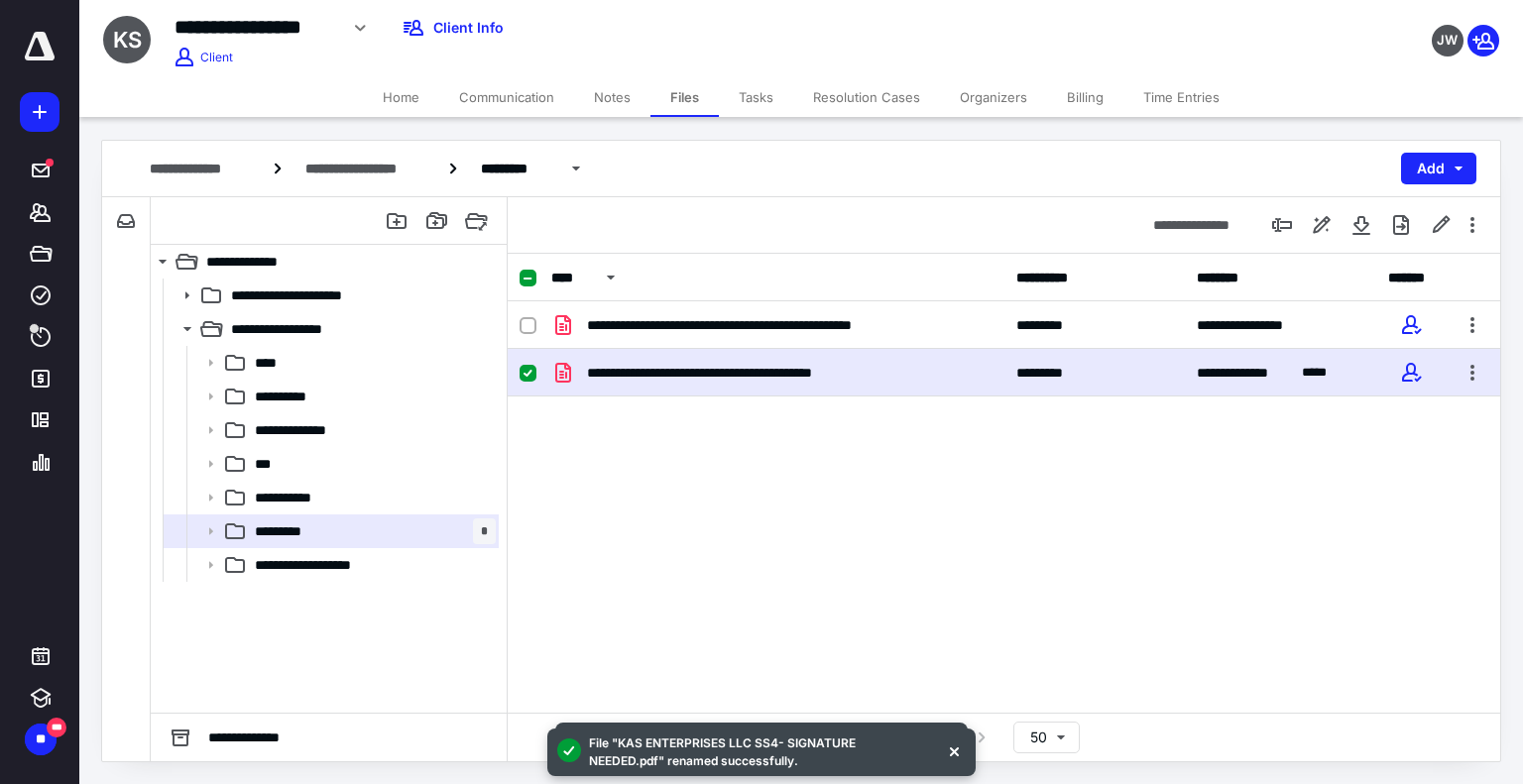 click on "Tasks" at bounding box center (756, 97) 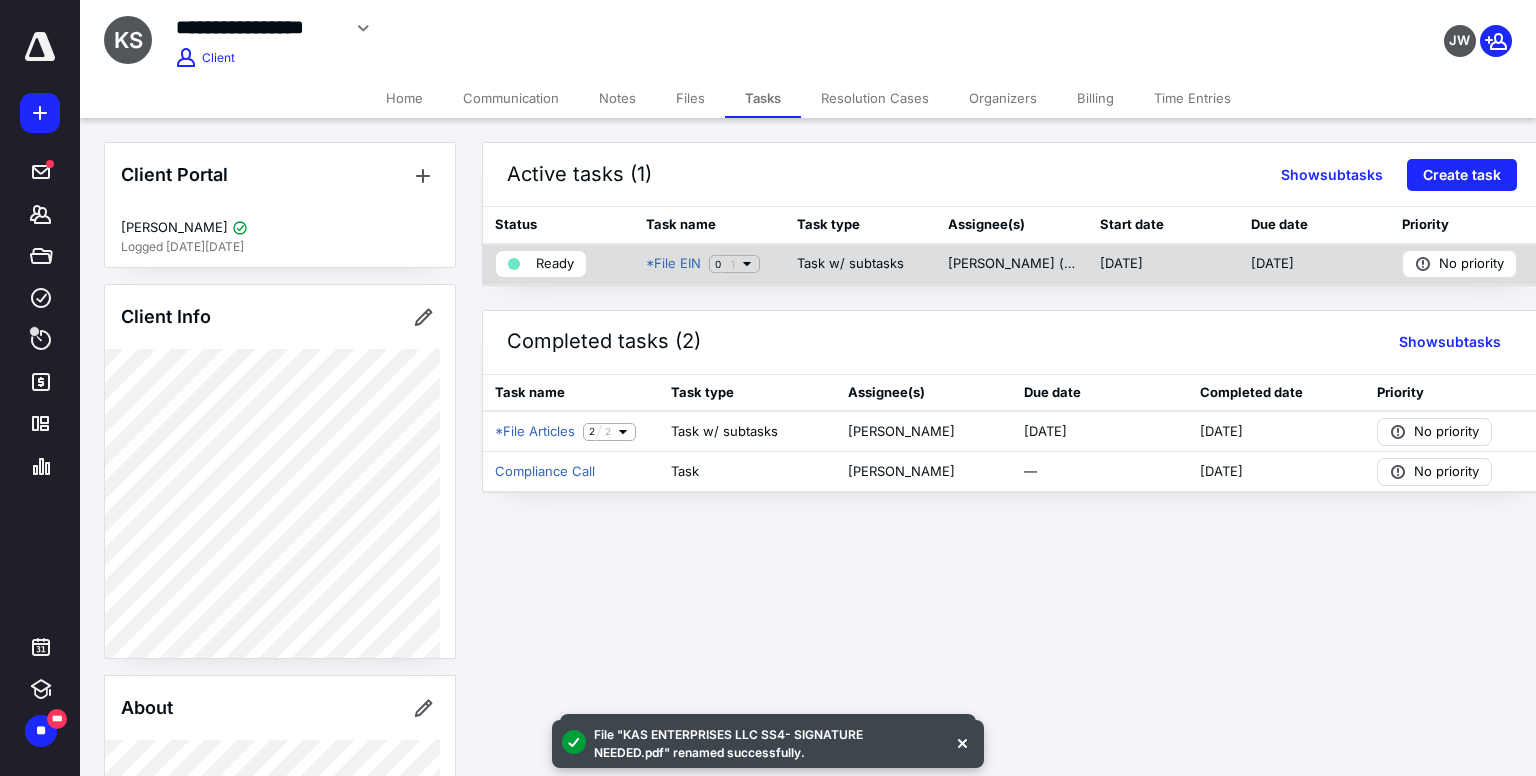 click at bounding box center (514, 264) 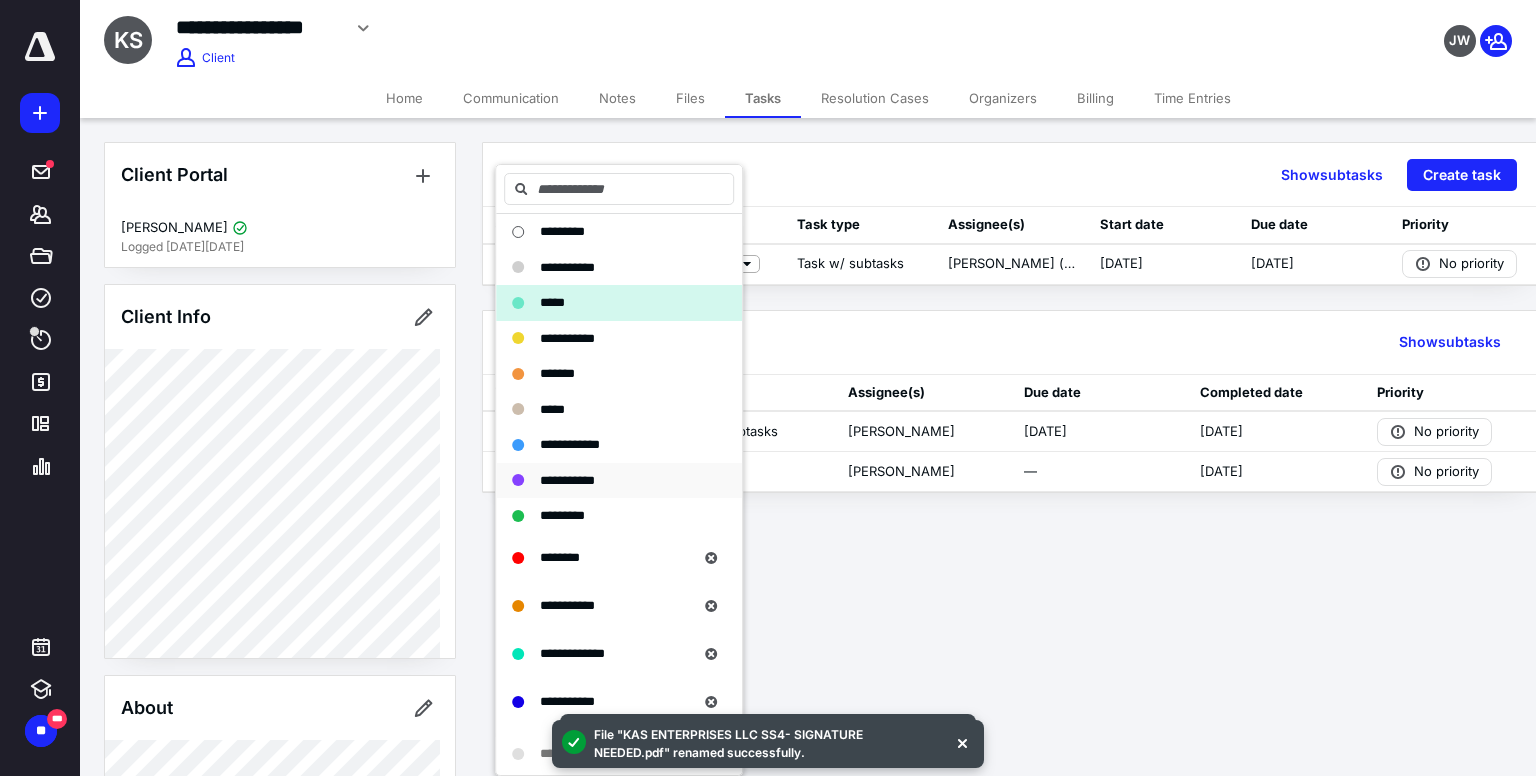 click on "**********" at bounding box center (567, 480) 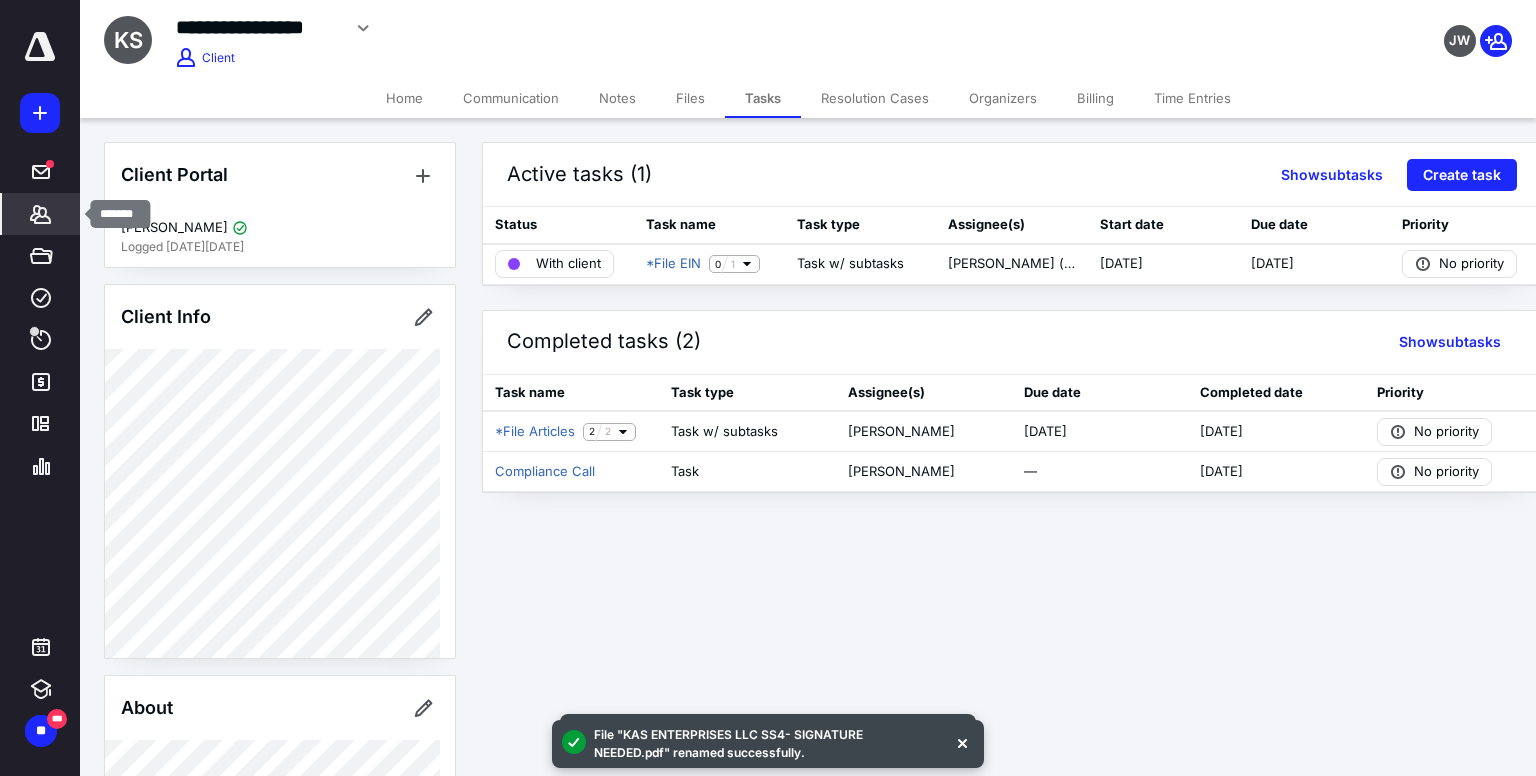 click 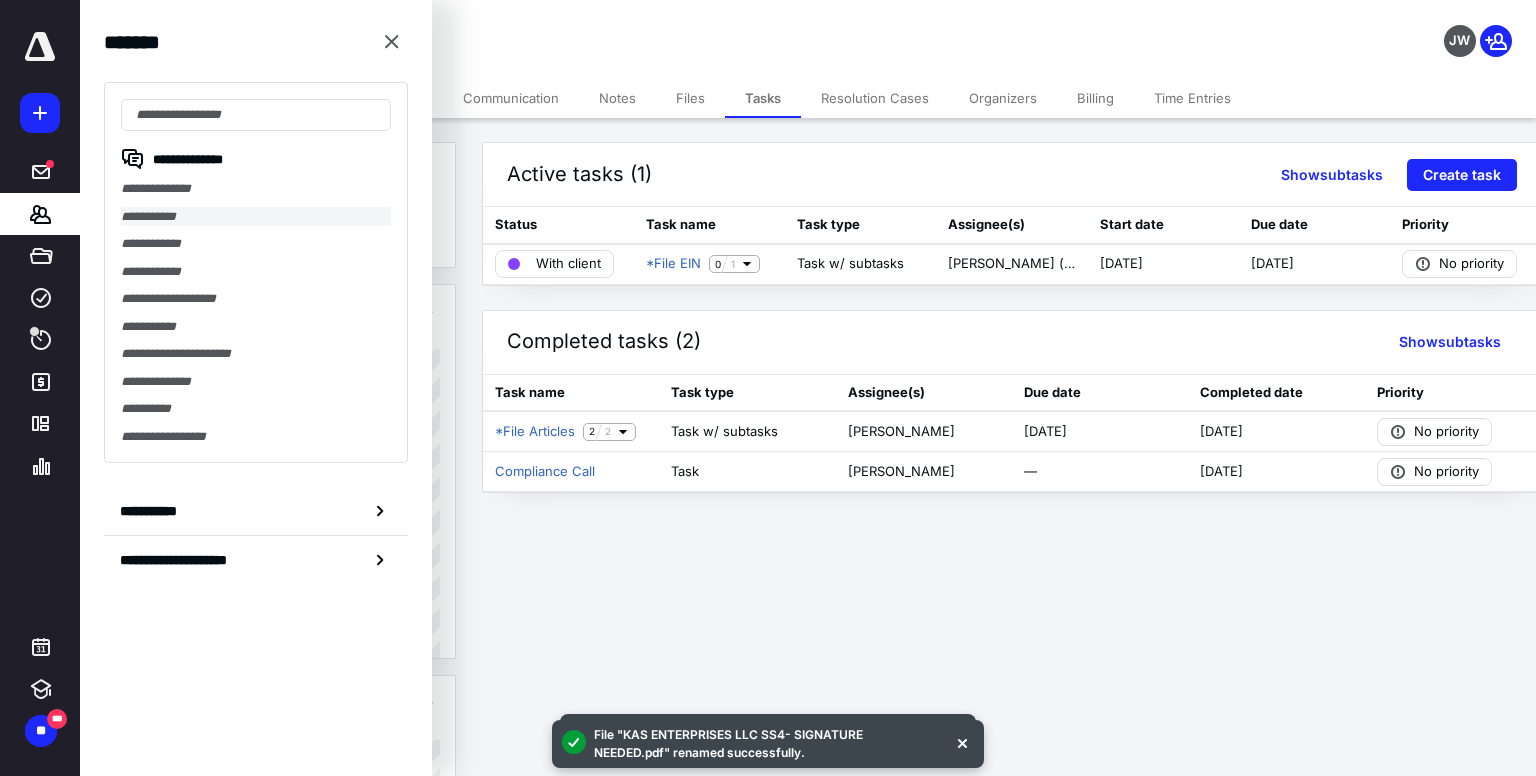 click on "**********" at bounding box center [256, 217] 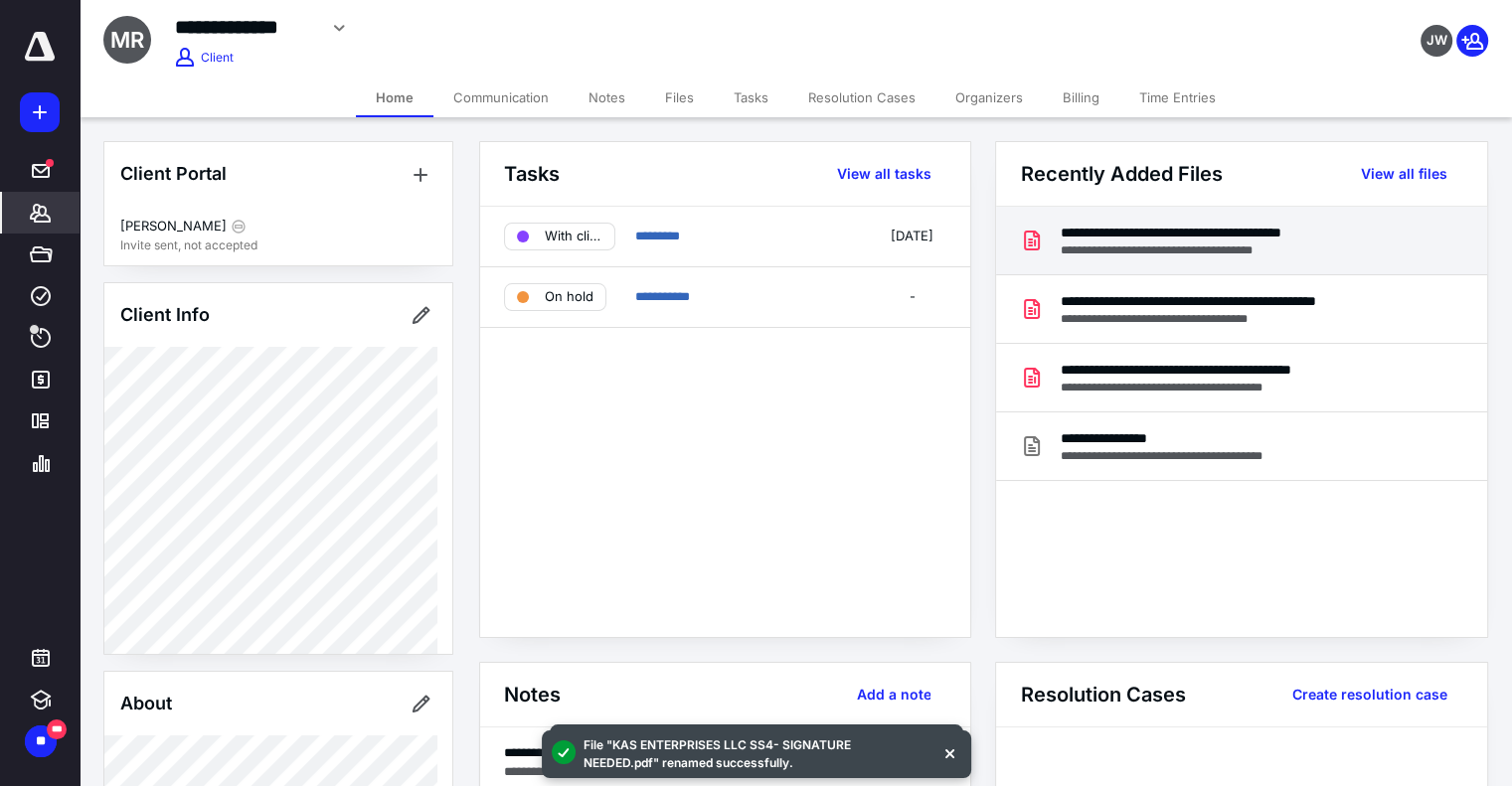 click on "**********" at bounding box center [1235, 250] 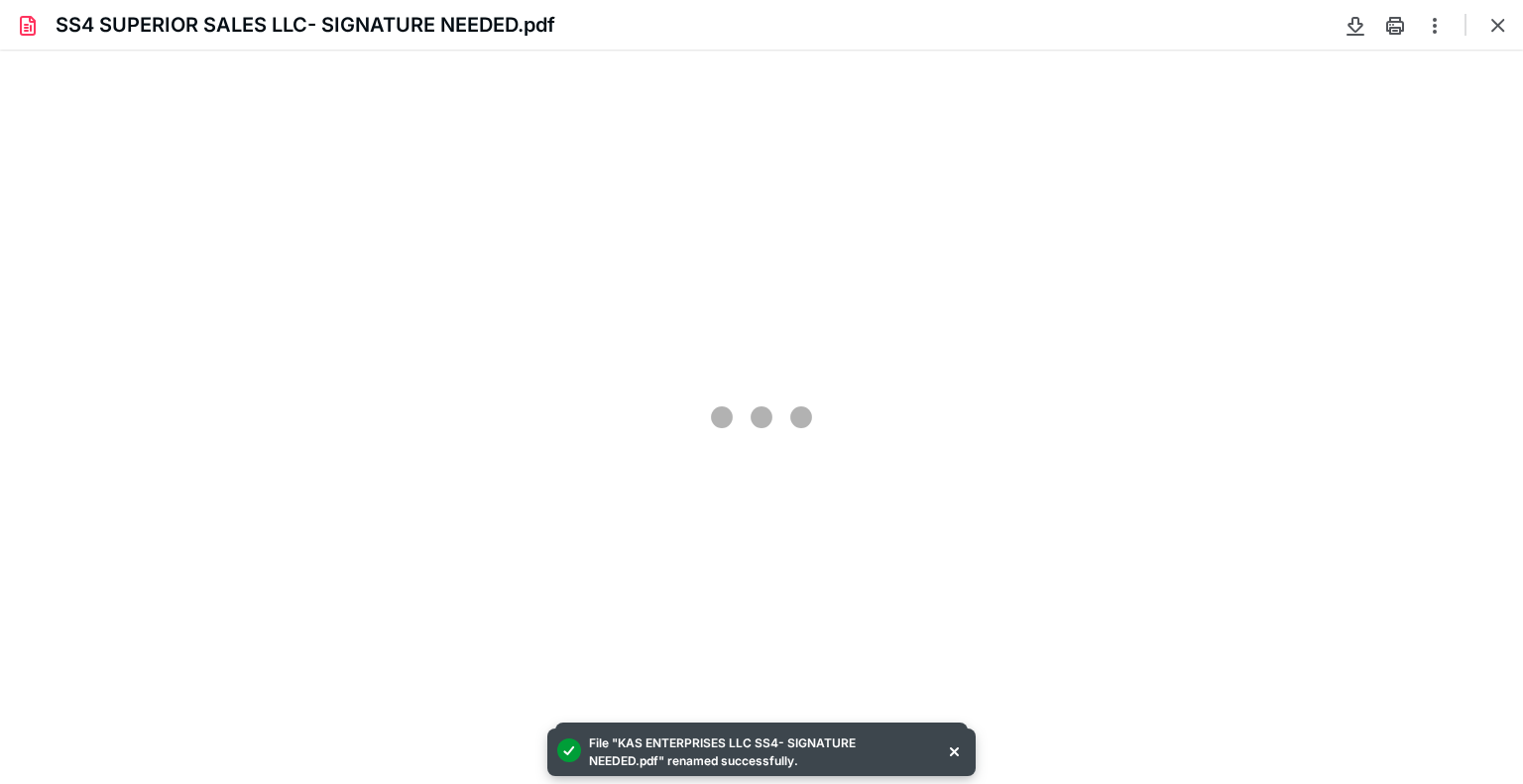scroll, scrollTop: 0, scrollLeft: 0, axis: both 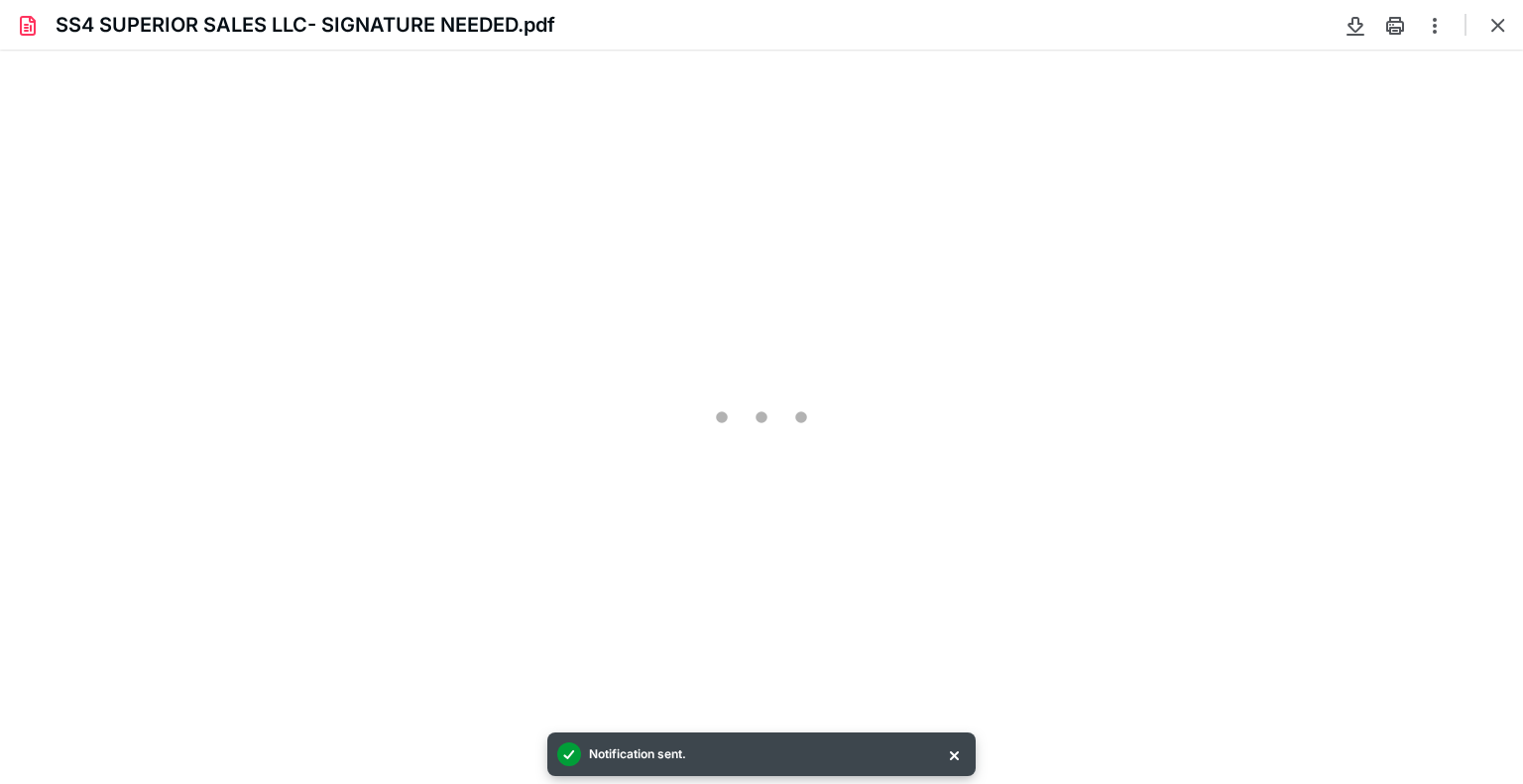 type on "247" 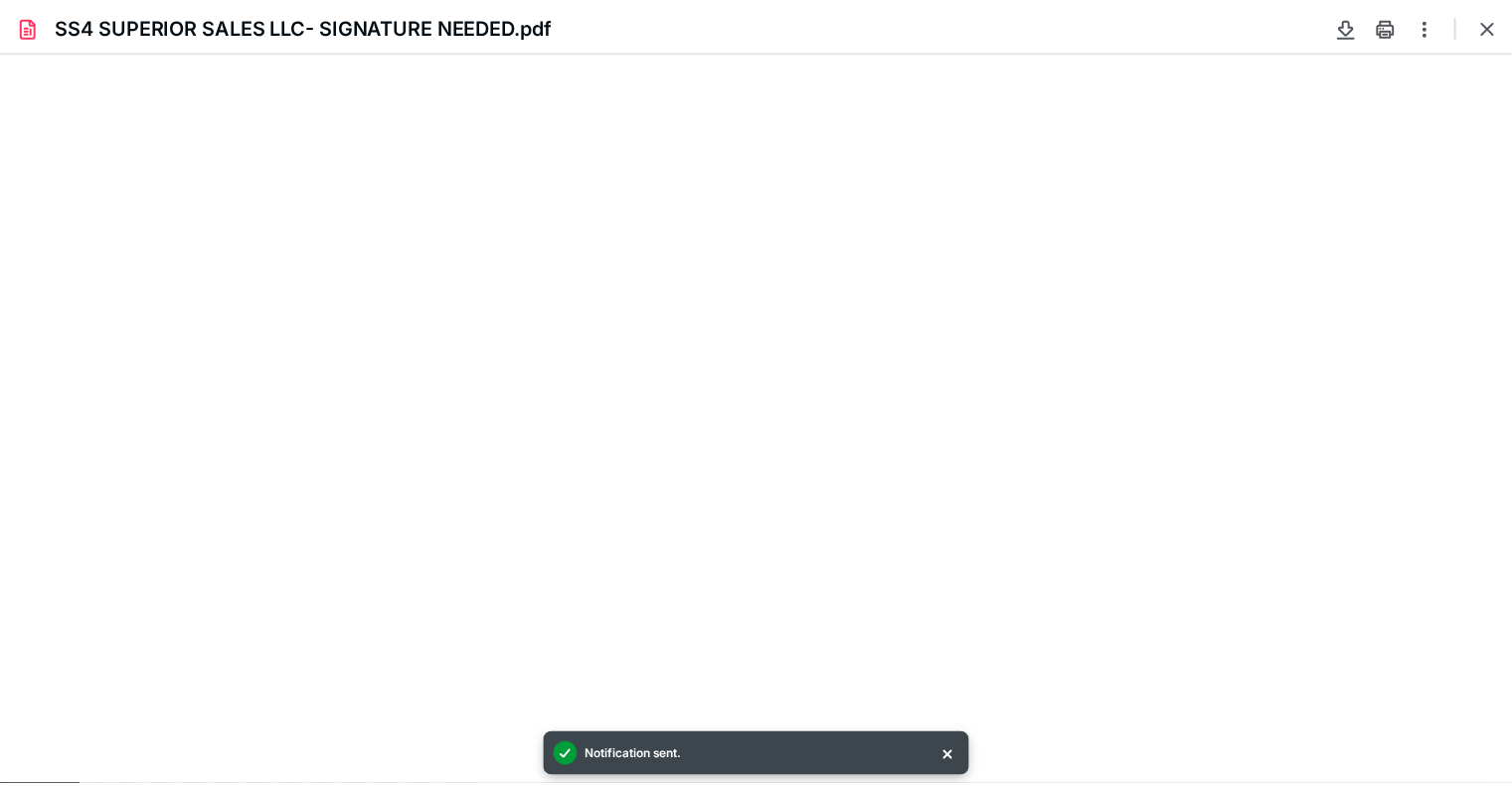 scroll, scrollTop: 46, scrollLeft: 0, axis: vertical 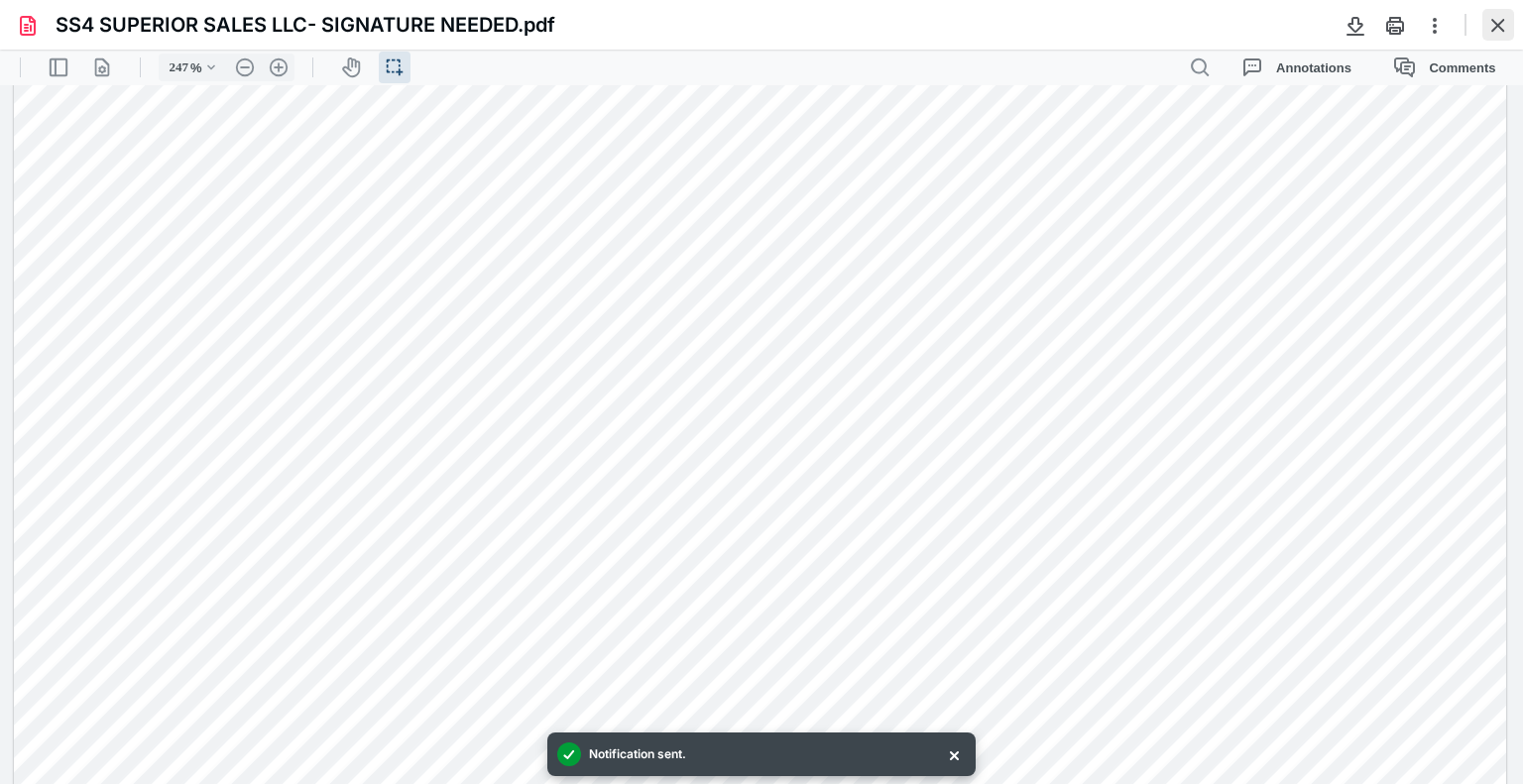 click at bounding box center [1498, 25] 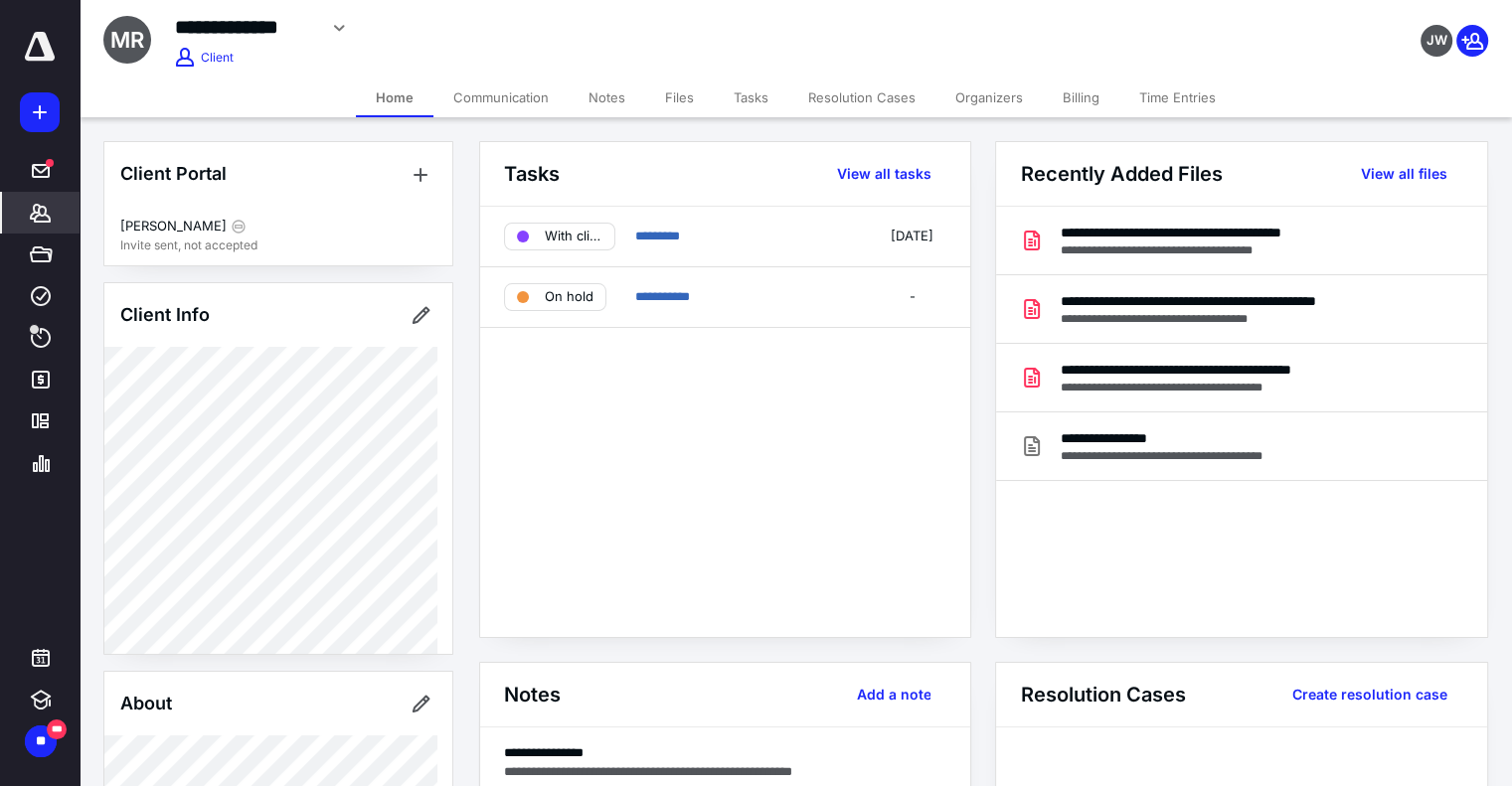 click on "Tasks" at bounding box center (751, 97) 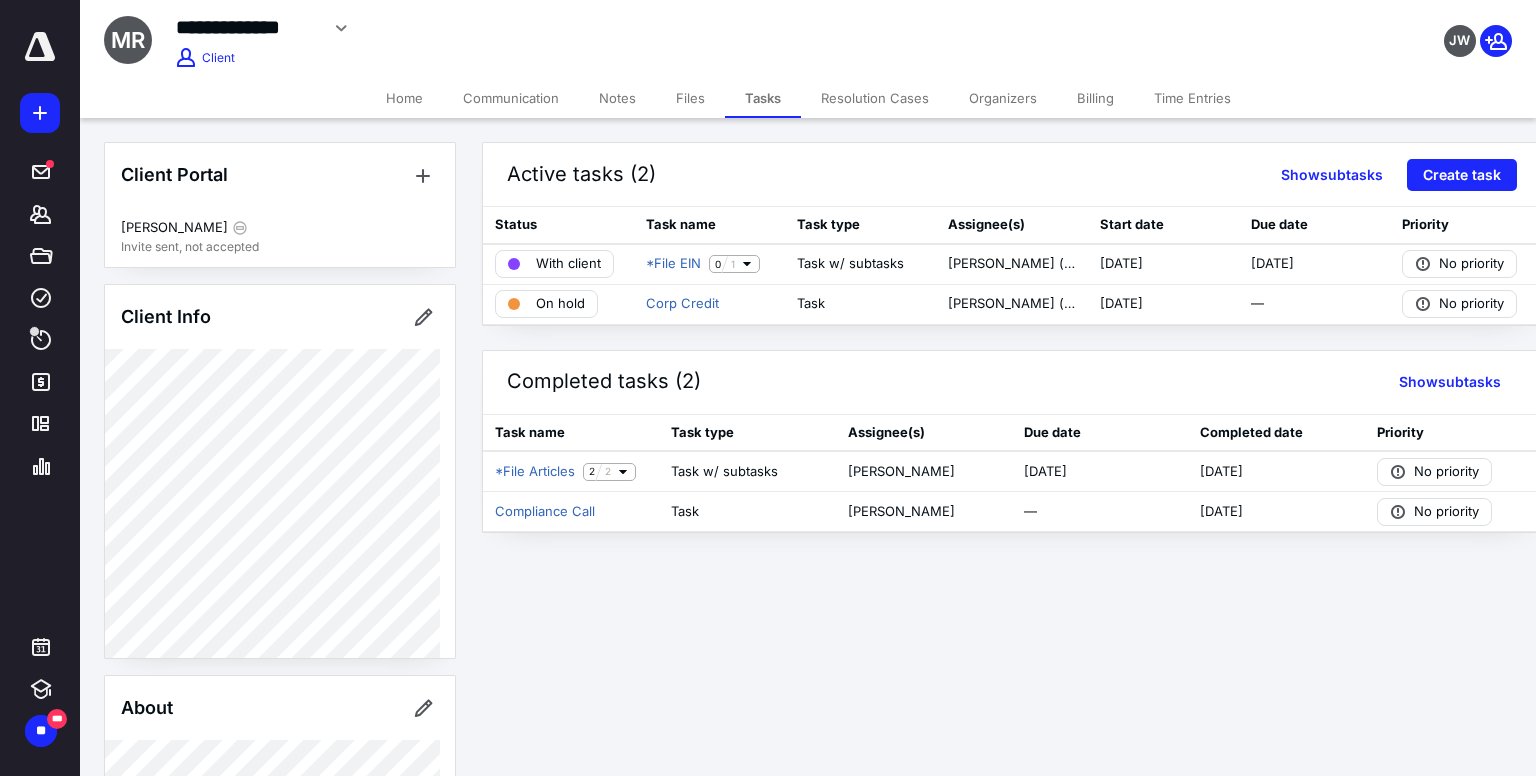 click on "Files" at bounding box center (690, 98) 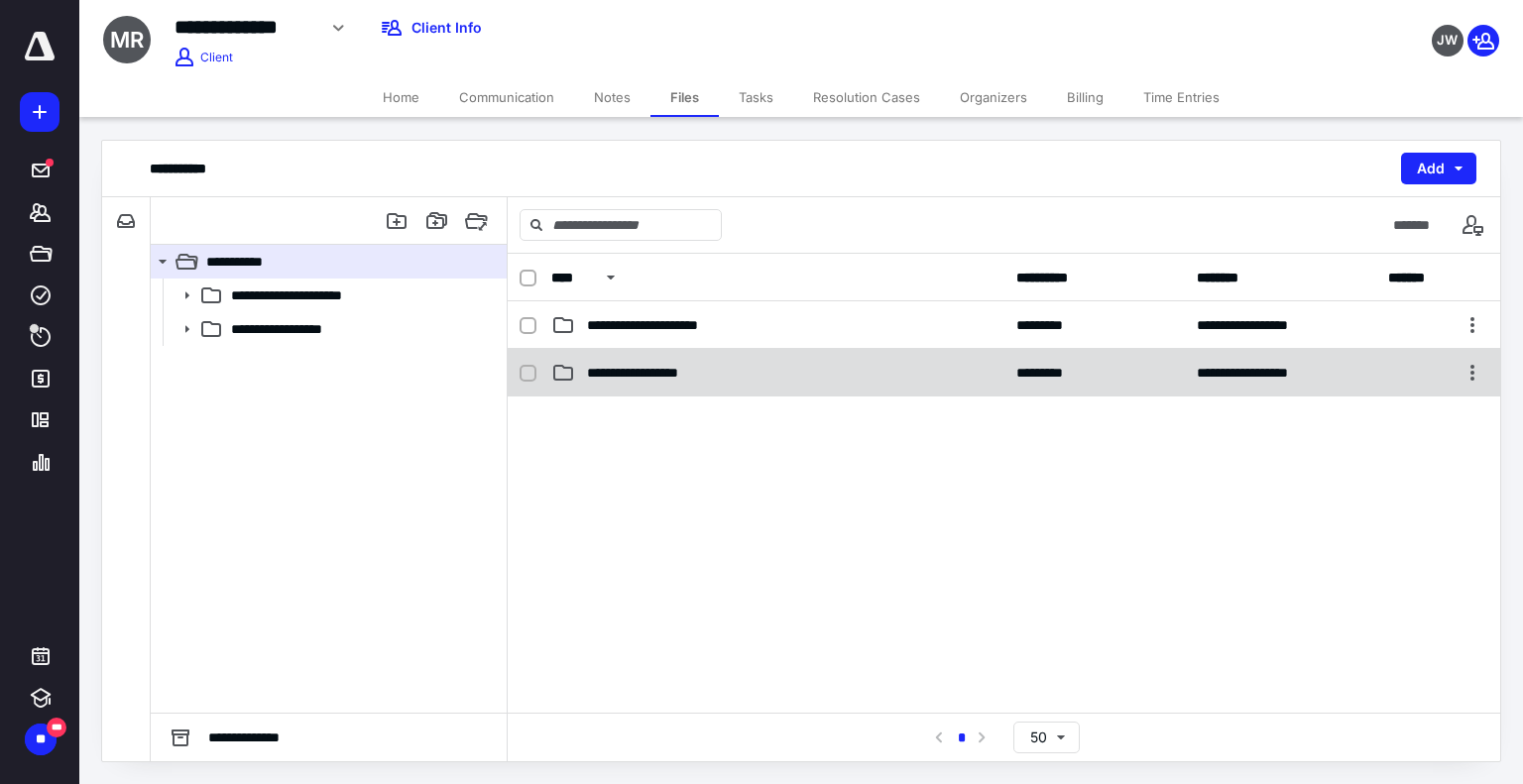click on "**********" at bounding box center (777, 373) 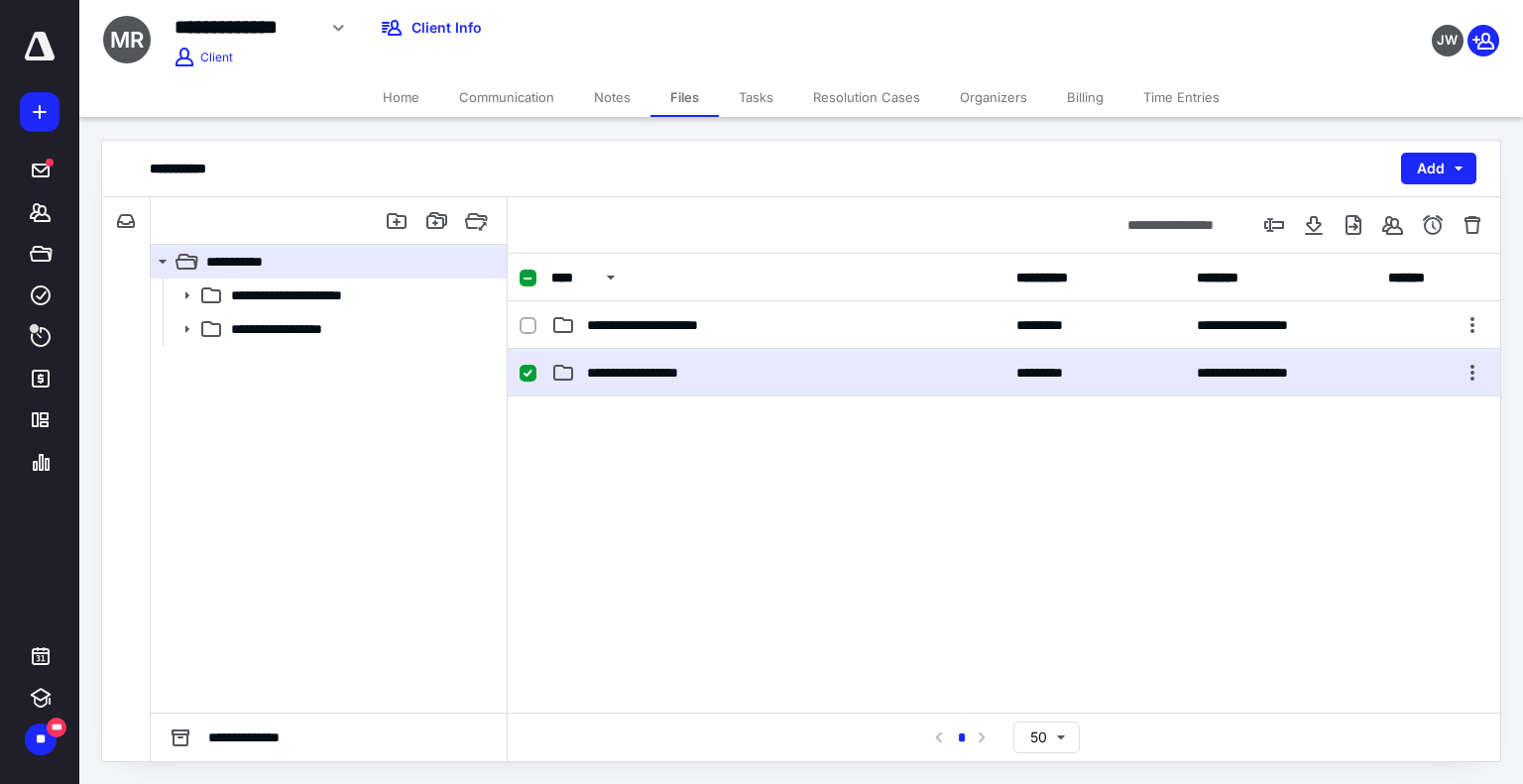 click on "**********" at bounding box center [777, 373] 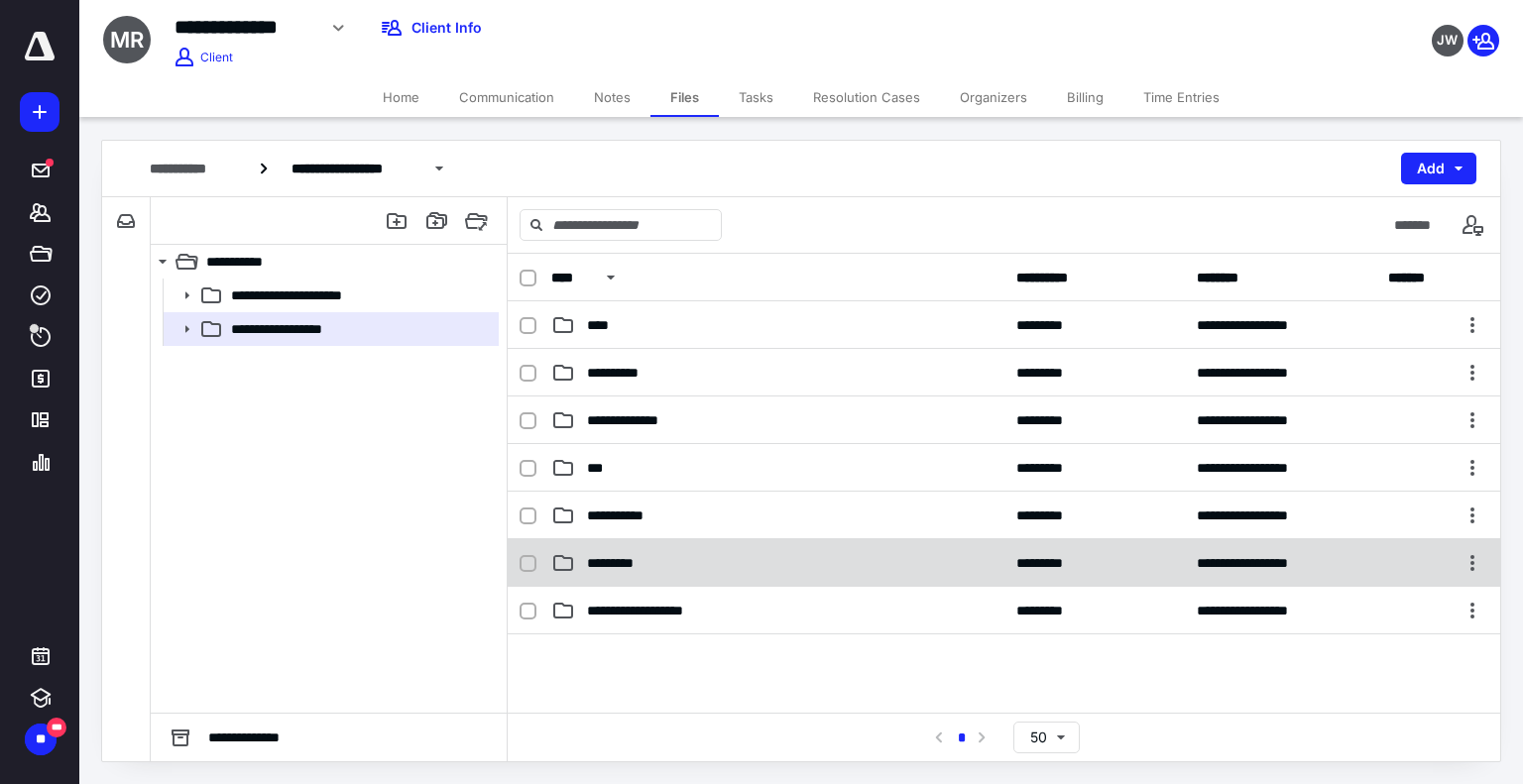 click on "**********" at bounding box center (1003, 563) 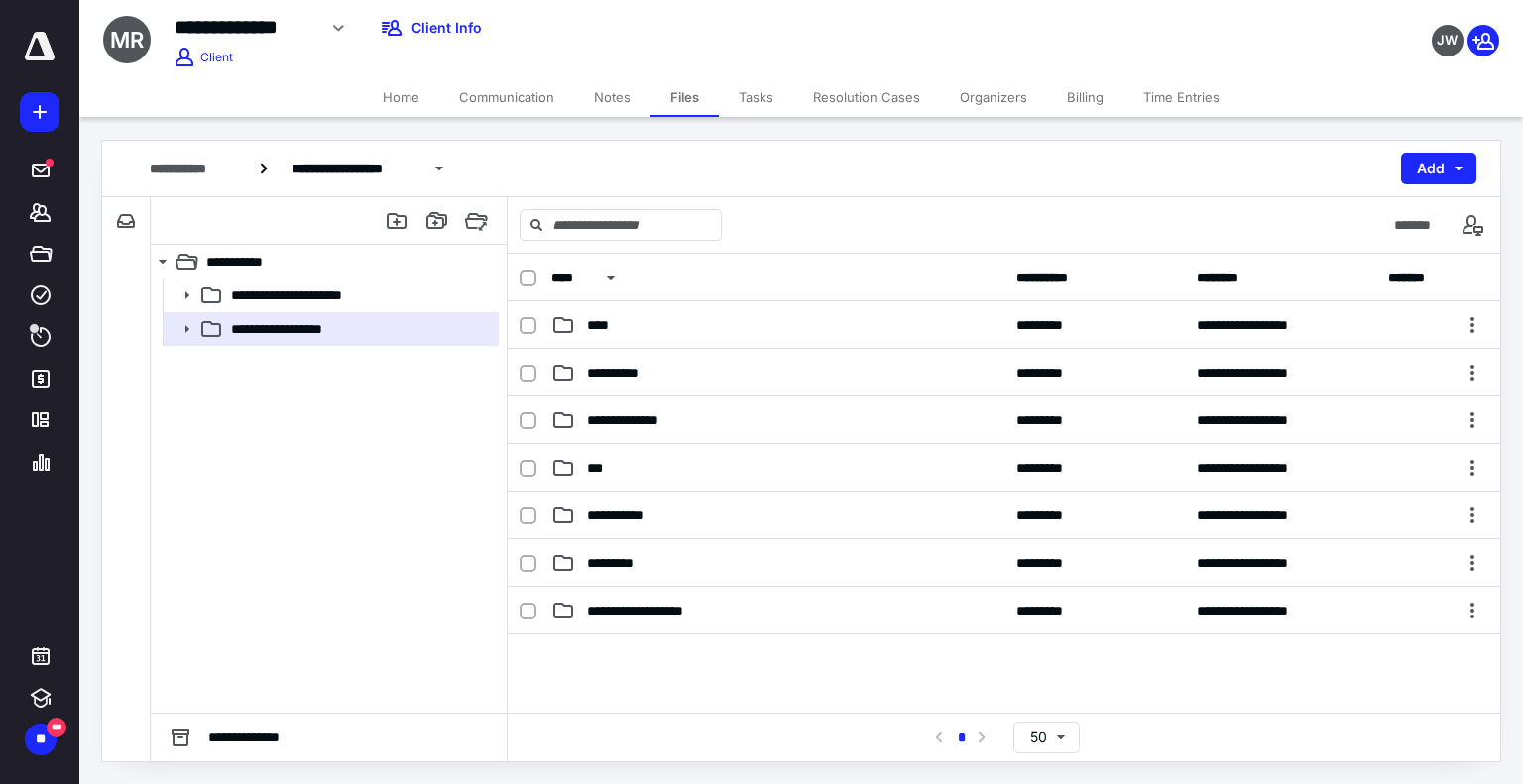 click on "**********" at bounding box center (1003, 563) 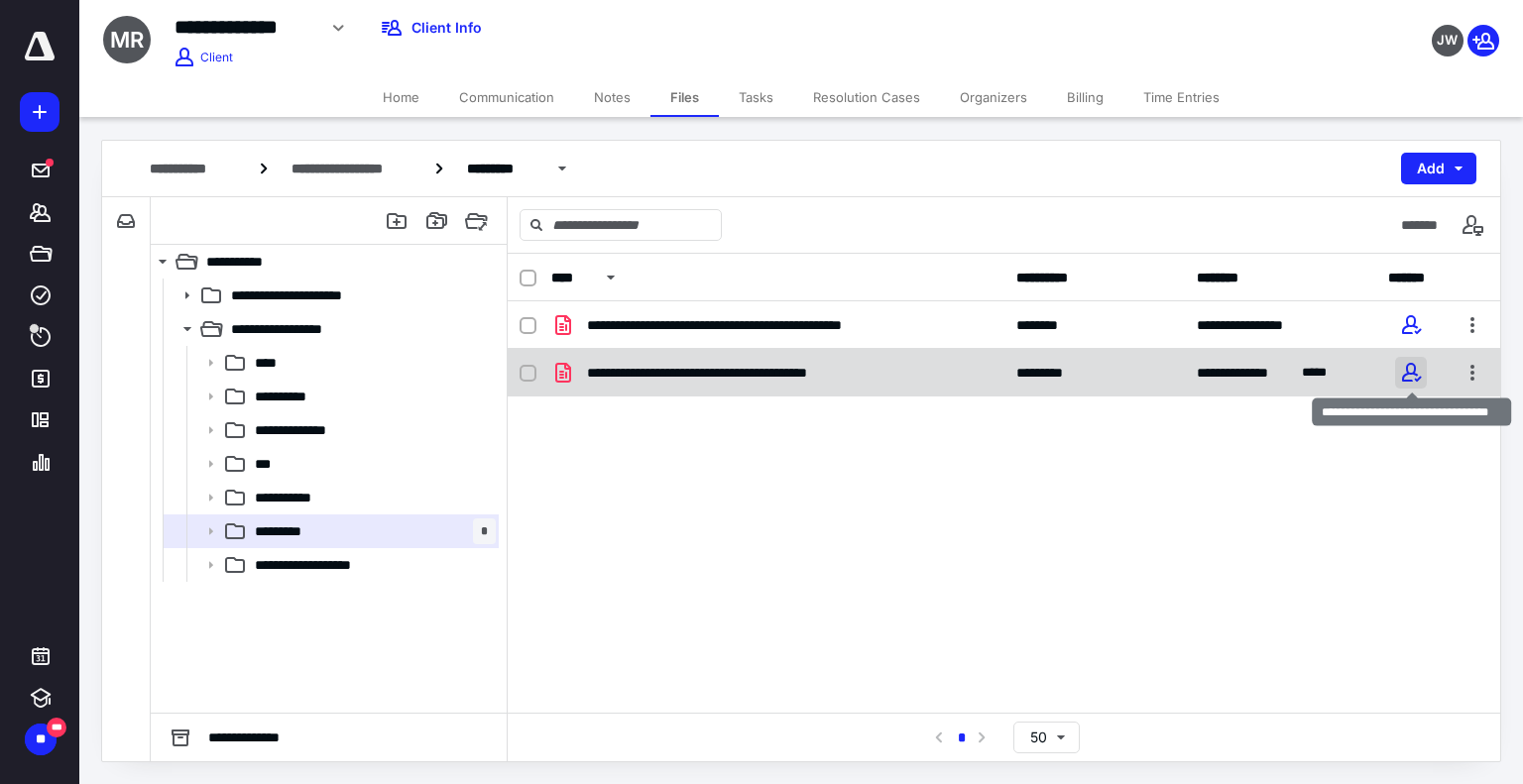 click at bounding box center (1411, 373) 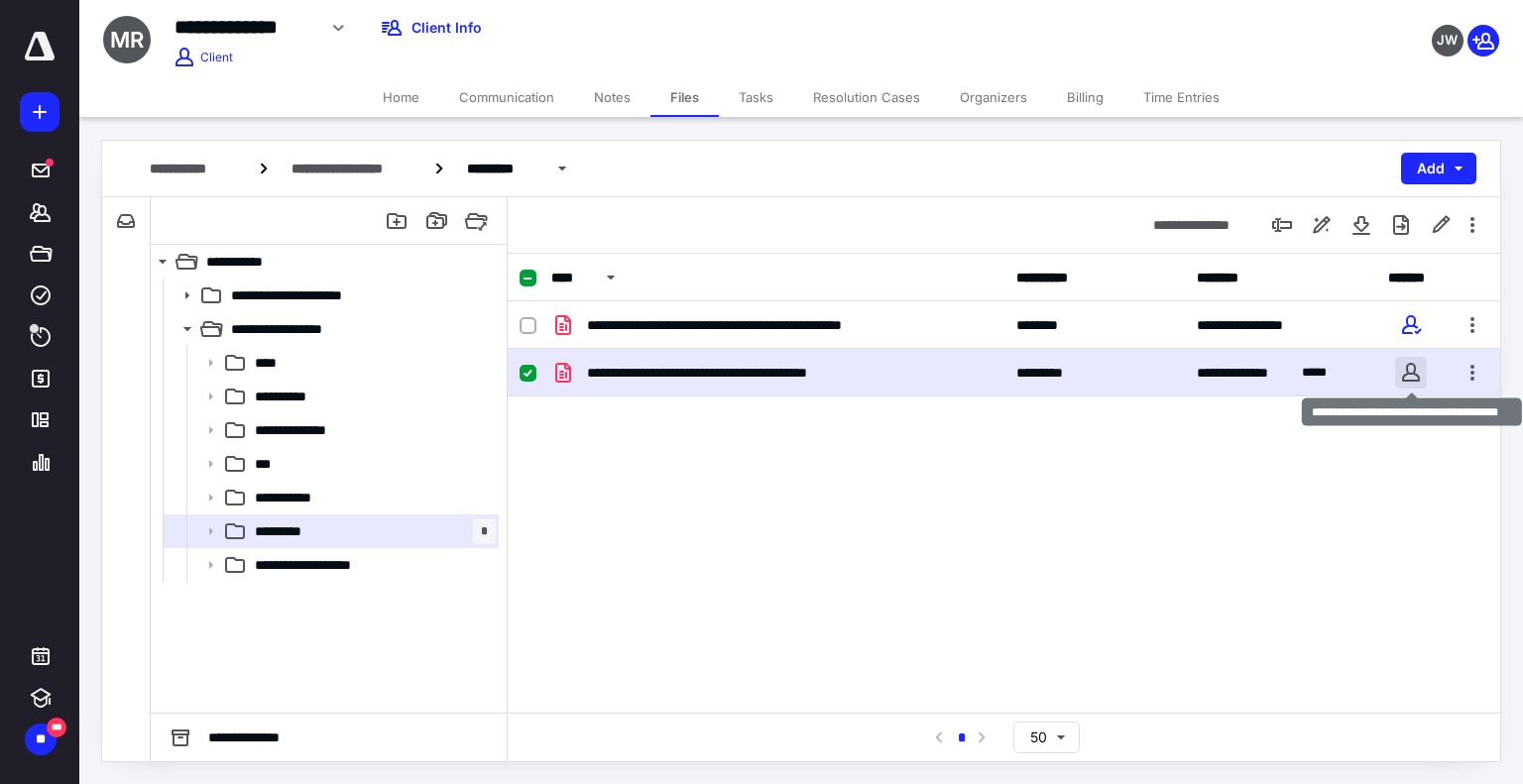 click at bounding box center [1411, 373] 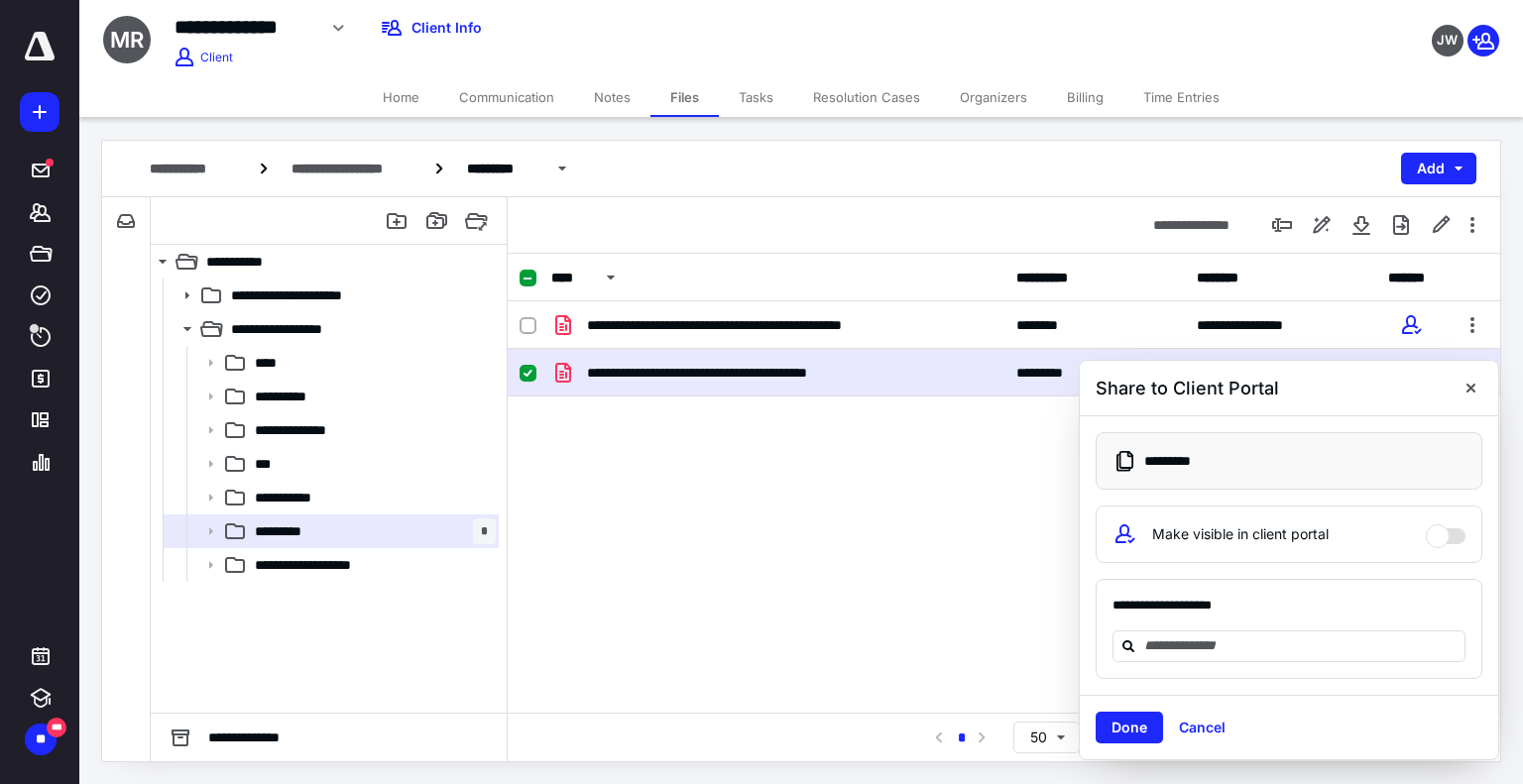 drag, startPoint x: 1319, startPoint y: 602, endPoint x: 1309, endPoint y: 625, distance: 25 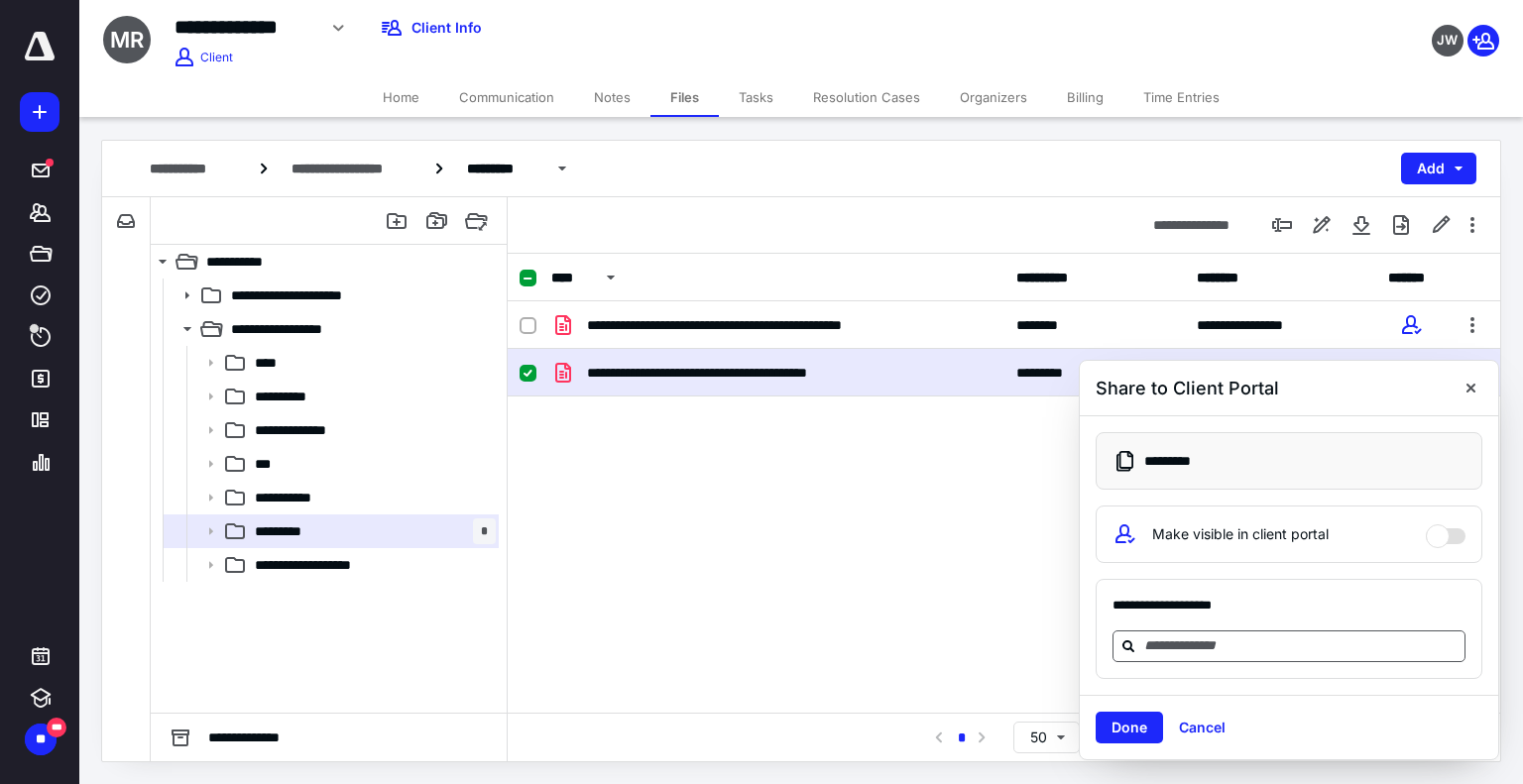 click at bounding box center [1289, 646] 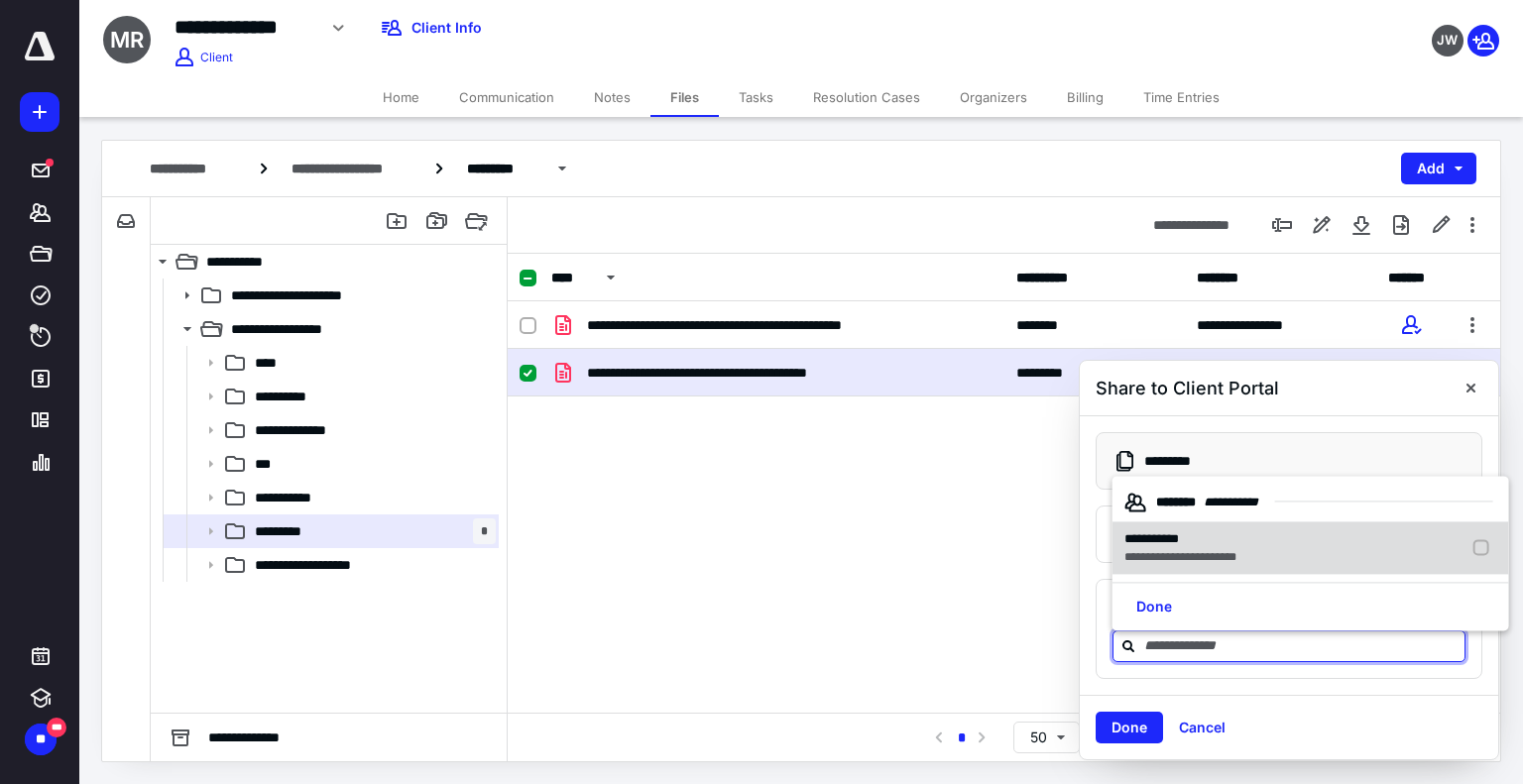 click on "**********" at bounding box center [1180, 558] 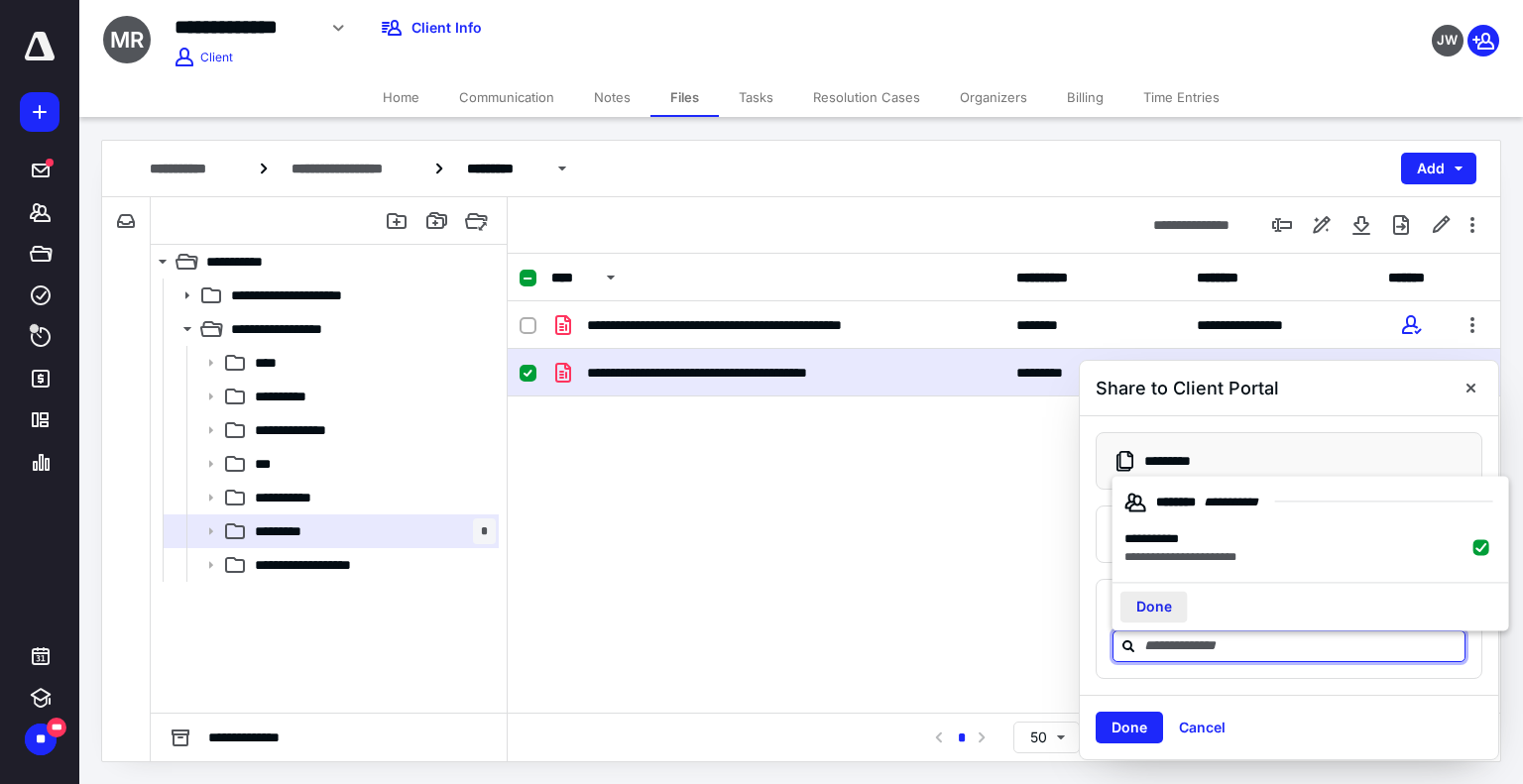 checkbox on "true" 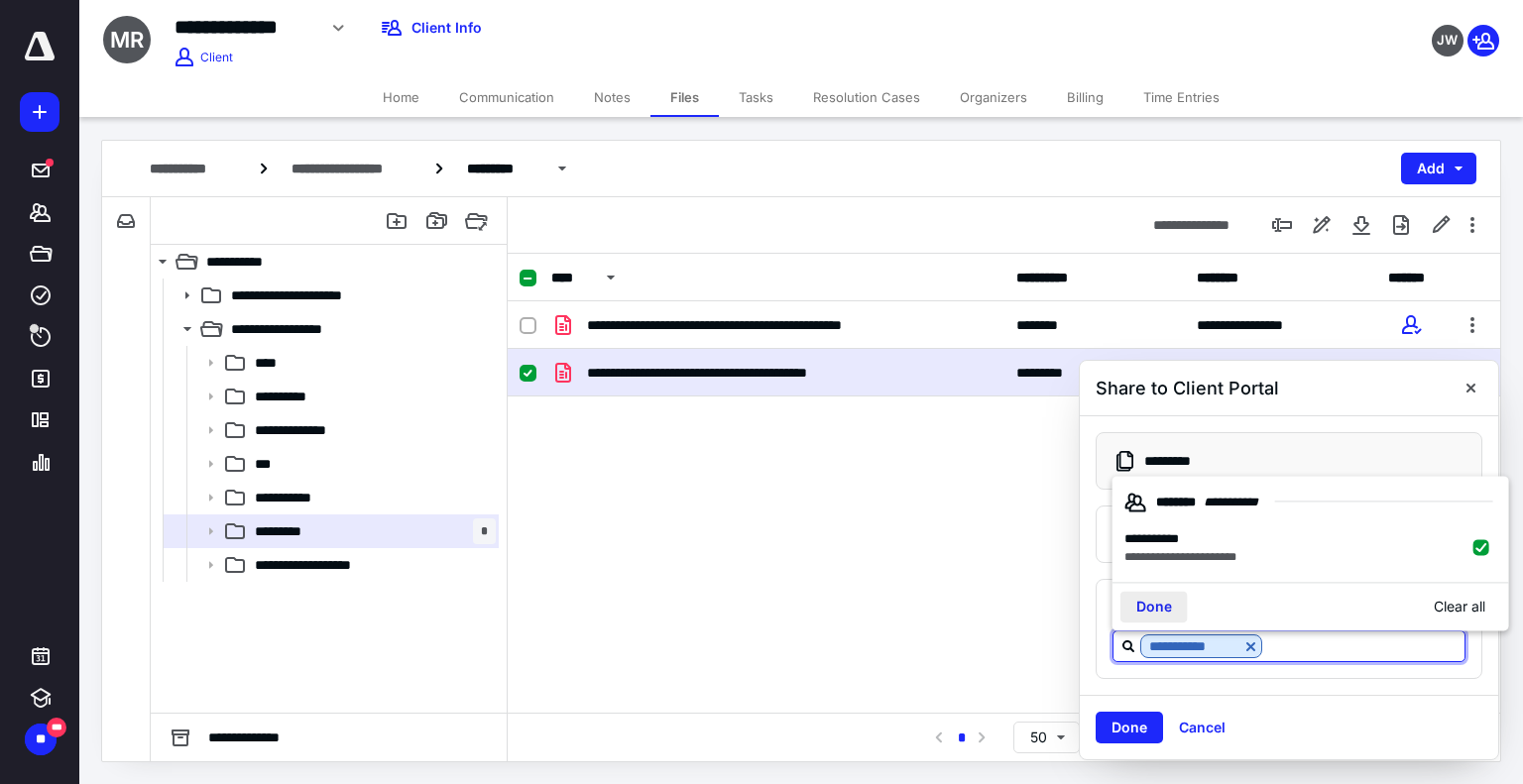 click on "Done" at bounding box center (1154, 608) 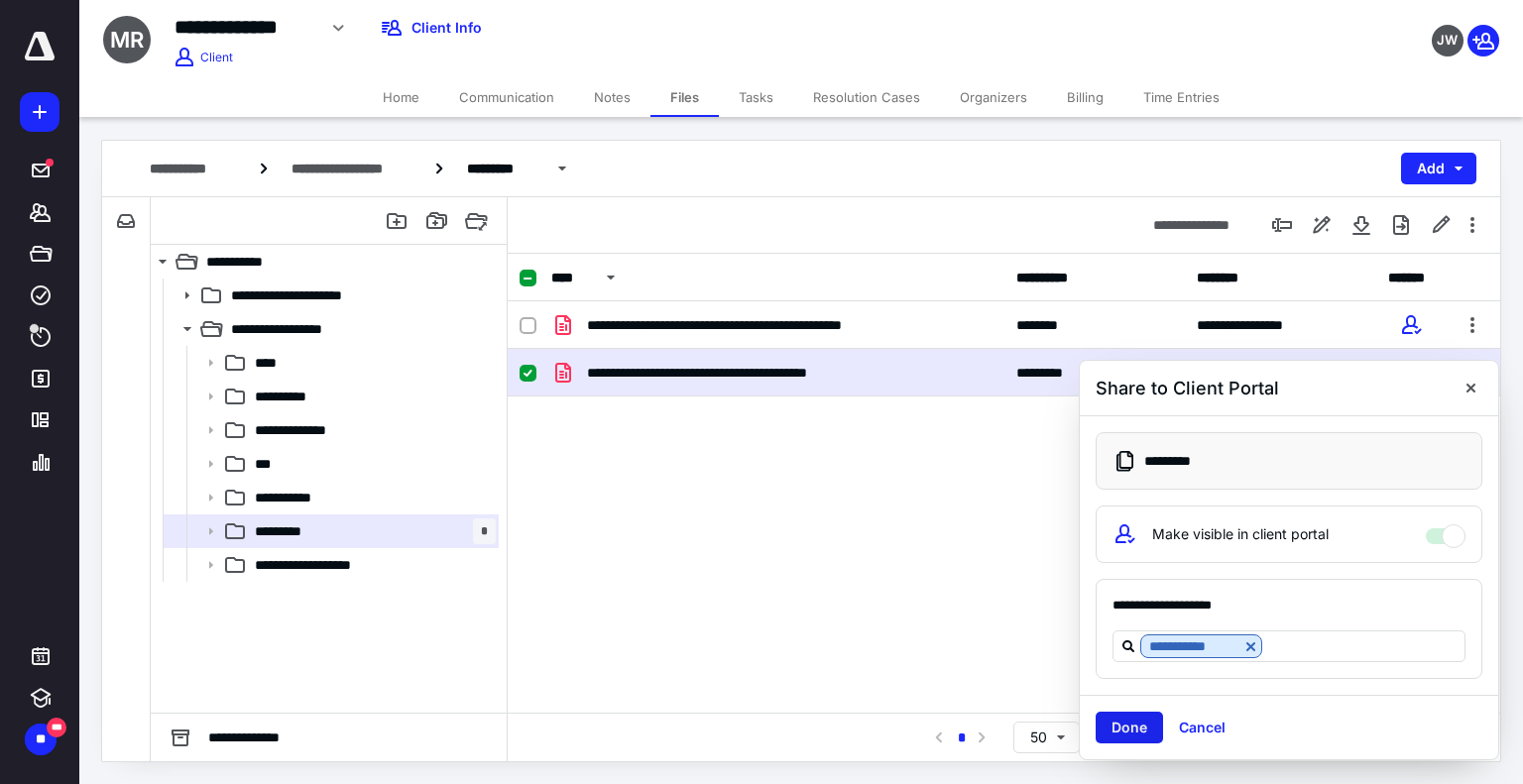 click on "Done" at bounding box center [1129, 728] 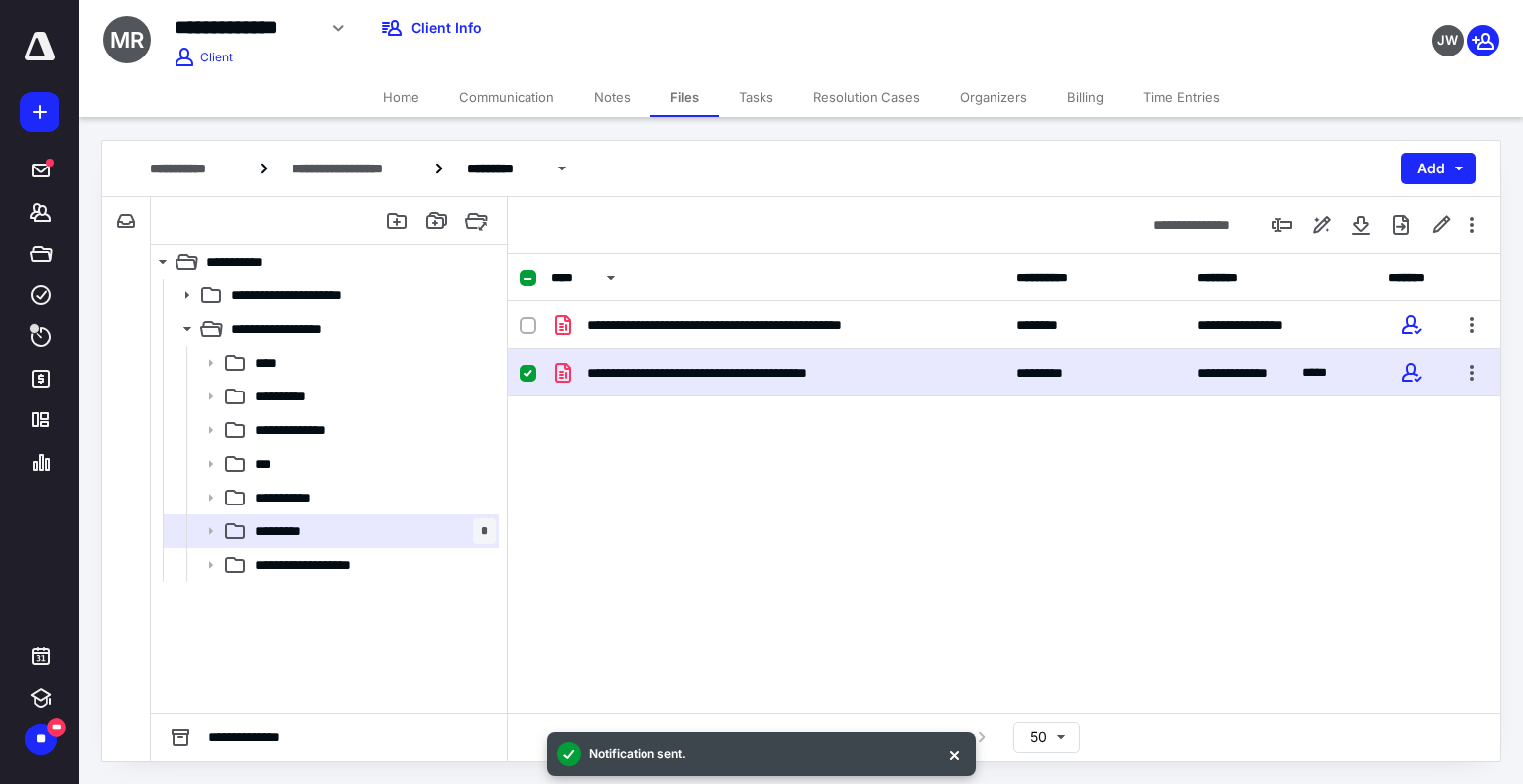 click on "Notes" at bounding box center (612, 97) 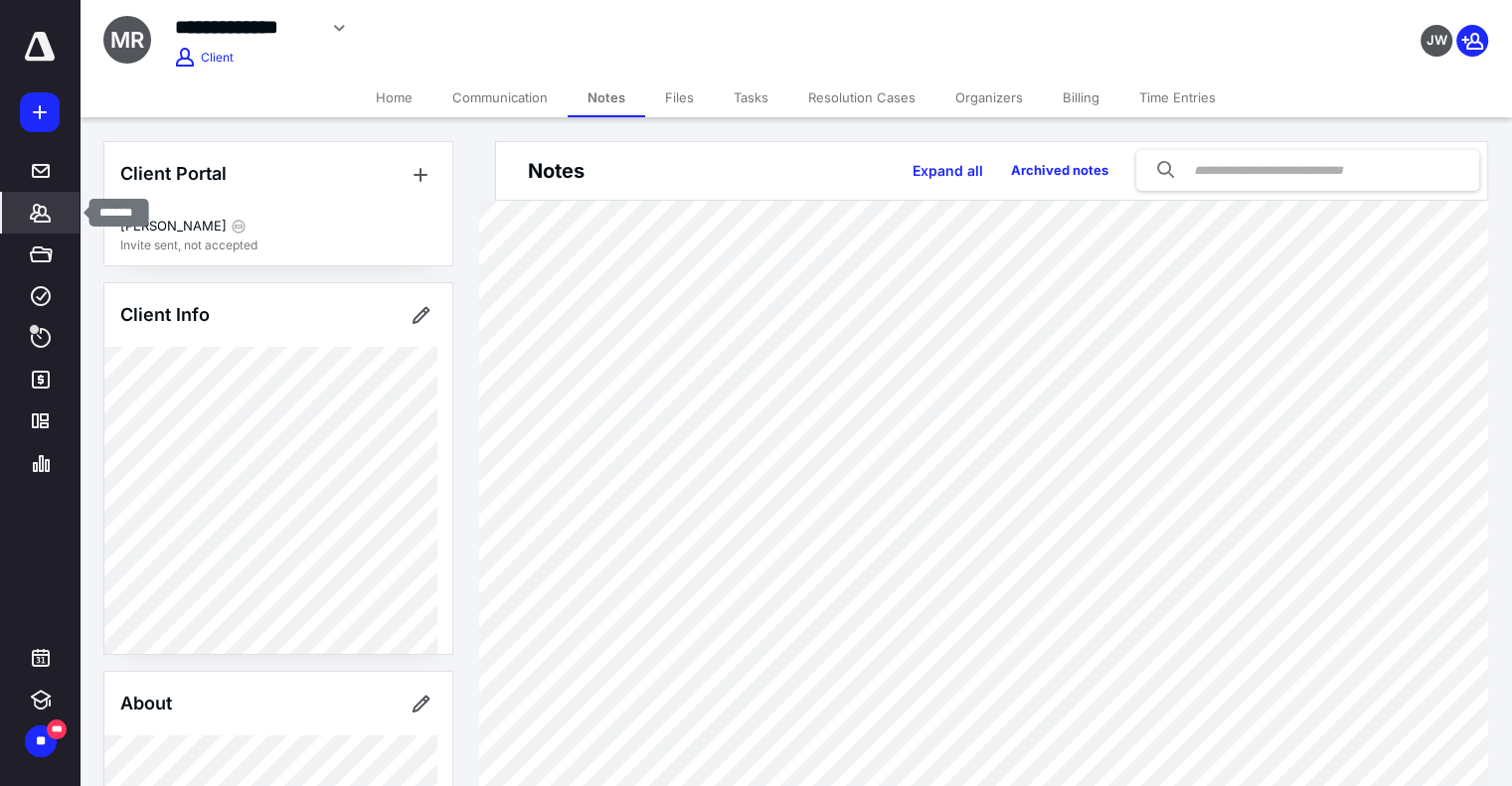 click 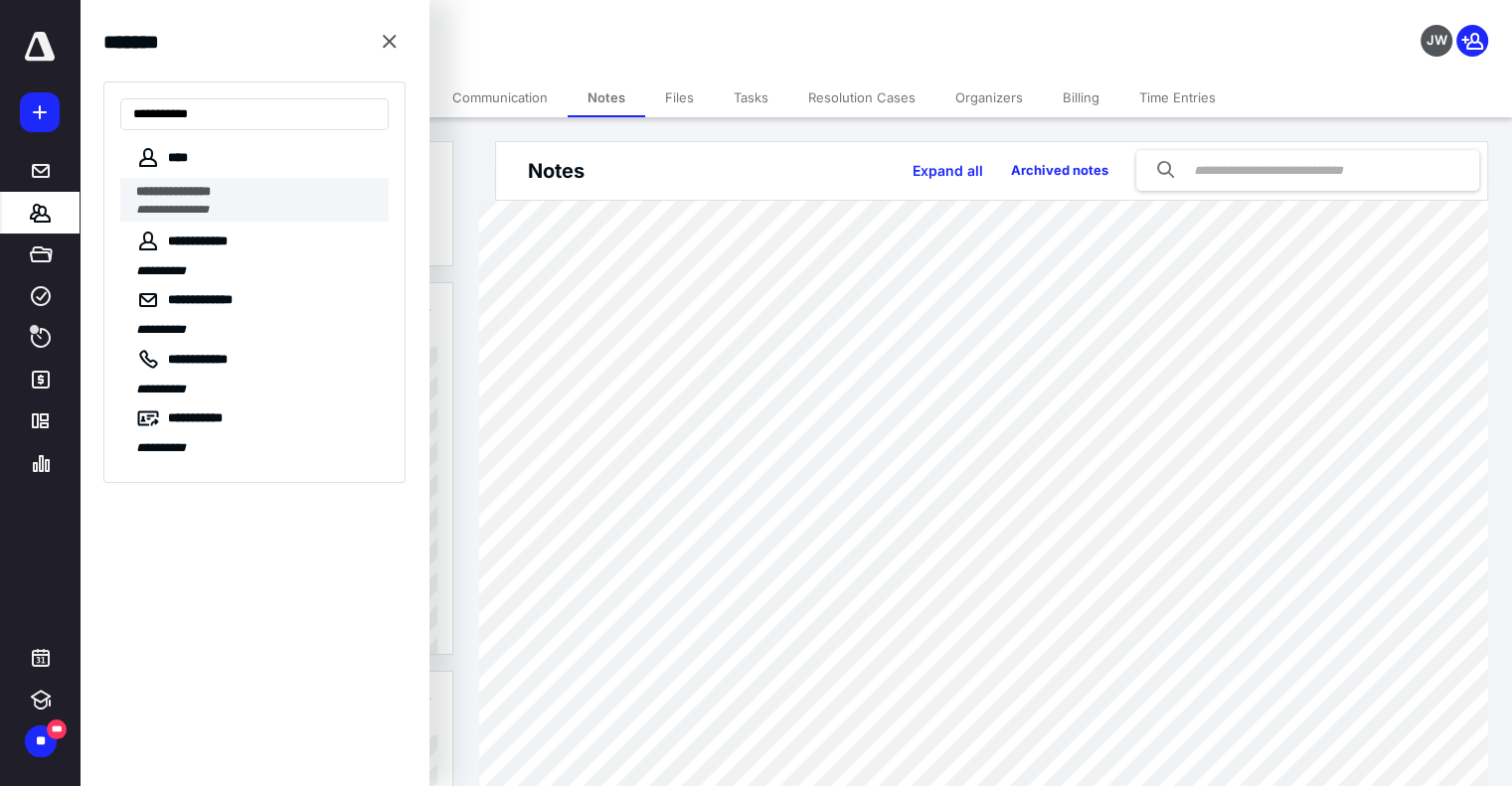 type on "**********" 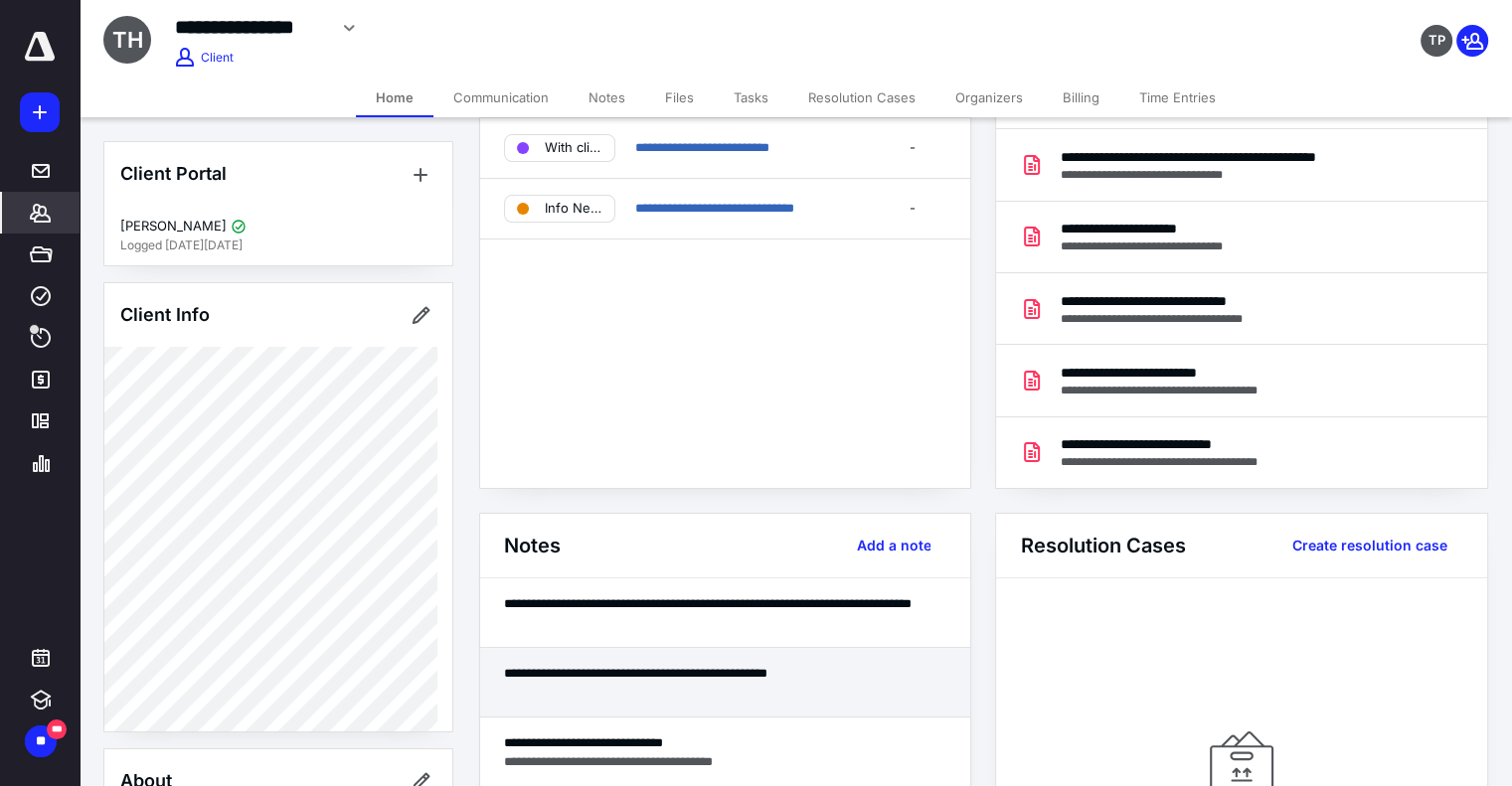 scroll, scrollTop: 199, scrollLeft: 0, axis: vertical 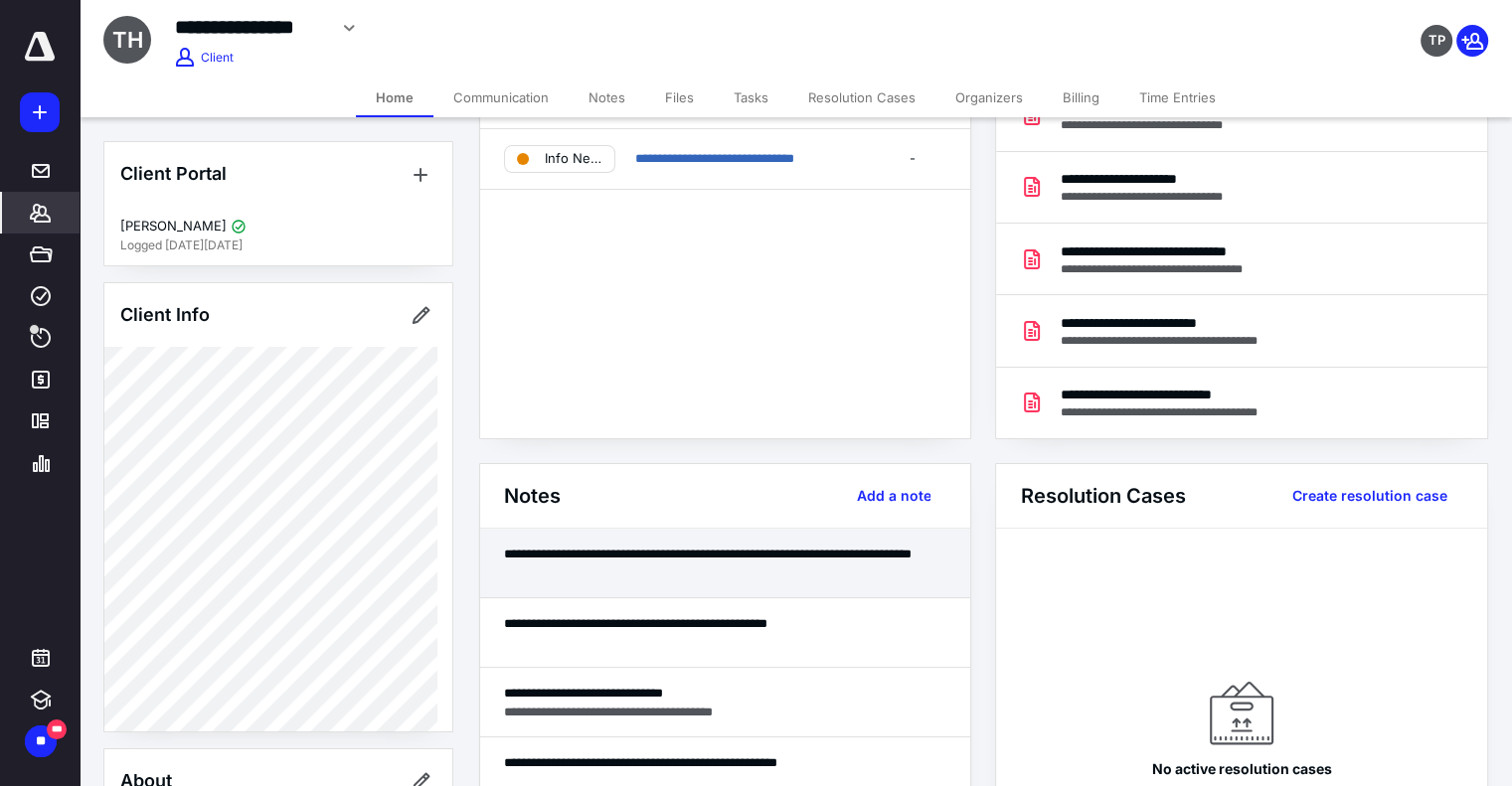 click at bounding box center [726, 572] 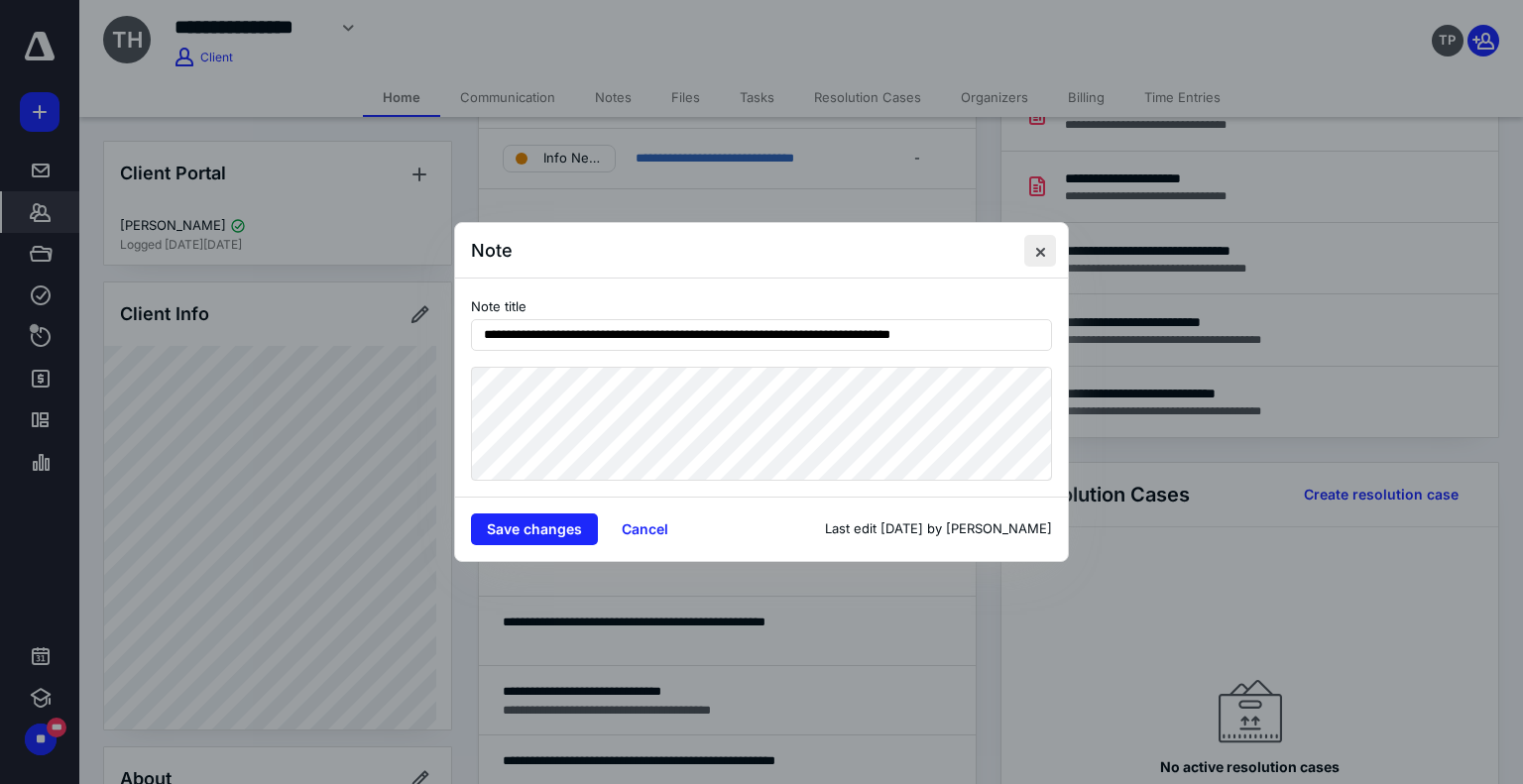 click at bounding box center (1040, 251) 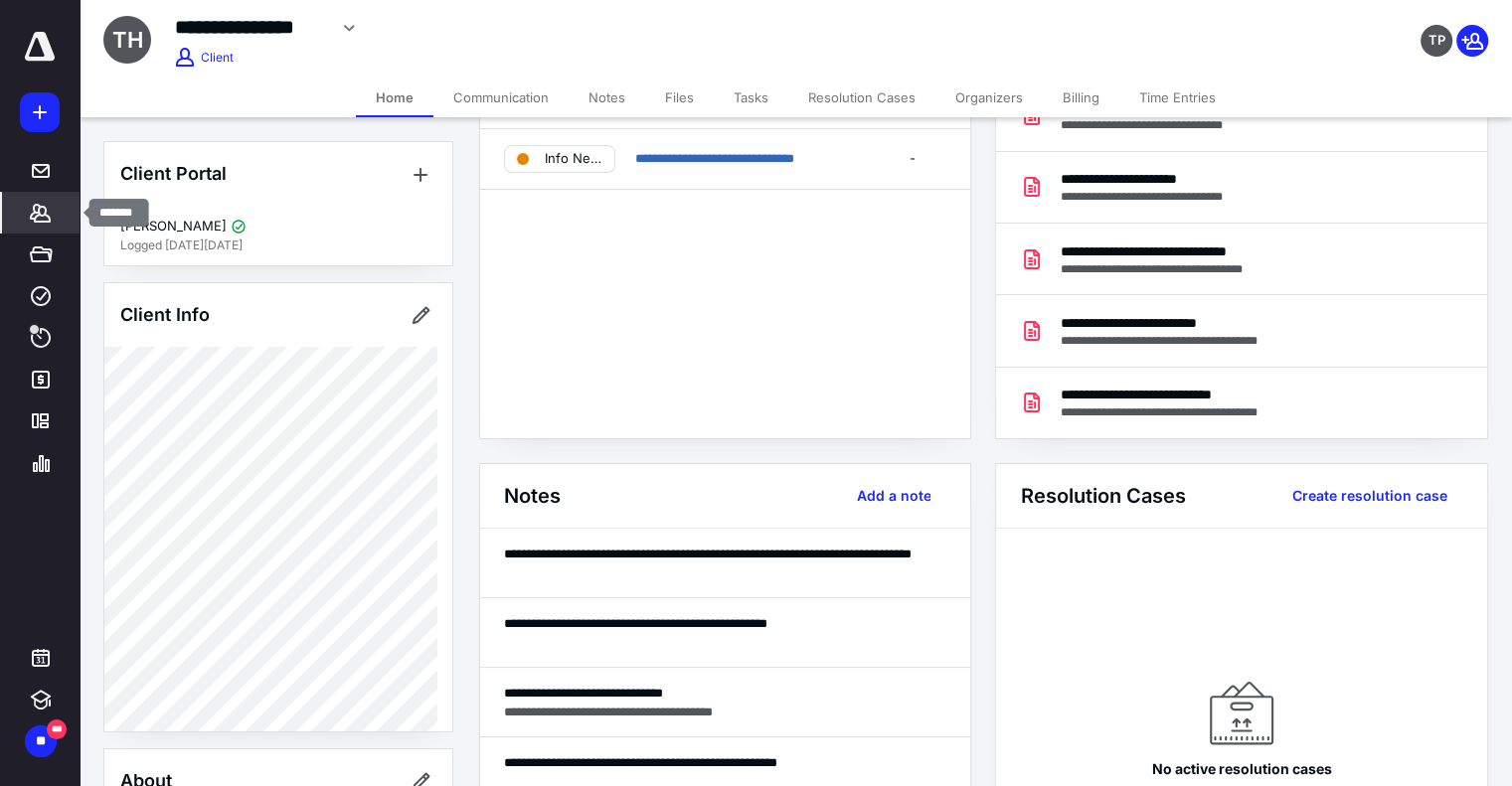 click 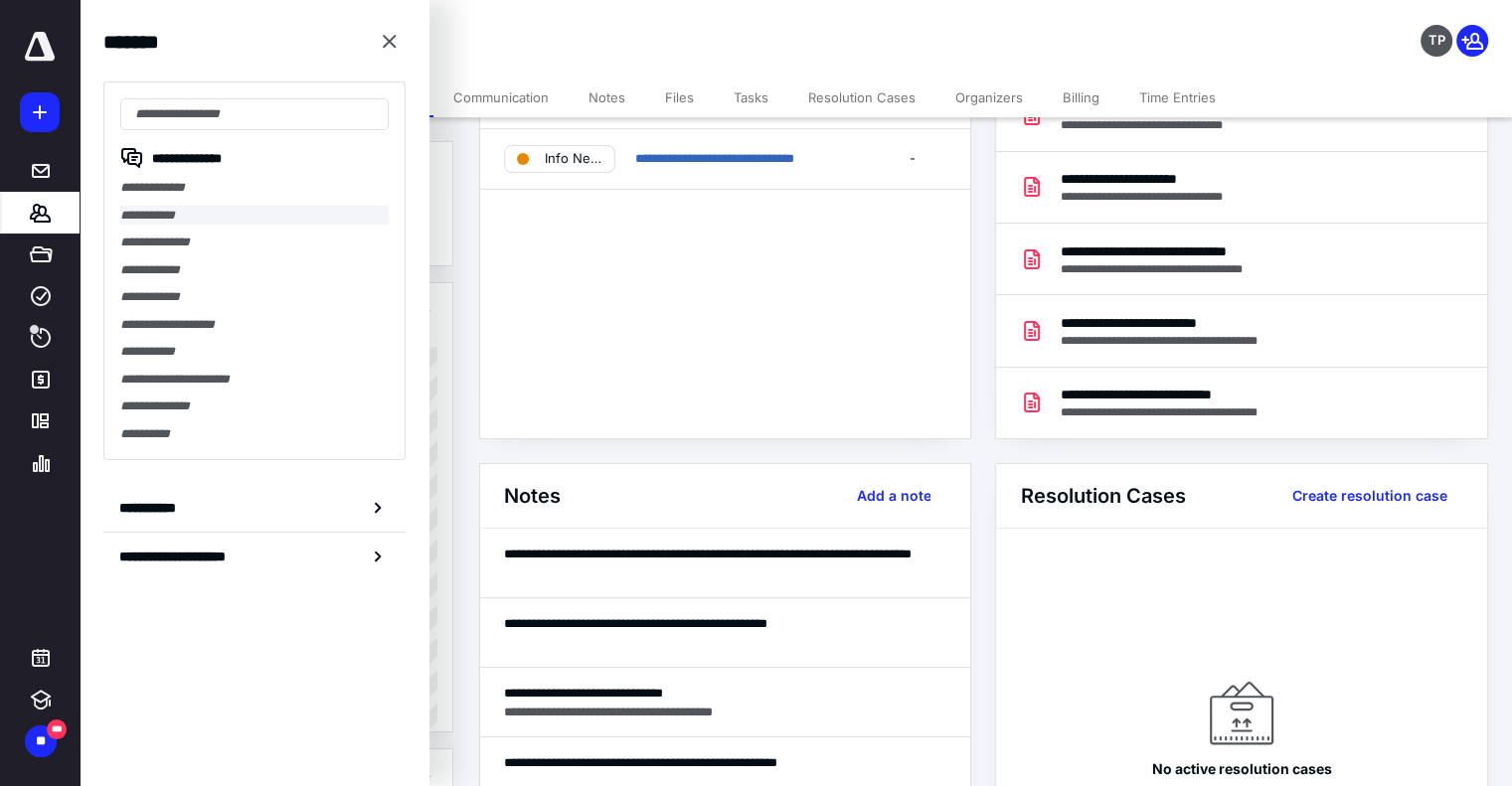 click on "**********" at bounding box center [254, 216] 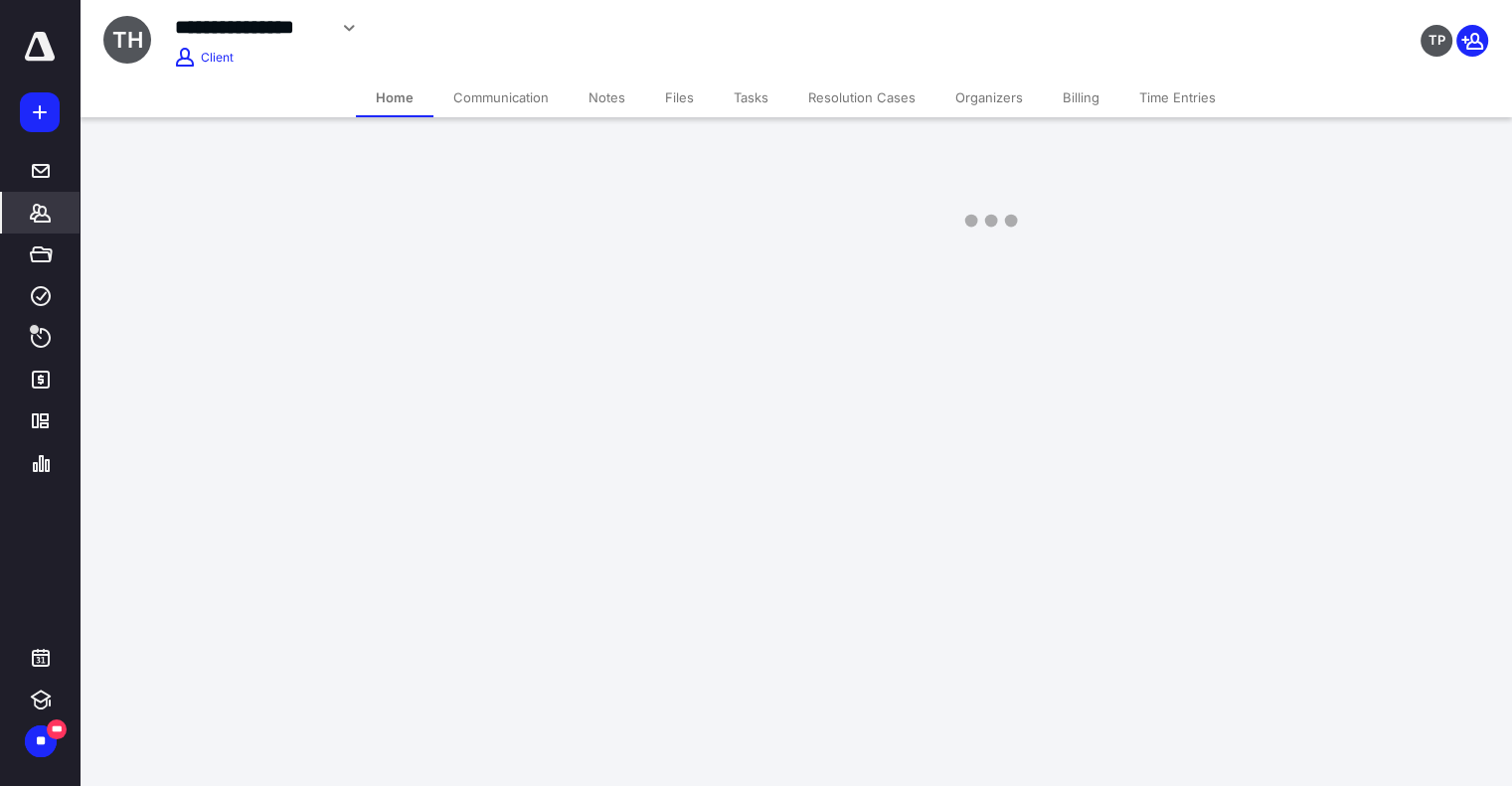 scroll, scrollTop: 0, scrollLeft: 0, axis: both 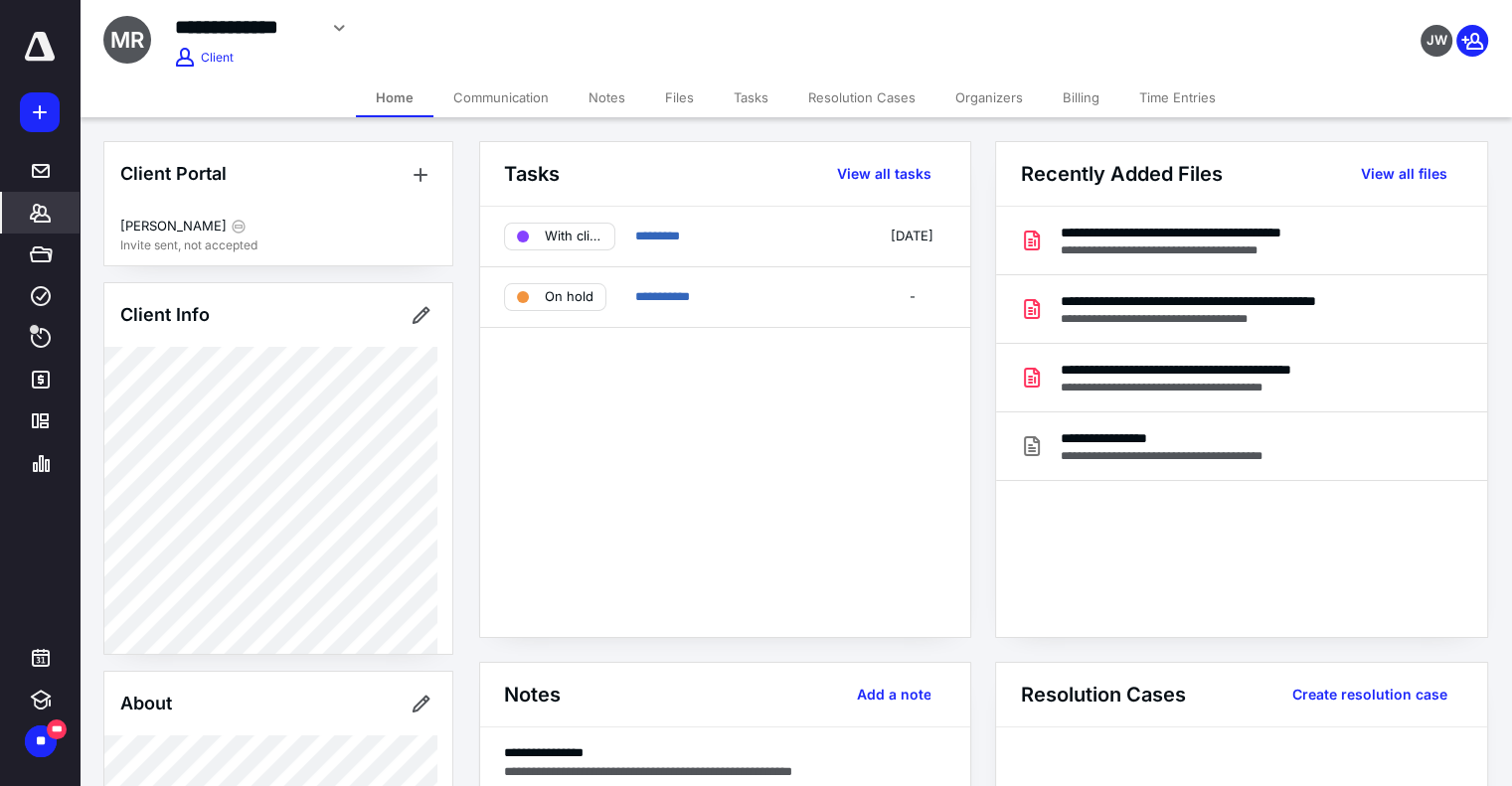 click on "Client Portal [PERSON_NAME] Invite sent, not accepted Client Info About Spouse Dependents Important clients Tags Manage all tags" at bounding box center (278, 797) 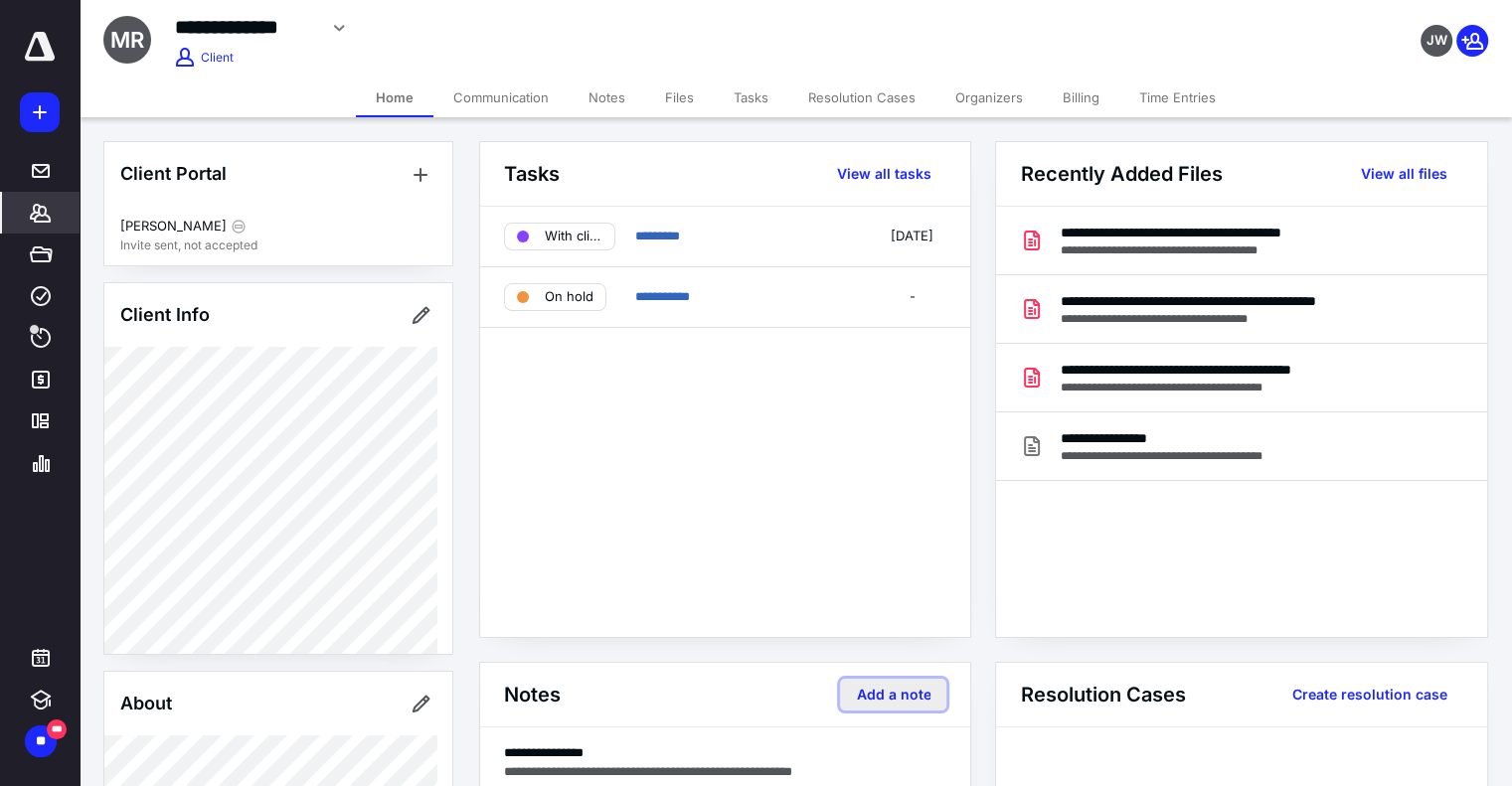 click on "Add a note" at bounding box center (893, 695) 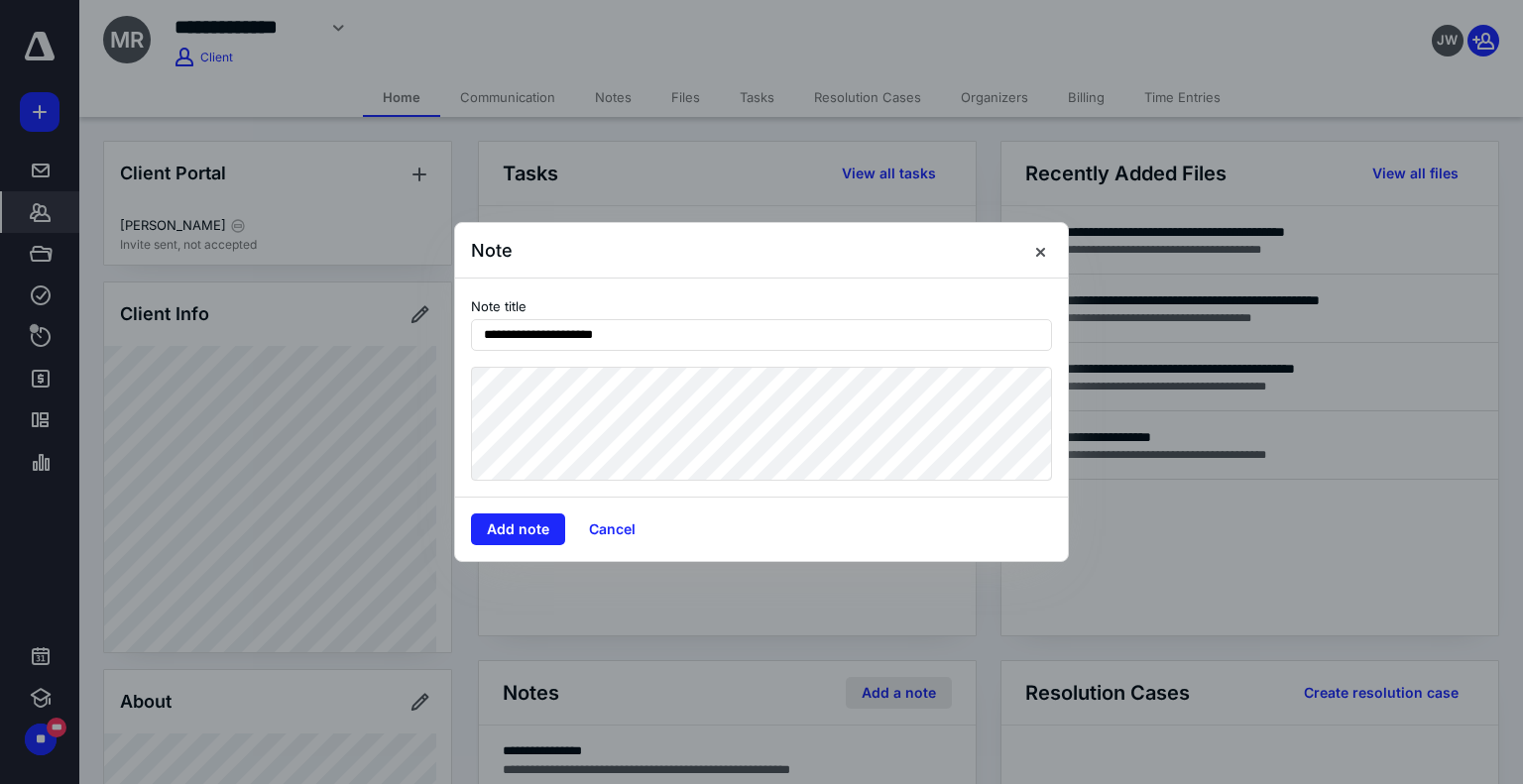 type on "**********" 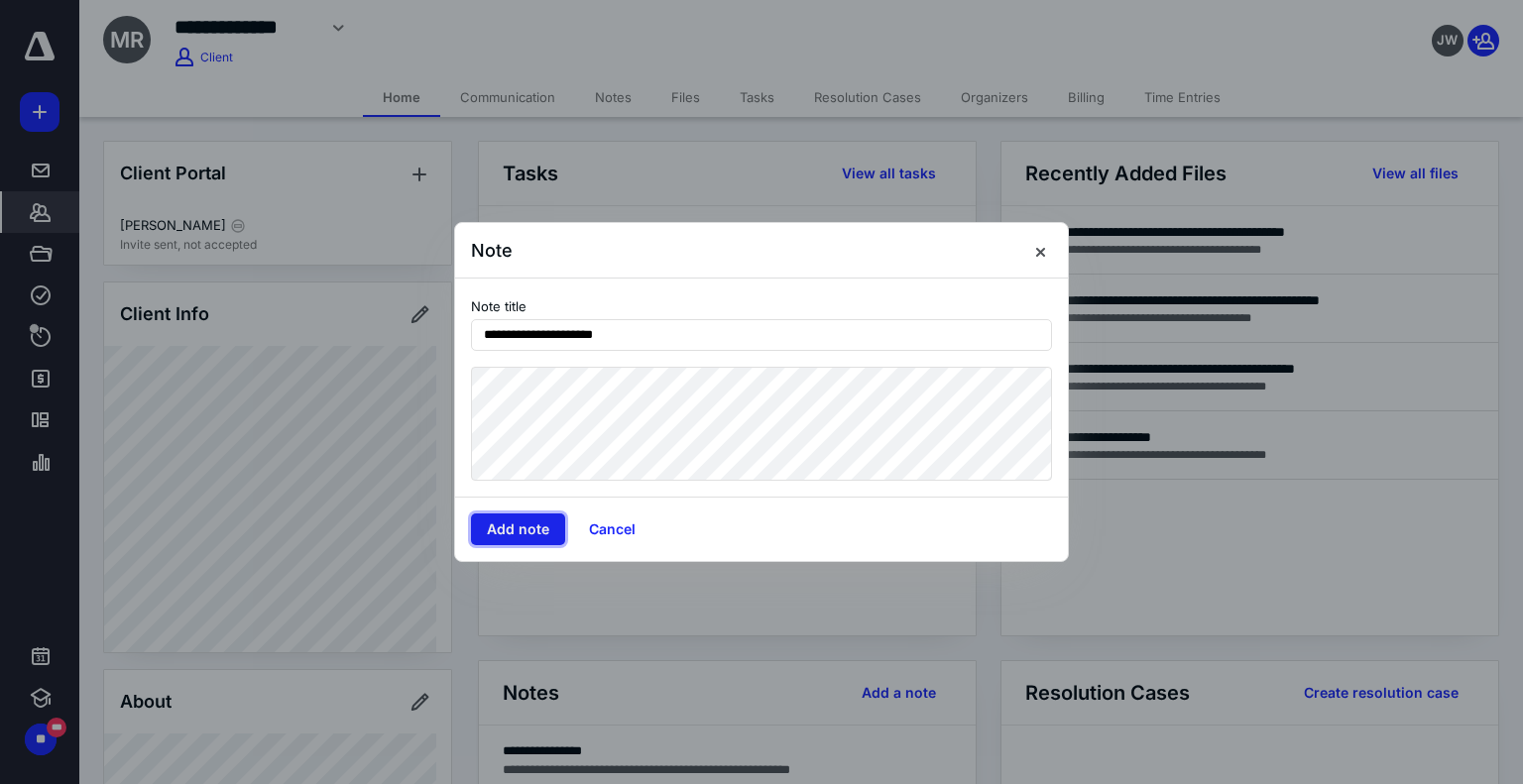 click on "Add note" at bounding box center (518, 529) 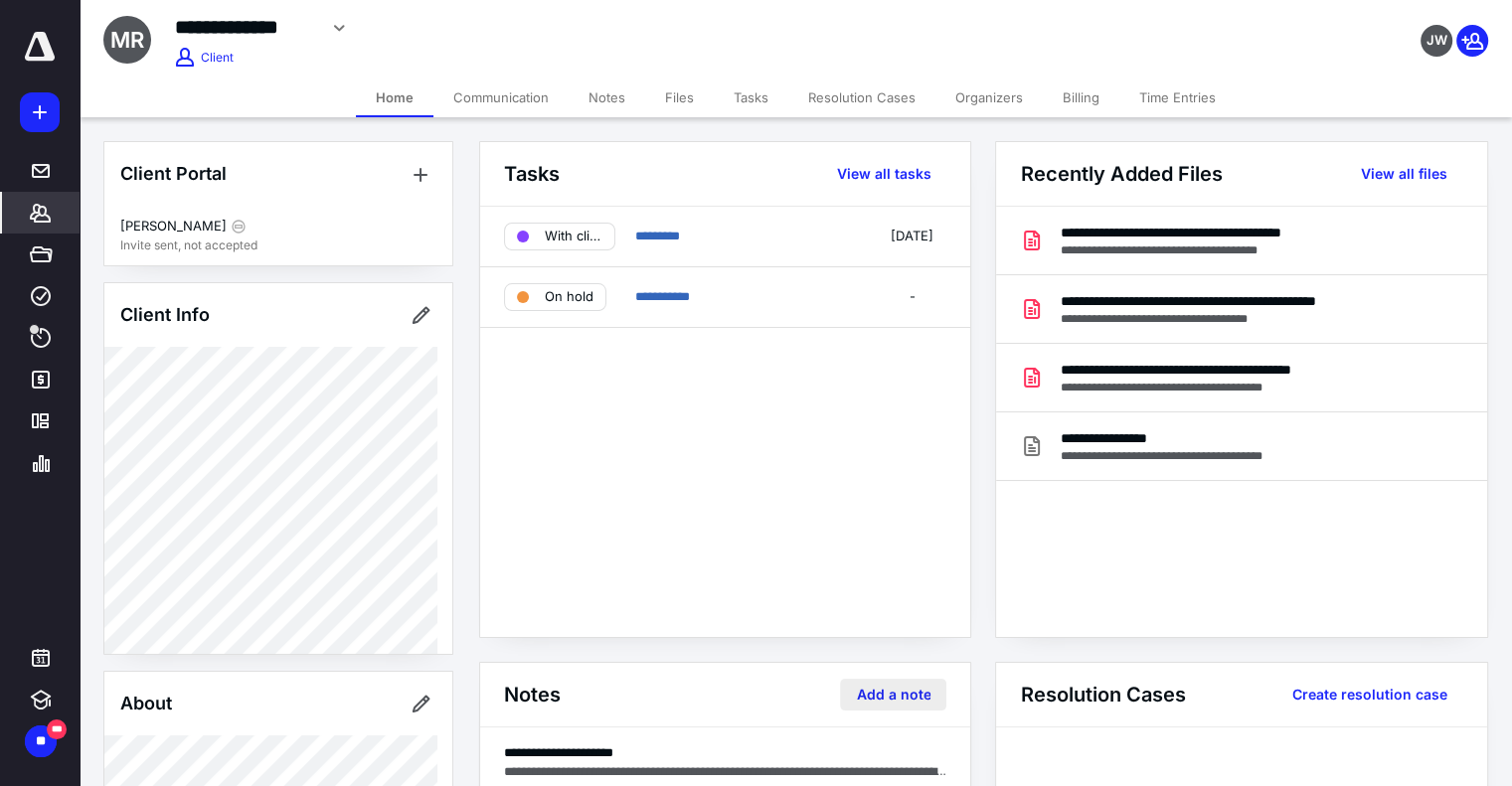 click on "Add a note" at bounding box center (893, 695) 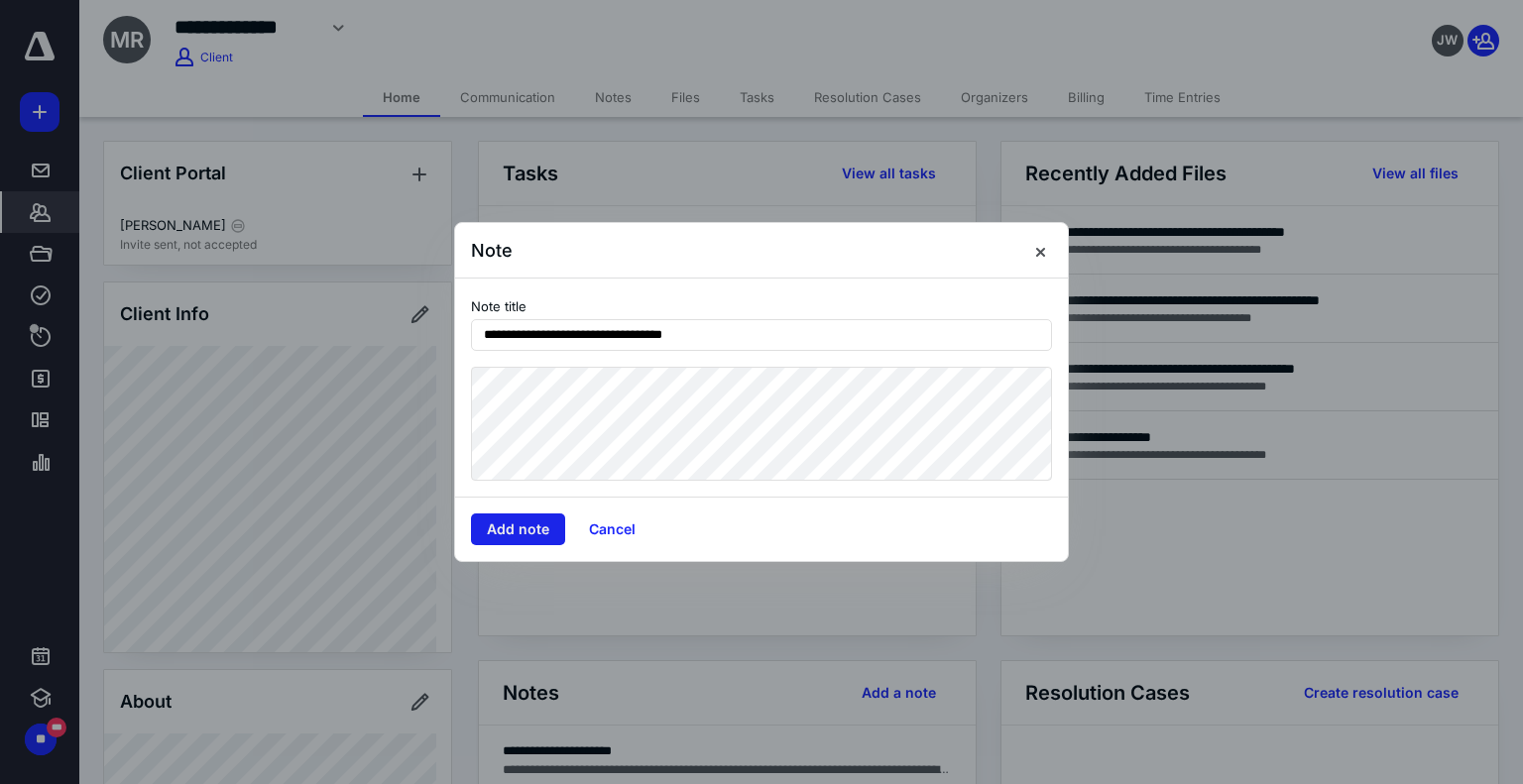 type on "**********" 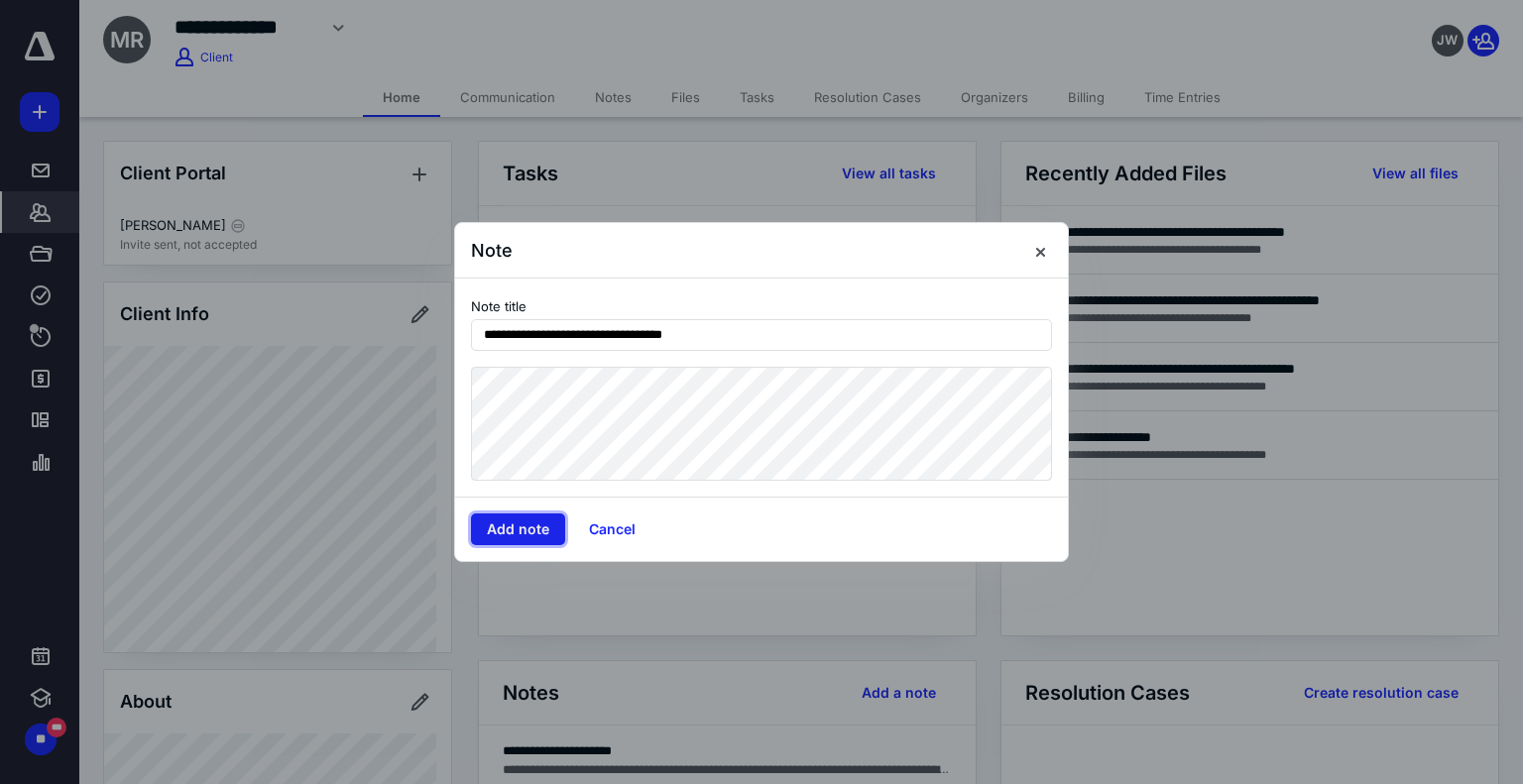 click on "Add note" at bounding box center (518, 529) 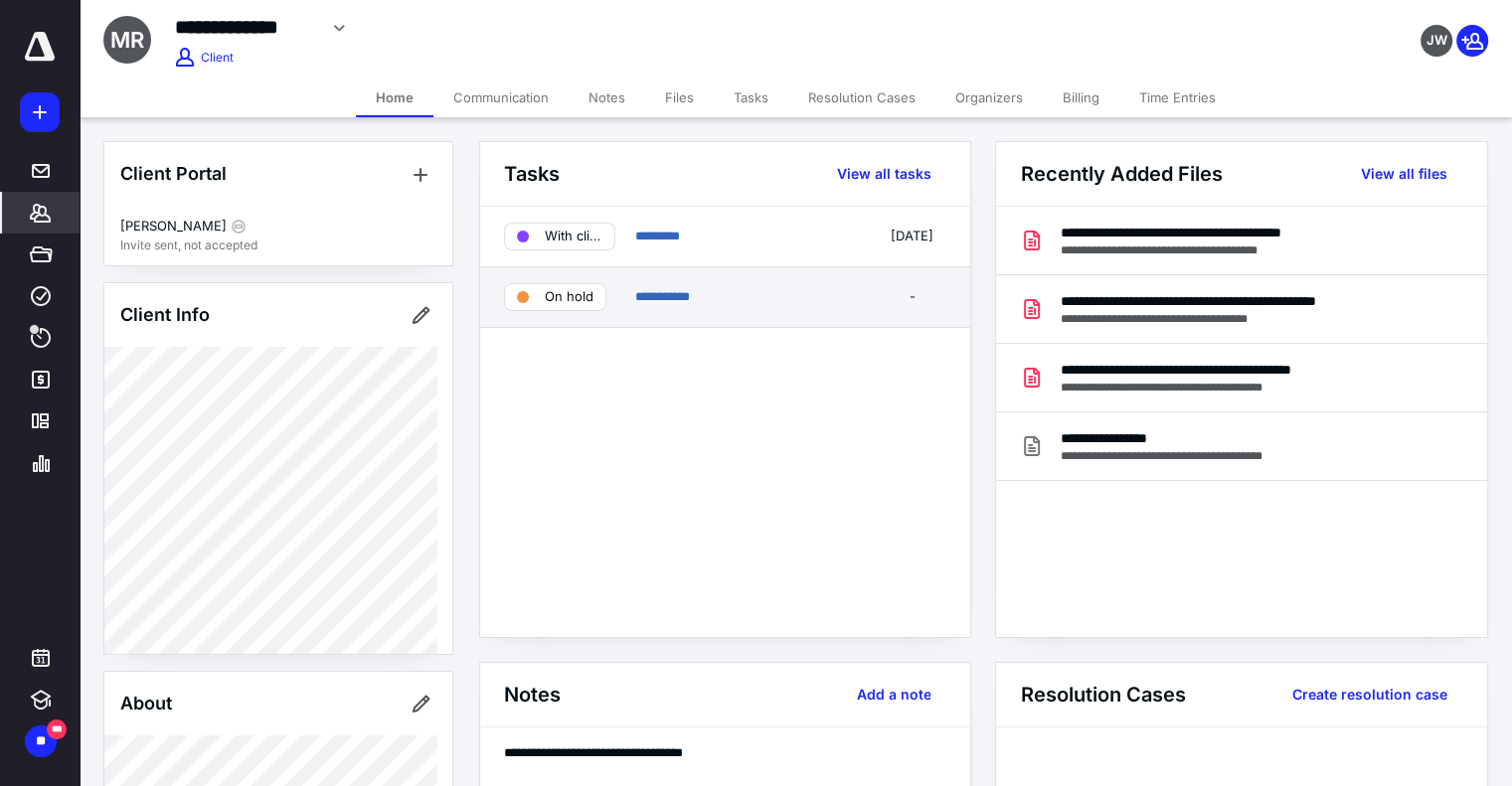 click on "On hold" at bounding box center (569, 297) 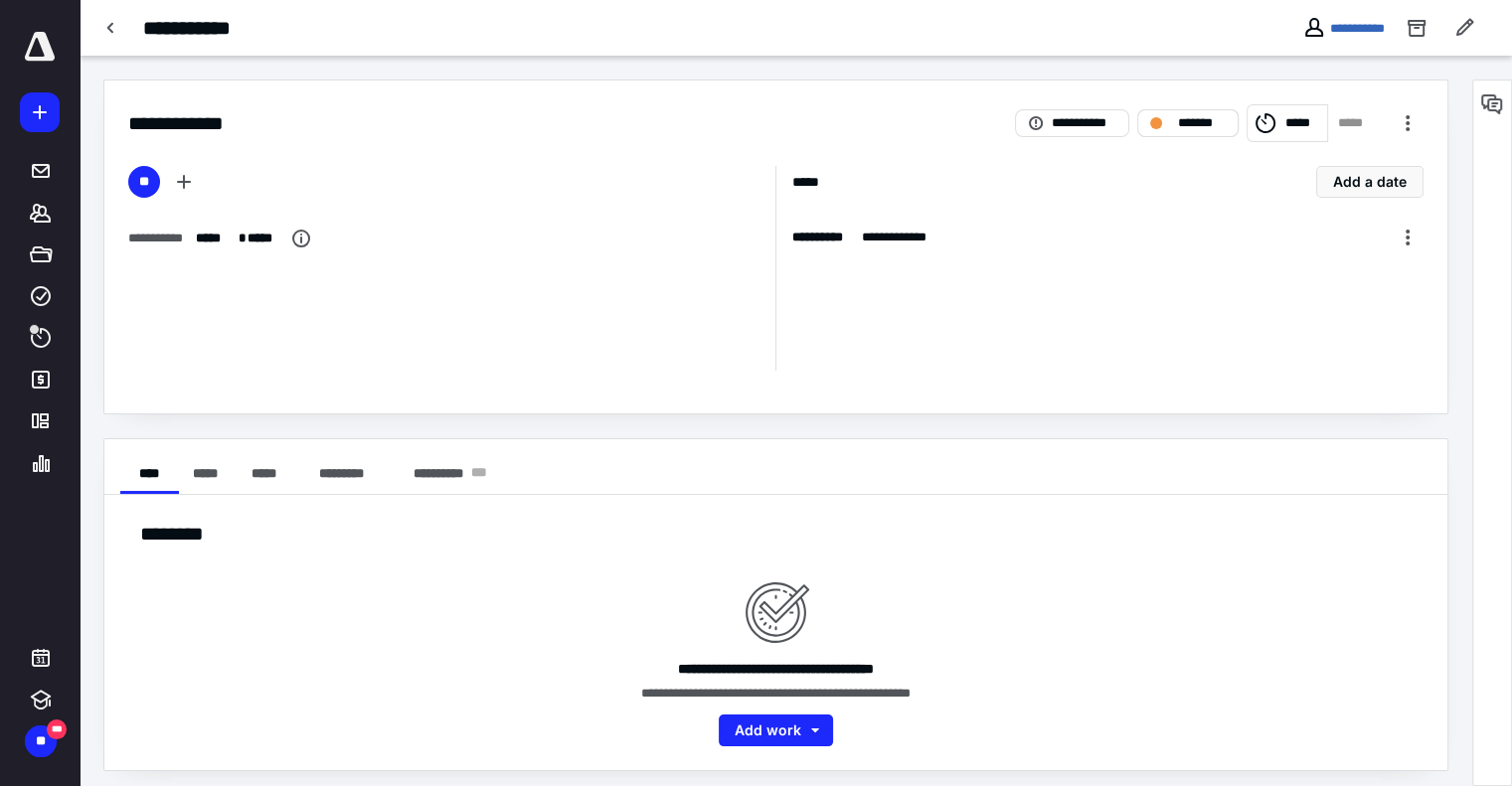 click on "*******" at bounding box center (1202, 123) 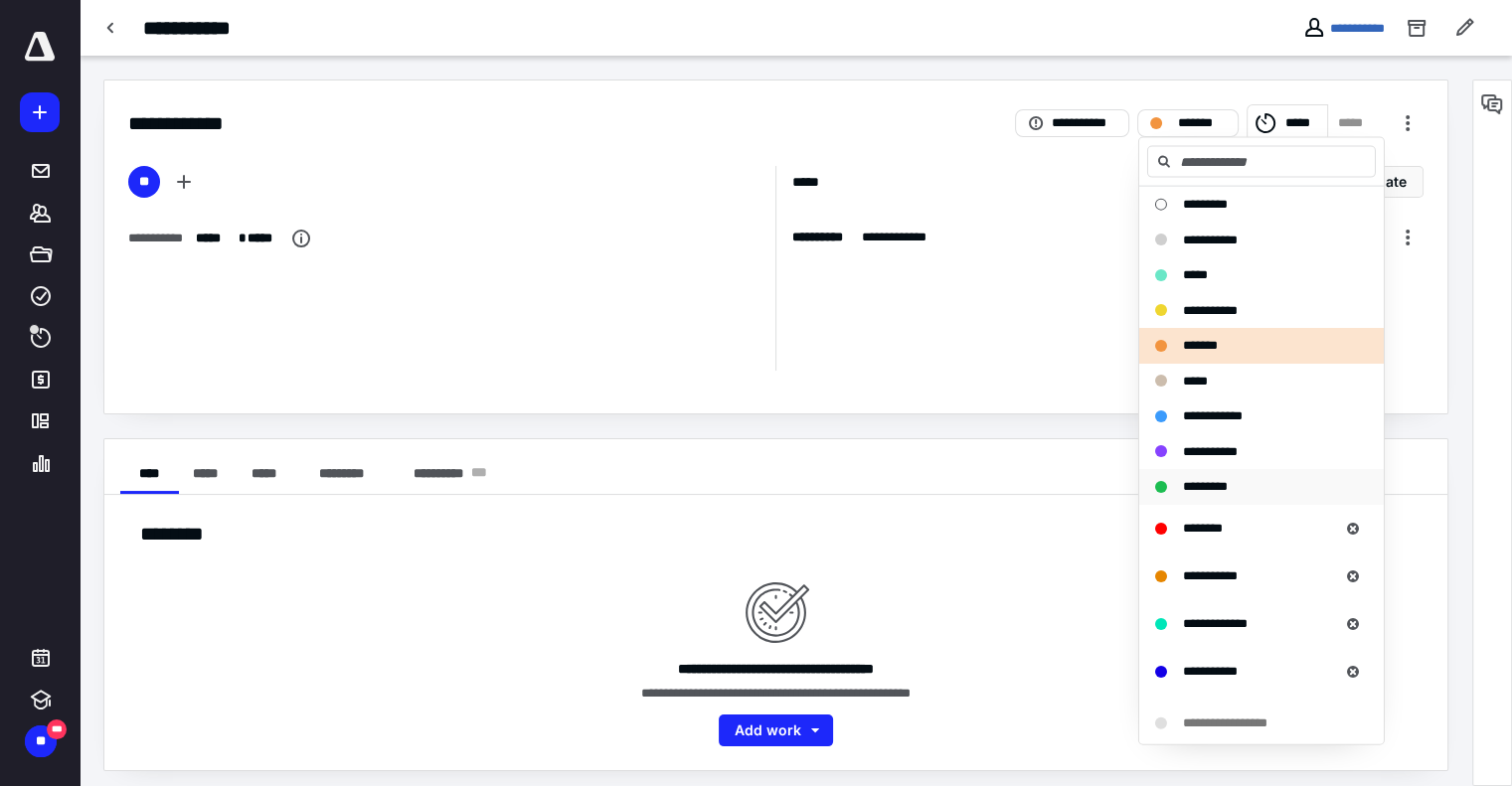 click on "*********" at bounding box center [1250, 487] 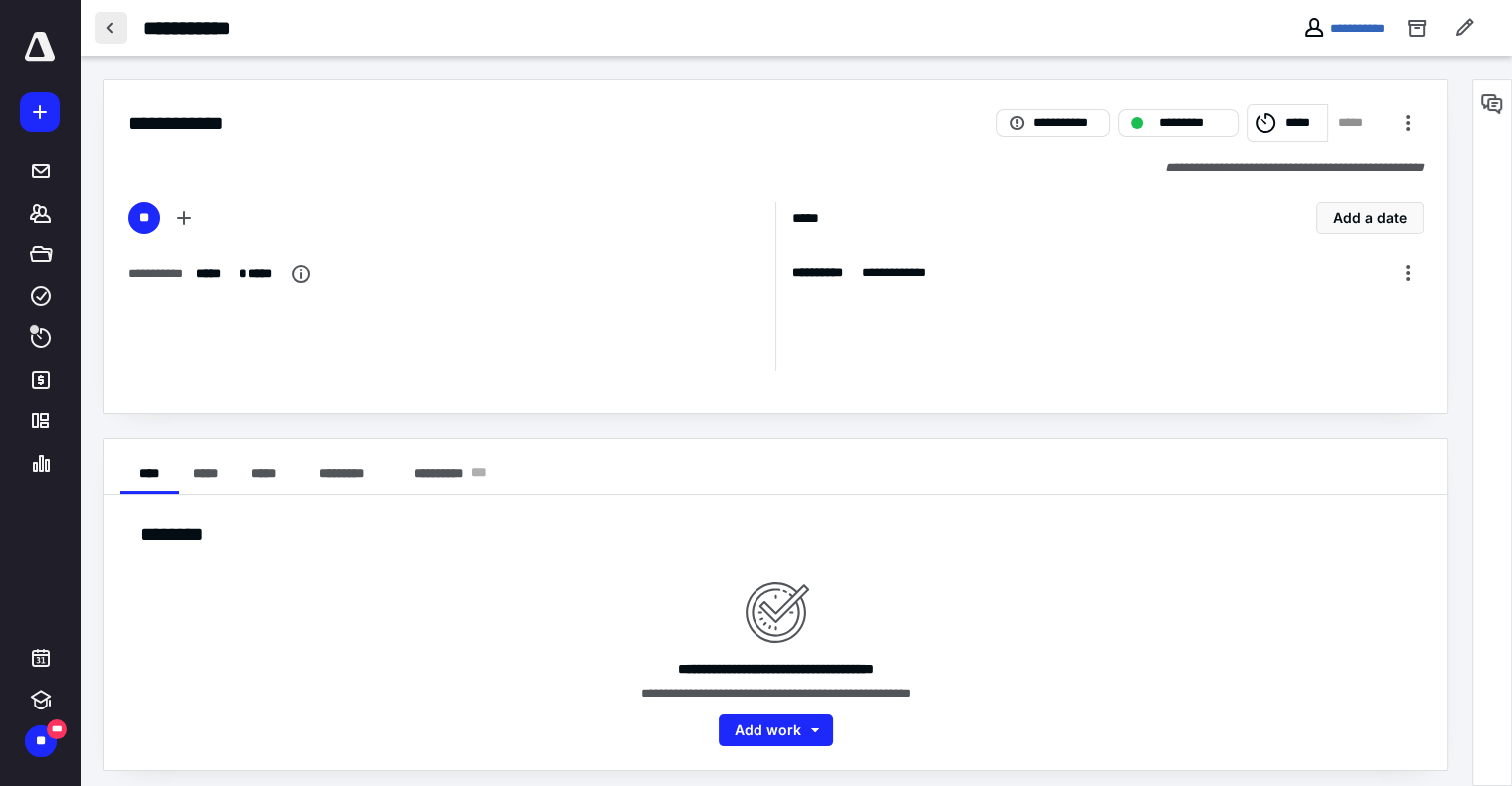 click at bounding box center [111, 28] 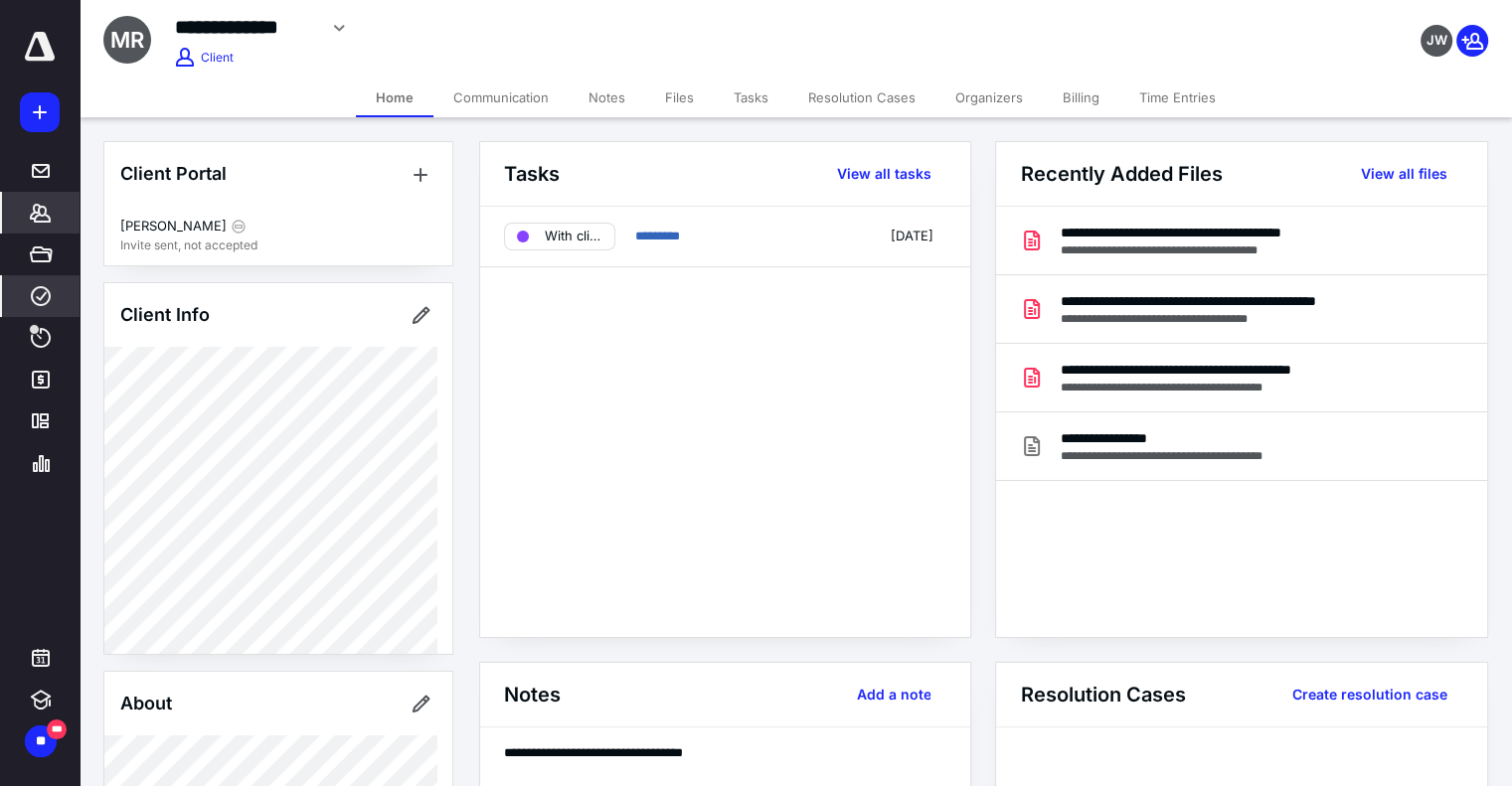 click on "****" at bounding box center (41, 296) 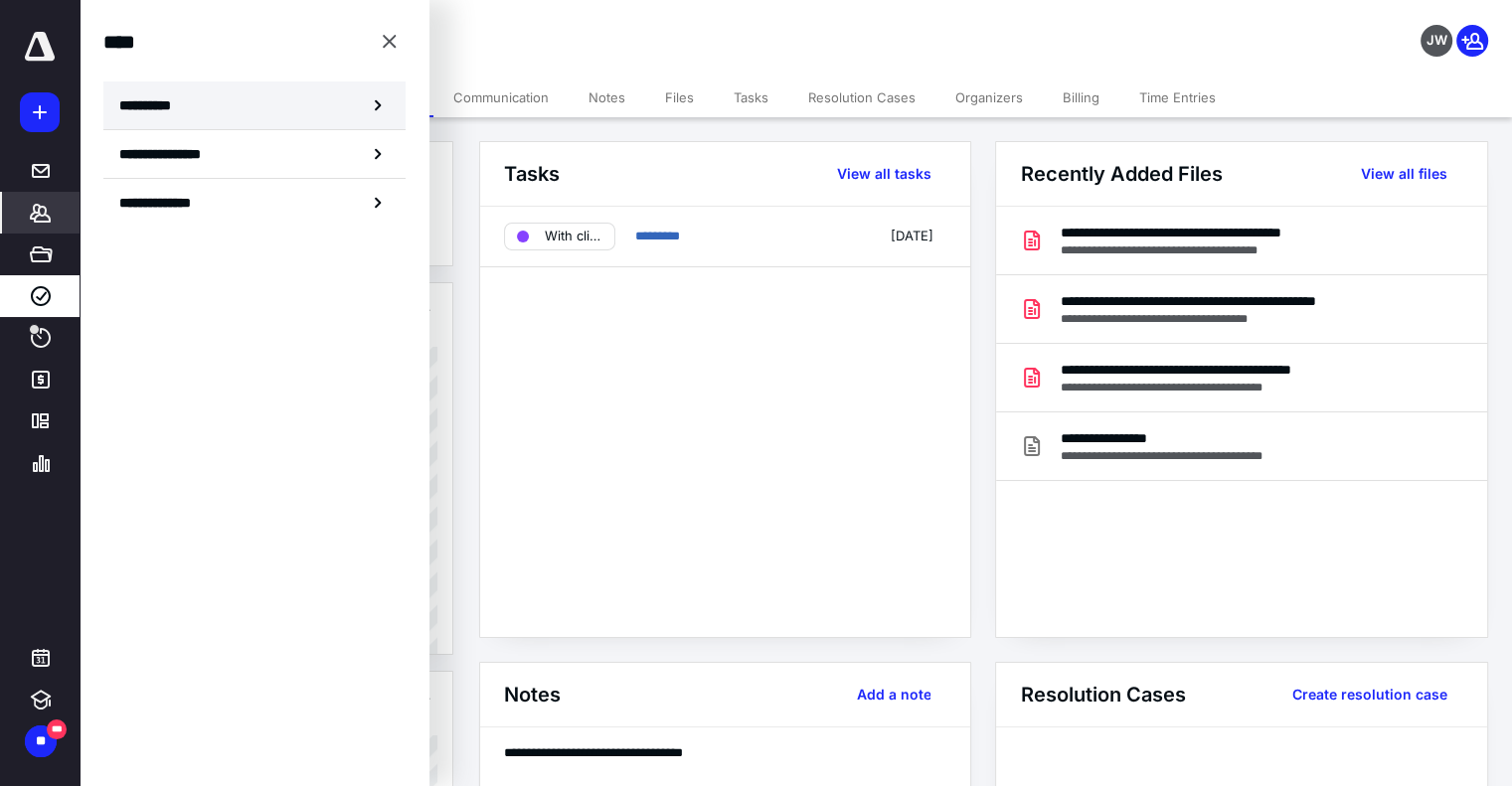 click on "**********" at bounding box center [254, 105] 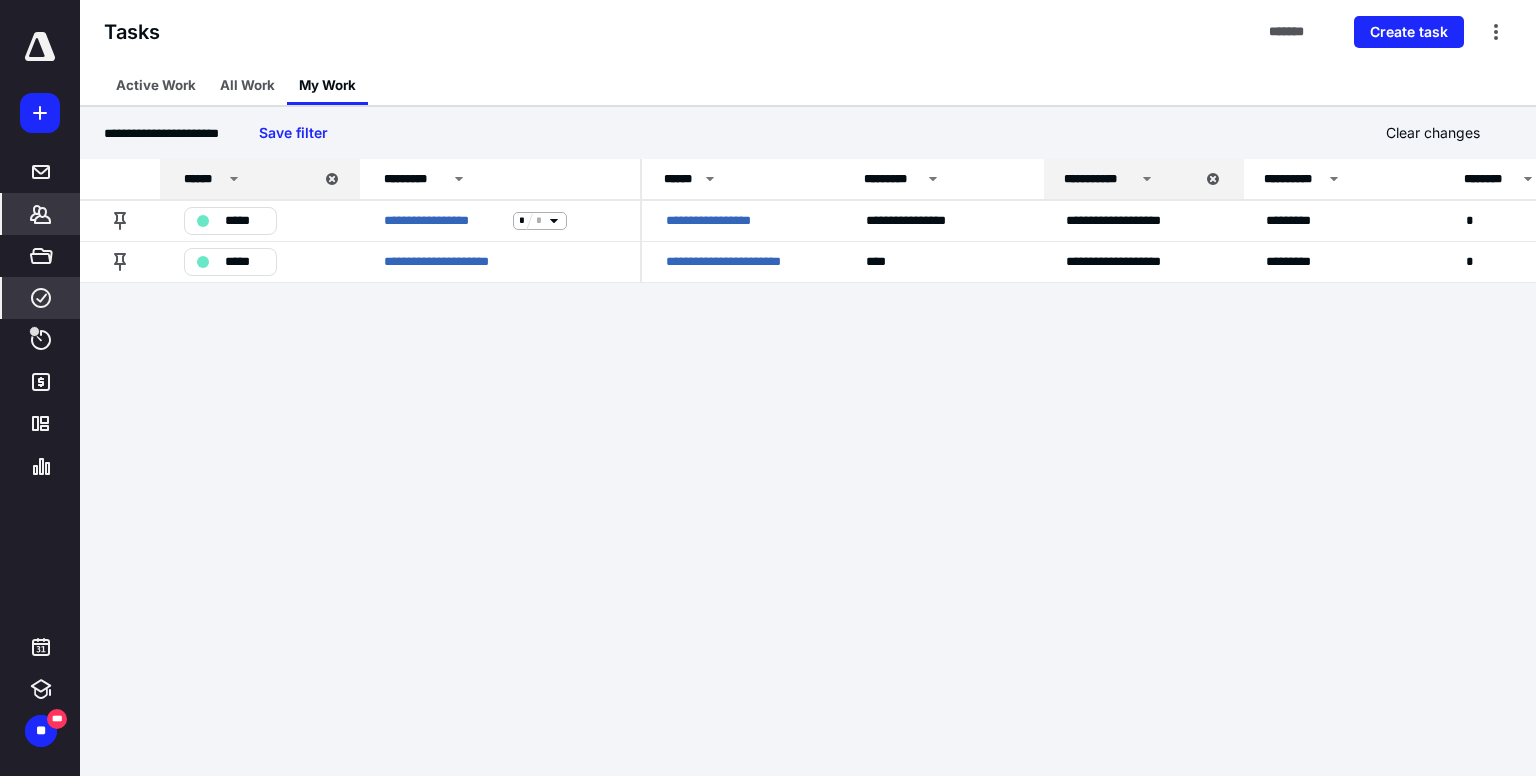 click on "*******" at bounding box center [41, 214] 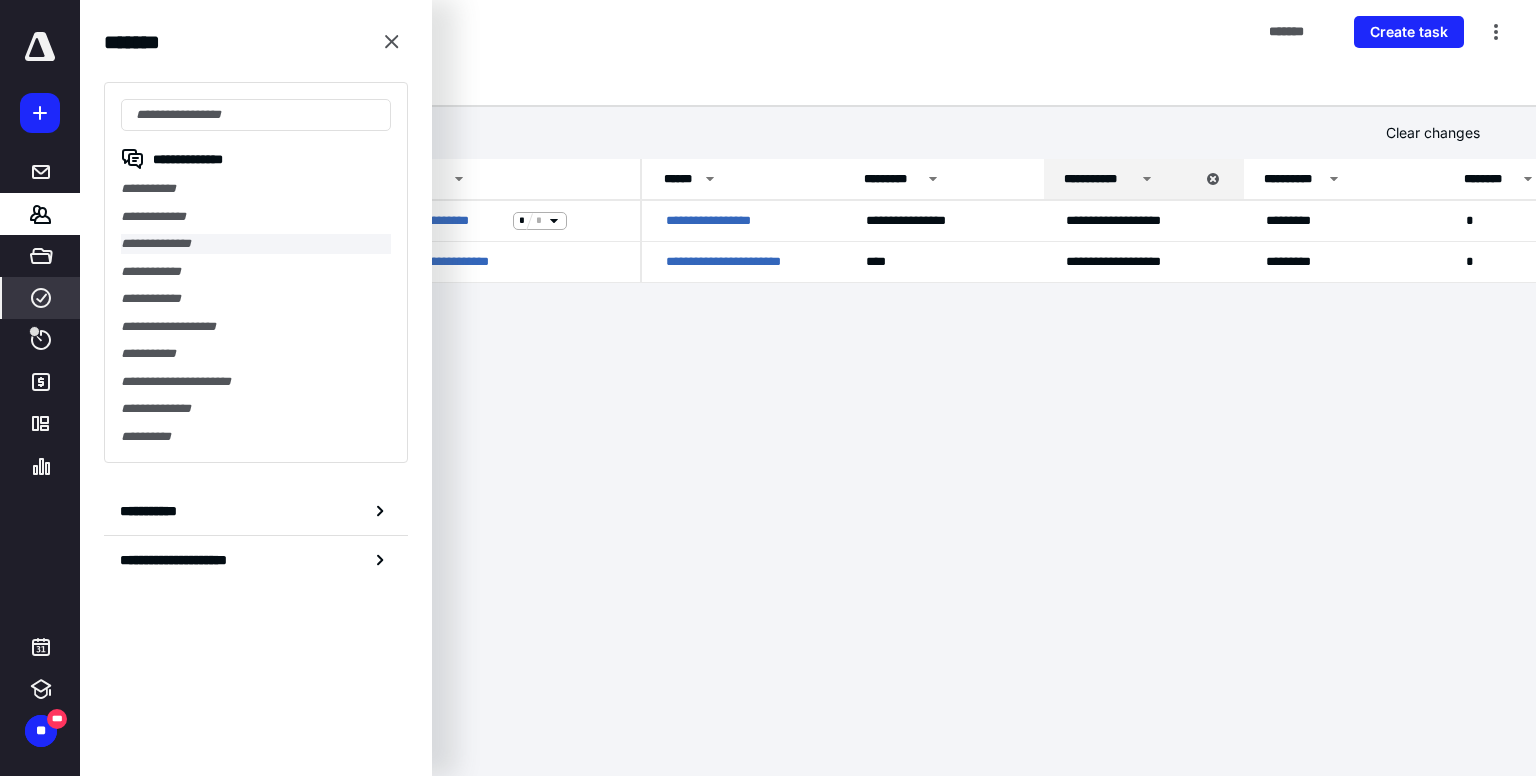 click on "**********" at bounding box center [256, 244] 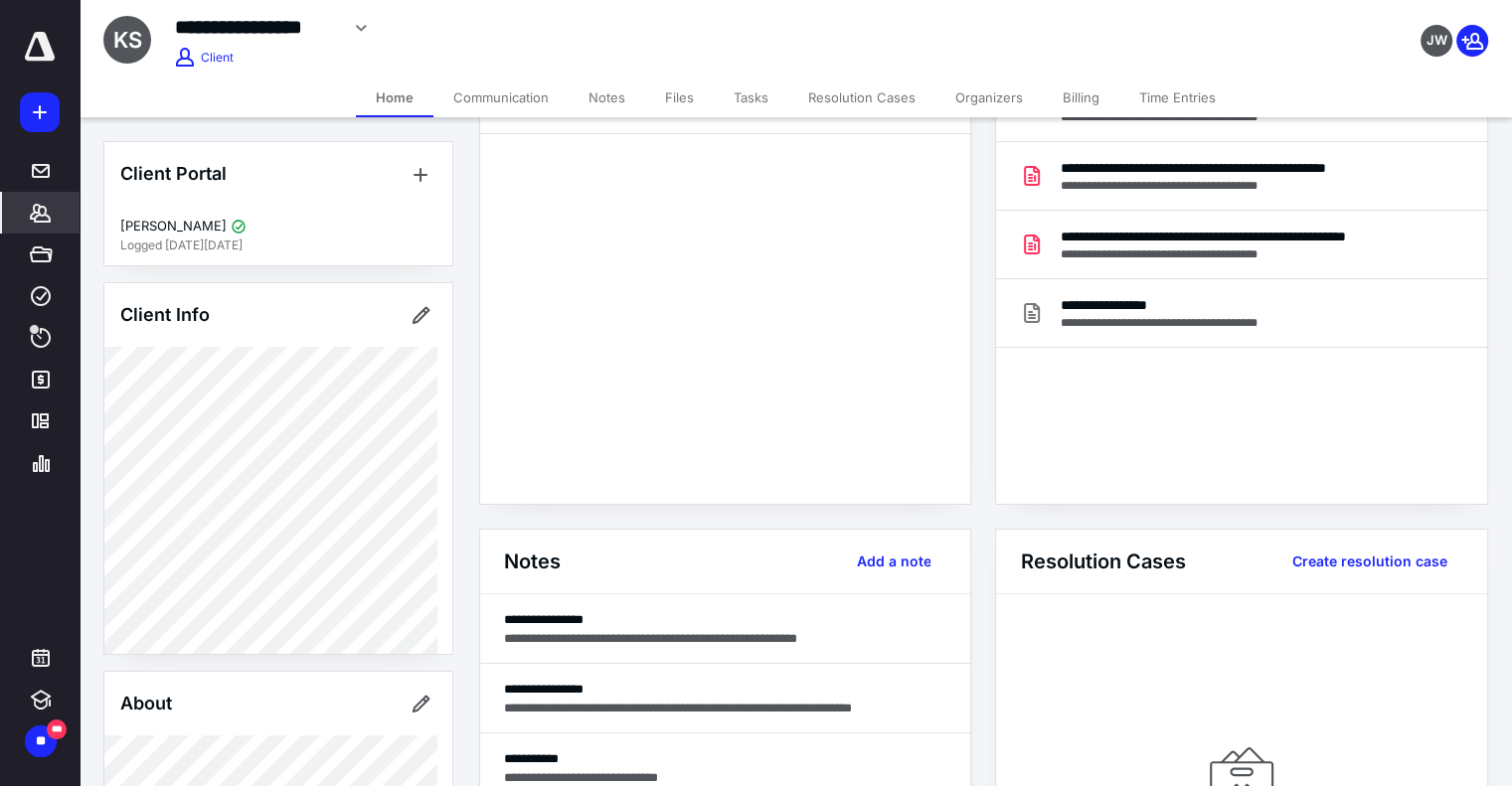 scroll, scrollTop: 99, scrollLeft: 0, axis: vertical 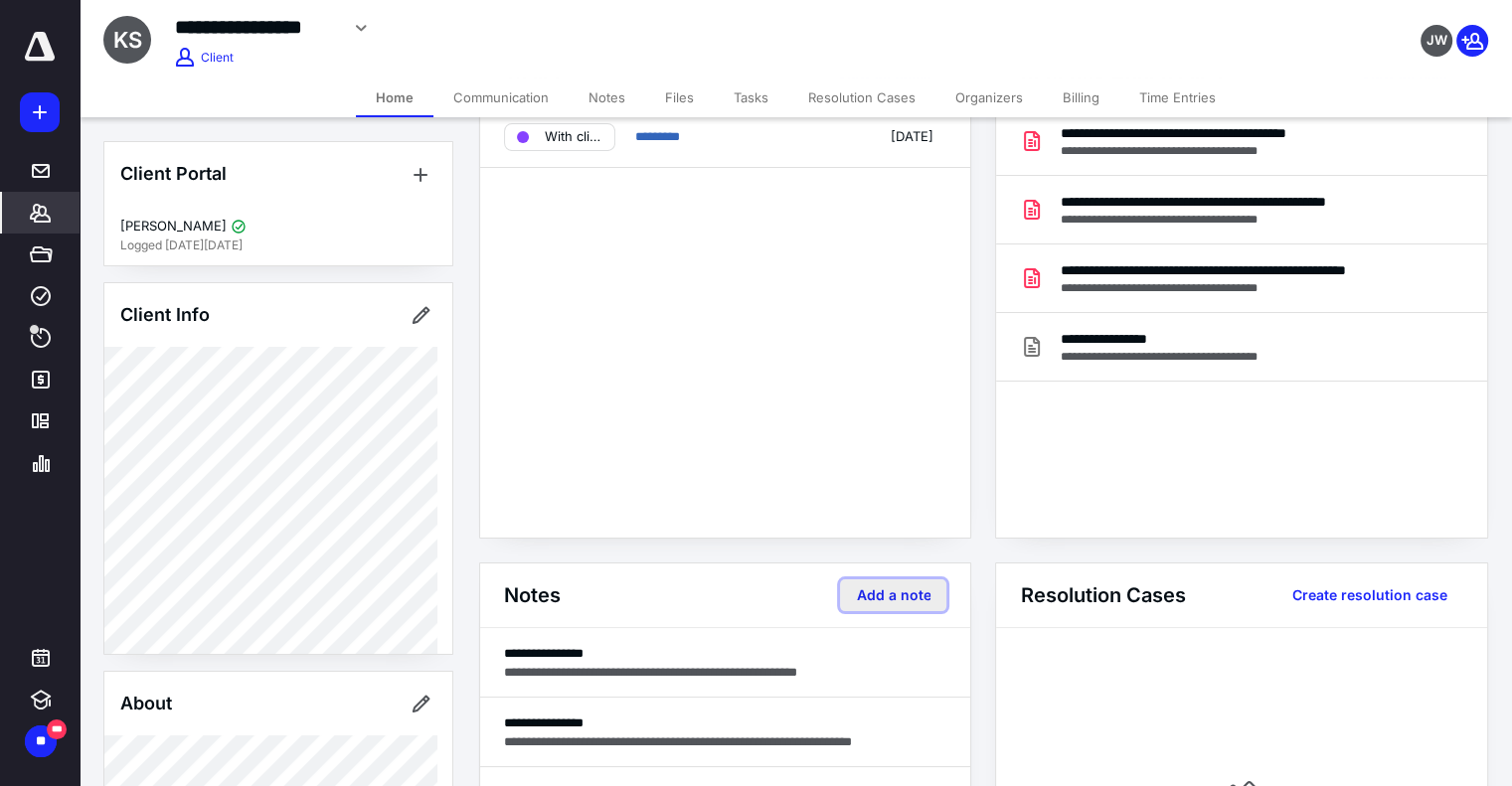 click on "Add a note" at bounding box center (893, 595) 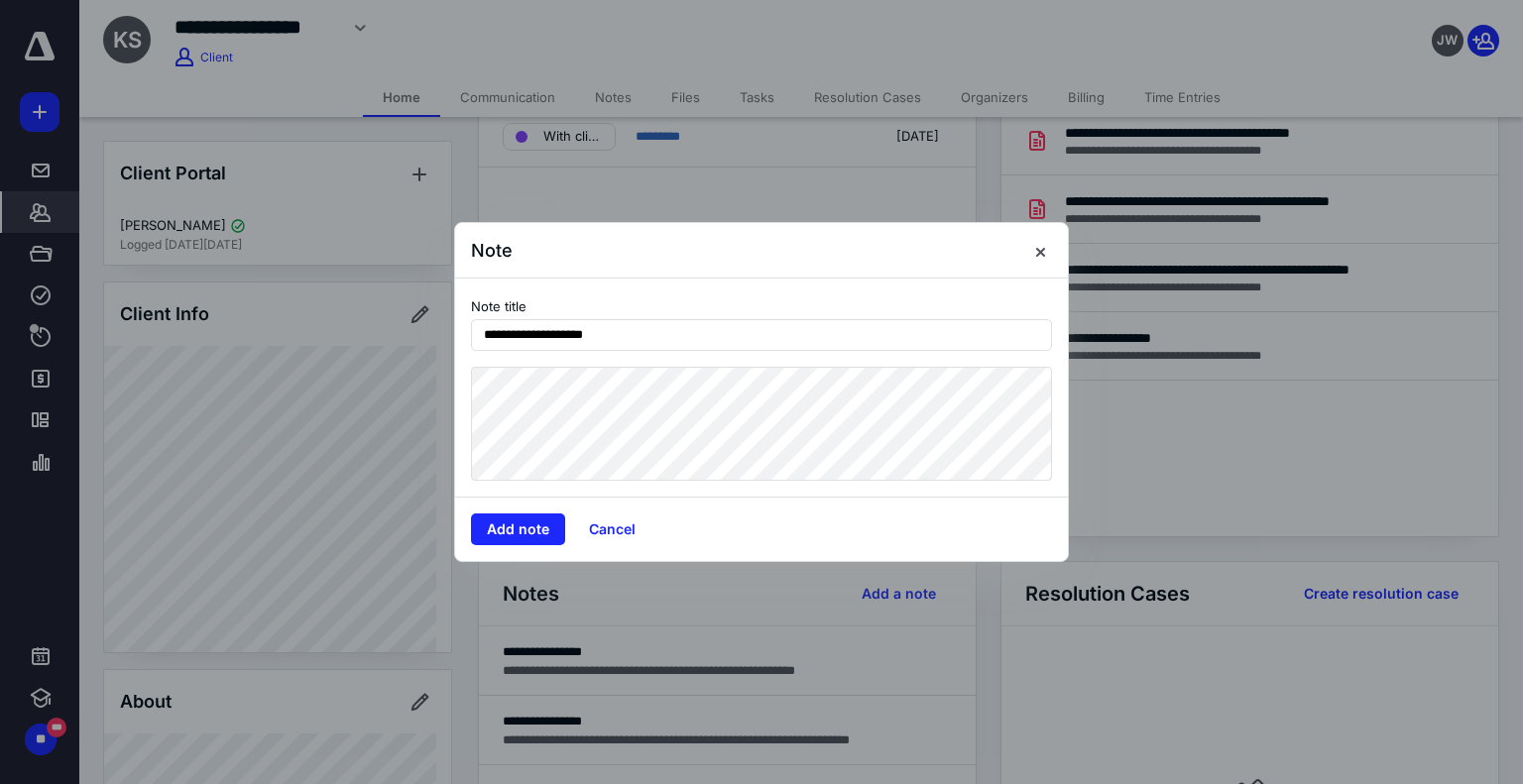 type on "**********" 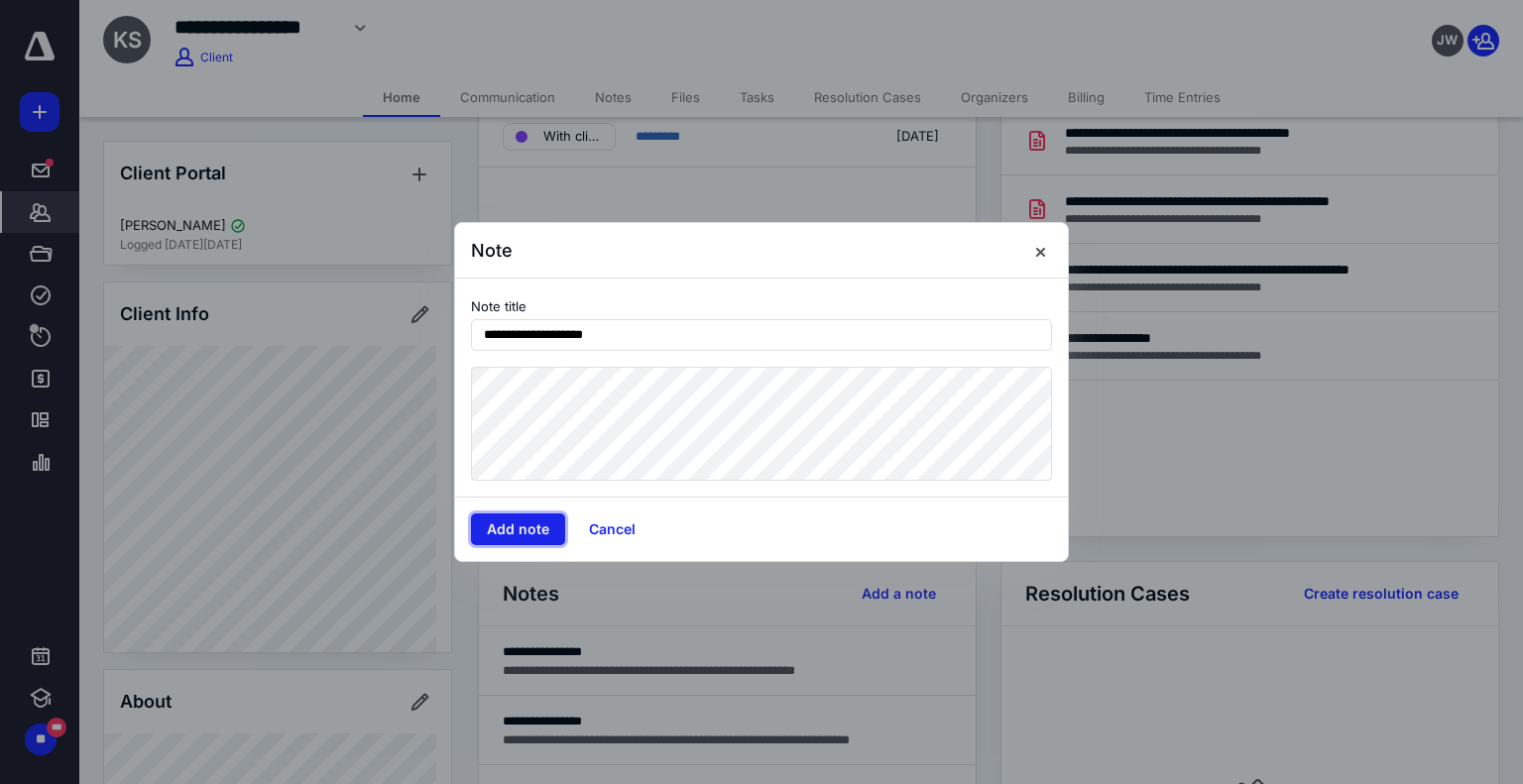 click on "Add note" at bounding box center (518, 529) 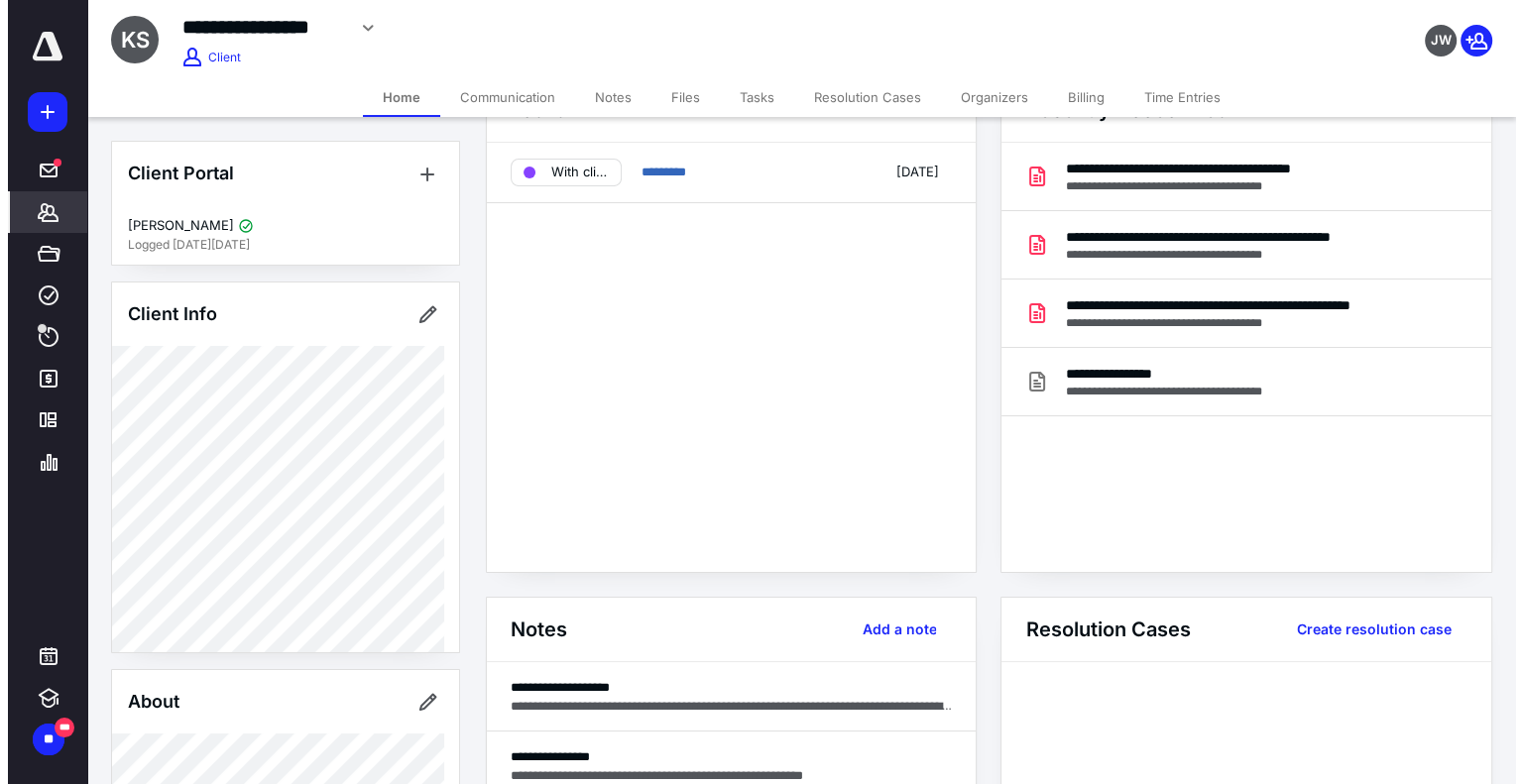 scroll, scrollTop: 0, scrollLeft: 0, axis: both 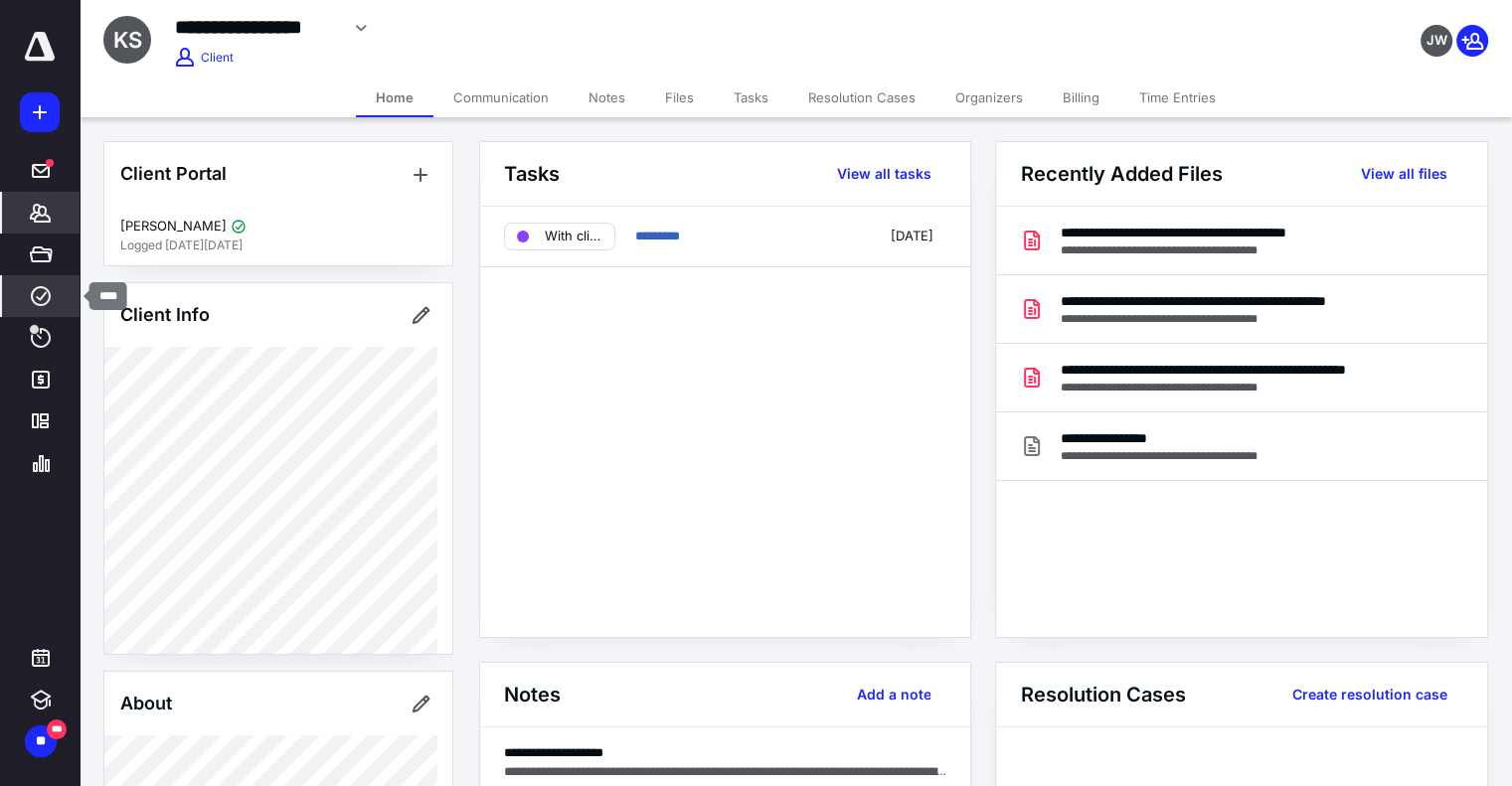 click on "****" at bounding box center (41, 296) 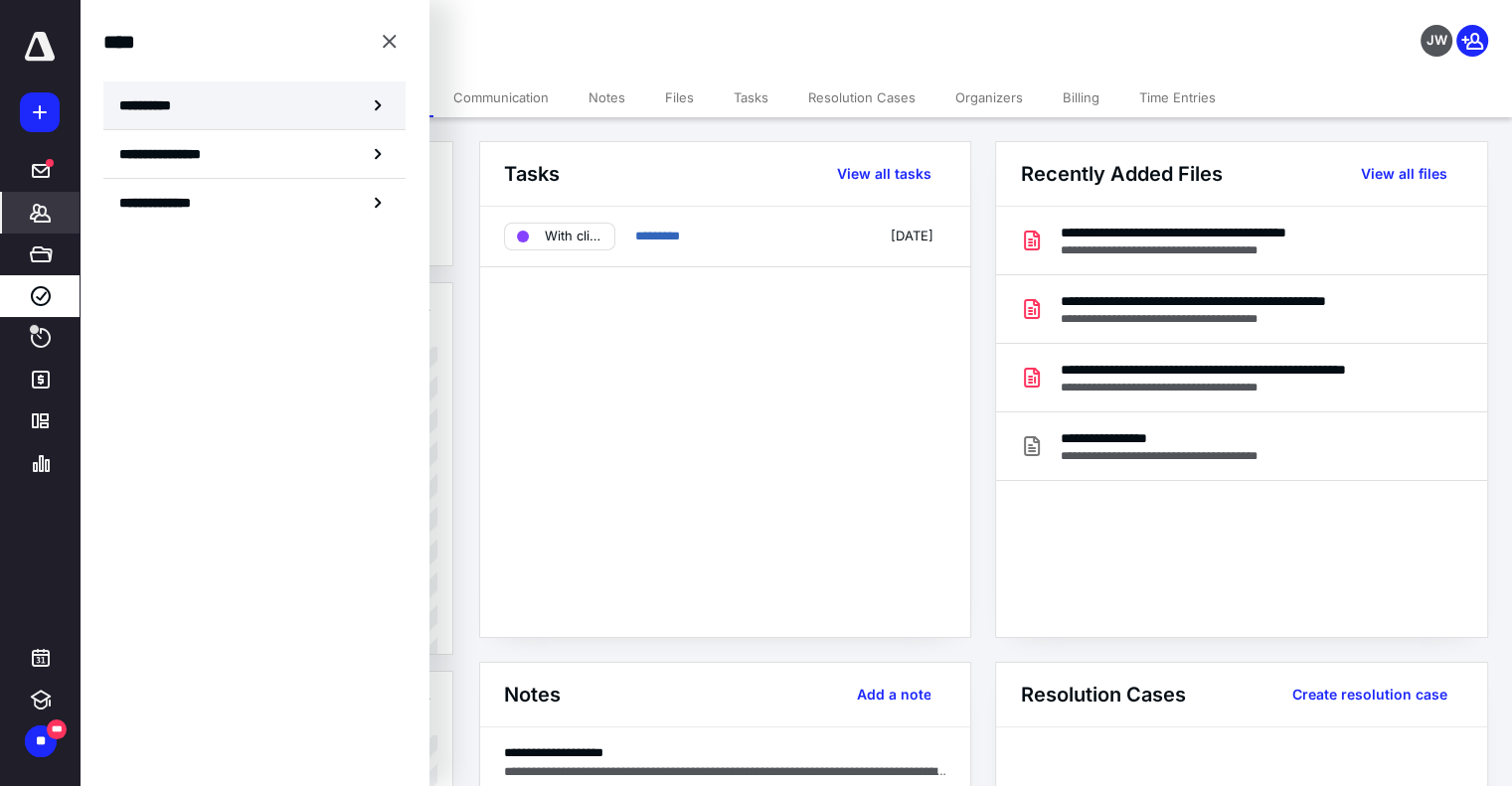 click on "**********" at bounding box center [254, 105] 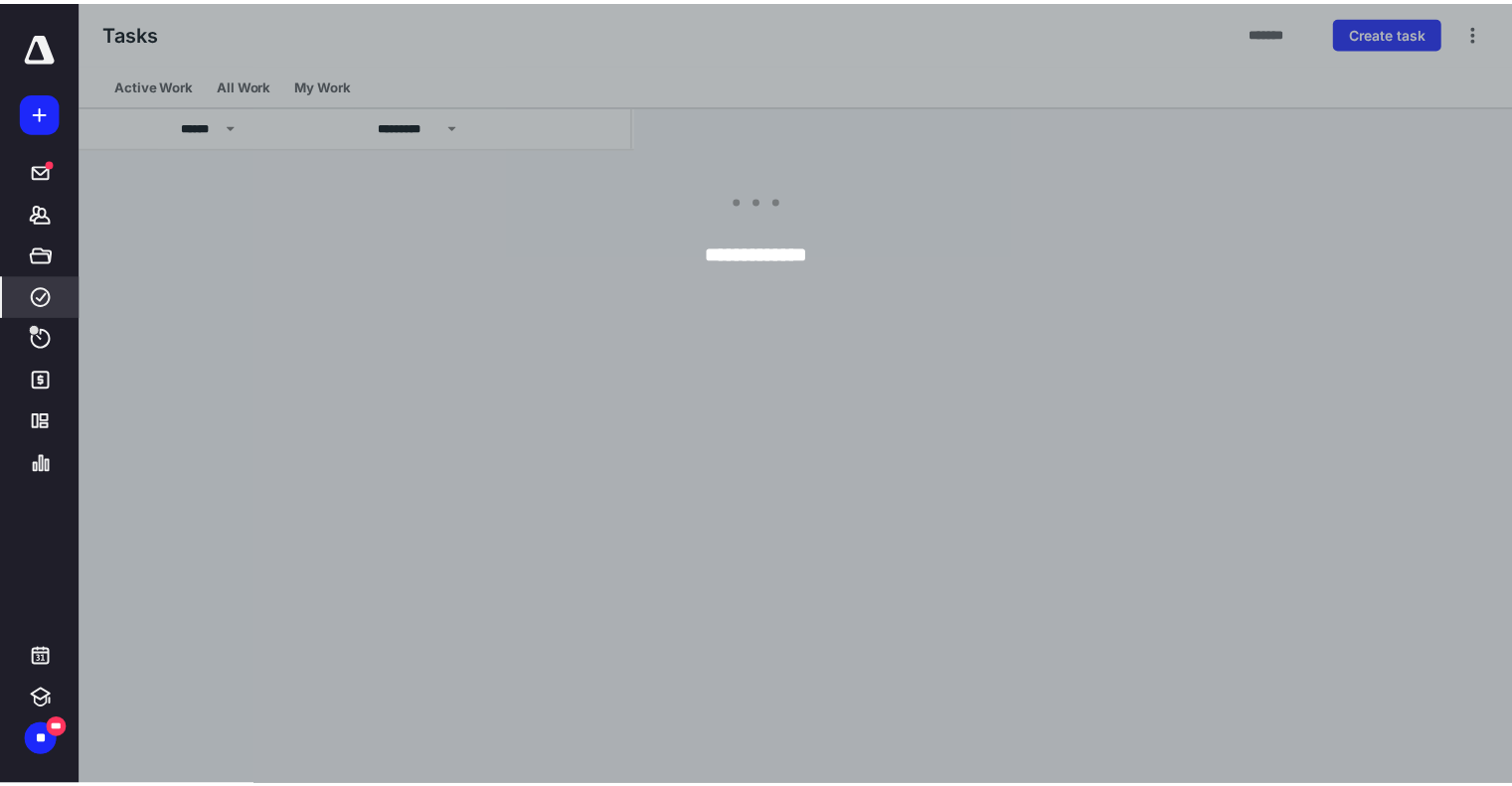 scroll, scrollTop: 0, scrollLeft: 0, axis: both 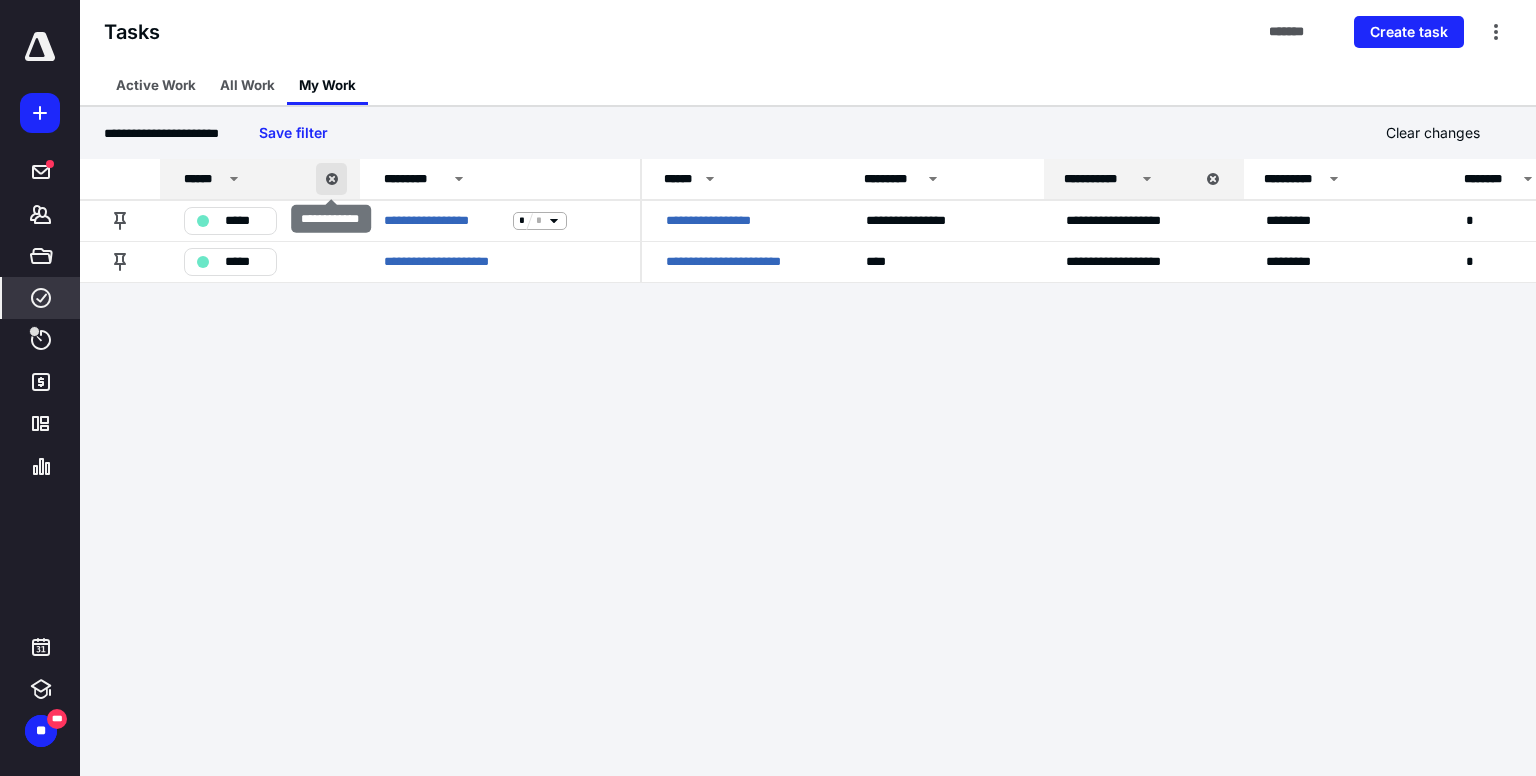 click at bounding box center (331, 179) 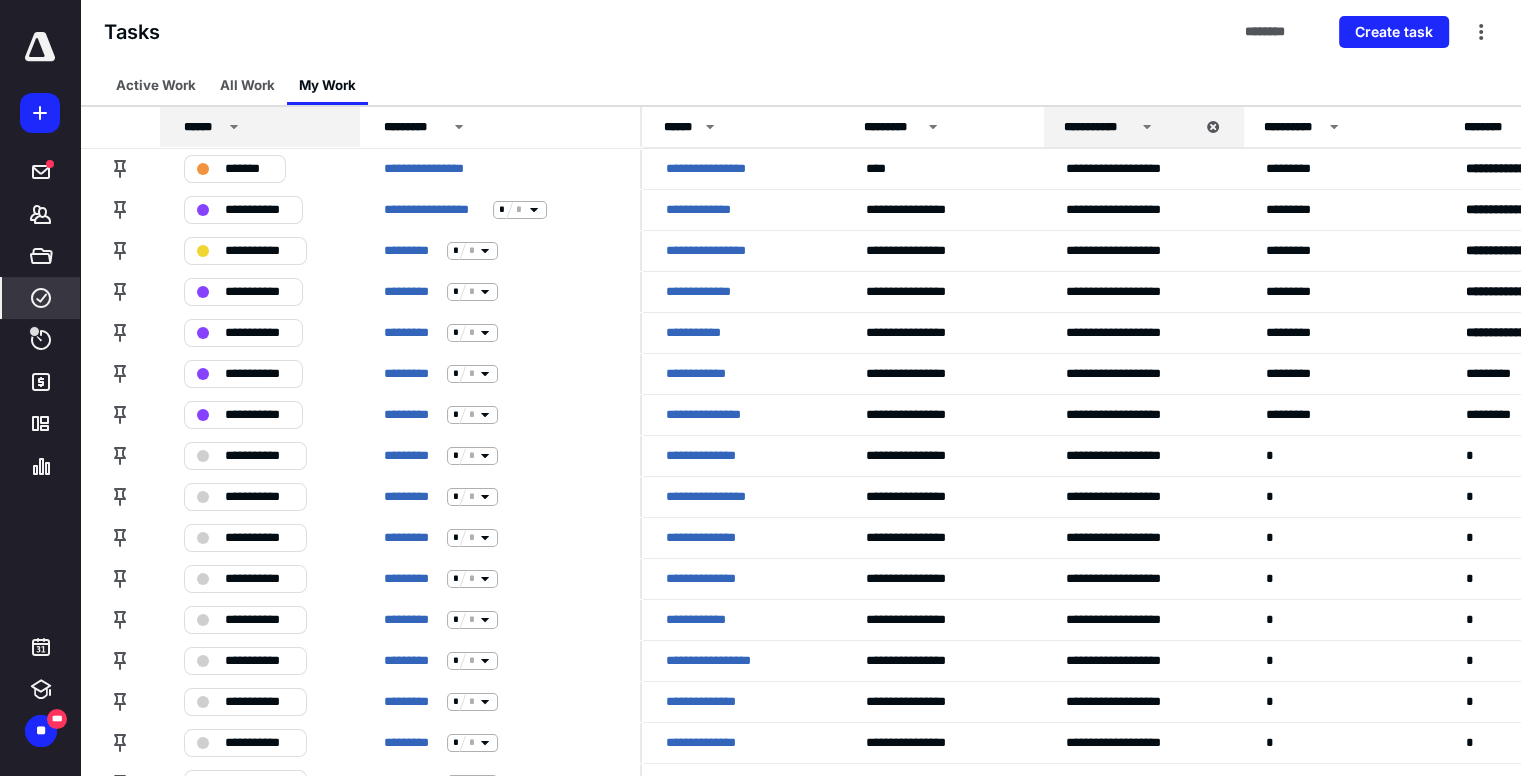 click on "**********" at bounding box center (40, 388) 